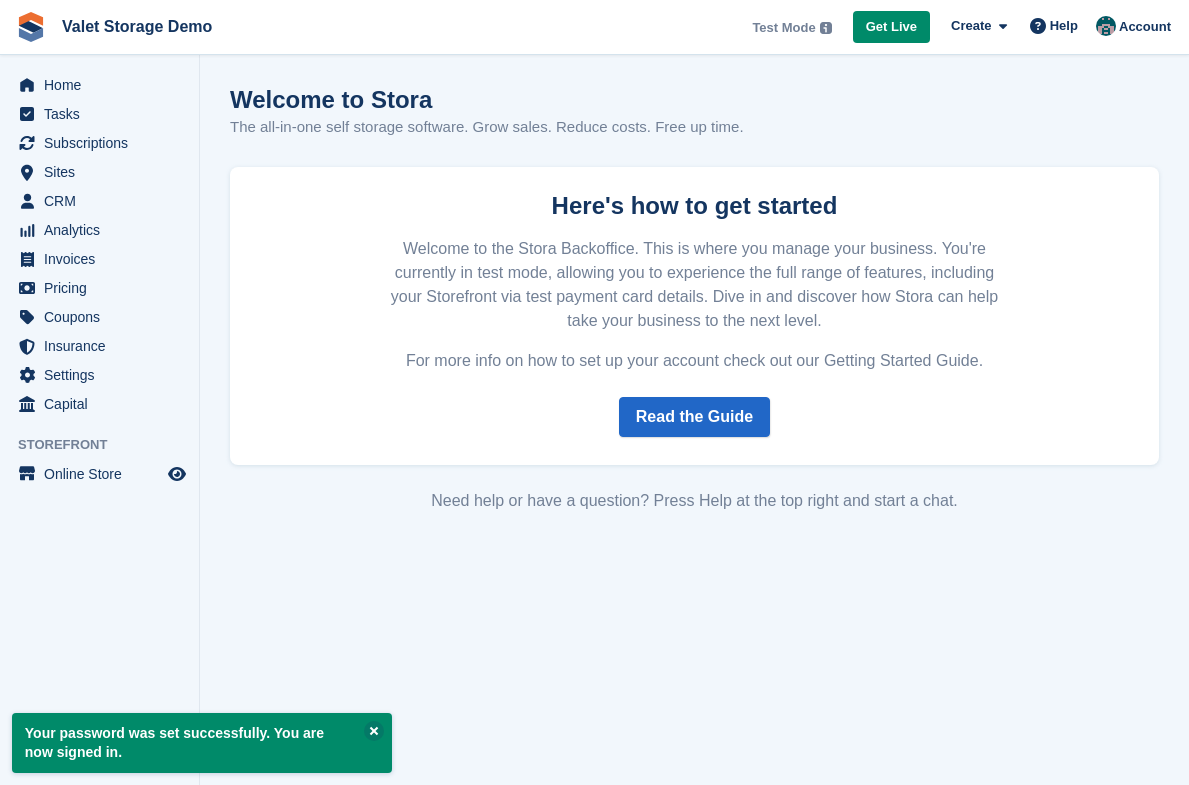 scroll, scrollTop: 0, scrollLeft: 0, axis: both 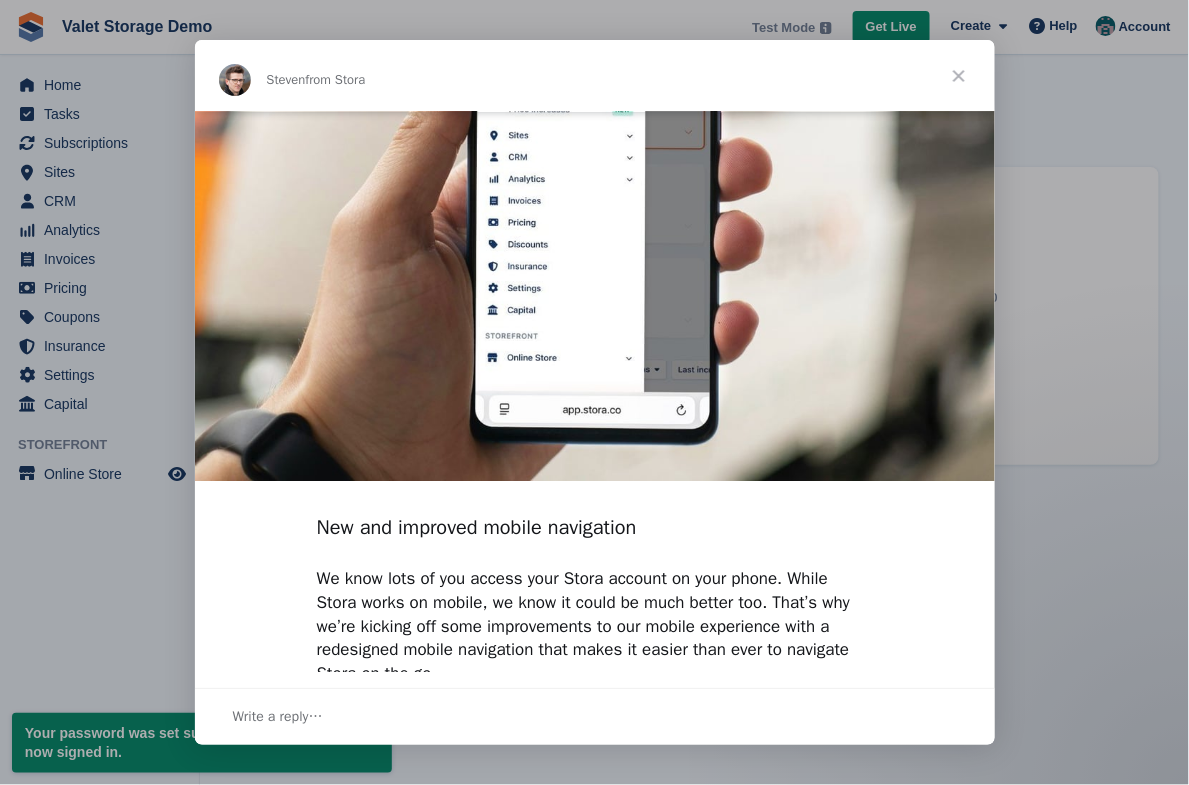 click at bounding box center (959, 76) 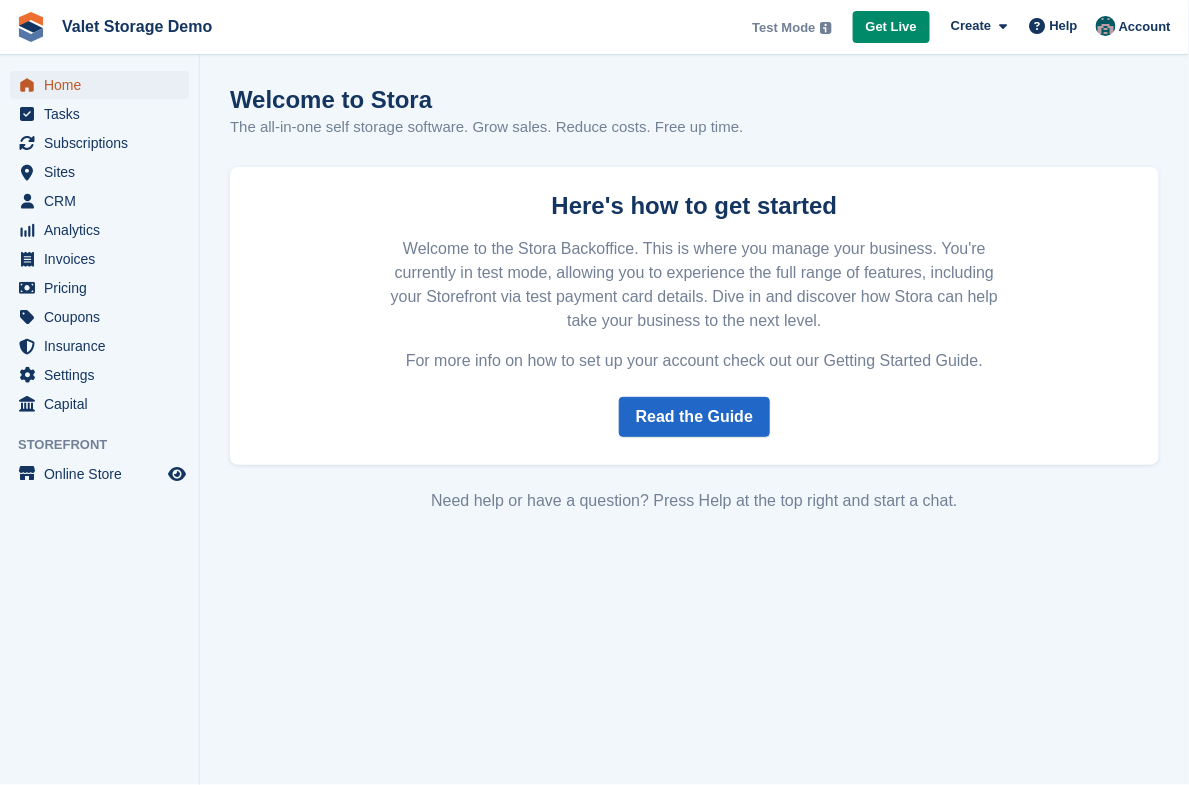 click on "Home" at bounding box center (104, 85) 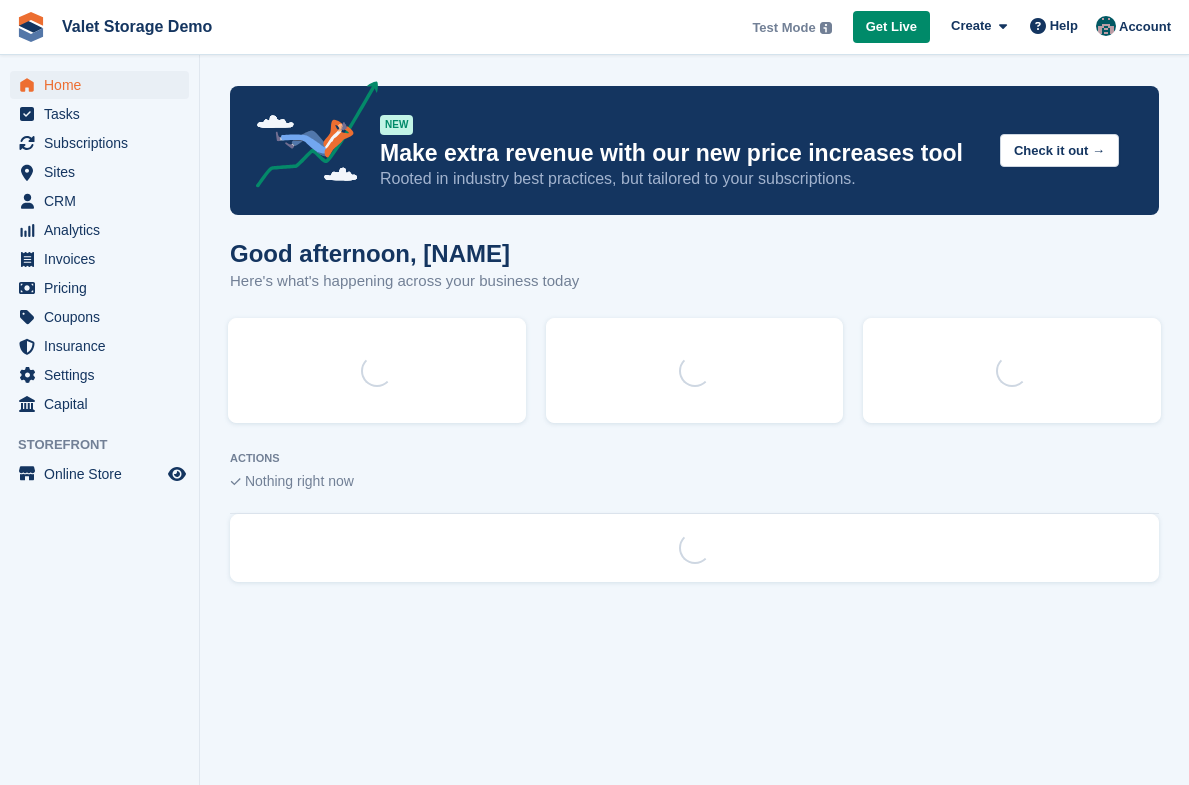 scroll, scrollTop: 0, scrollLeft: 0, axis: both 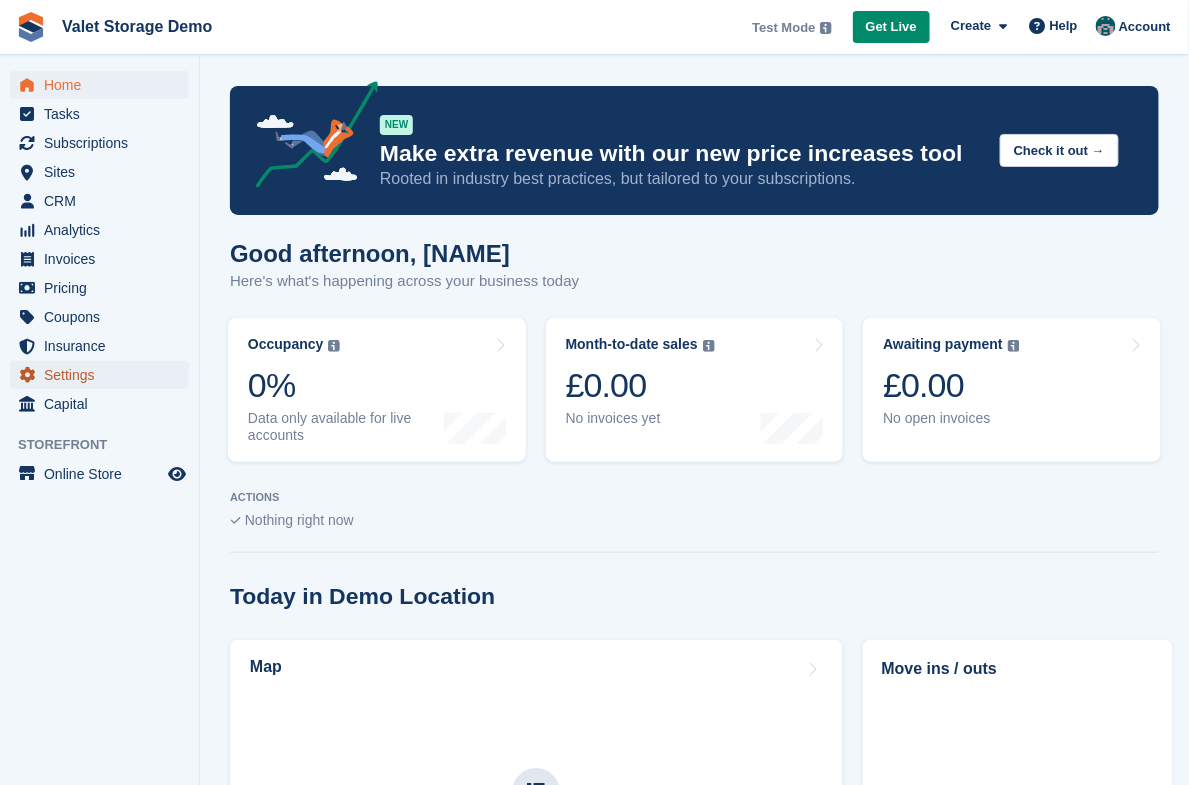 click on "Settings" at bounding box center (104, 375) 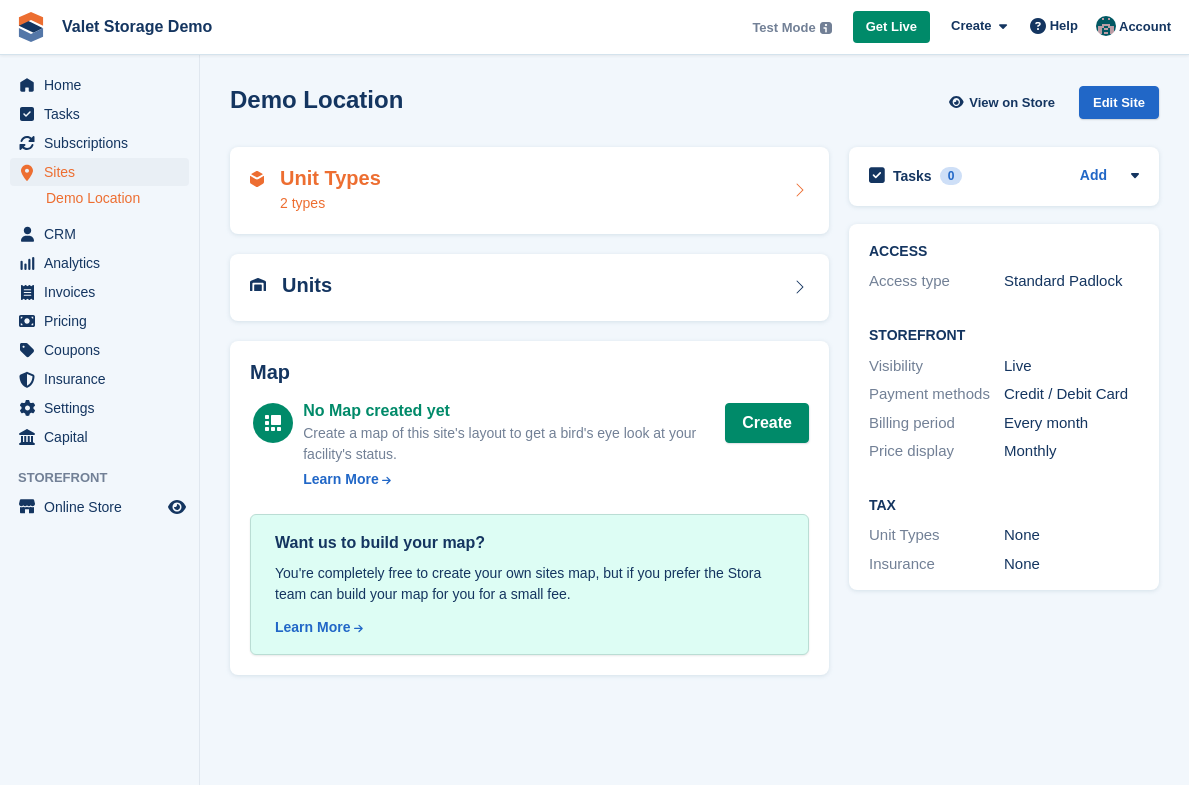 scroll, scrollTop: 0, scrollLeft: 0, axis: both 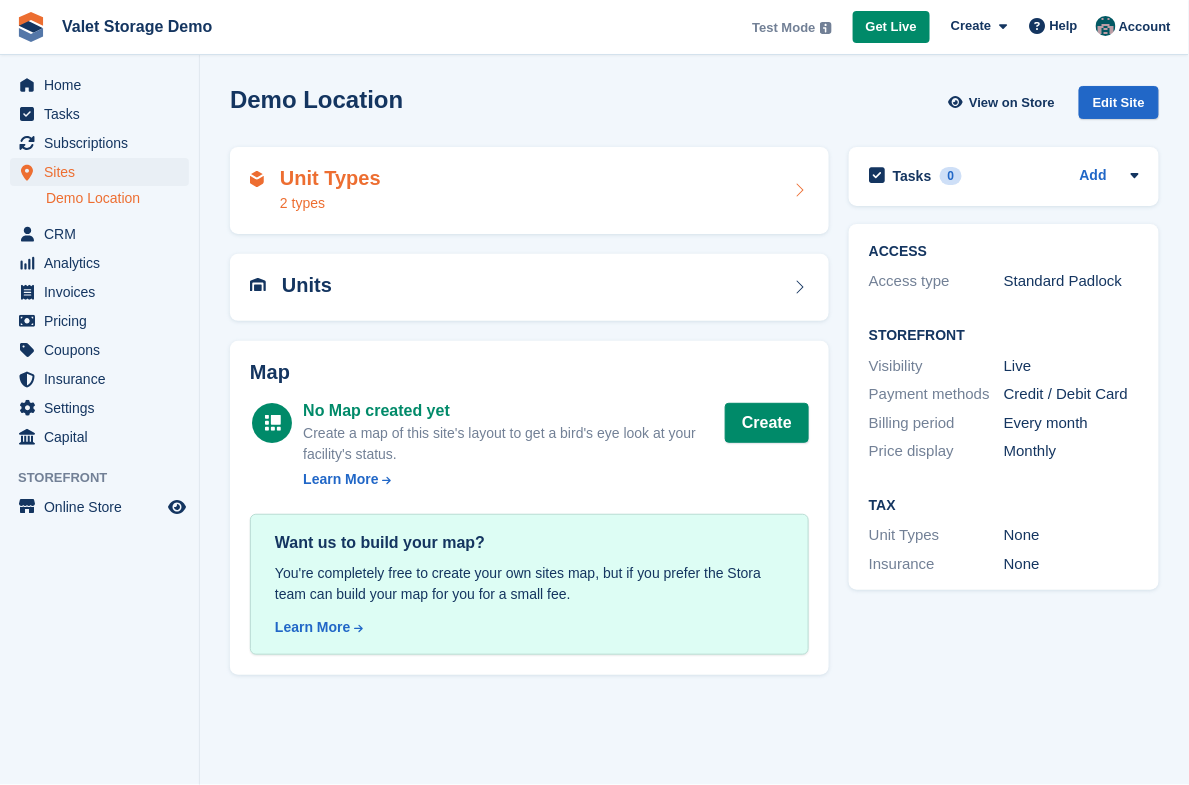 click on "Unit Types
2 types" at bounding box center (529, 191) 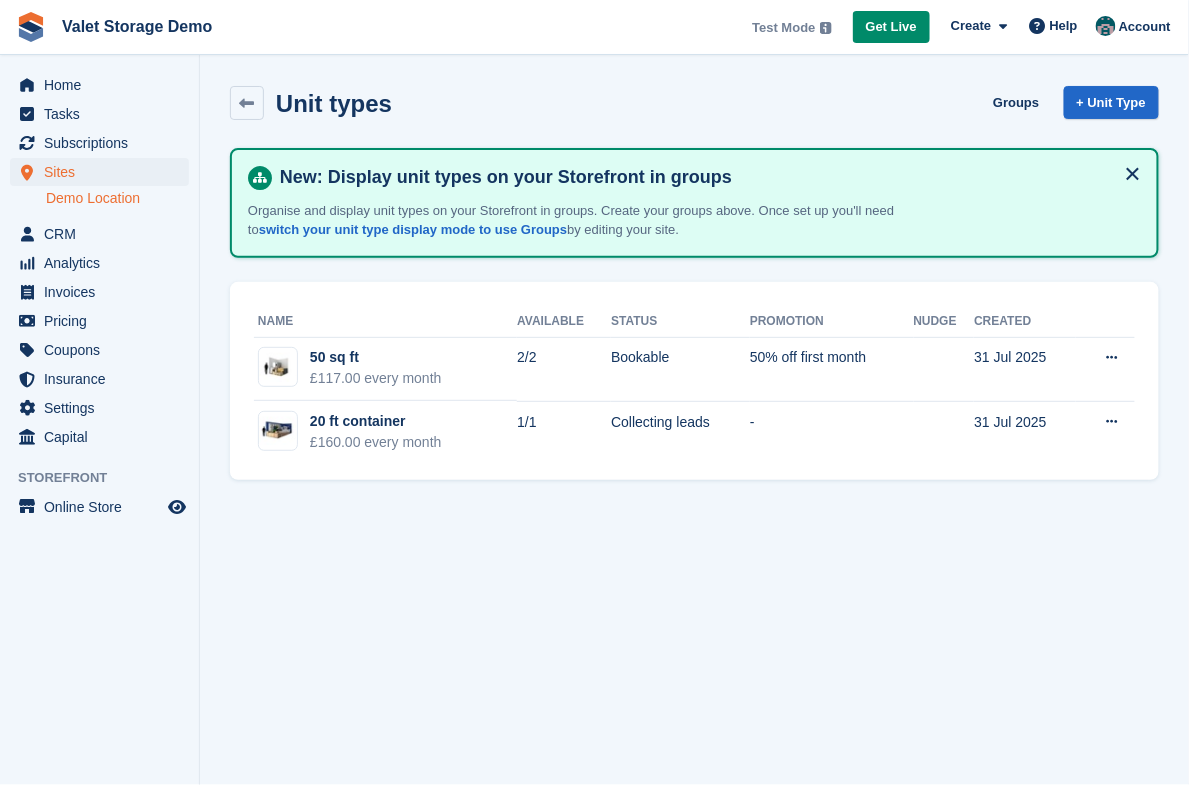 drag, startPoint x: 228, startPoint y: 118, endPoint x: 244, endPoint y: 104, distance: 21.260292 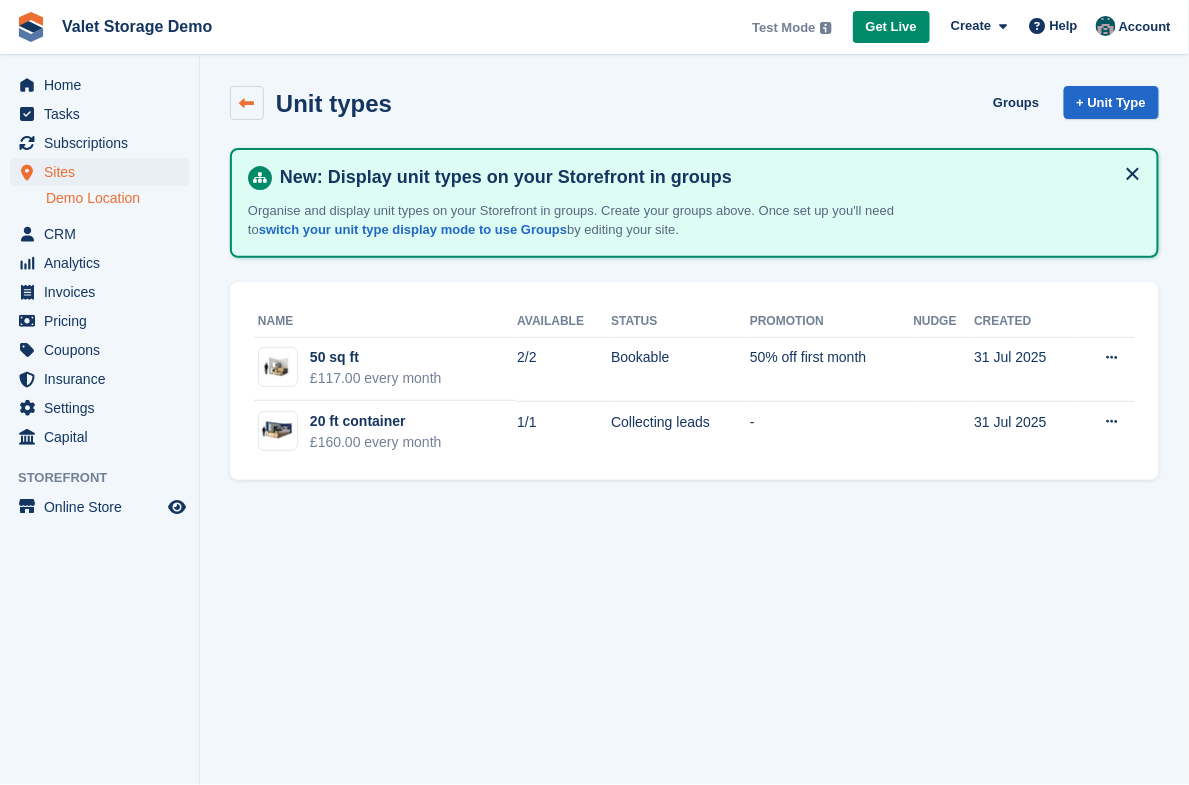 click at bounding box center (247, 103) 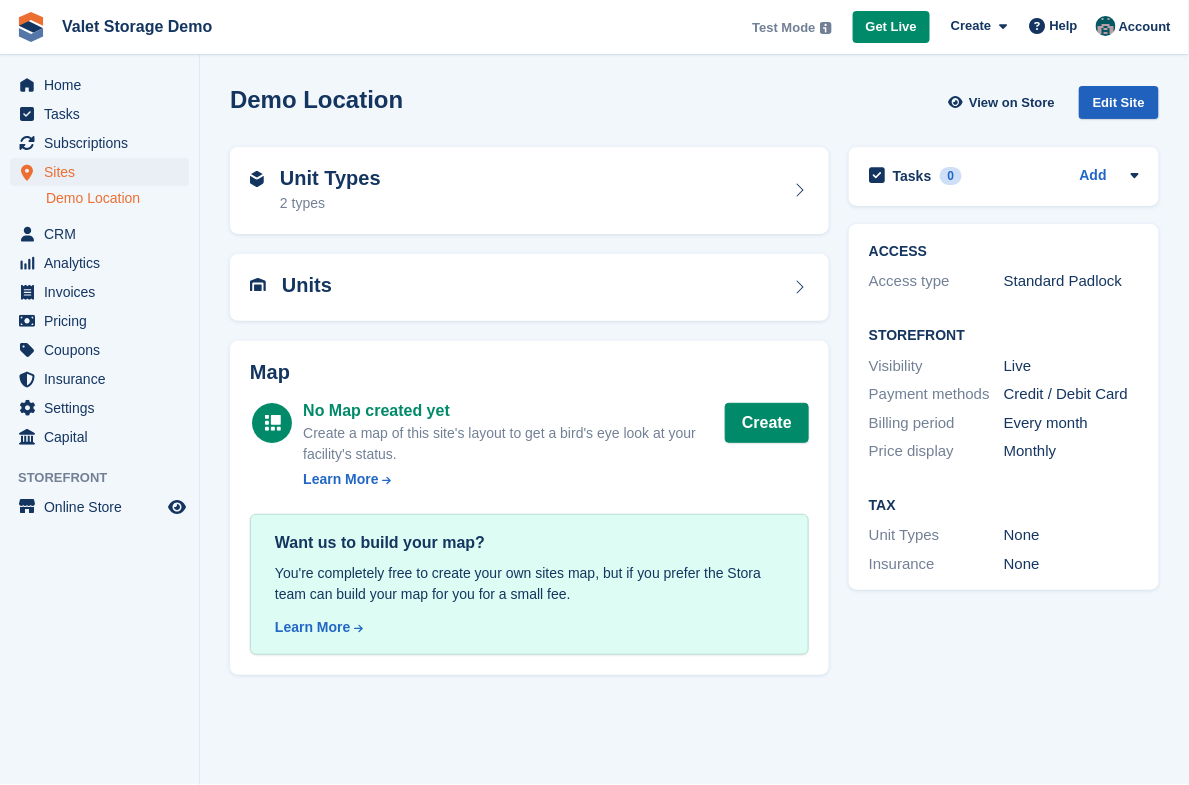 click on "Edit Site" at bounding box center [1119, 102] 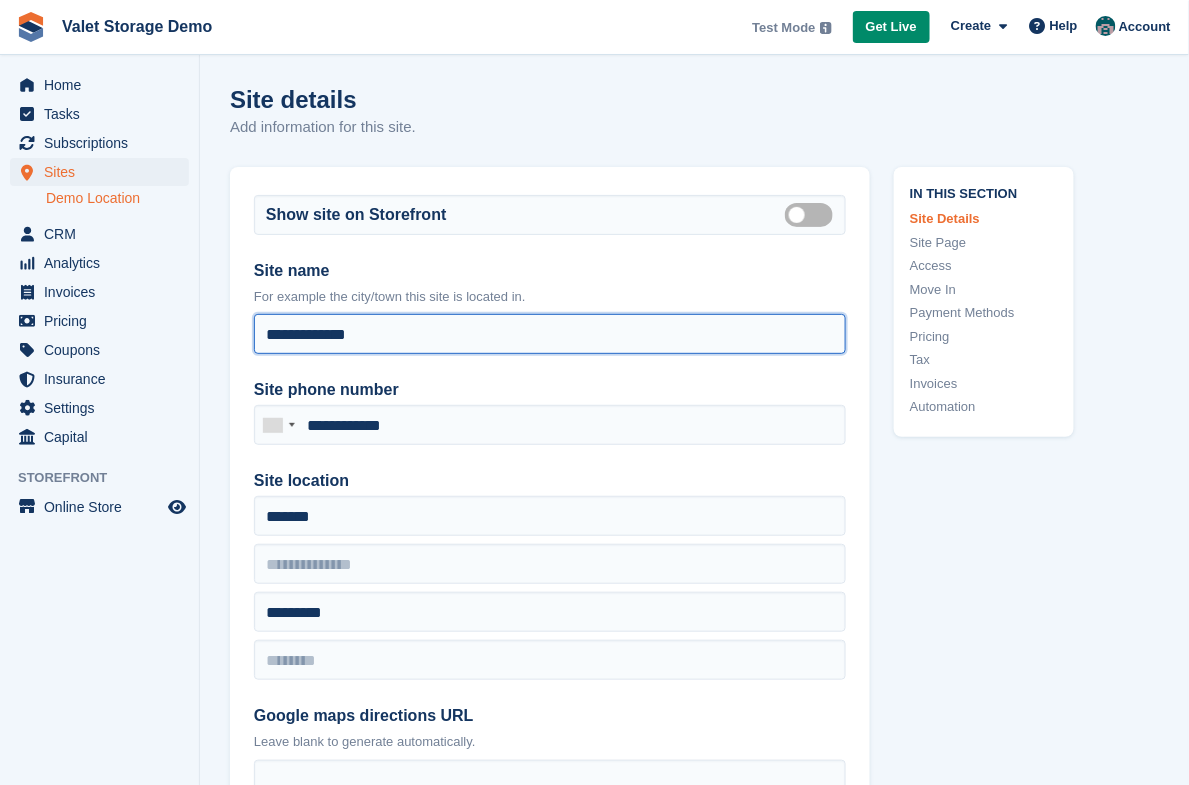 click on "**********" at bounding box center (550, 334) 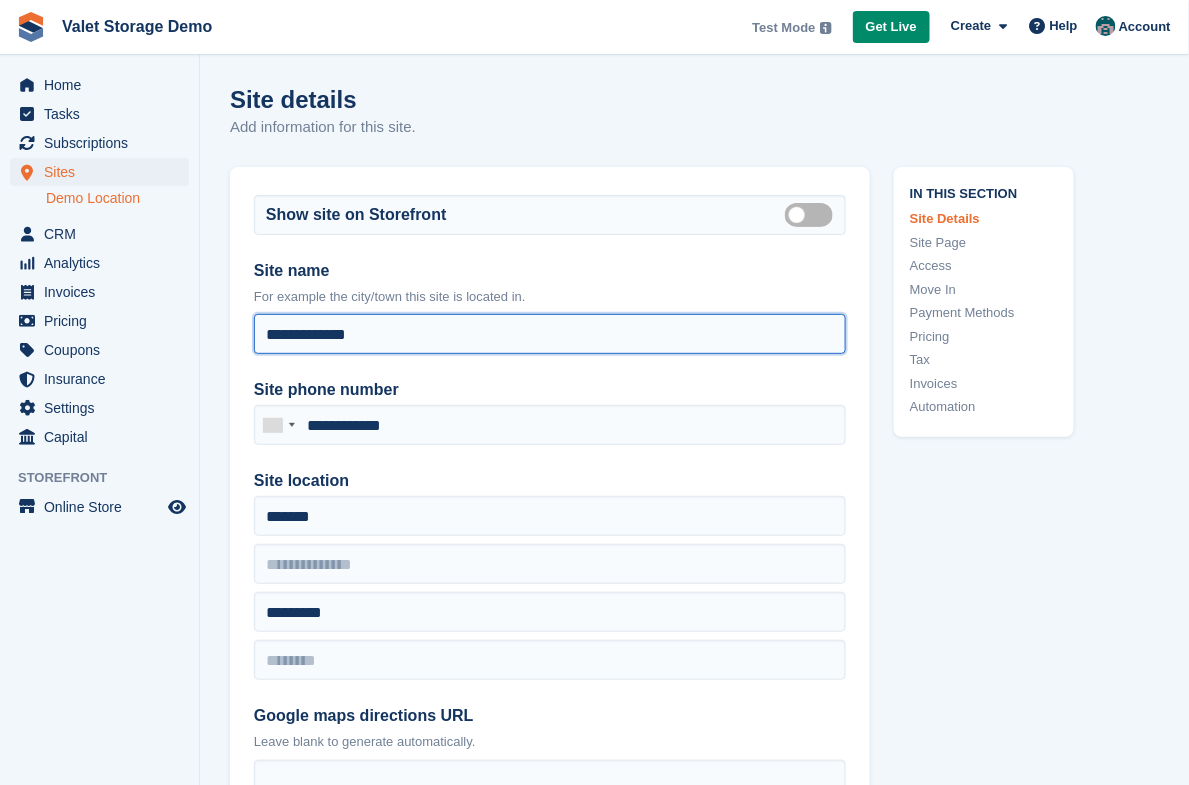 type on "*" 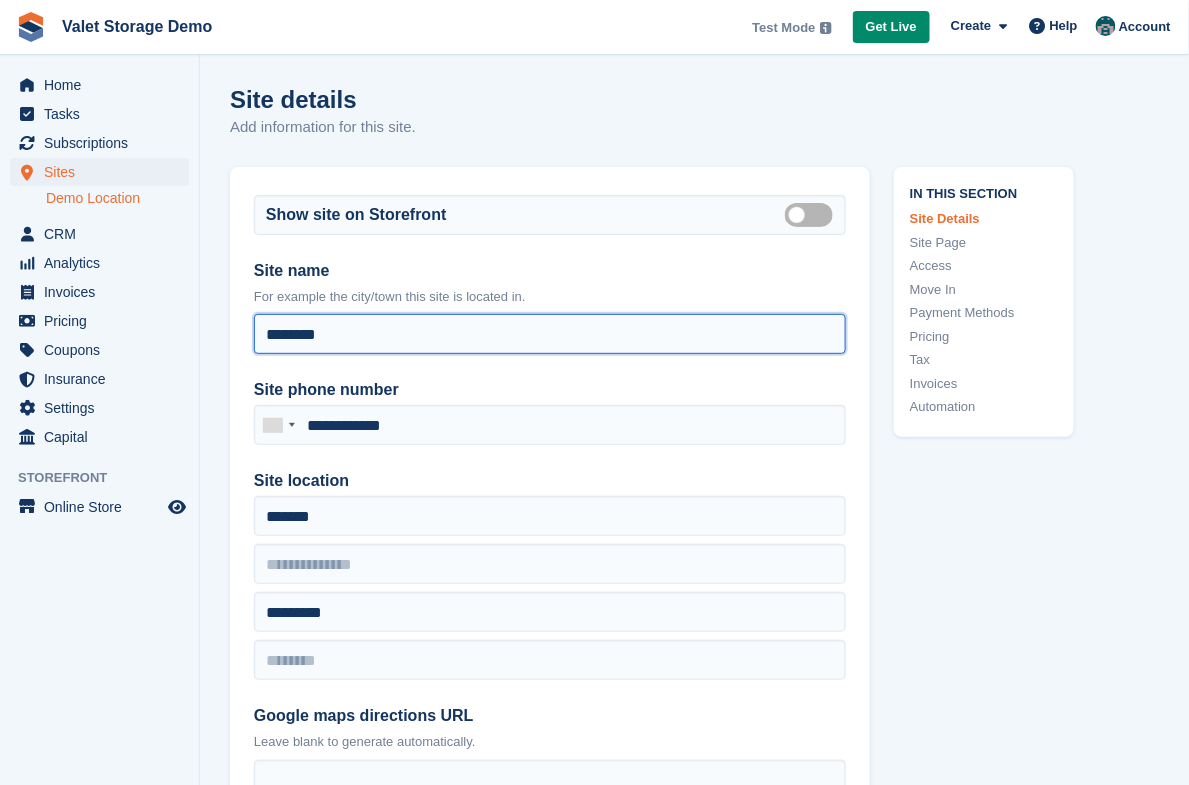 type on "*******" 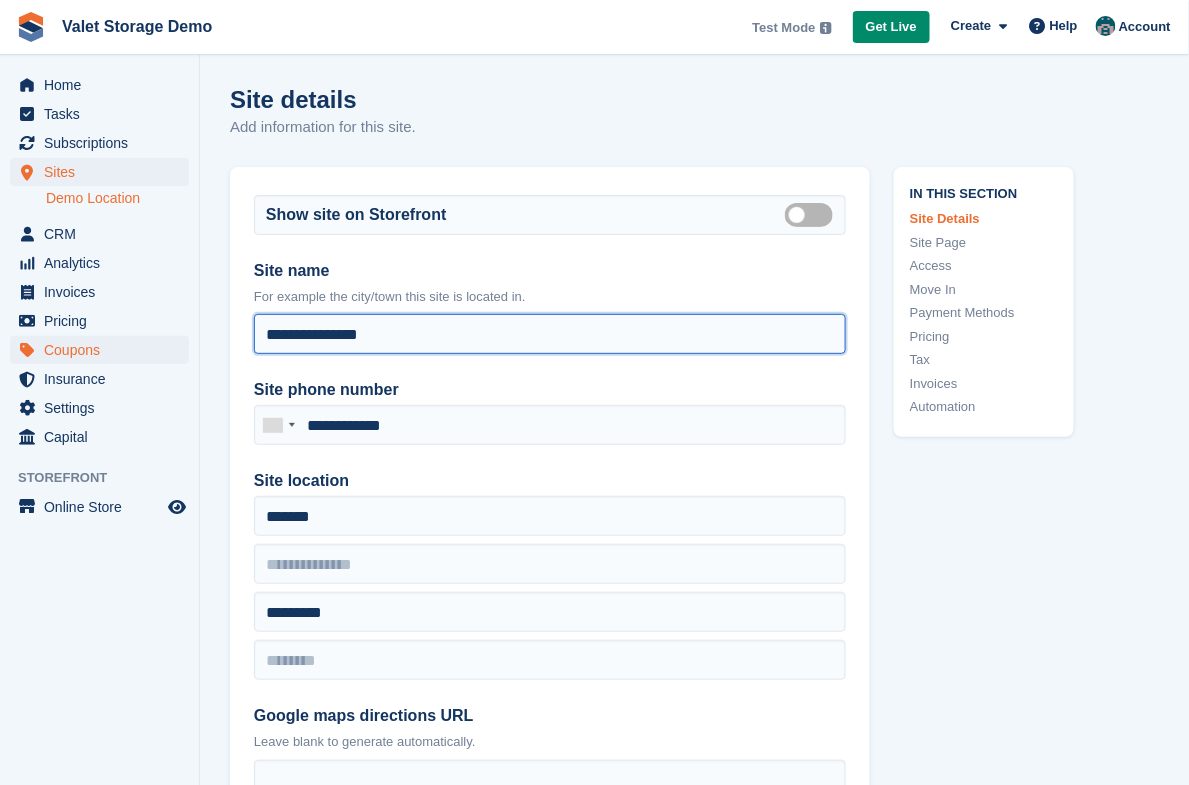 drag, startPoint x: 325, startPoint y: 339, endPoint x: 186, endPoint y: 337, distance: 139.01439 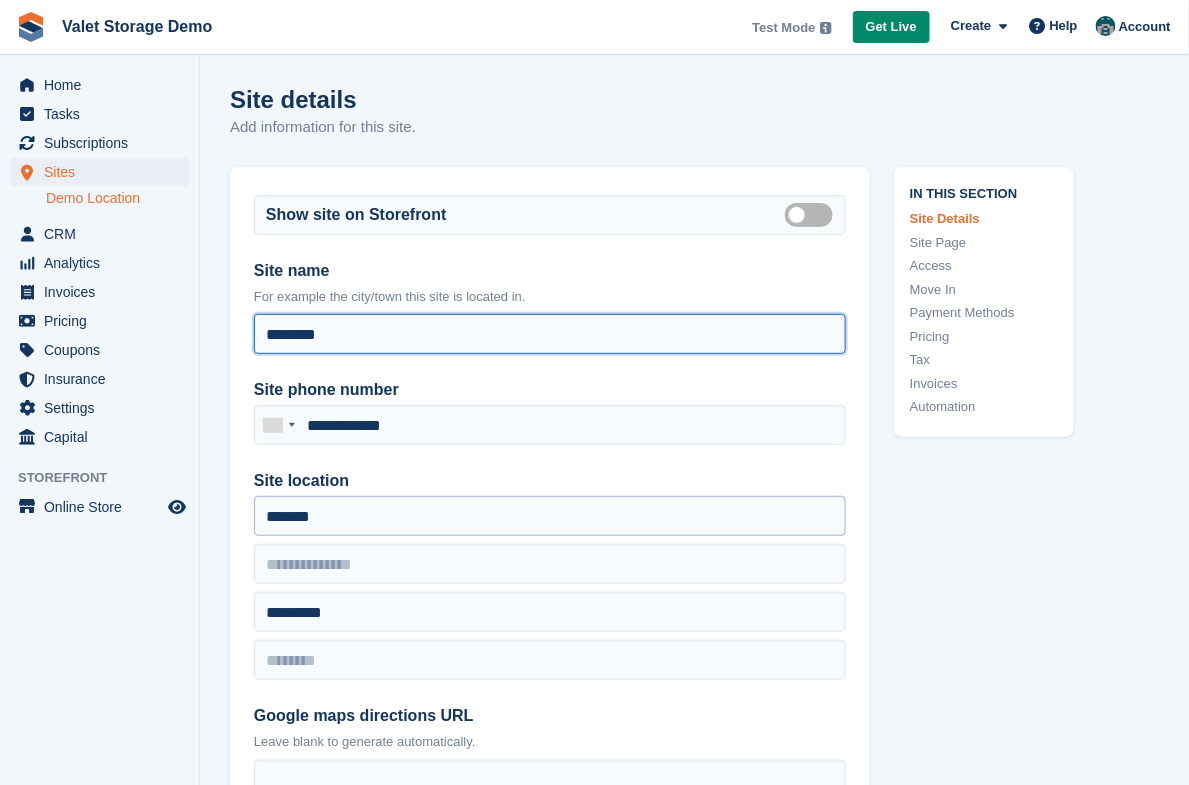 type on "*******" 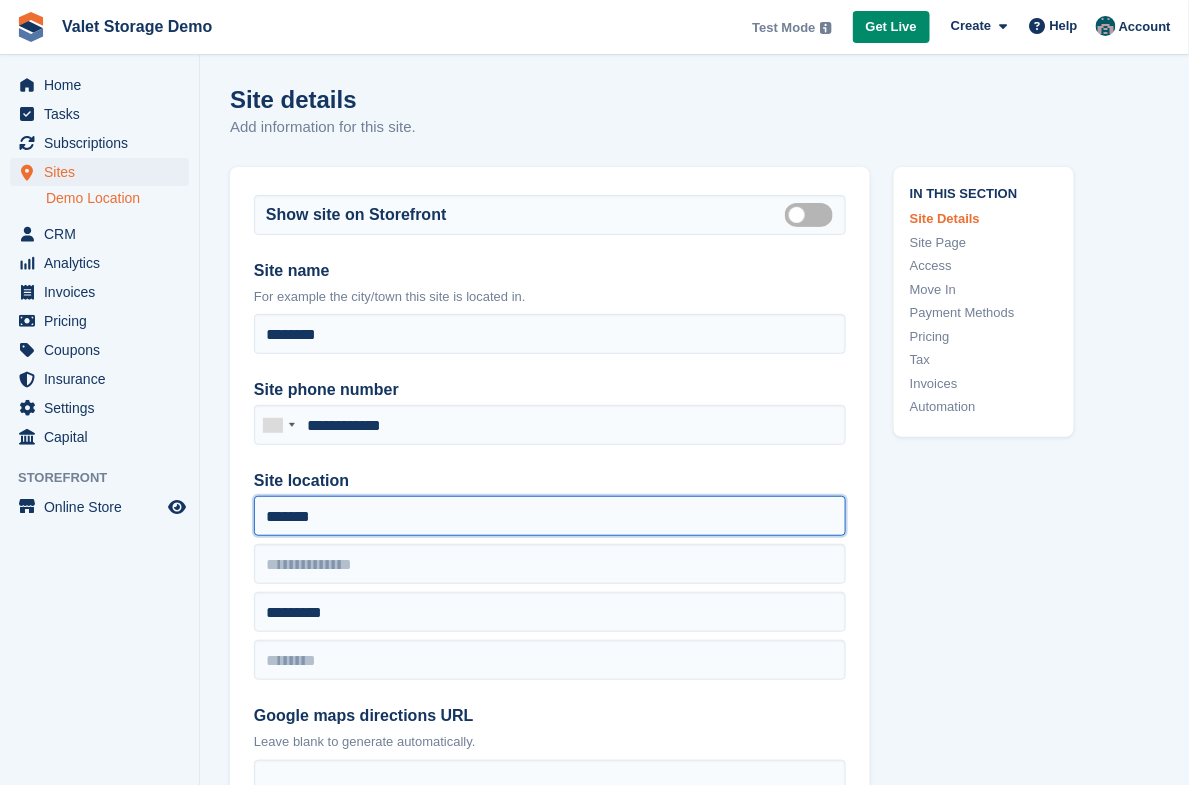 click on "*******" at bounding box center [550, 516] 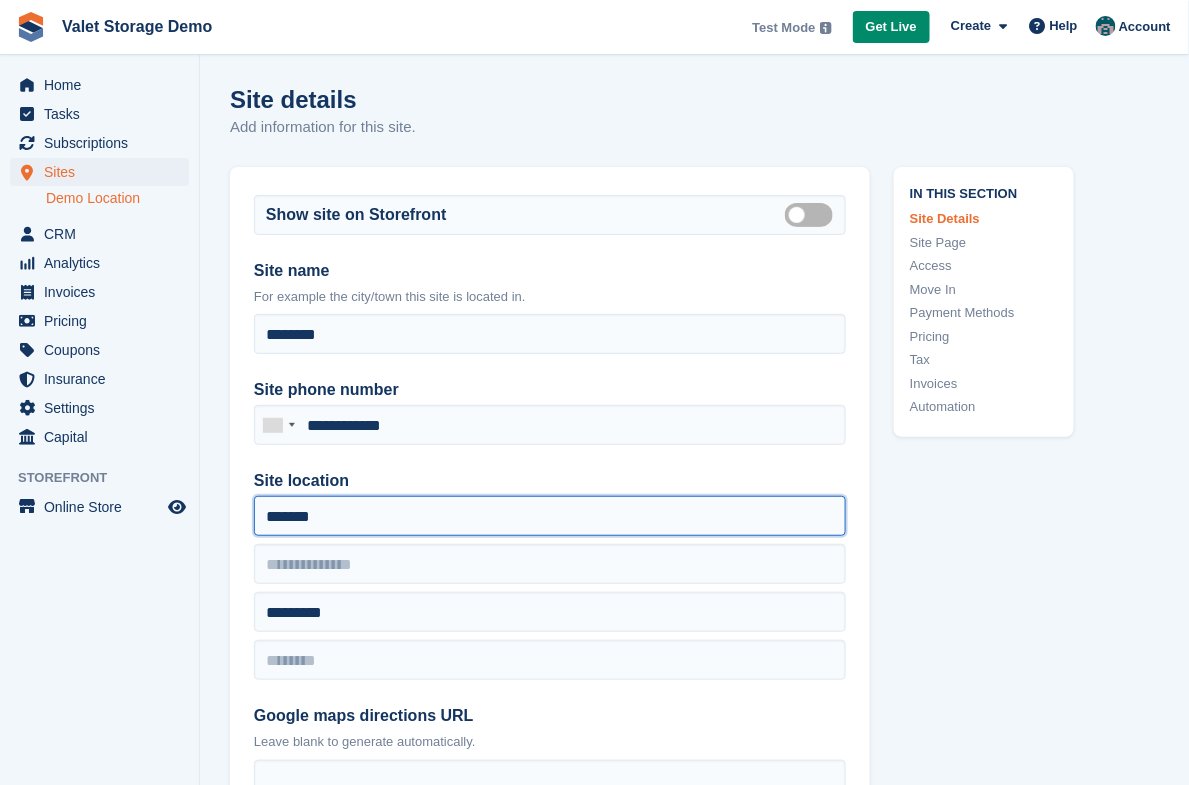 scroll, scrollTop: 2, scrollLeft: 0, axis: vertical 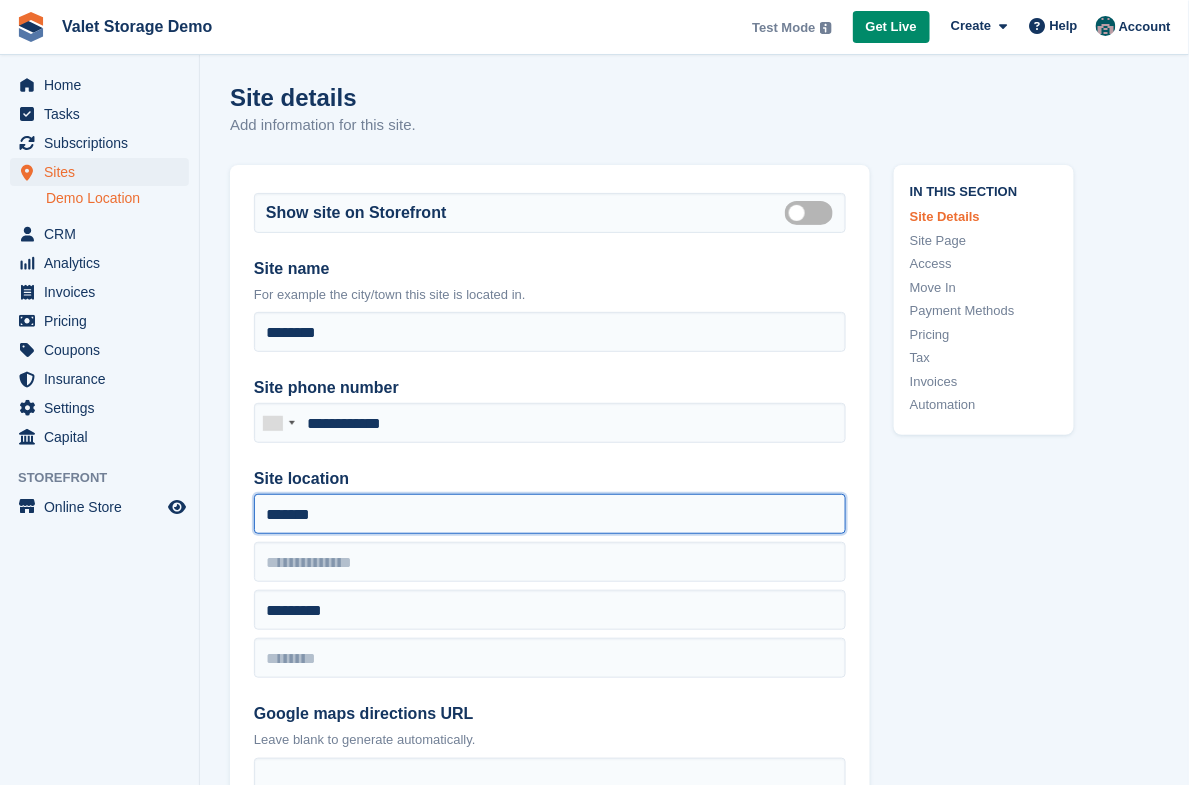click on "*******" at bounding box center (550, 514) 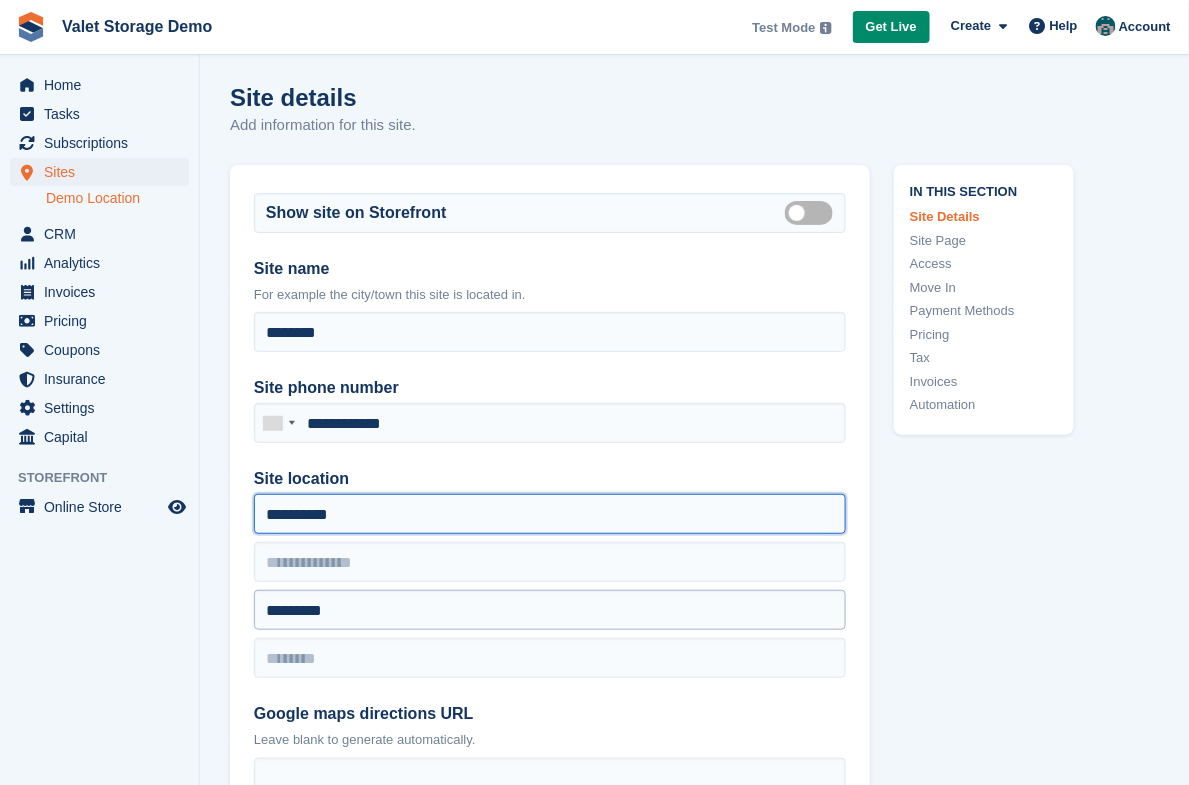 type on "**********" 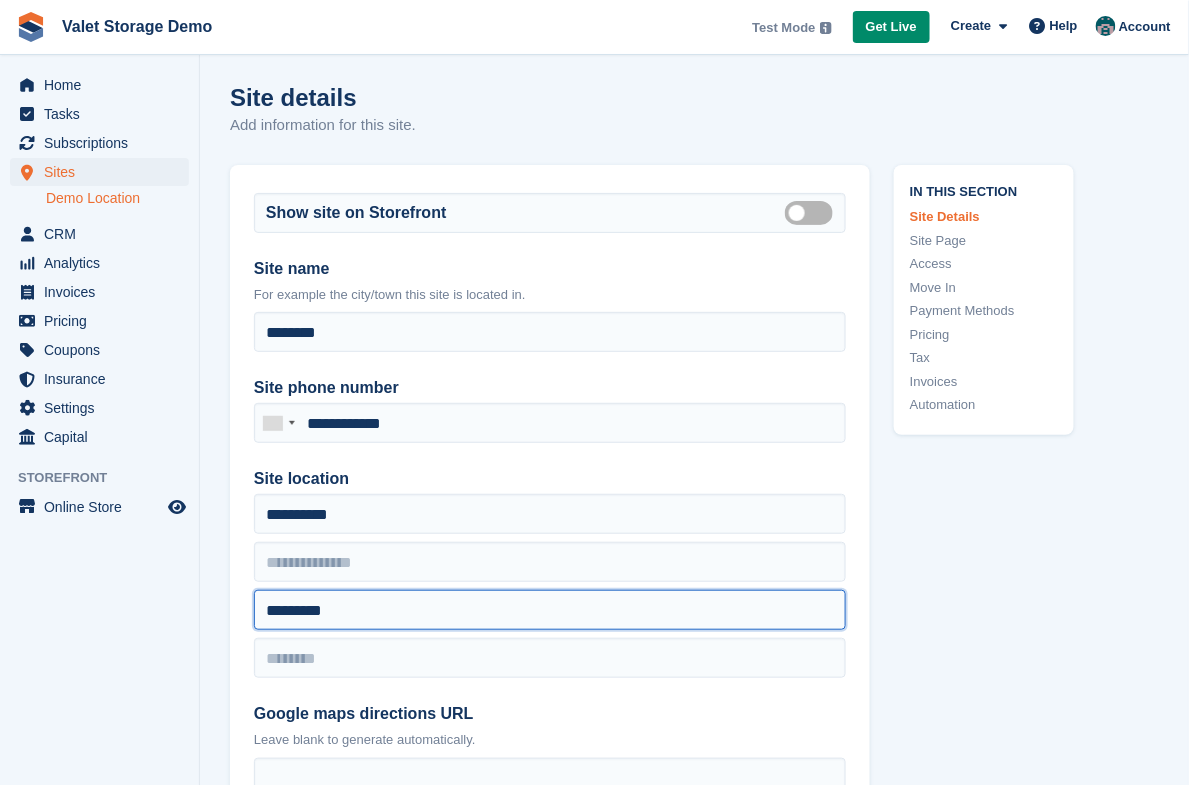 click on "*********" at bounding box center (550, 610) 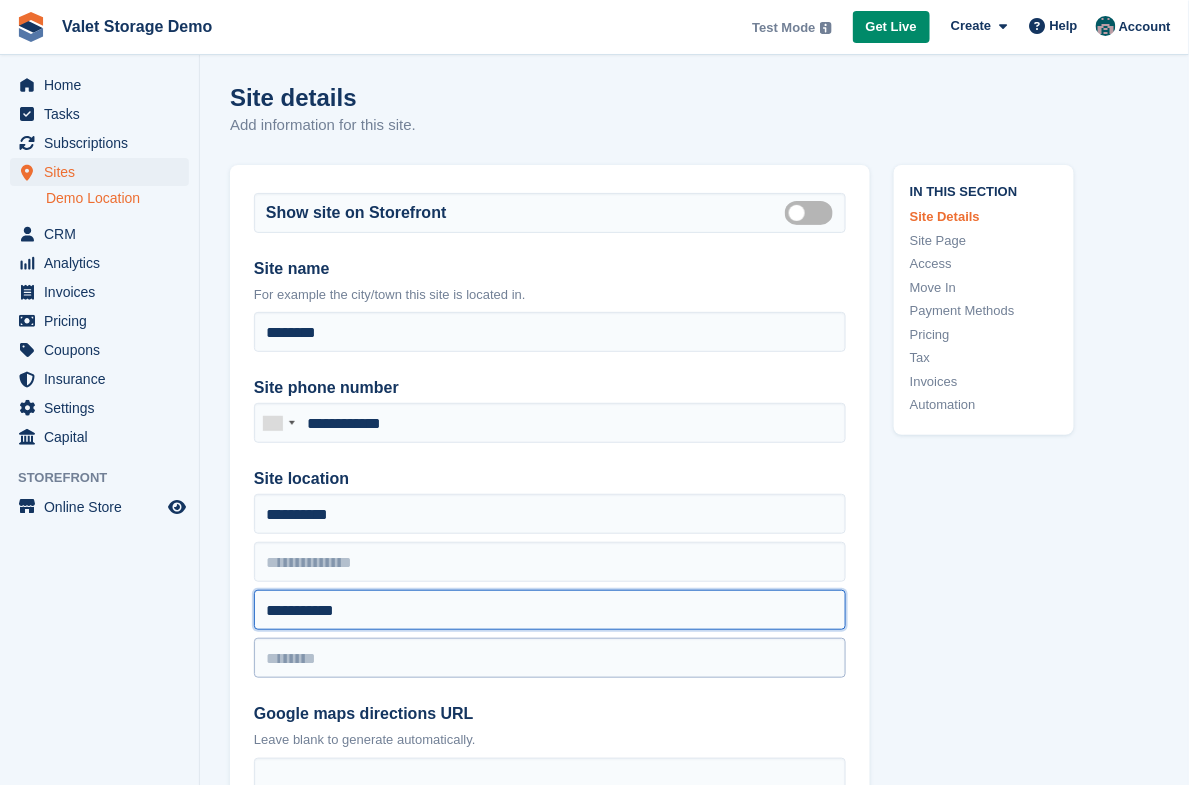 type on "**********" 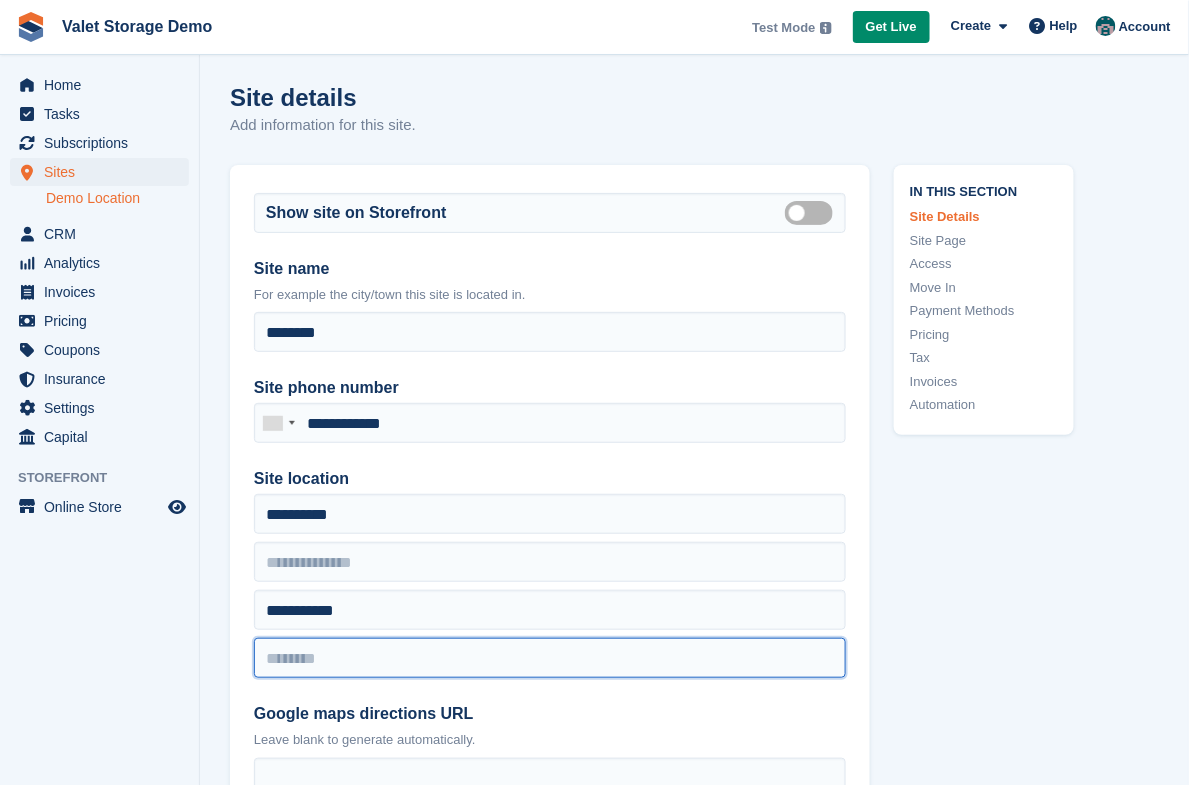 click at bounding box center [550, 658] 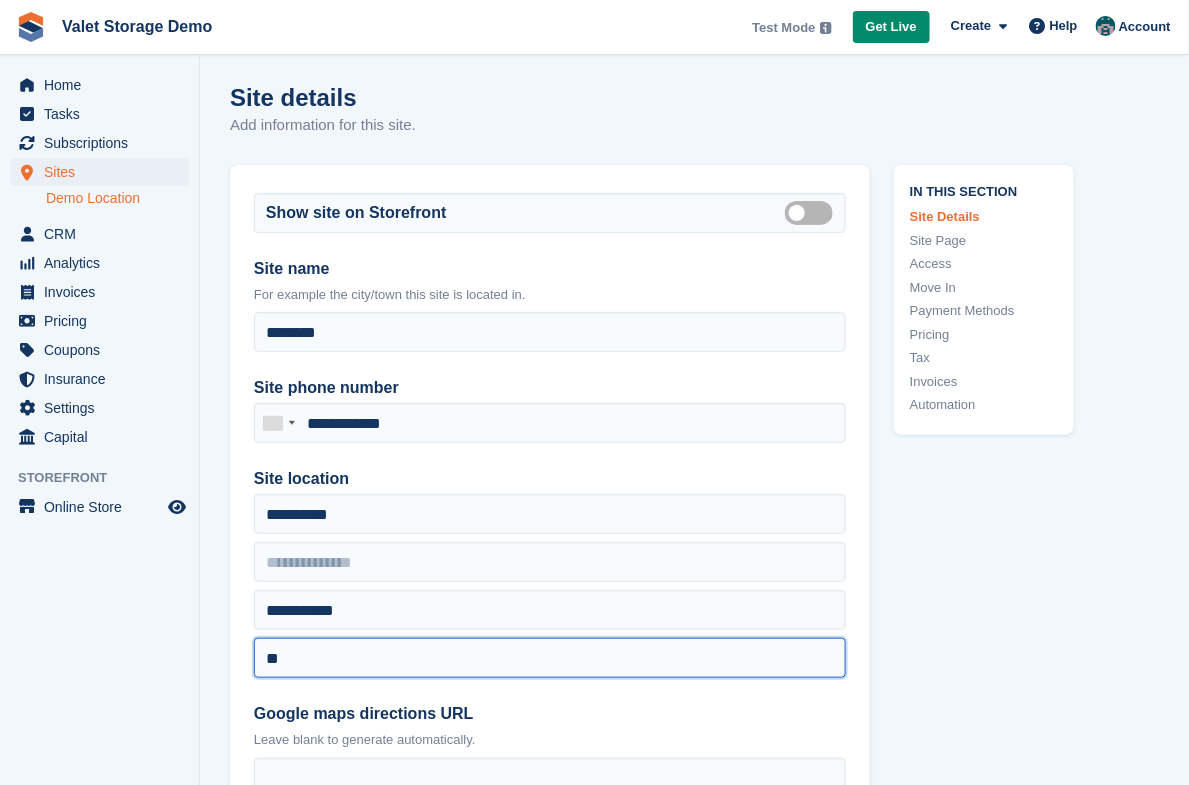 type on "*" 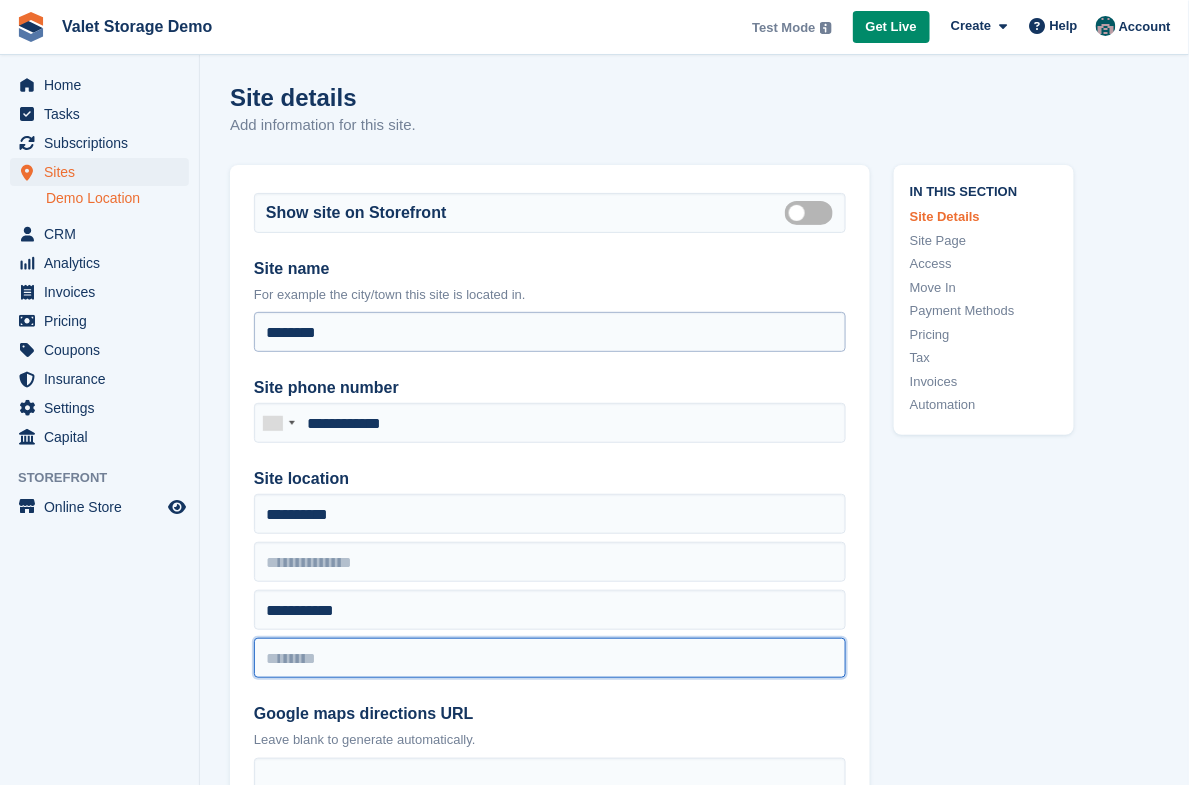 paste on "******" 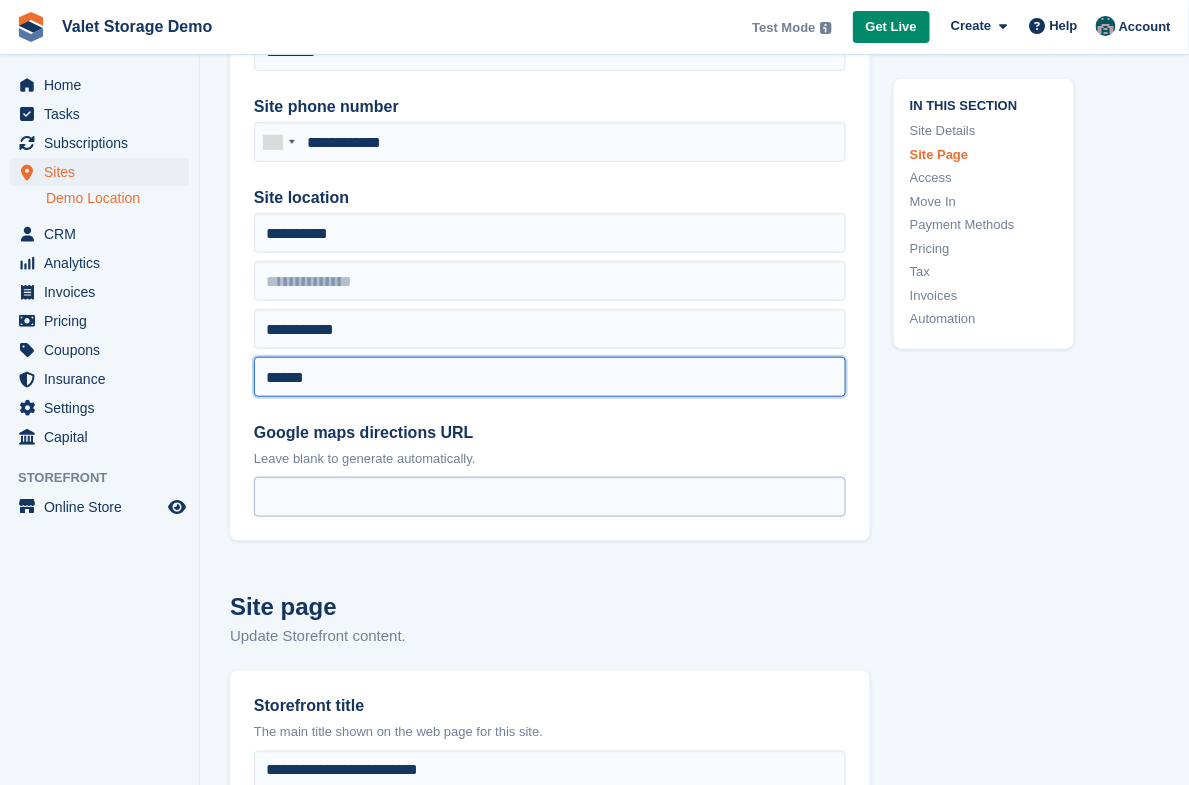 scroll, scrollTop: 285, scrollLeft: 0, axis: vertical 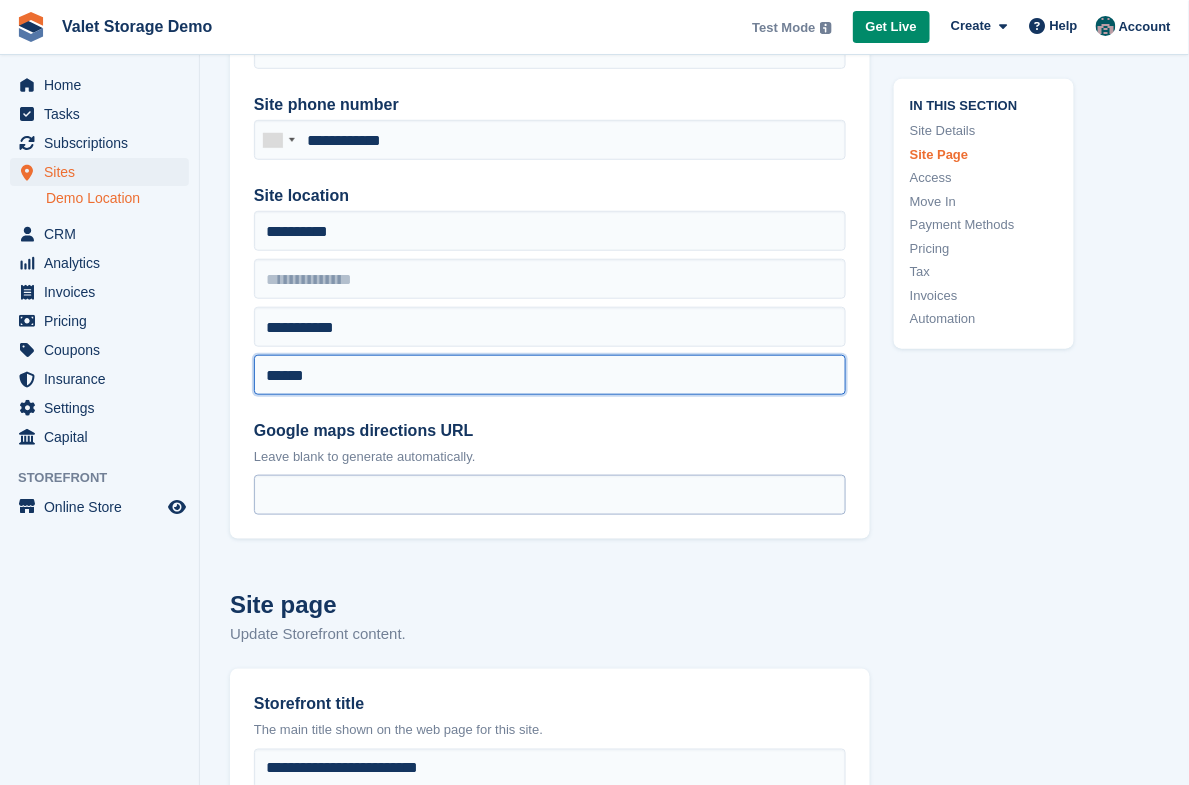 type on "******" 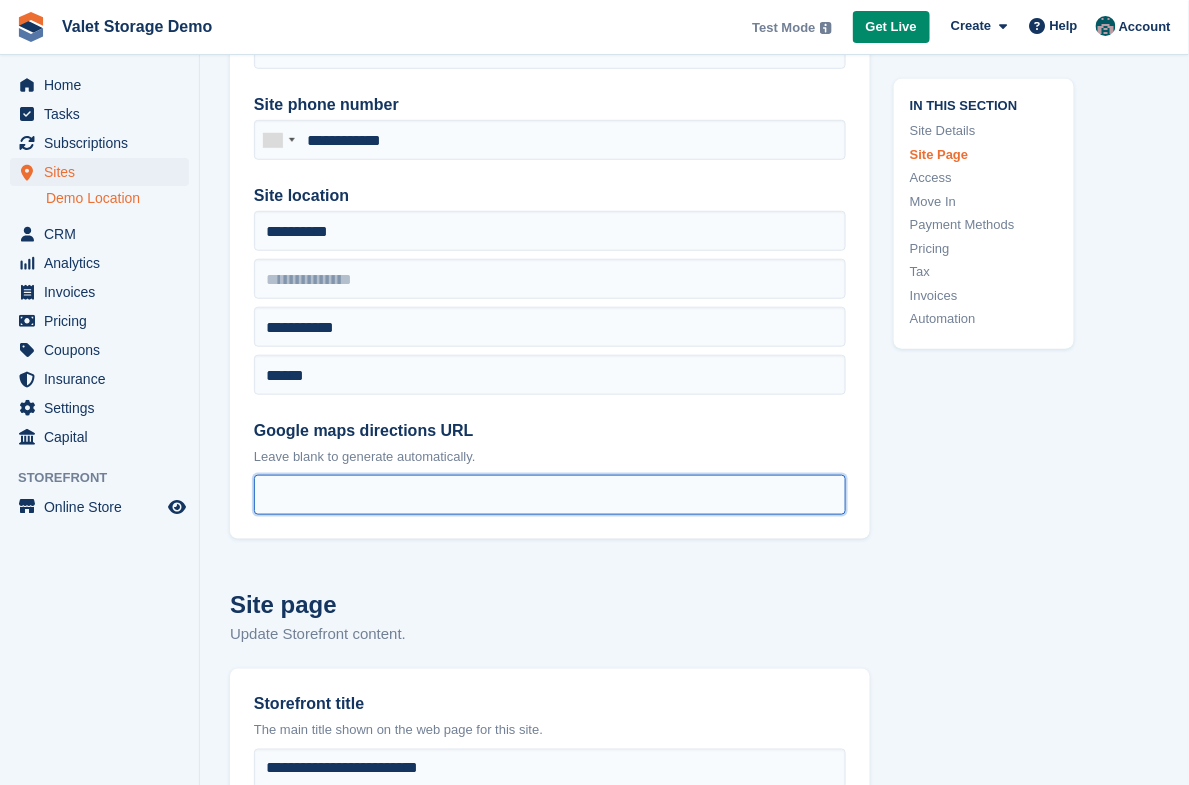 click on "Google maps directions URL" at bounding box center [550, 495] 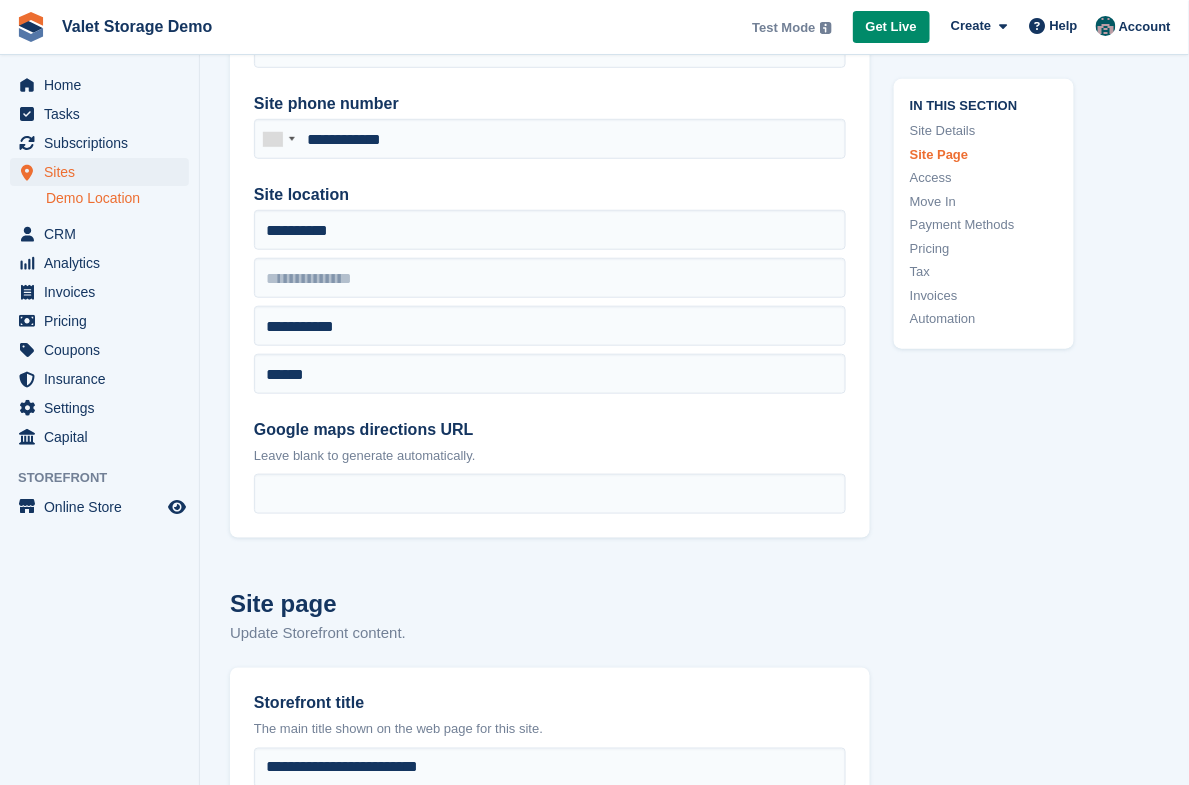 click on "Google maps directions URL" at bounding box center (550, 430) 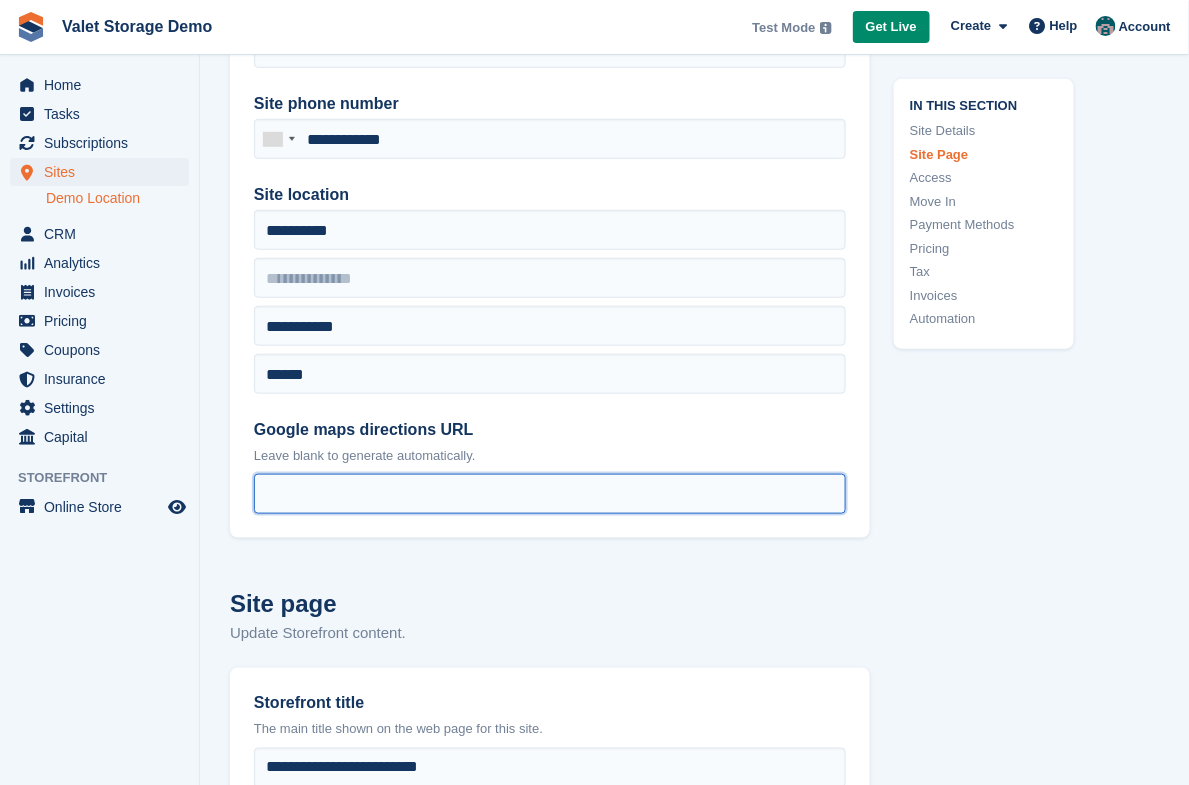click on "Google maps directions URL" at bounding box center [550, 494] 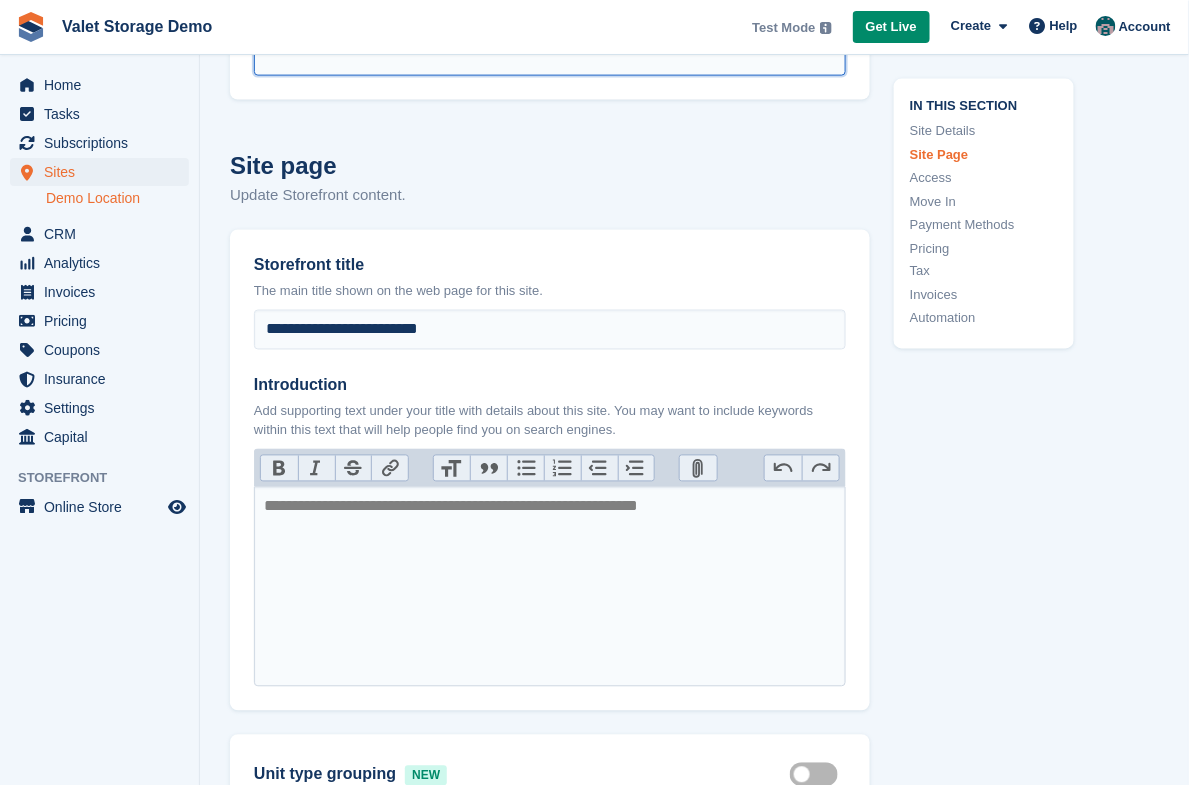 scroll, scrollTop: 745, scrollLeft: 0, axis: vertical 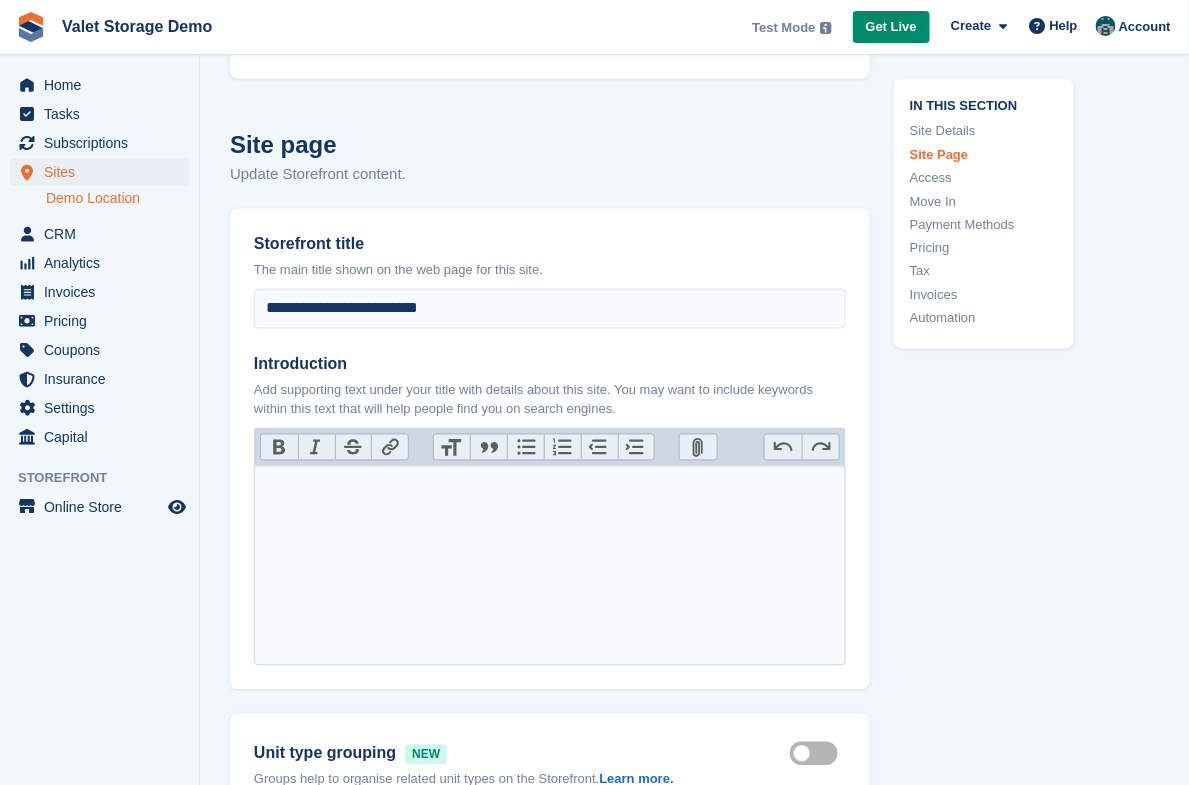 click at bounding box center [550, 566] 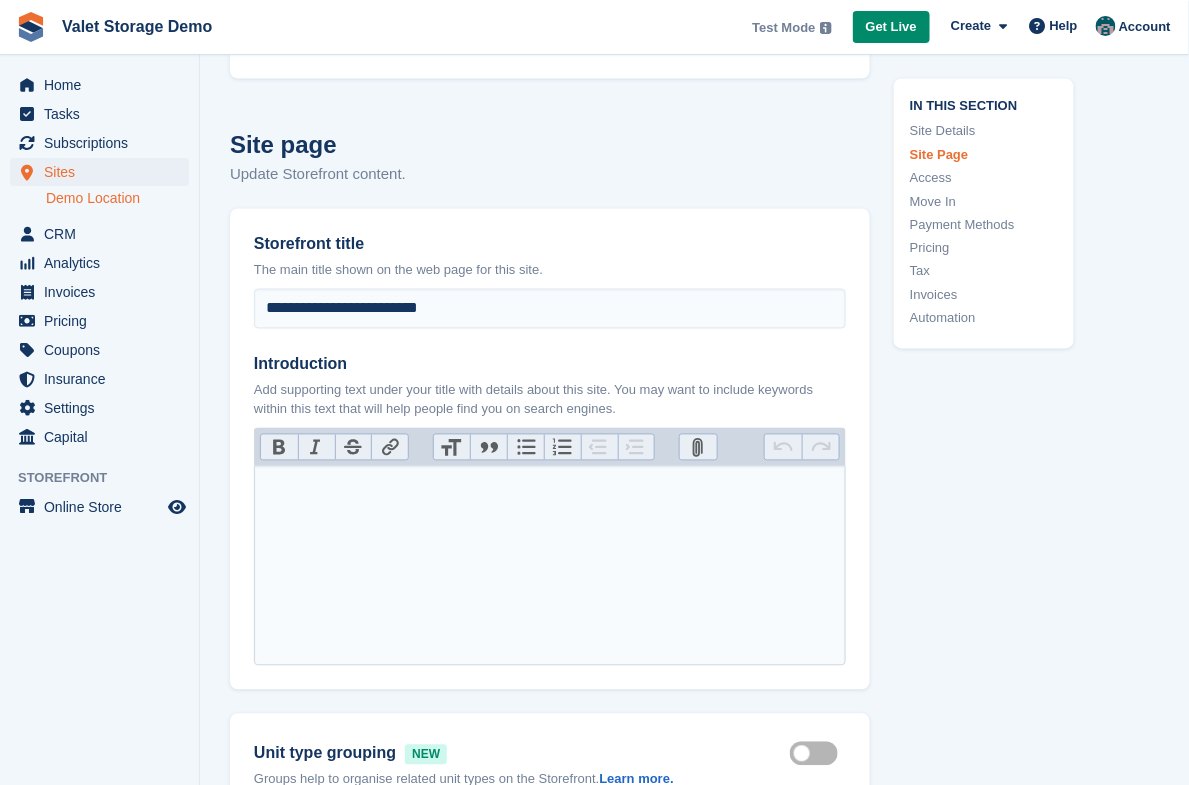 type 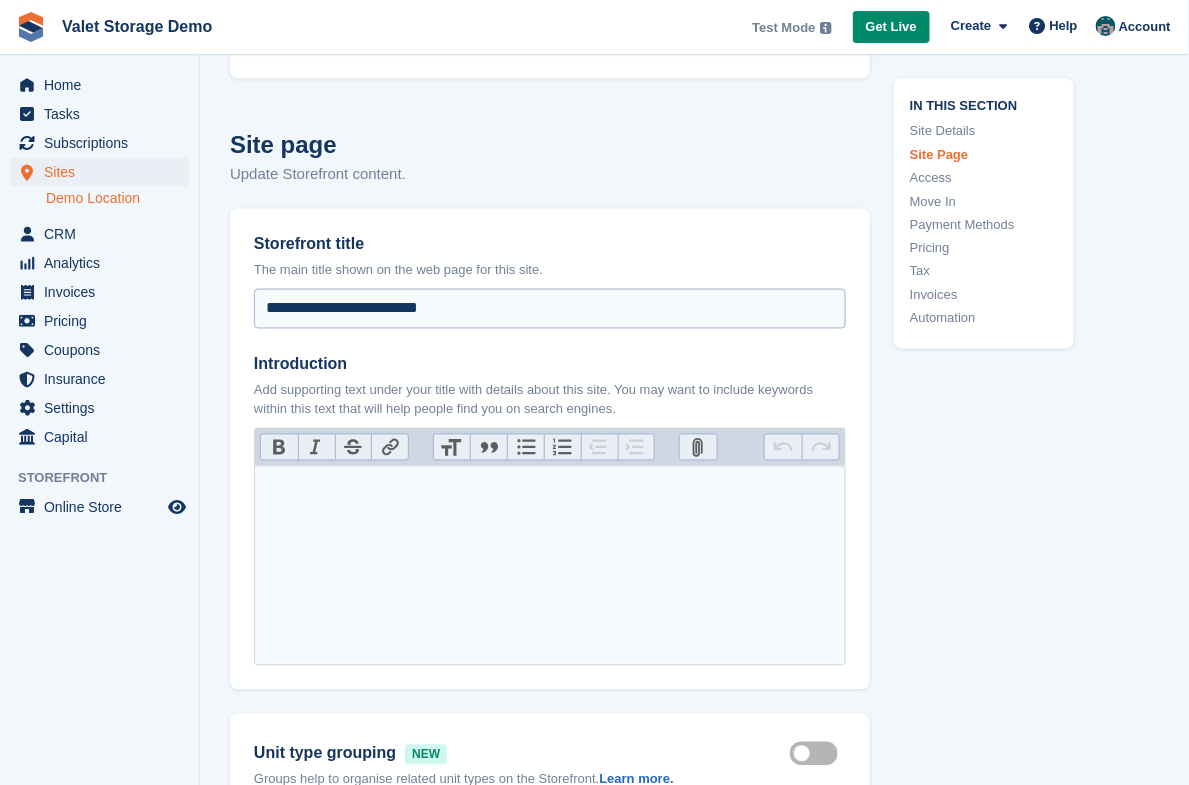 scroll, scrollTop: 748, scrollLeft: 0, axis: vertical 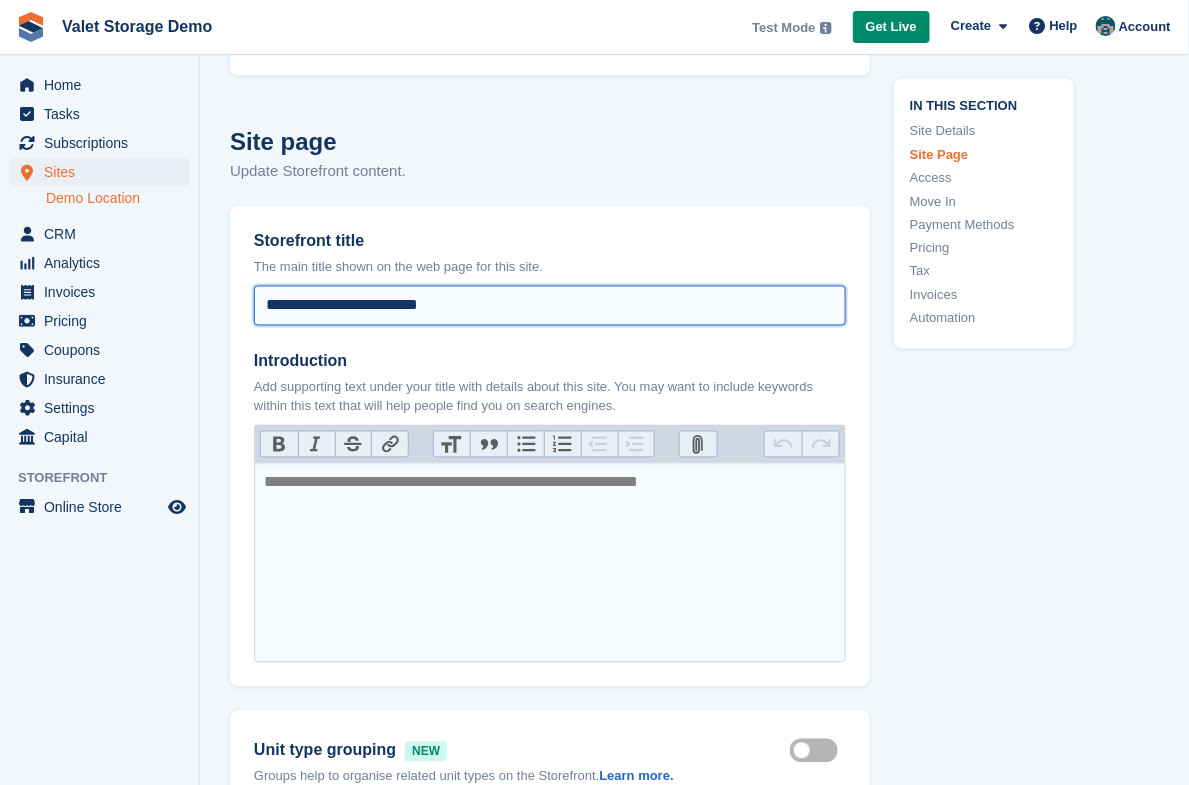 click on "**********" at bounding box center (550, 306) 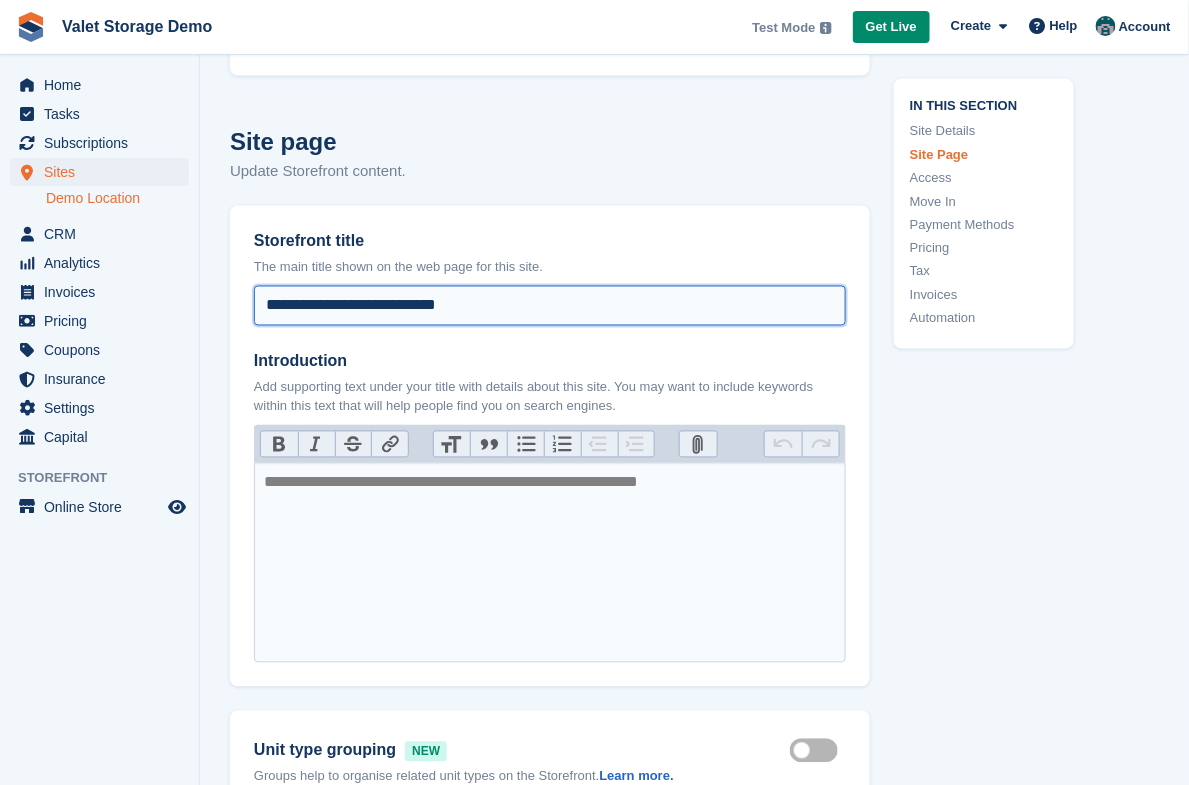 scroll, scrollTop: 650, scrollLeft: 0, axis: vertical 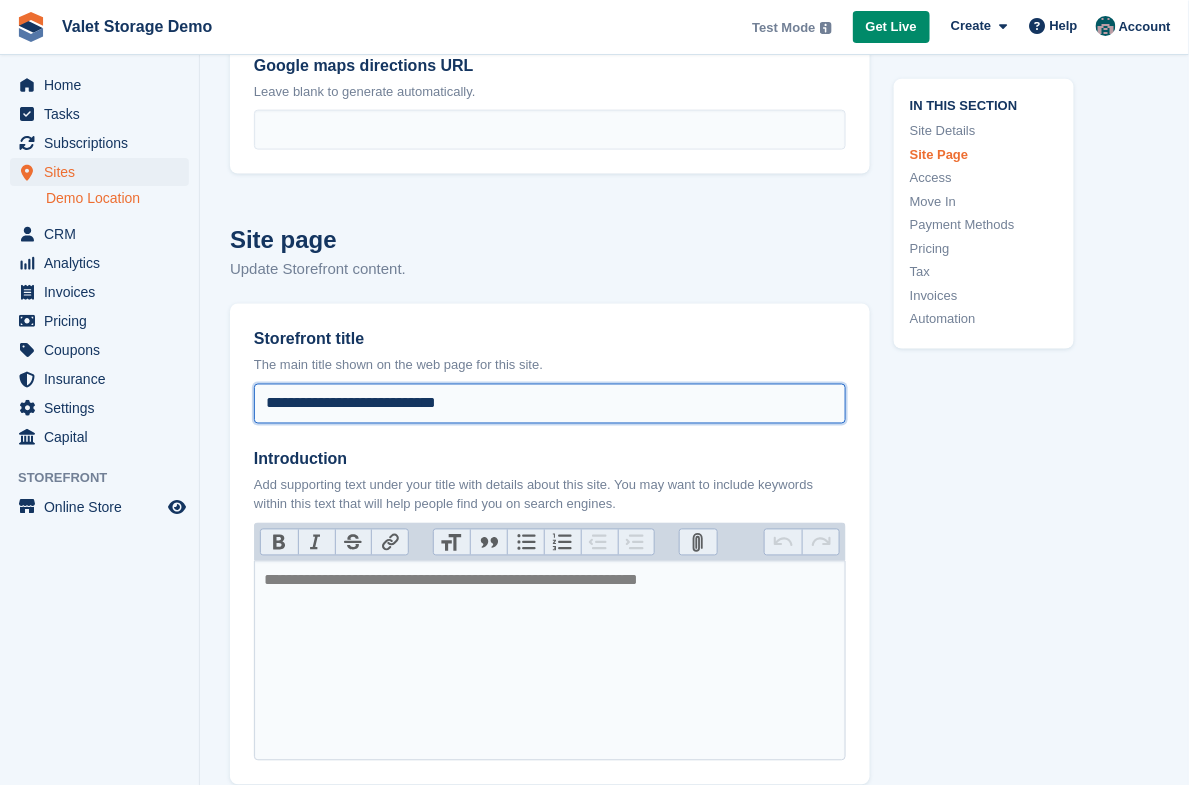drag, startPoint x: 443, startPoint y: 394, endPoint x: 462, endPoint y: 398, distance: 19.416489 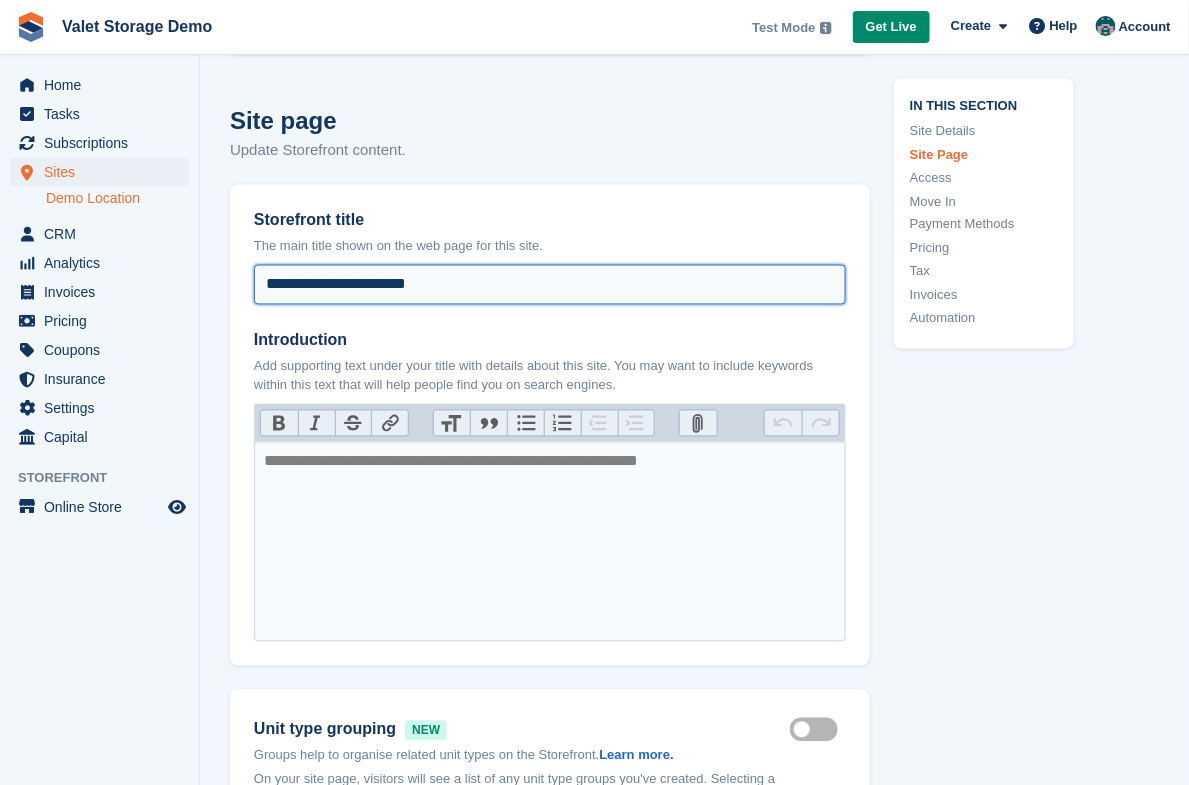 scroll, scrollTop: 765, scrollLeft: 0, axis: vertical 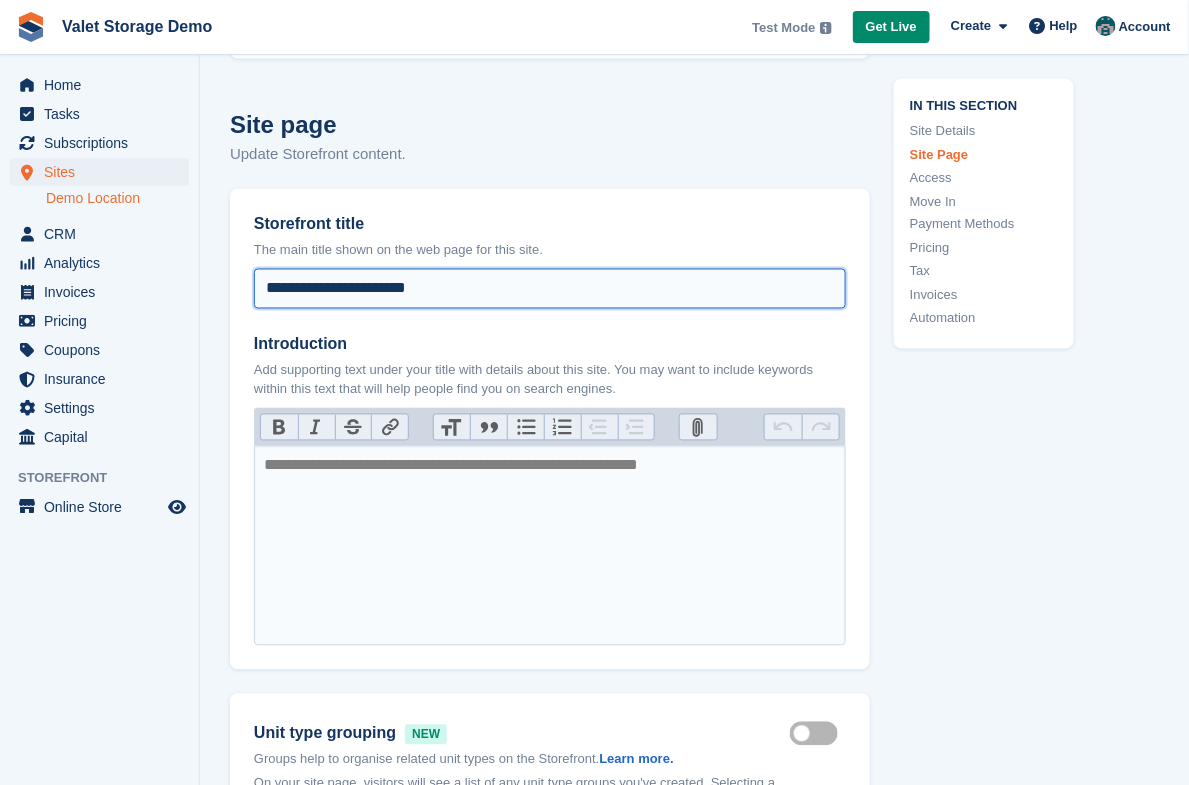 drag, startPoint x: 301, startPoint y: 290, endPoint x: 221, endPoint y: 288, distance: 80.024994 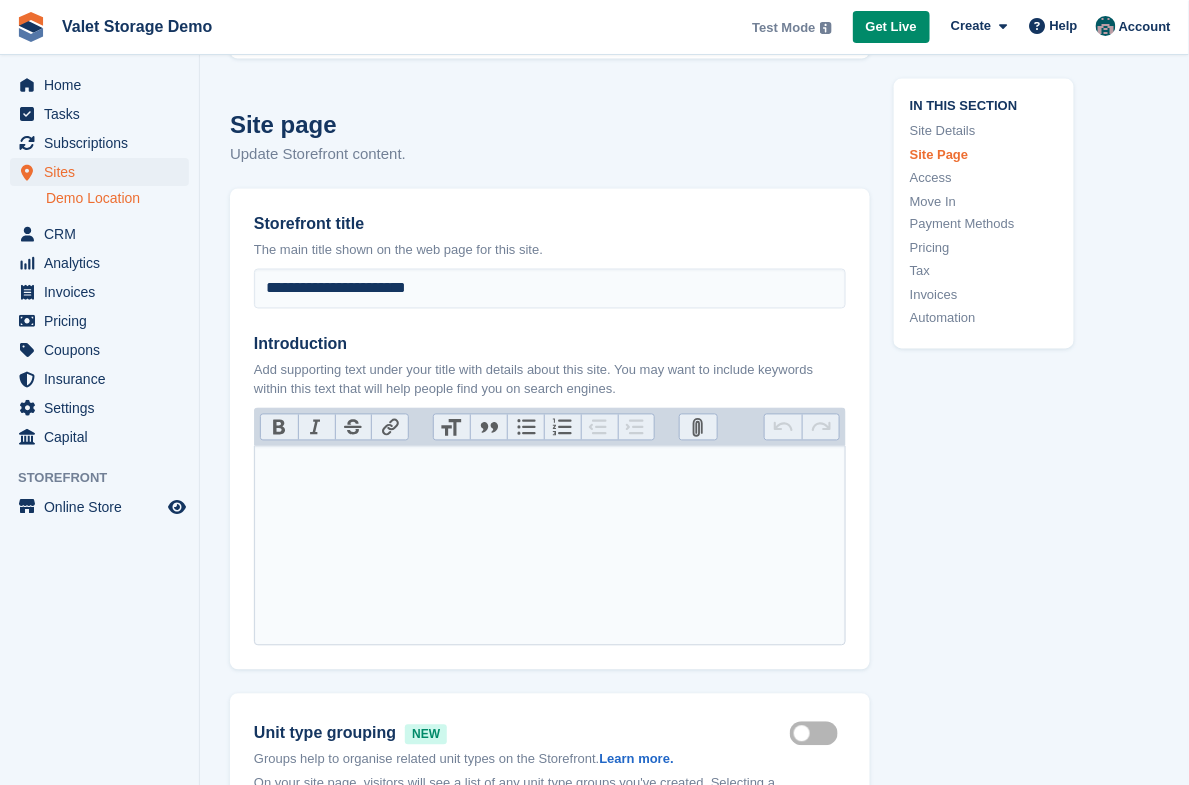 click at bounding box center [550, 546] 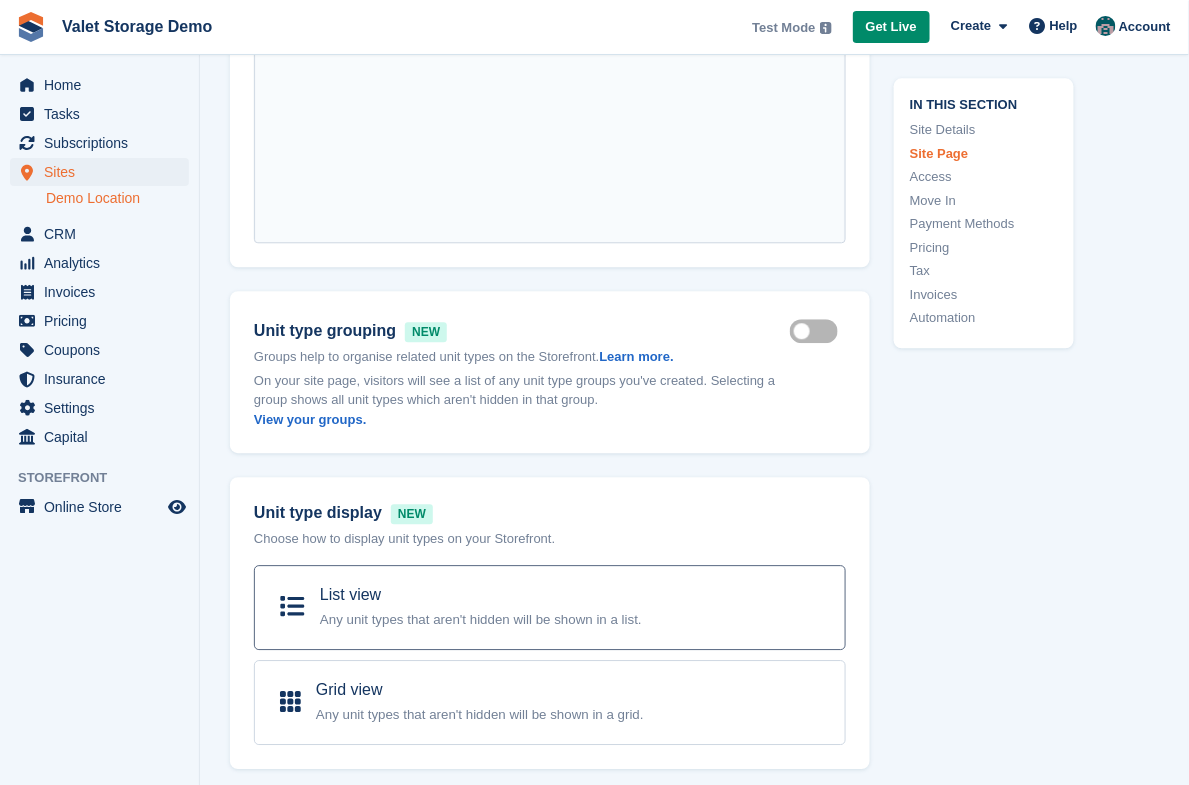 scroll, scrollTop: 1108, scrollLeft: 0, axis: vertical 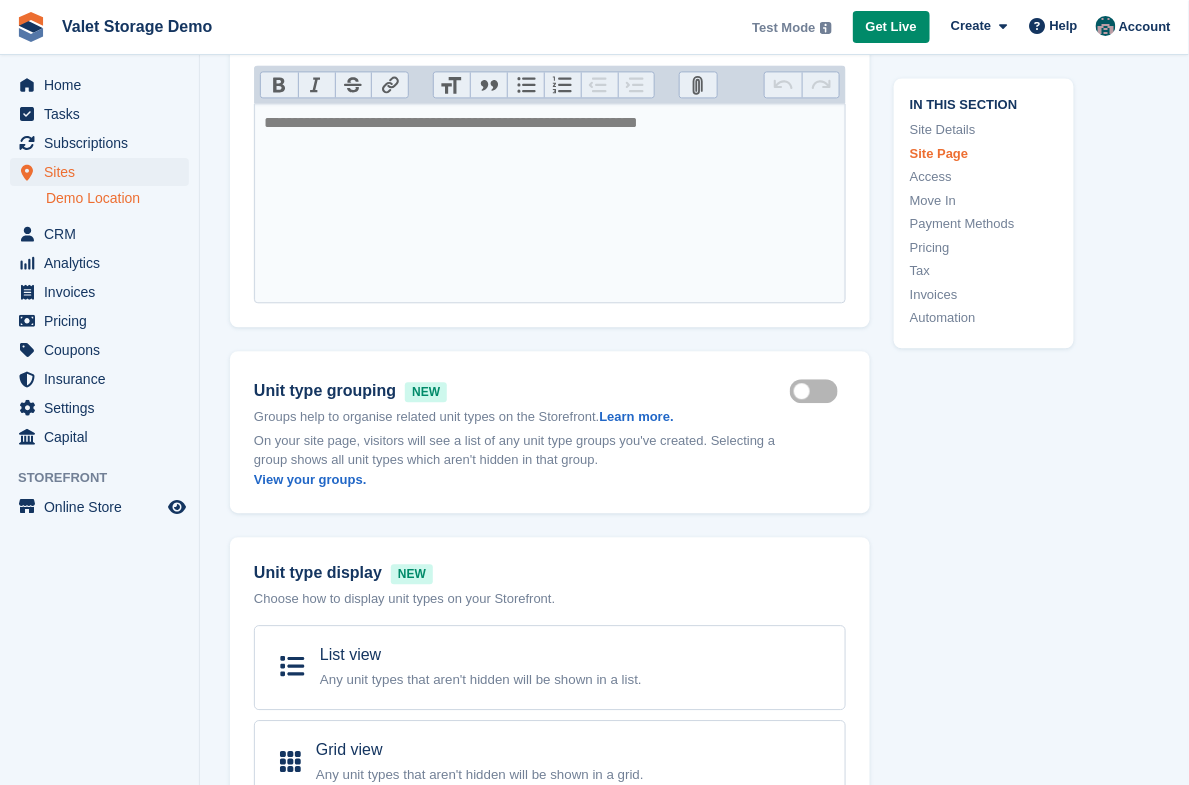 click on "Show groups on storefront" at bounding box center [818, 390] 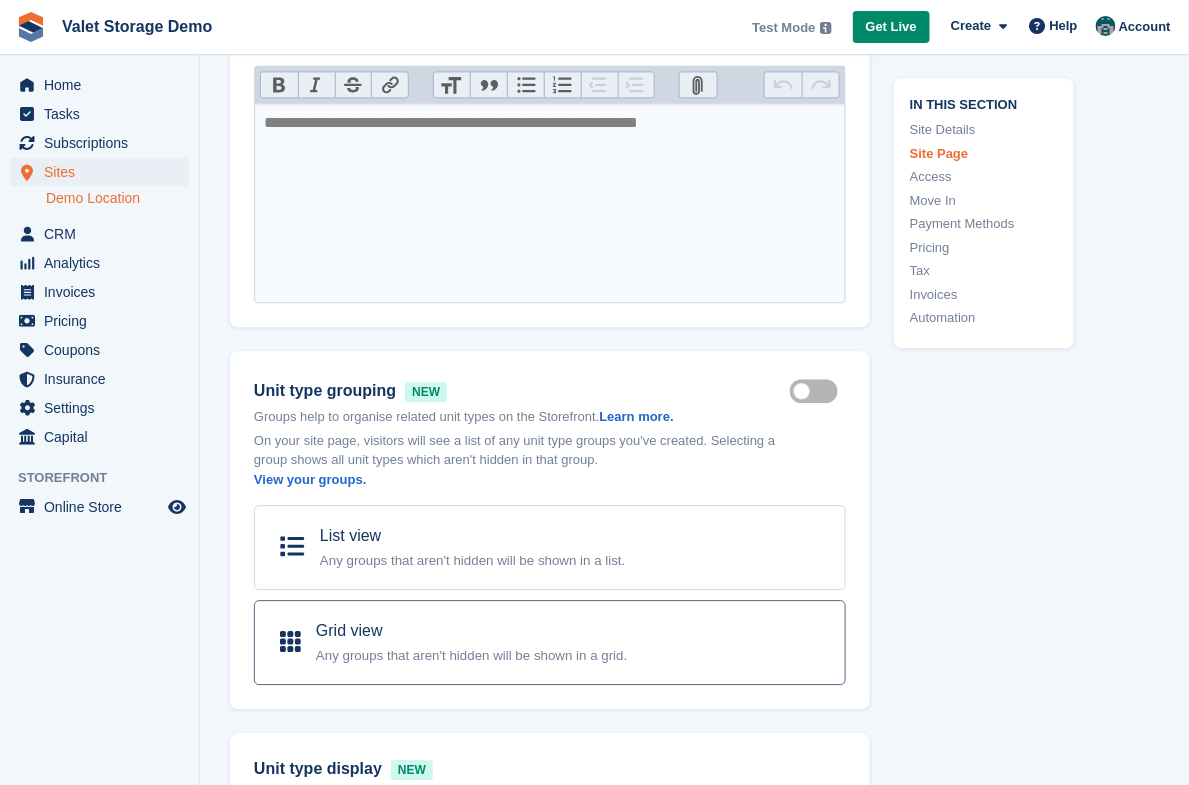 click on "Grid view
Any groups that aren't hidden will be shown in a grid." at bounding box center (472, 643) 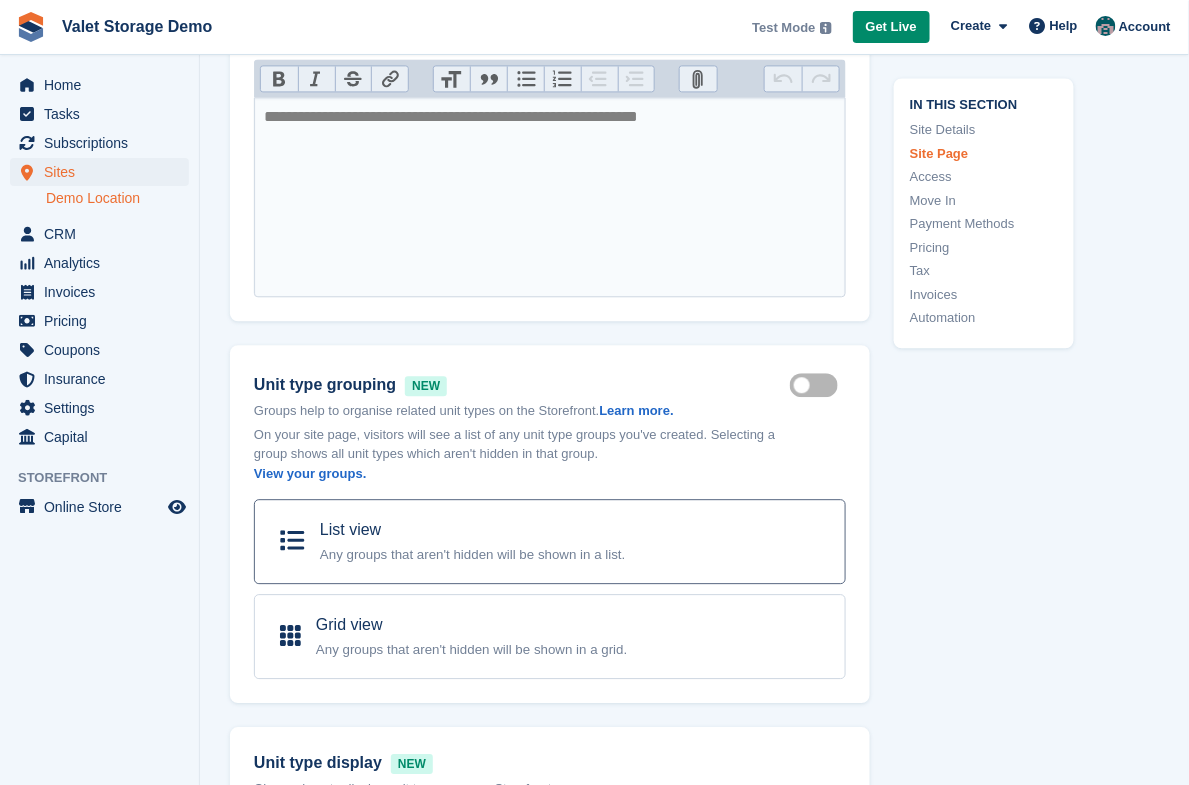 click on "List view
Any groups that aren't hidden will be shown in a list." at bounding box center [473, 542] 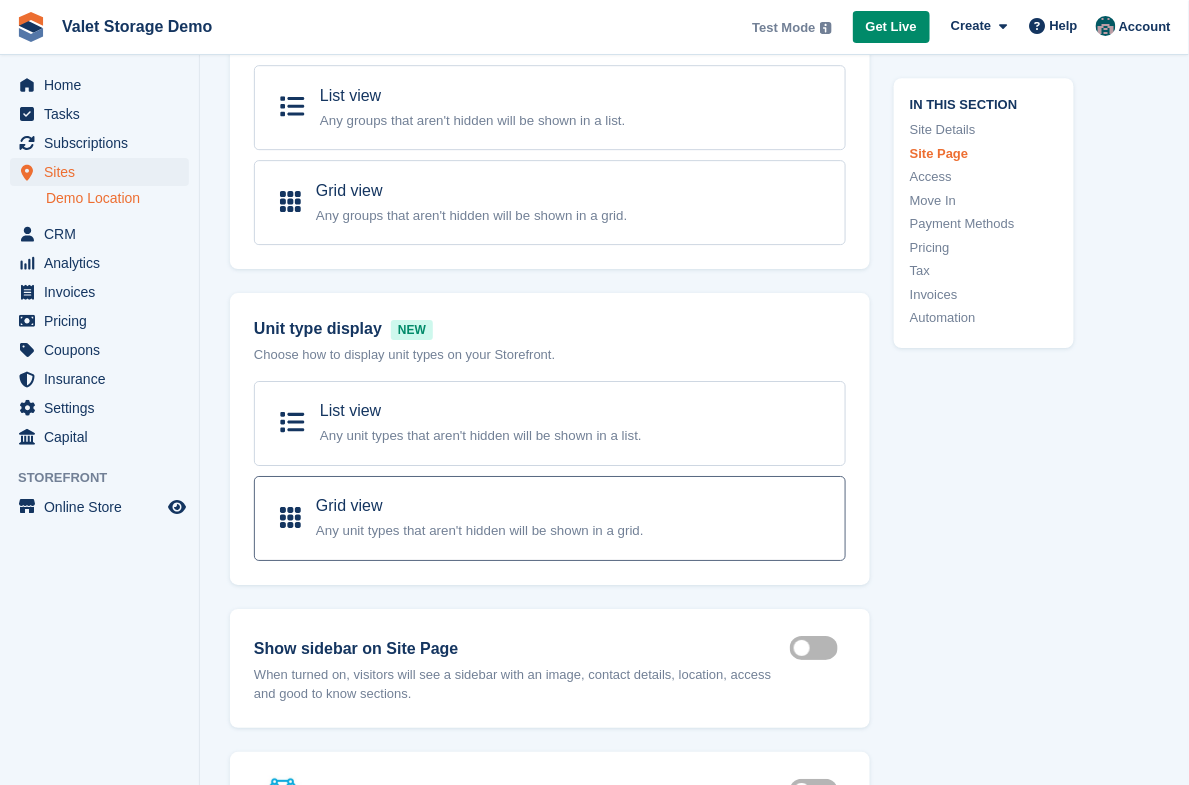 click on "Any unit types that aren't hidden will be shown in a grid." at bounding box center [480, 530] 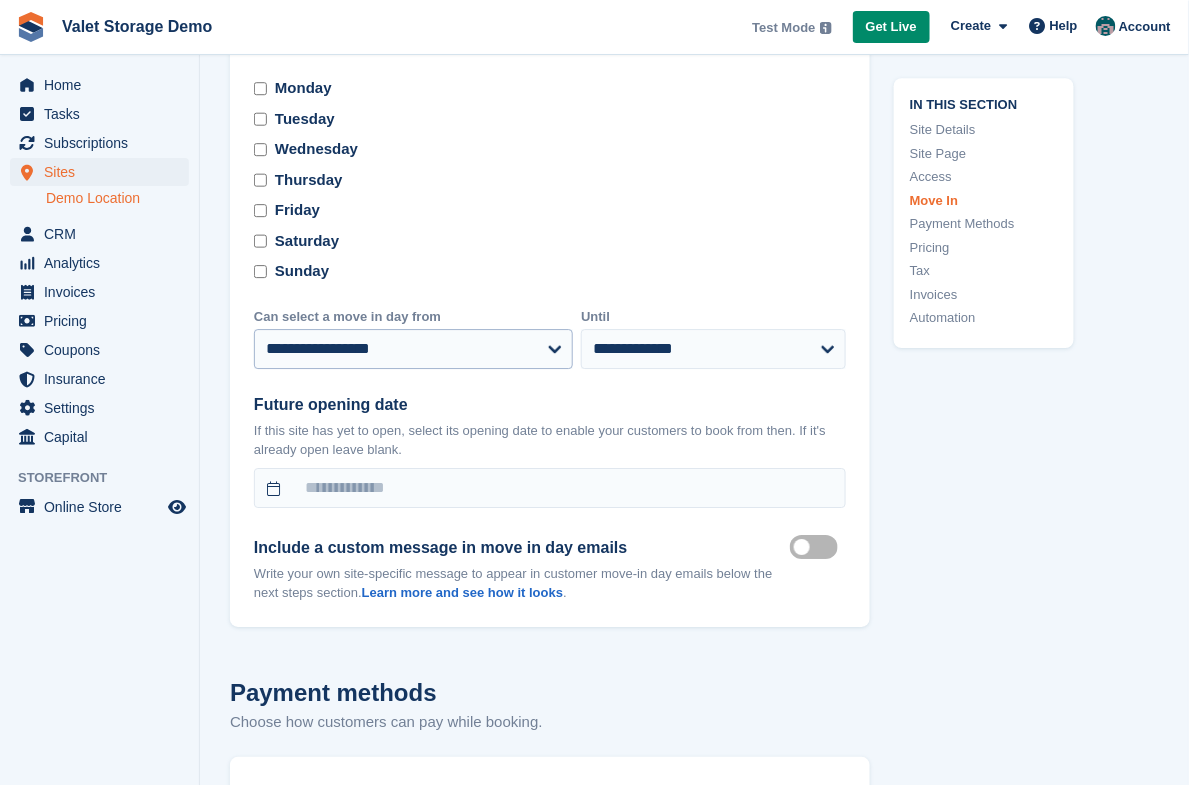 scroll, scrollTop: 5462, scrollLeft: 0, axis: vertical 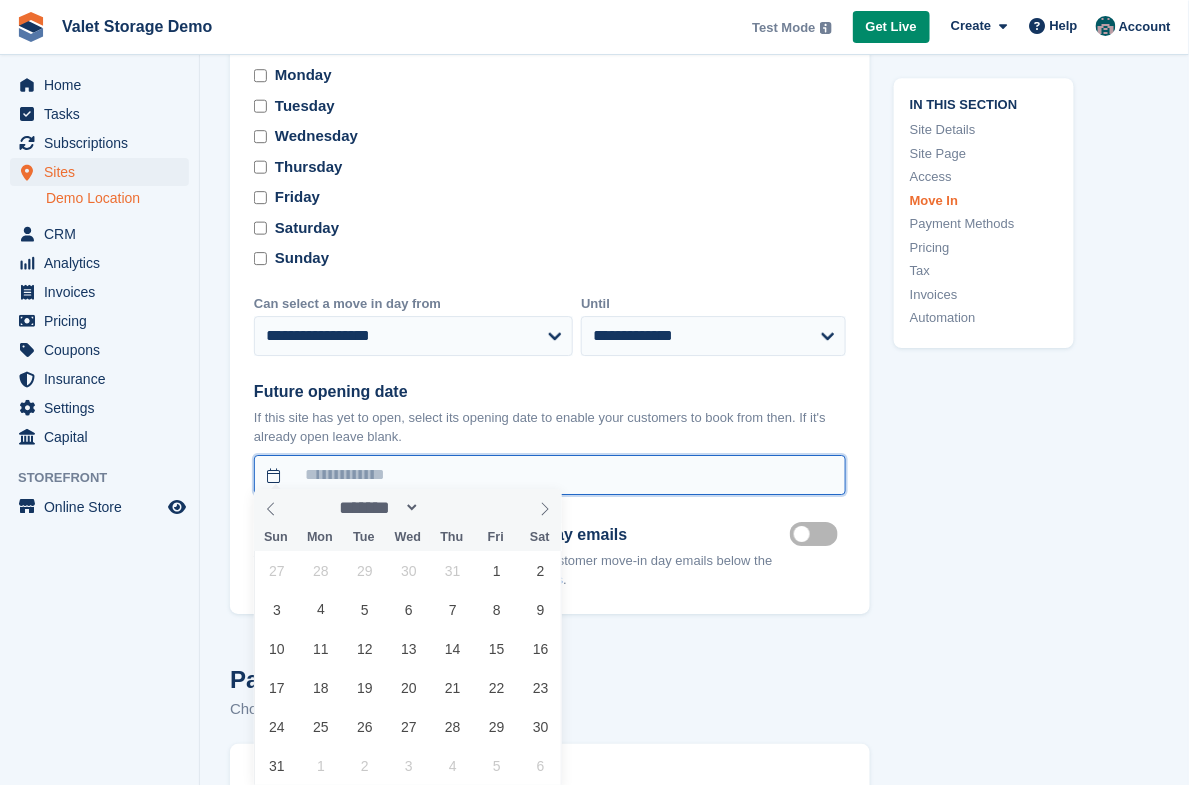click at bounding box center [550, 475] 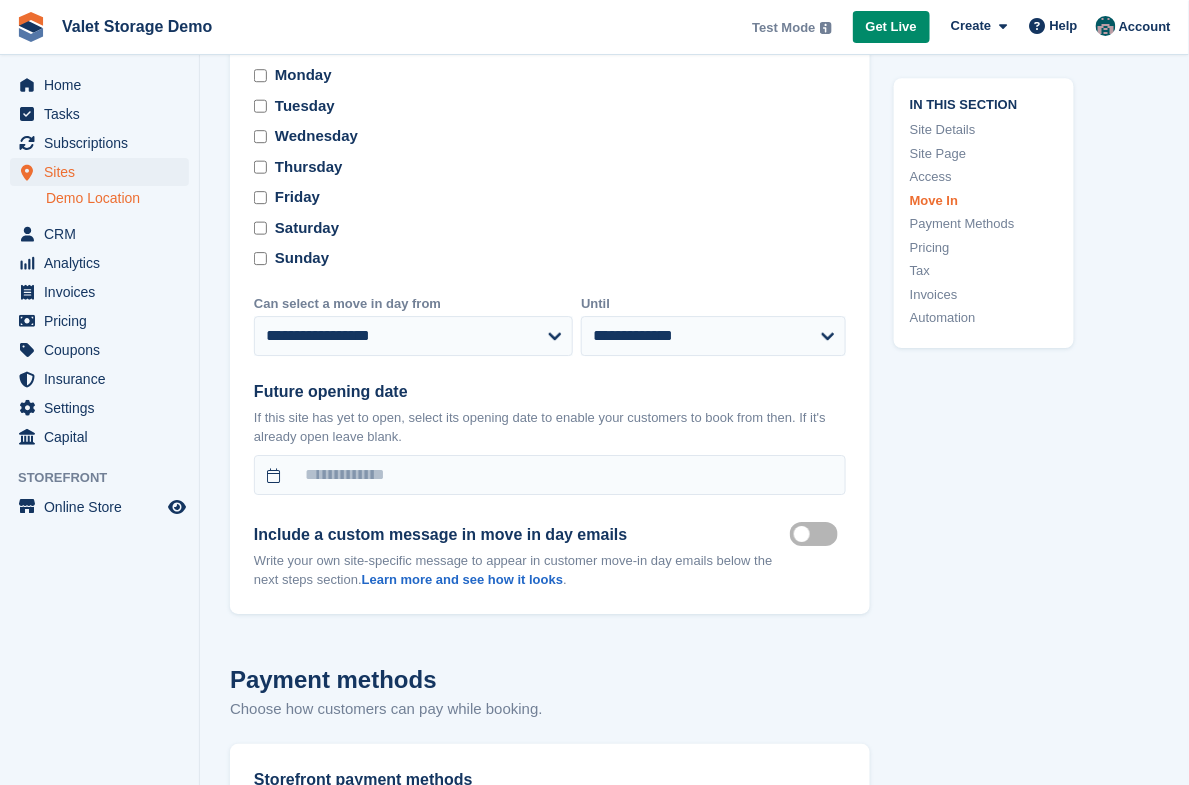 click on "Sunday" at bounding box center (550, 258) 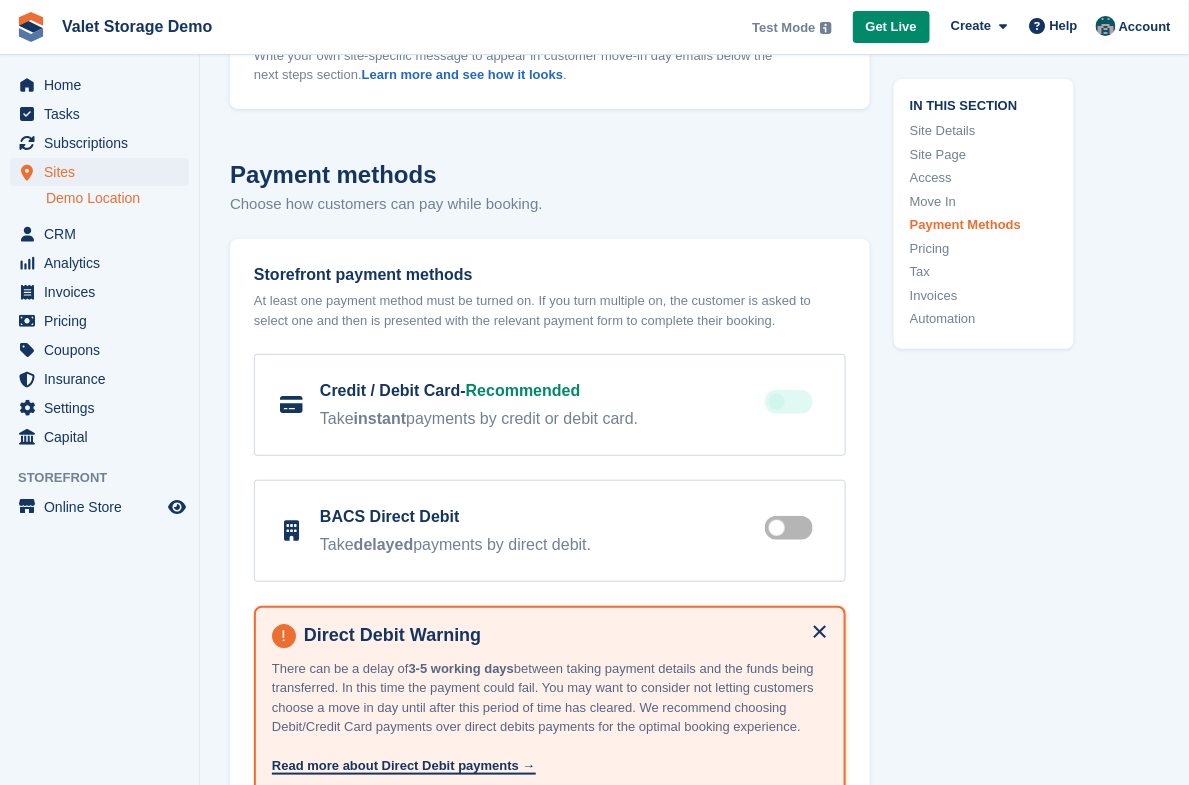 scroll, scrollTop: 5969, scrollLeft: 0, axis: vertical 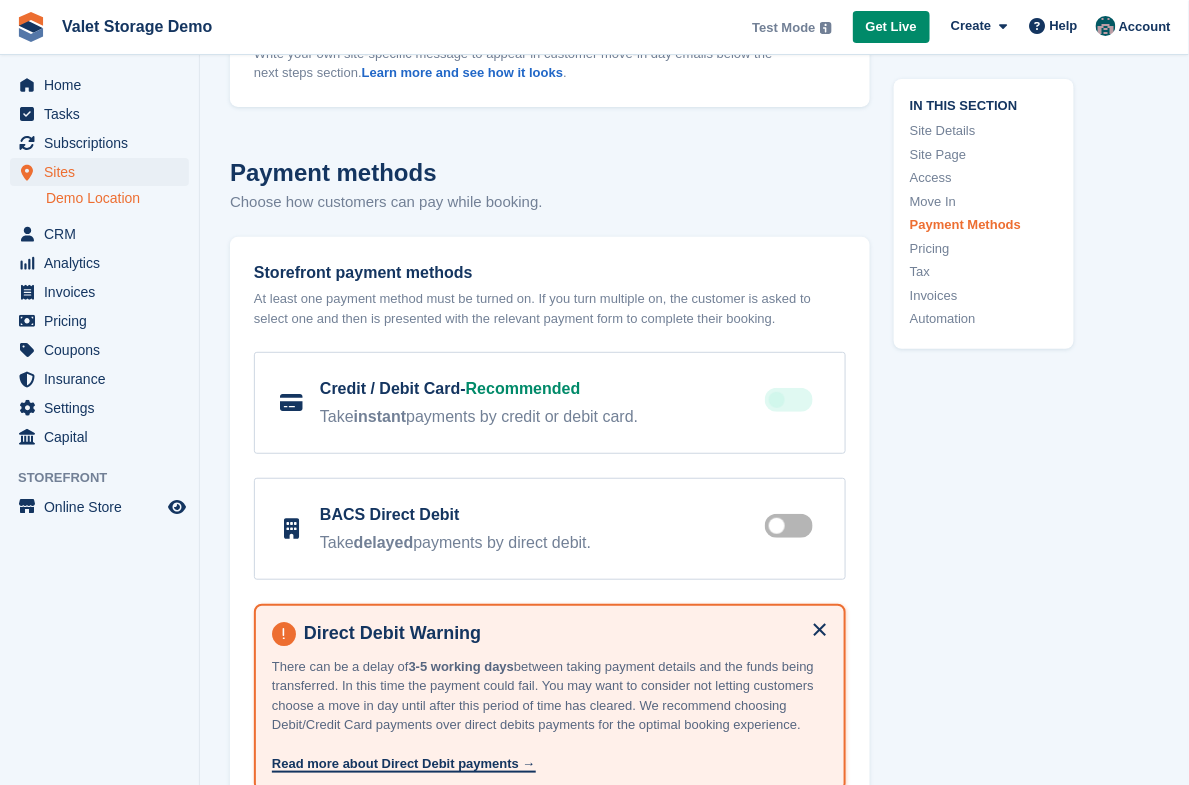 click at bounding box center [793, 526] 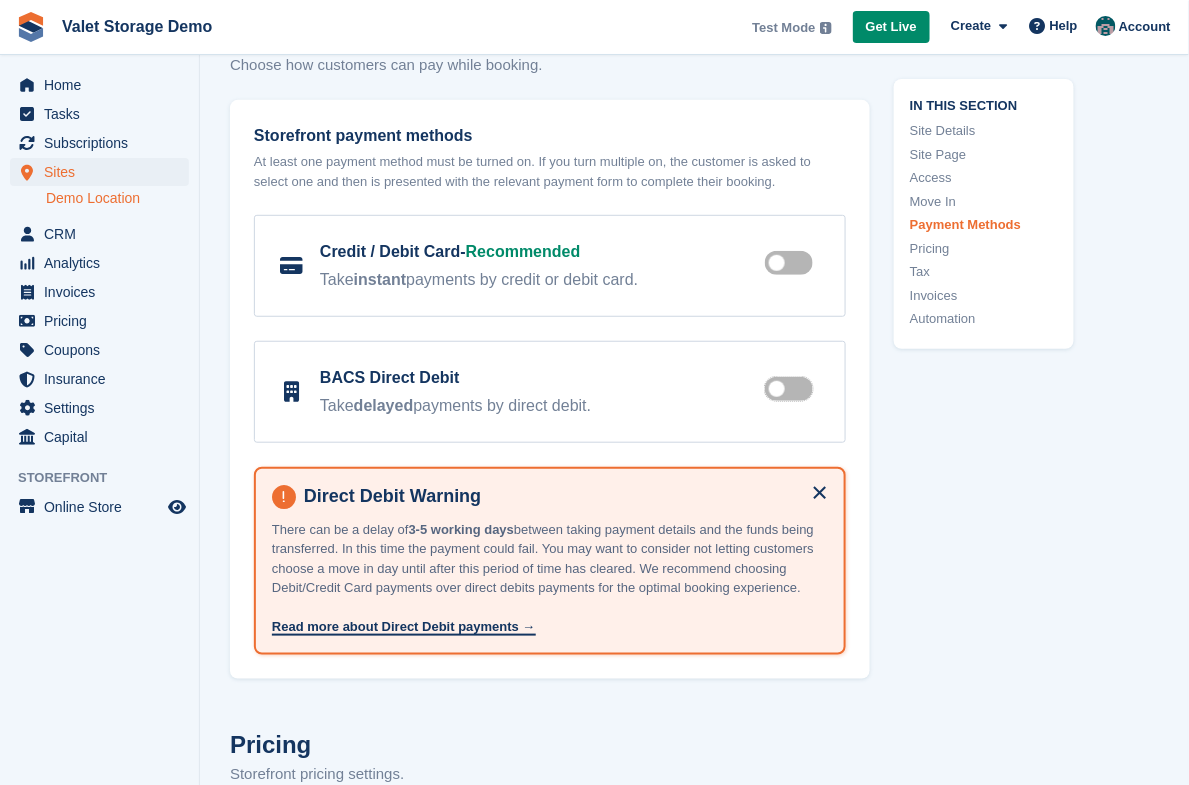 scroll, scrollTop: 6056, scrollLeft: 0, axis: vertical 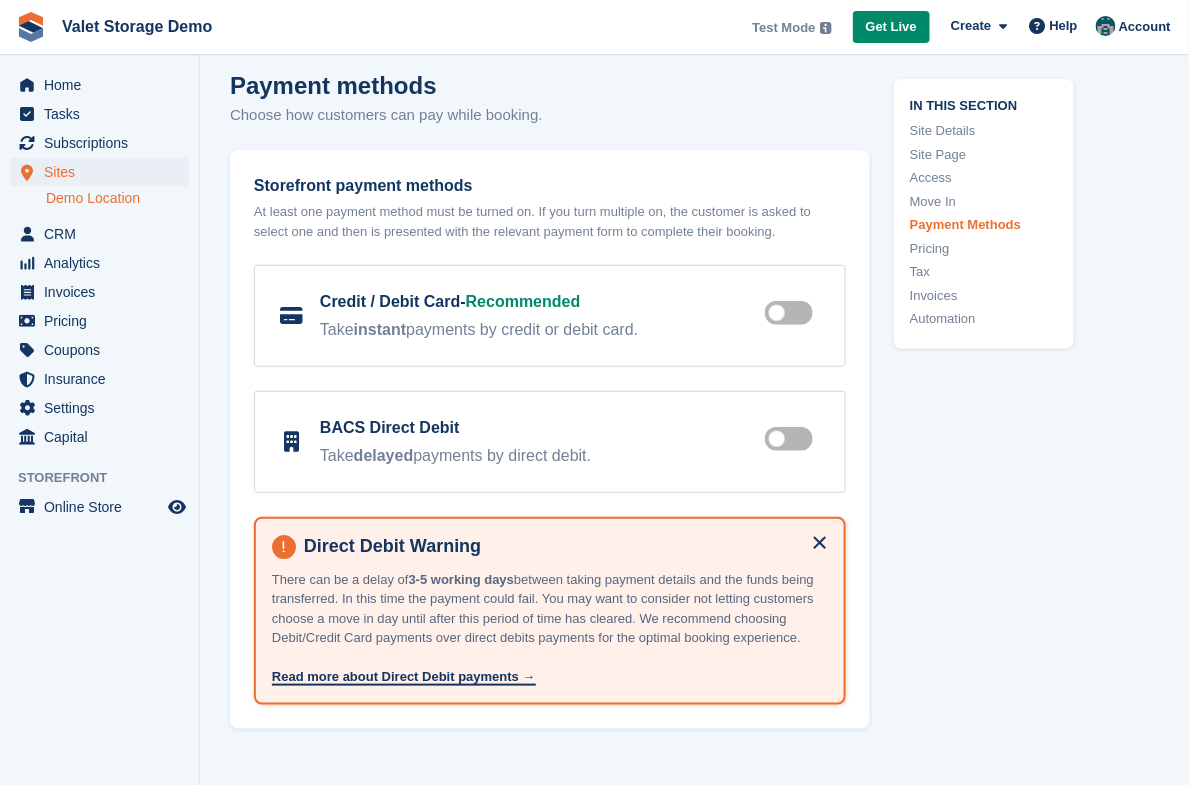 click at bounding box center (793, 439) 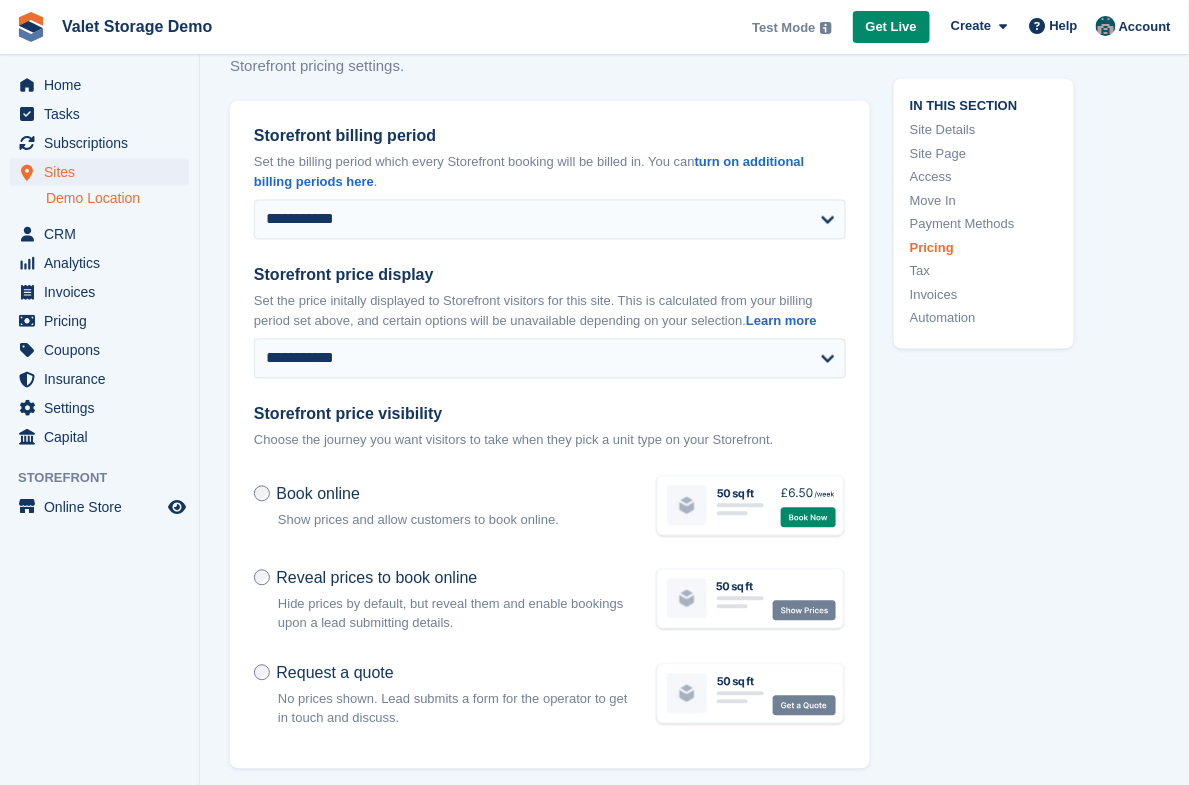 scroll, scrollTop: 6812, scrollLeft: 0, axis: vertical 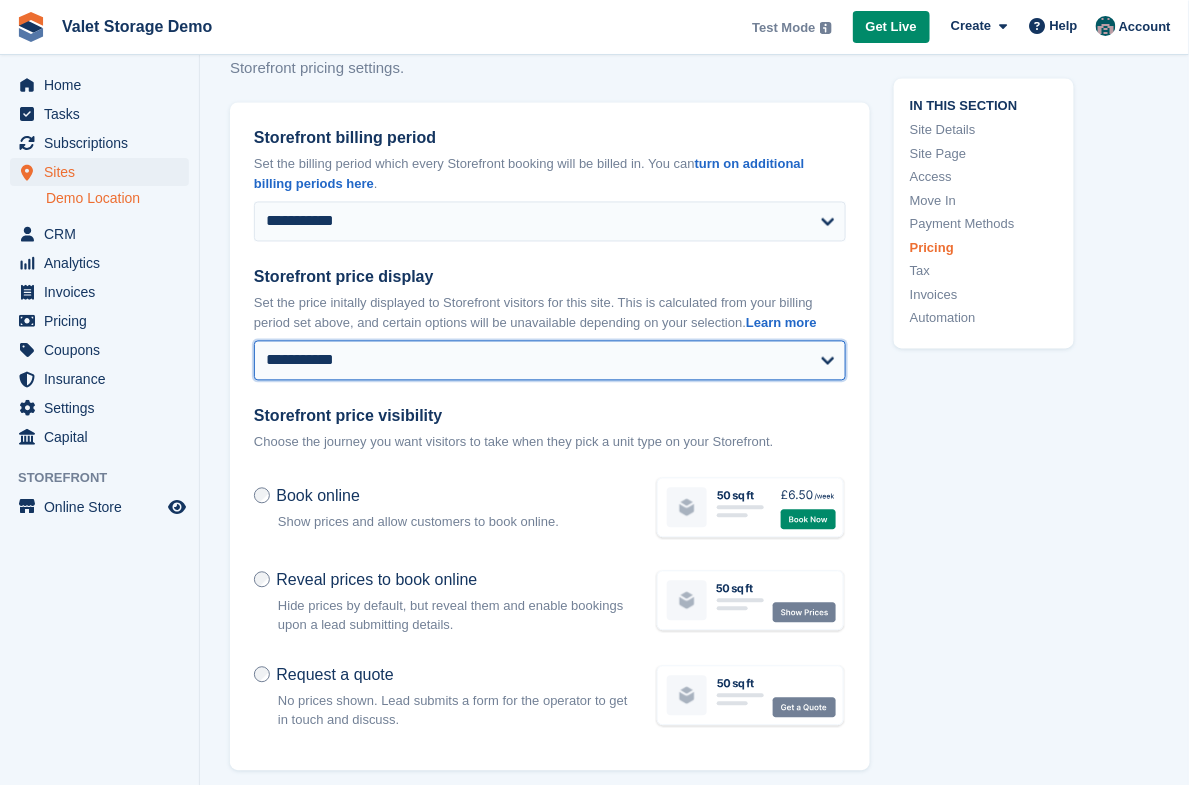 click on "**********" at bounding box center (550, 361) 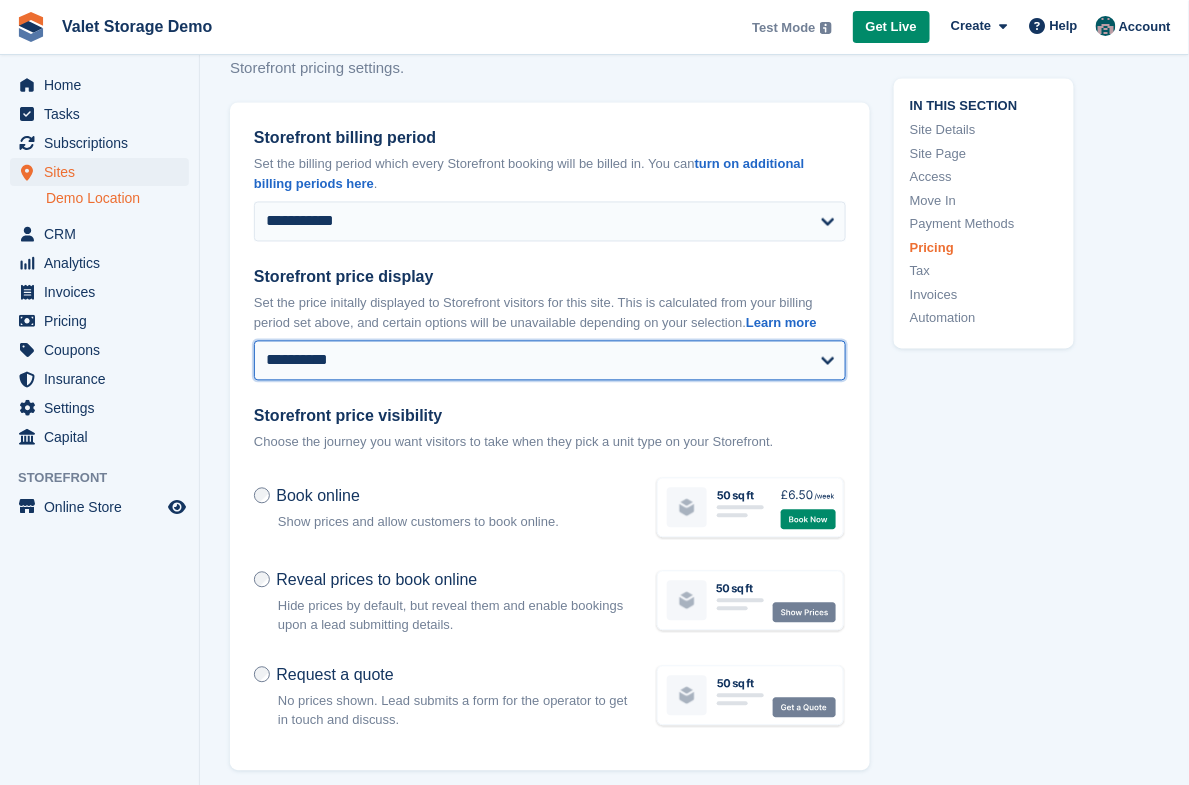 click on "**********" at bounding box center (550, 361) 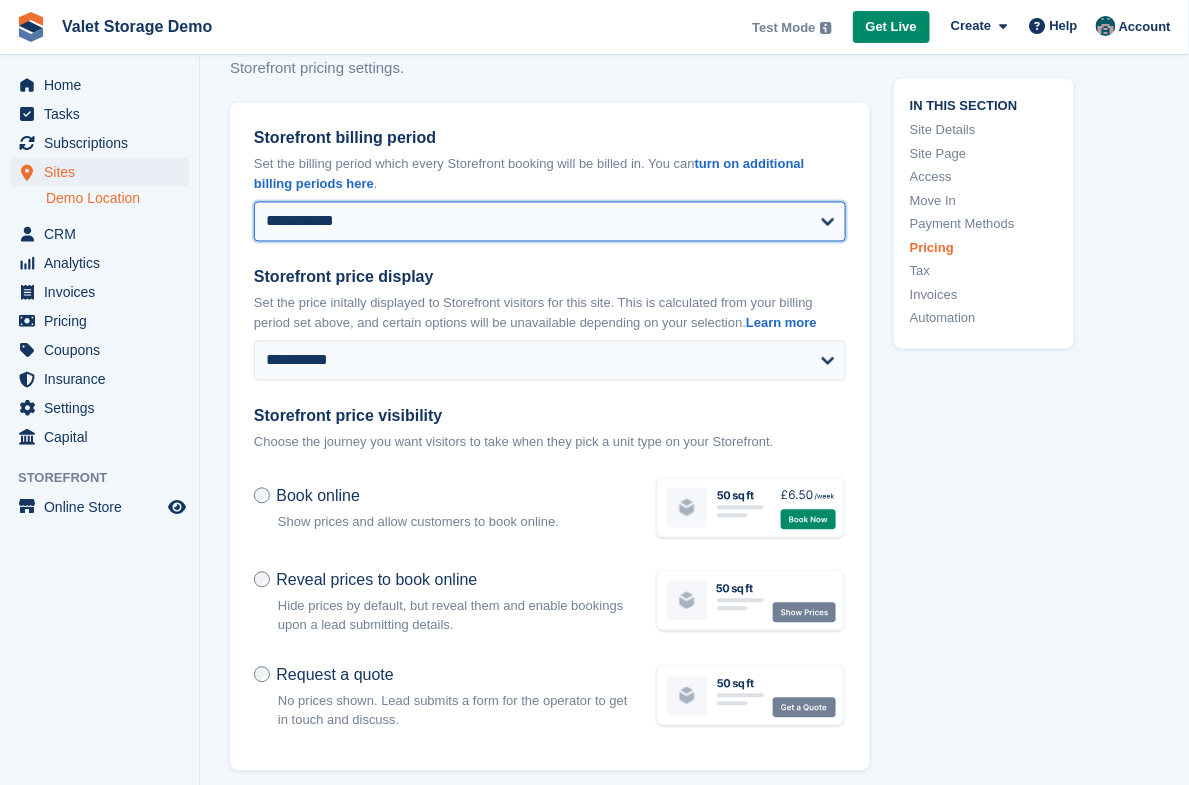 click on "**********" at bounding box center [550, 222] 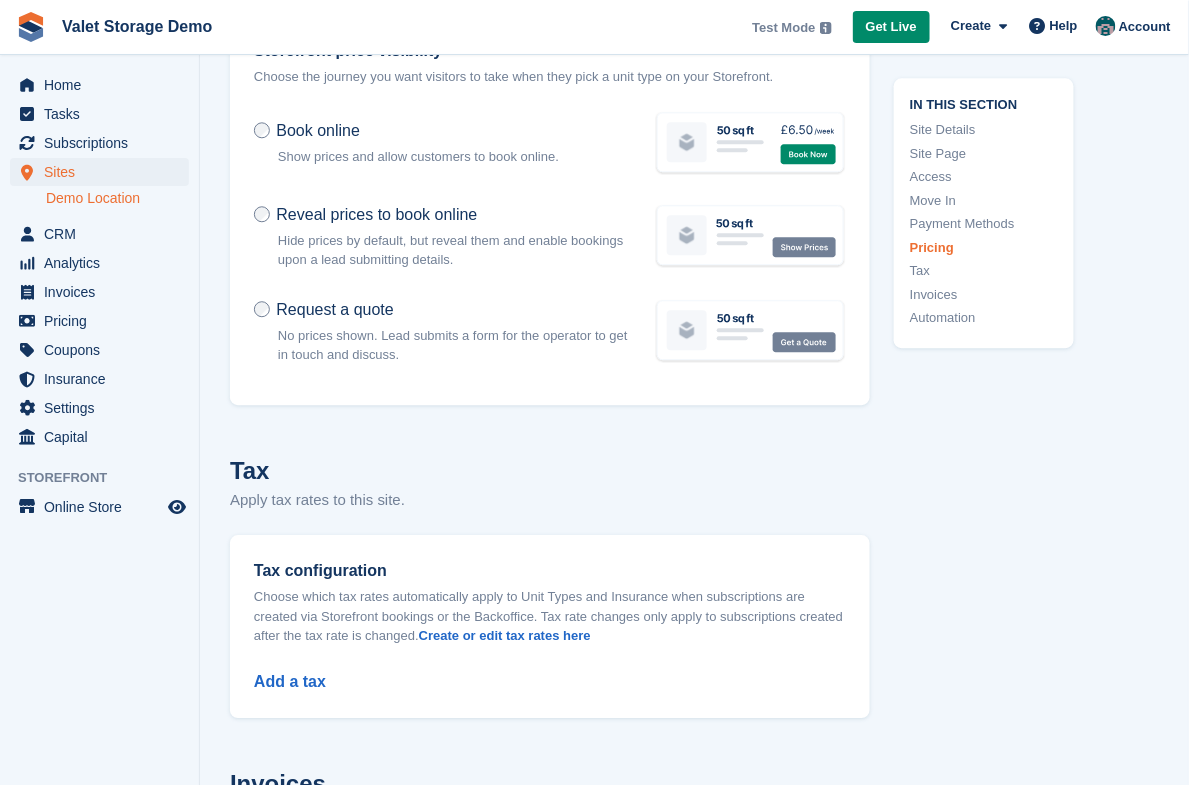 scroll, scrollTop: 7254, scrollLeft: 0, axis: vertical 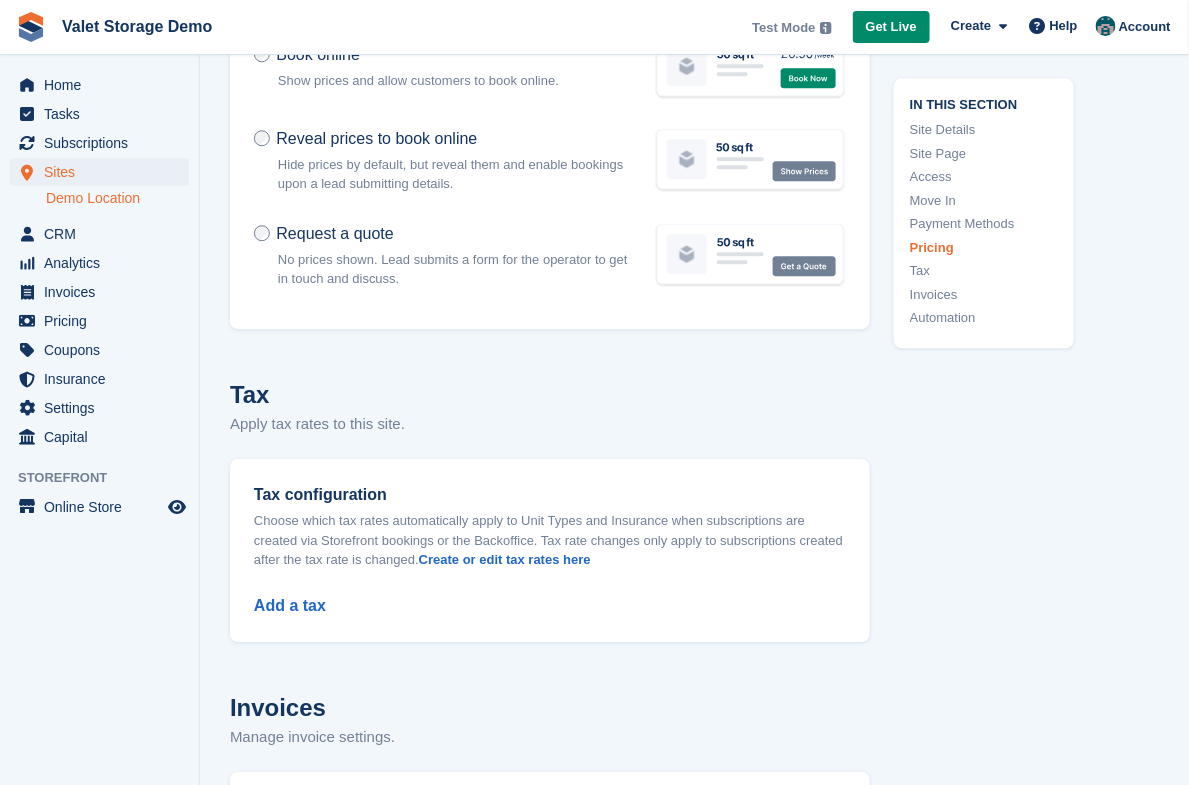 click on "Request a quote" at bounding box center (334, 233) 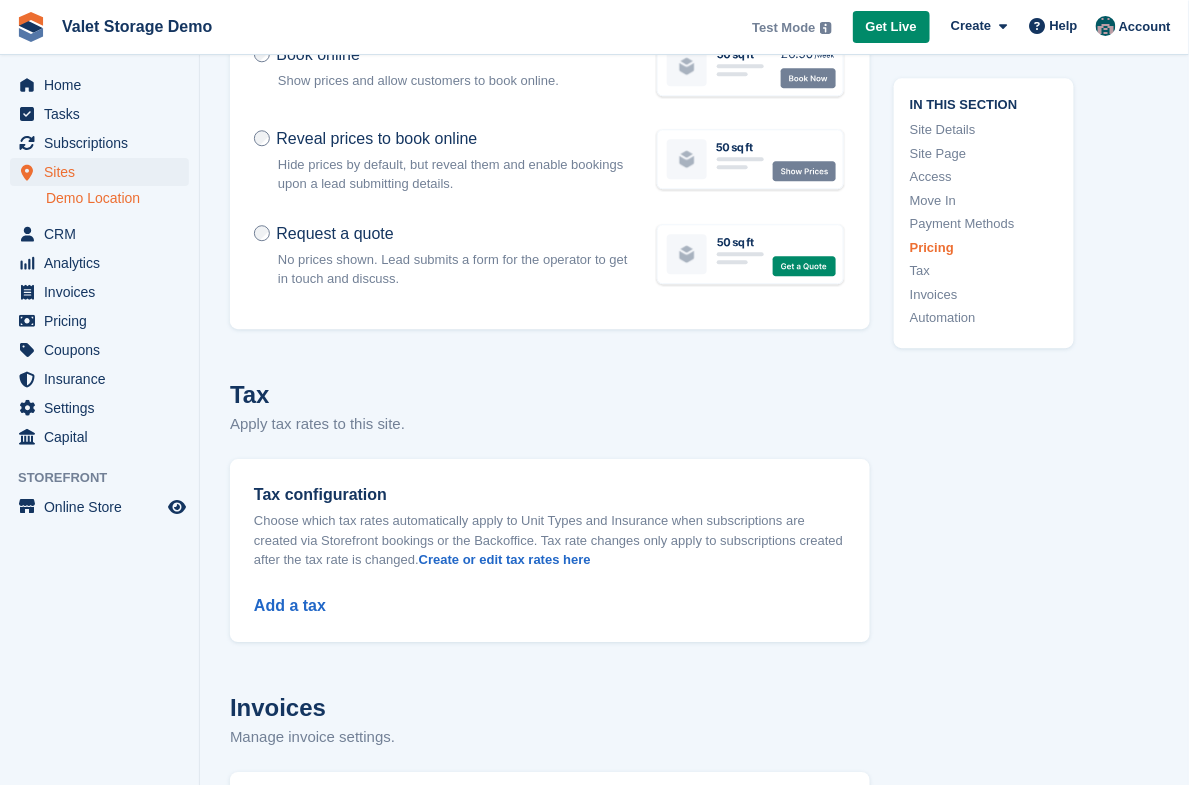 click on "Reveal prices to book online" at bounding box center (376, 138) 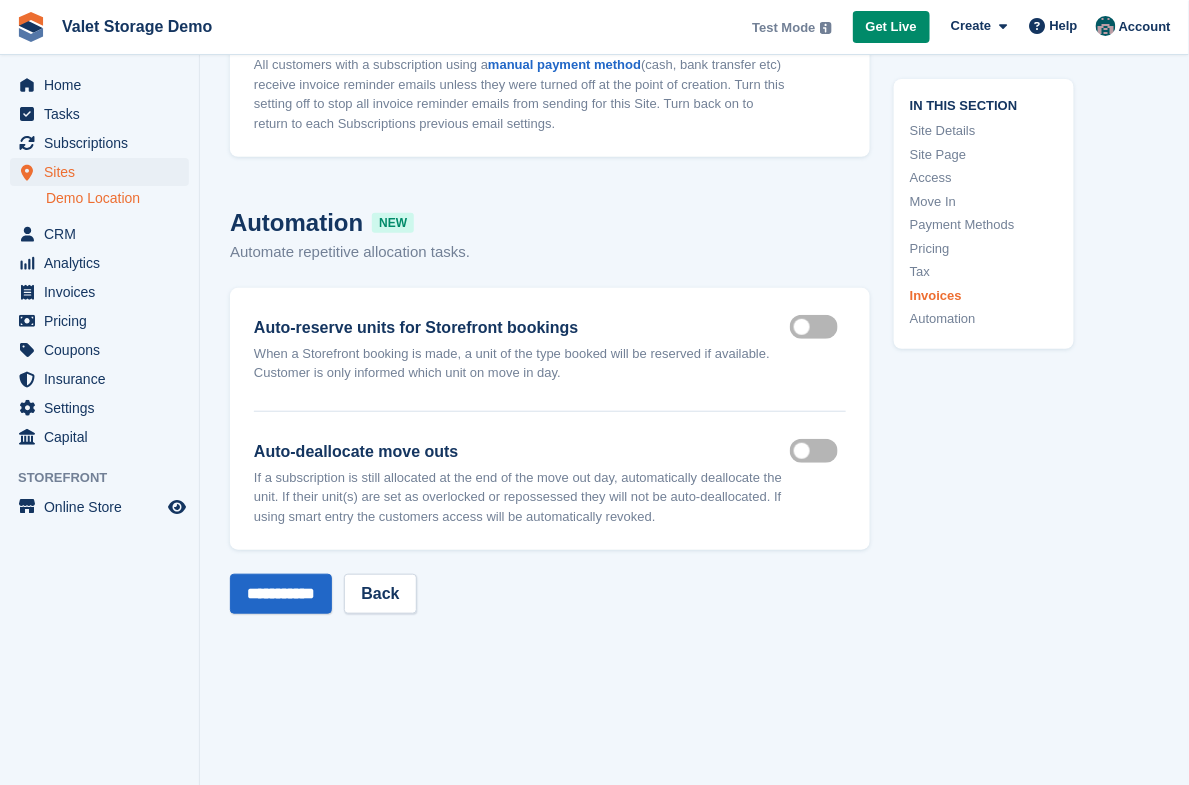 scroll, scrollTop: 8056, scrollLeft: 0, axis: vertical 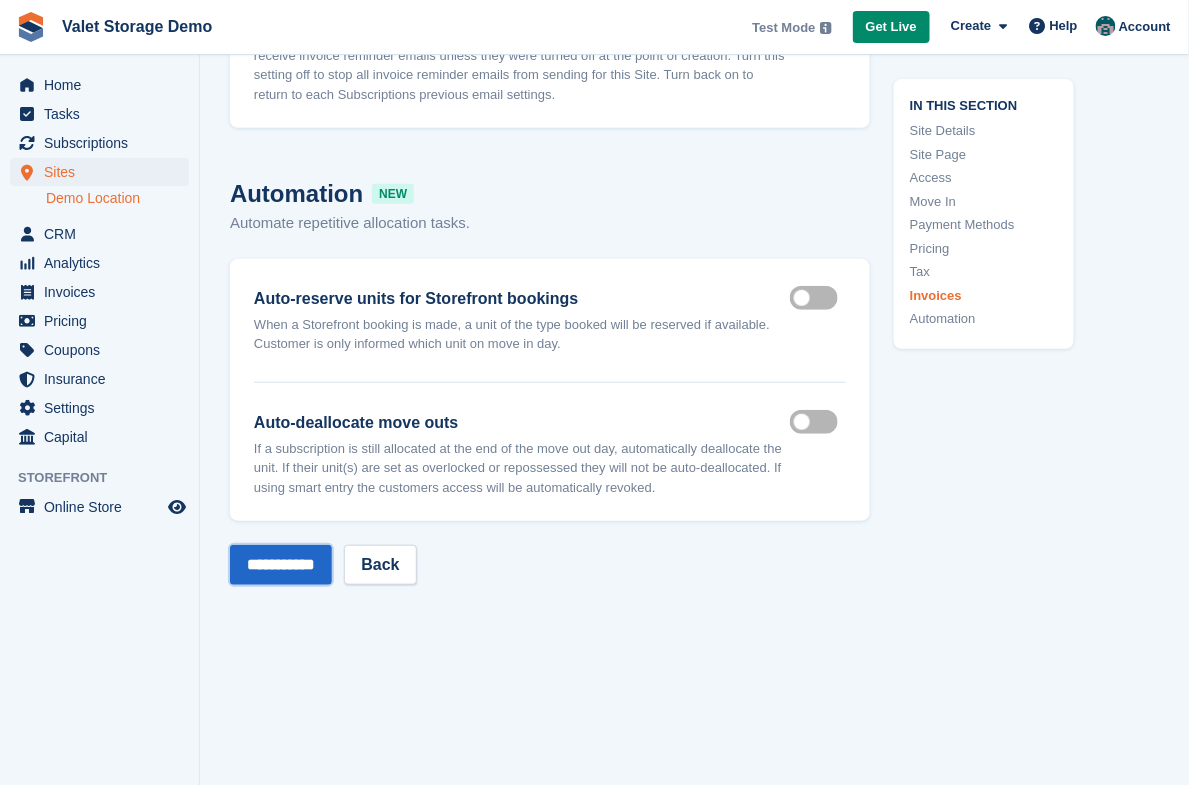 click on "**********" at bounding box center [281, 565] 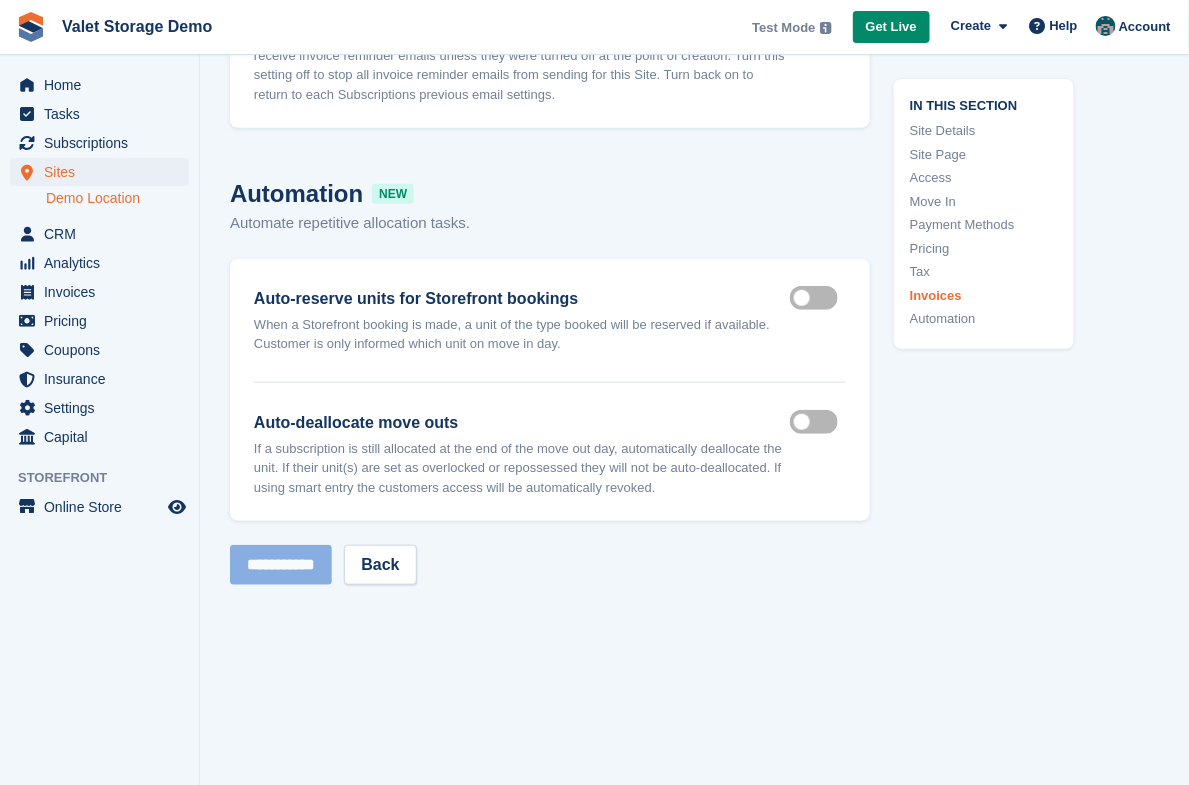 scroll, scrollTop: 7919, scrollLeft: 0, axis: vertical 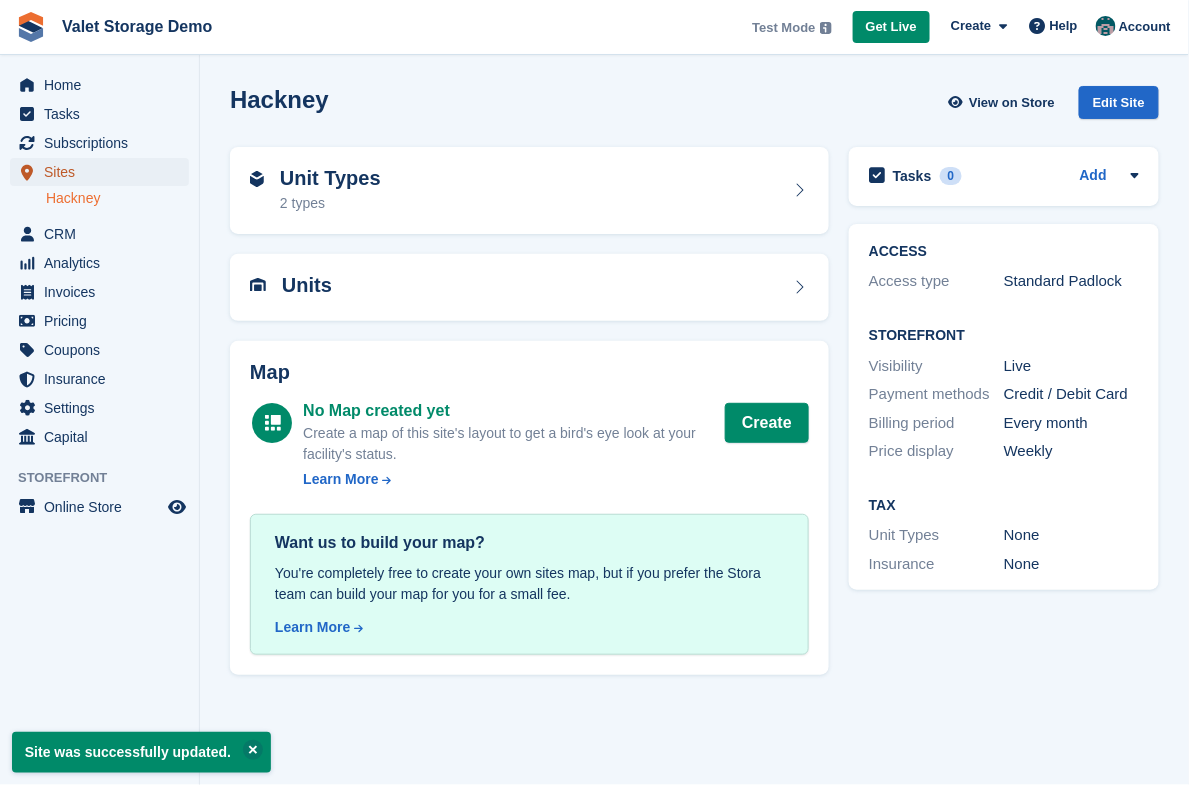 click on "Sites" at bounding box center (104, 172) 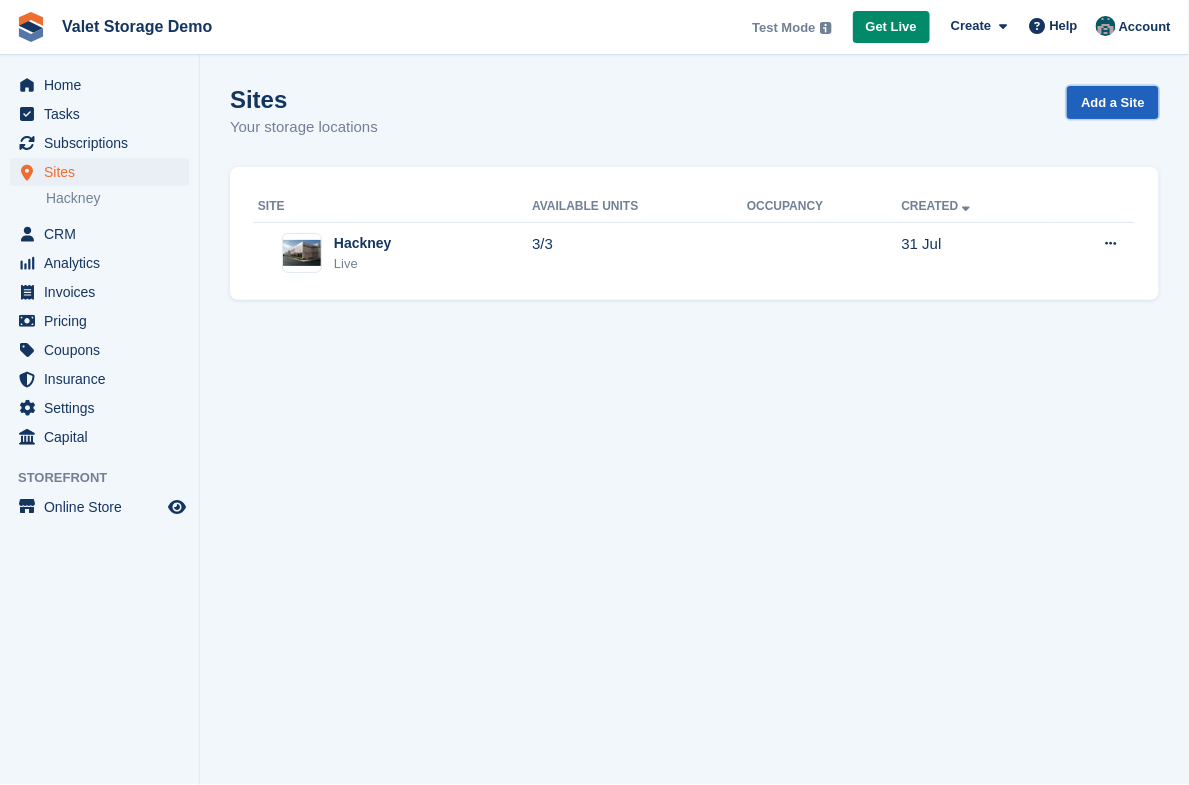 click on "Add a Site" at bounding box center (1113, 102) 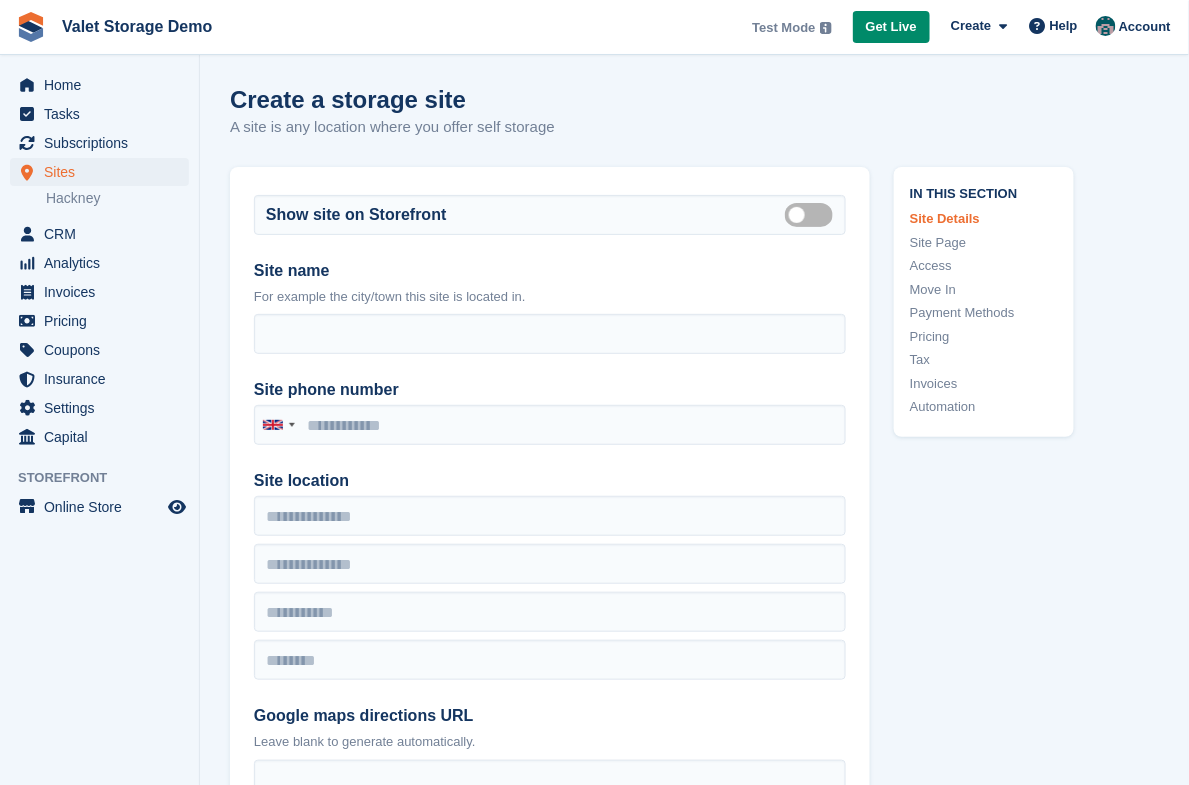 click on "Show site on Storefront
Is public
Site name
For example the city/town this site is located in.
Site phone number
United Kingdom +44 Afghanistan (‫افغانستان‬‎) +93 Albania (Shqipëri) +355 Algeria (‫الجزائر‬‎) +213 American Samoa +1 Andorra +376 Angola +244 Anguilla +1 Antigua and Barbuda +1 Argentina +54 Armenia (Հայաստան) +374 Aruba +297 Ascension Island +247 Australia +61 Austria (Österreich) +43 Azerbaijan (Azərbaycan) +994 Bahamas +1 Bahrain (‫البحرين‬‎) +973 Bangladesh (বাংলাদেশ) +880 Barbados +1 Belarus (Беларусь) +375 Belgium (België) +32 Belize +501 Benin (Bénin) +229 Bermuda +1 Bhutan (འབྲུག) +975 Bolivia +591 Bosnia and Herzegovina (Босна и Херцеговина) +387 Botswana +267 Brazil (Brasil) +55 British Indian Ocean Territory +246 +1 Brunei +673 +359" at bounding box center [550, 495] 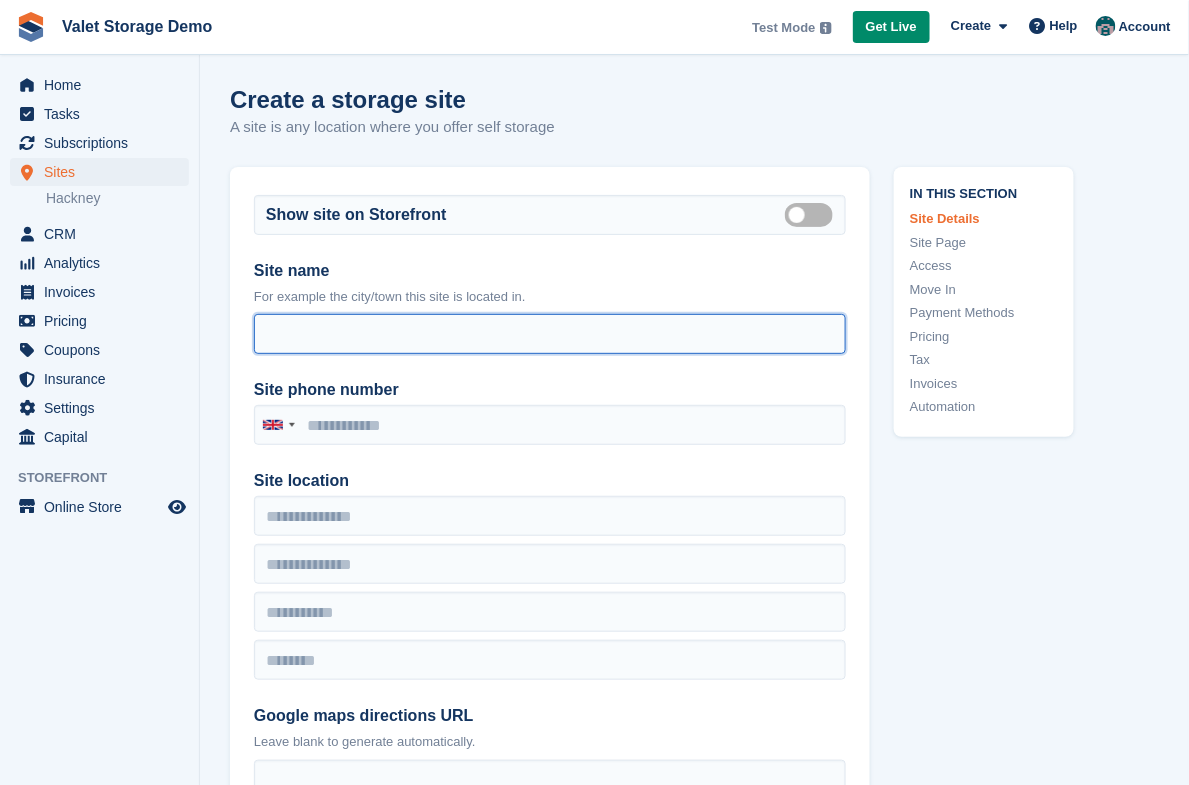 click on "Site access hours" at bounding box center [550, 334] 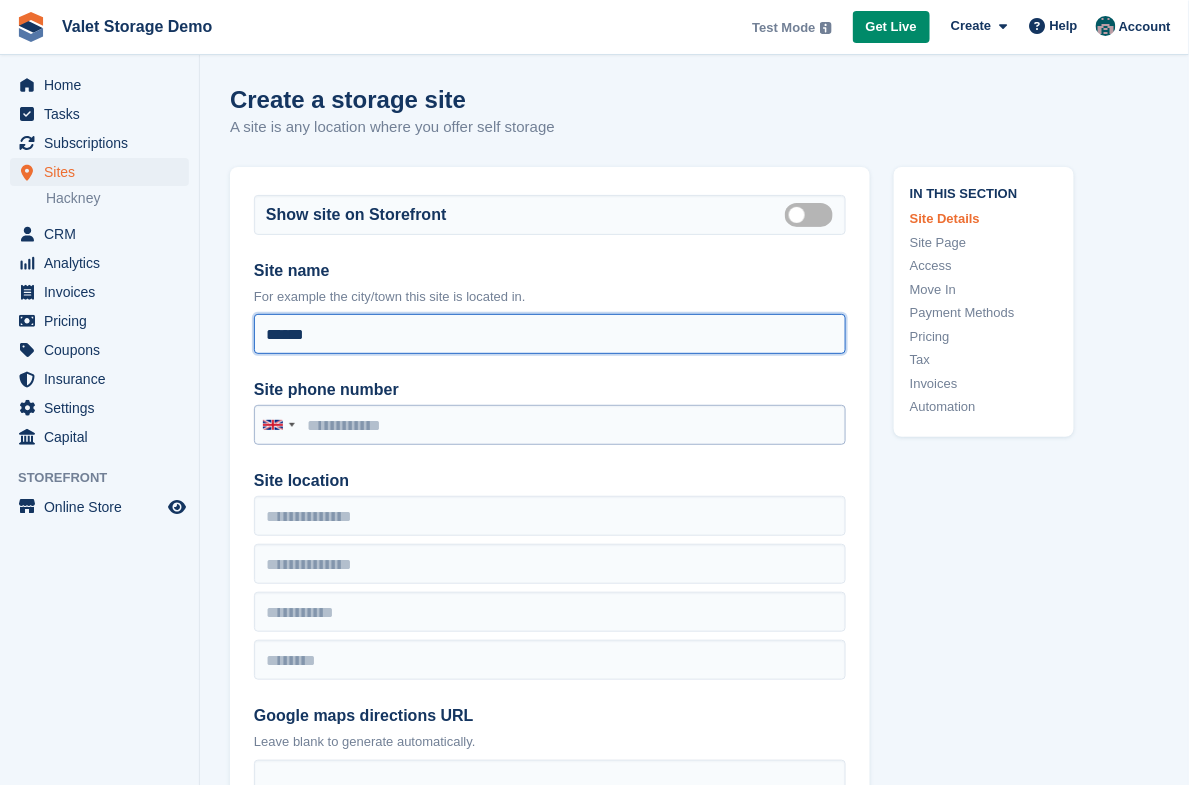 type on "******" 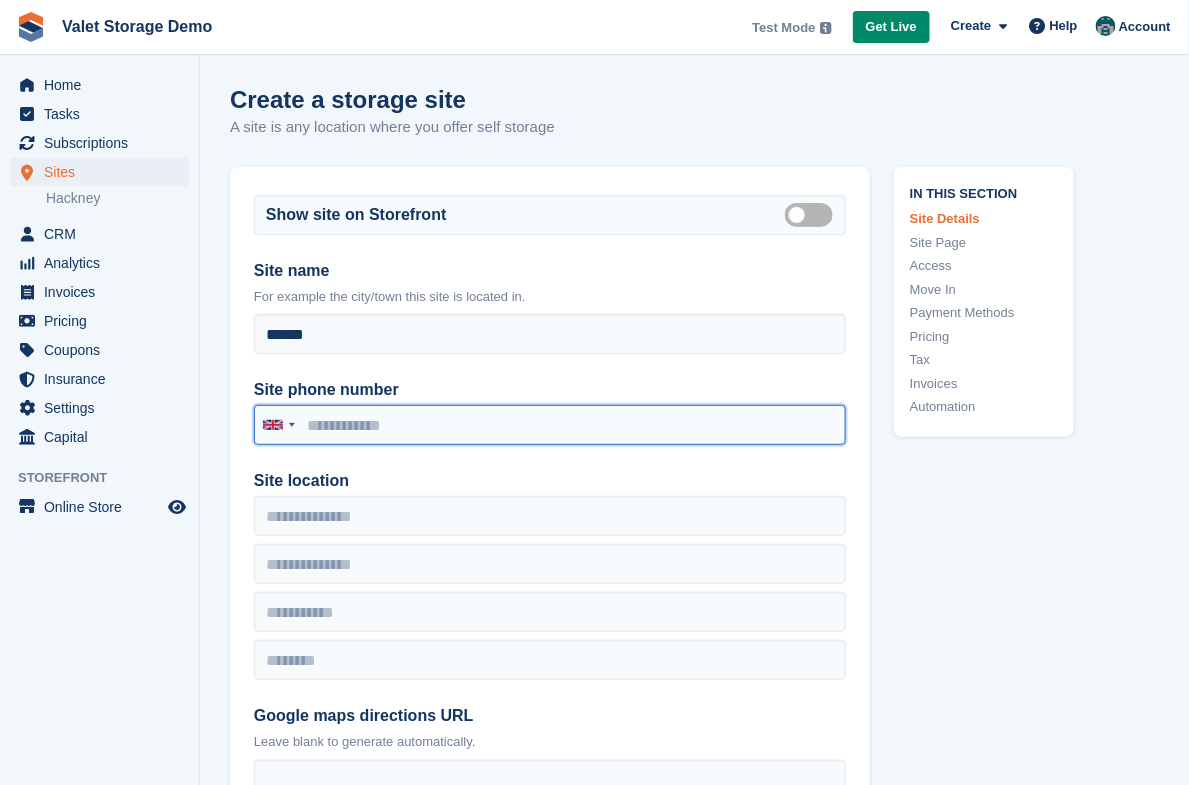 click on "Site phone number" at bounding box center (550, 425) 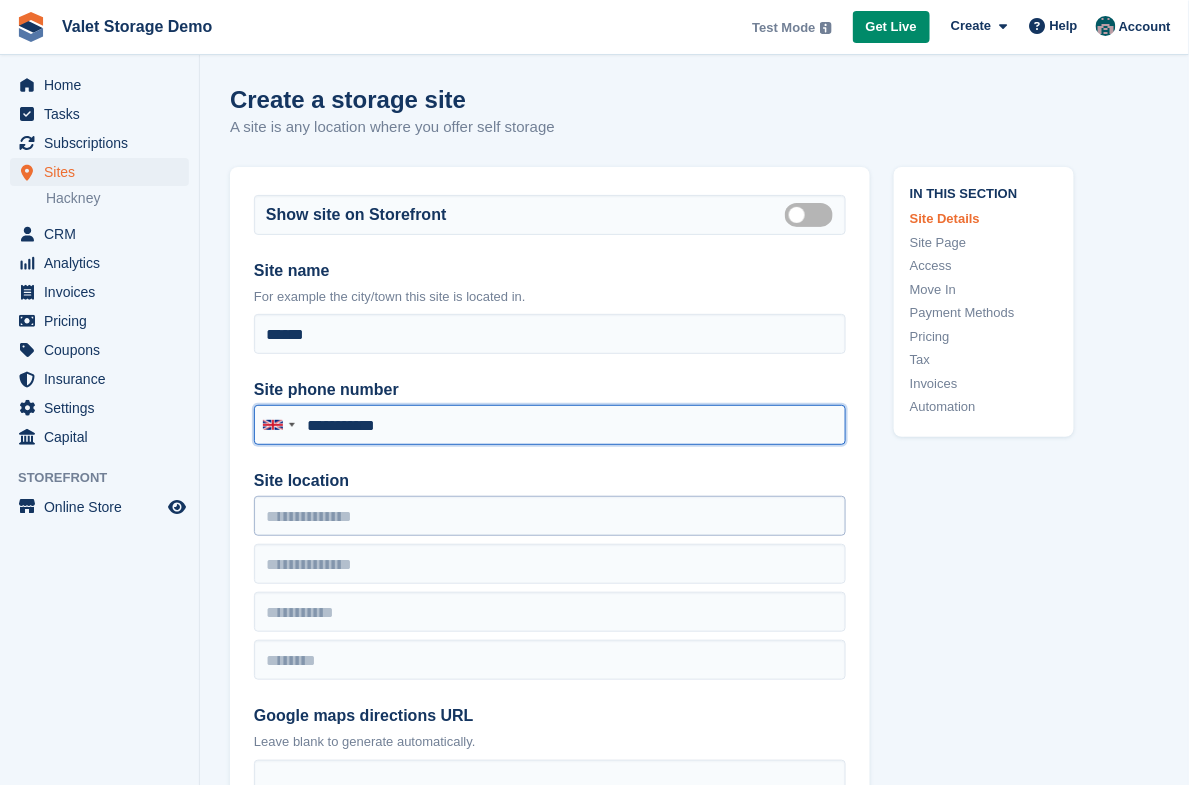 type on "**********" 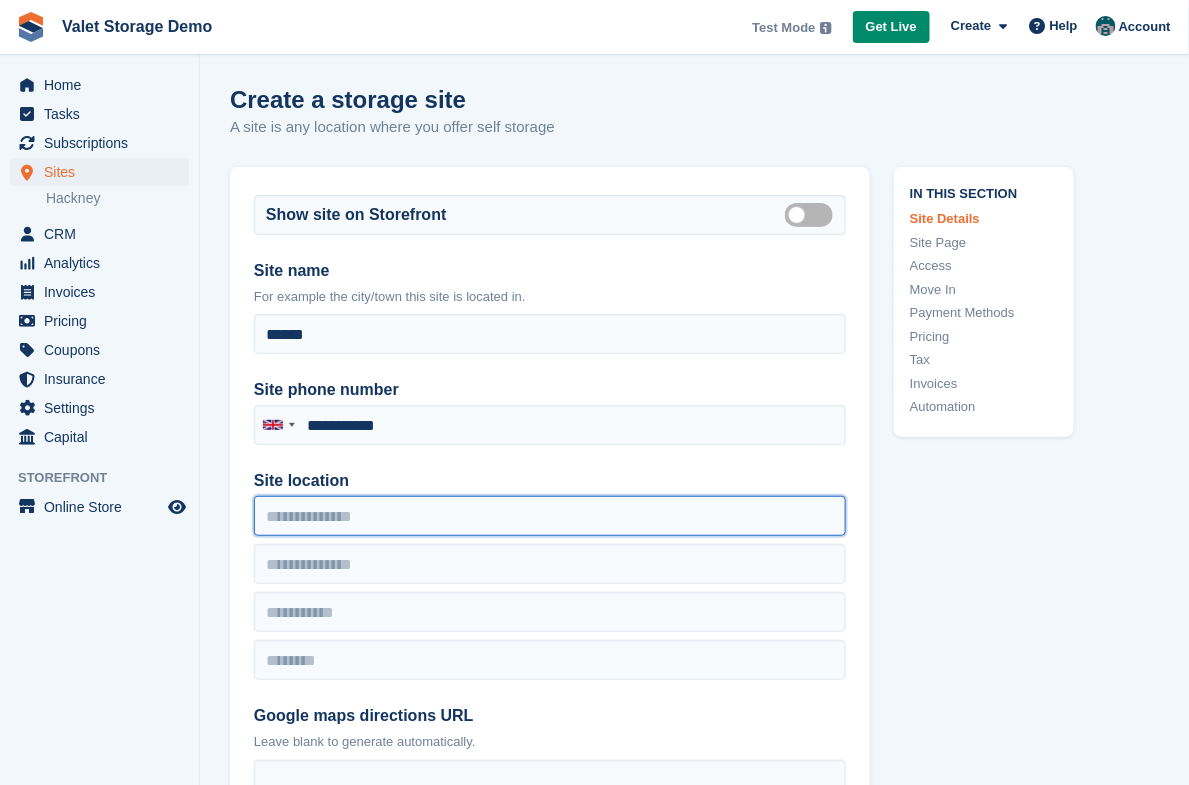 click on "Site location" at bounding box center [550, 516] 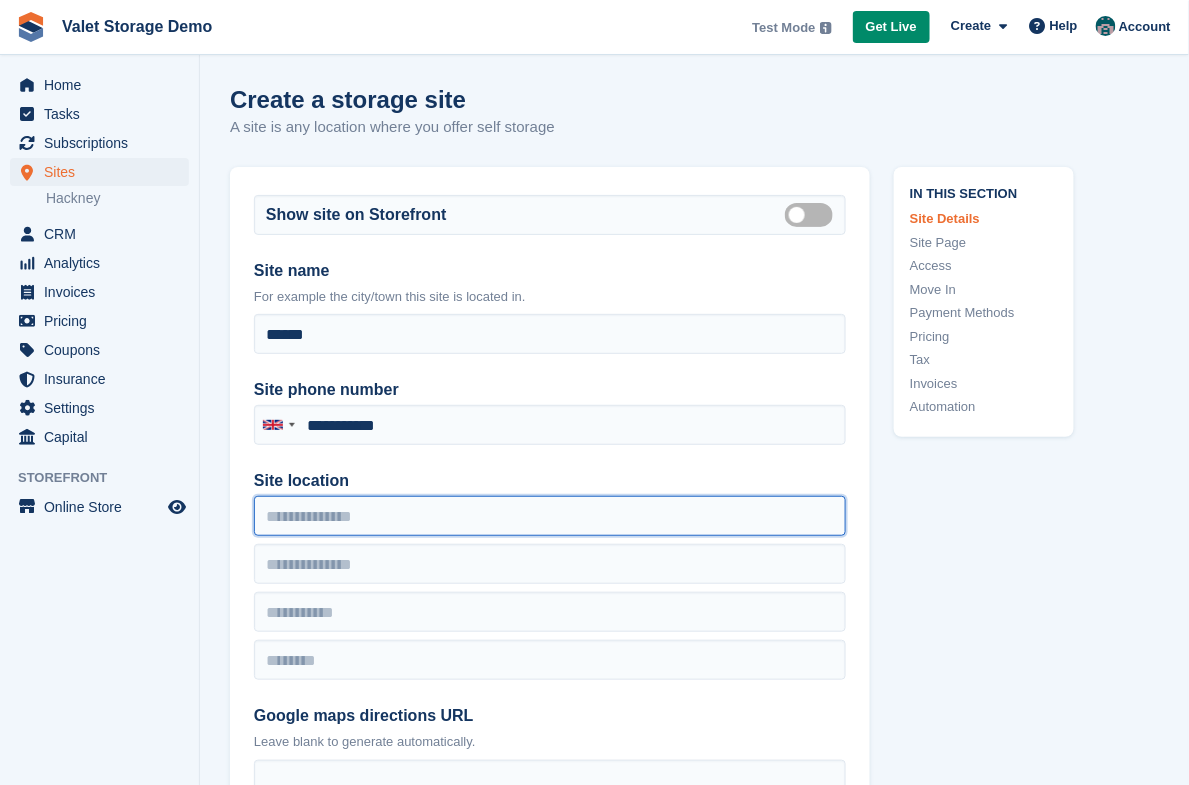 paste on "*******" 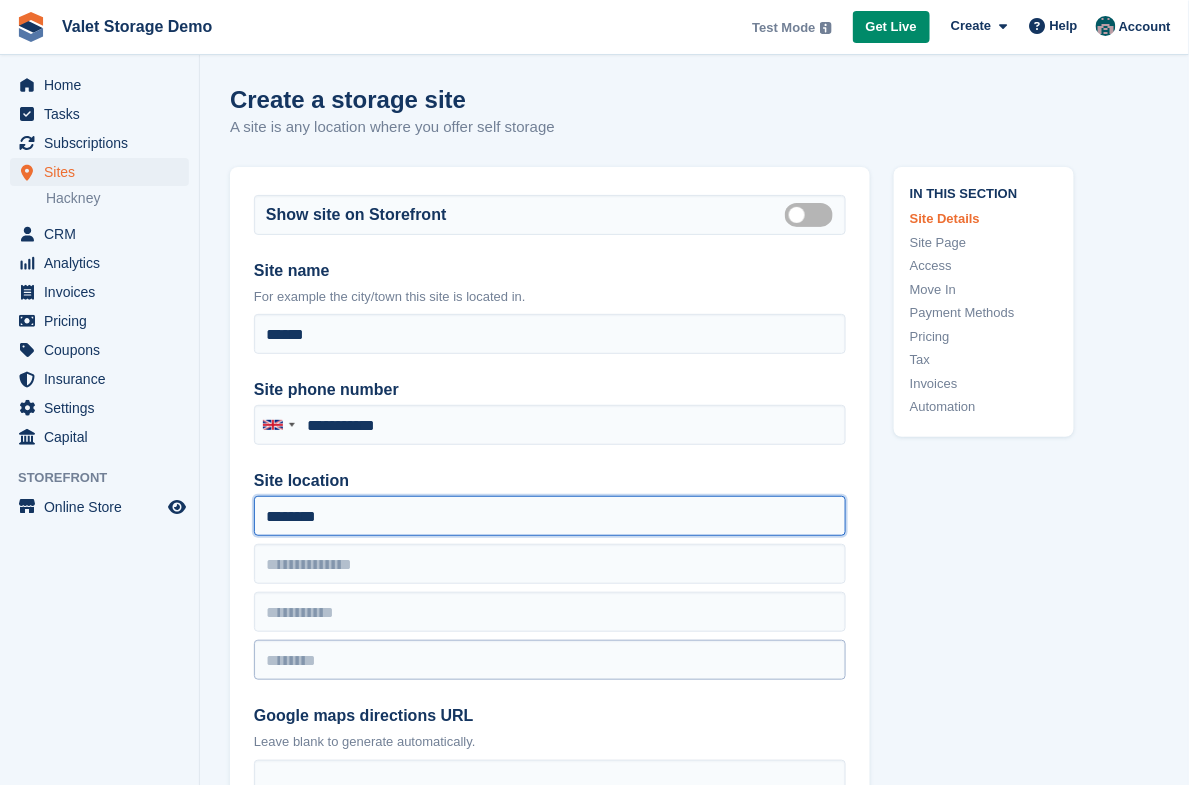 type on "*******" 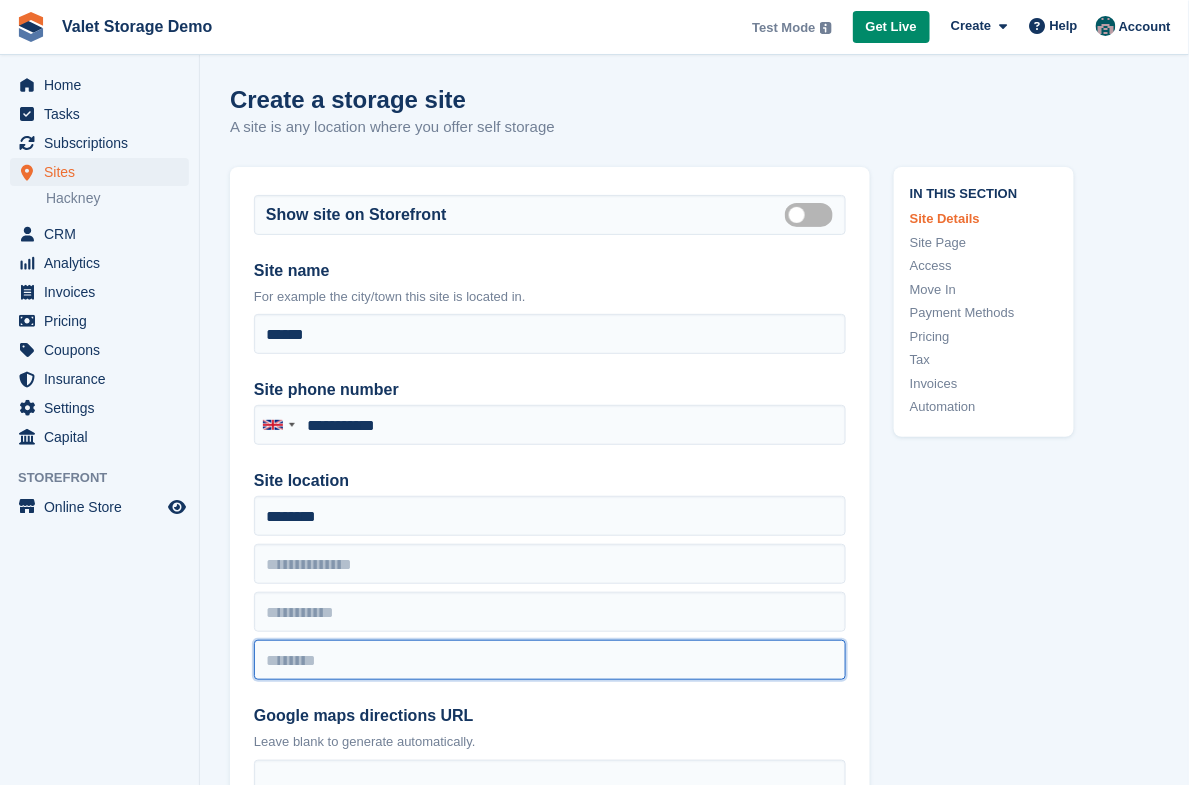 click at bounding box center [550, 660] 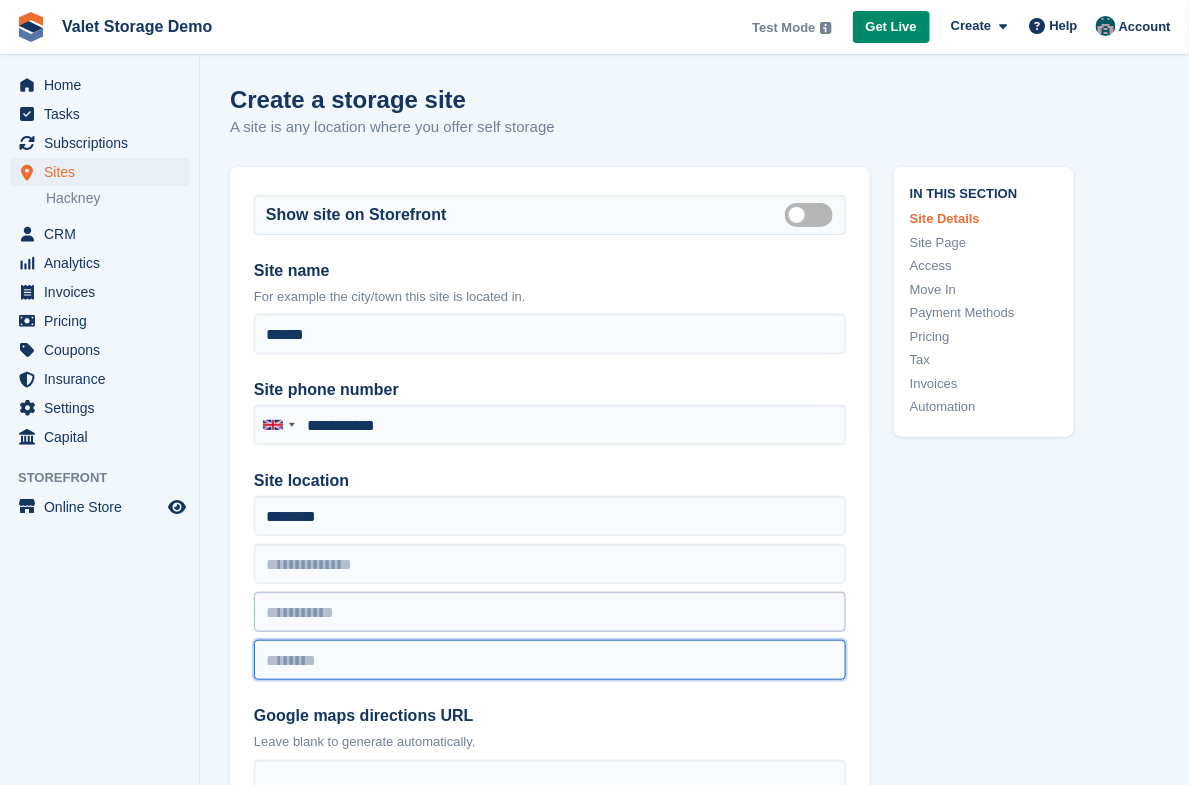 paste on "*******" 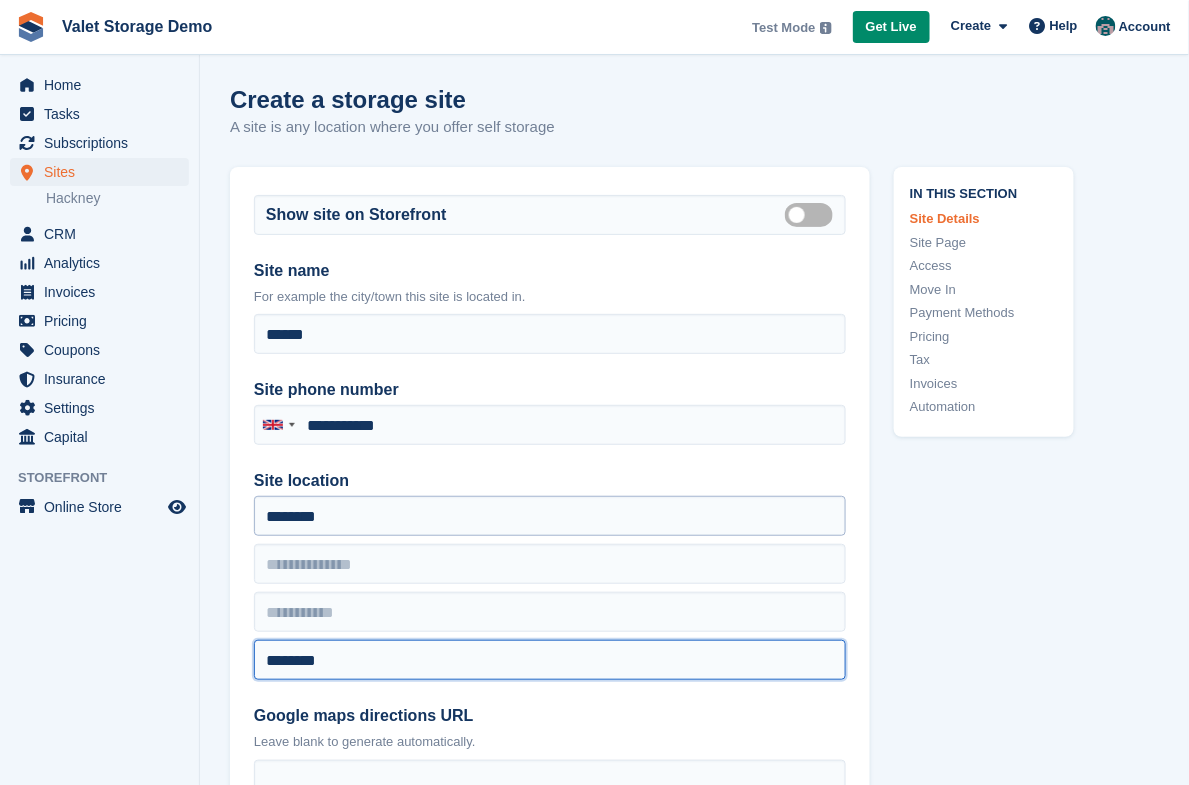 type on "*******" 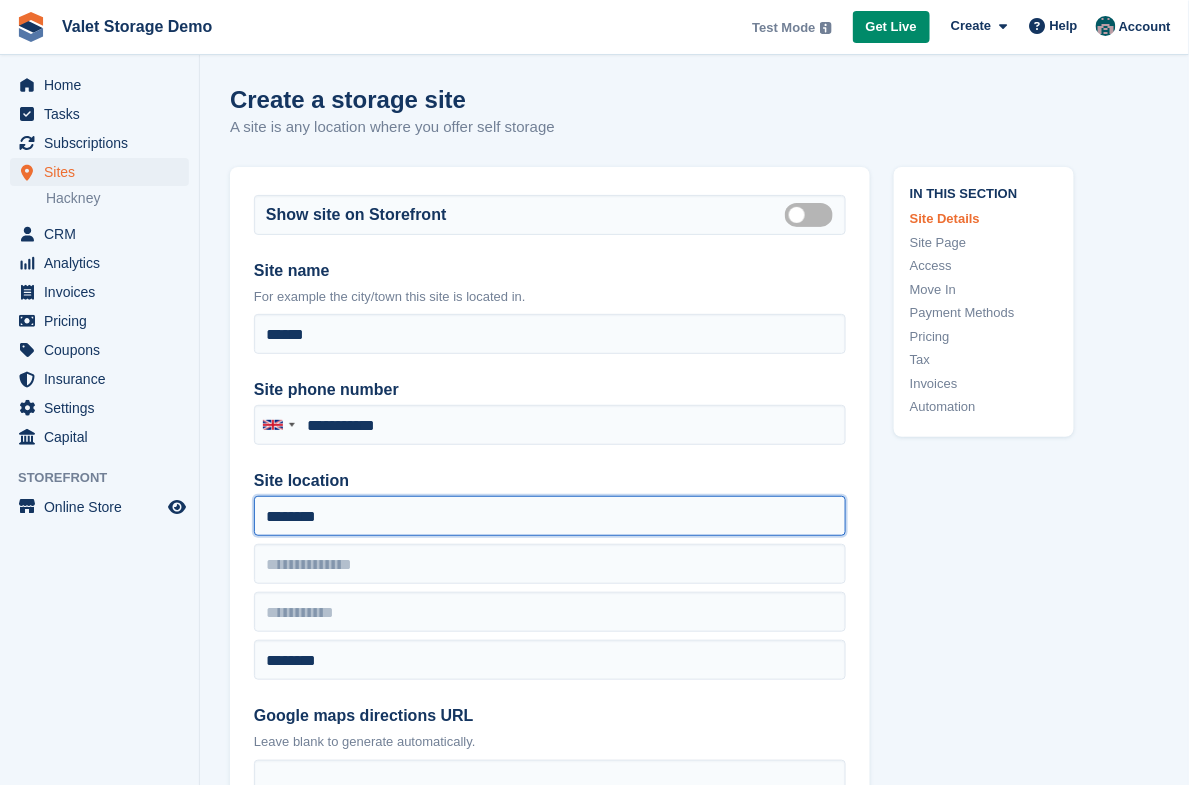 drag, startPoint x: 281, startPoint y: 502, endPoint x: 443, endPoint y: 538, distance: 165.9518 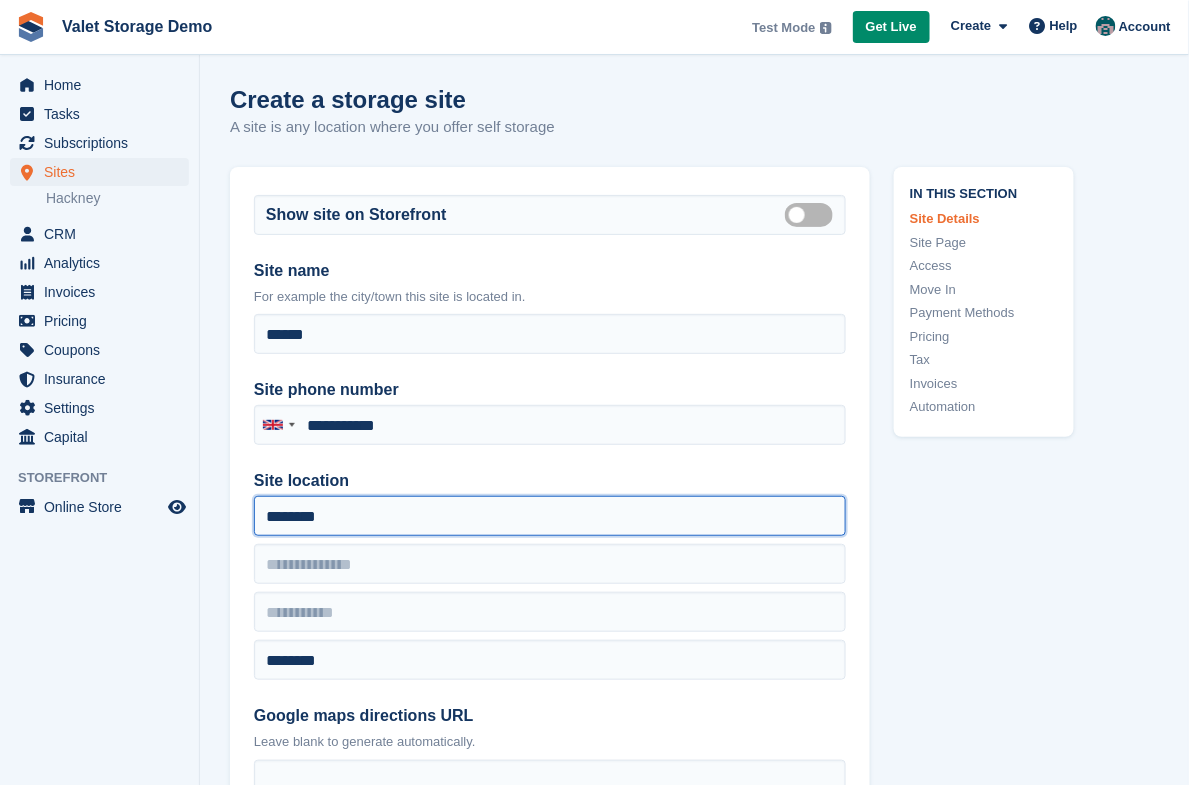 click on "Show site on Storefront
Is public
Site name
For example the city/town this site is located in.
******
Site phone number
United Kingdom +44 Afghanistan (‫افغانستان‬‎) +93 Albania (Shqipëri) +355 Algeria (‫الجزائر‬‎) +213 American Samoa +1 Andorra +376 Angola +244 Anguilla +1 Antigua and Barbuda +1 Argentina +54 Armenia (Հայաստան) +374 Aruba +297 Ascension Island +247 Australia +61 Austria (Österreich) +43 Azerbaijan (Azərbaycan) +994 Bahamas +1 Bahrain (‫البحرين‬‎) +973 Bangladesh (বাংলাদেশ) +880 Barbados +1 Belarus (Беларусь) +375 Belgium (België) +32 Belize +501 Benin (Bénin) +229 Bermuda +1 Bhutan (འབྲུག) +975 Bolivia +591 Bosnia and Herzegovina (Босна и Херцеговина) +387 Botswana +267 Brazil (Brasil) +55 British Indian Ocean Territory +246 +1 Brunei +673" at bounding box center (550, 495) 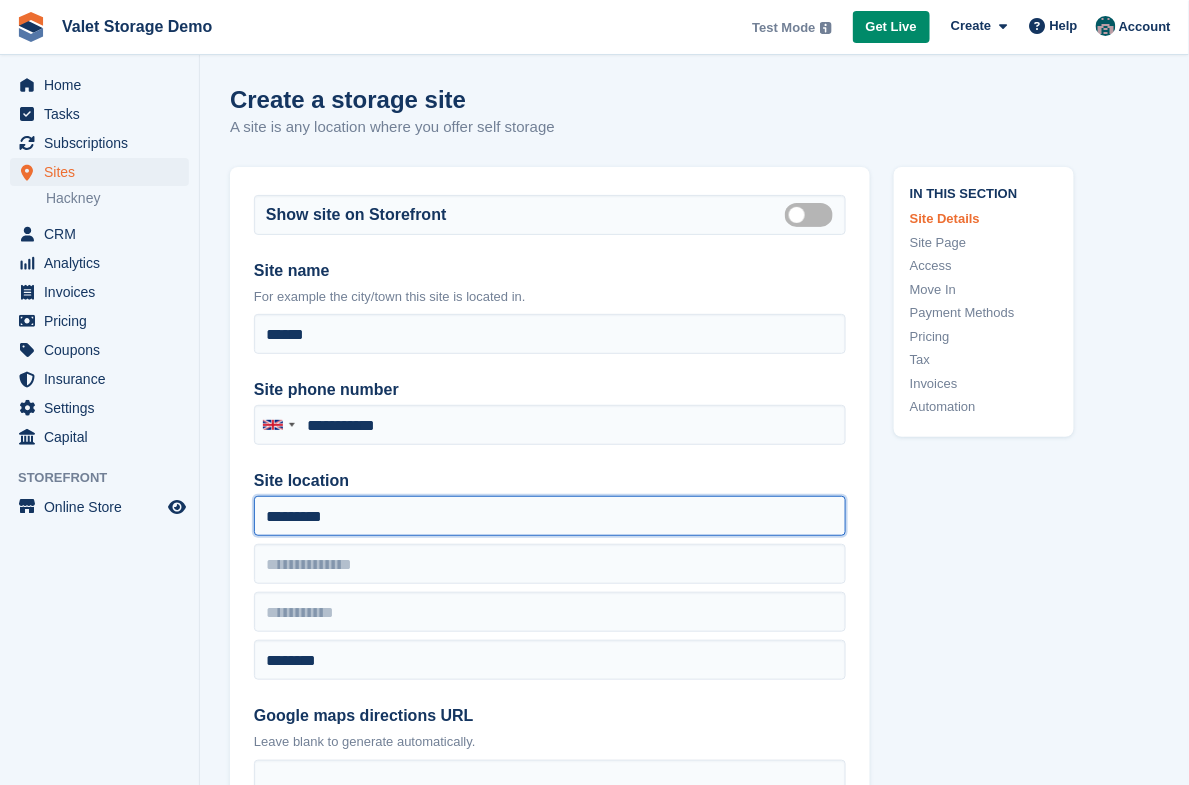 type on "*********" 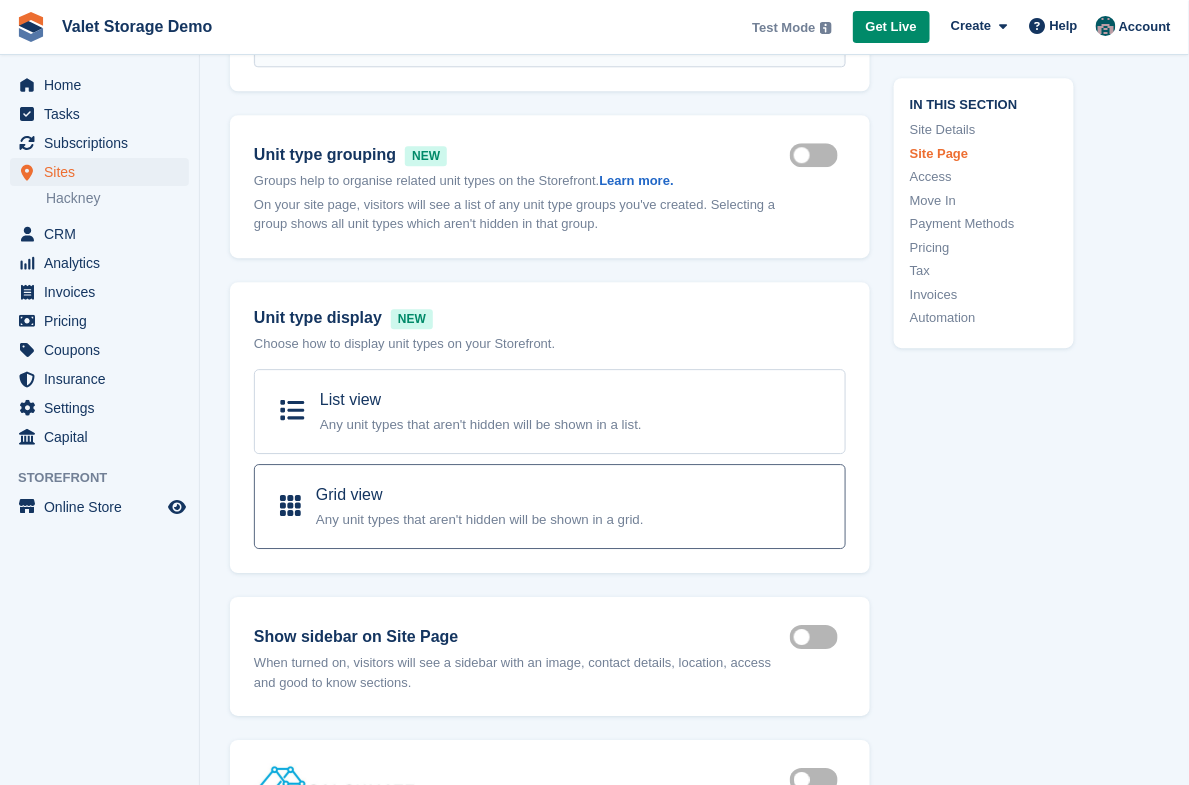 scroll, scrollTop: 1343, scrollLeft: 0, axis: vertical 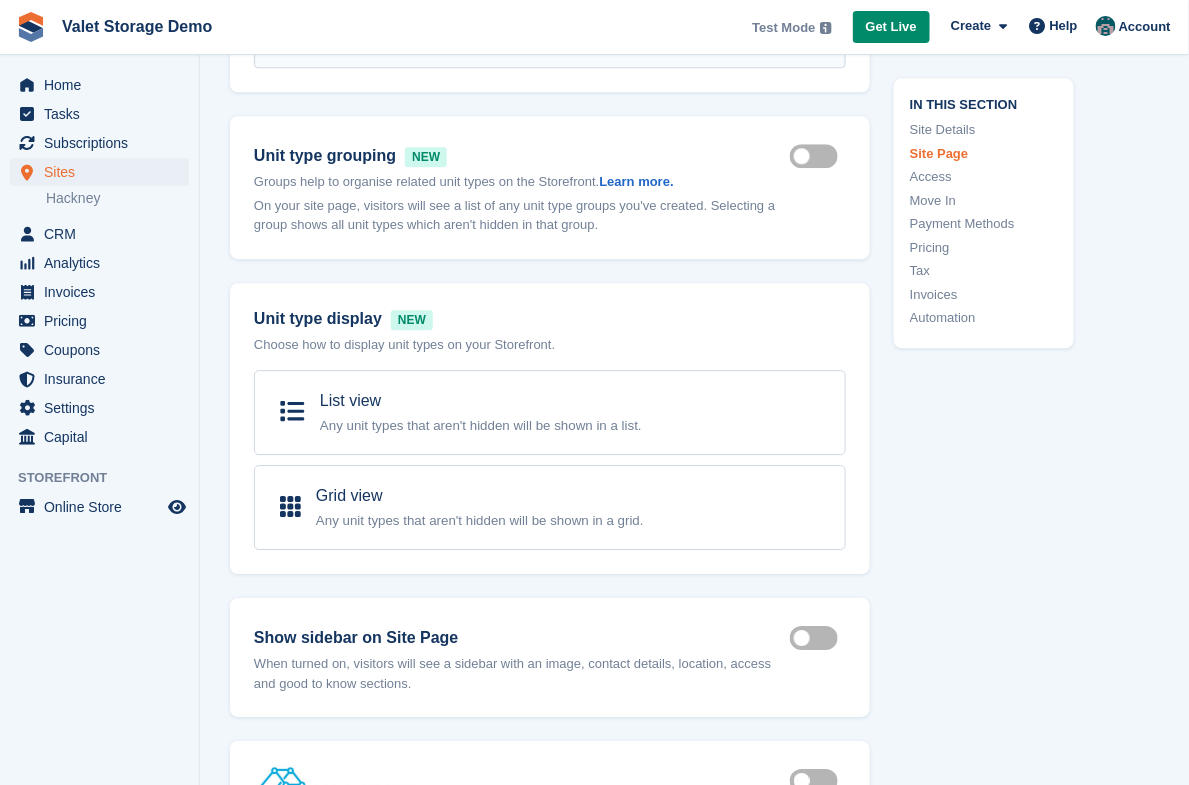 type on "******" 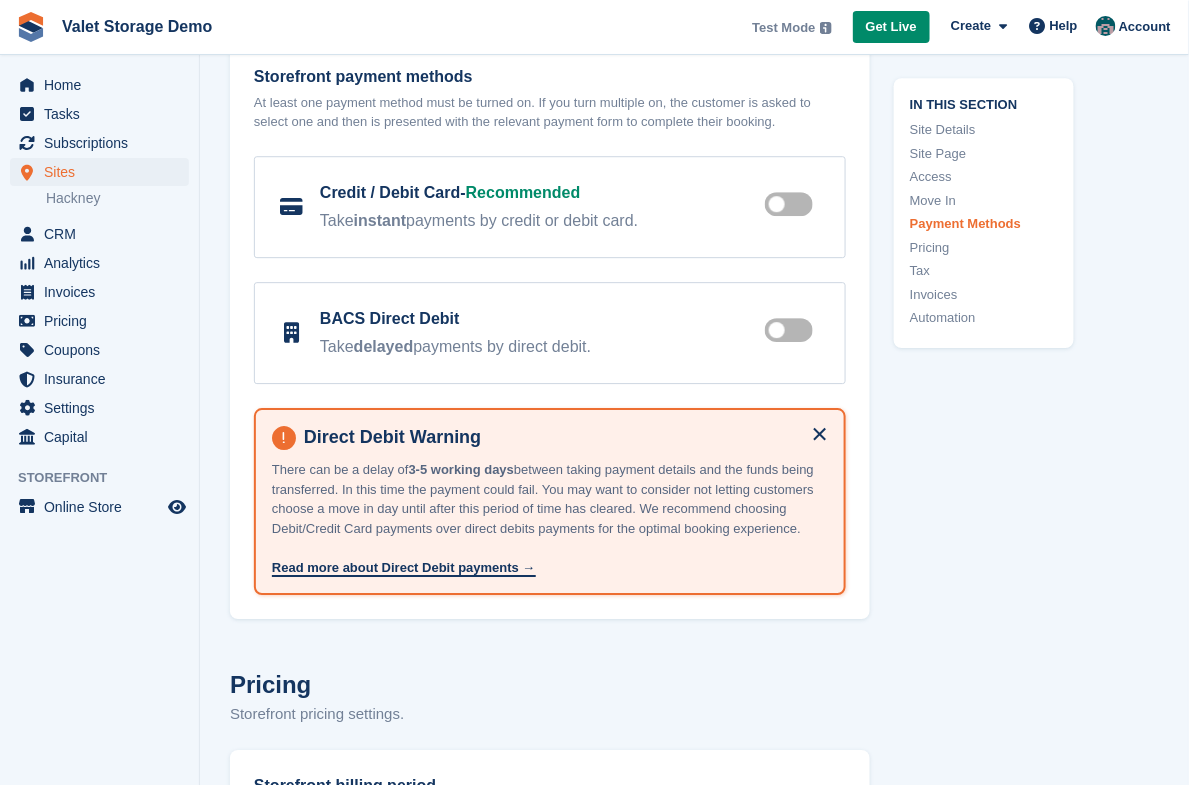 drag, startPoint x: 820, startPoint y: 206, endPoint x: 800, endPoint y: 203, distance: 20.22375 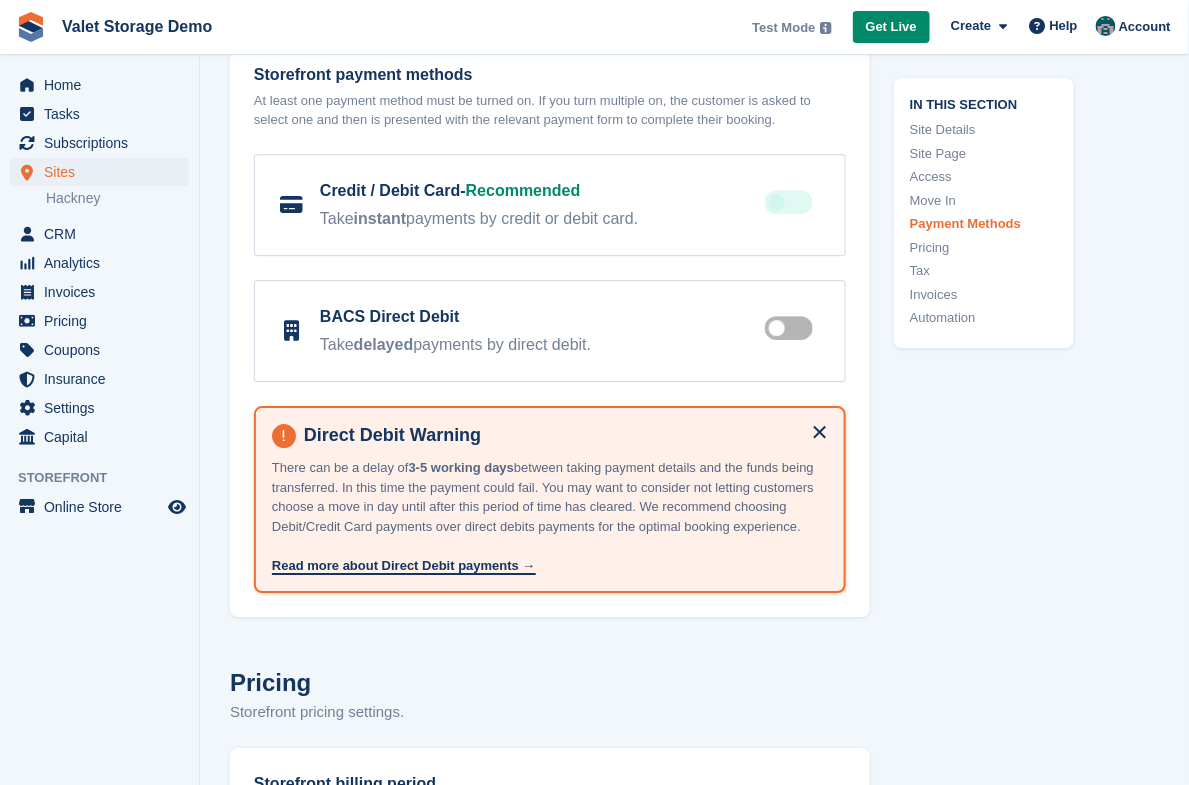 click at bounding box center (793, 205) 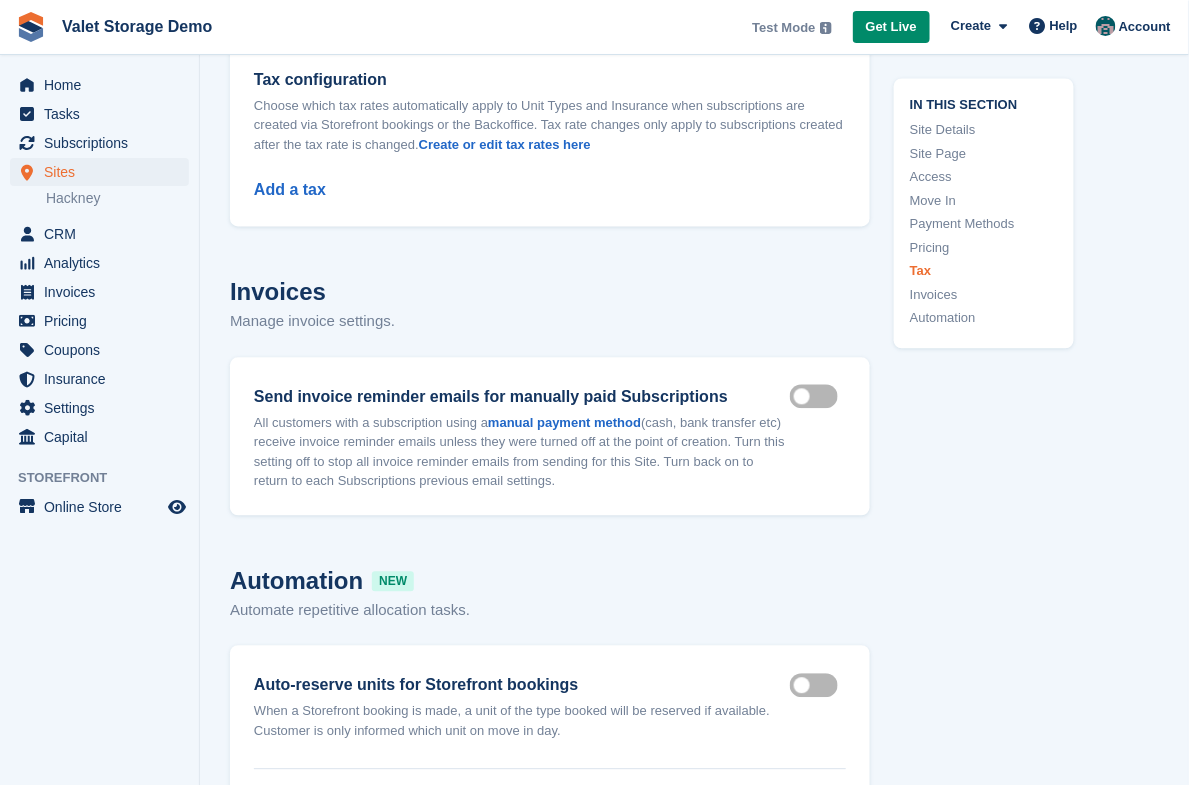 scroll, scrollTop: 7310, scrollLeft: 0, axis: vertical 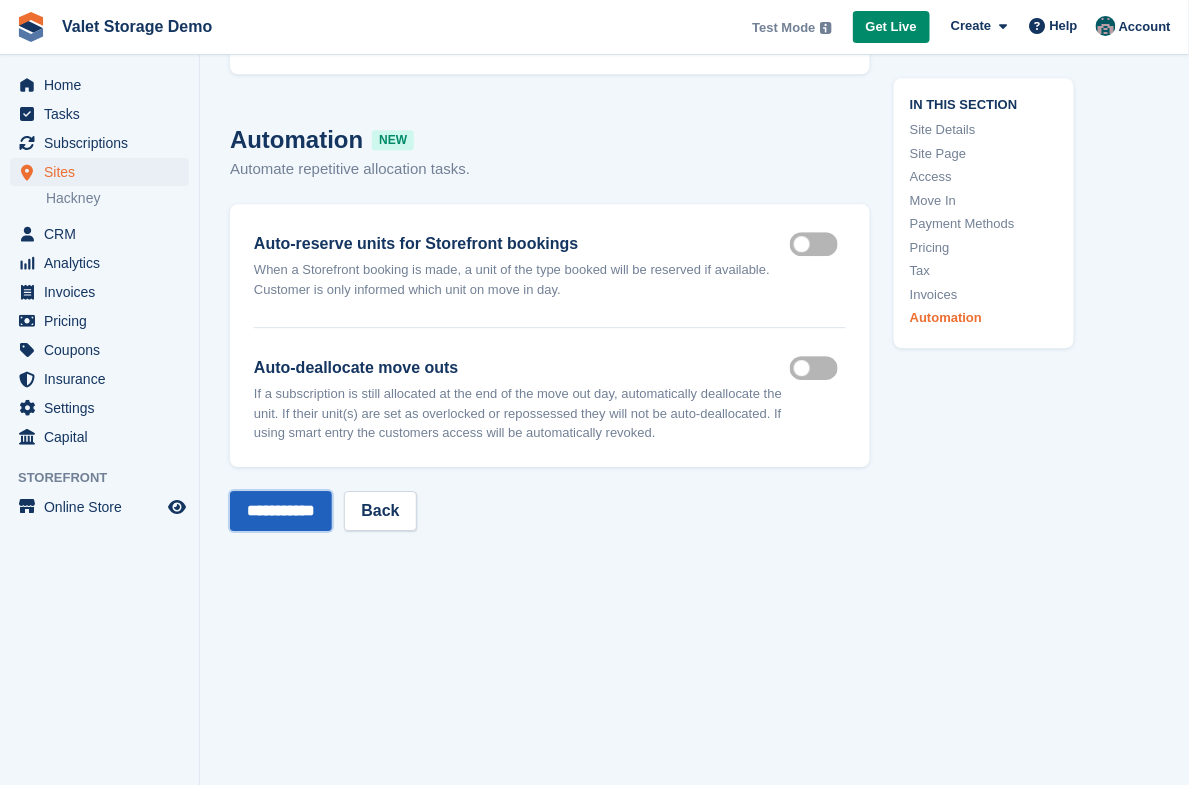 click on "**********" at bounding box center [281, 511] 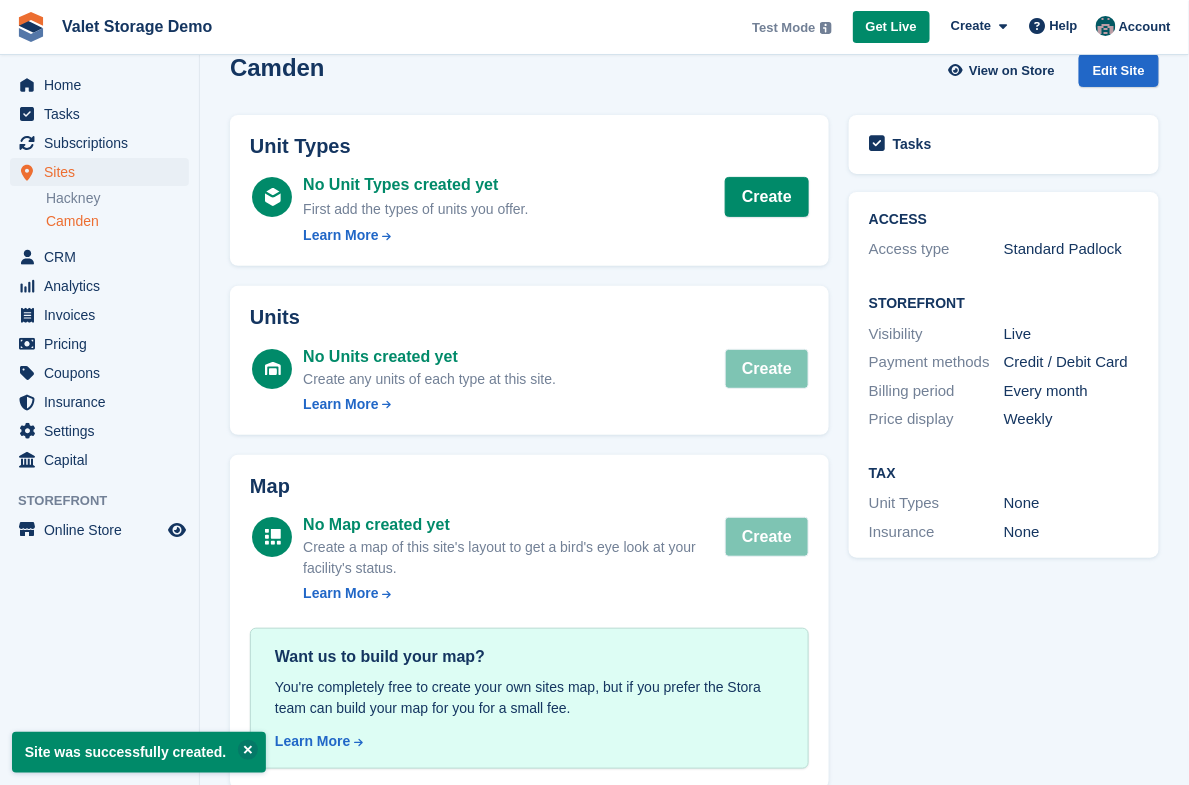 scroll, scrollTop: 0, scrollLeft: 0, axis: both 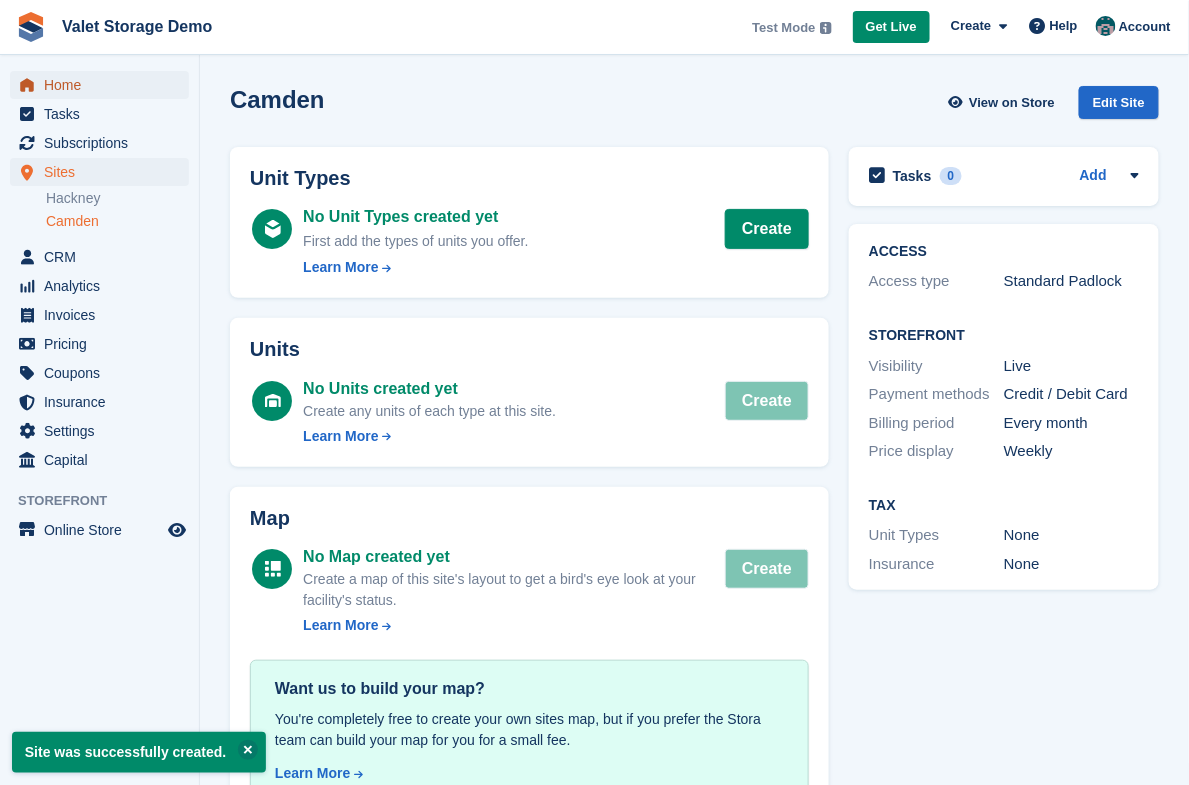 click on "Home" at bounding box center [104, 85] 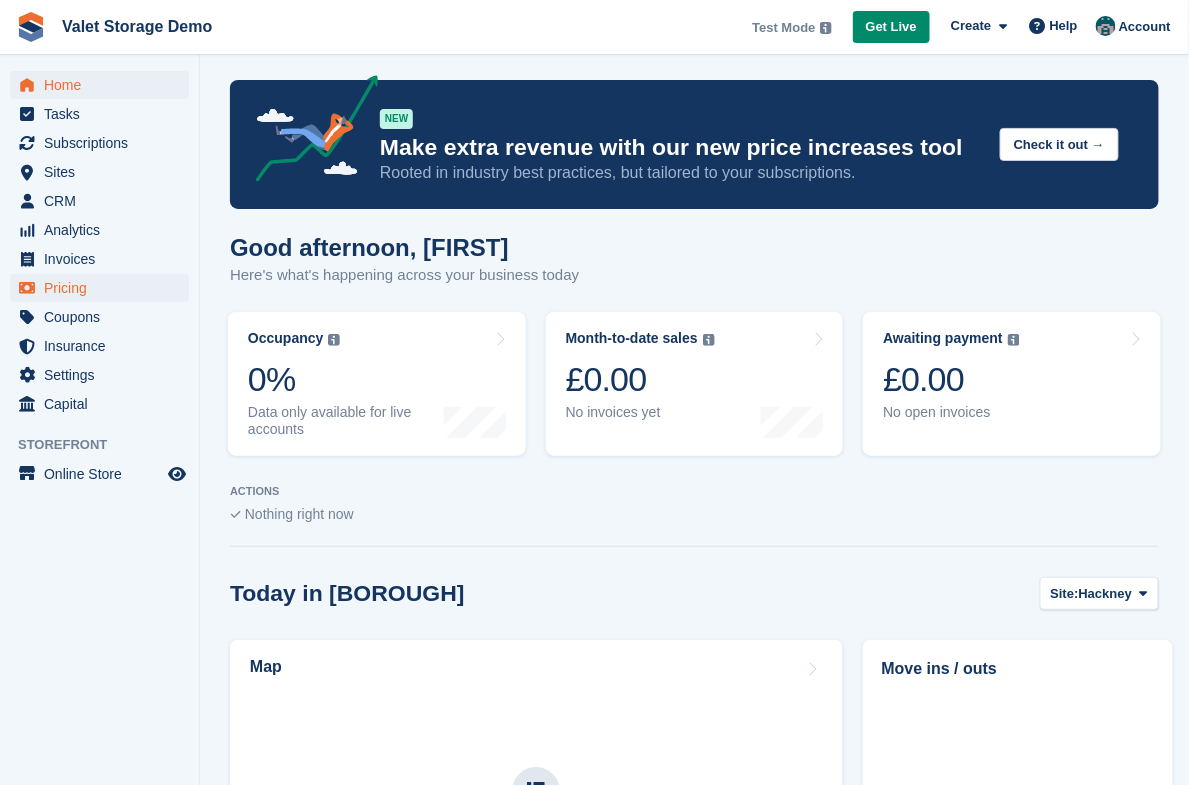 scroll, scrollTop: 9, scrollLeft: 0, axis: vertical 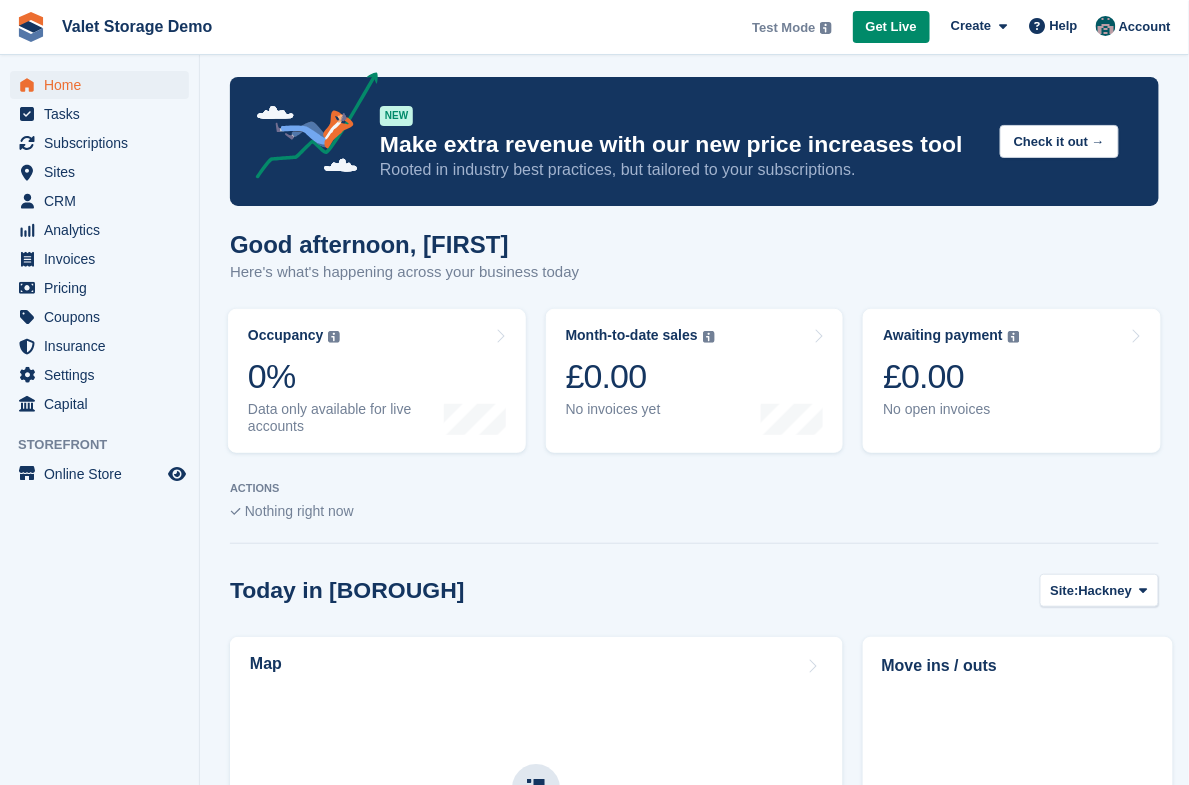 click on "Storefront" at bounding box center (108, 445) 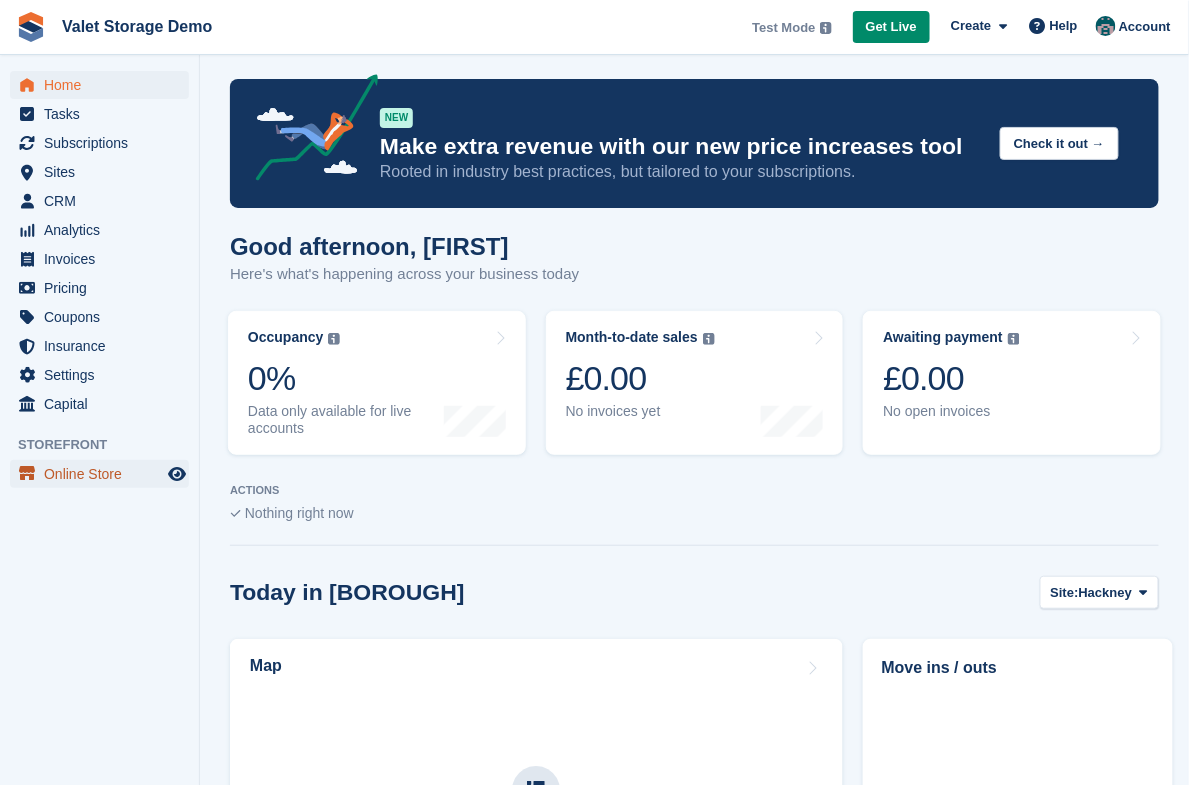click on "Online Store" at bounding box center [104, 474] 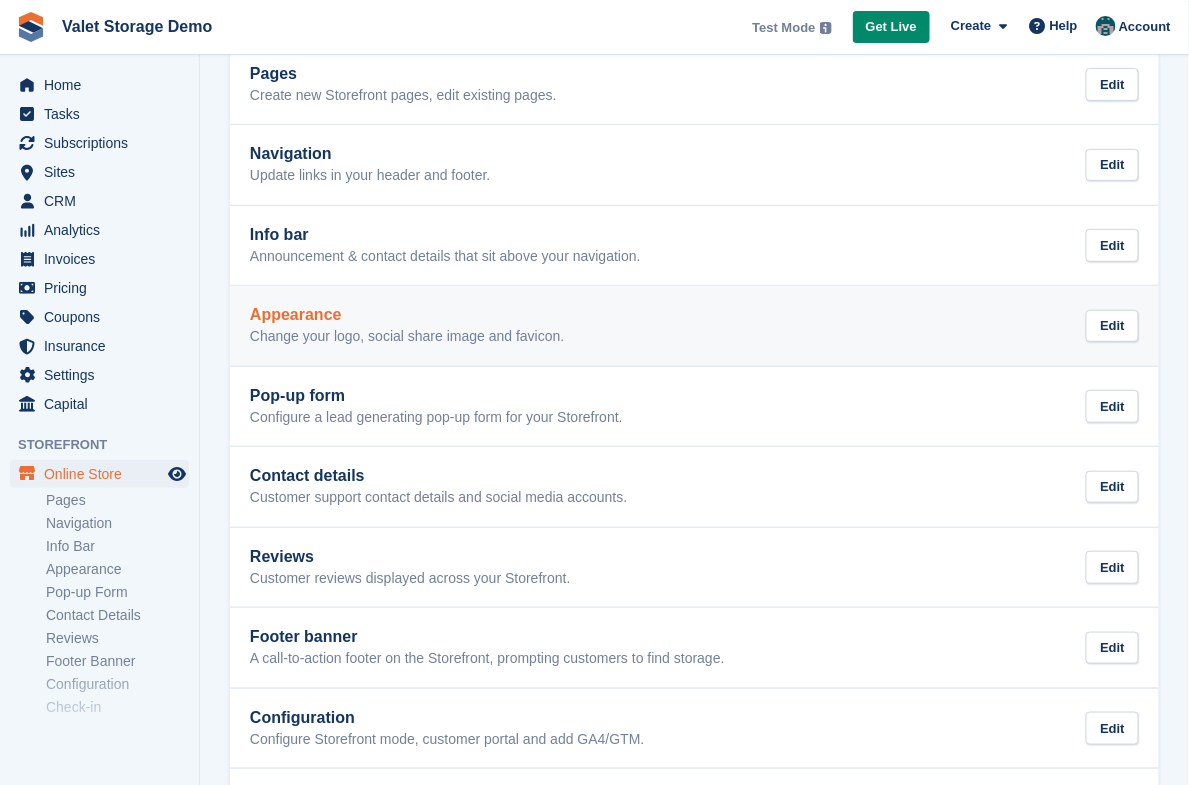 scroll, scrollTop: 128, scrollLeft: 0, axis: vertical 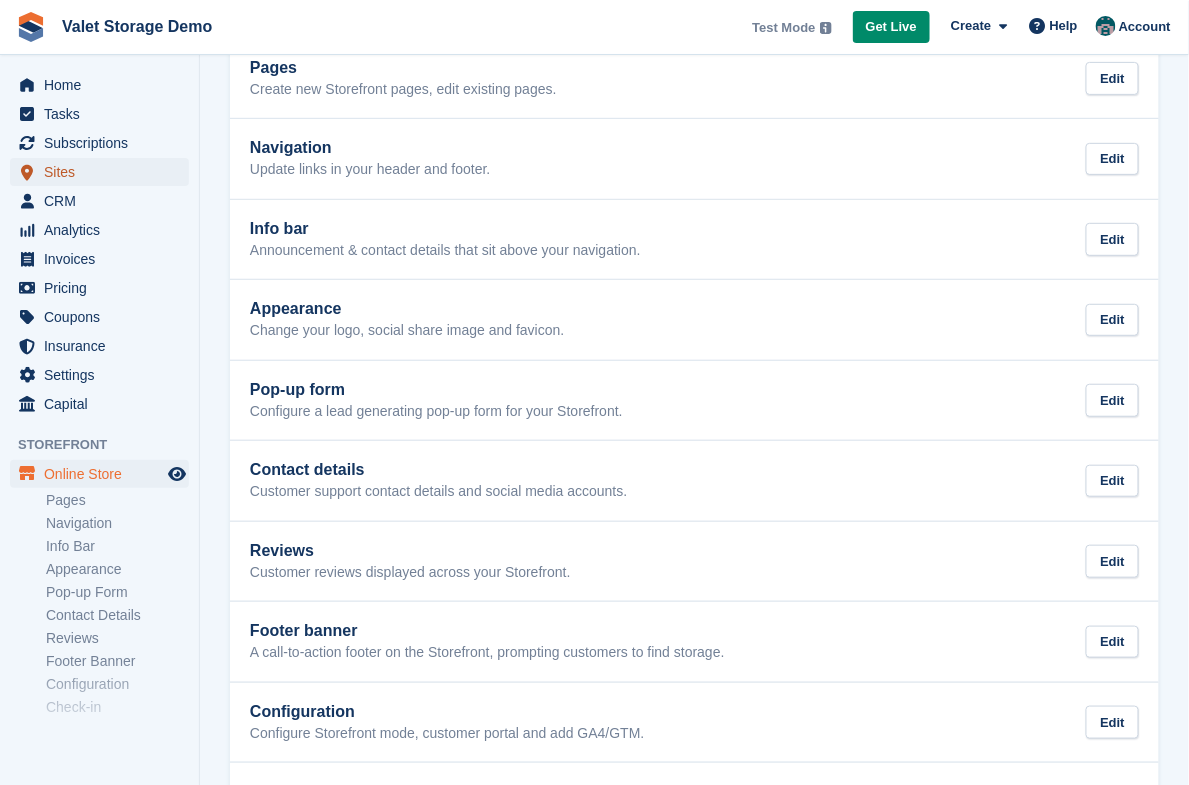 click on "Sites" at bounding box center [104, 172] 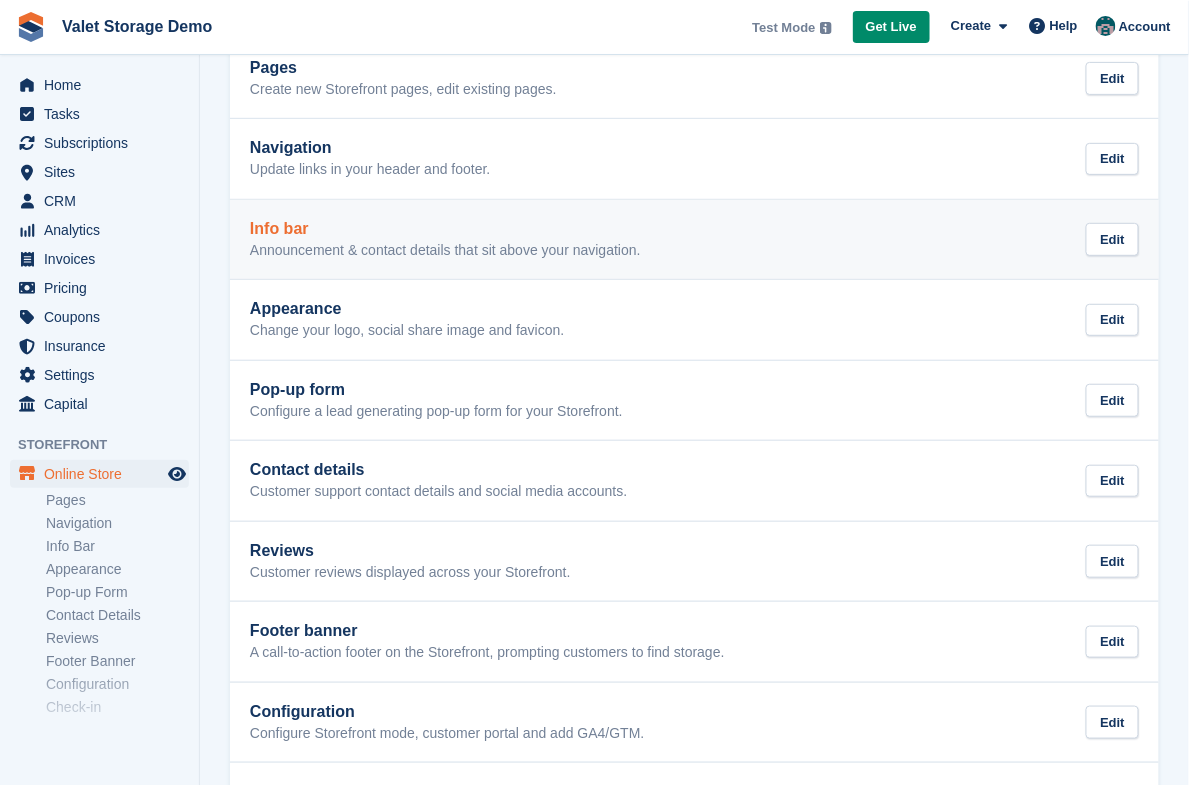 scroll, scrollTop: 0, scrollLeft: 0, axis: both 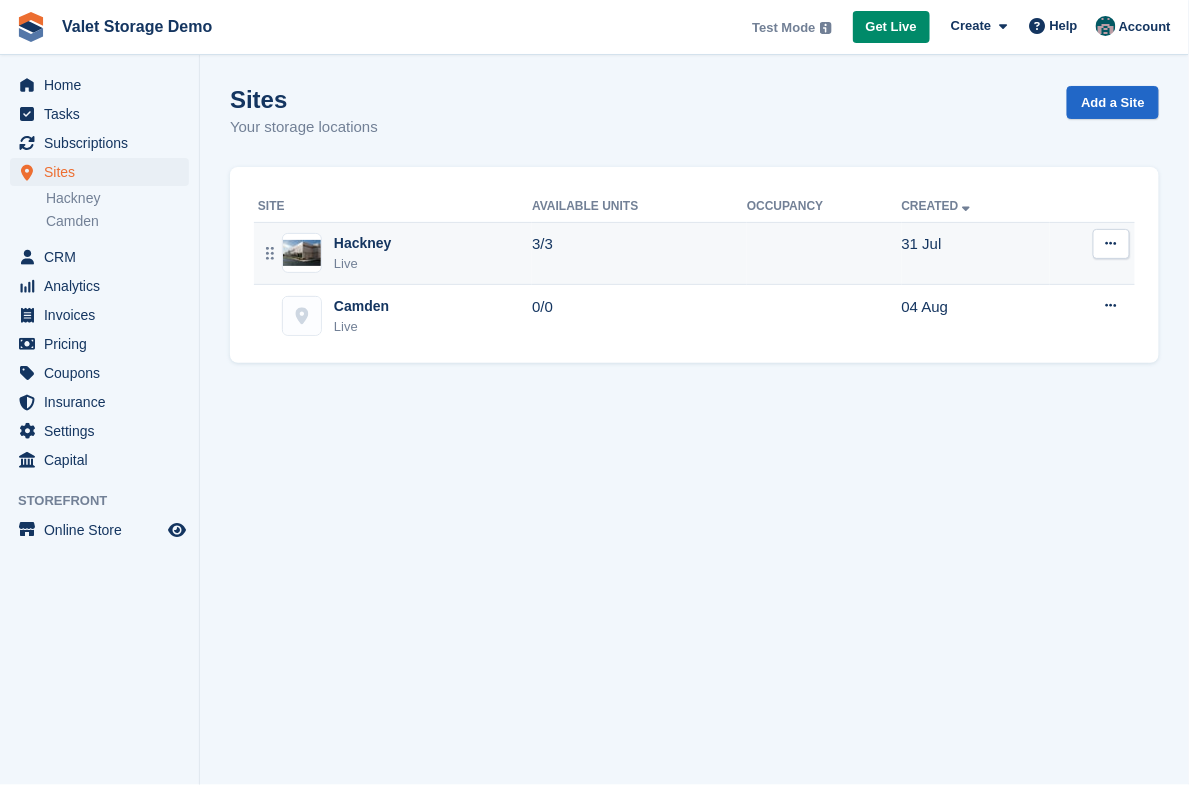 click on "3/3" at bounding box center (639, 253) 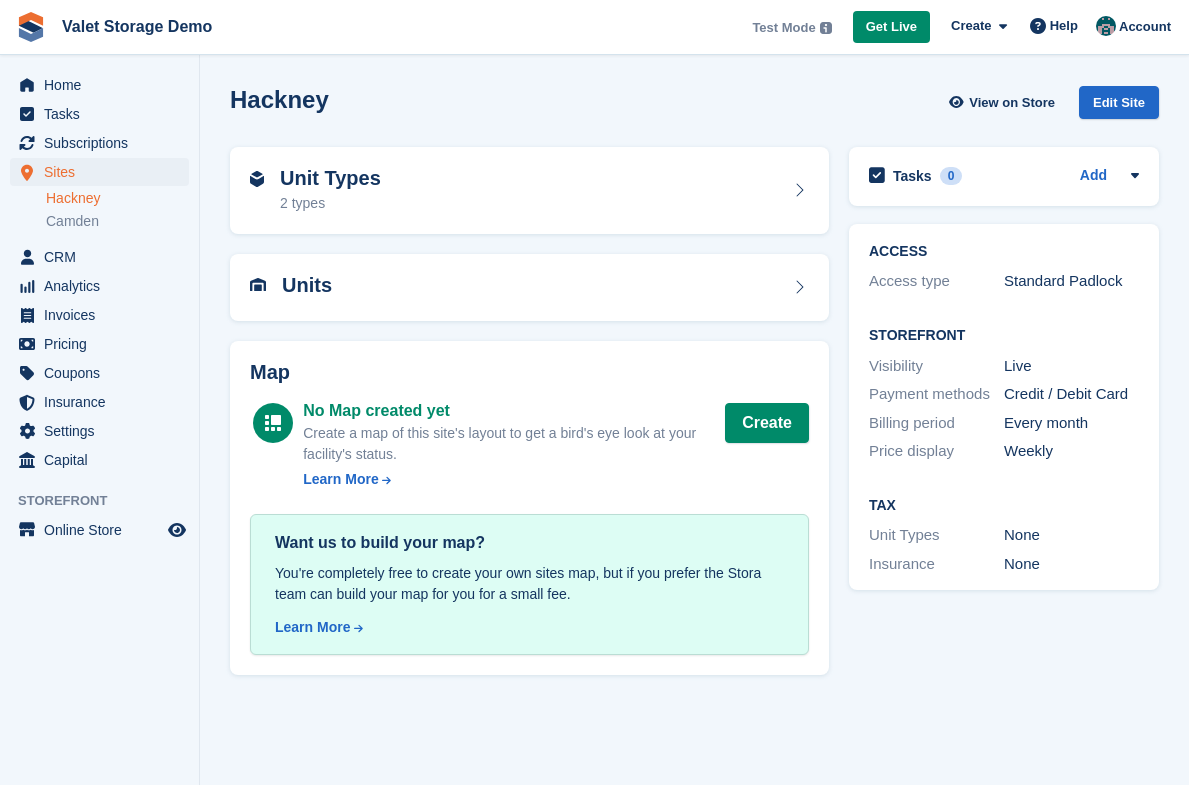 scroll, scrollTop: 0, scrollLeft: 0, axis: both 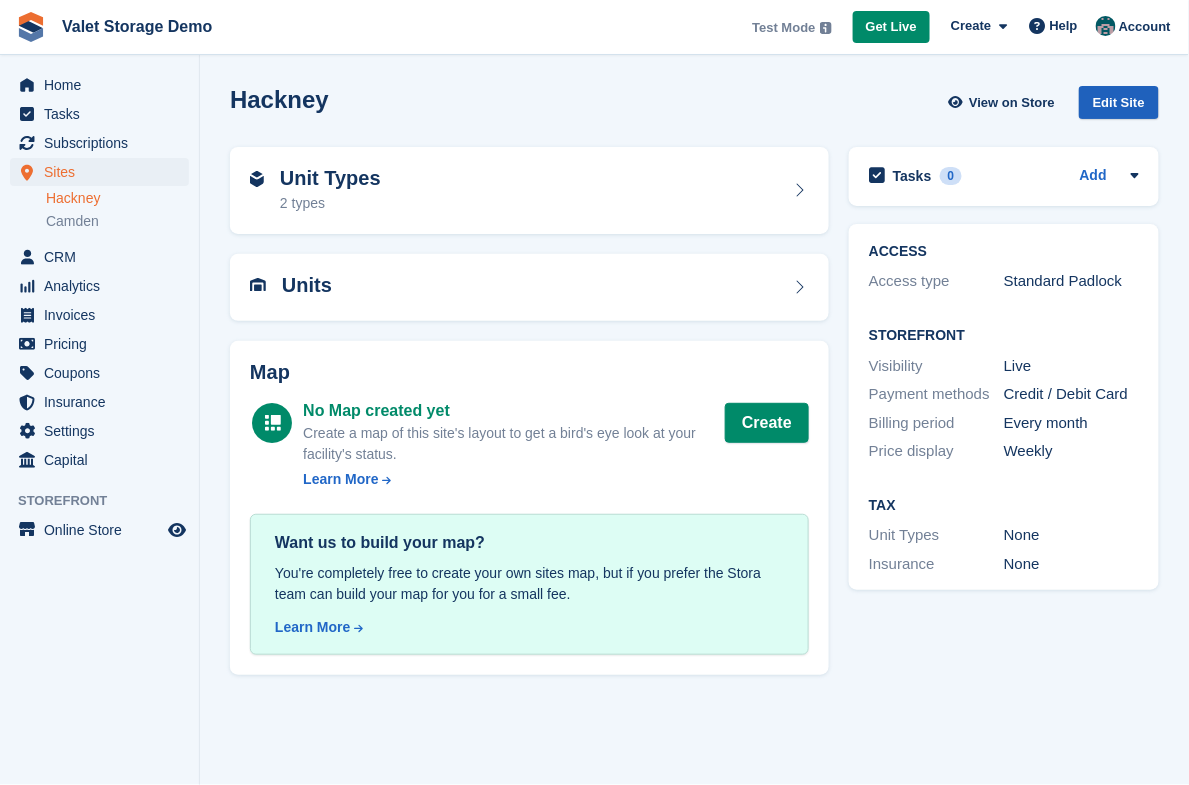 click on "Edit Site" at bounding box center [1119, 102] 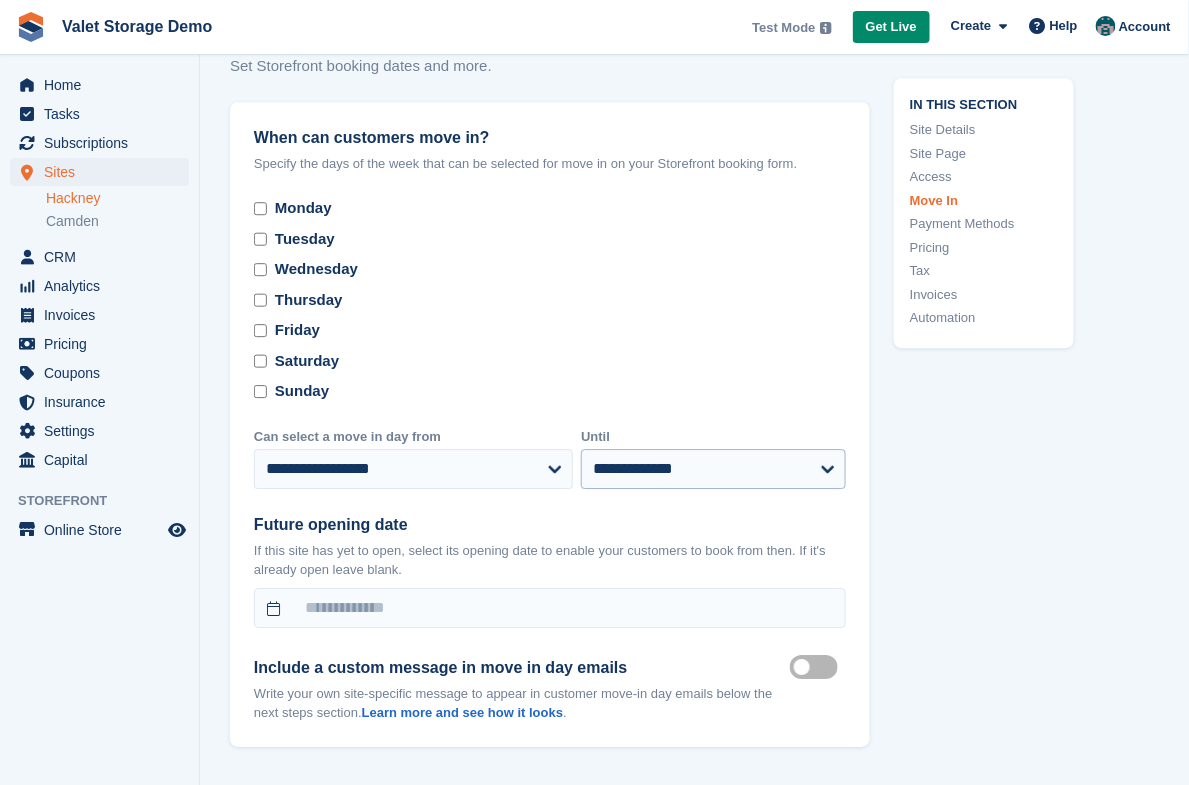 scroll, scrollTop: 6114, scrollLeft: 0, axis: vertical 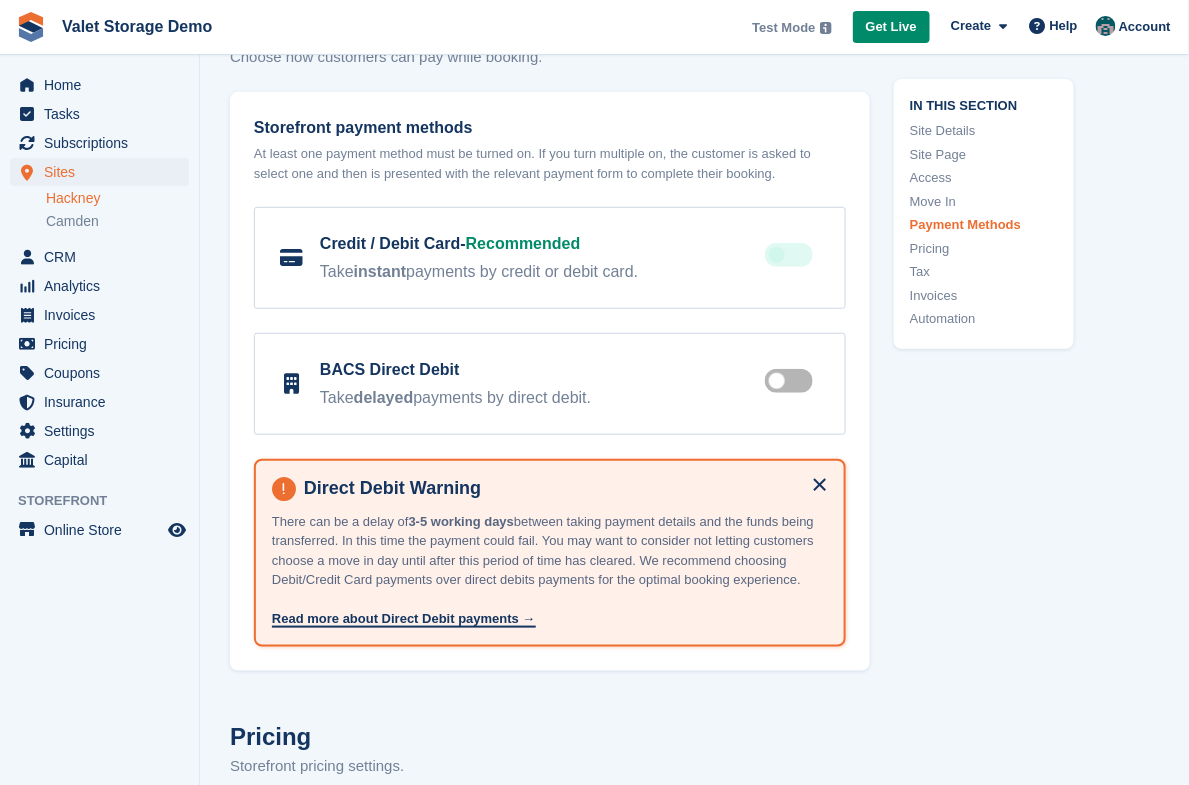 click at bounding box center (793, 258) 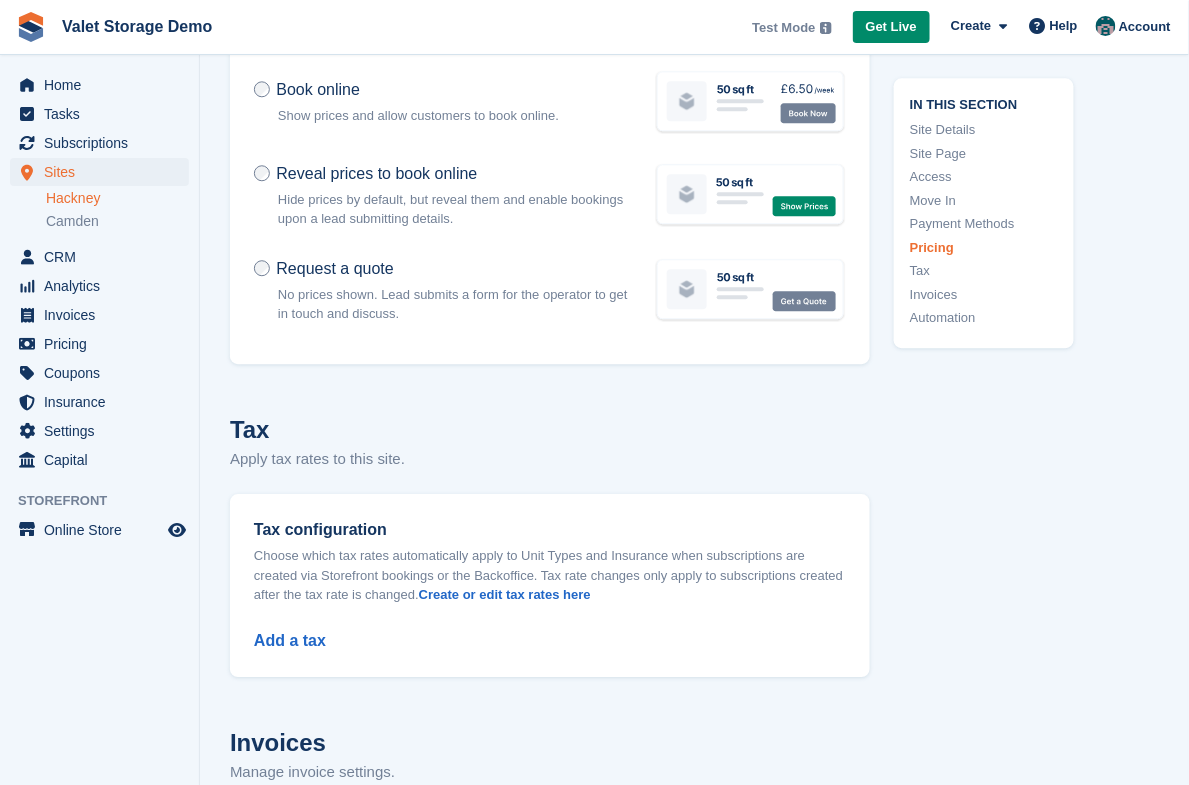 scroll, scrollTop: 7214, scrollLeft: 0, axis: vertical 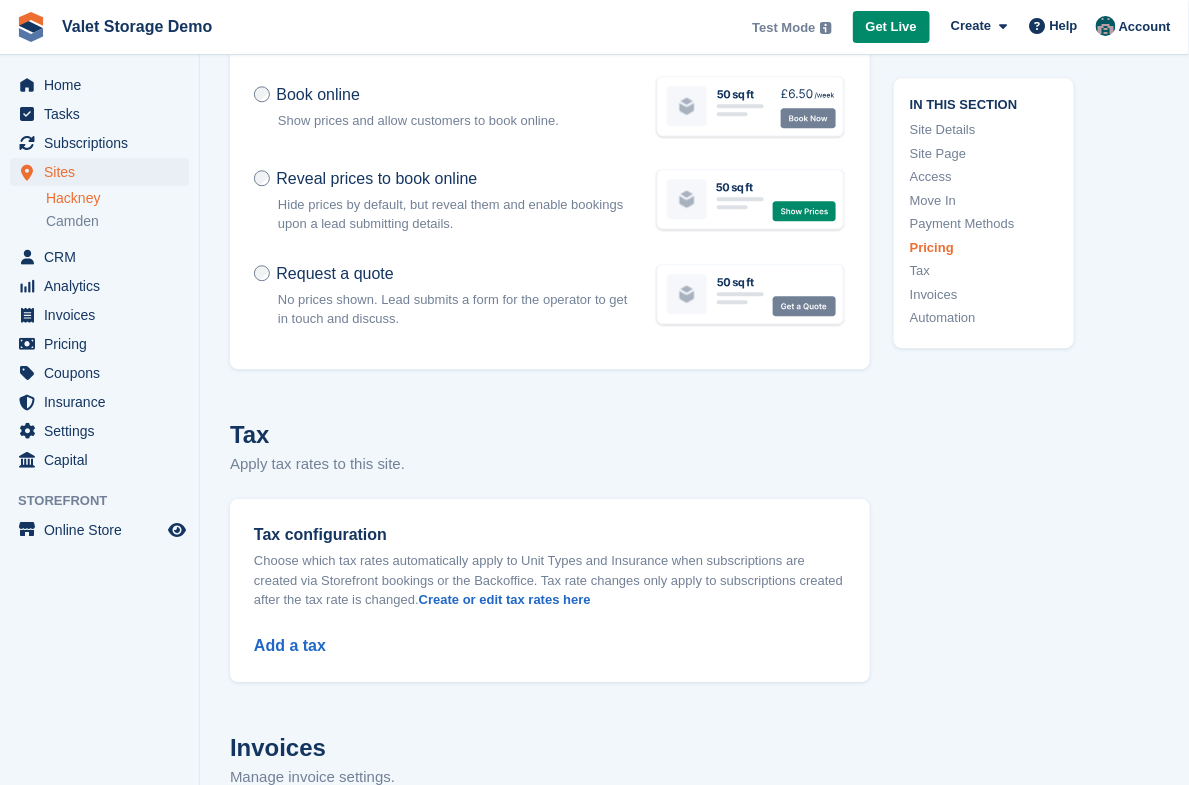 click on "Show prices and allow customers to book online." at bounding box center (454, 121) 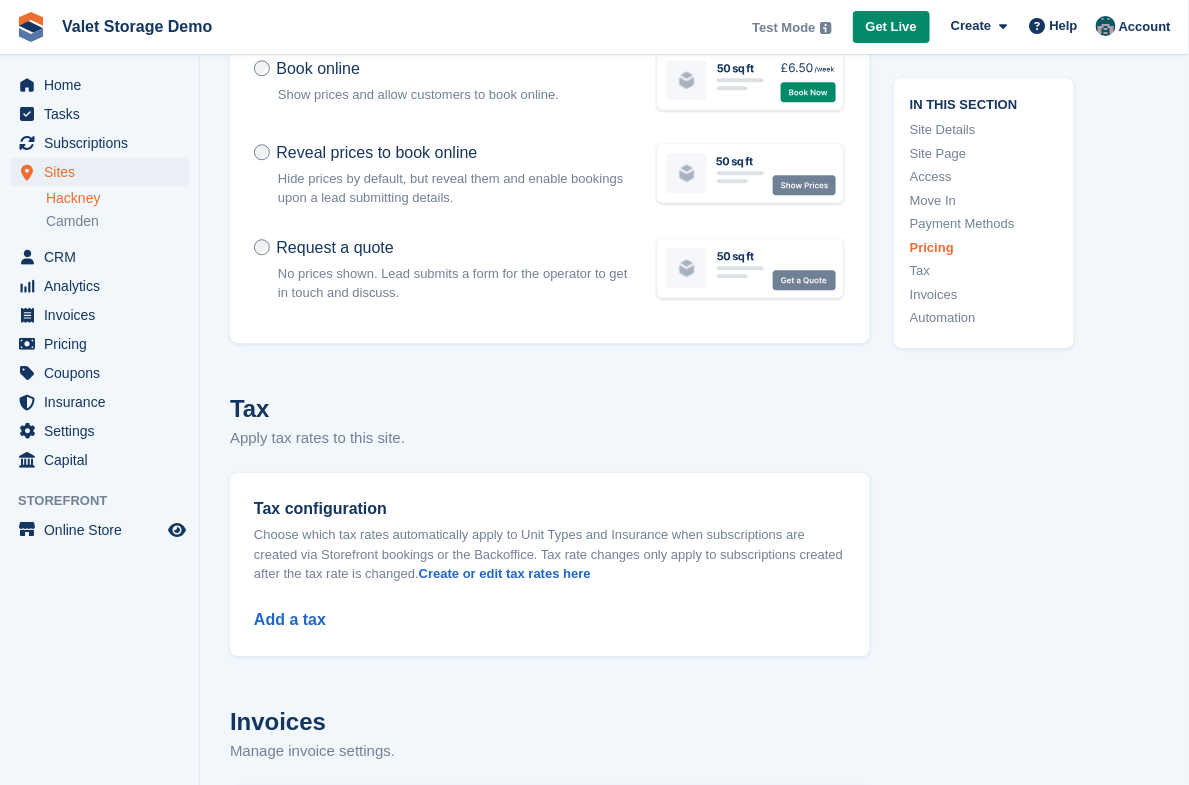 scroll, scrollTop: 8024, scrollLeft: 0, axis: vertical 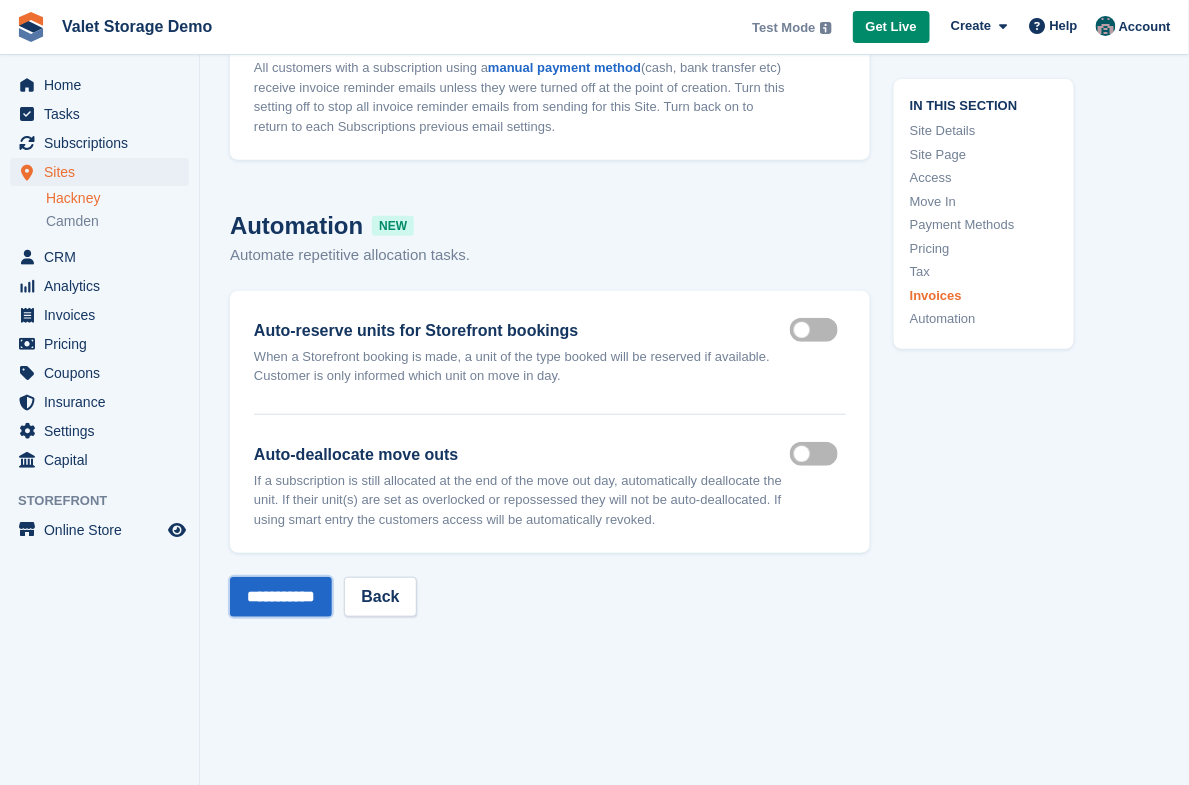 drag, startPoint x: 313, startPoint y: 632, endPoint x: 351, endPoint y: 589, distance: 57.384666 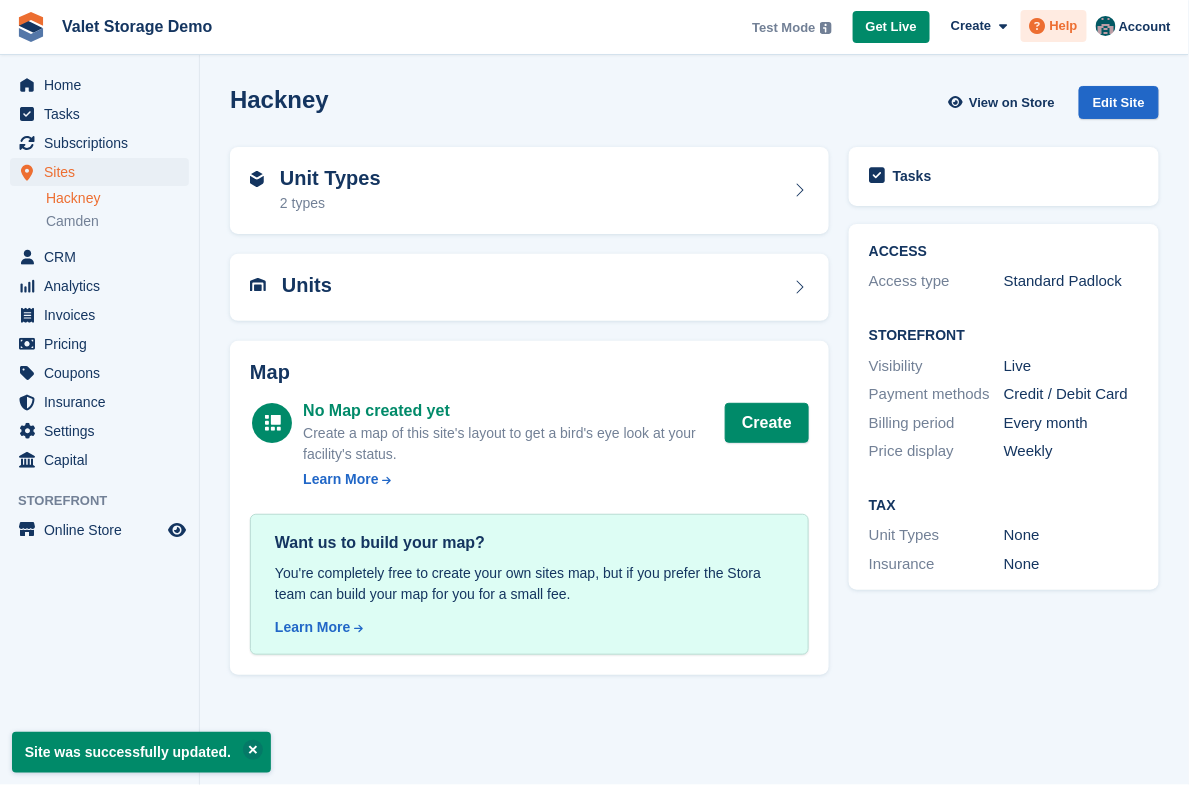 scroll, scrollTop: 0, scrollLeft: 0, axis: both 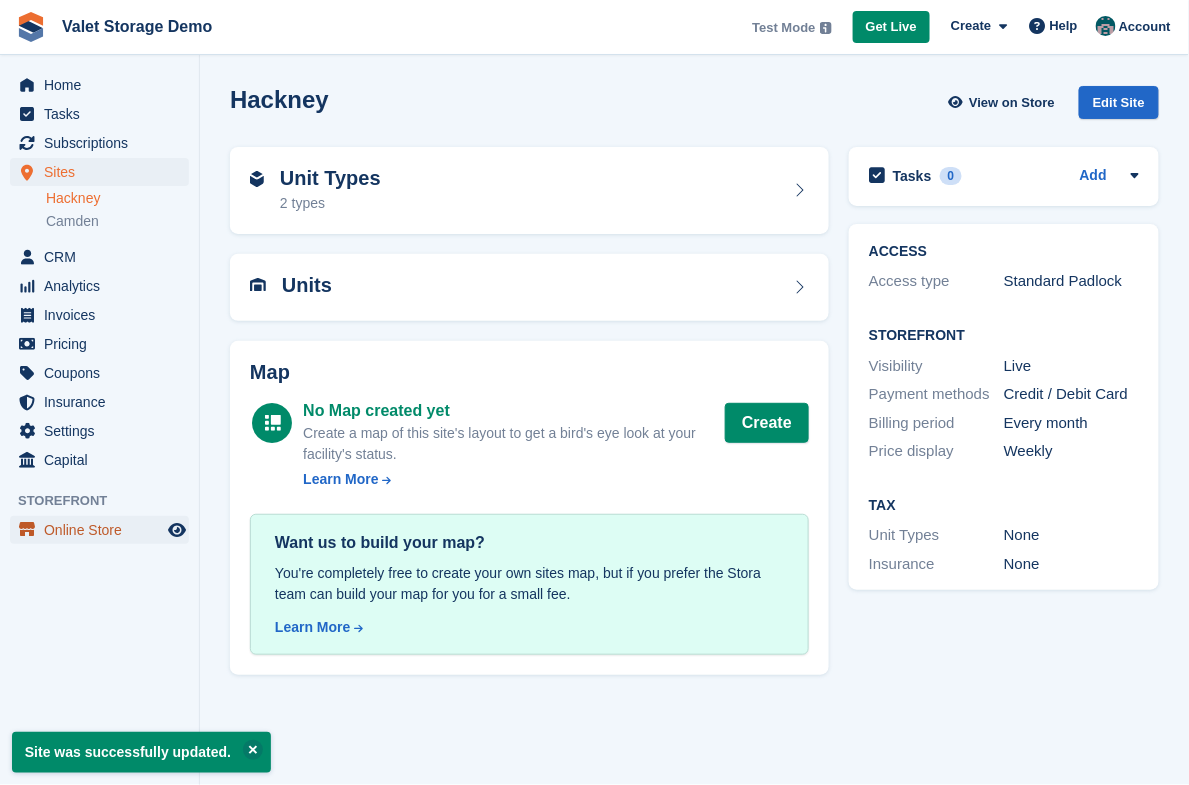 click on "Online Store" at bounding box center (104, 530) 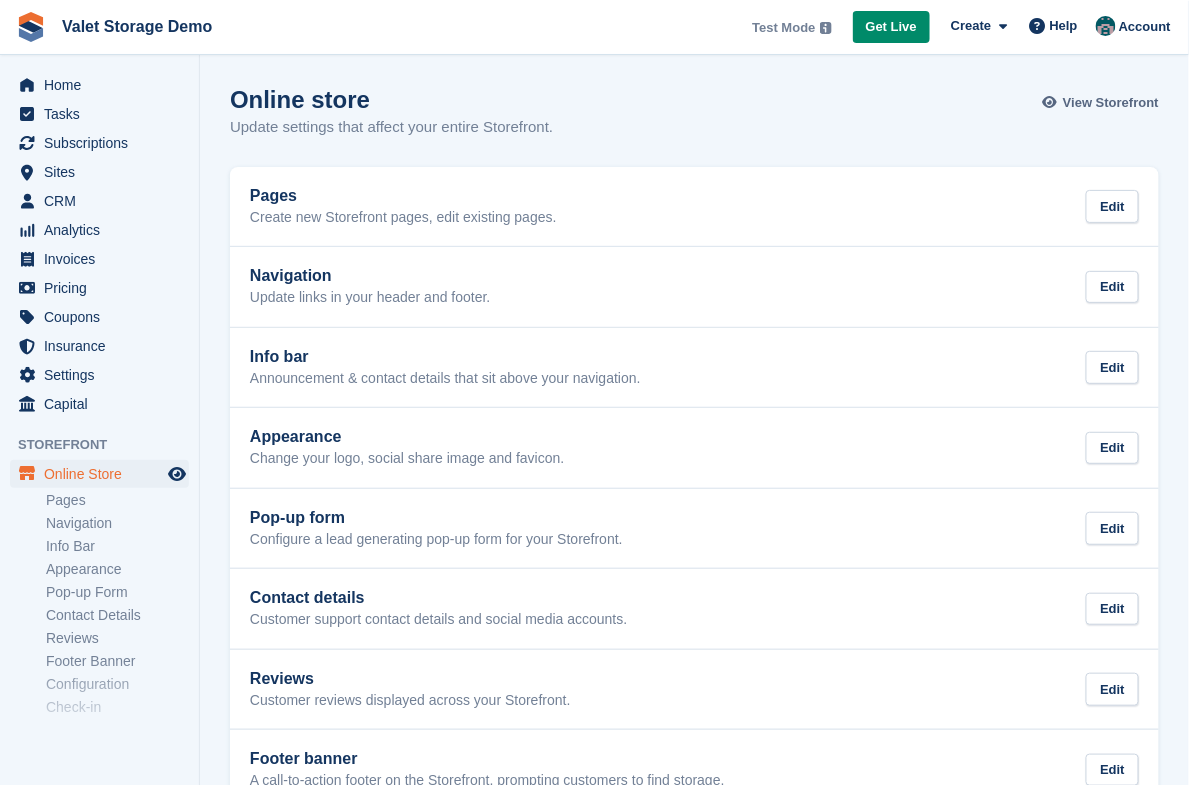 click at bounding box center [1050, 103] 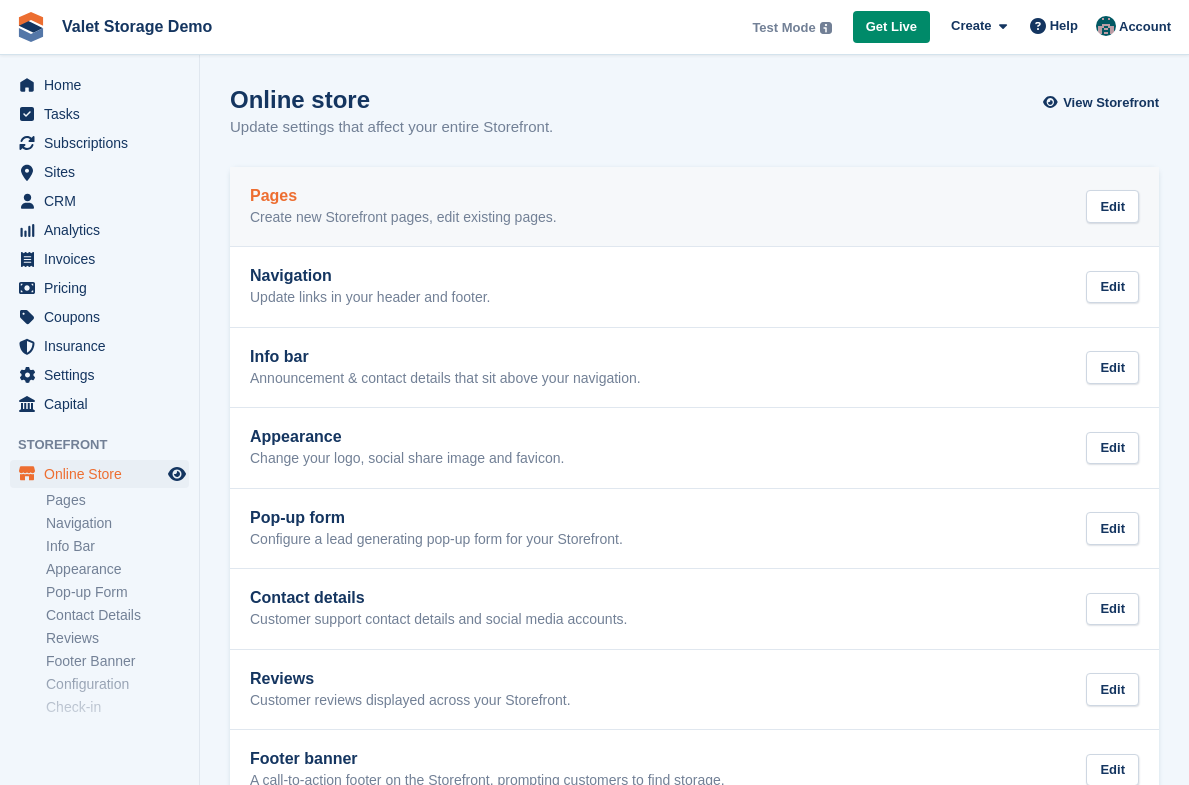 scroll, scrollTop: 0, scrollLeft: 0, axis: both 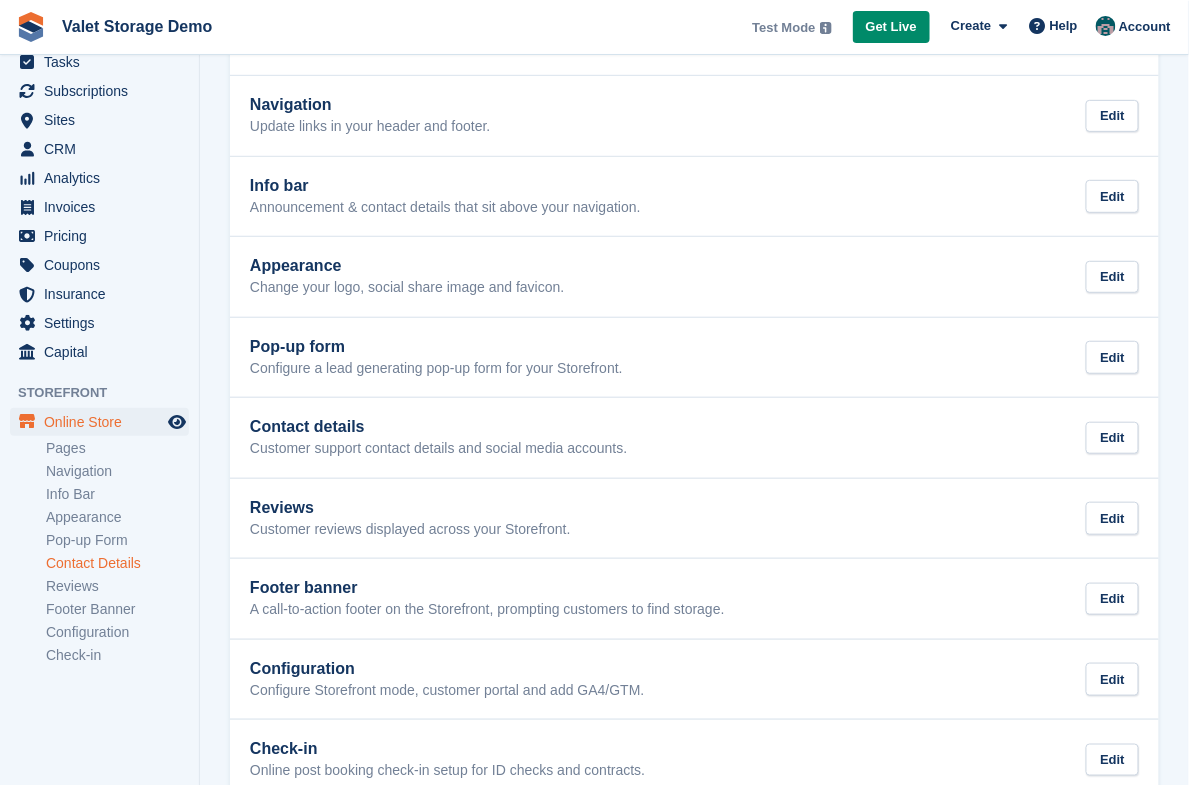 click on "Contact Details" at bounding box center (117, 563) 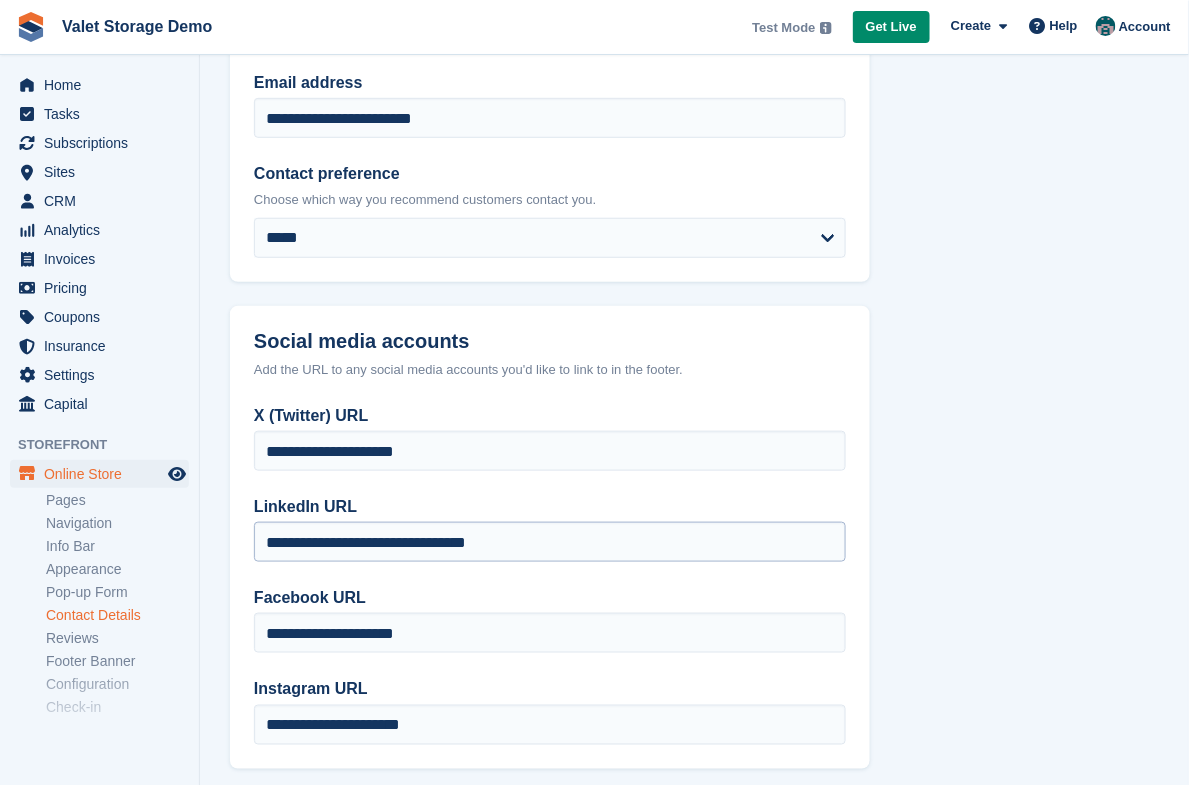 scroll, scrollTop: 360, scrollLeft: 0, axis: vertical 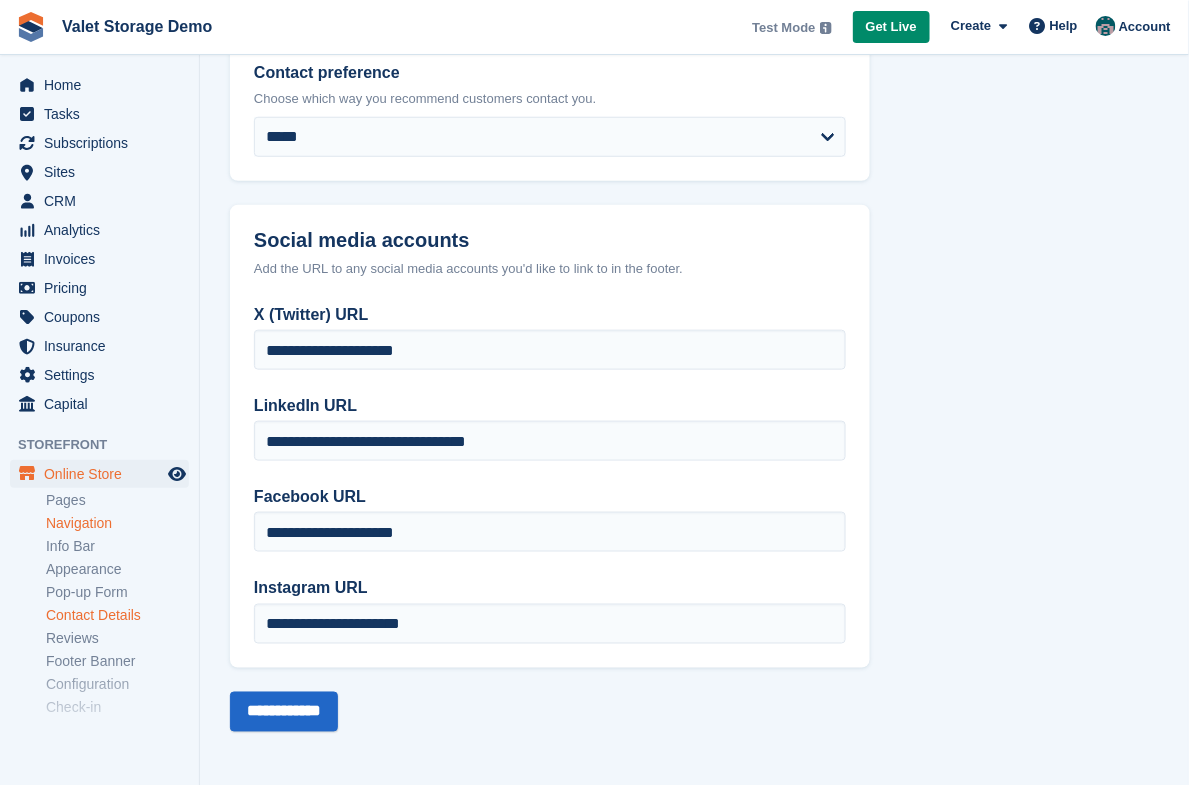click on "Navigation" at bounding box center [117, 523] 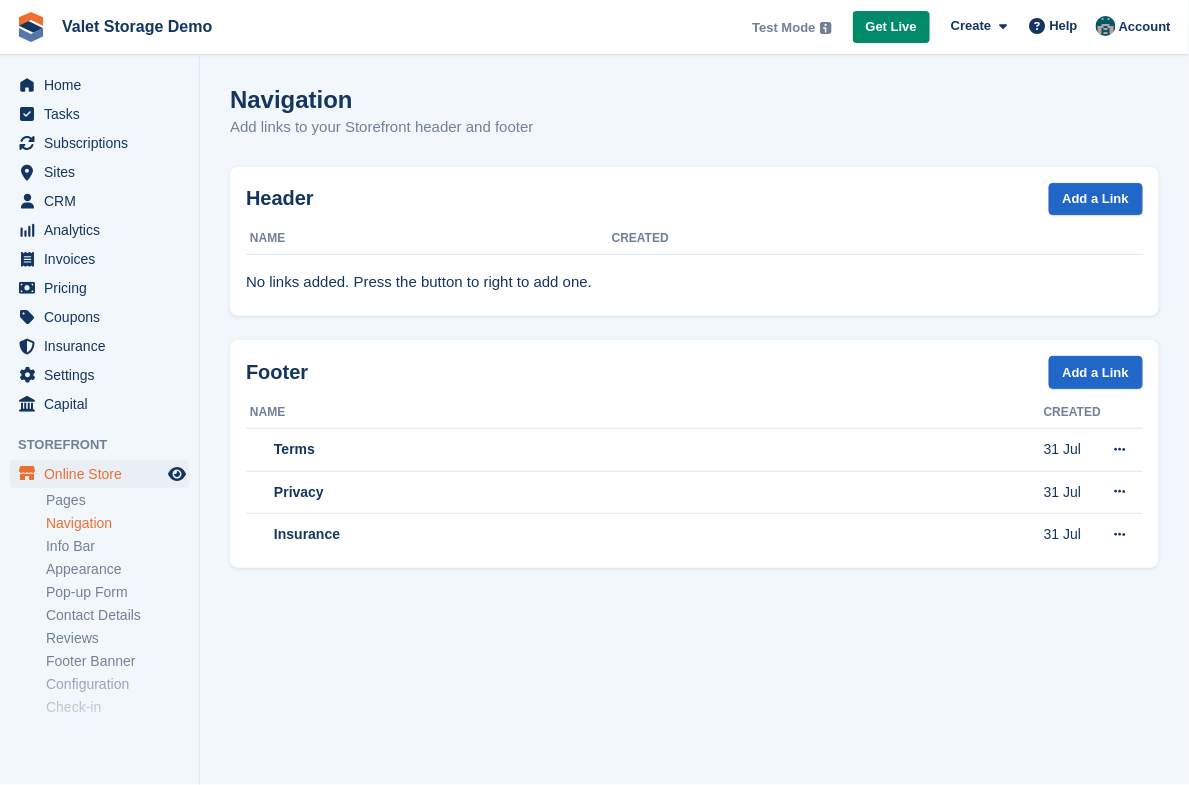 scroll, scrollTop: 0, scrollLeft: 0, axis: both 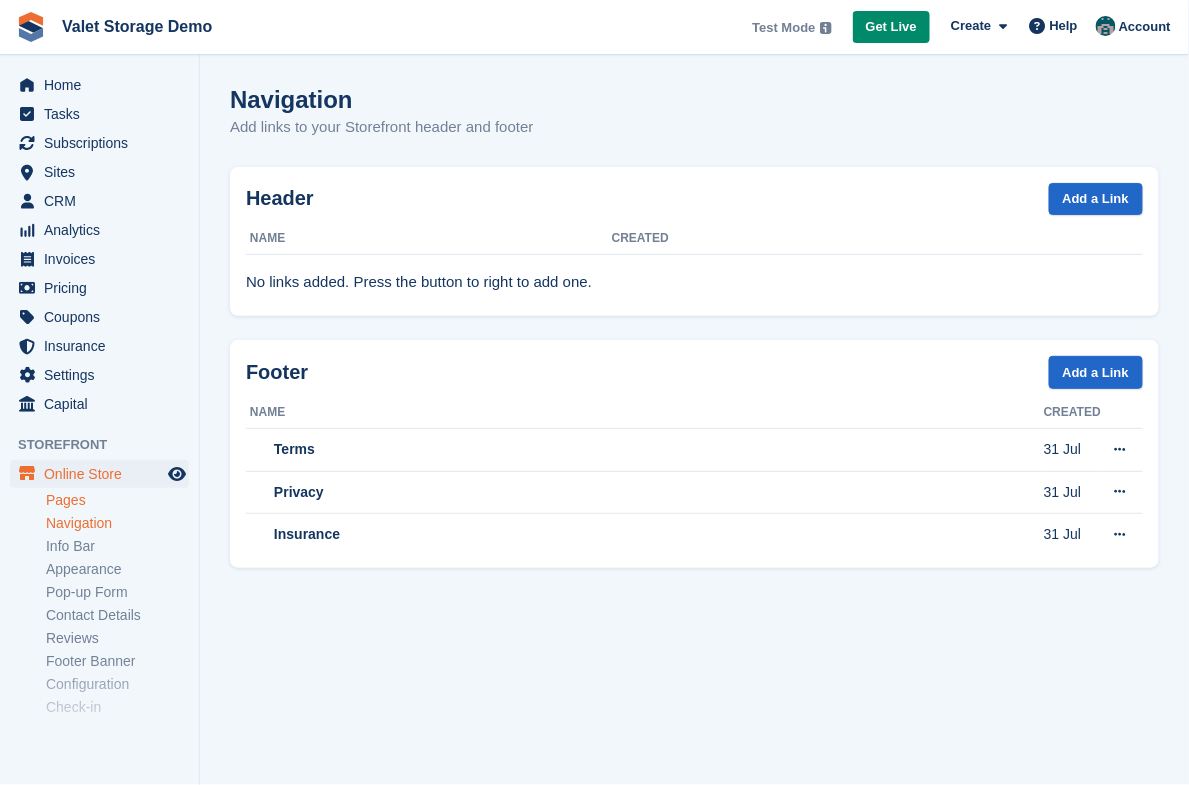 click on "Pages" at bounding box center (117, 500) 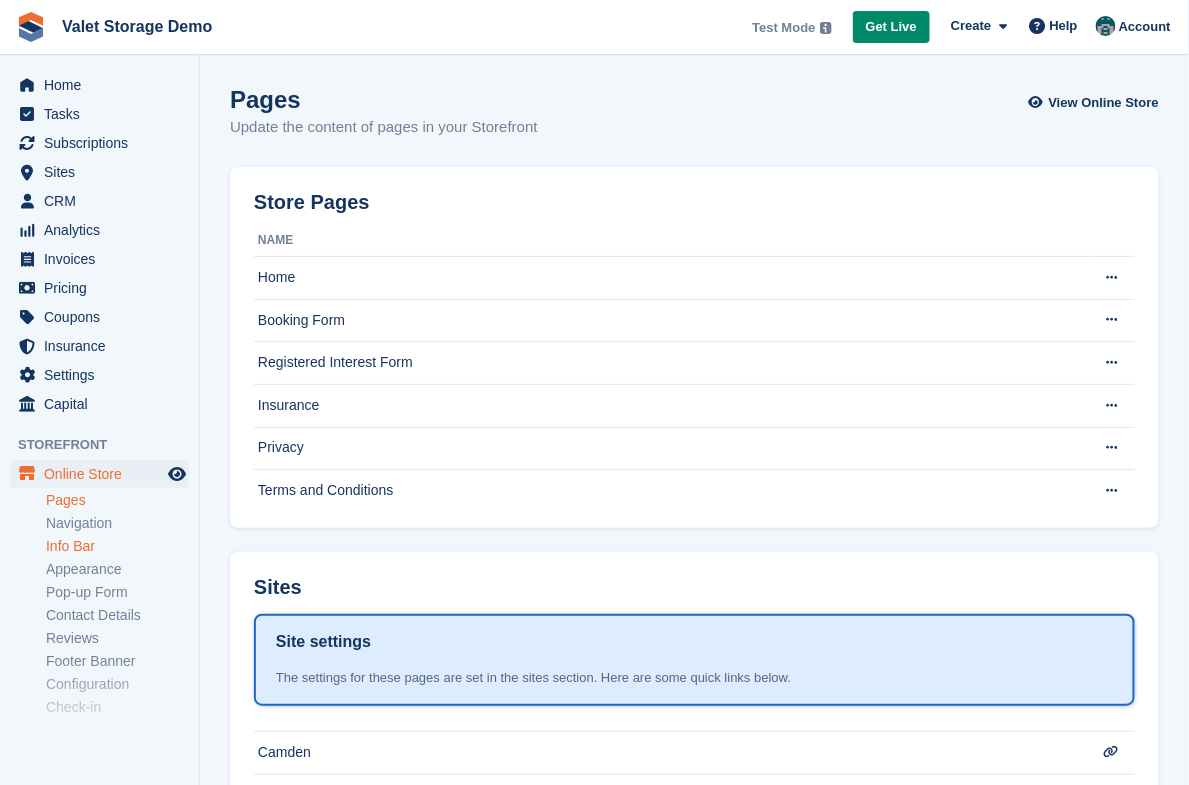click on "Info Bar" at bounding box center (117, 546) 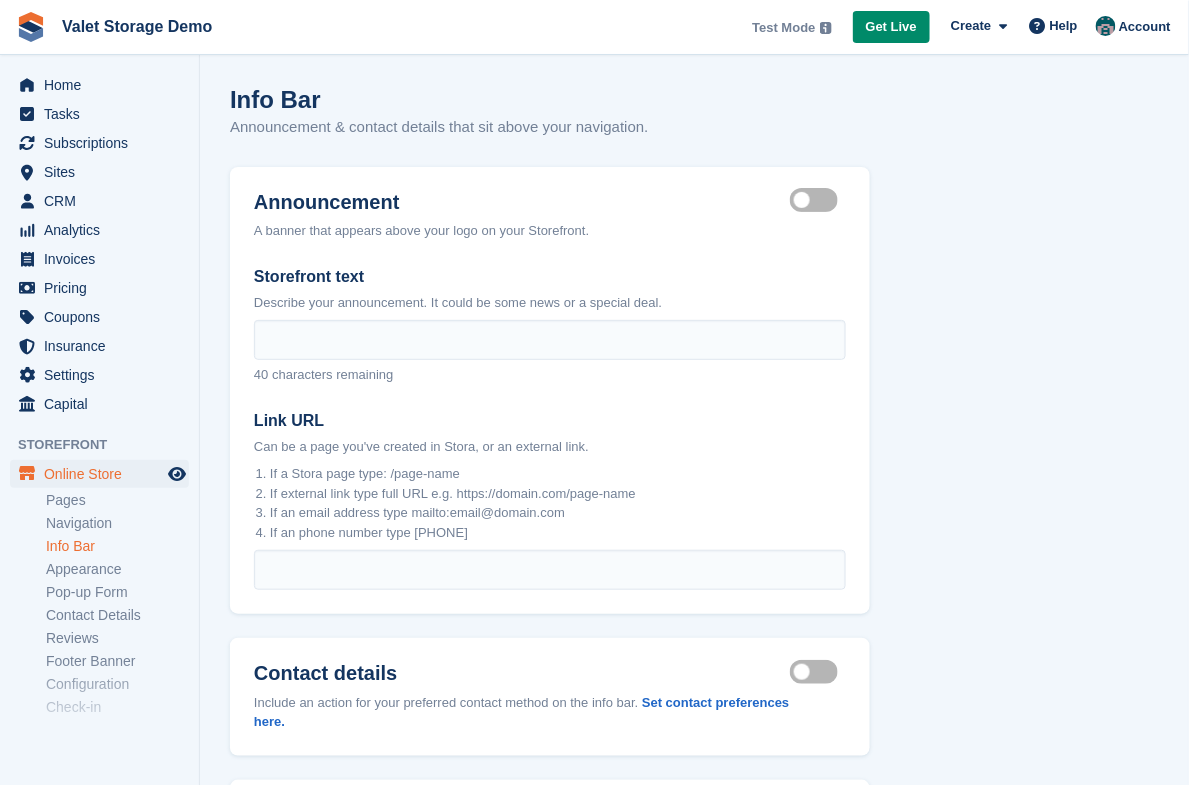 click on "Appearance" at bounding box center (117, 569) 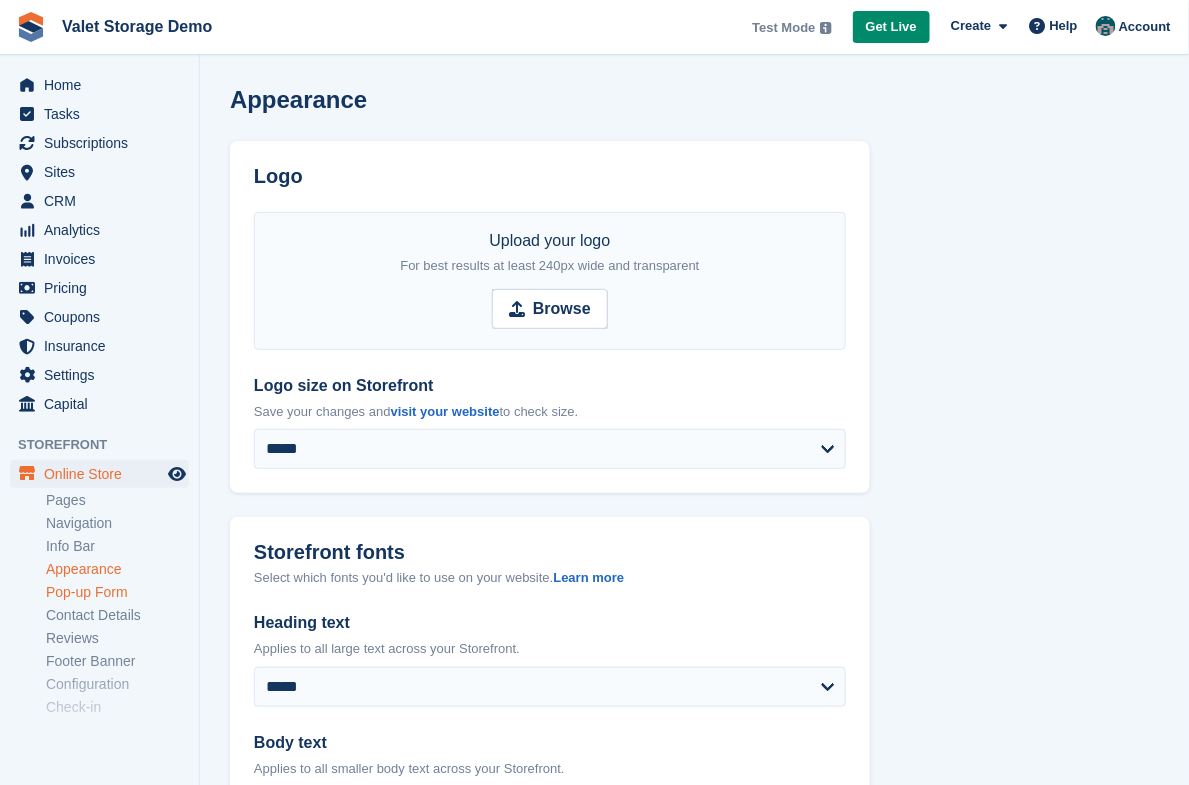 click on "Pop-up Form" at bounding box center (117, 592) 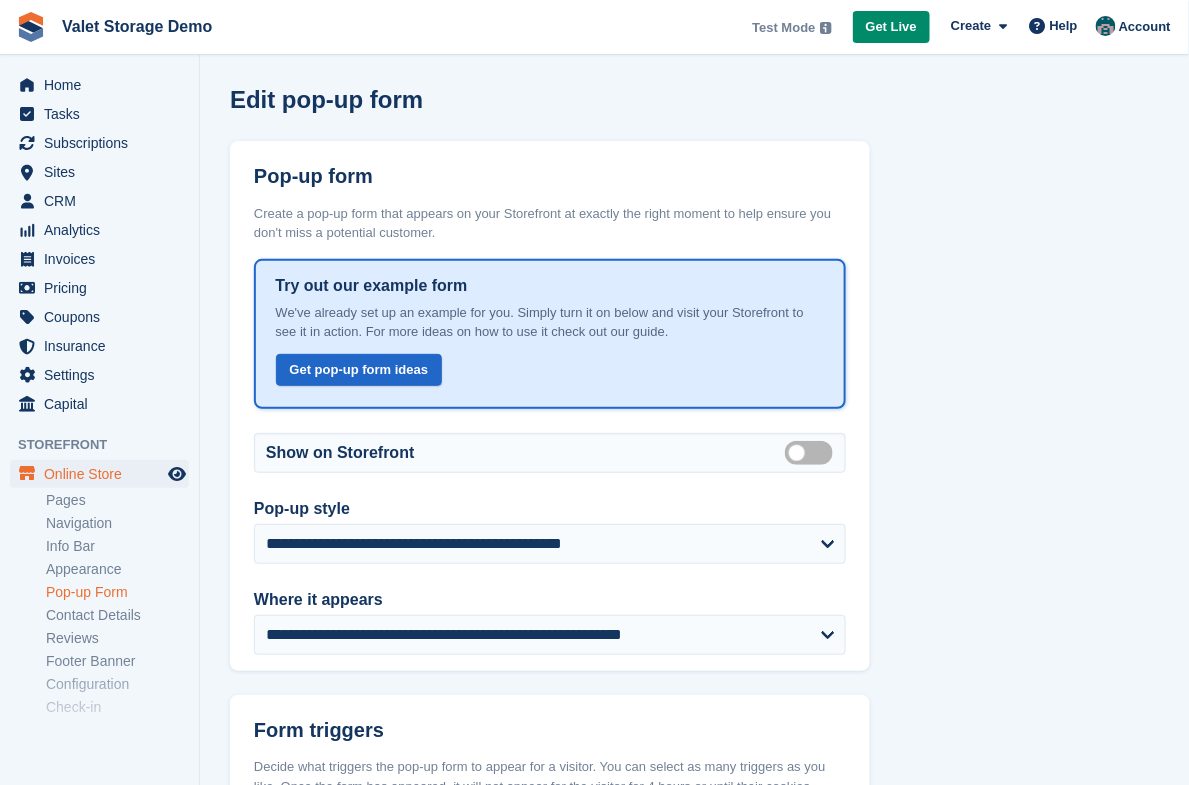 scroll, scrollTop: 52, scrollLeft: 0, axis: vertical 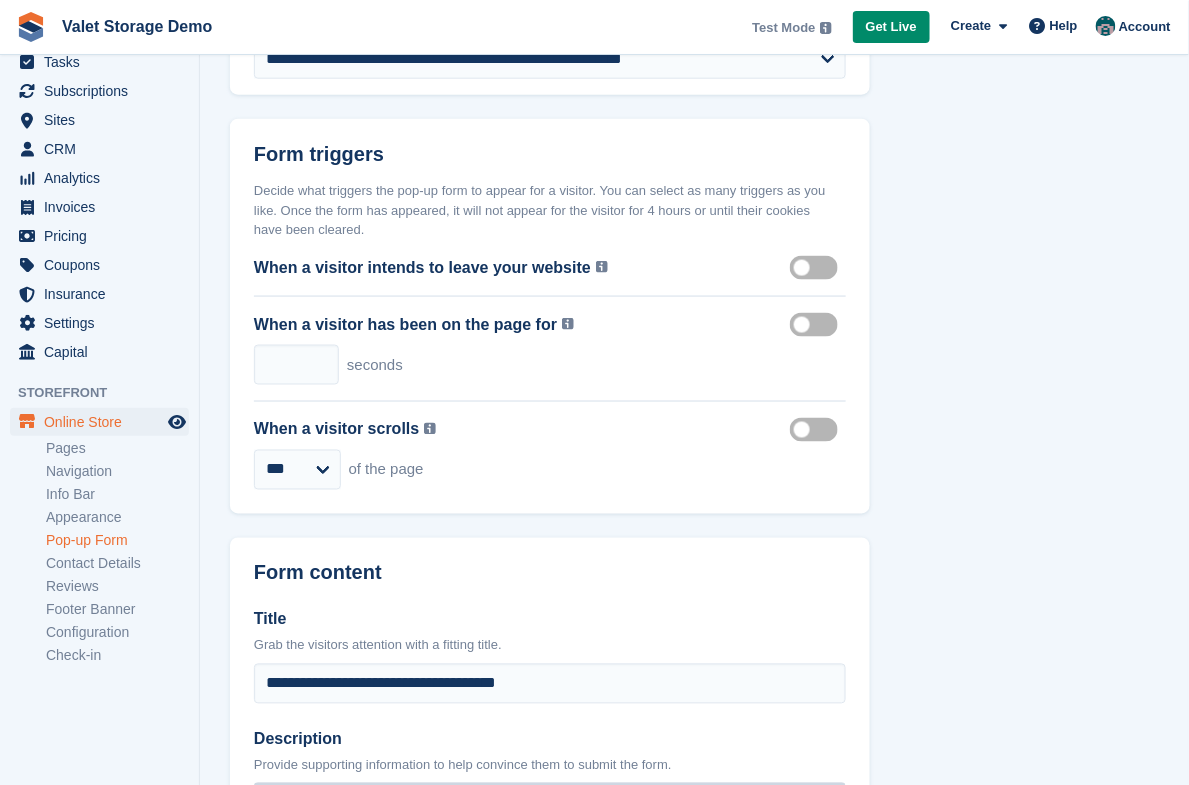 click on "Pages
Navigation
Info Bar
Appearance
Pop-up Form
Contact Details
Reviews
Footer Banner
Configuration
Check-in" at bounding box center (122, 552) 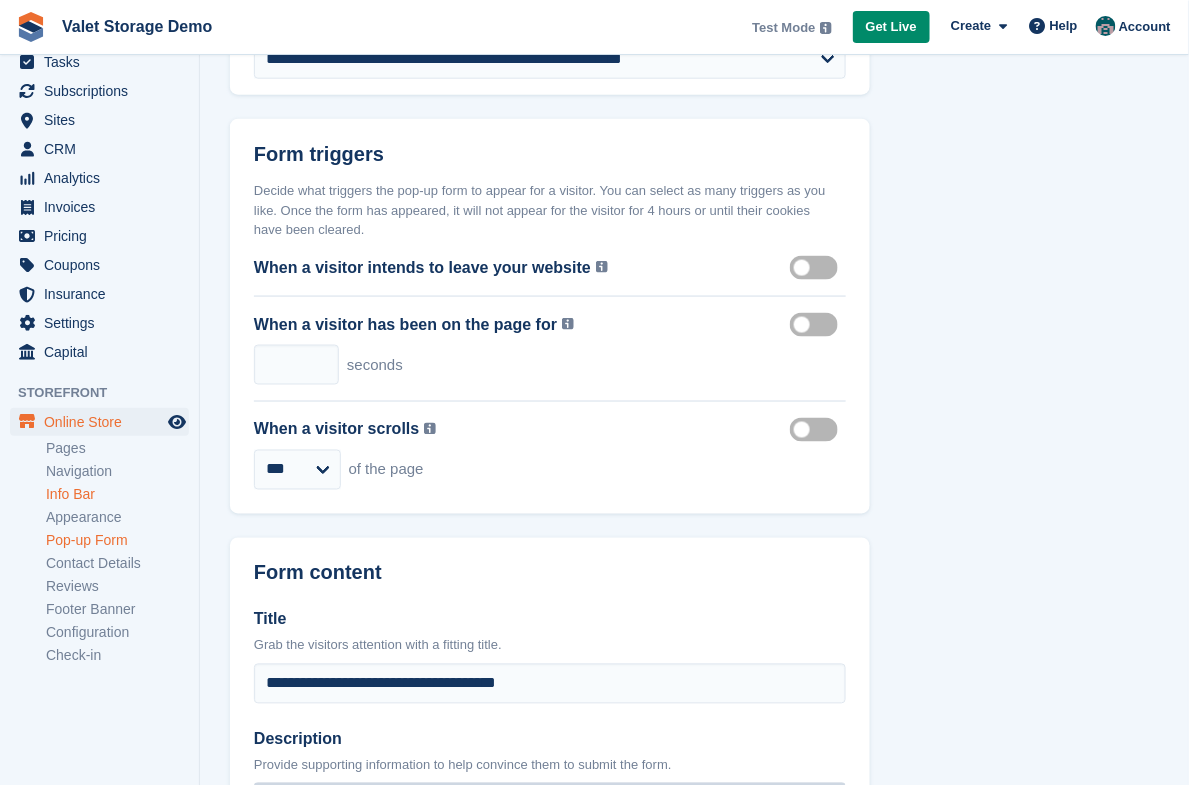 click on "Info Bar" at bounding box center [117, 494] 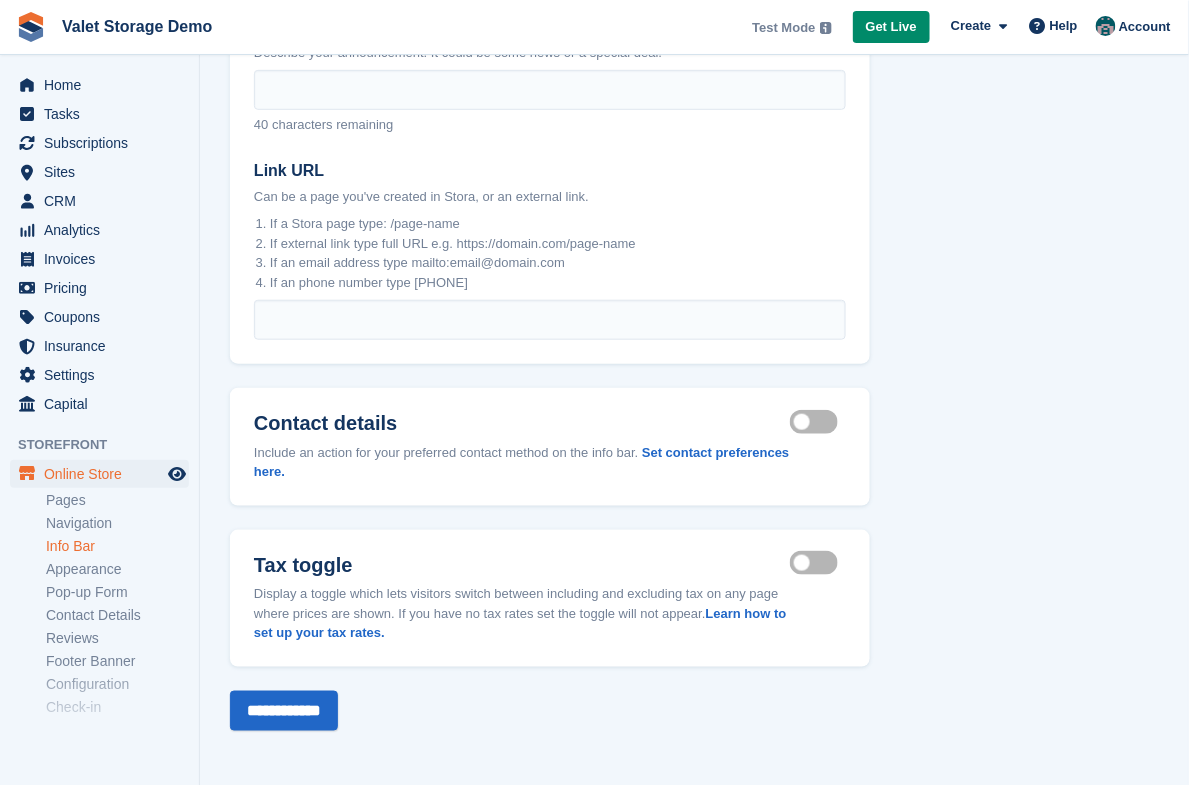 scroll, scrollTop: 0, scrollLeft: 0, axis: both 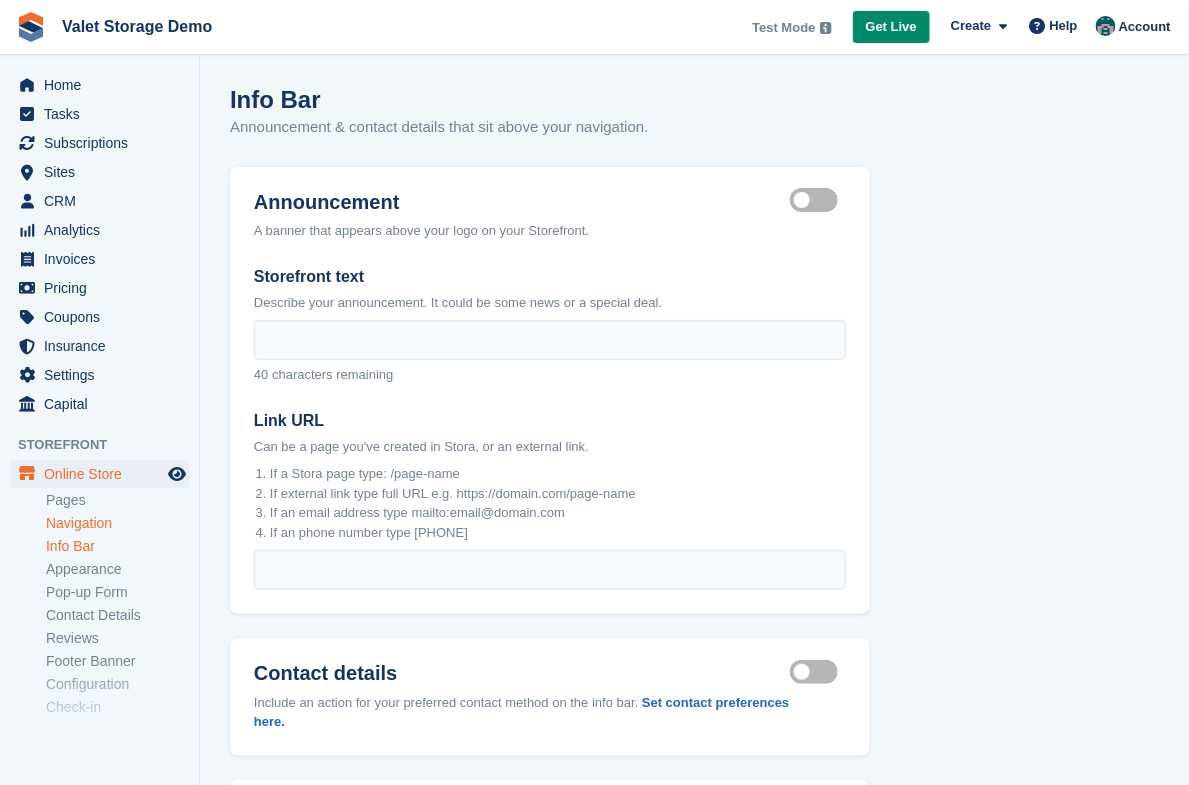 click on "Navigation" at bounding box center (117, 523) 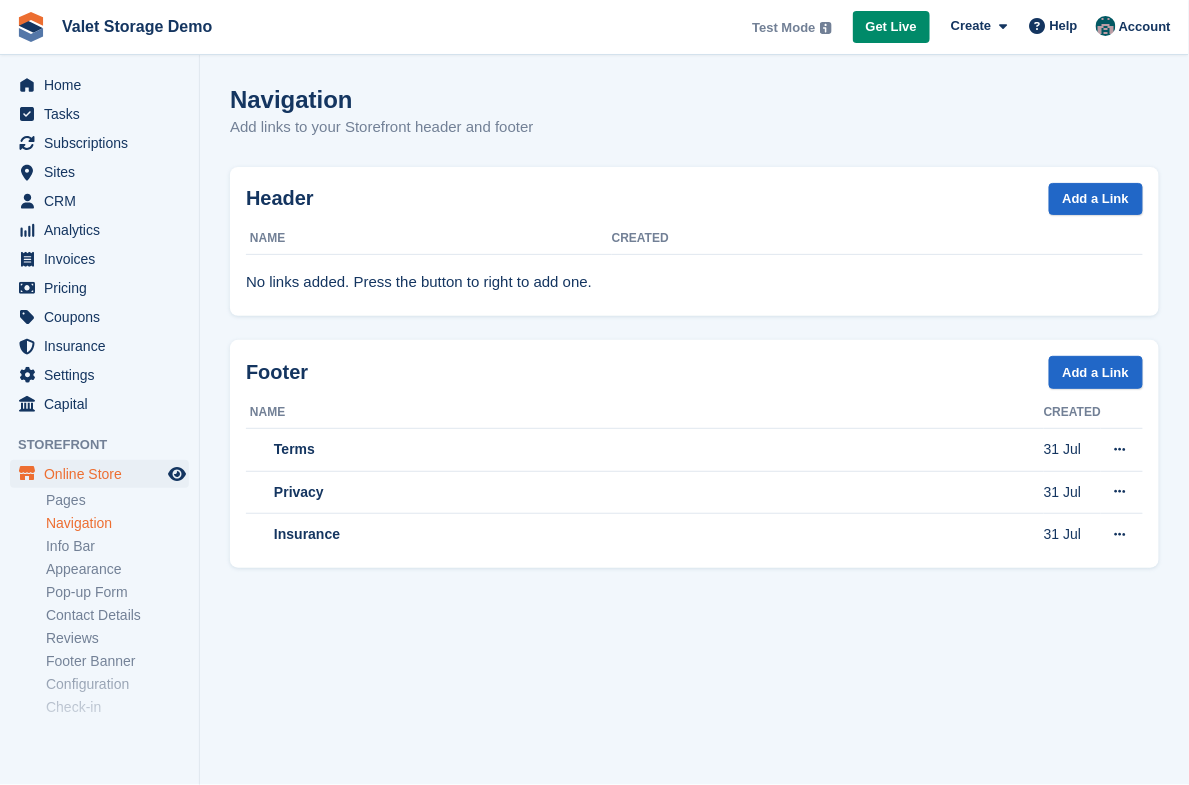 scroll, scrollTop: 52, scrollLeft: 0, axis: vertical 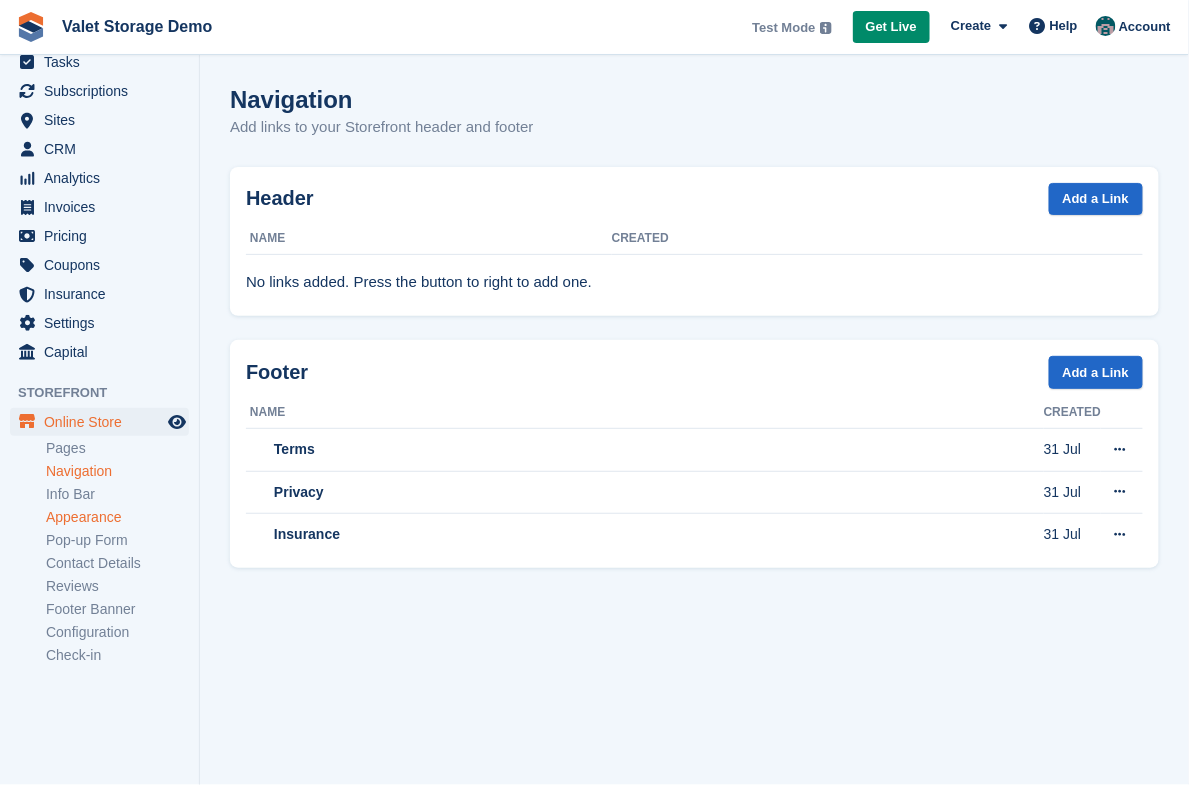 click on "Appearance" at bounding box center (117, 517) 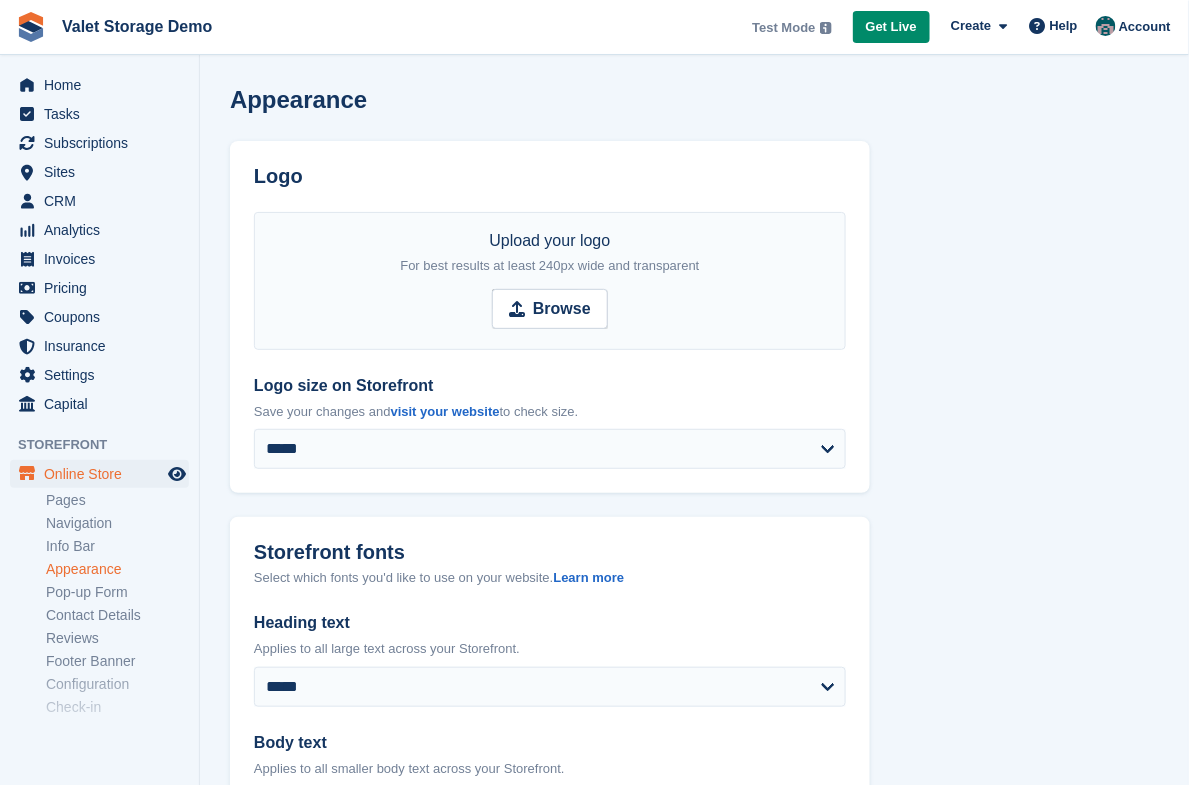 scroll, scrollTop: 52, scrollLeft: 0, axis: vertical 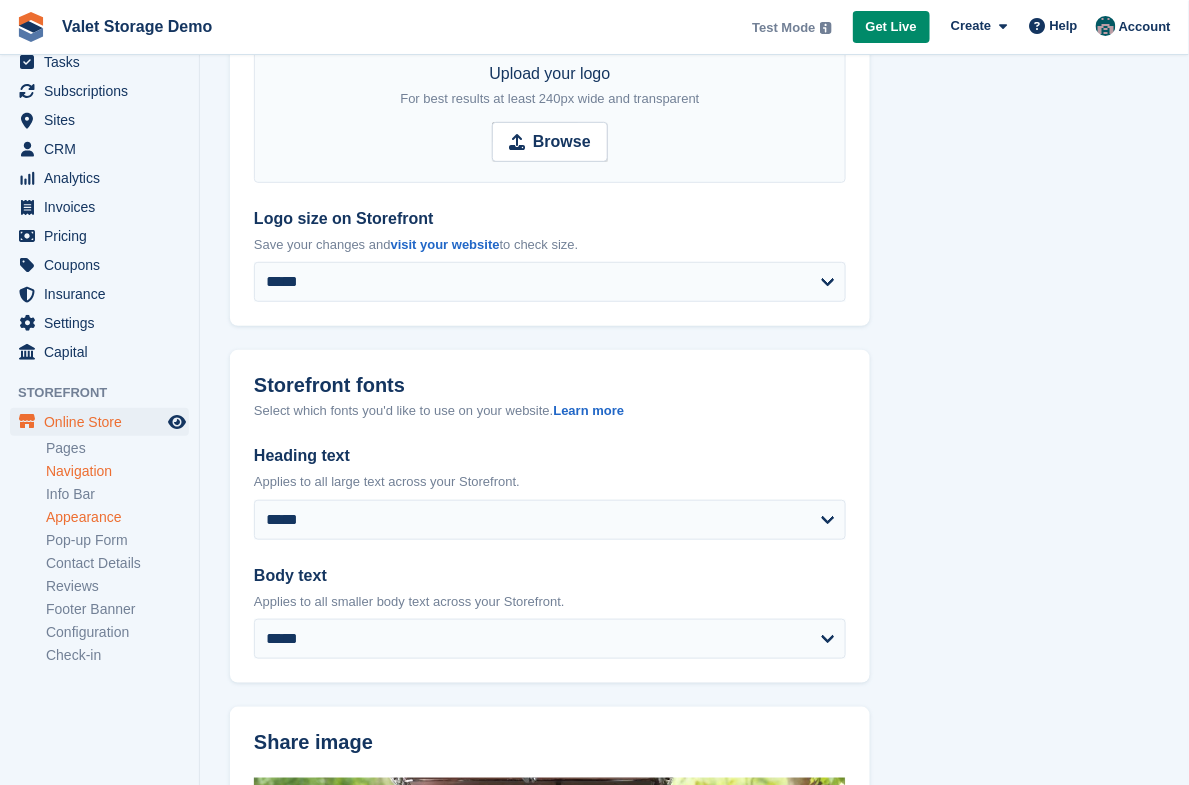 click on "Navigation" at bounding box center [117, 471] 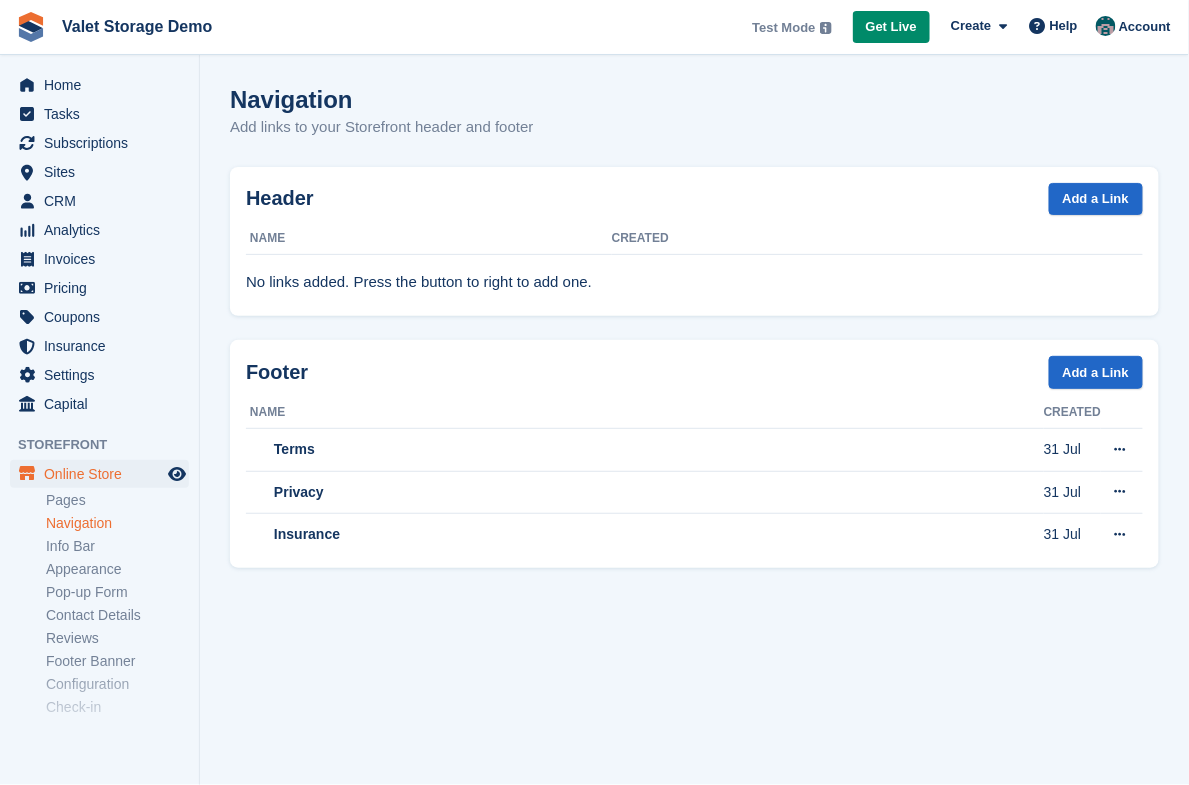 scroll, scrollTop: 0, scrollLeft: 0, axis: both 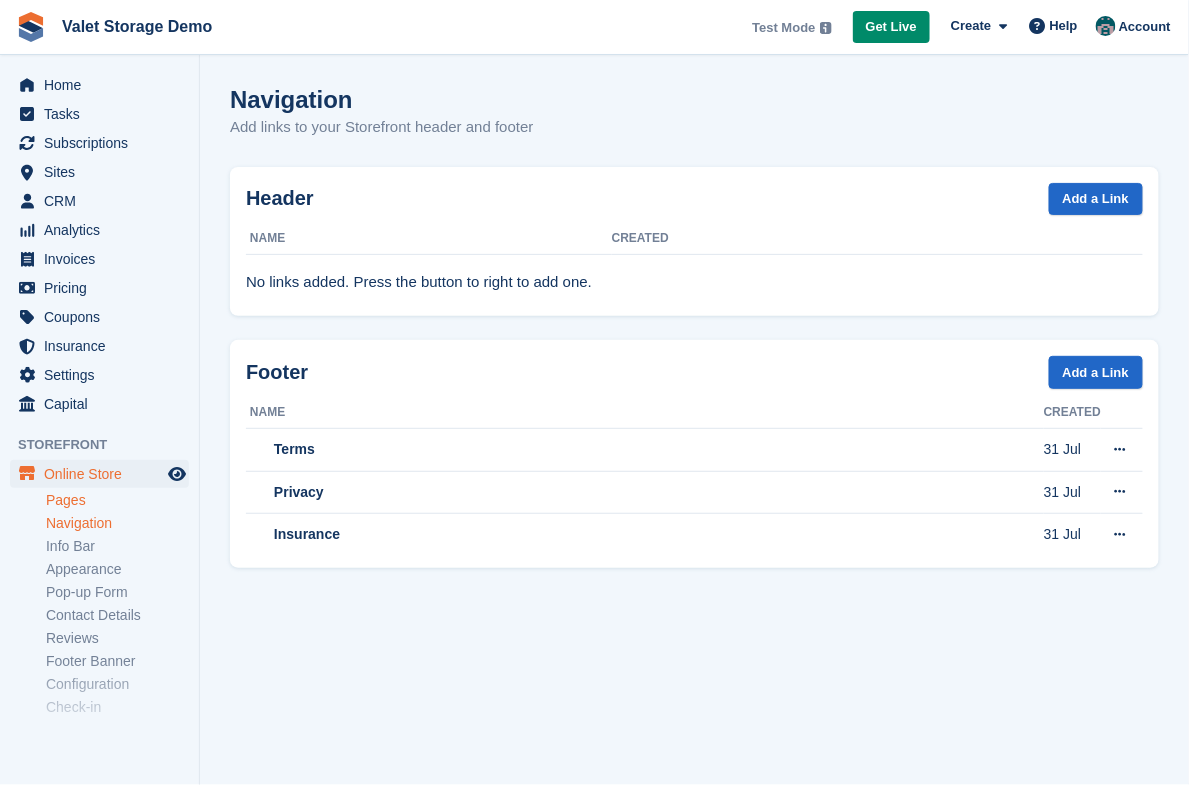 click on "Pages" at bounding box center [117, 500] 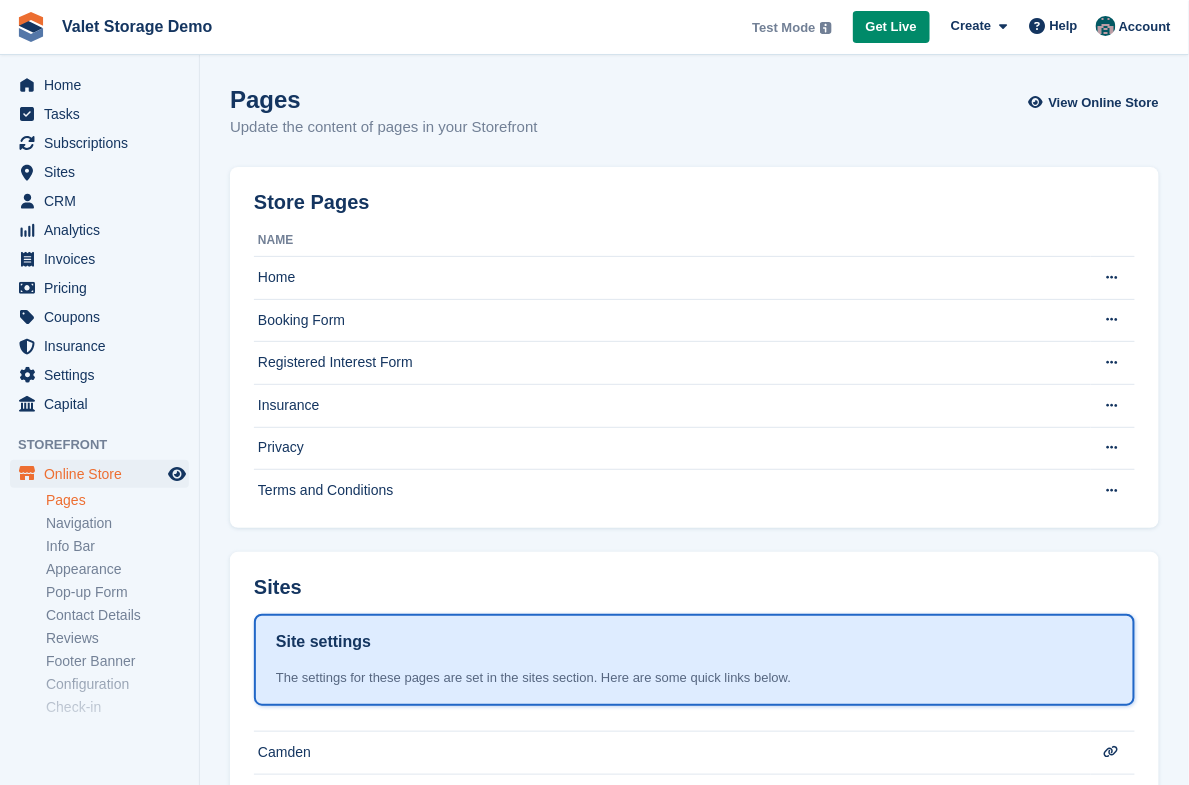 scroll, scrollTop: 52, scrollLeft: 0, axis: vertical 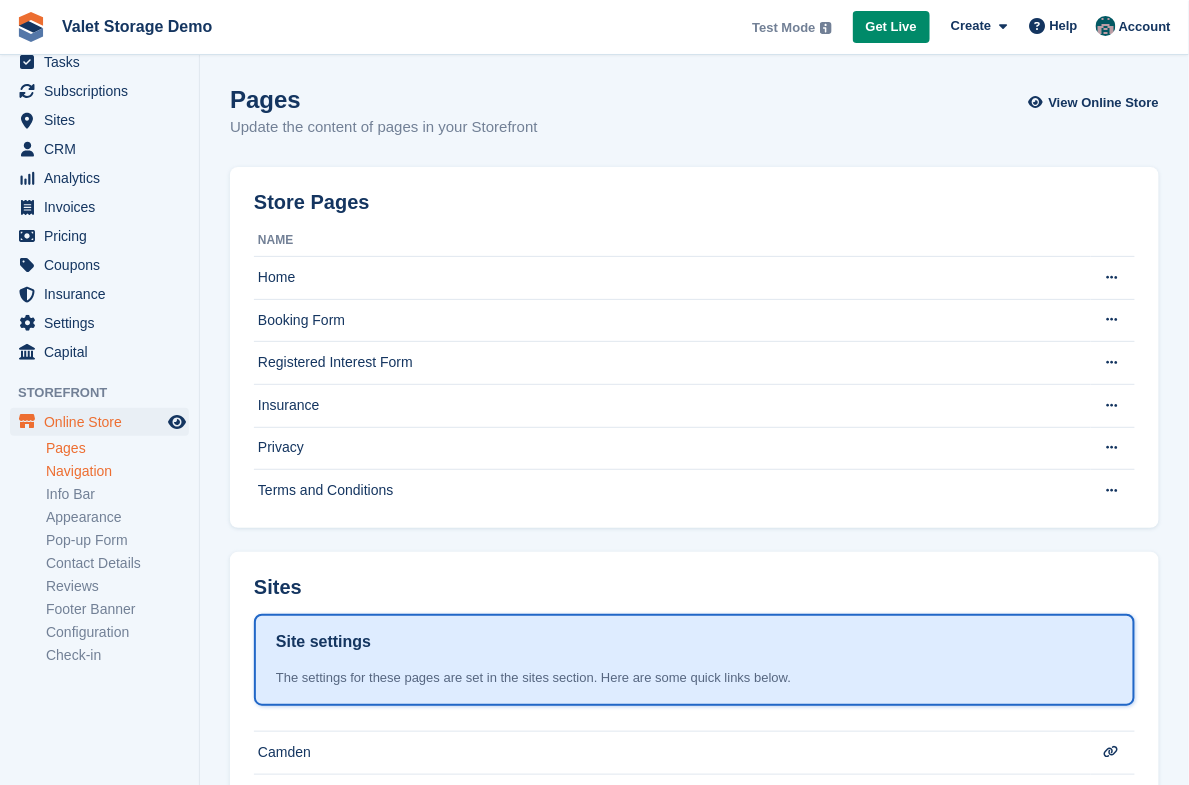 click on "Navigation" at bounding box center [117, 471] 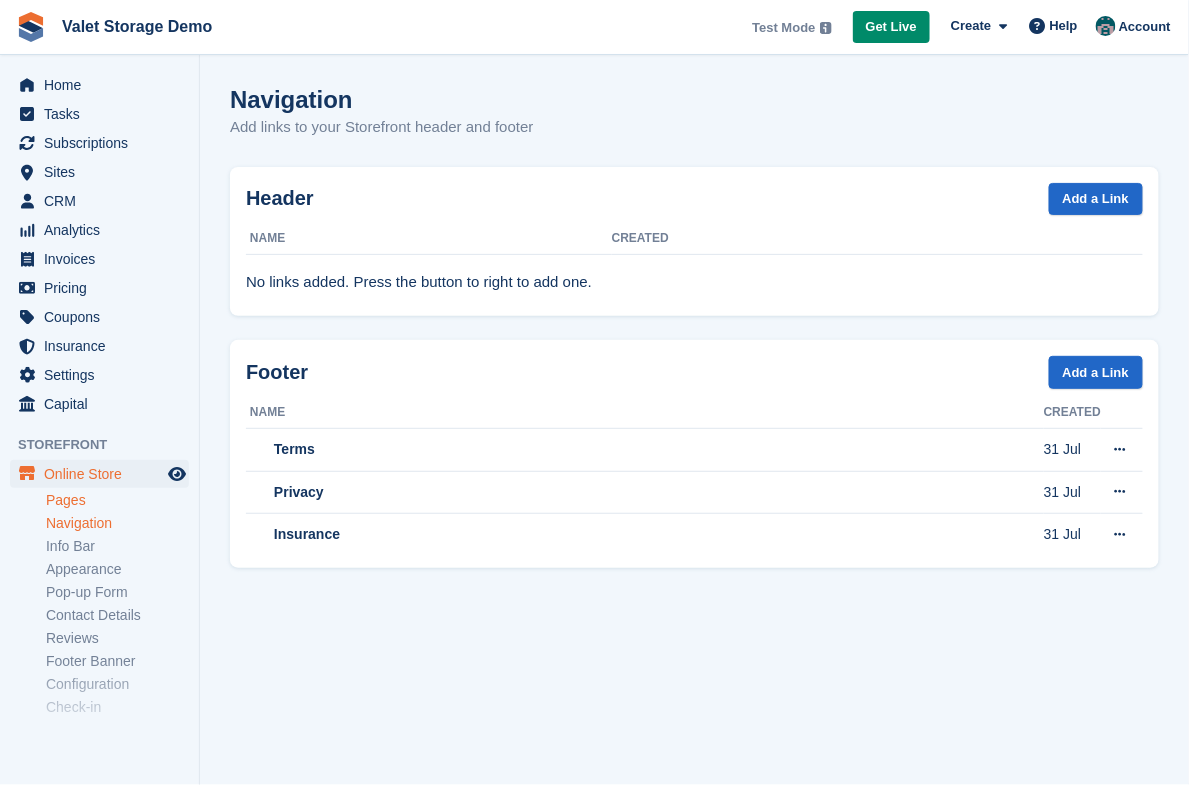 scroll, scrollTop: 52, scrollLeft: 0, axis: vertical 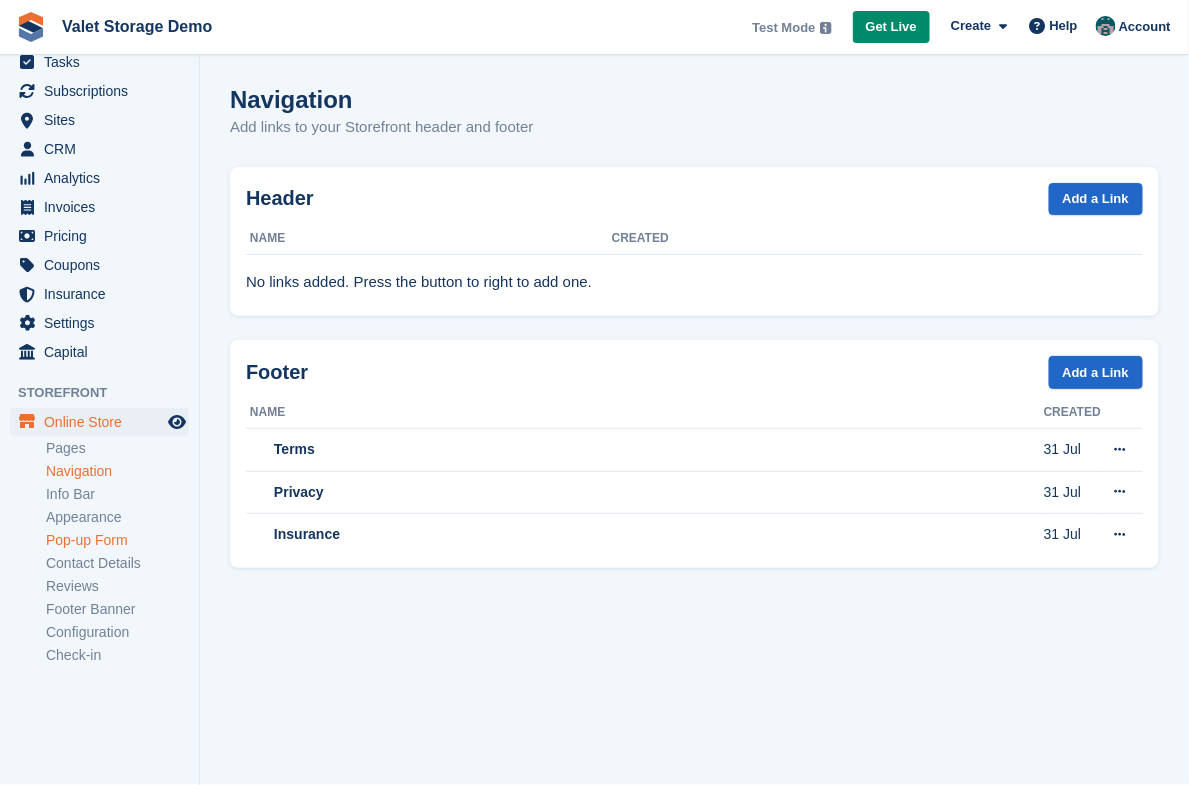 click on "Pop-up Form" at bounding box center (117, 540) 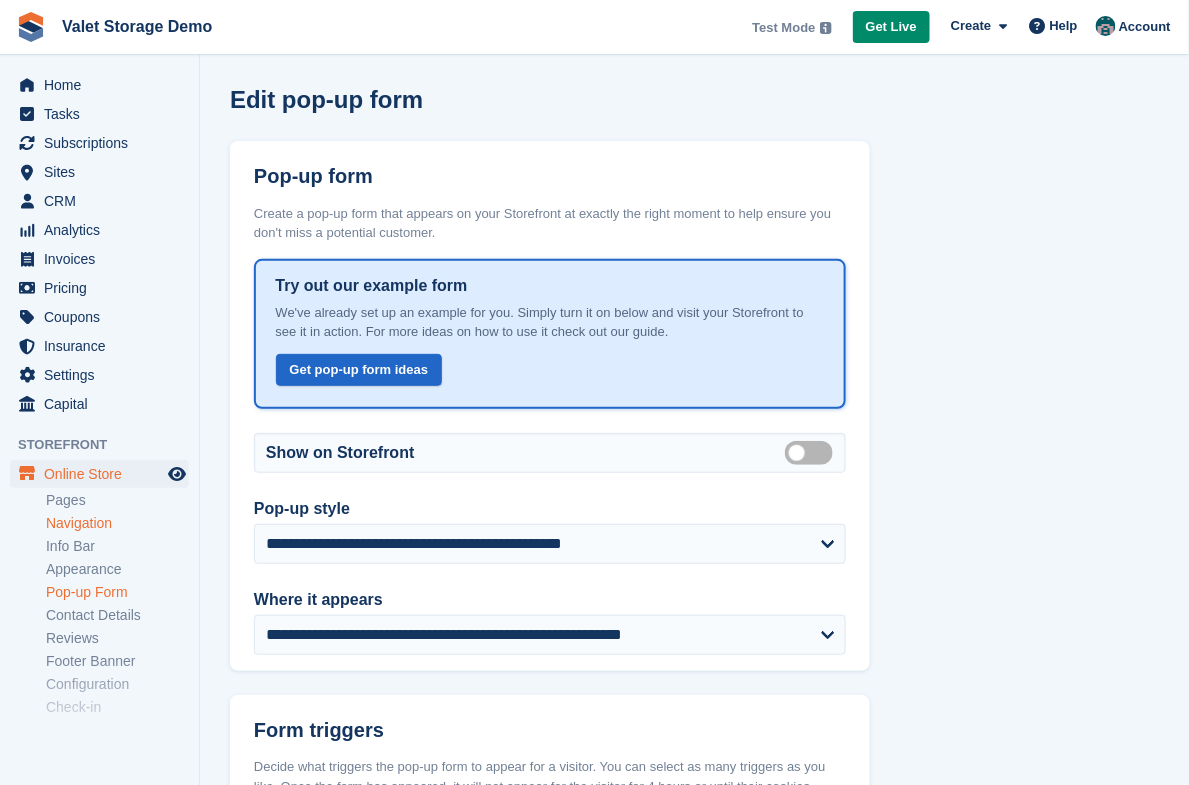 click on "Navigation" at bounding box center [117, 523] 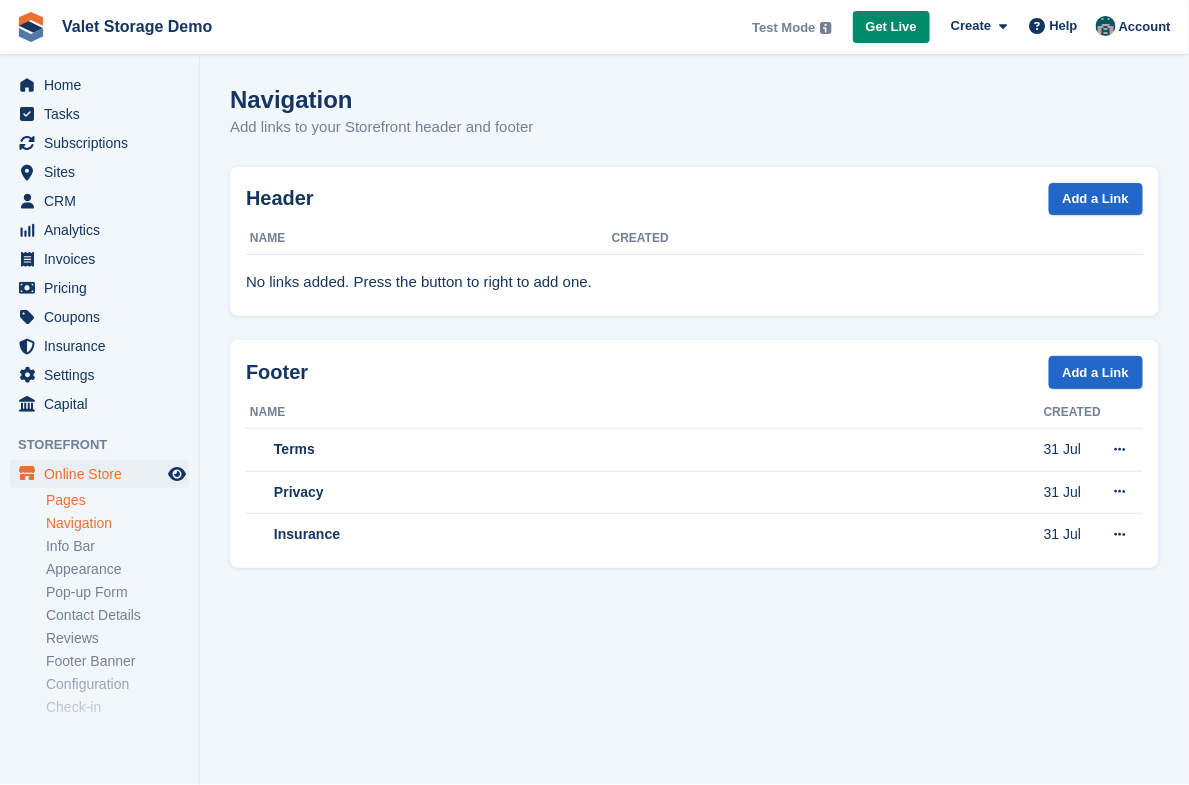 click on "Pages" at bounding box center (117, 500) 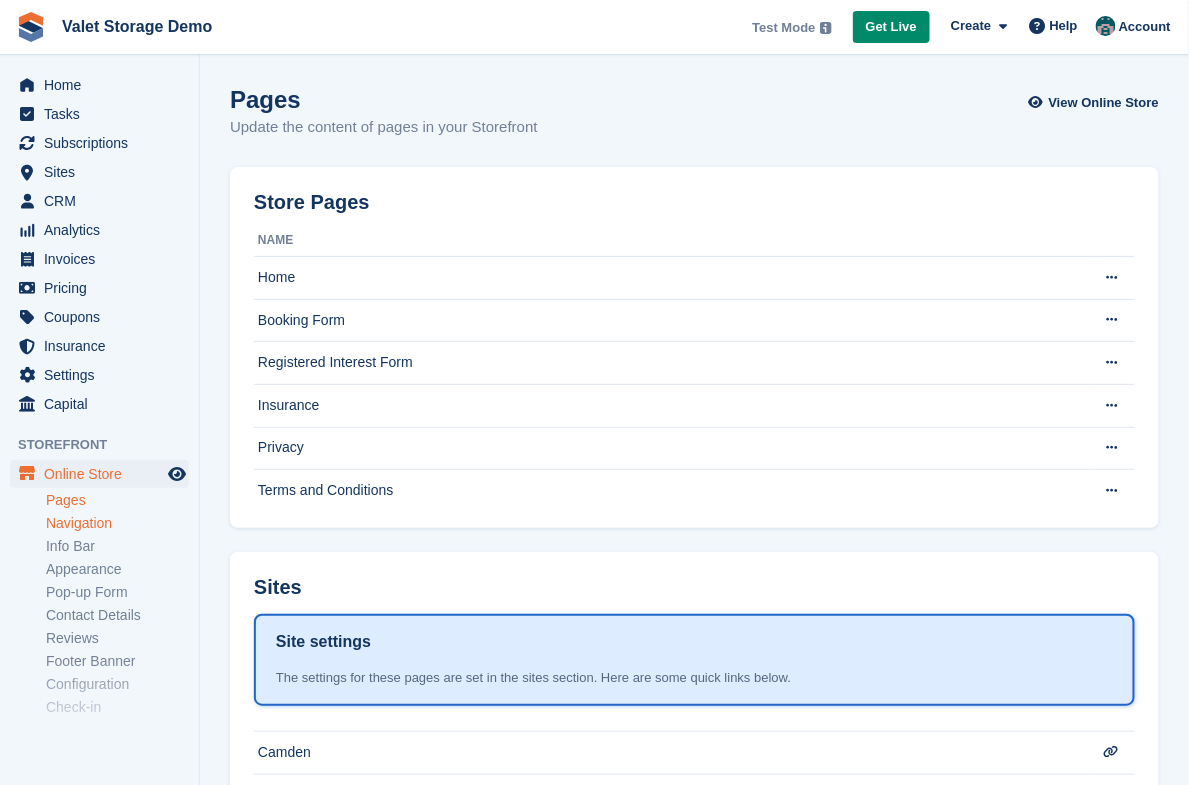 scroll, scrollTop: 52, scrollLeft: 0, axis: vertical 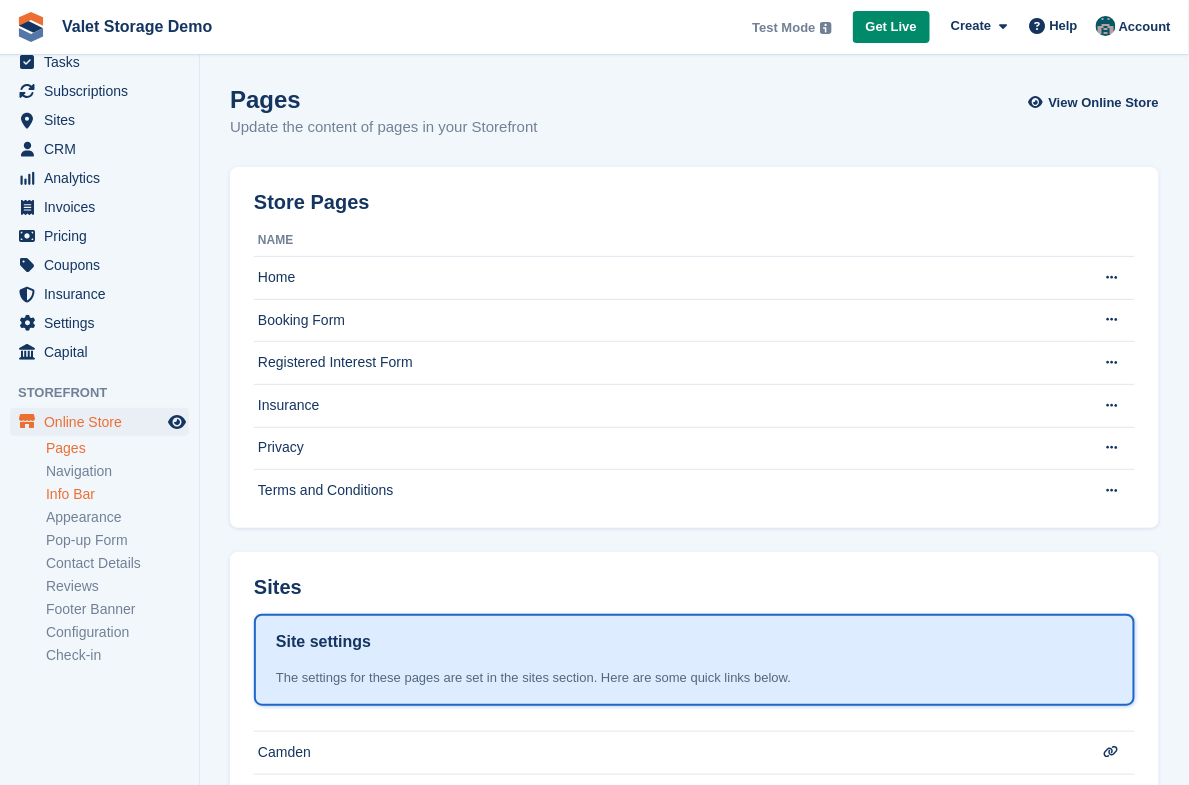 click on "Info Bar" at bounding box center (117, 494) 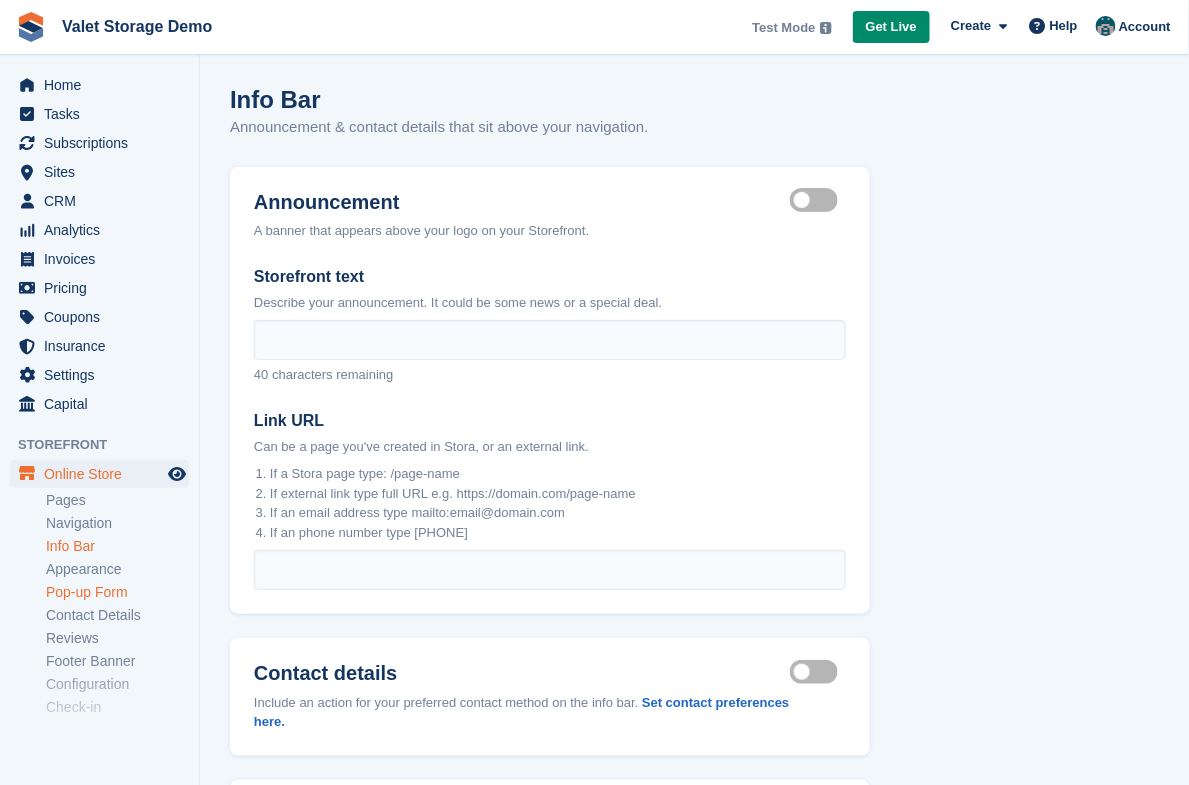 scroll, scrollTop: 30, scrollLeft: 0, axis: vertical 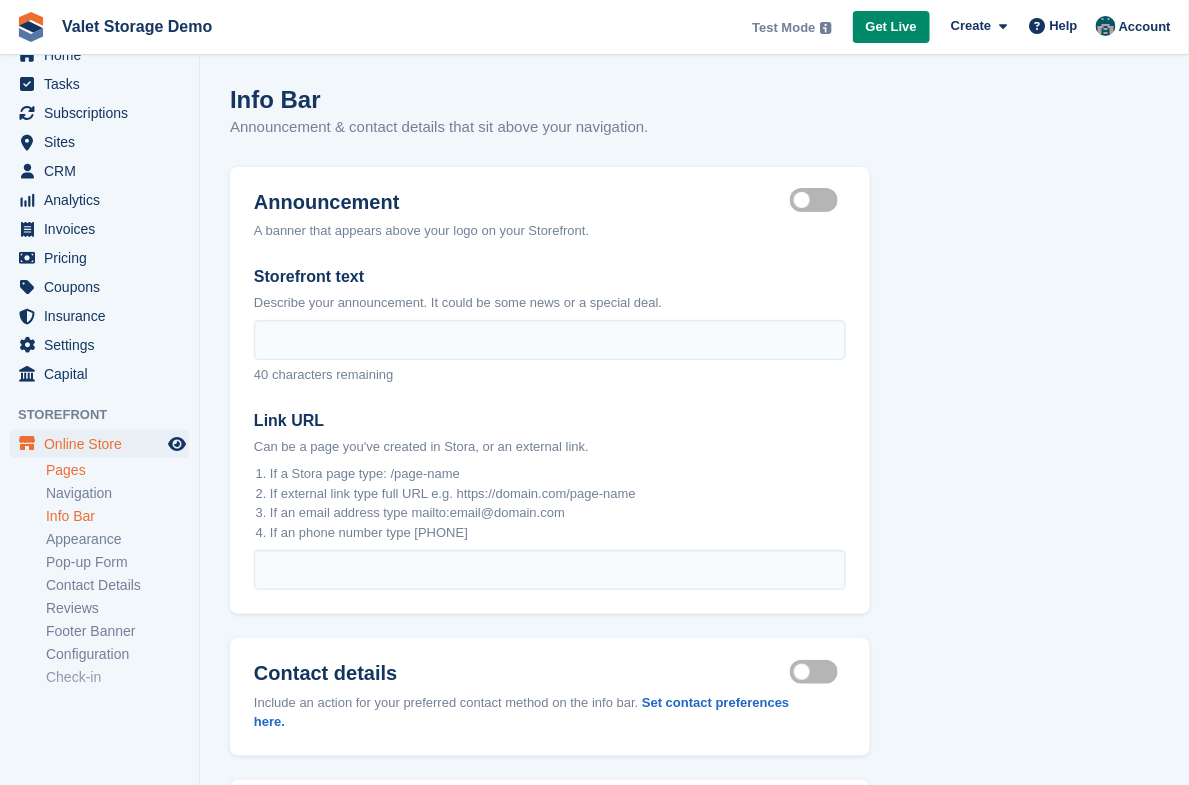 click on "Pages" at bounding box center [117, 470] 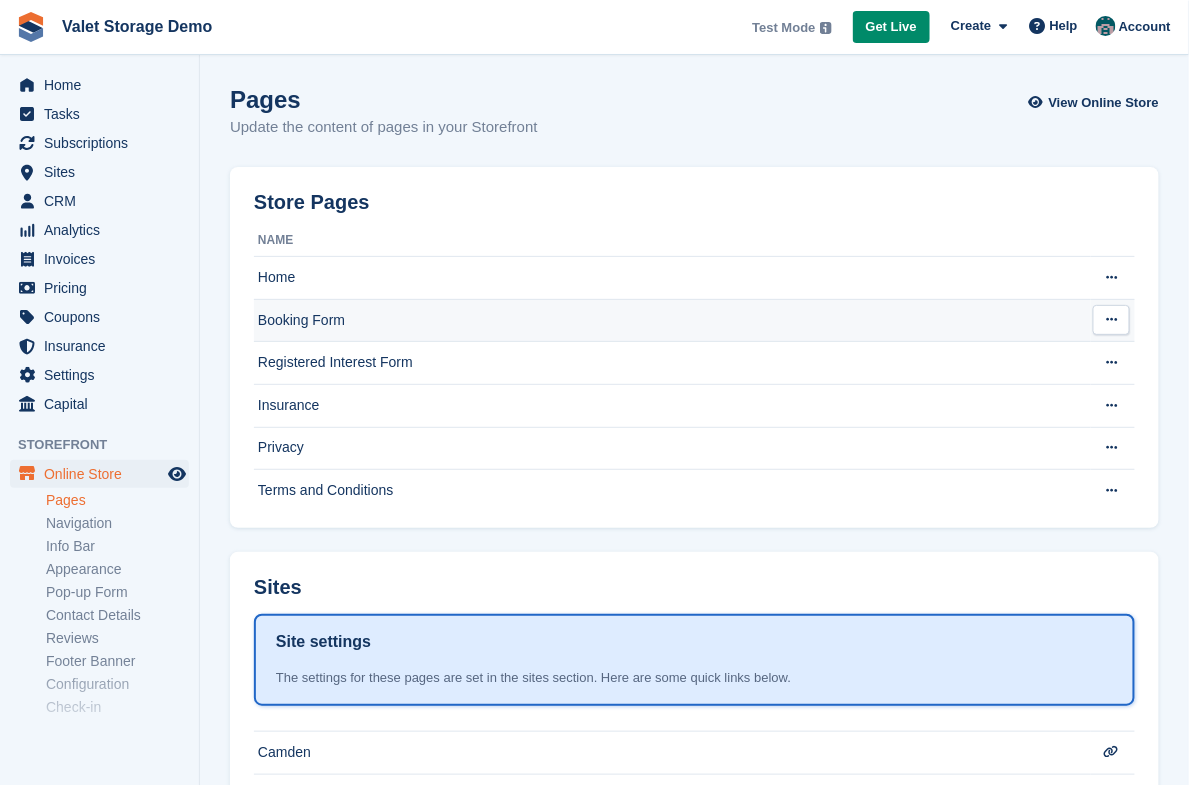 click on "Booking Form" at bounding box center (672, 320) 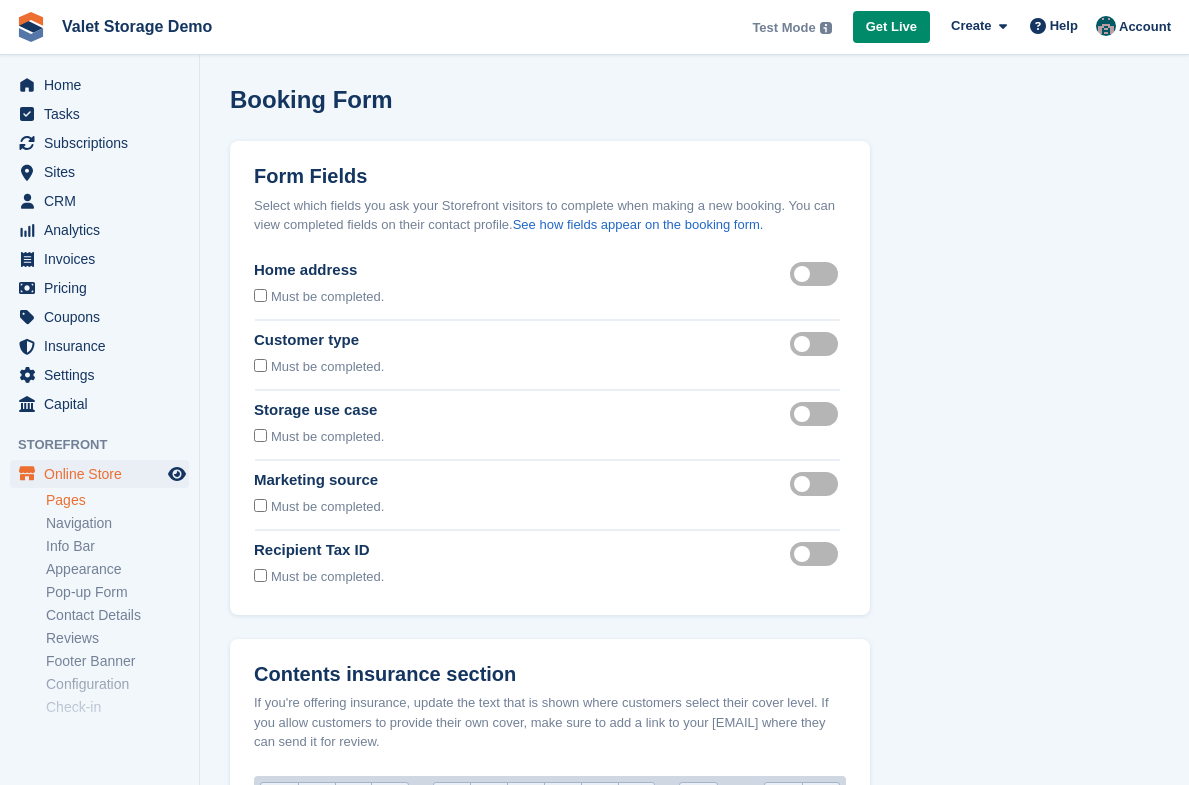 scroll, scrollTop: 0, scrollLeft: 0, axis: both 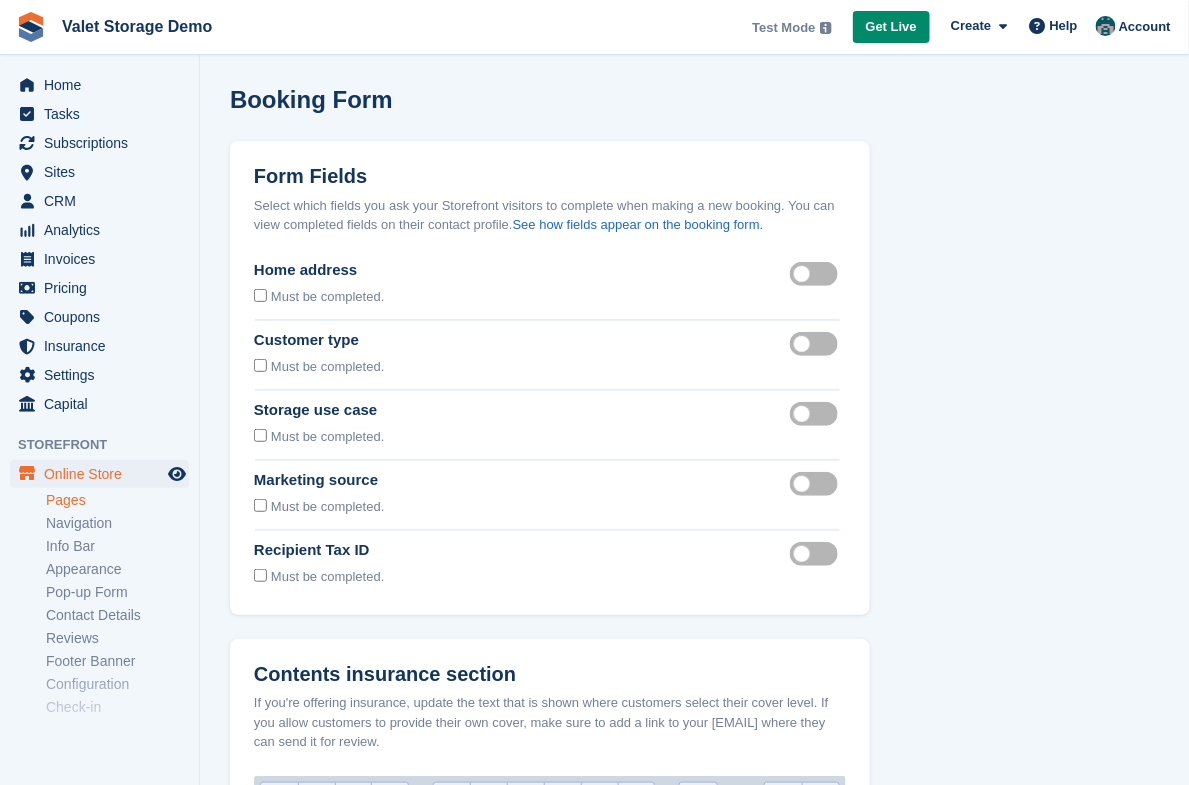 click on "Customer type visible" at bounding box center (818, 343) 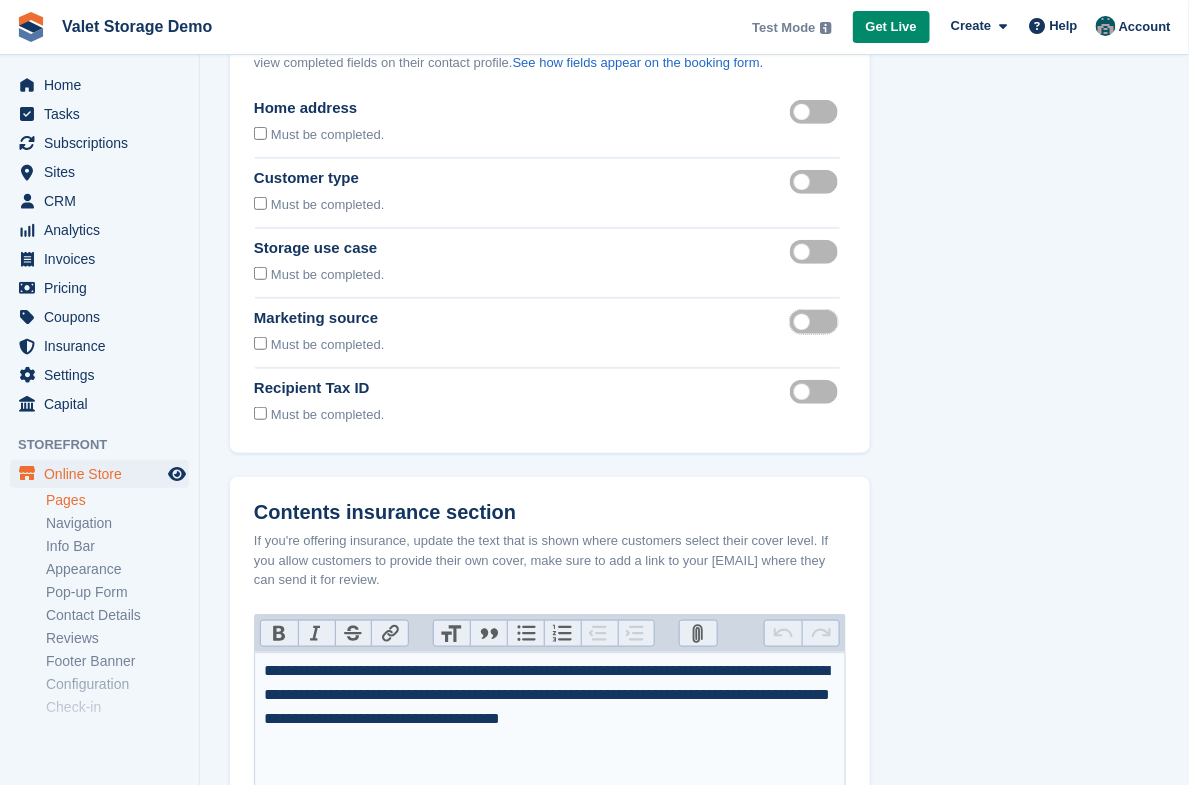 scroll, scrollTop: 167, scrollLeft: 0, axis: vertical 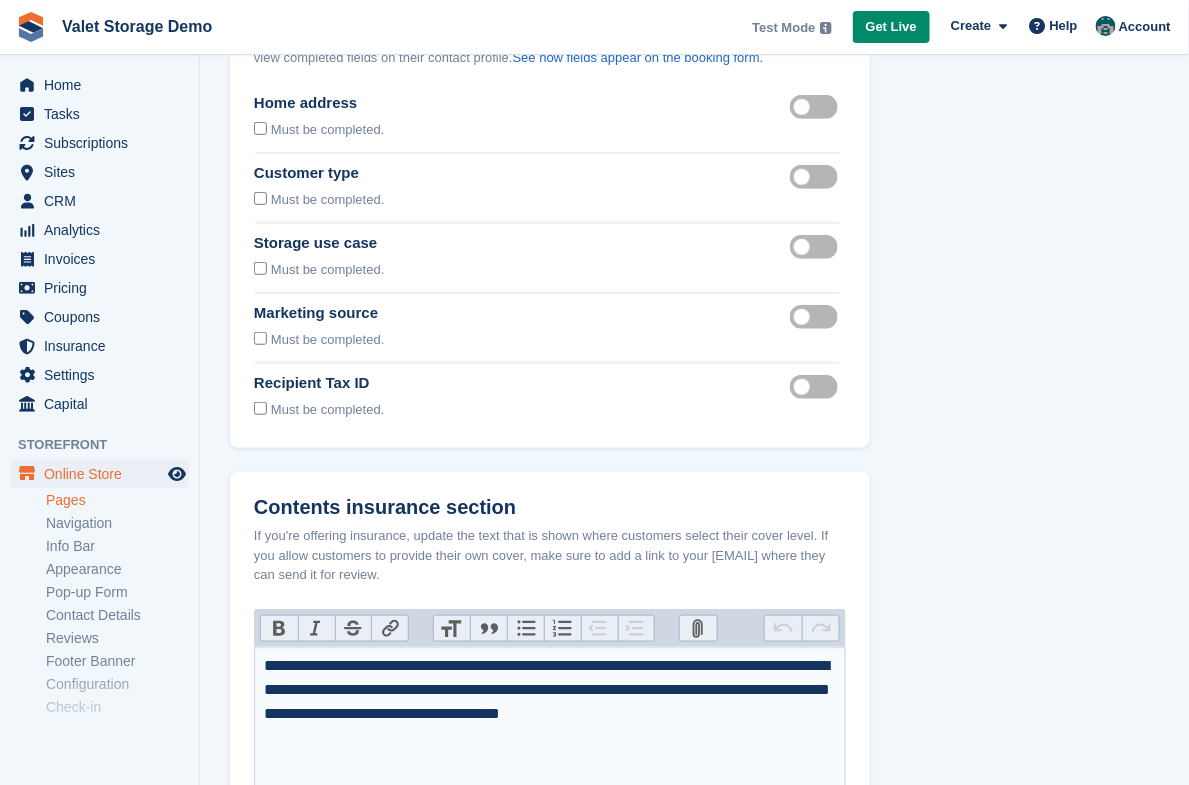 click on "Home address visible" at bounding box center (818, 106) 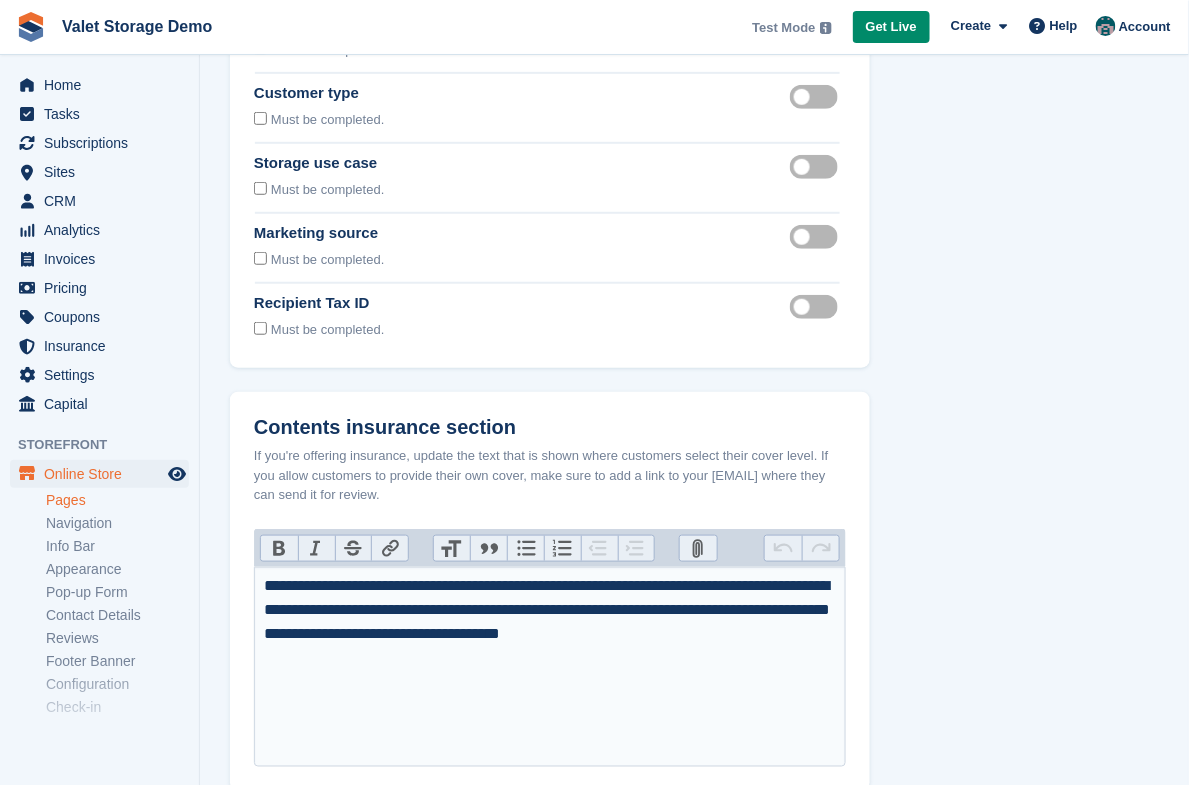 scroll, scrollTop: 0, scrollLeft: 0, axis: both 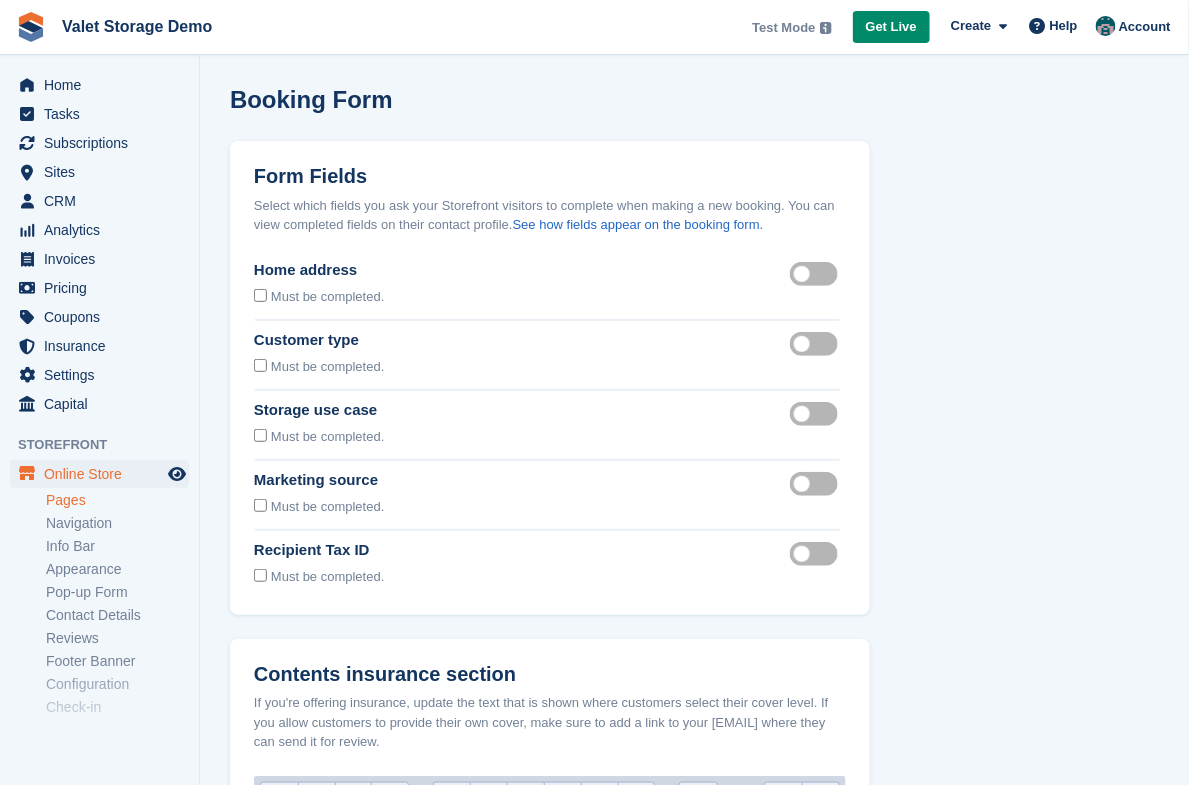 click on "Home address visible" at bounding box center (818, 273) 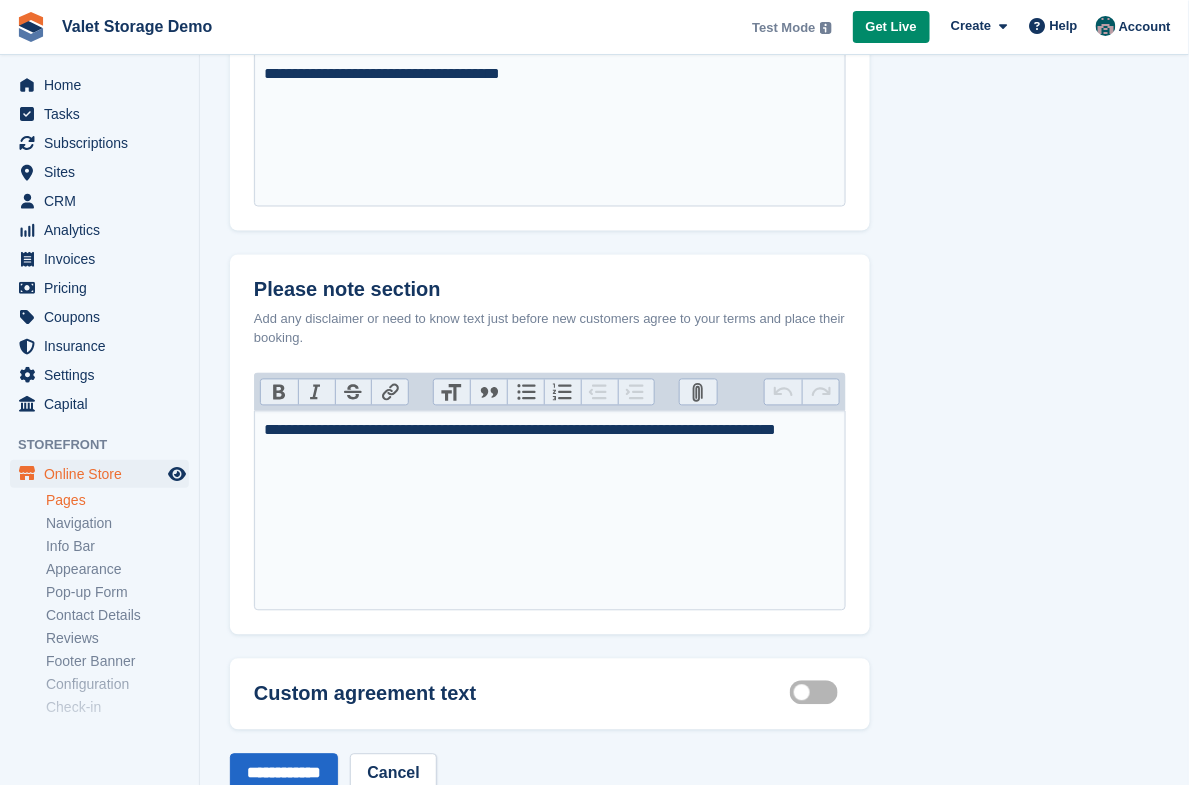 scroll, scrollTop: 868, scrollLeft: 0, axis: vertical 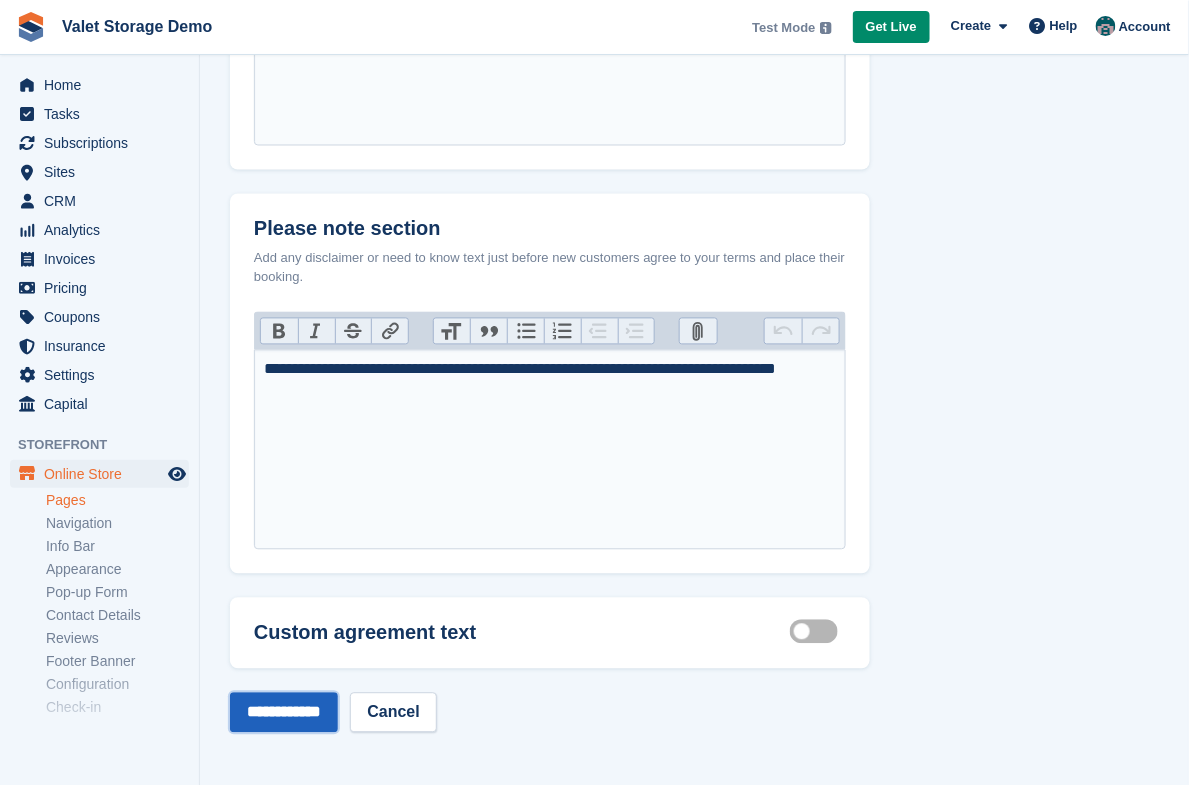 click on "**********" at bounding box center [284, 713] 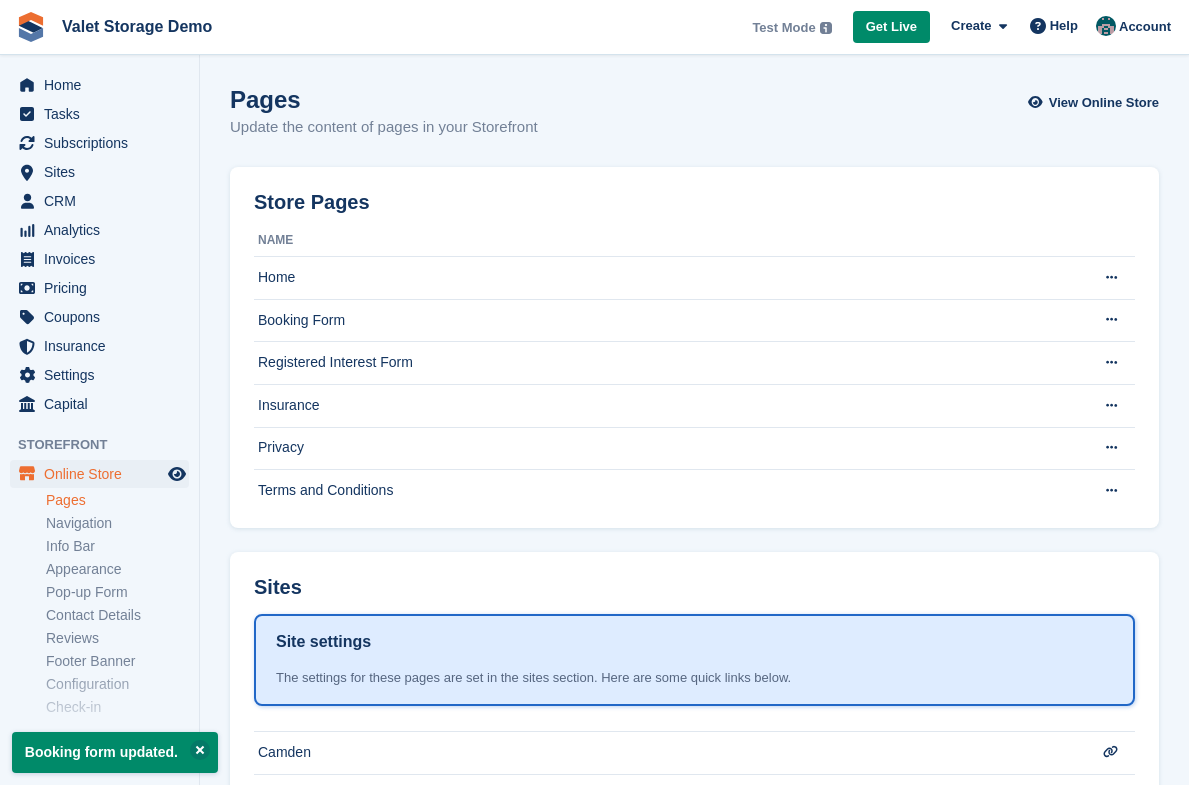 scroll, scrollTop: 0, scrollLeft: 0, axis: both 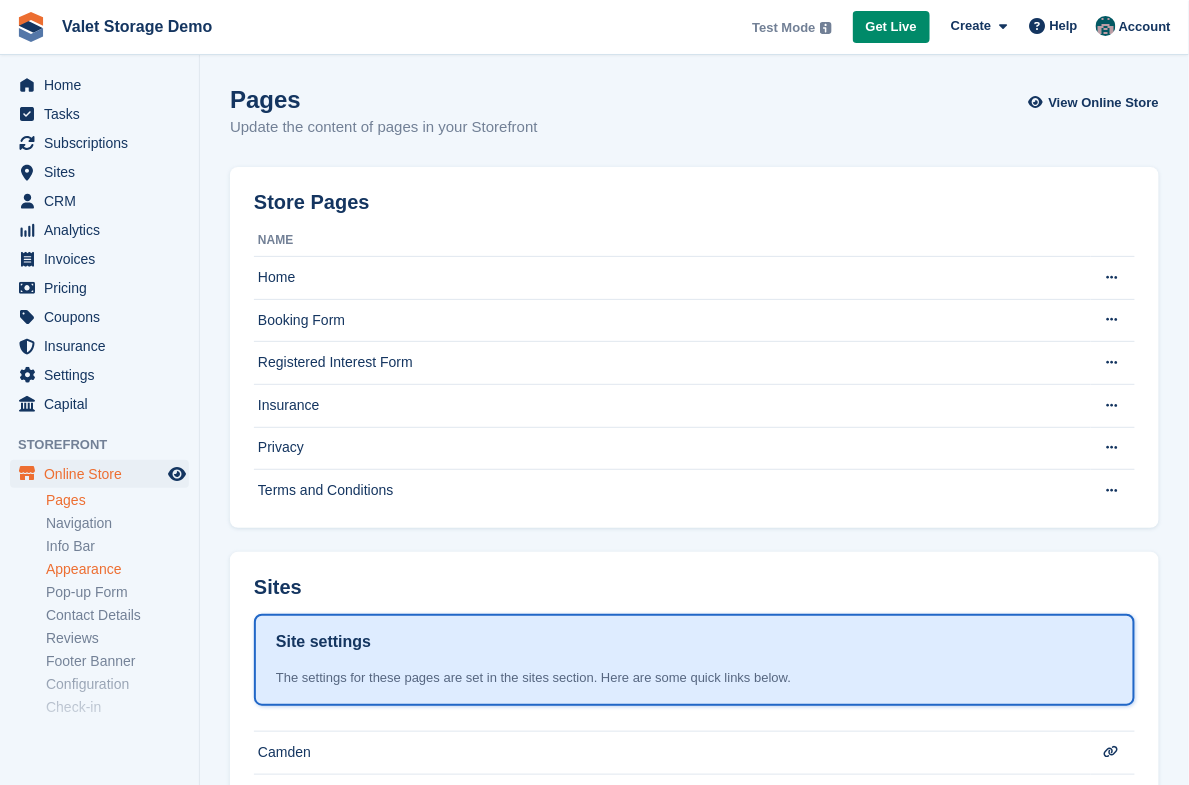 click on "Appearance" at bounding box center [117, 569] 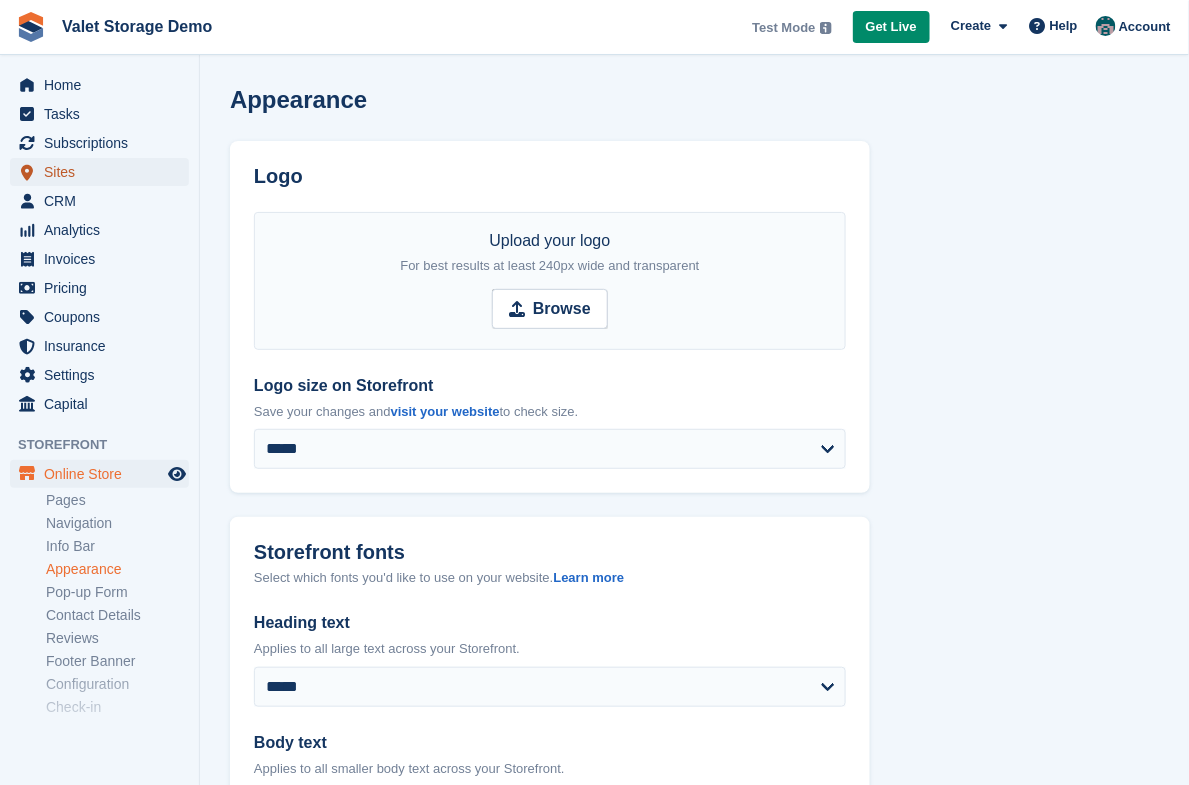 click on "Sites" at bounding box center (104, 172) 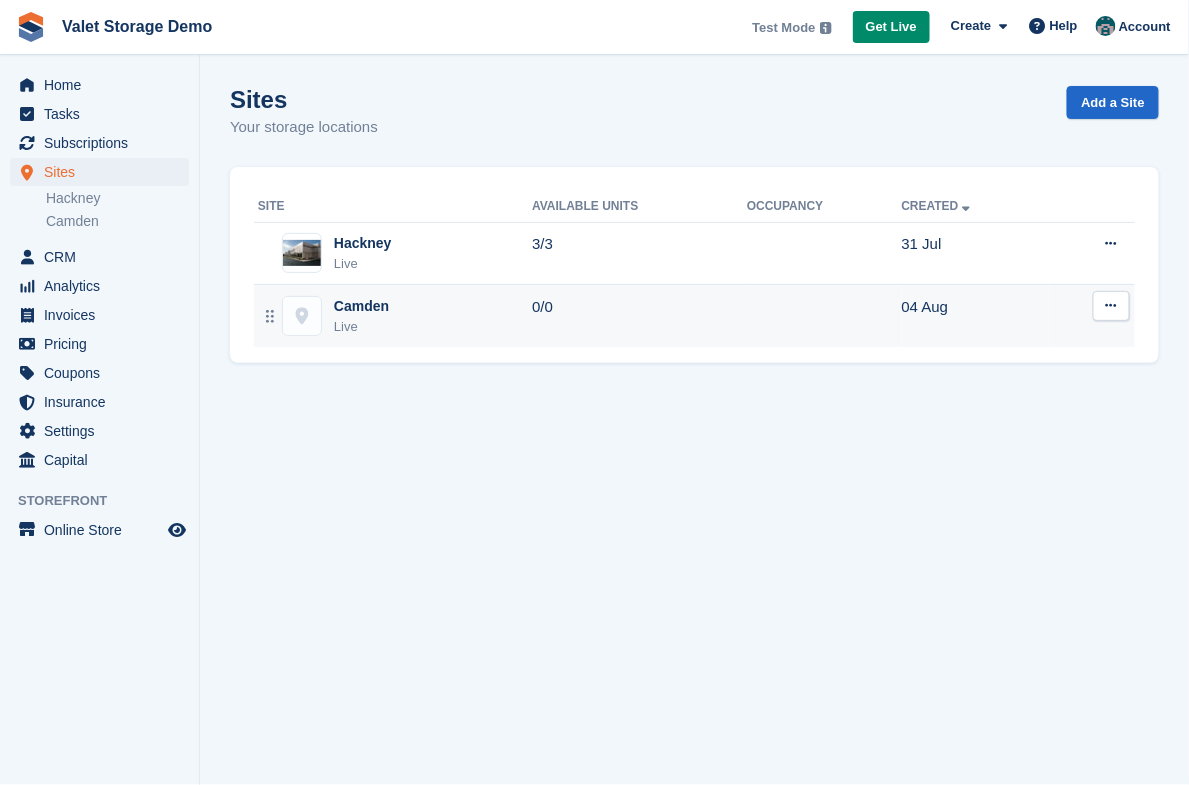 click on "[CITY]
Live" at bounding box center [395, 316] 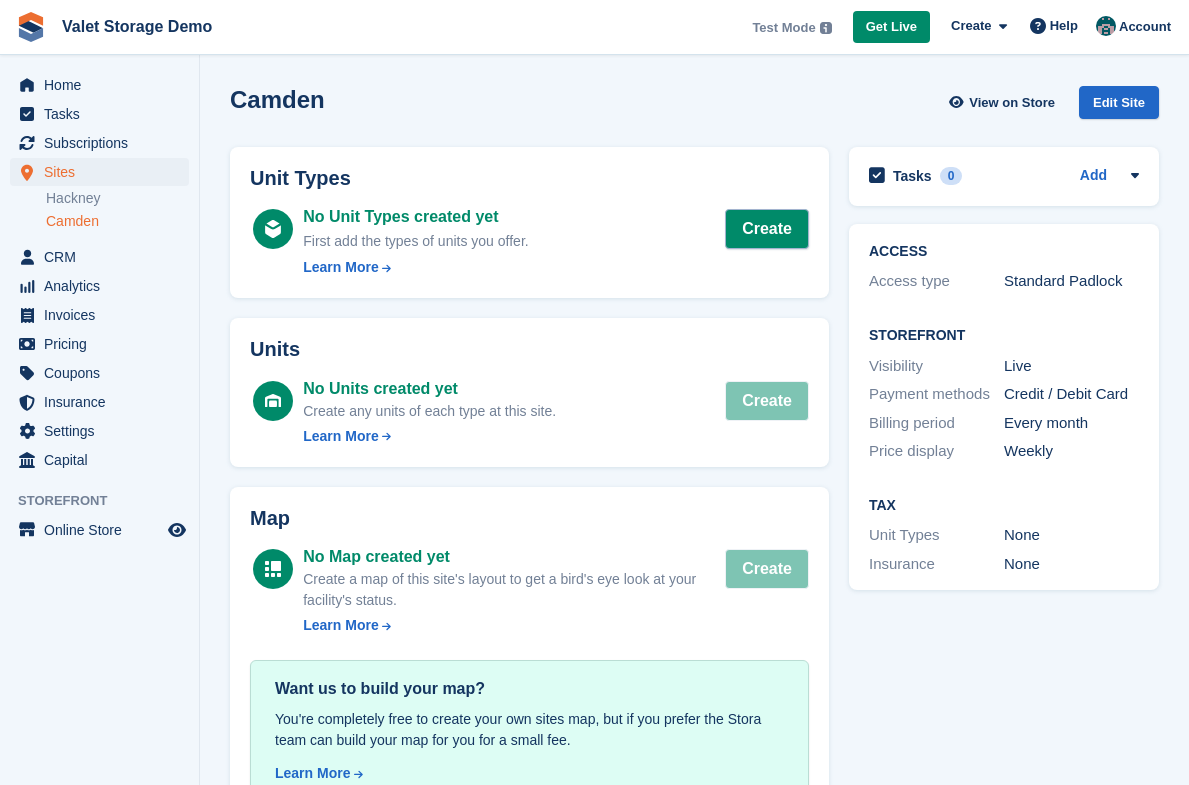 scroll, scrollTop: 0, scrollLeft: 0, axis: both 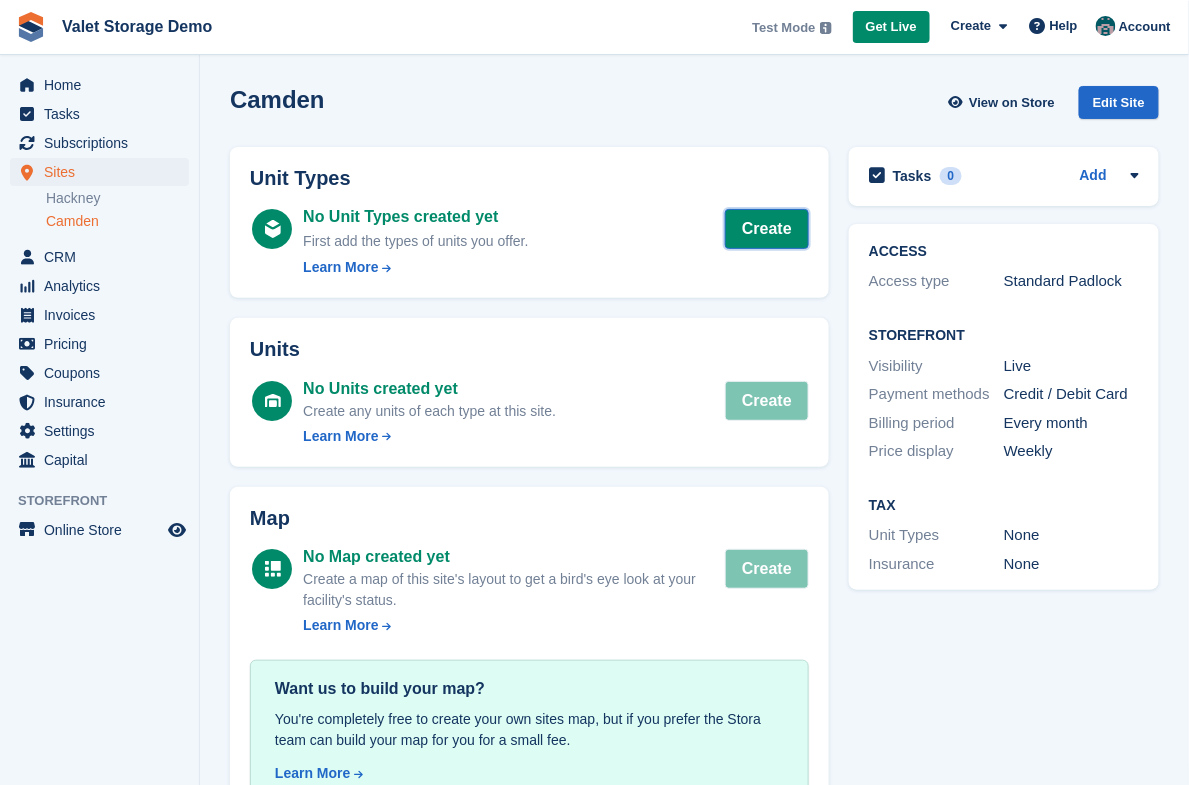 click on "Create" at bounding box center [767, 229] 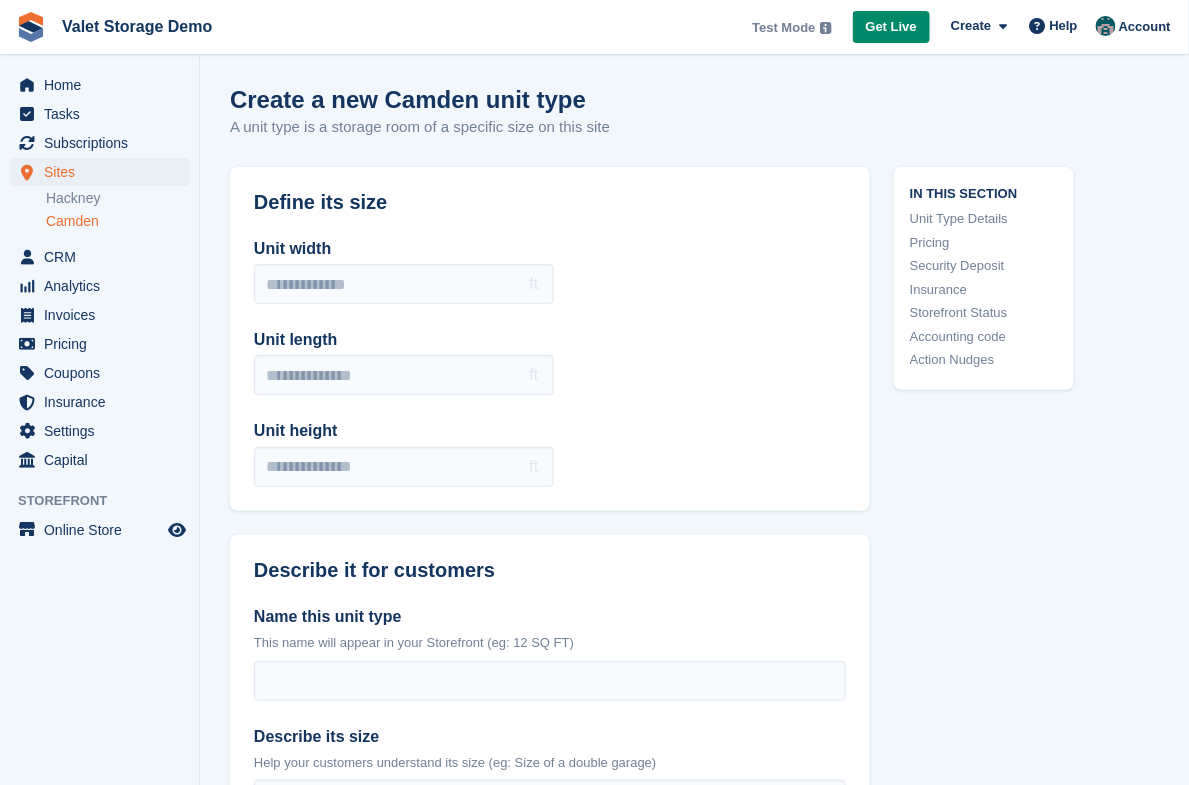 click on "Unit width
ft
Unit length
ft
Unit height
ft" at bounding box center (550, 362) 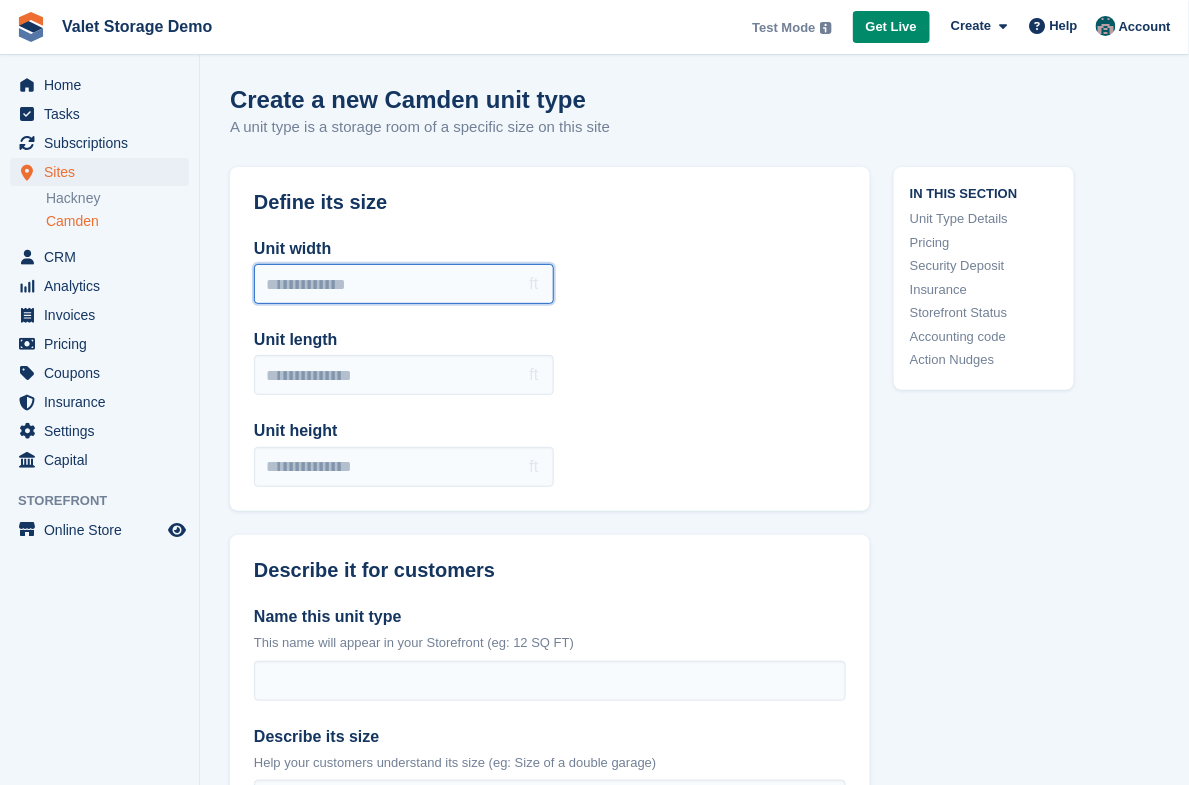 click on "Unit width" at bounding box center (404, 284) 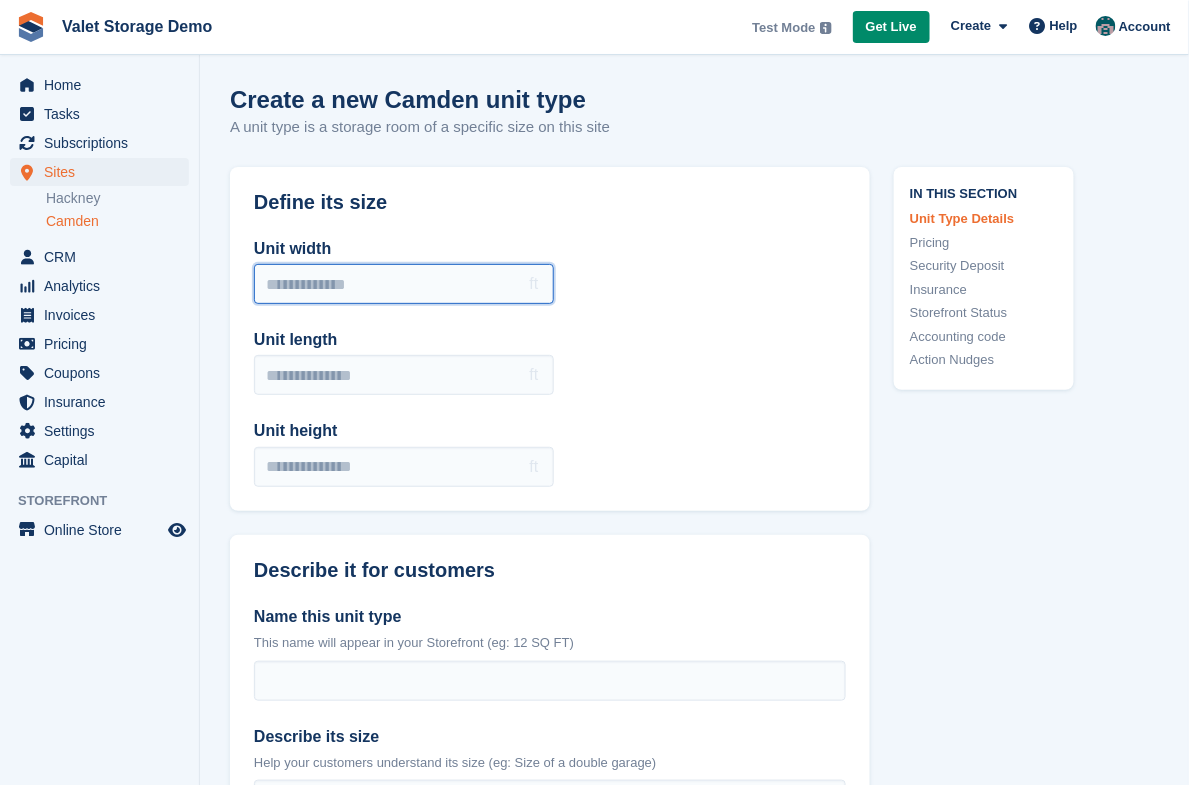 scroll, scrollTop: 102, scrollLeft: 0, axis: vertical 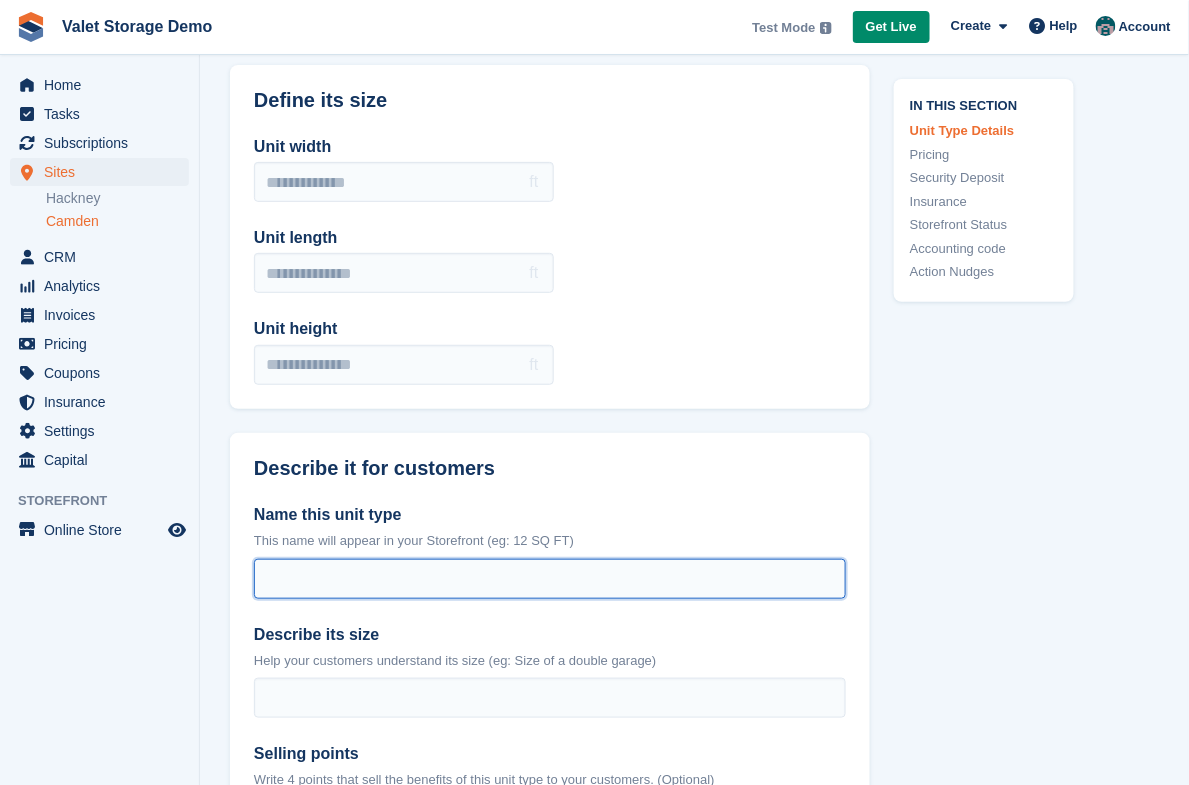 click on "Name this unit type" at bounding box center (550, 579) 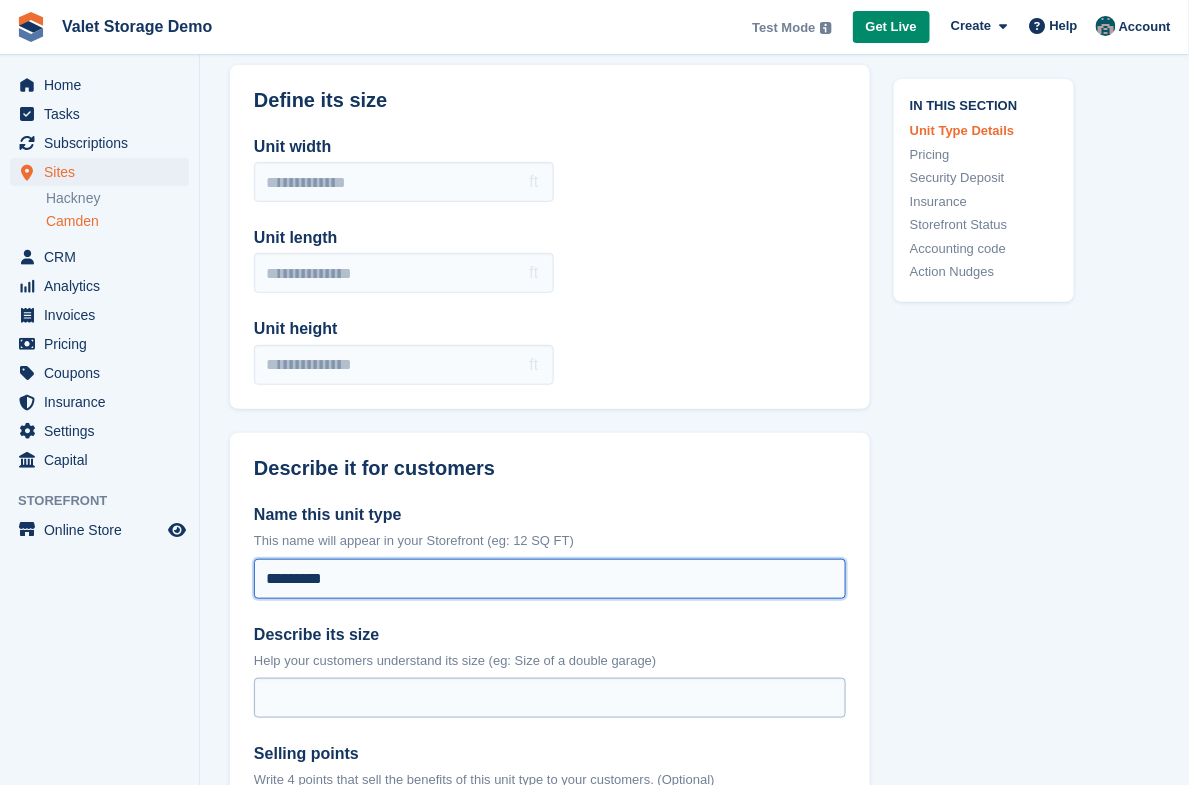 type on "*********" 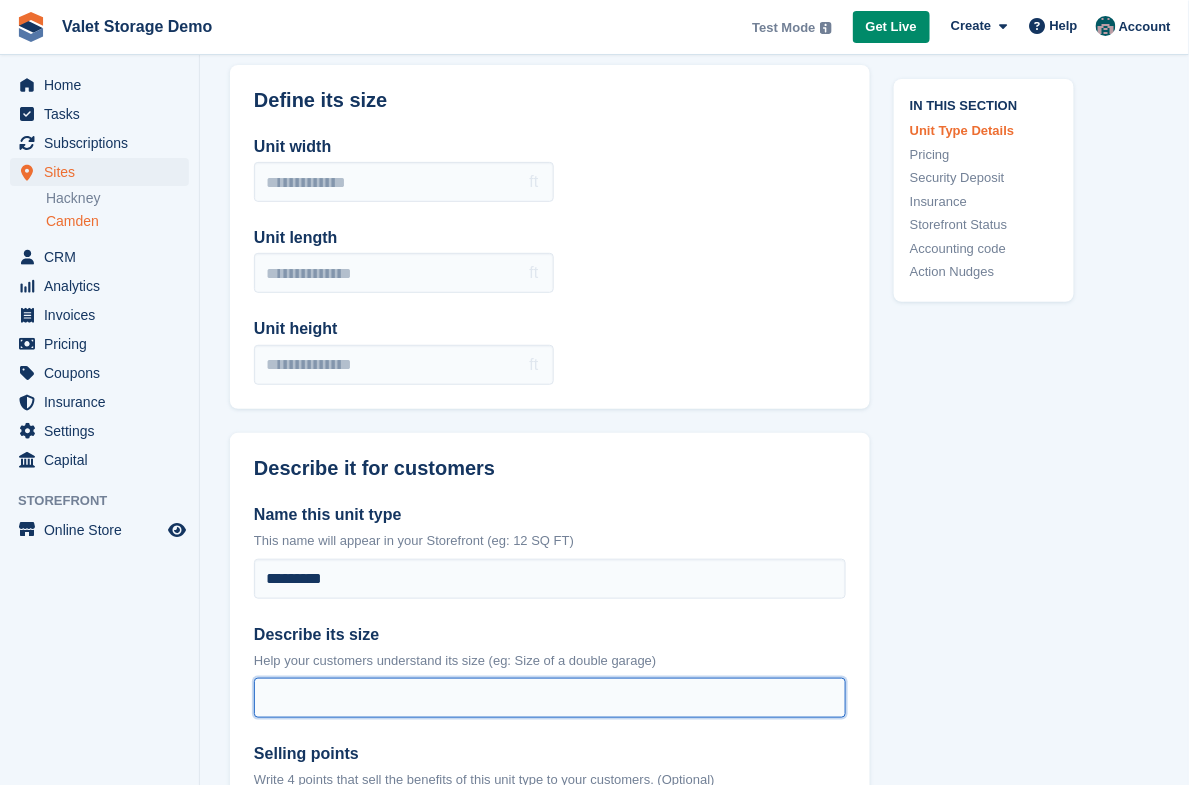click on "Describe its size" at bounding box center (550, 698) 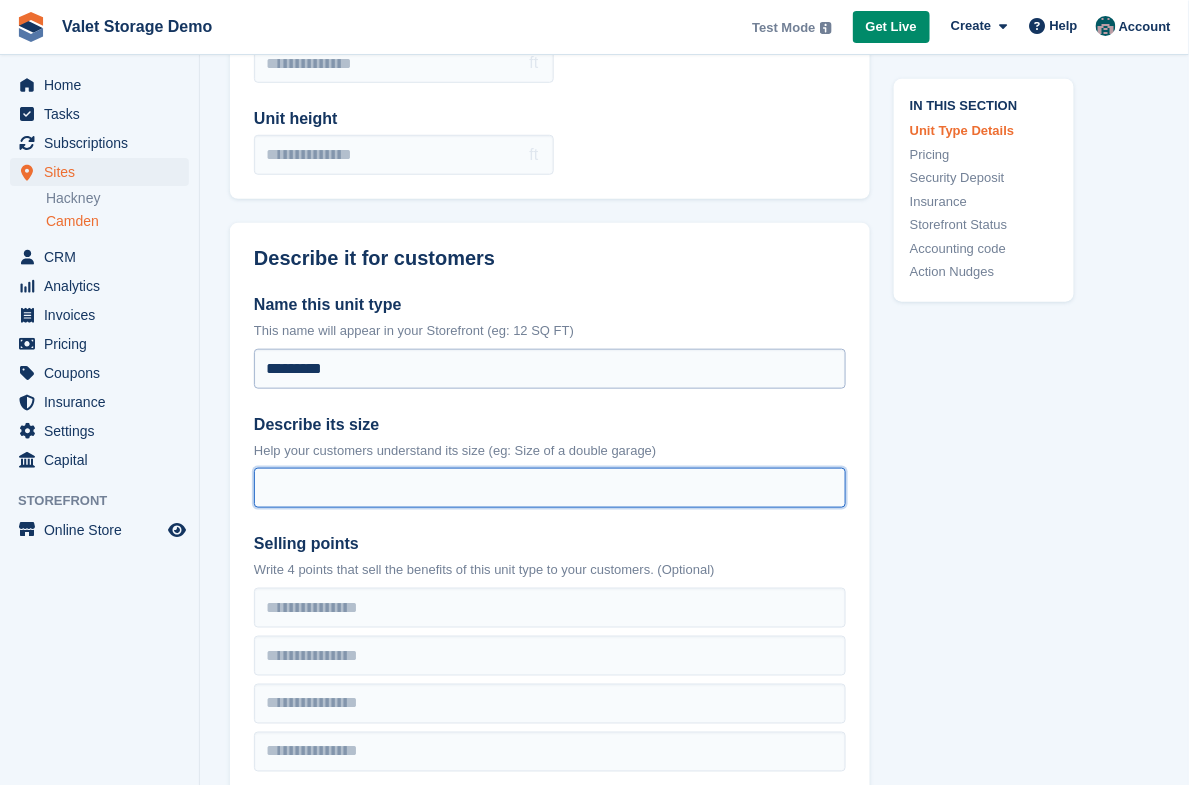 scroll, scrollTop: 317, scrollLeft: 0, axis: vertical 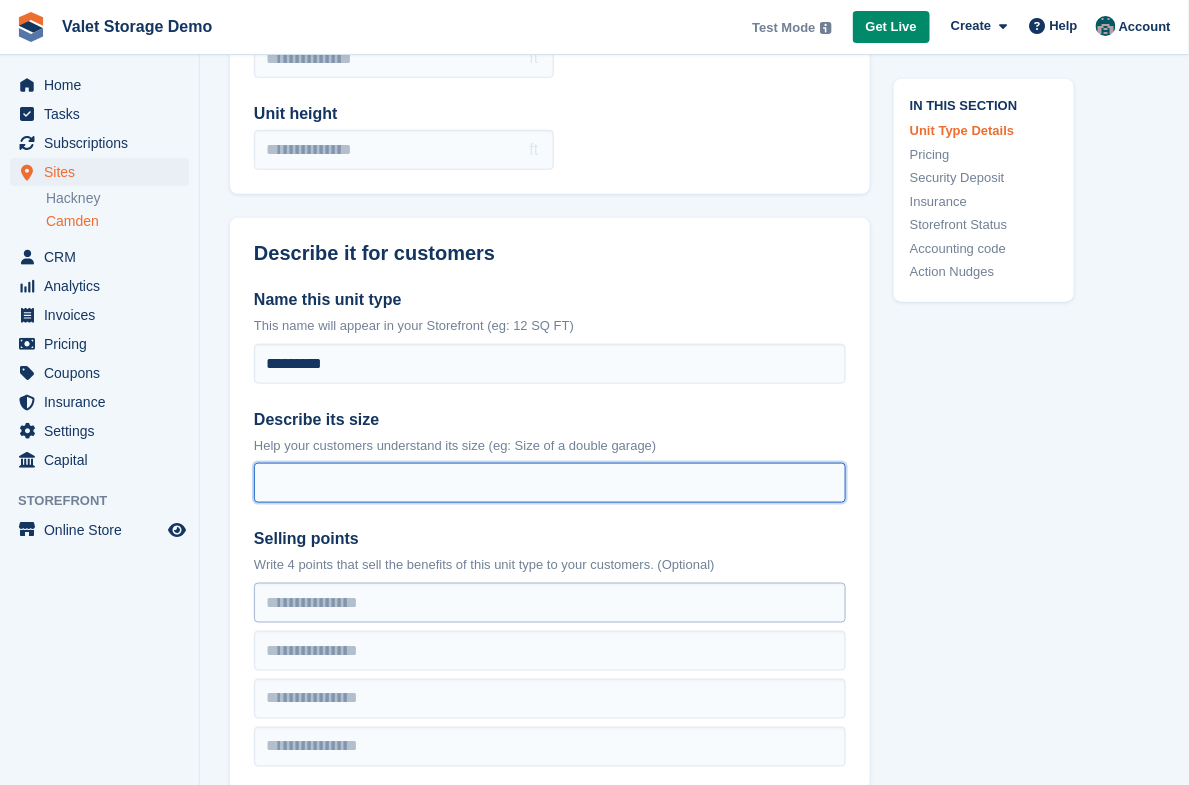 type on "*" 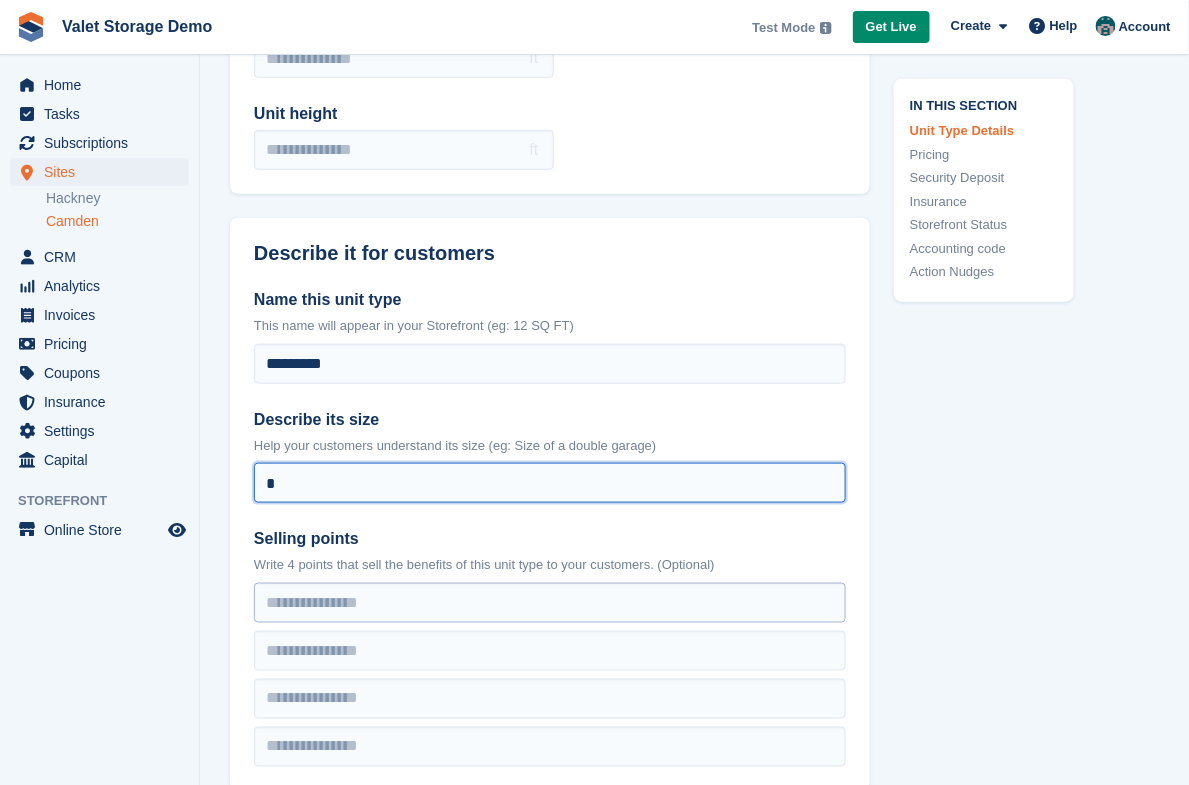 type 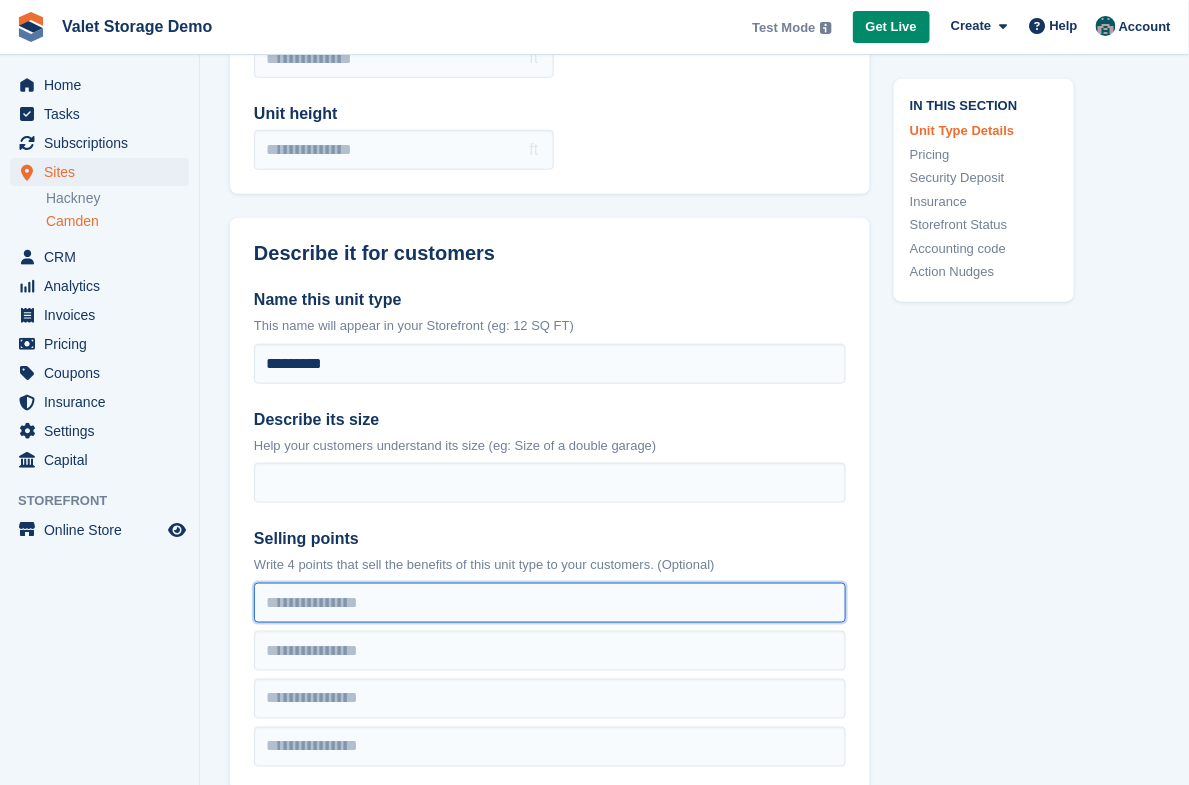 click at bounding box center [550, 603] 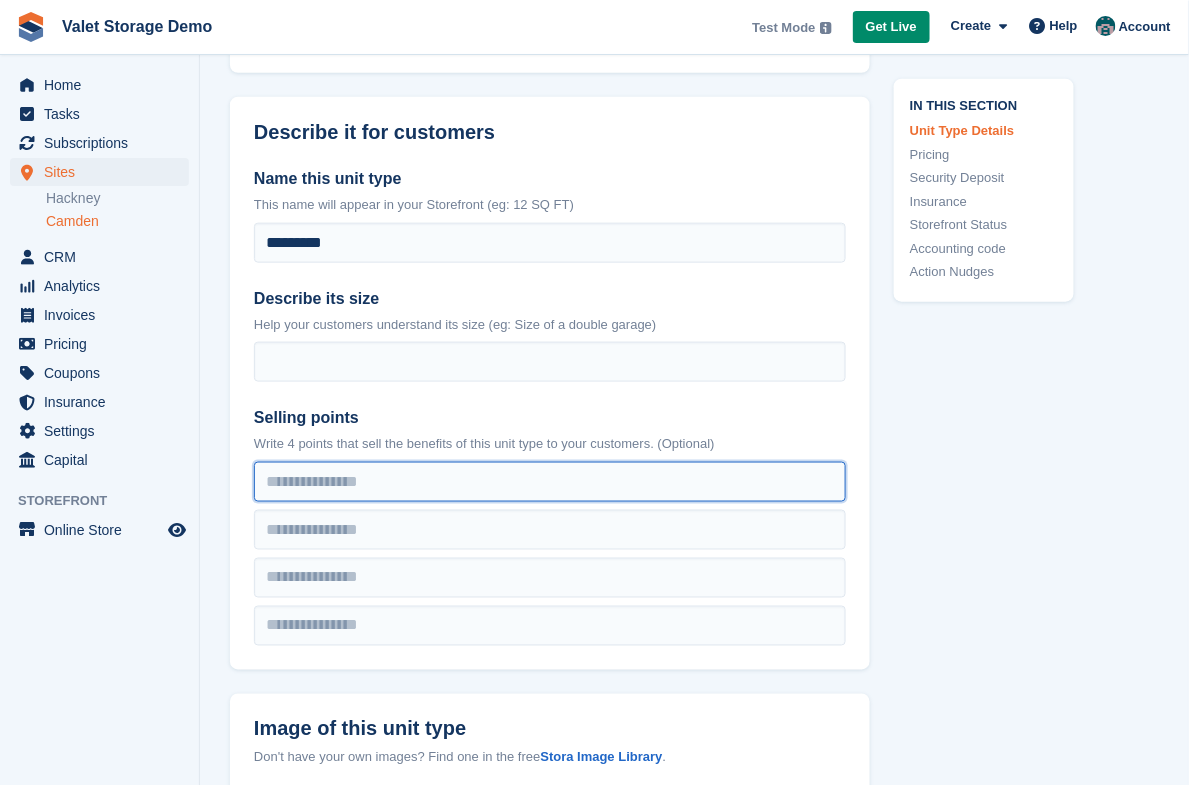 scroll, scrollTop: 330, scrollLeft: 0, axis: vertical 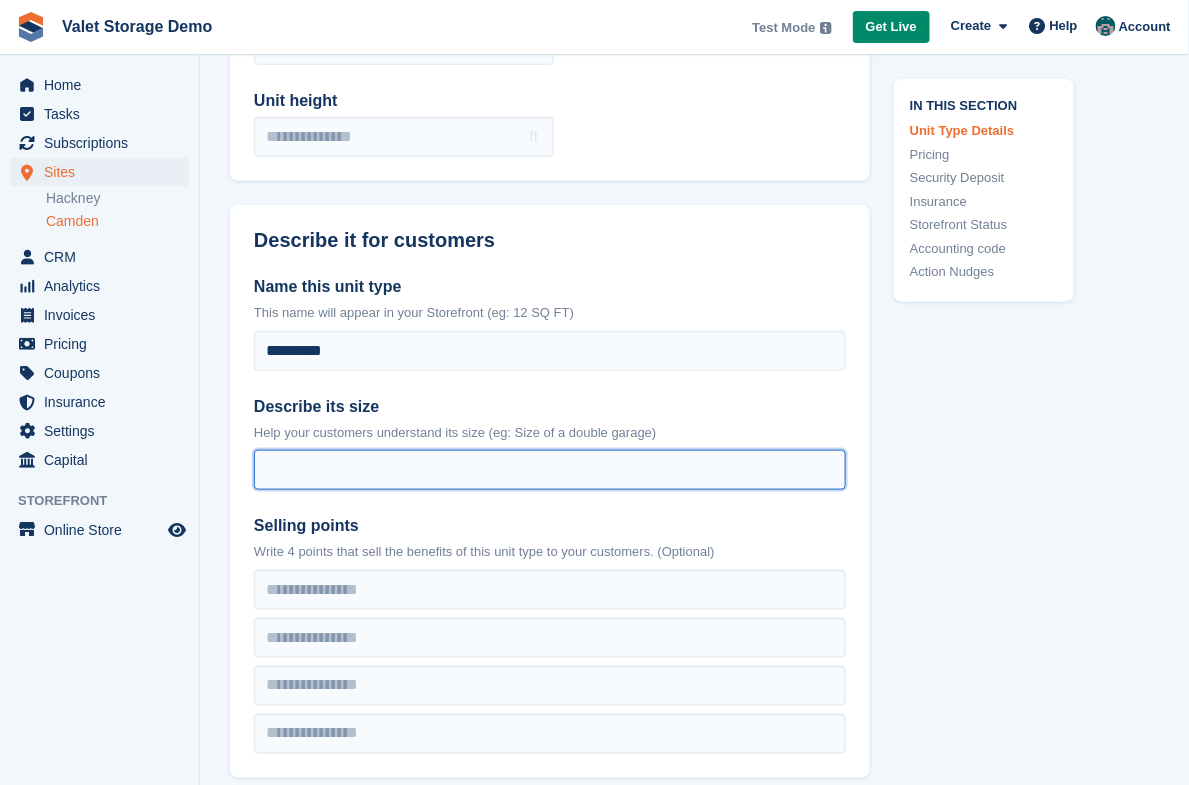 click on "Describe its size" at bounding box center (550, 470) 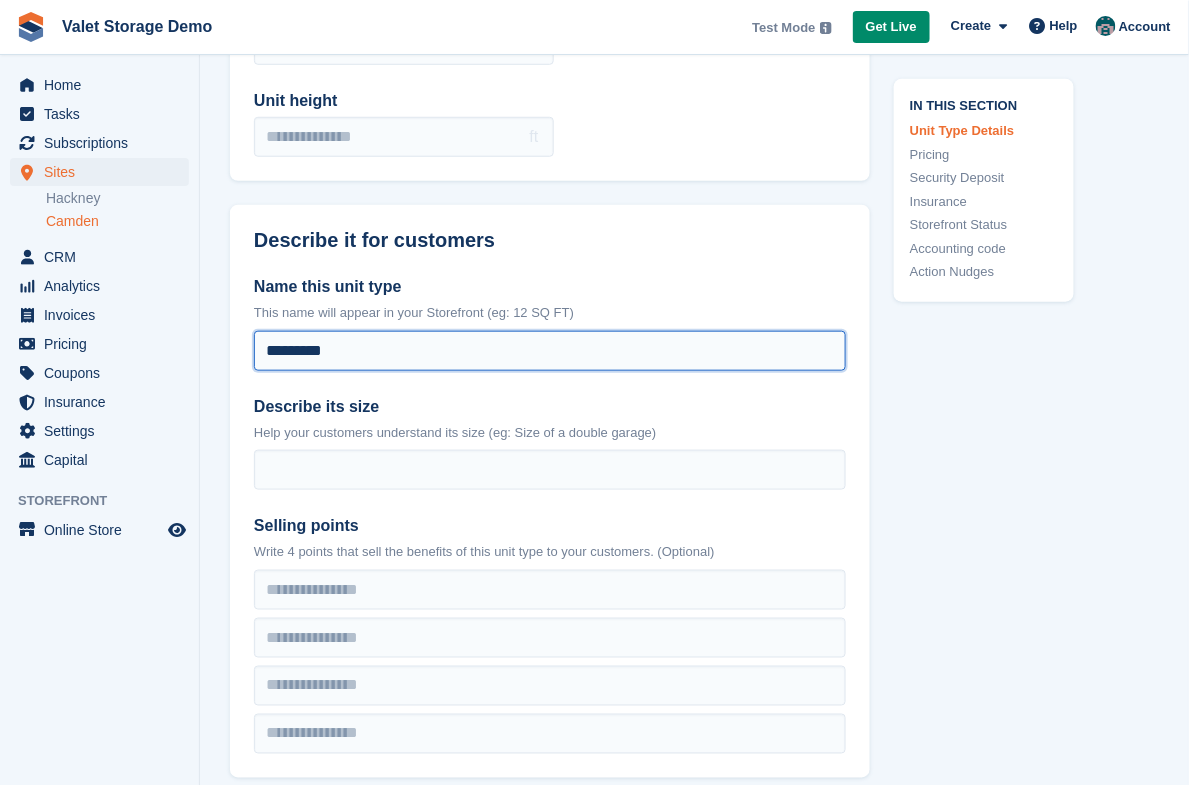 click on "*********" at bounding box center (550, 351) 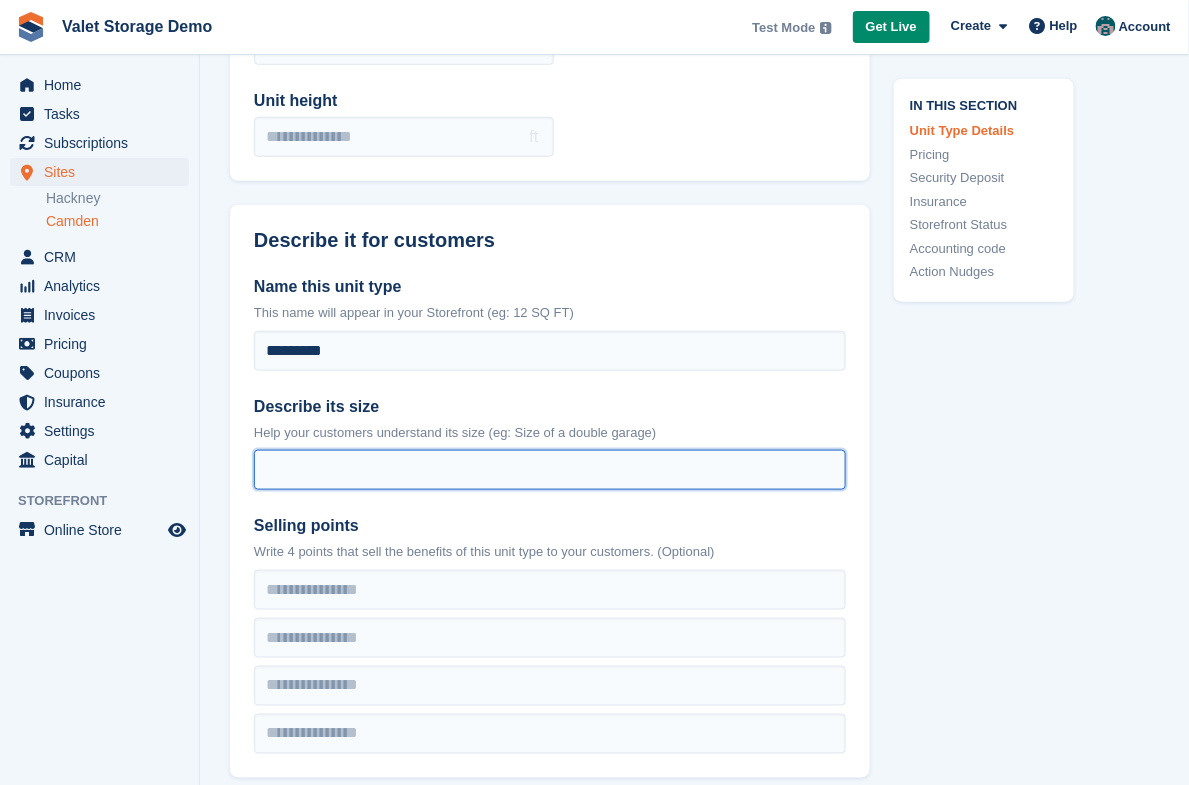 click on "Describe its size" at bounding box center (550, 470) 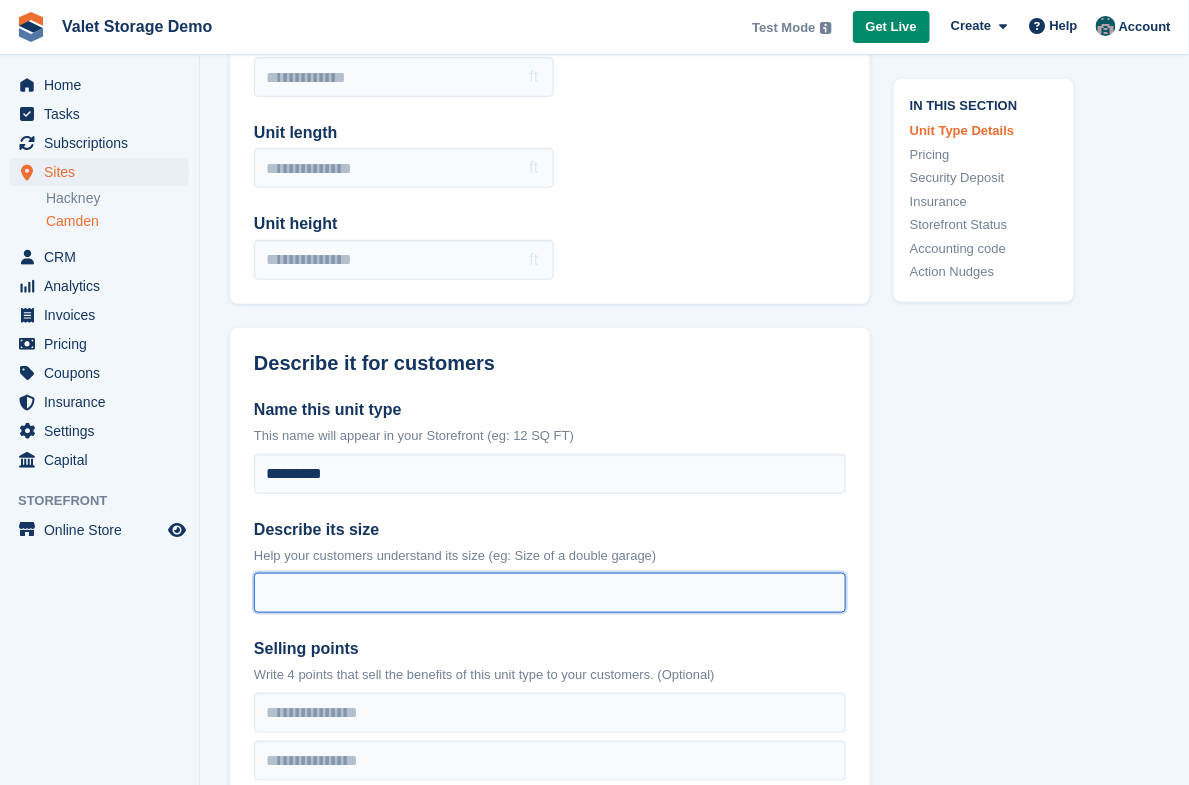 scroll, scrollTop: 0, scrollLeft: 0, axis: both 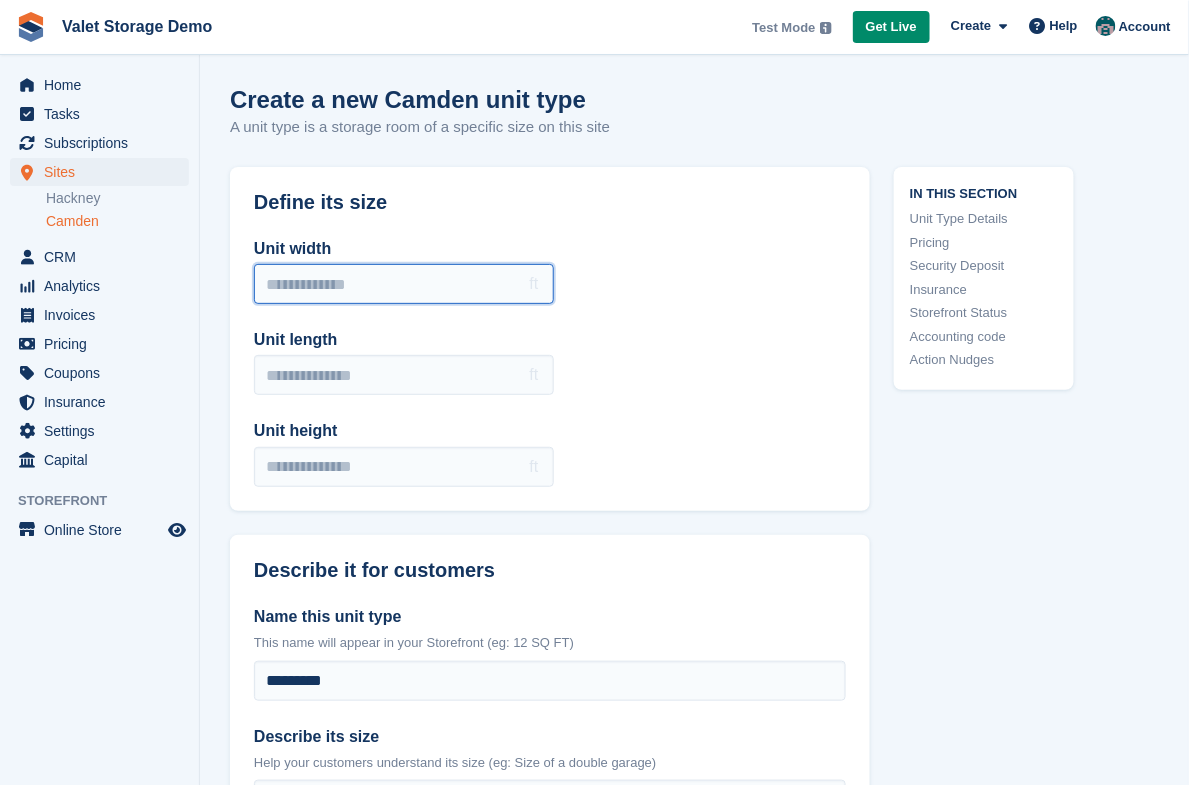 click on "Unit width" at bounding box center [404, 284] 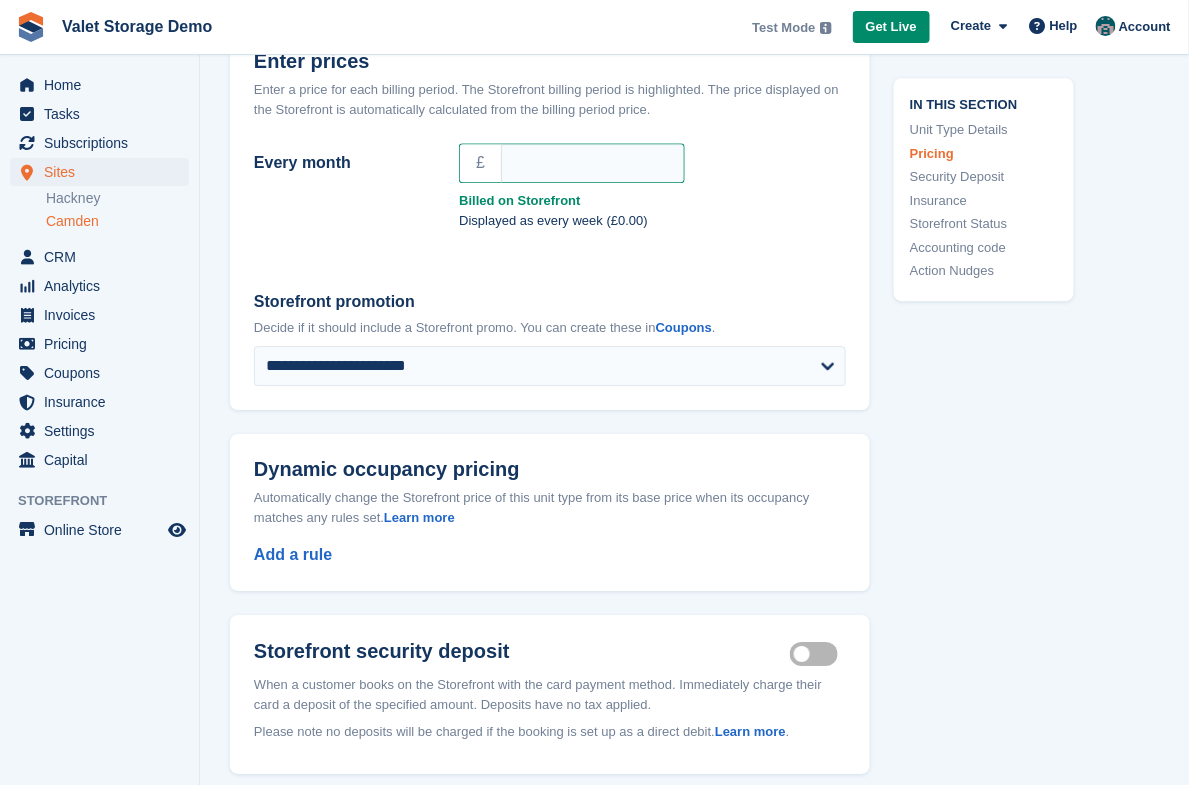 scroll, scrollTop: 1203, scrollLeft: 0, axis: vertical 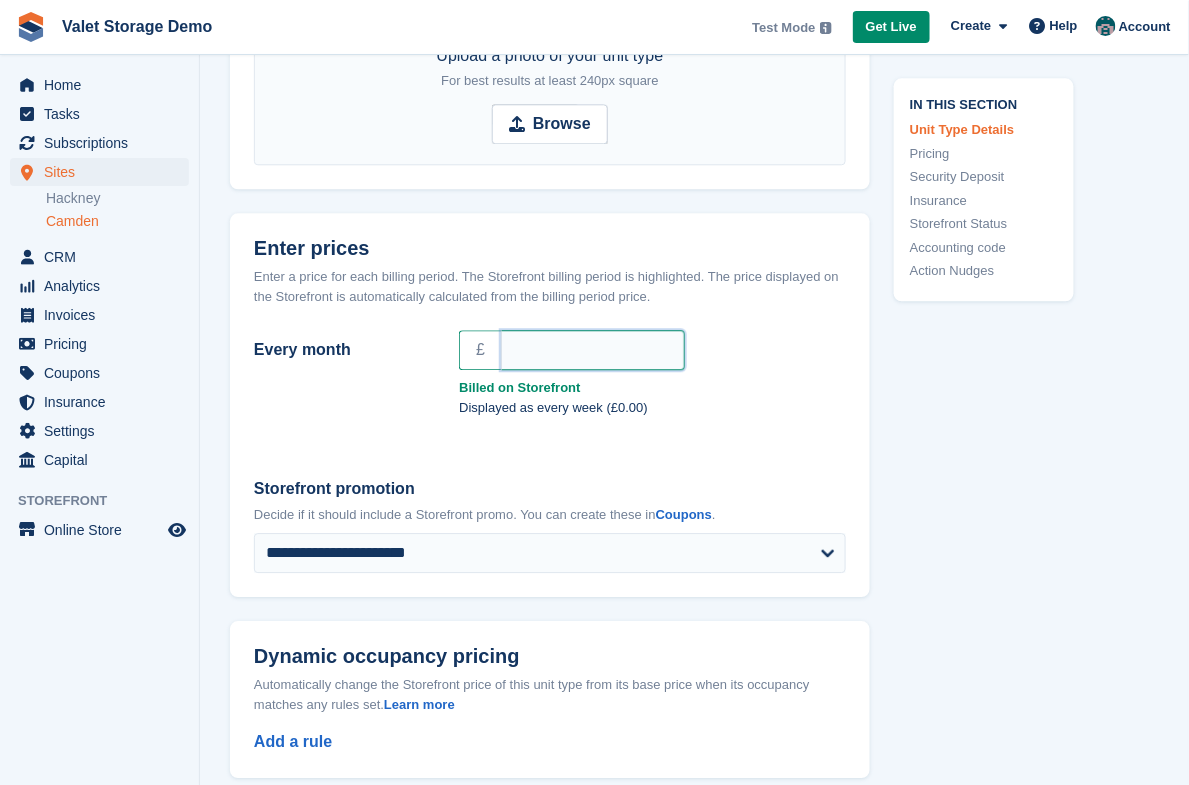 click on "Every month" at bounding box center [593, 350] 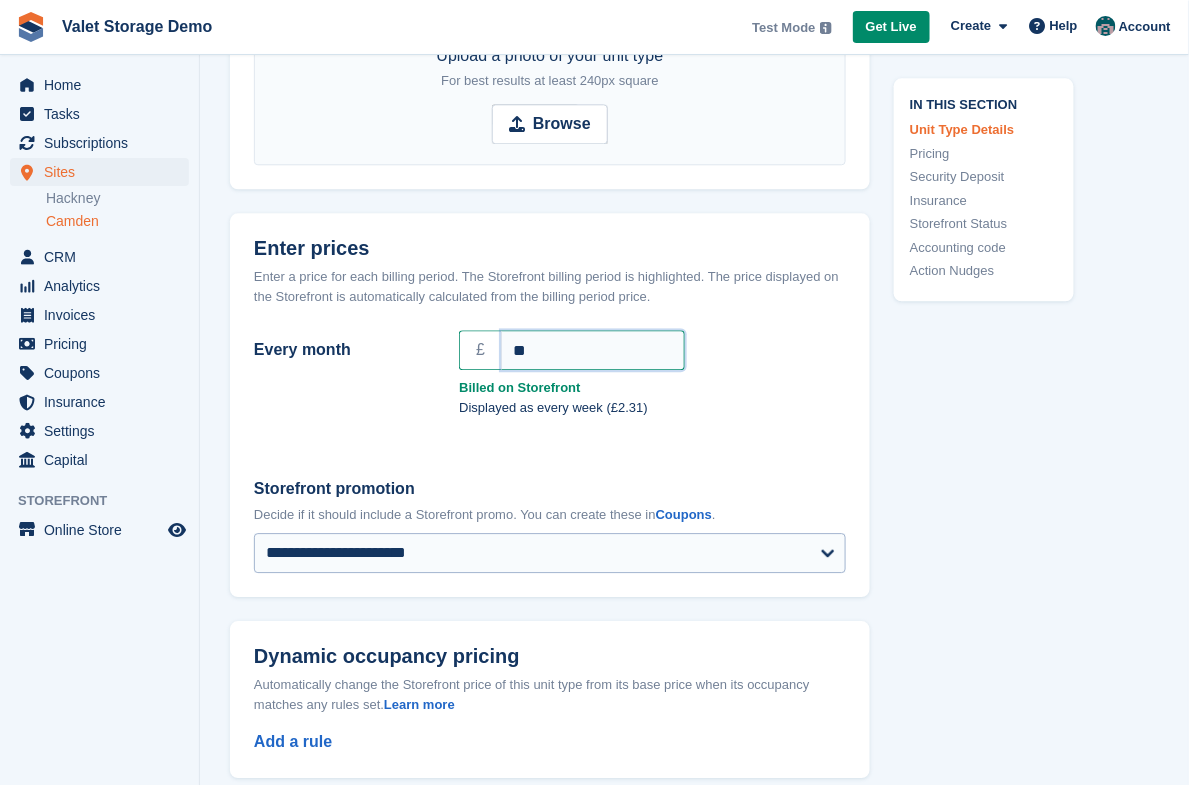 type on "**" 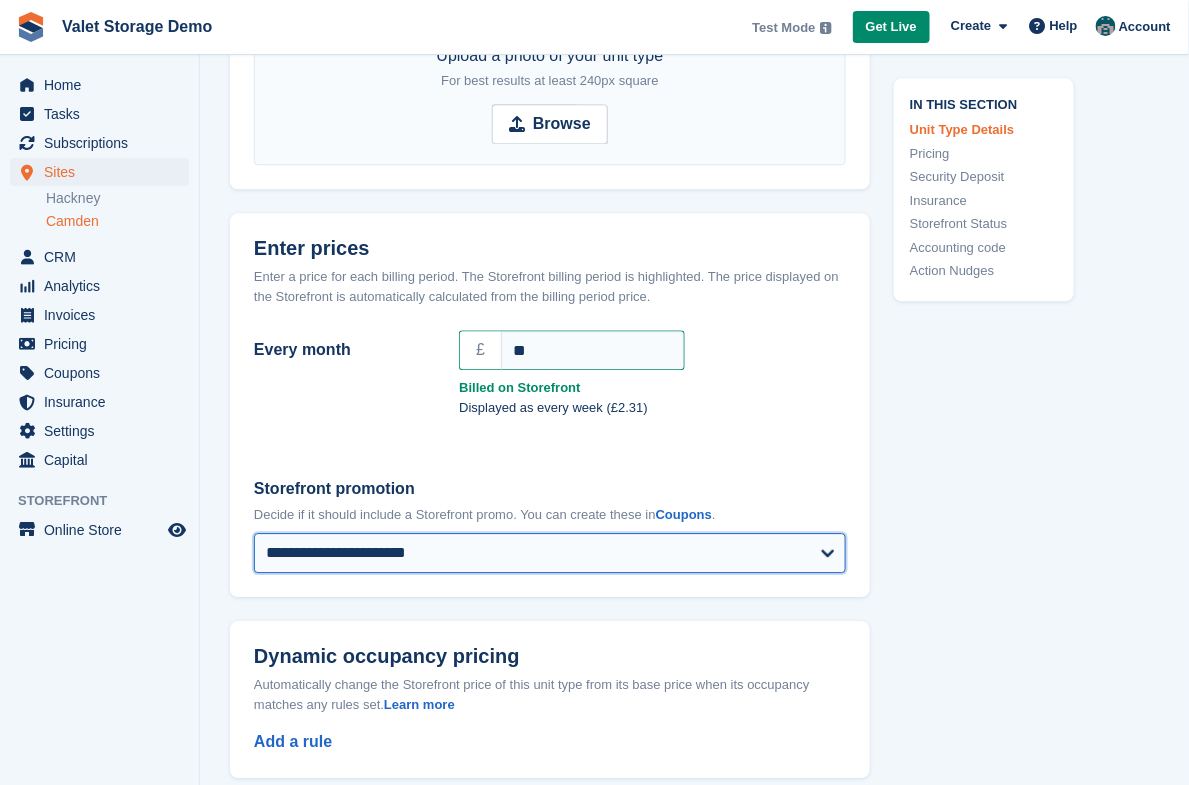 click on "**********" at bounding box center [550, 553] 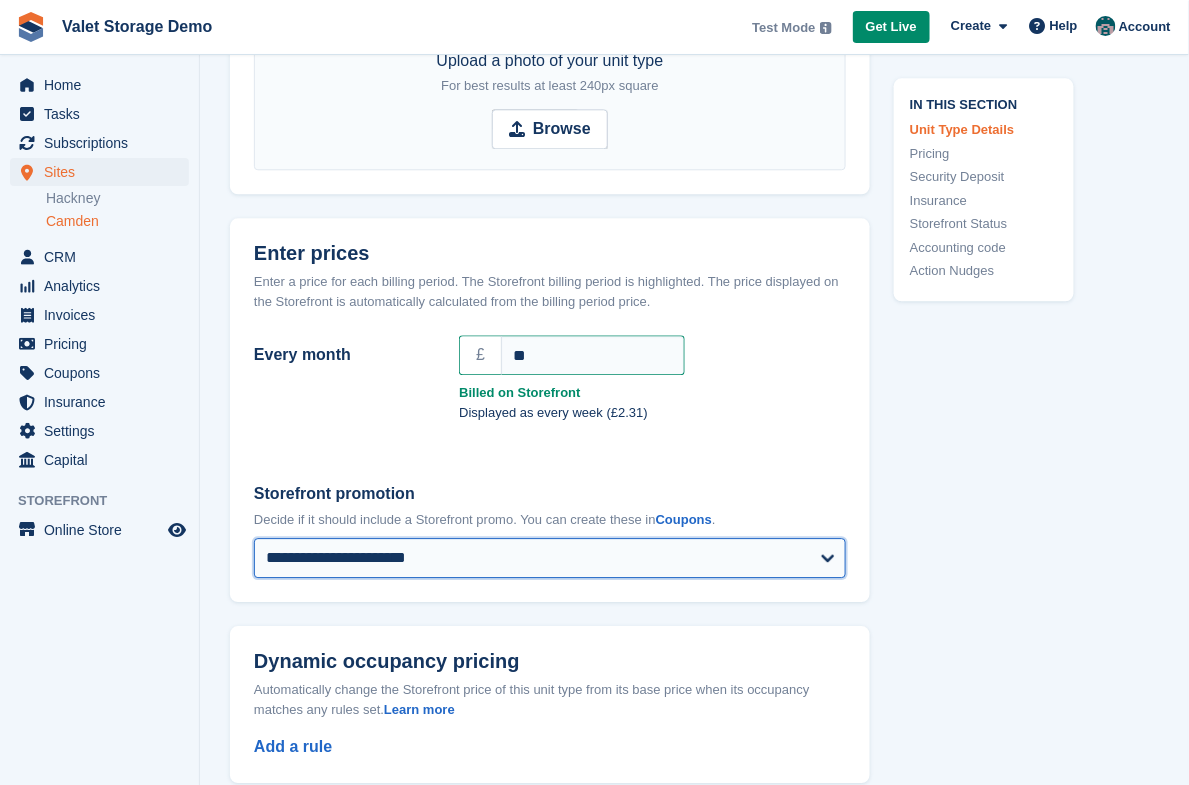 click on "**********" at bounding box center (550, 558) 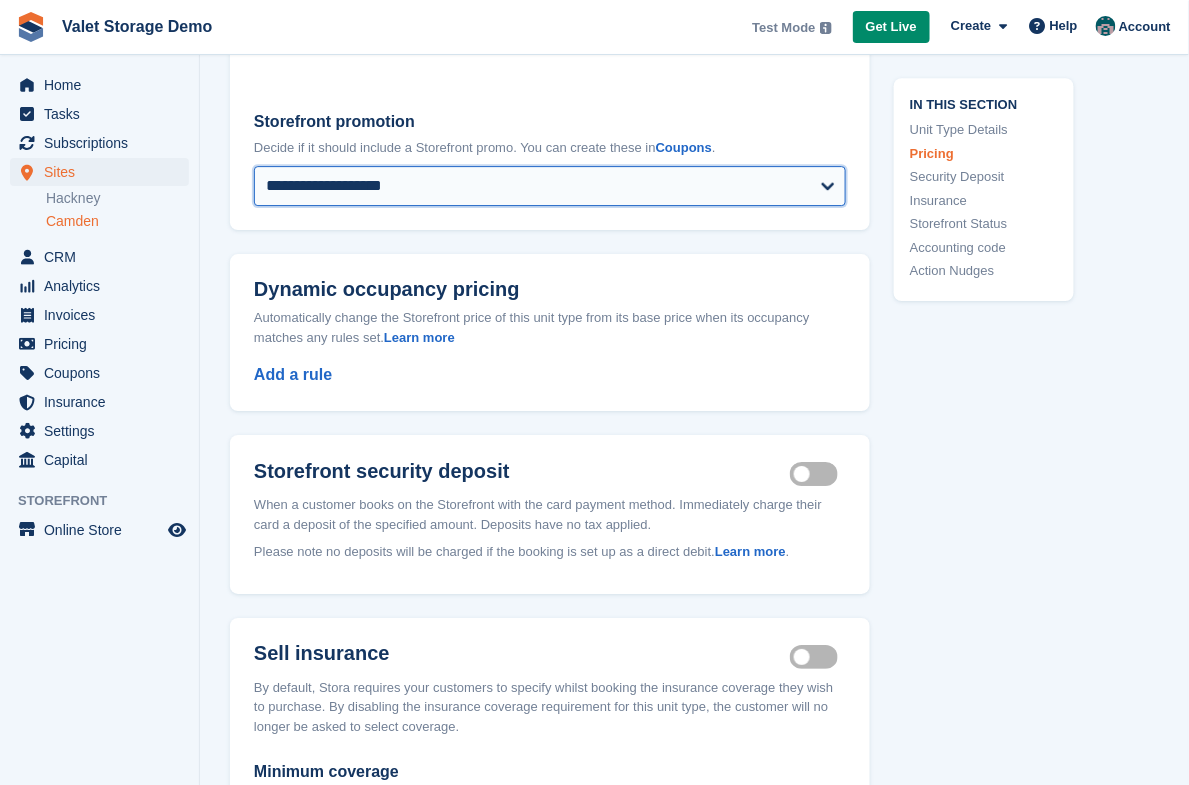 scroll, scrollTop: 1569, scrollLeft: 0, axis: vertical 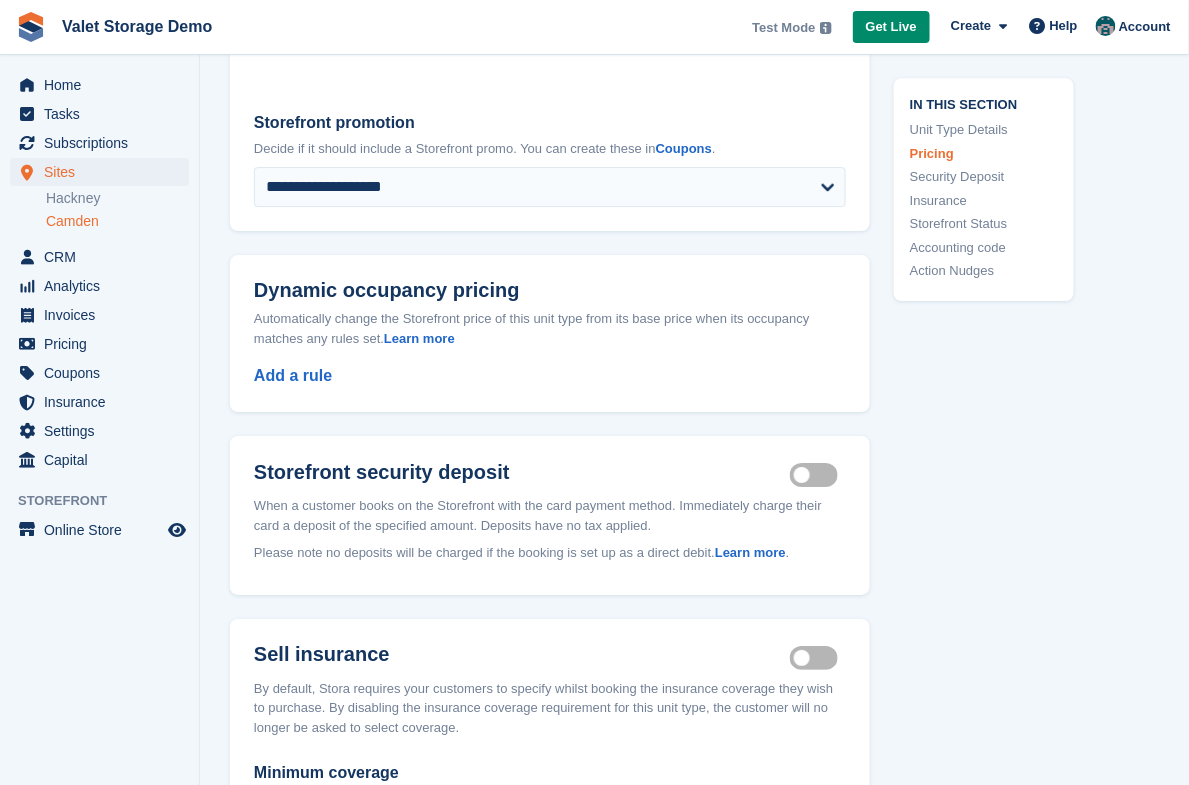 click on "Security deposit on" at bounding box center [818, 475] 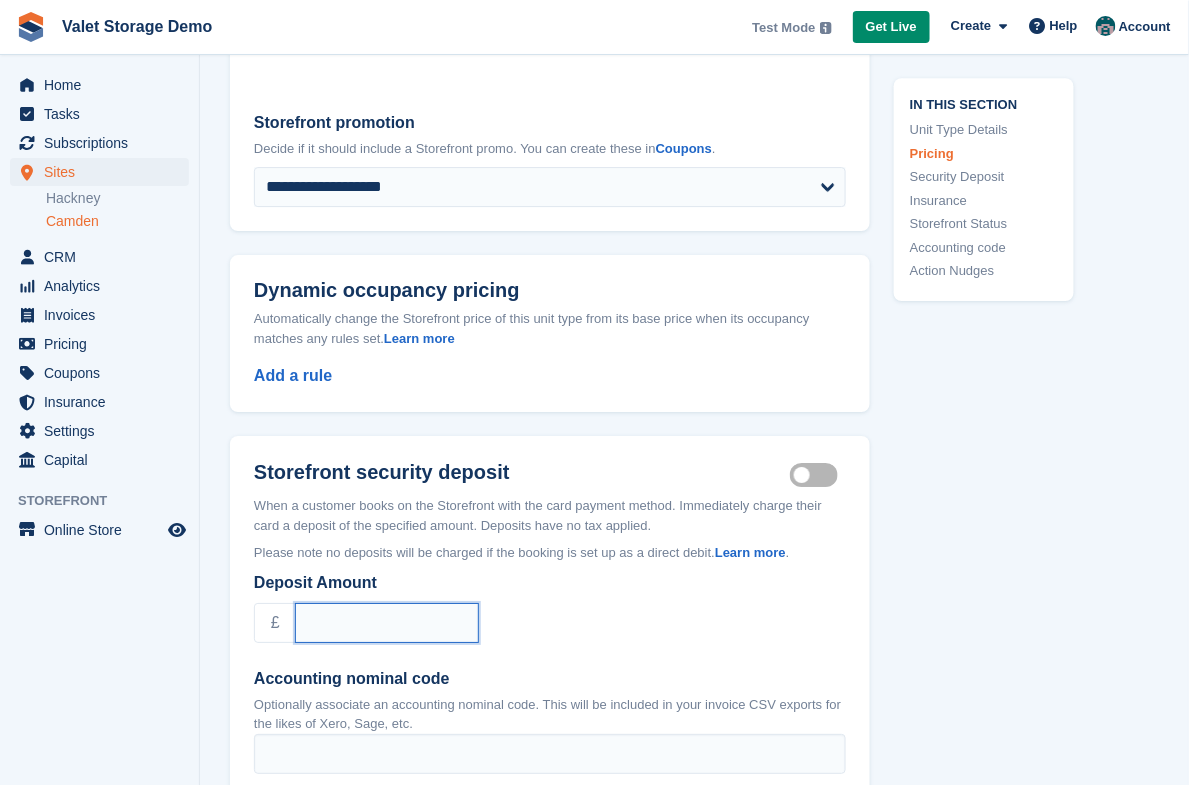 click on "Deposit Amount" at bounding box center (387, 623) 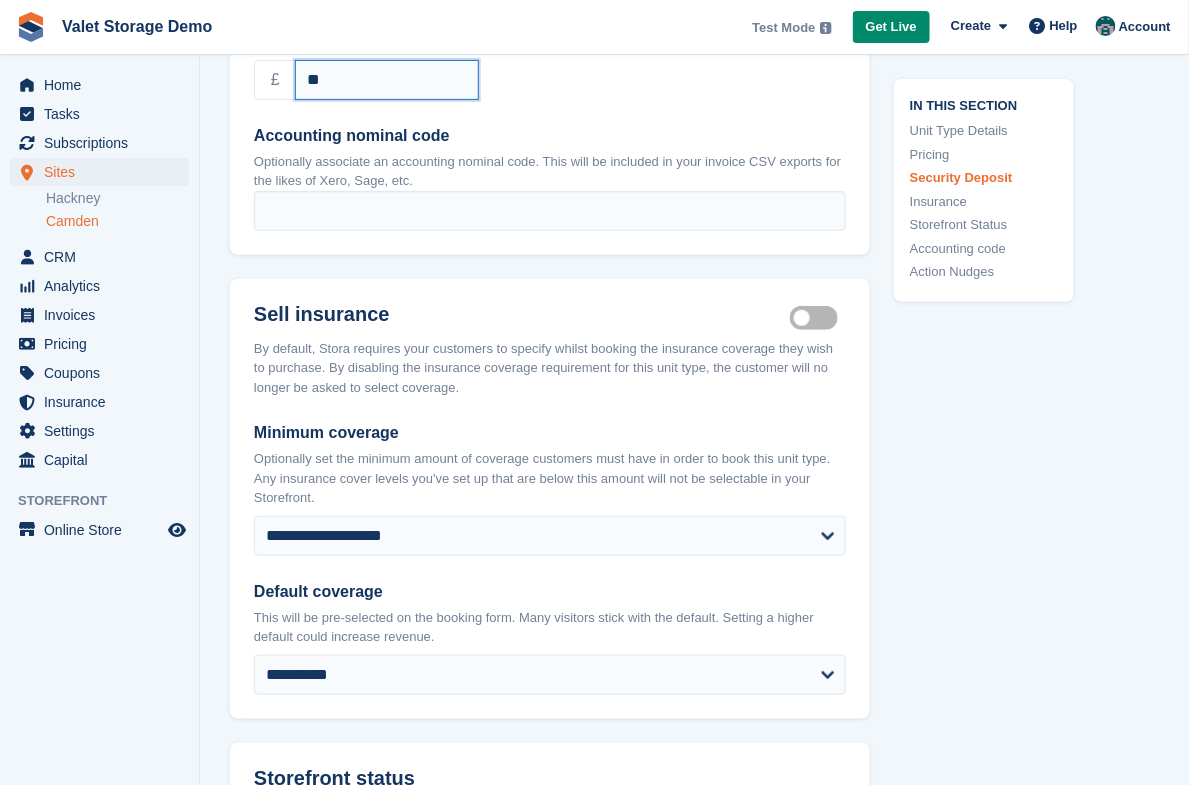 scroll, scrollTop: 2116, scrollLeft: 0, axis: vertical 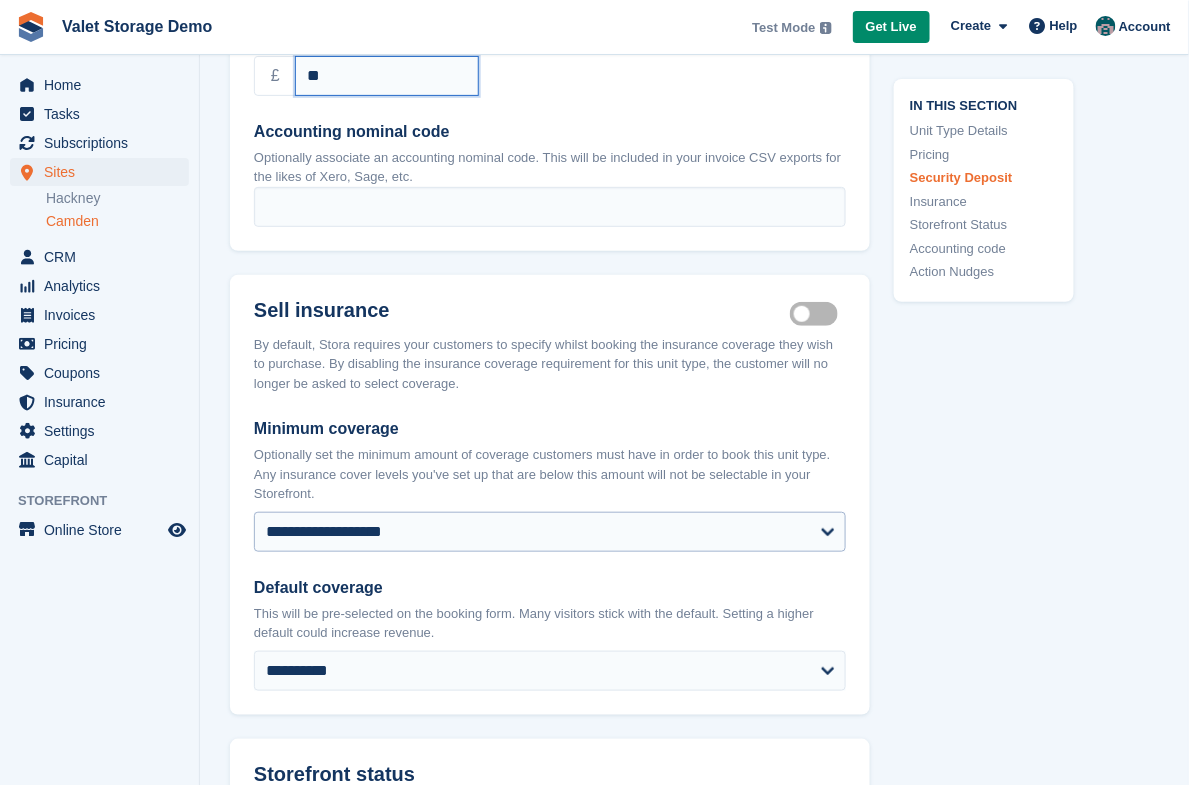type on "**" 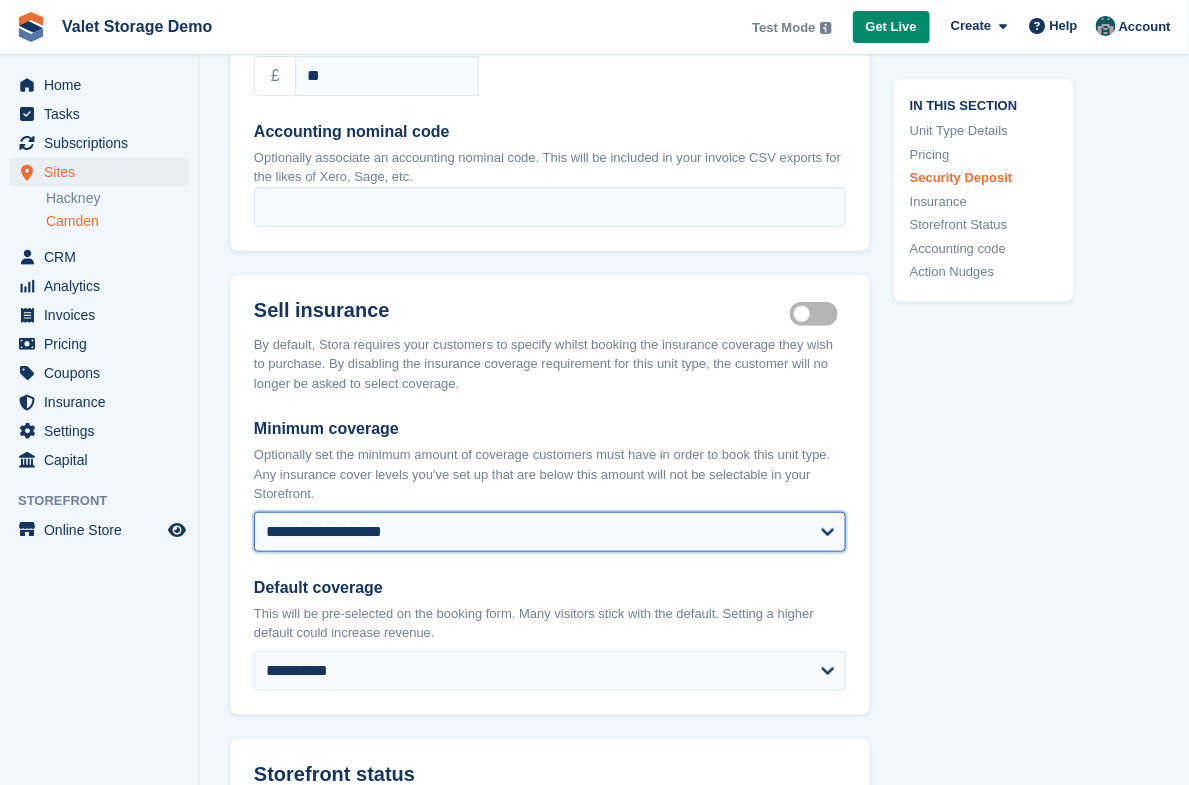 click on "**********" at bounding box center [550, 532] 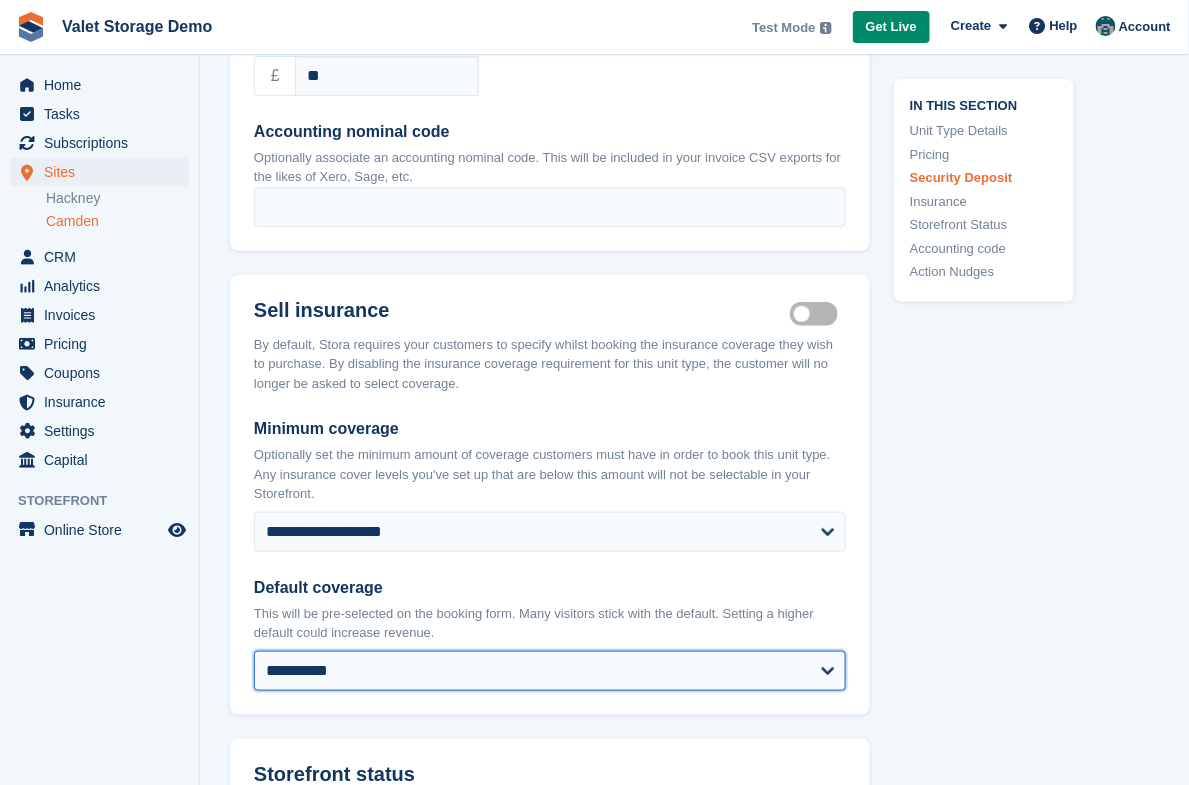 click on "**********" at bounding box center (550, 671) 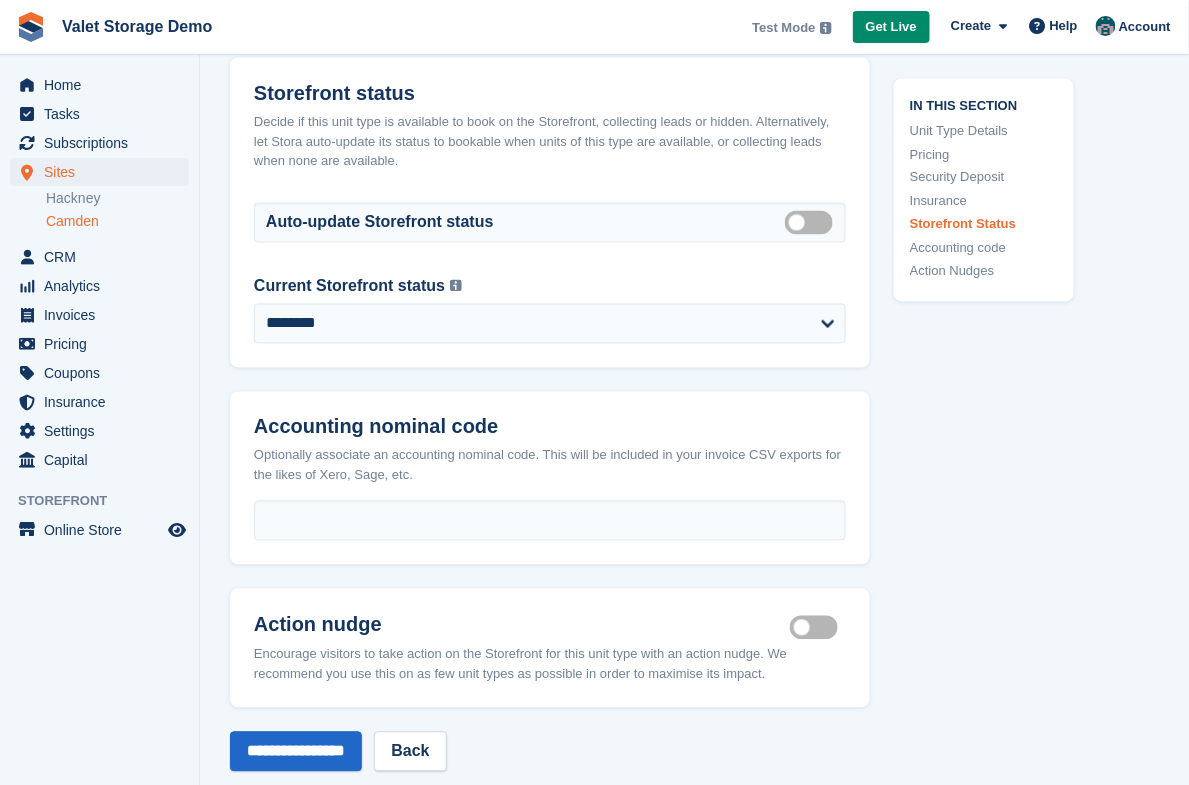 scroll, scrollTop: 2856, scrollLeft: 0, axis: vertical 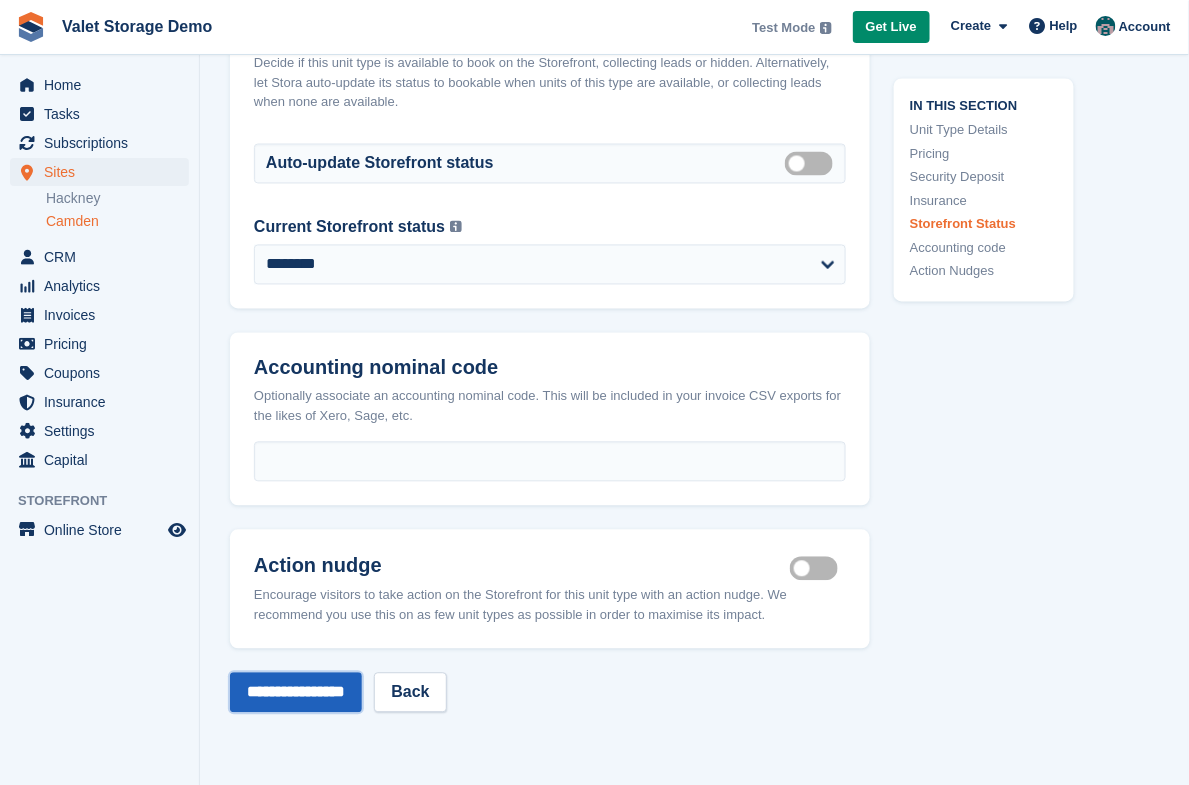 click on "**********" at bounding box center [296, 693] 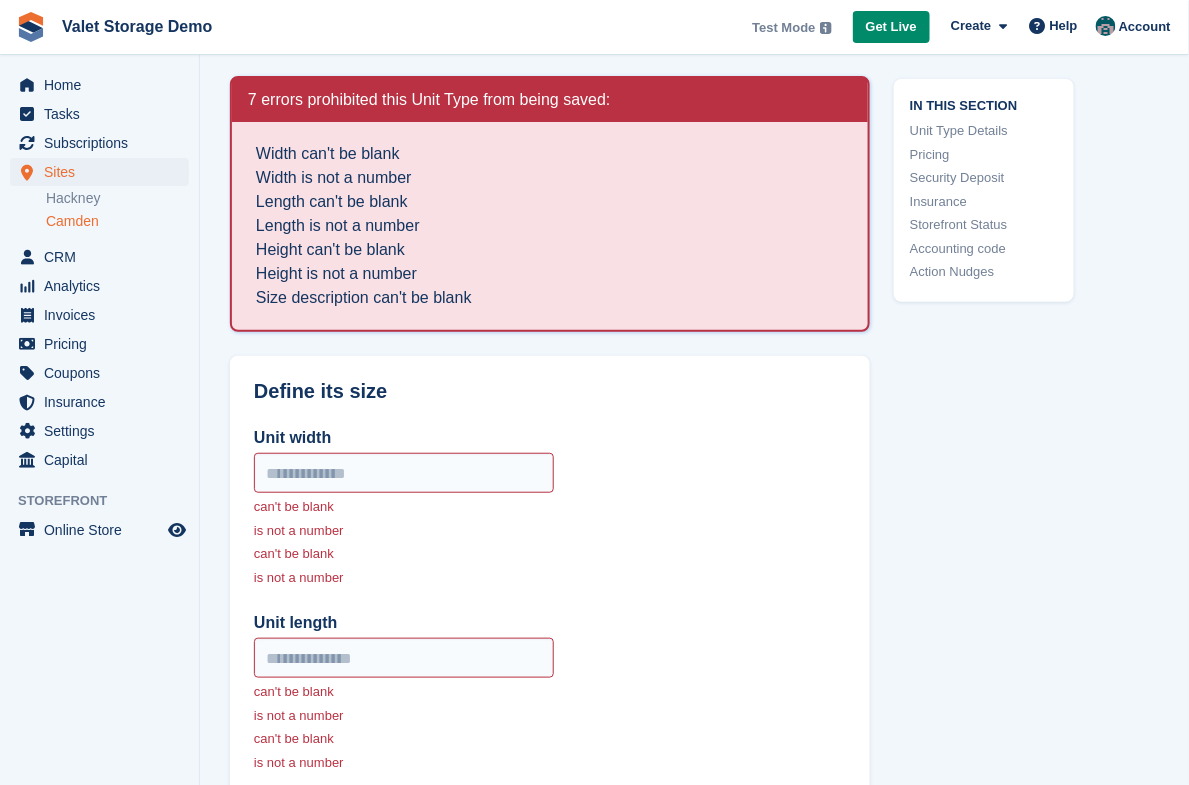 scroll, scrollTop: 94, scrollLeft: 0, axis: vertical 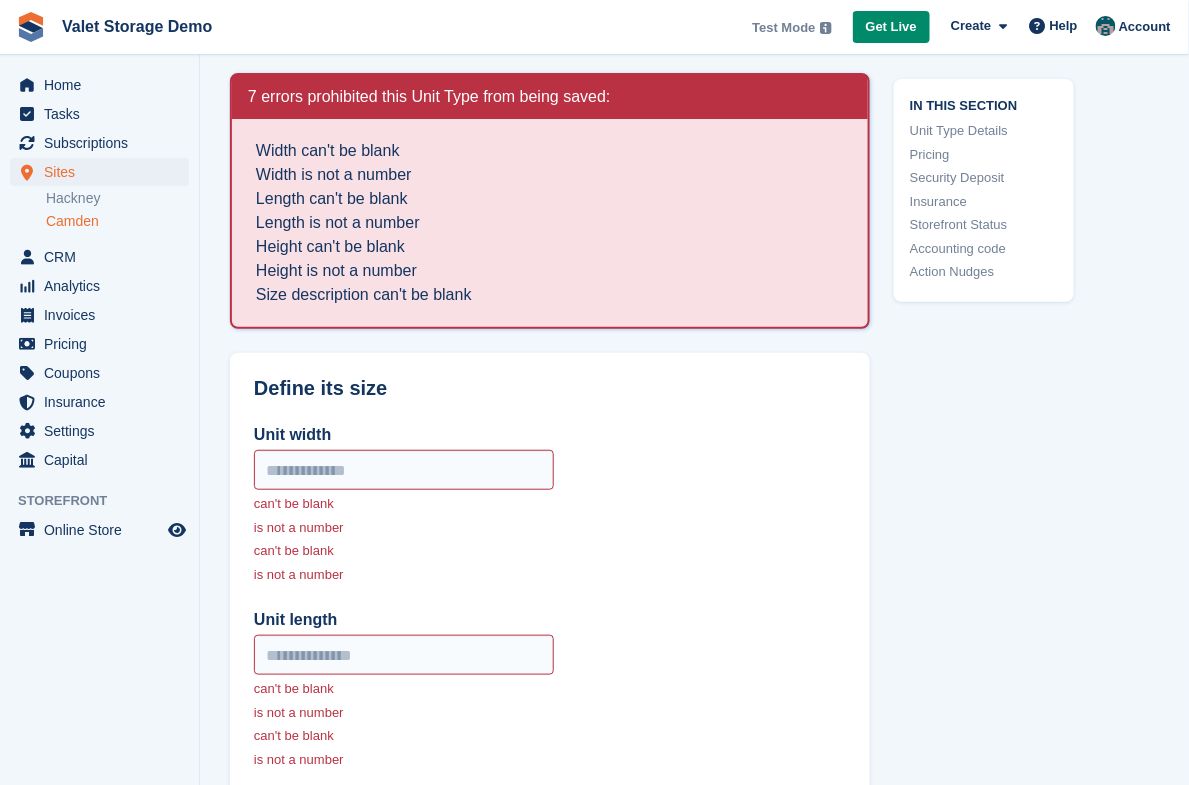 click on "can't be blank is not a number" at bounding box center [404, 493] 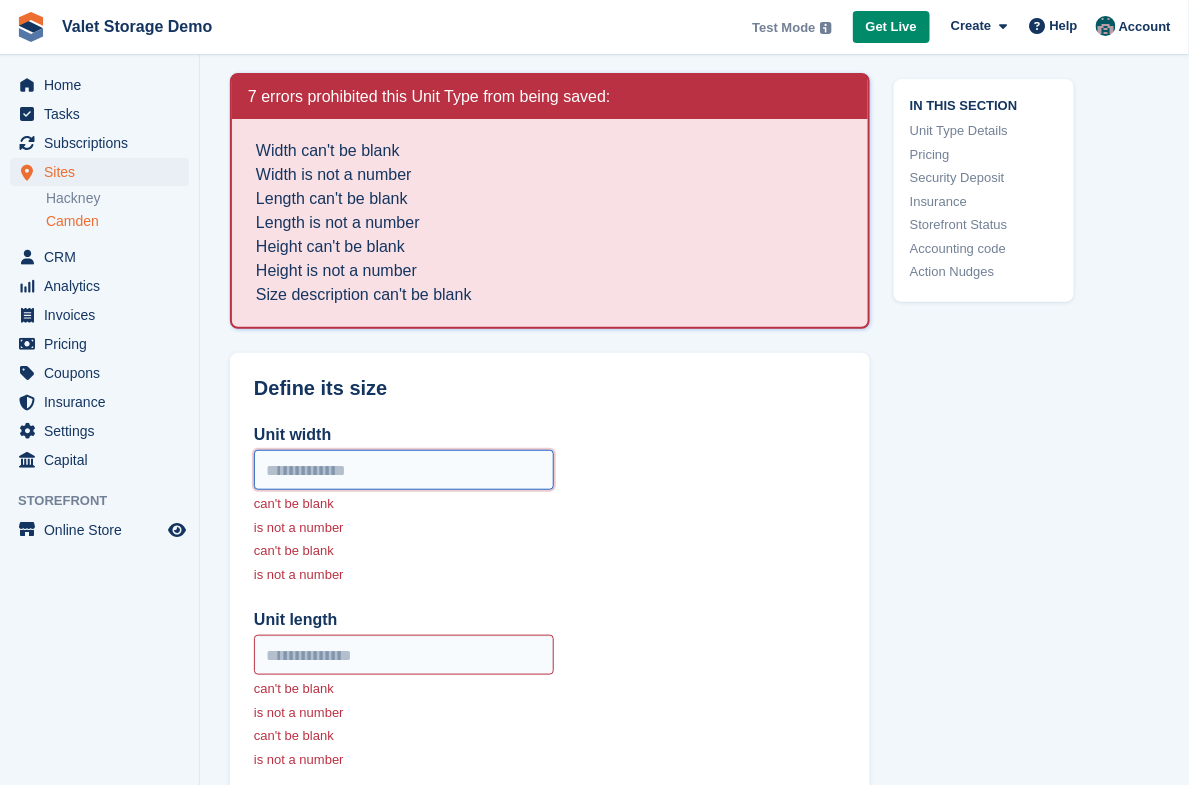 drag, startPoint x: 382, startPoint y: 476, endPoint x: 358, endPoint y: 481, distance: 24.5153 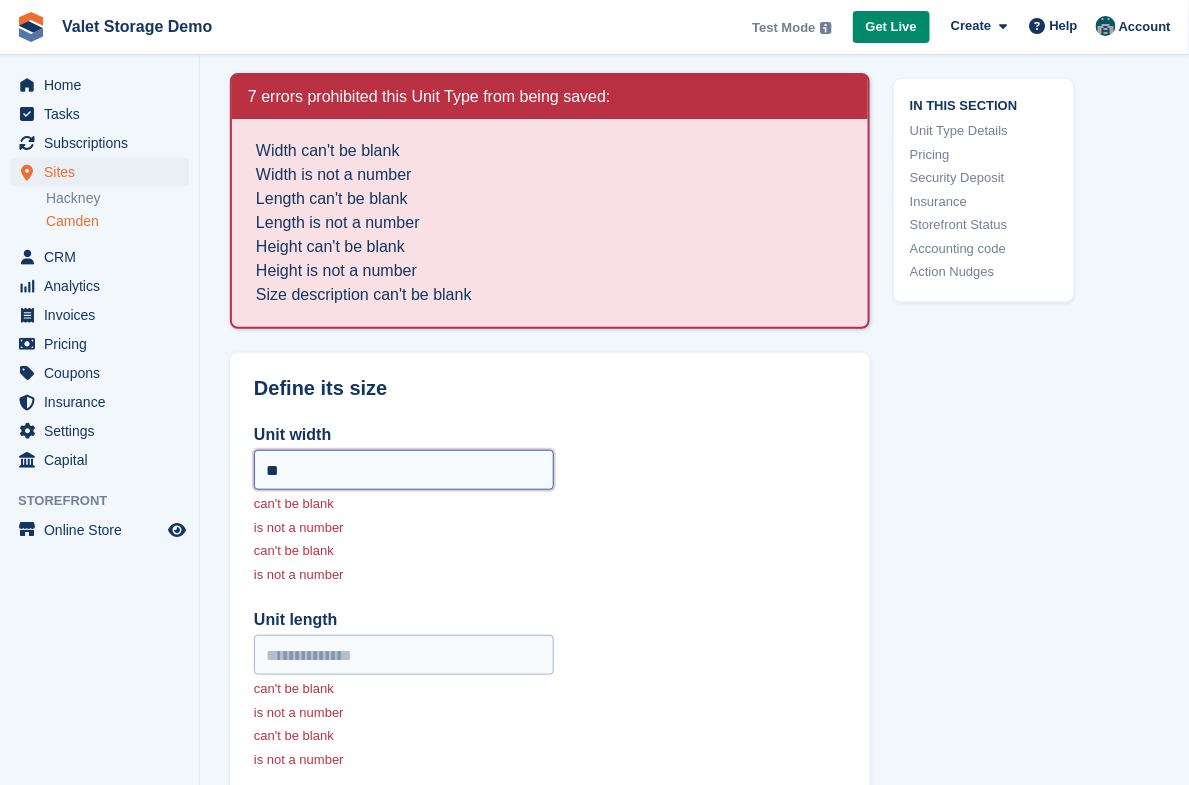 type on "**" 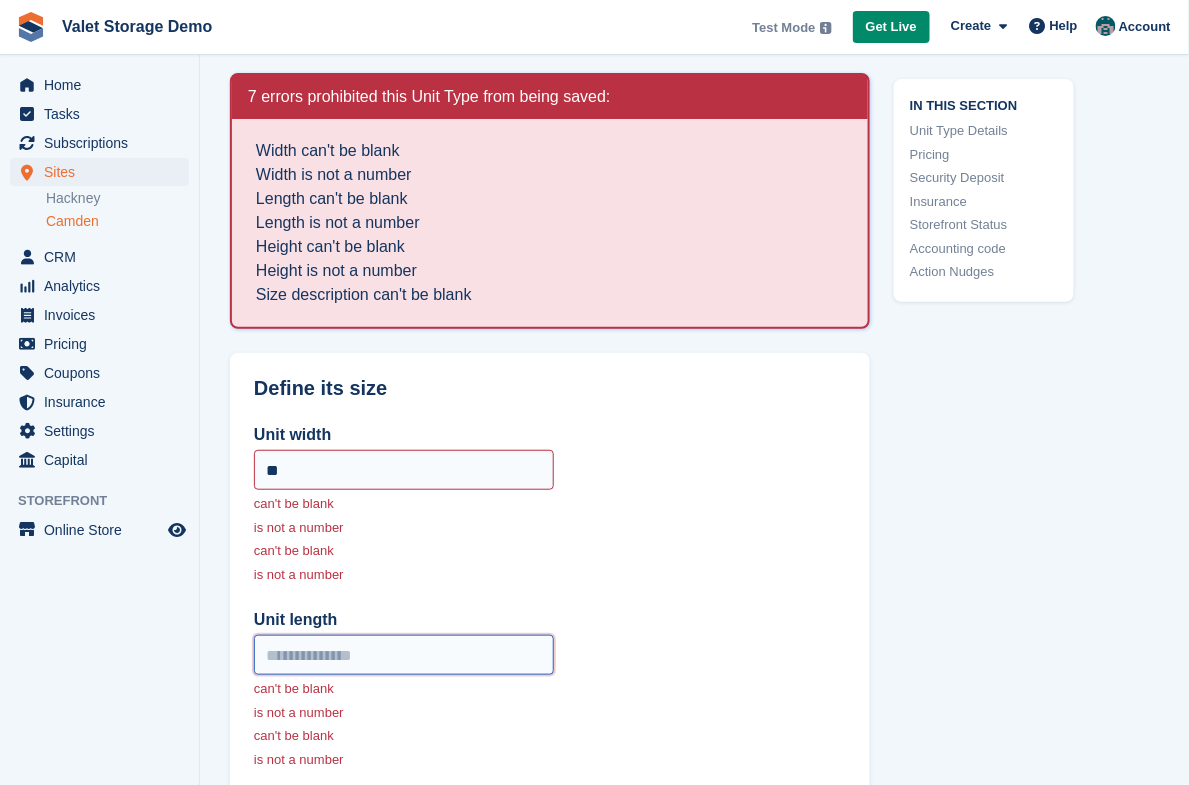 click on "Unit length" at bounding box center [404, 655] 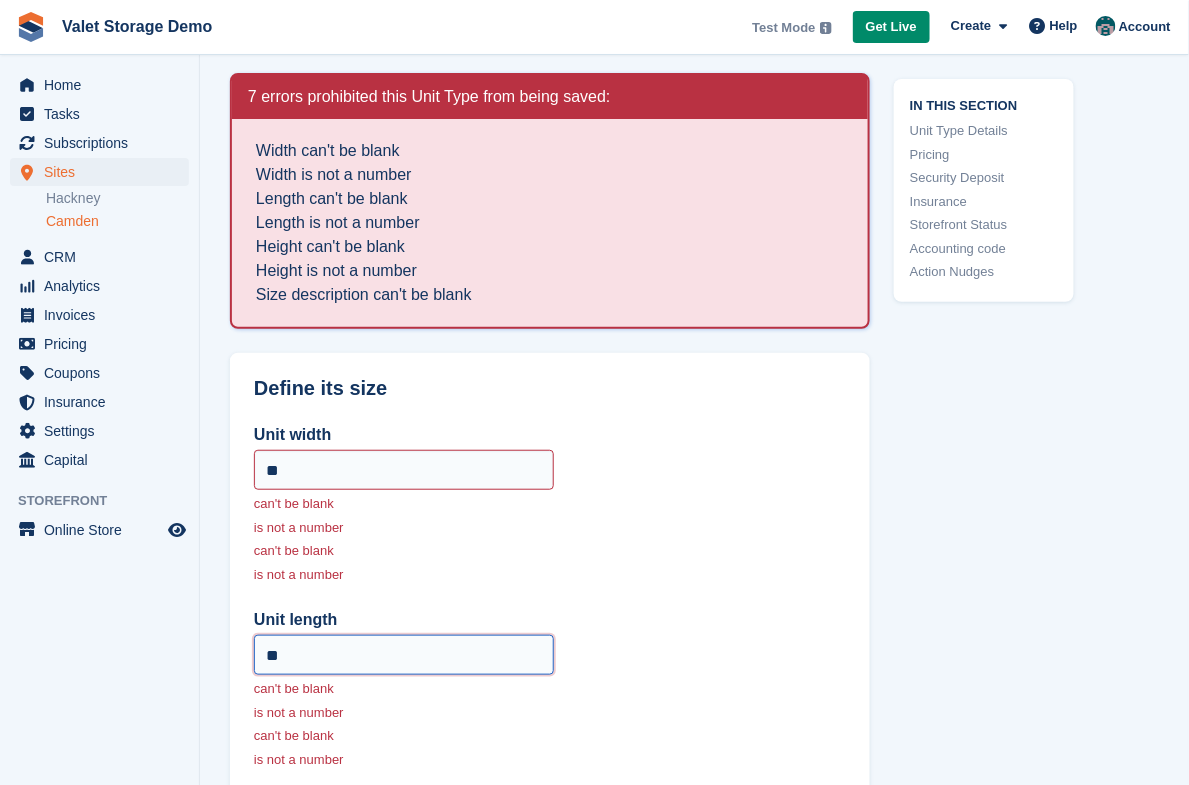 type on "*" 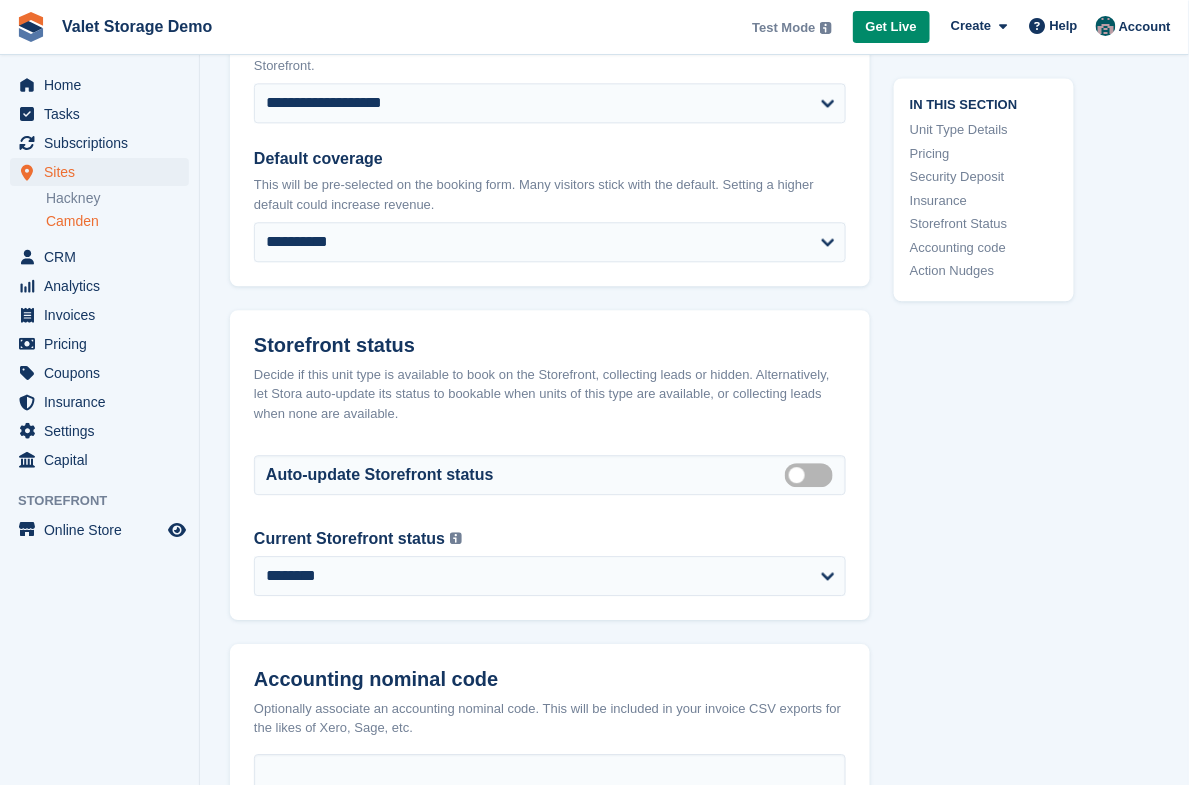 scroll, scrollTop: 3808, scrollLeft: 0, axis: vertical 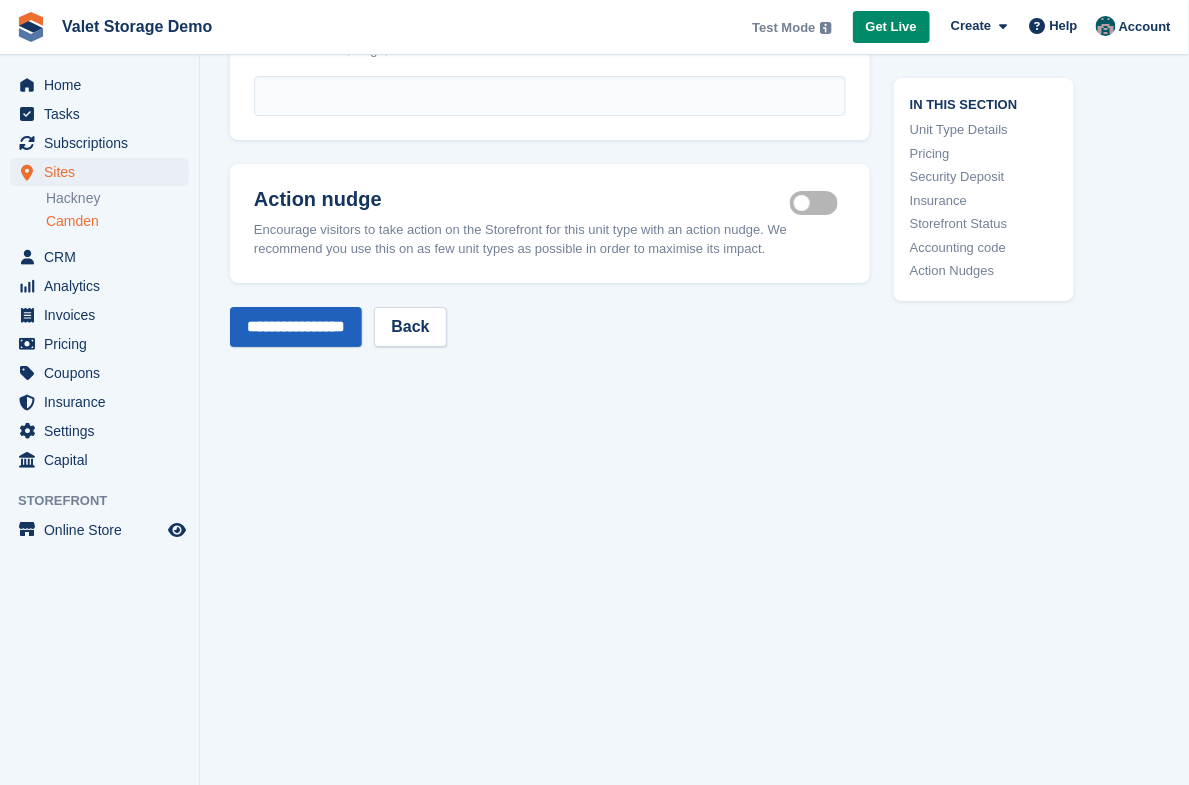 type on "**" 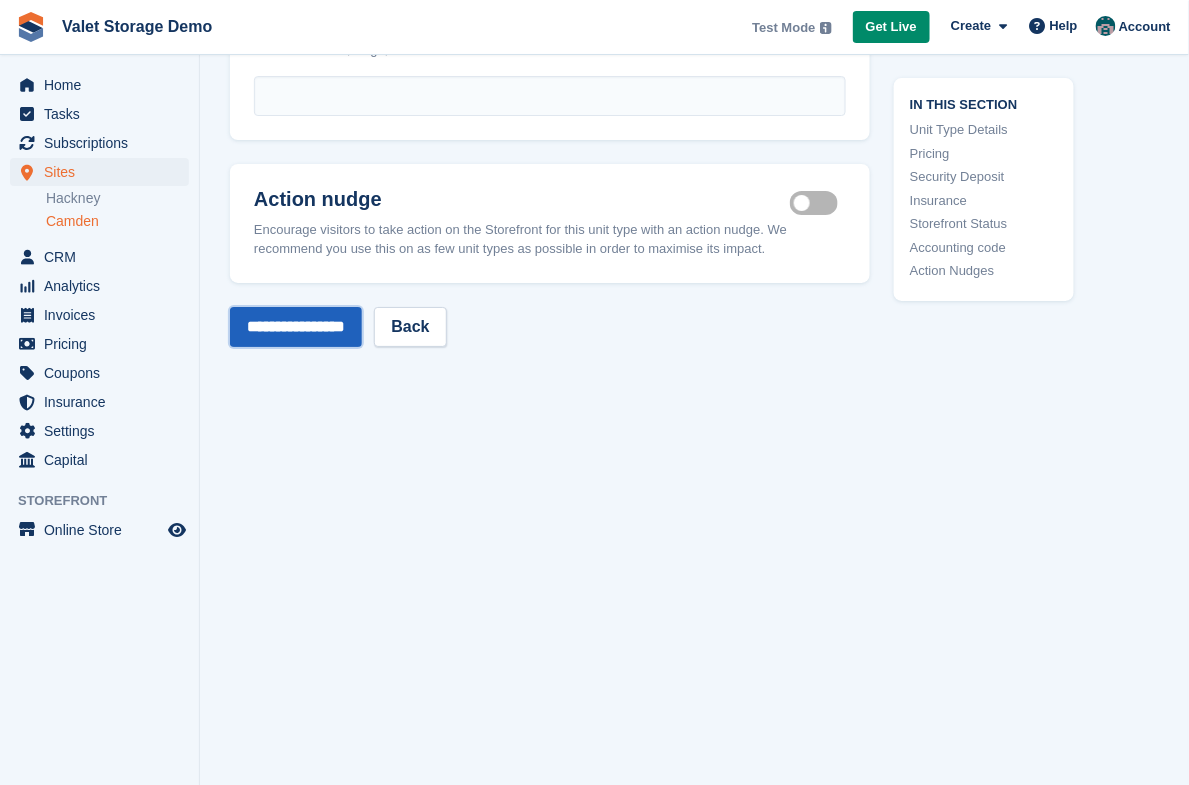 click on "**********" at bounding box center [296, 327] 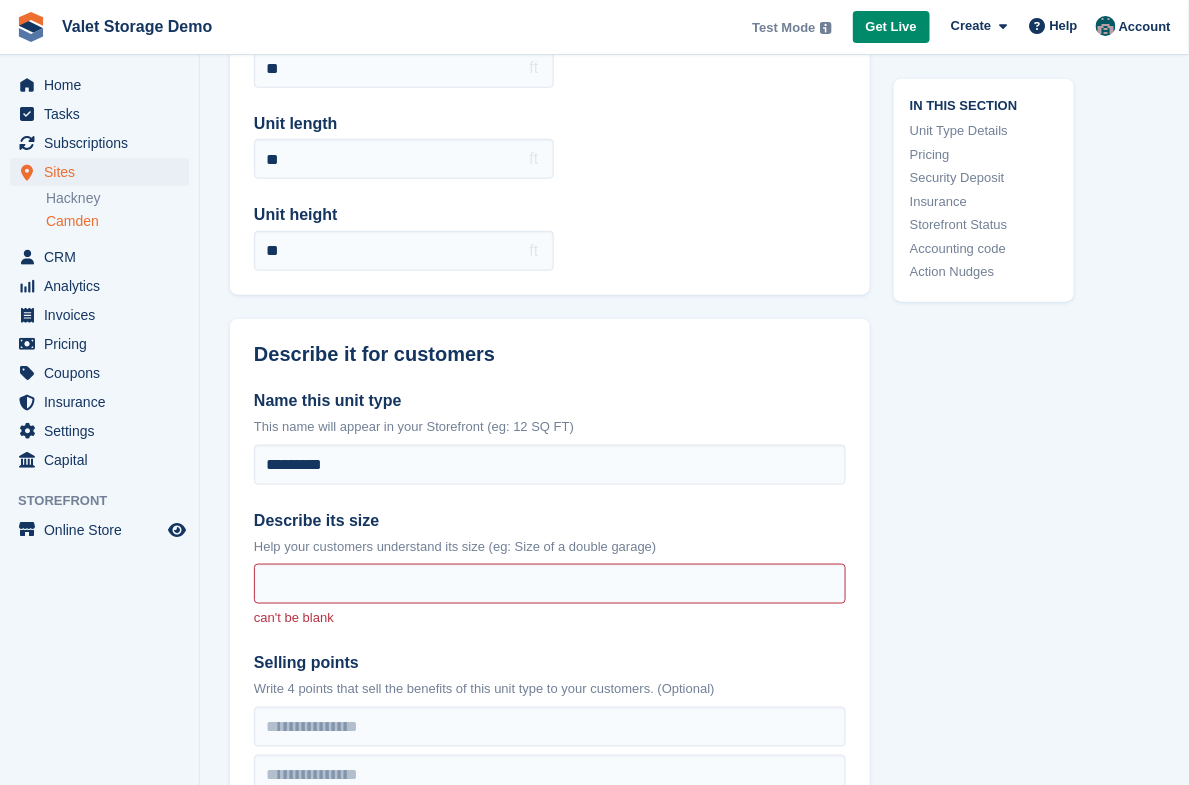 scroll, scrollTop: 359, scrollLeft: 0, axis: vertical 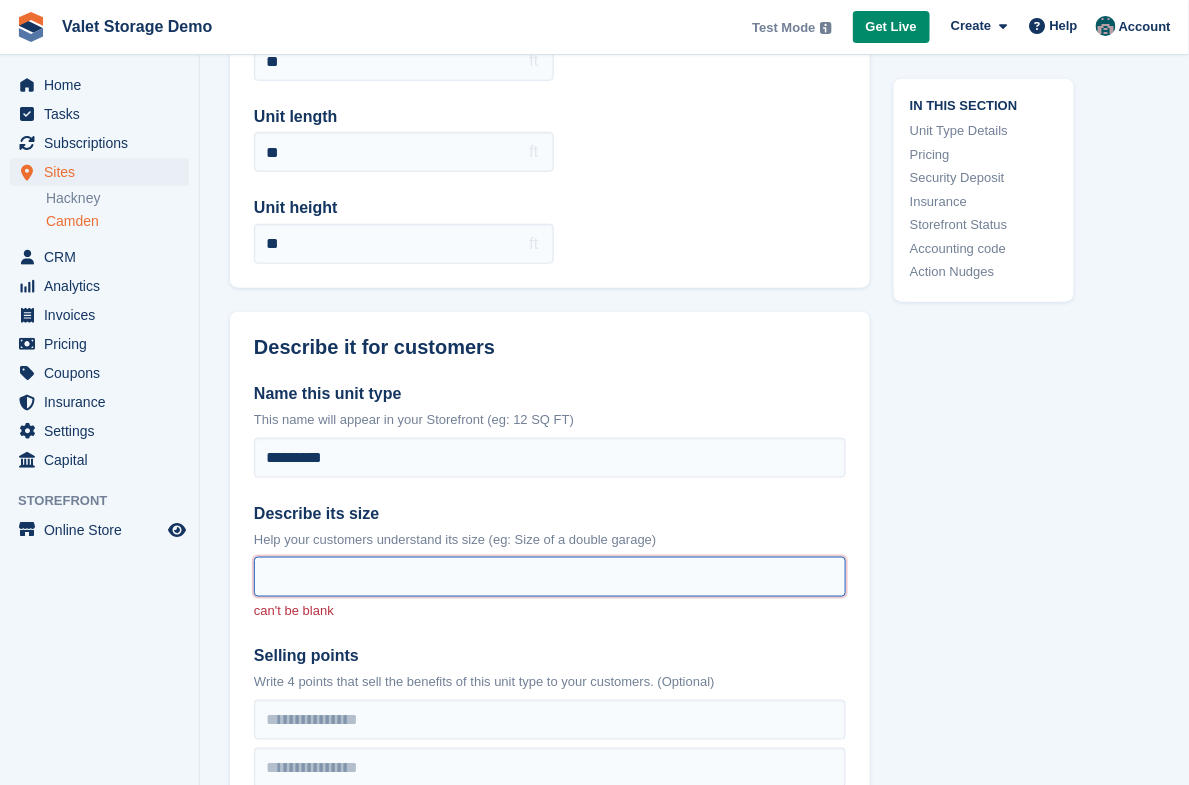 click on "Describe its size" at bounding box center [550, 577] 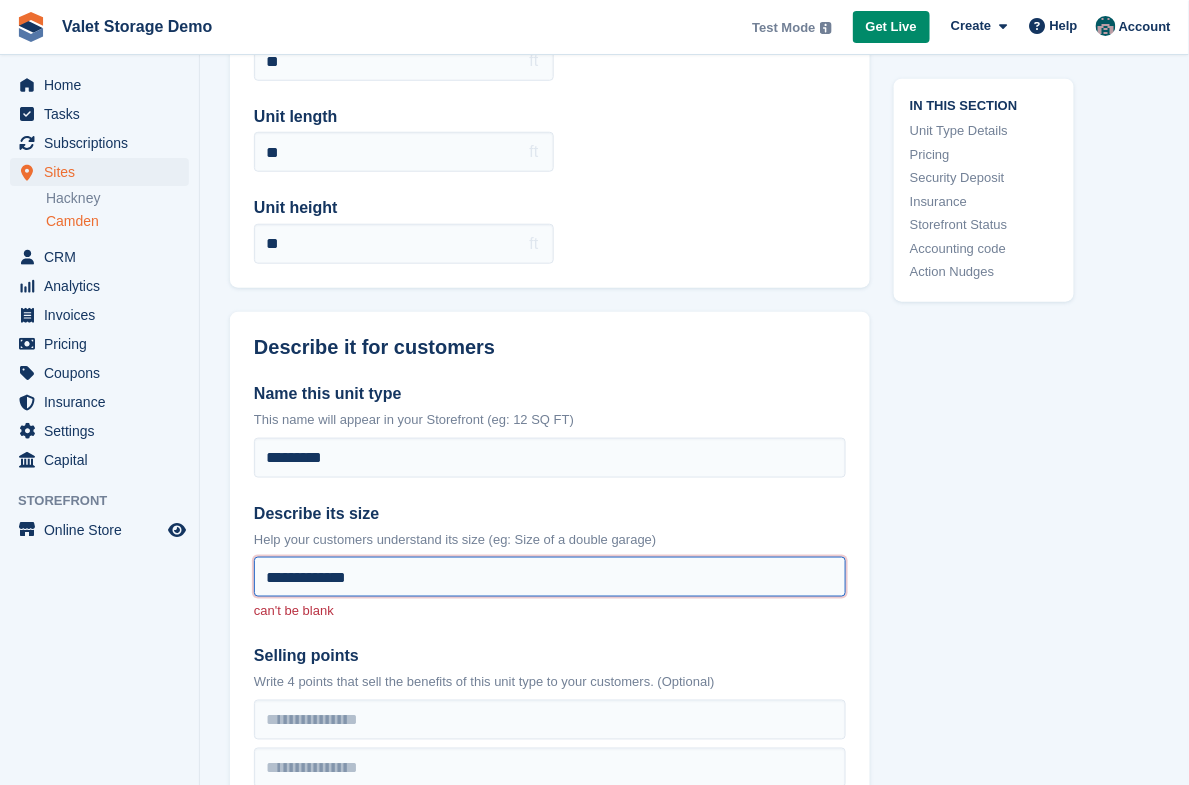 click on "**********" at bounding box center [550, 577] 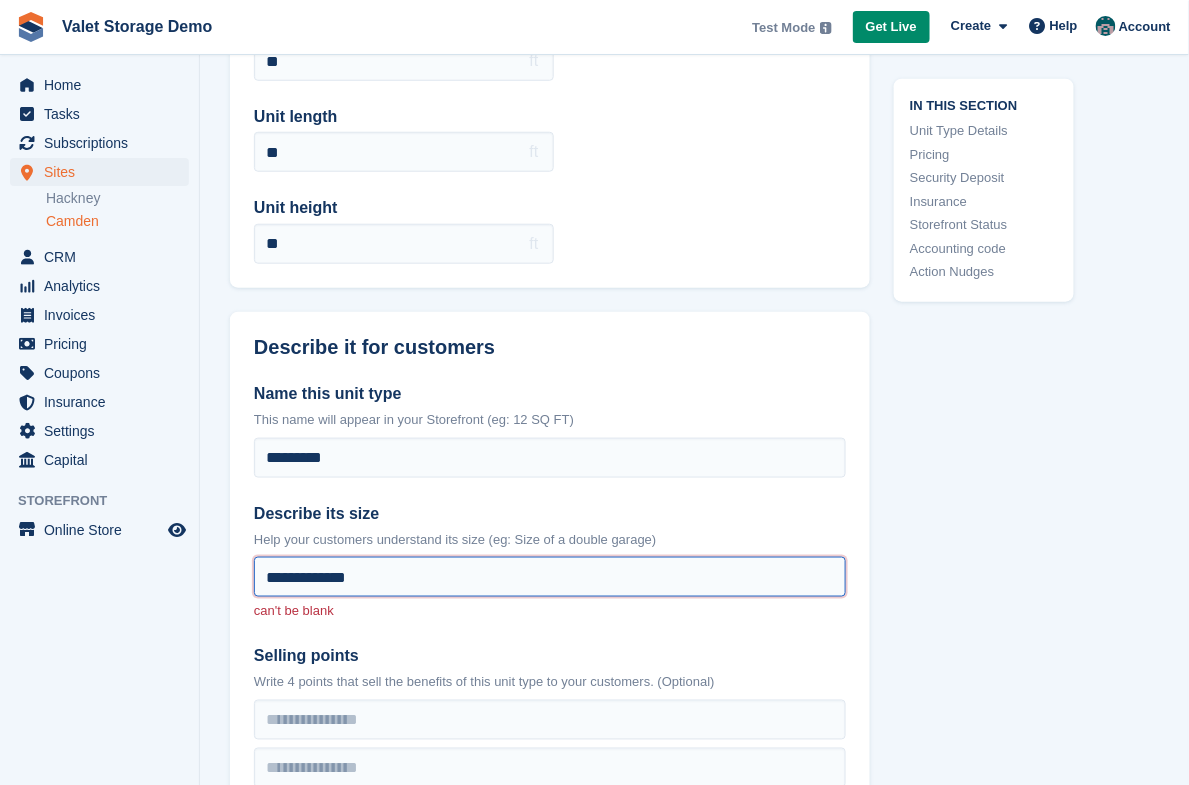drag, startPoint x: 375, startPoint y: 577, endPoint x: 353, endPoint y: 576, distance: 22.022715 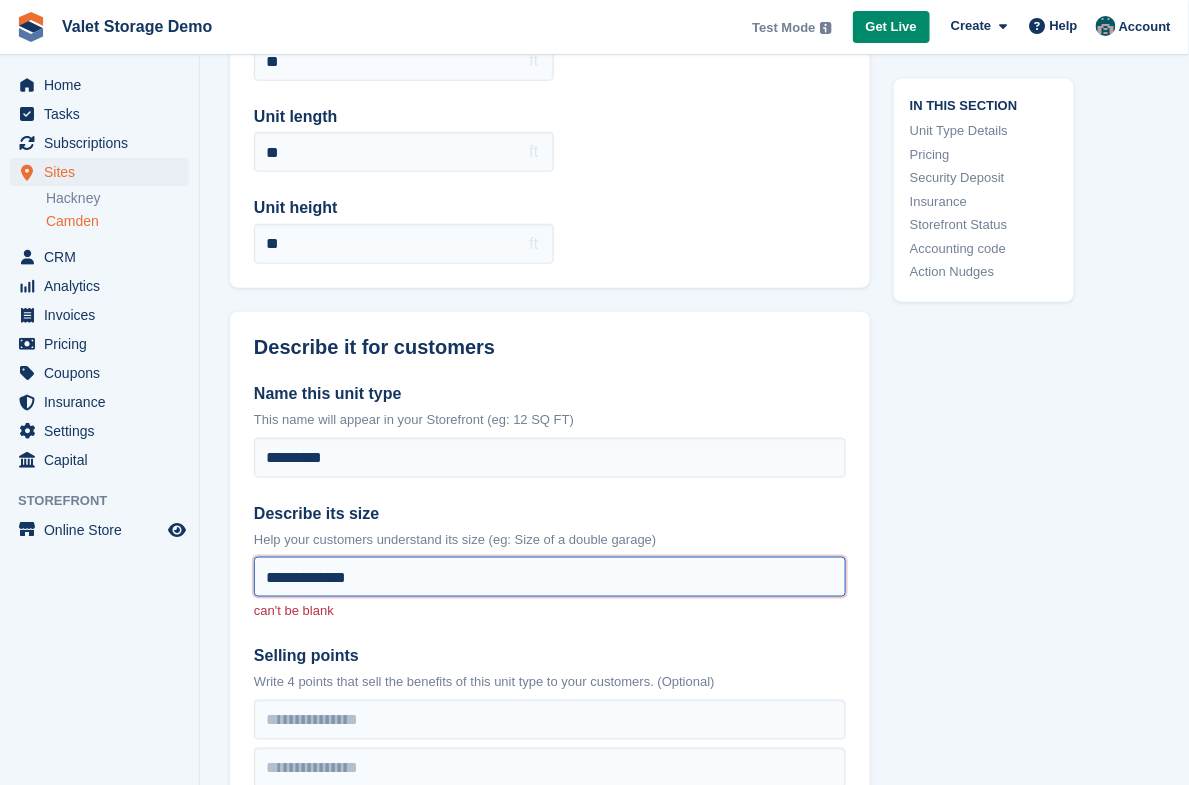 click on "**********" at bounding box center [550, 577] 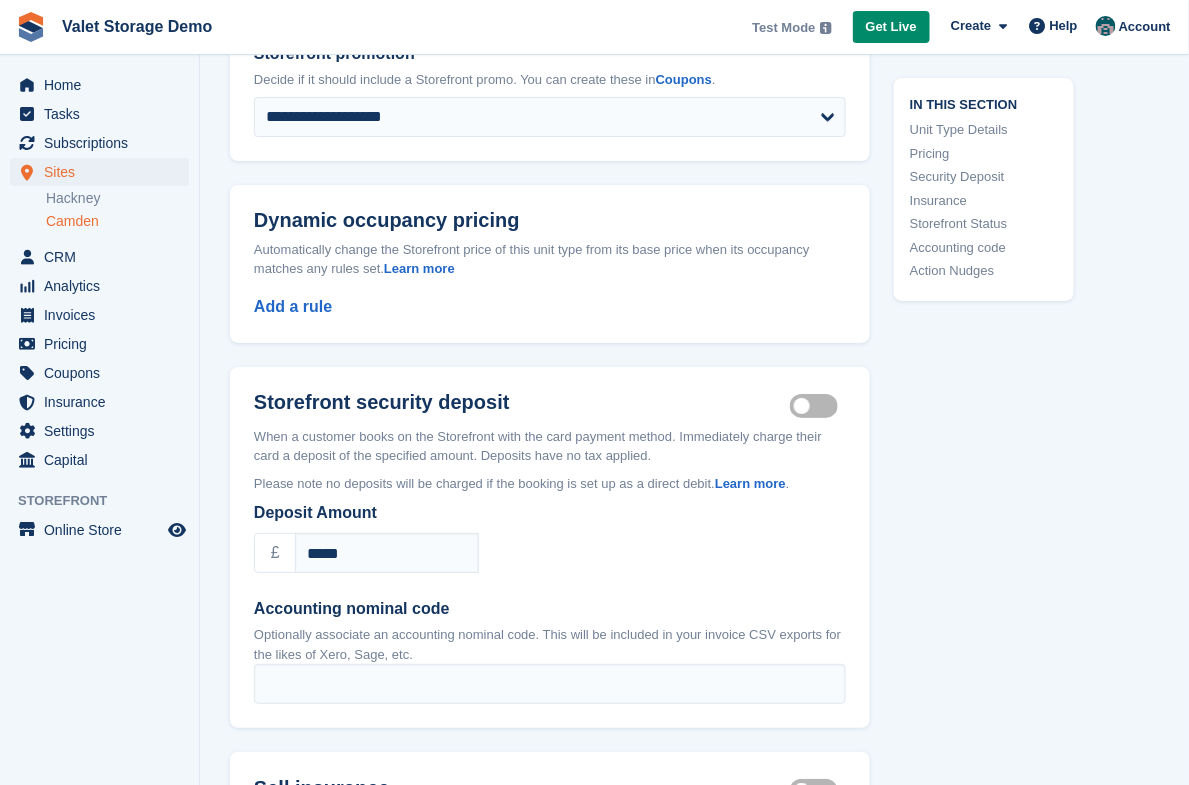 scroll, scrollTop: 1562, scrollLeft: 0, axis: vertical 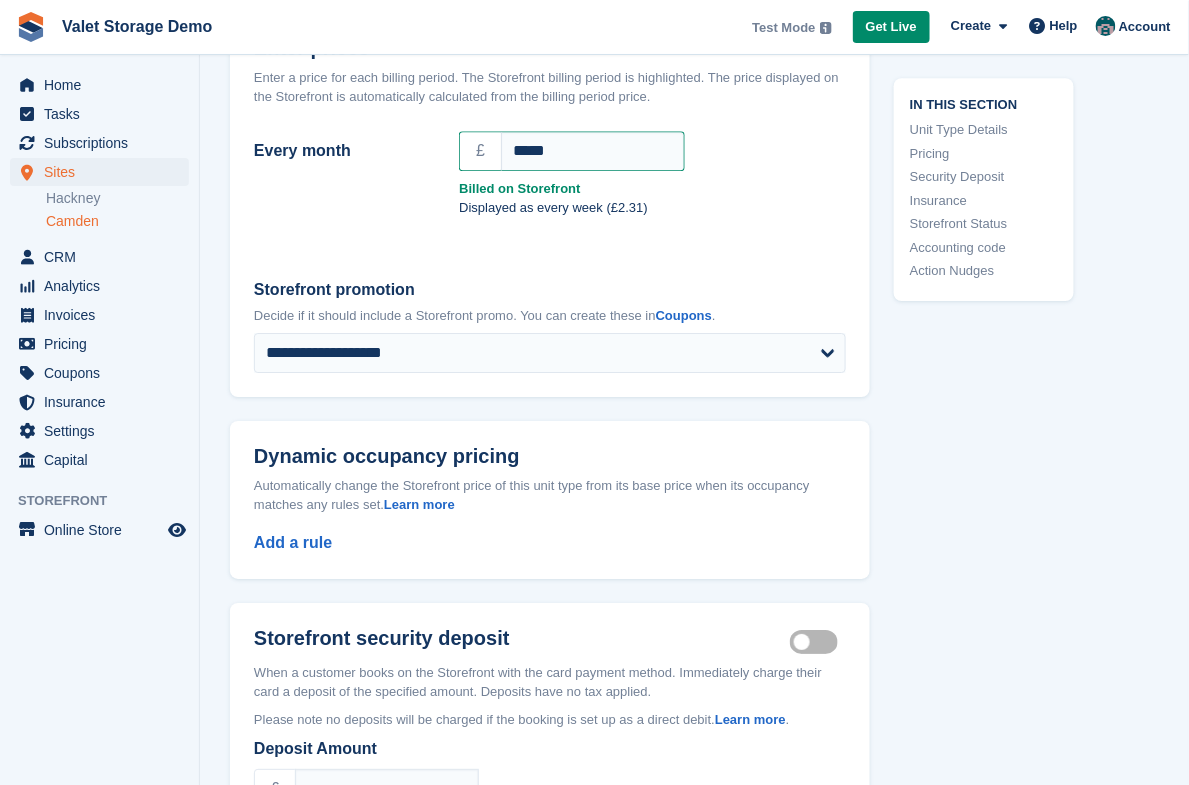 type on "**********" 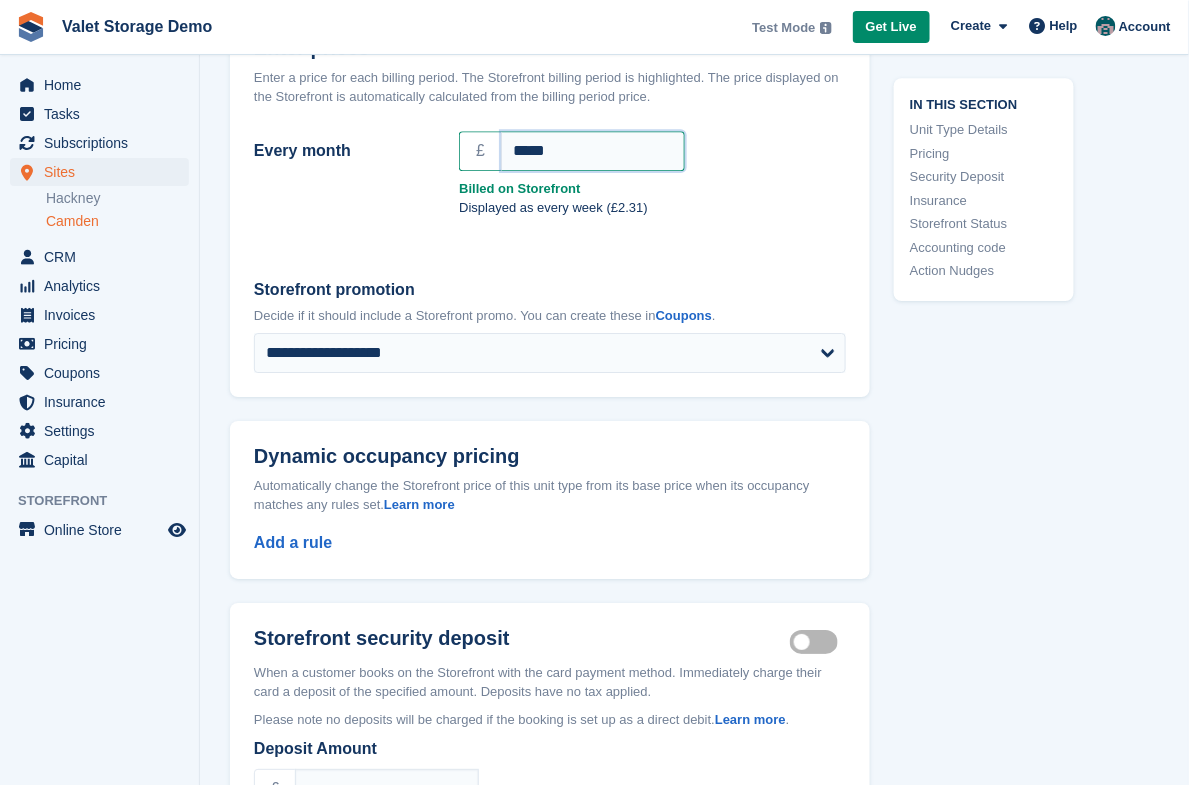 click on "*****" at bounding box center (593, 151) 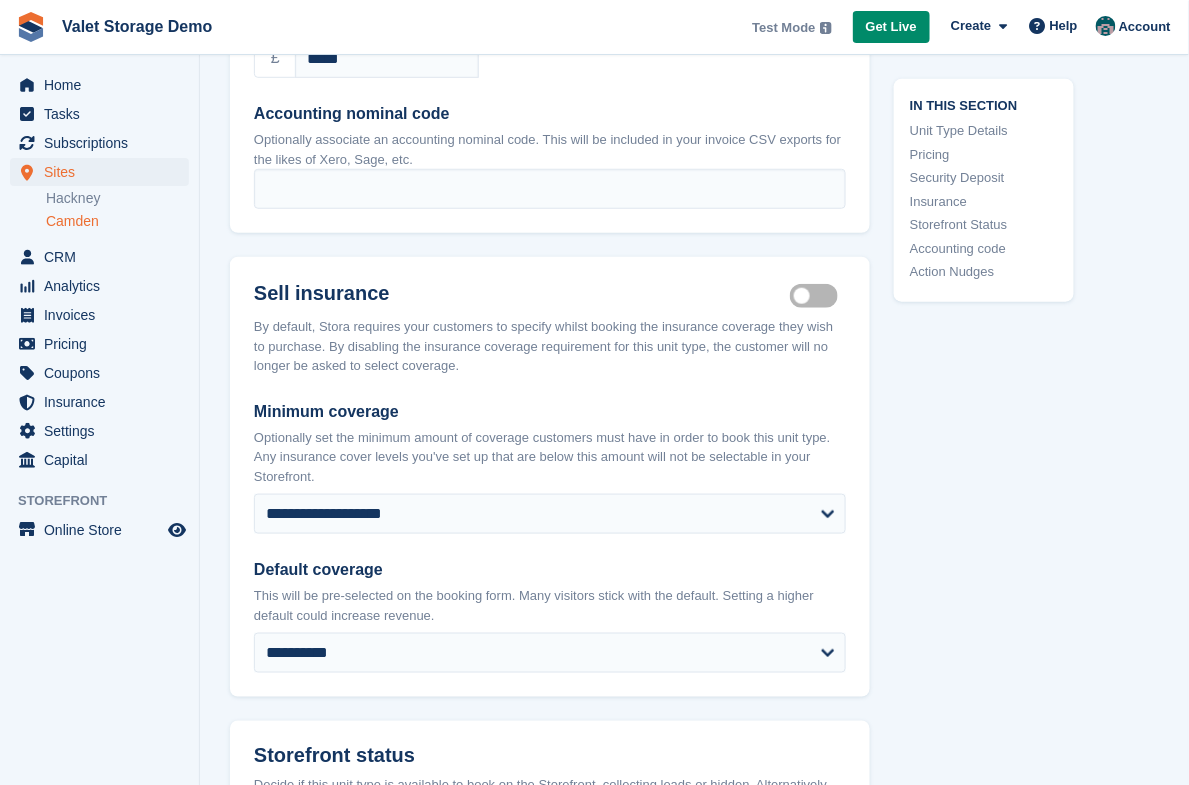 scroll, scrollTop: 3118, scrollLeft: 0, axis: vertical 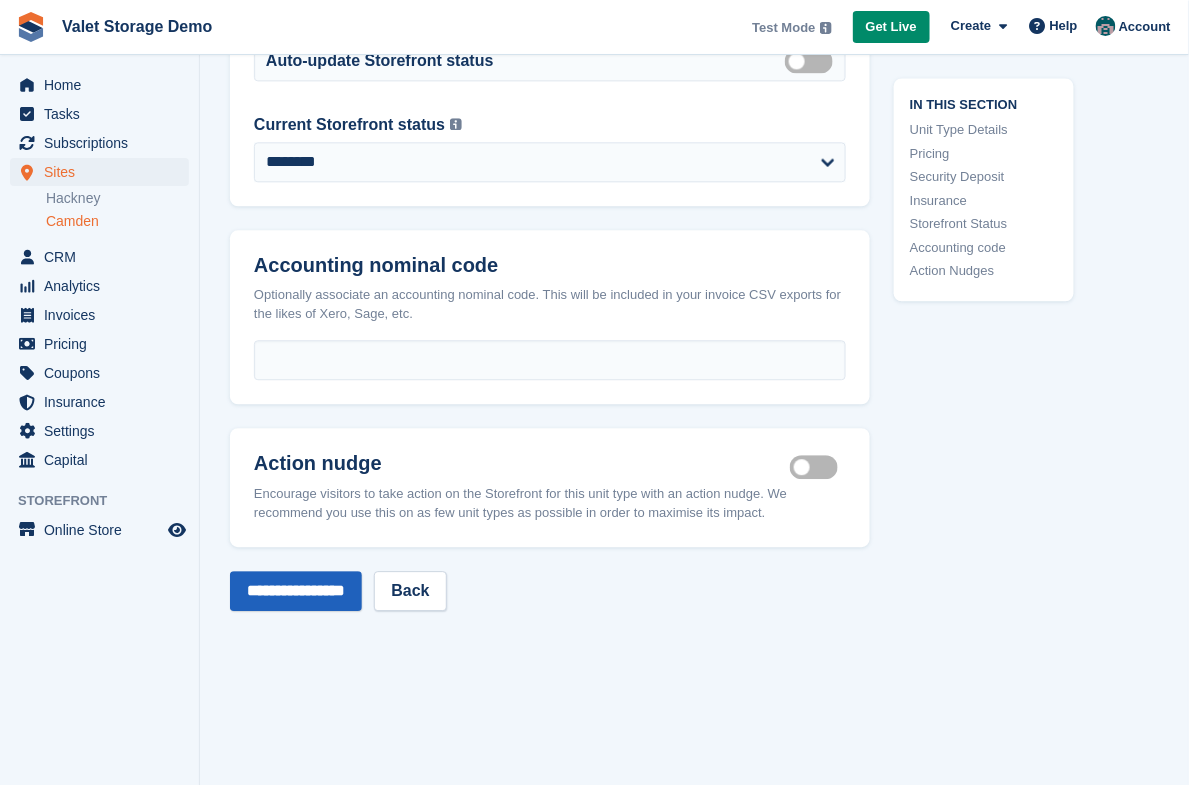type on "******" 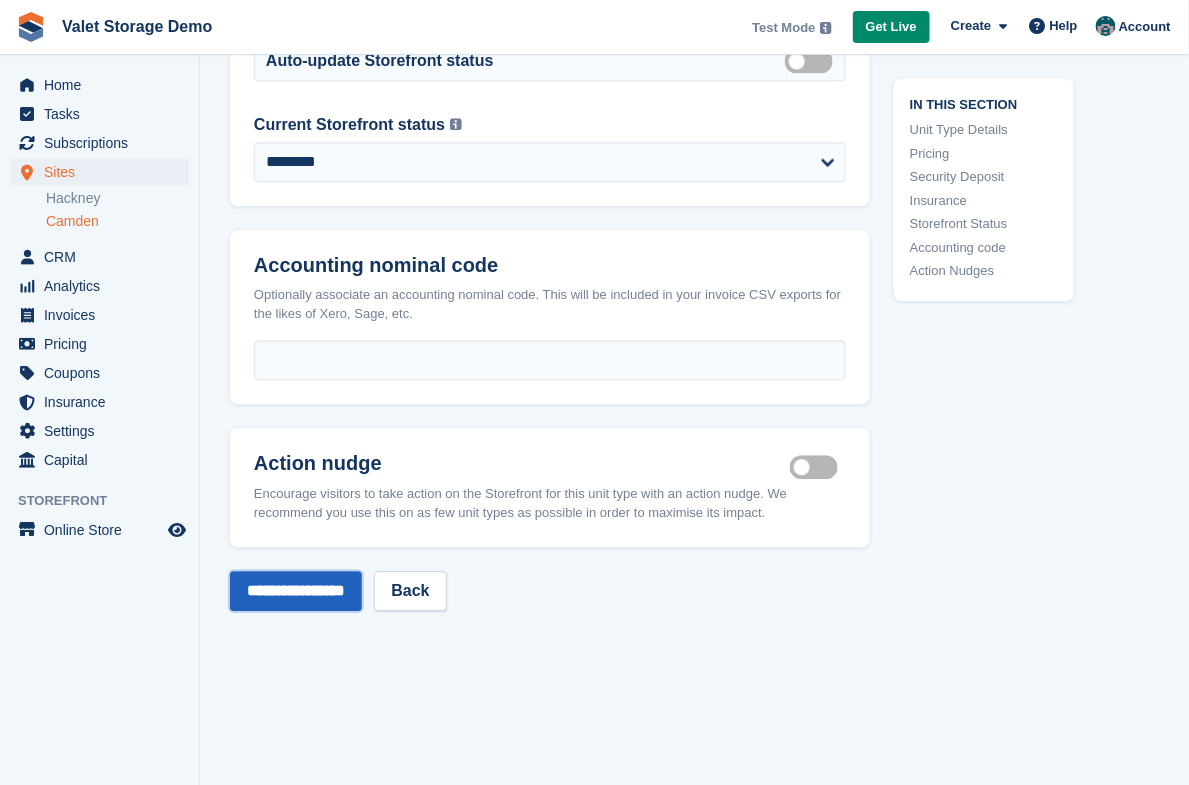 click on "**********" at bounding box center [296, 591] 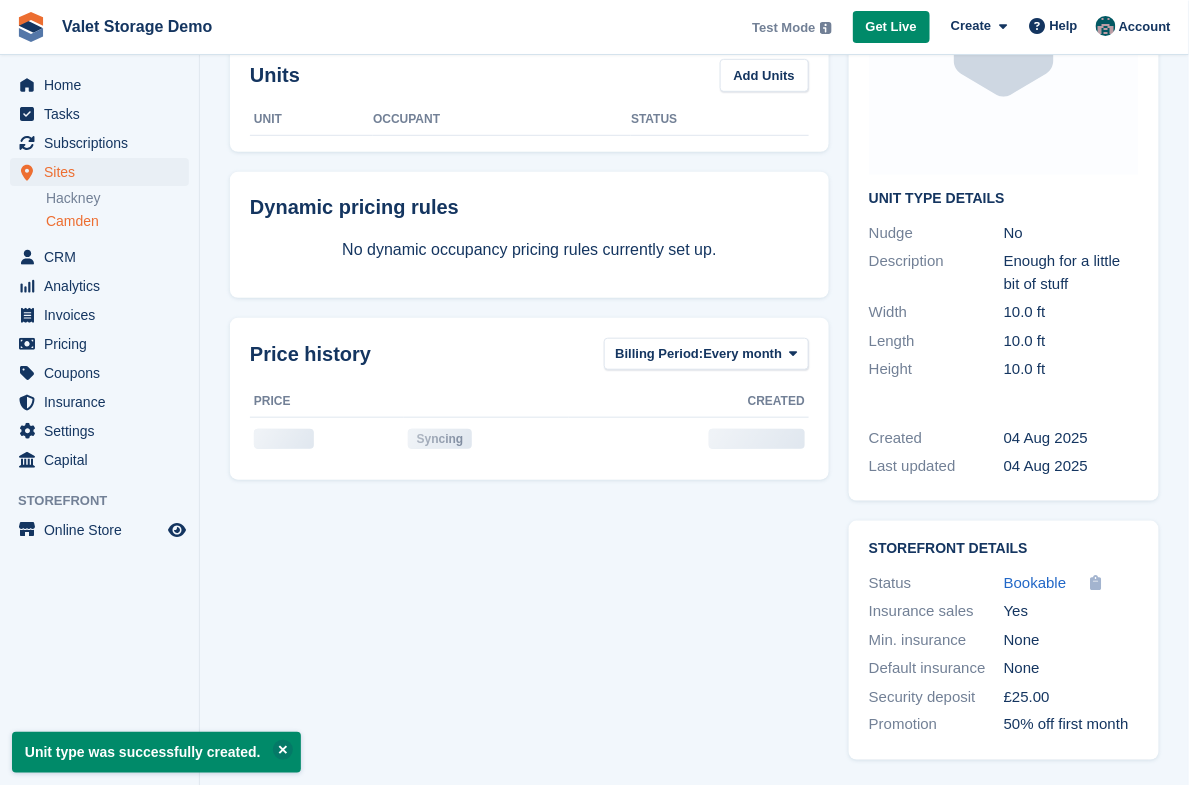scroll, scrollTop: 0, scrollLeft: 0, axis: both 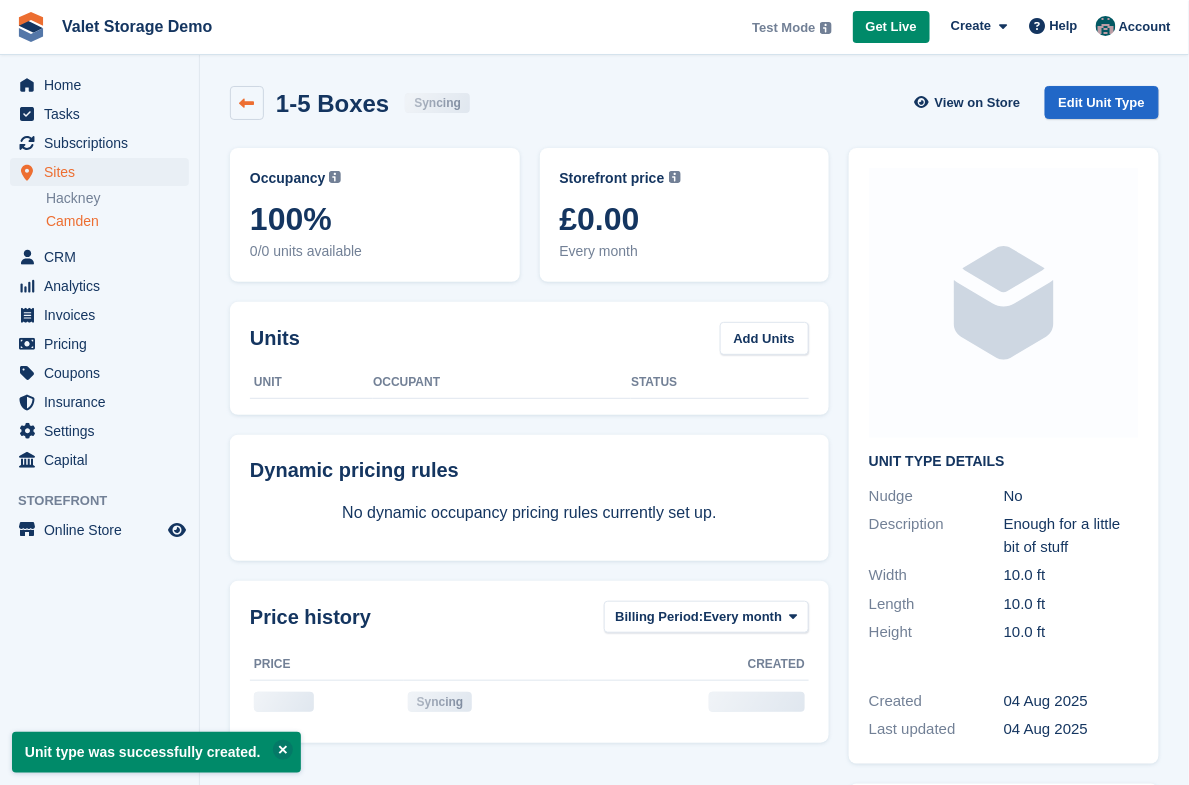 click at bounding box center [247, 103] 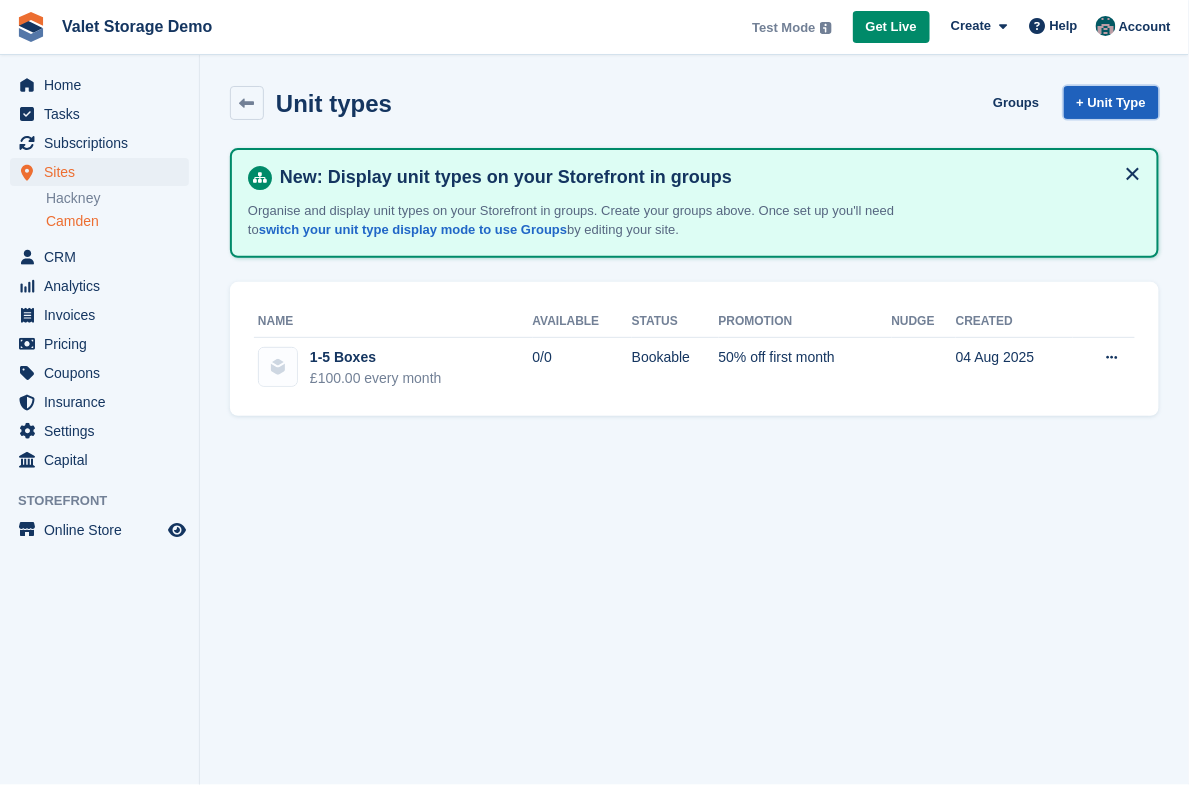 click on "+ Unit Type" at bounding box center (1111, 102) 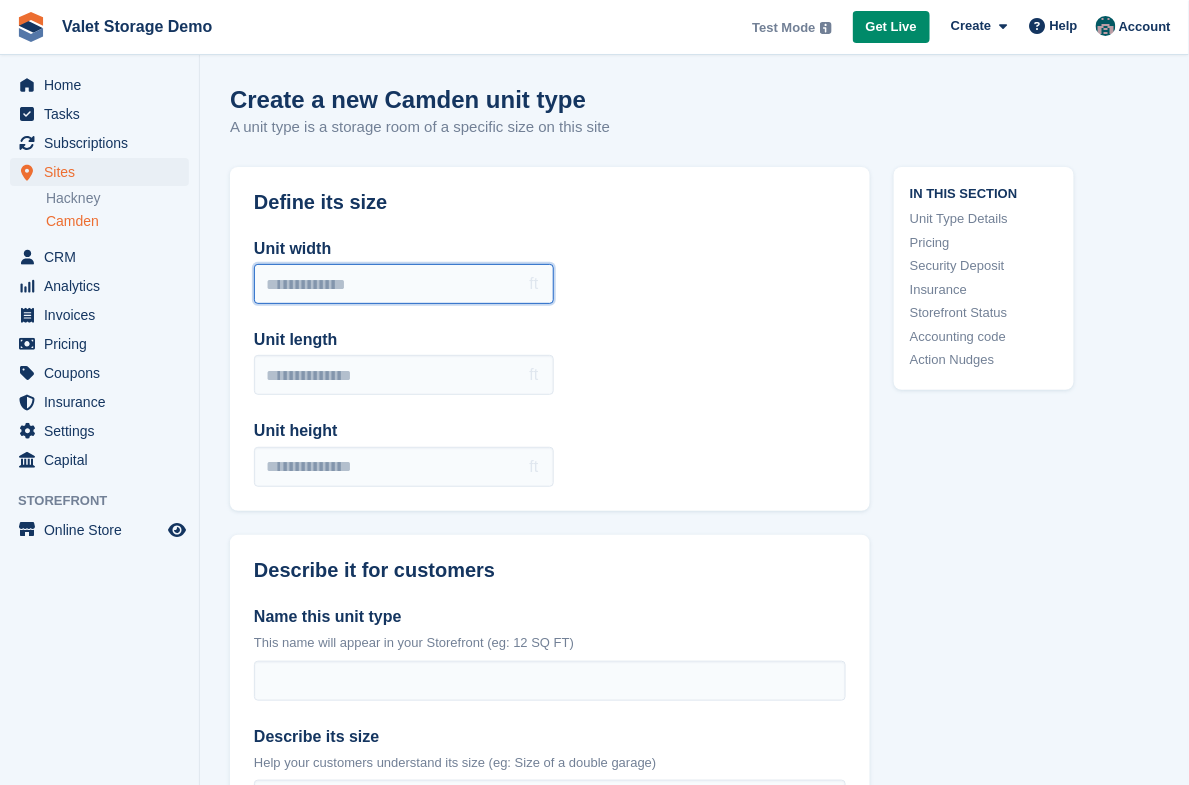 click on "Unit width" at bounding box center [404, 284] 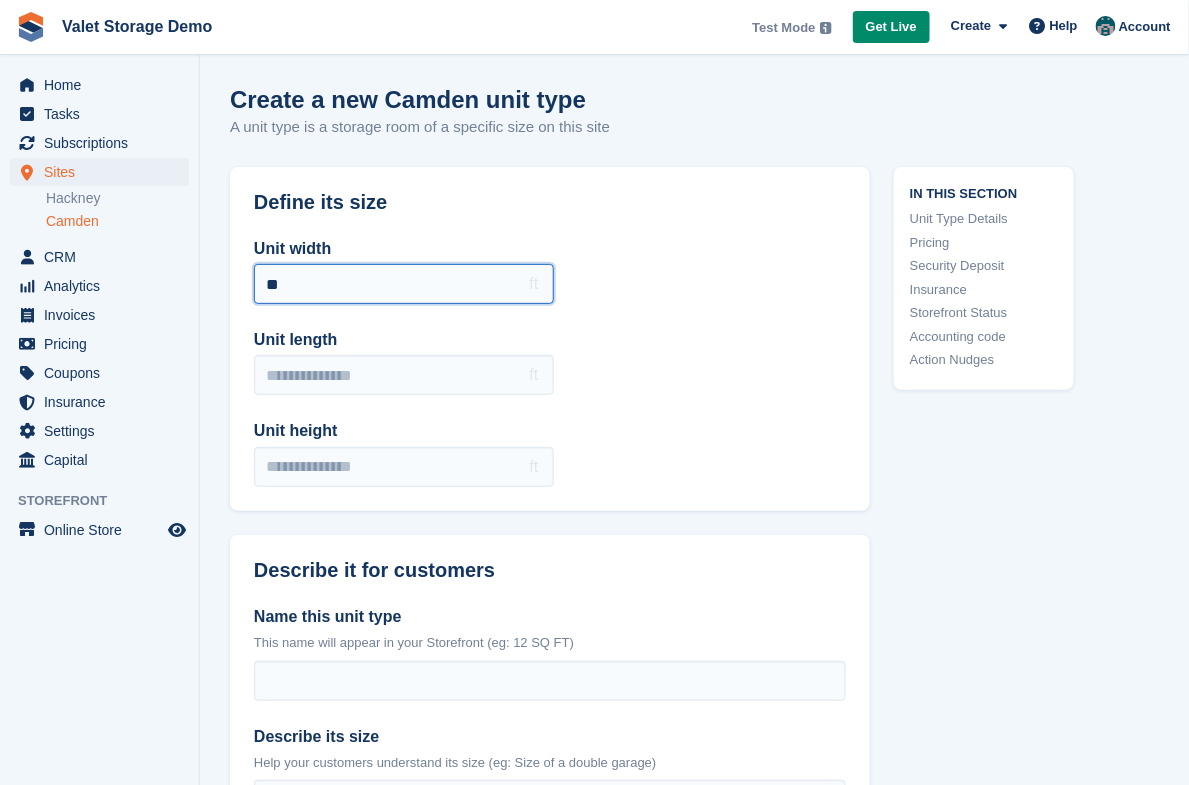 type on "**" 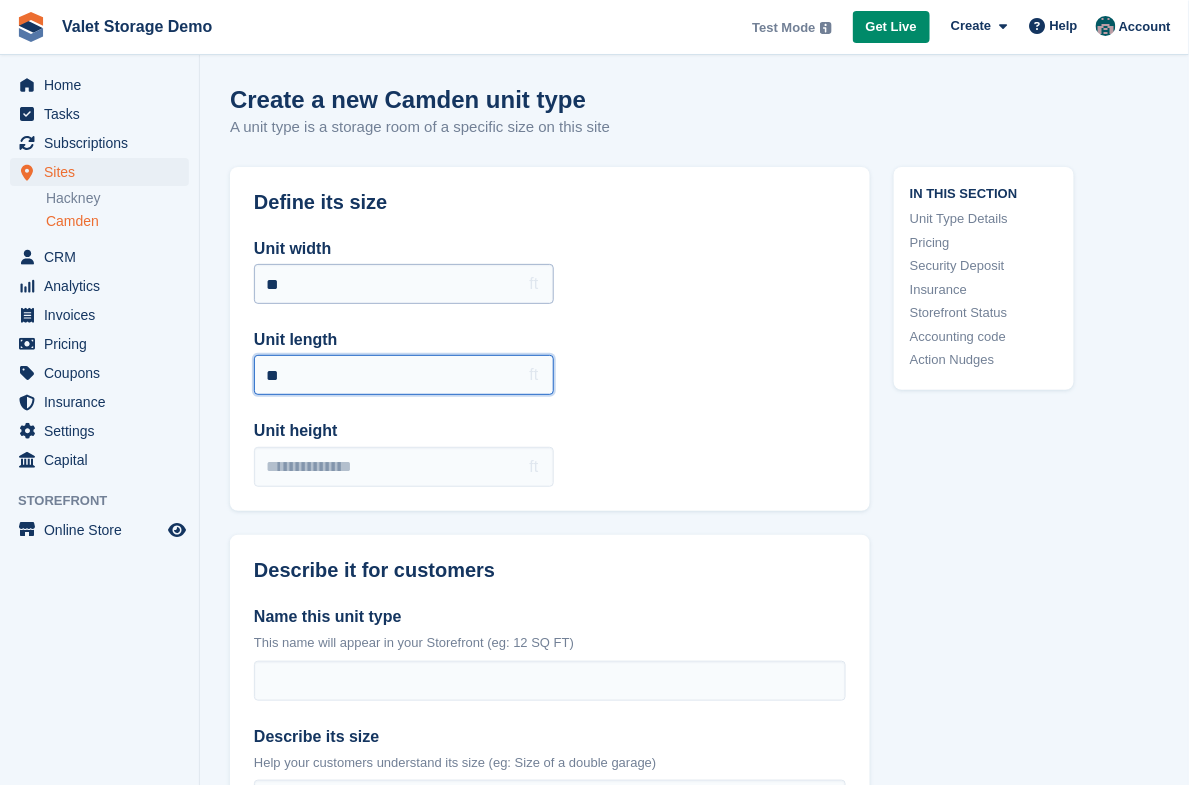type on "**" 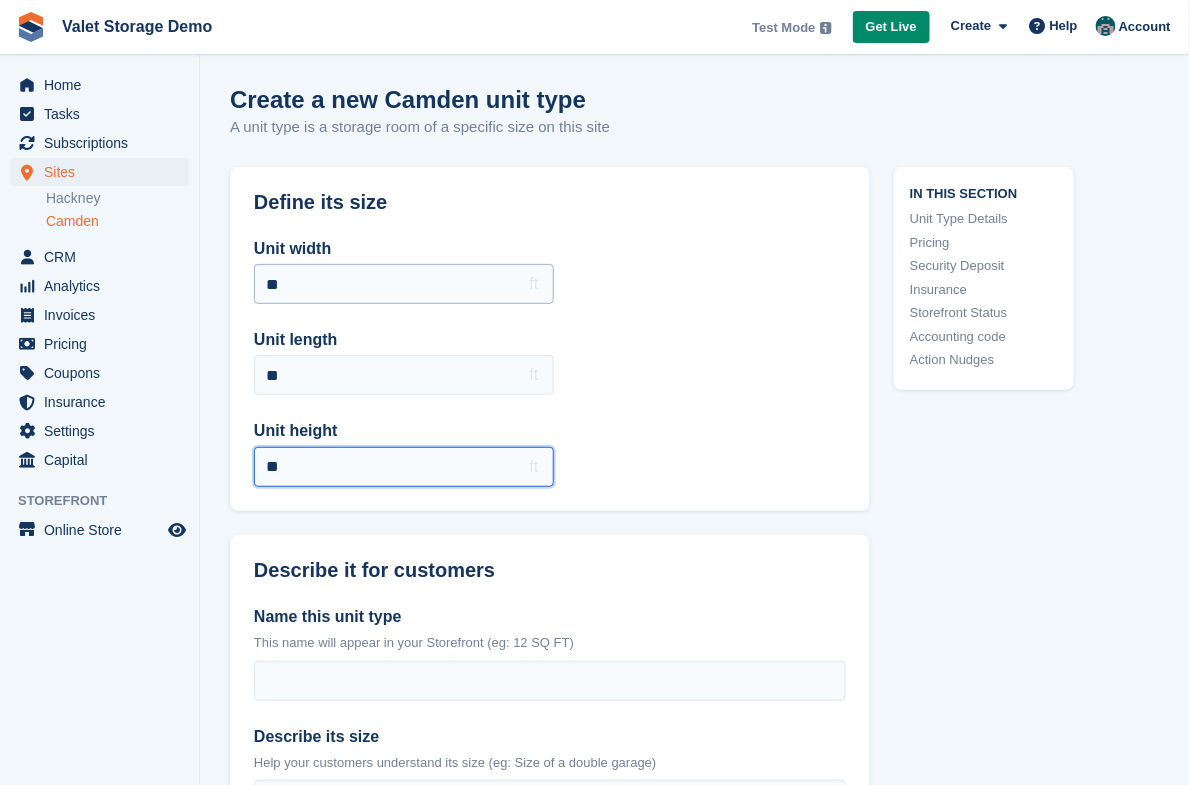type on "**" 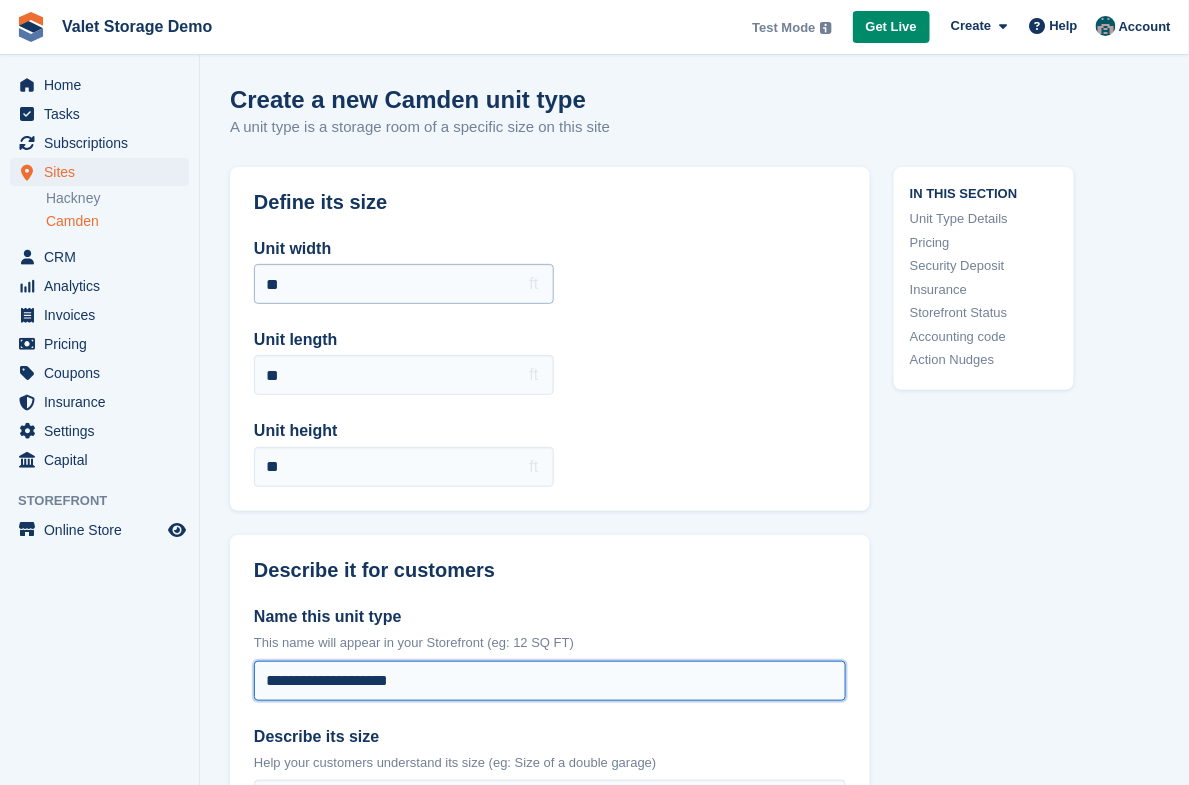 type on "**********" 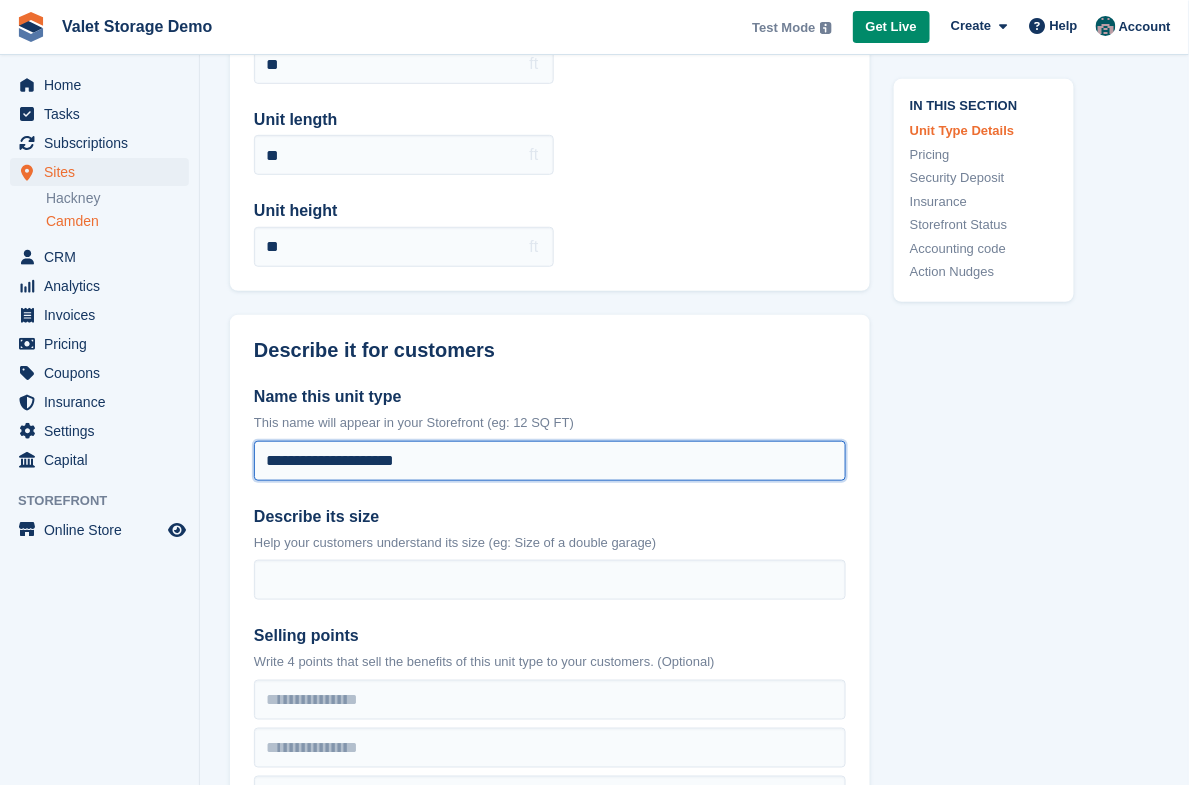 drag, startPoint x: 442, startPoint y: 467, endPoint x: 221, endPoint y: 459, distance: 221.14474 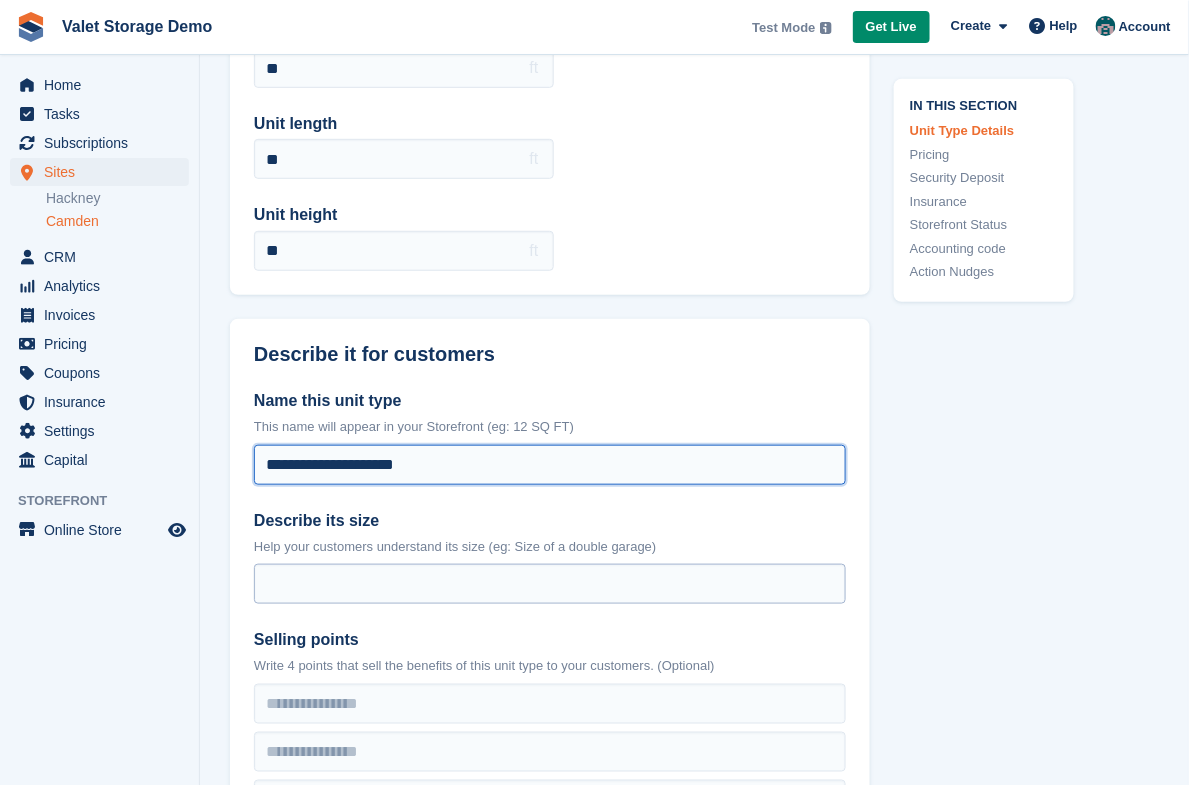 type 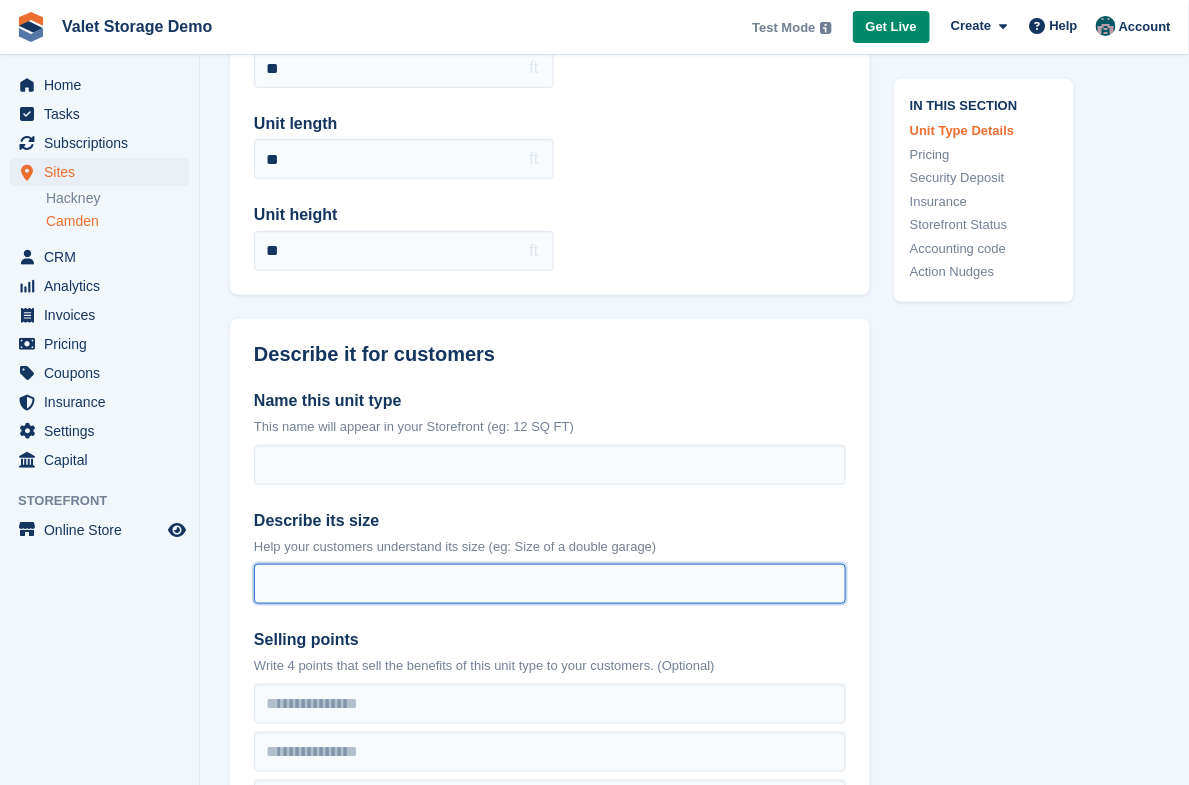 click on "Describe its size" at bounding box center (550, 584) 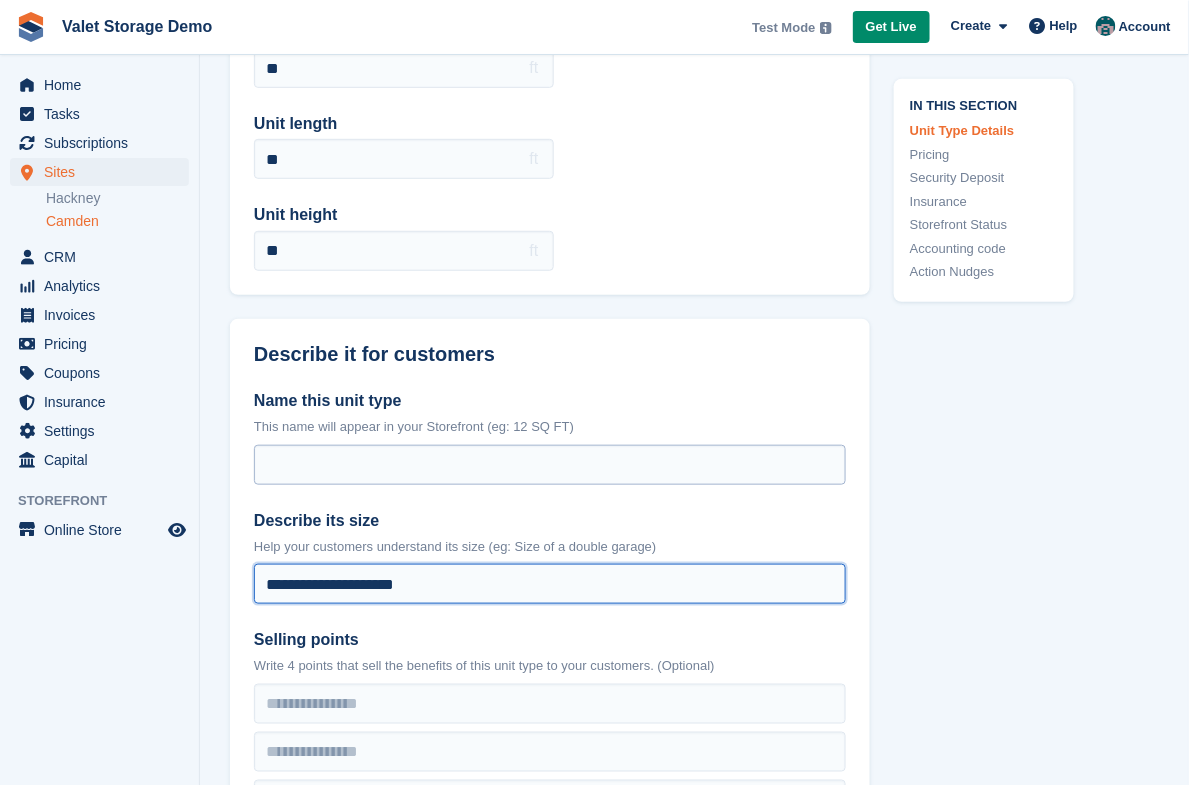 type on "**********" 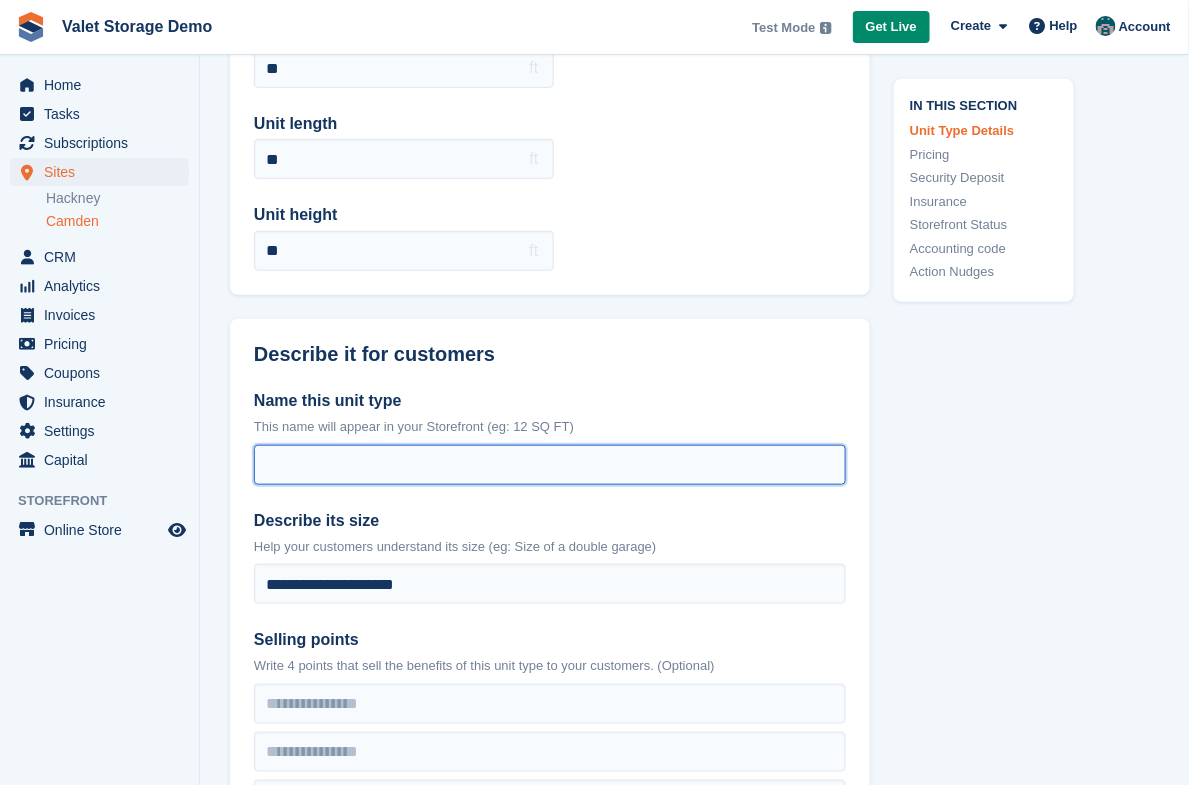 click on "Name this unit type" at bounding box center [550, 465] 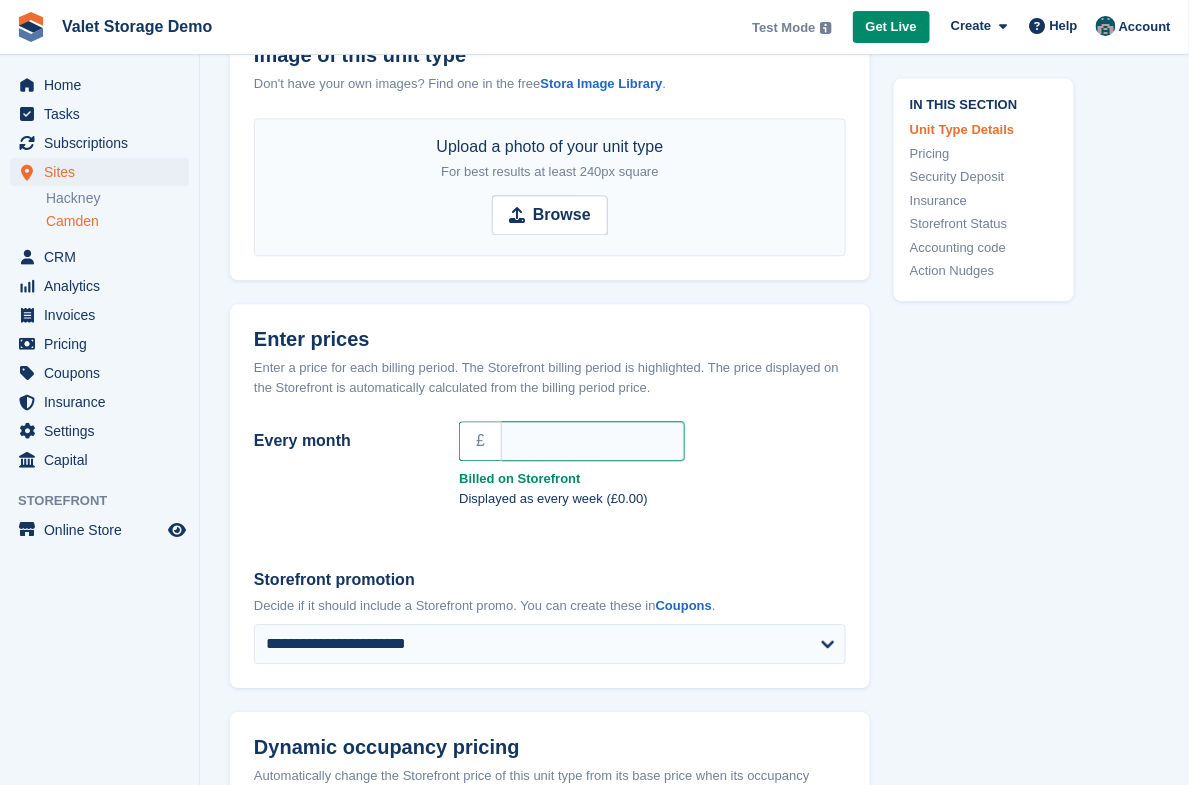 scroll, scrollTop: 1112, scrollLeft: 0, axis: vertical 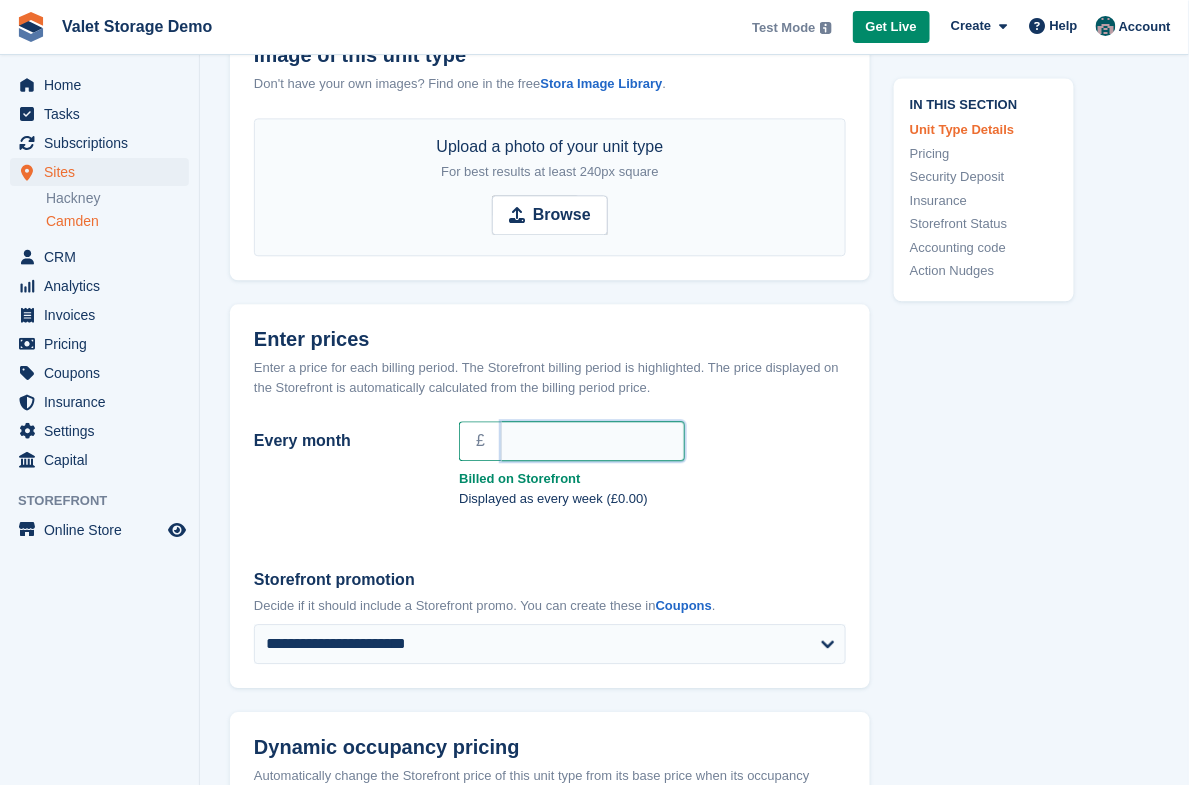 click on "Every month" at bounding box center (593, 441) 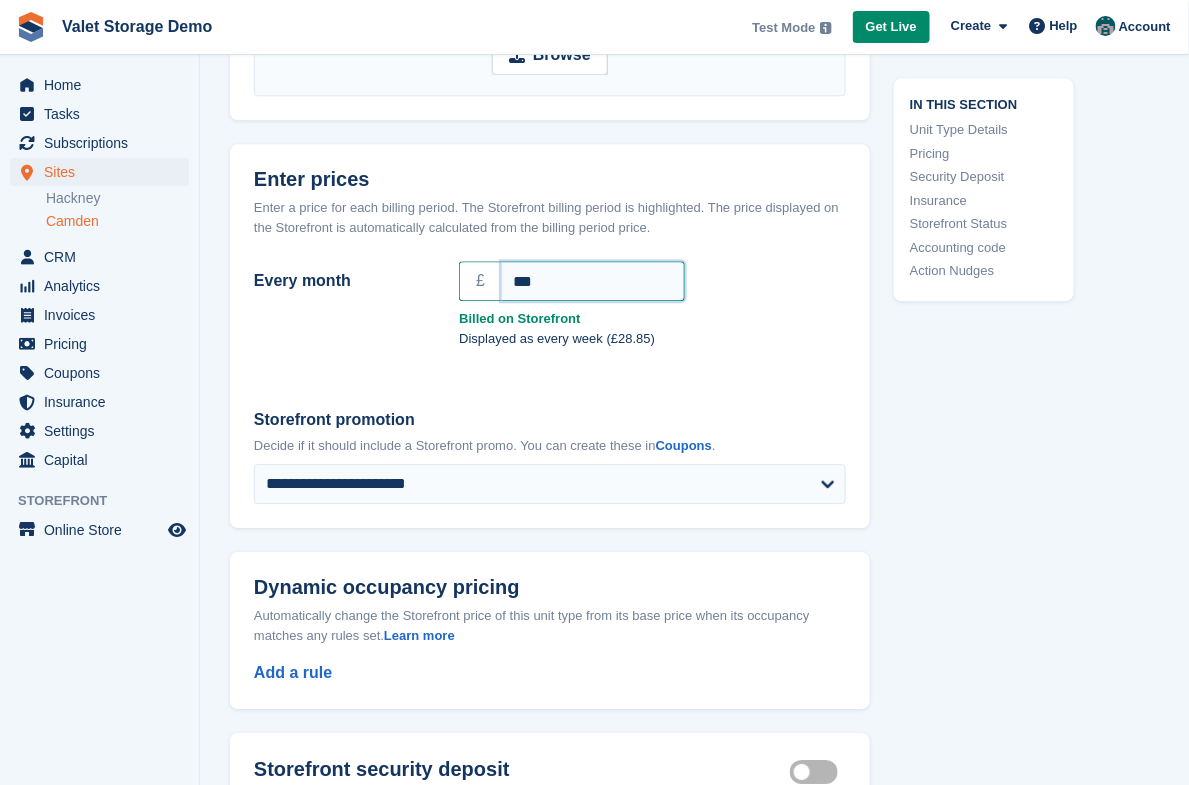 scroll, scrollTop: 1270, scrollLeft: 0, axis: vertical 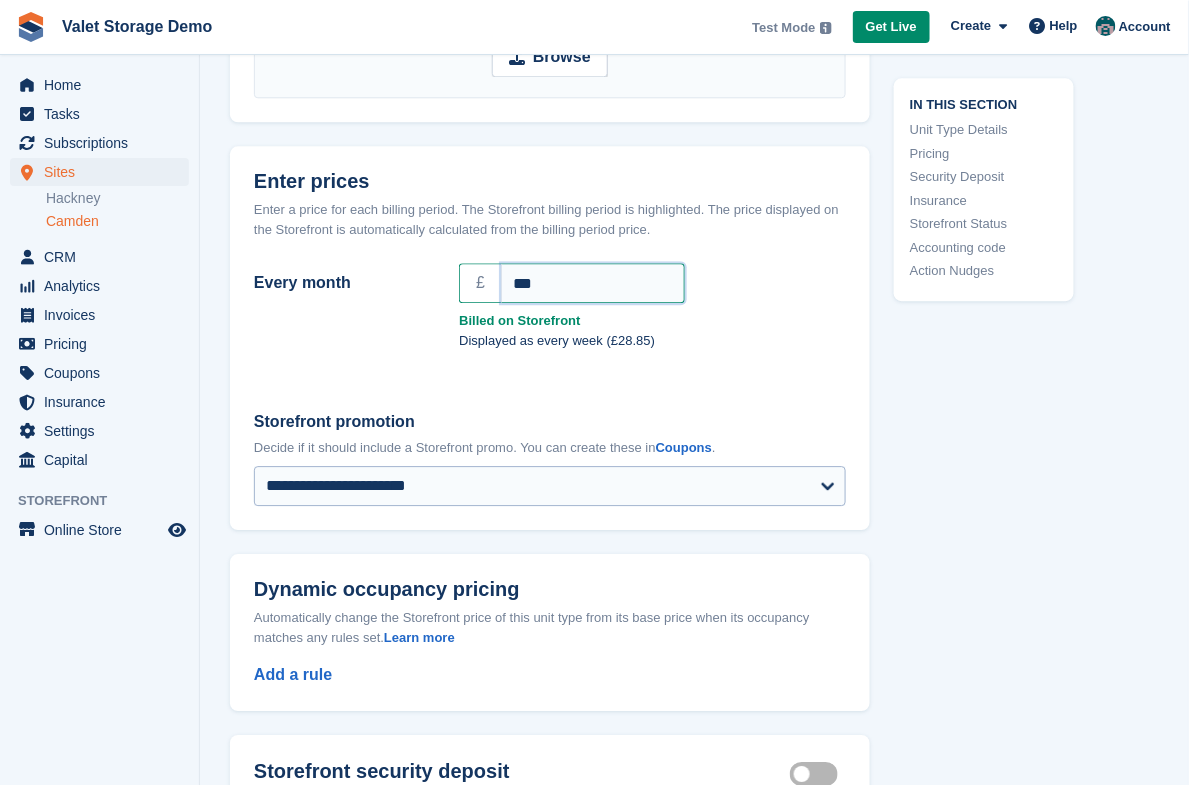 type on "***" 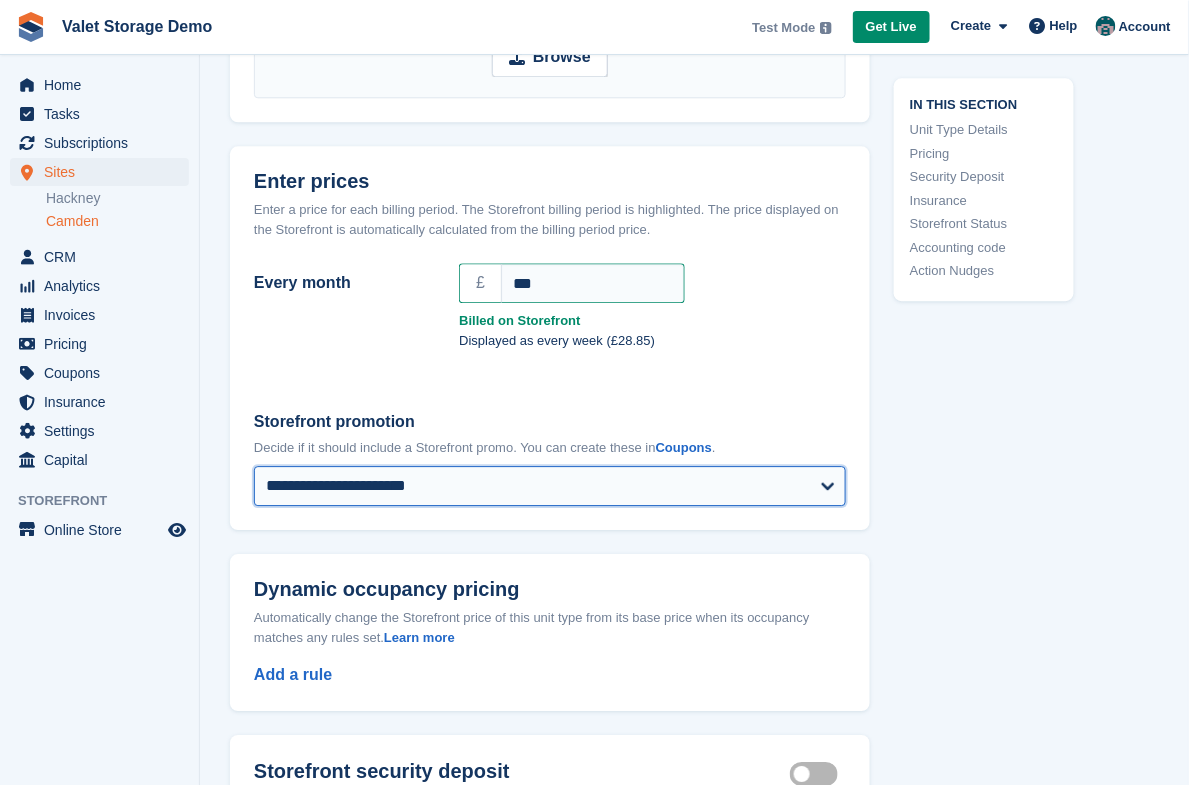 click on "**********" at bounding box center [550, 486] 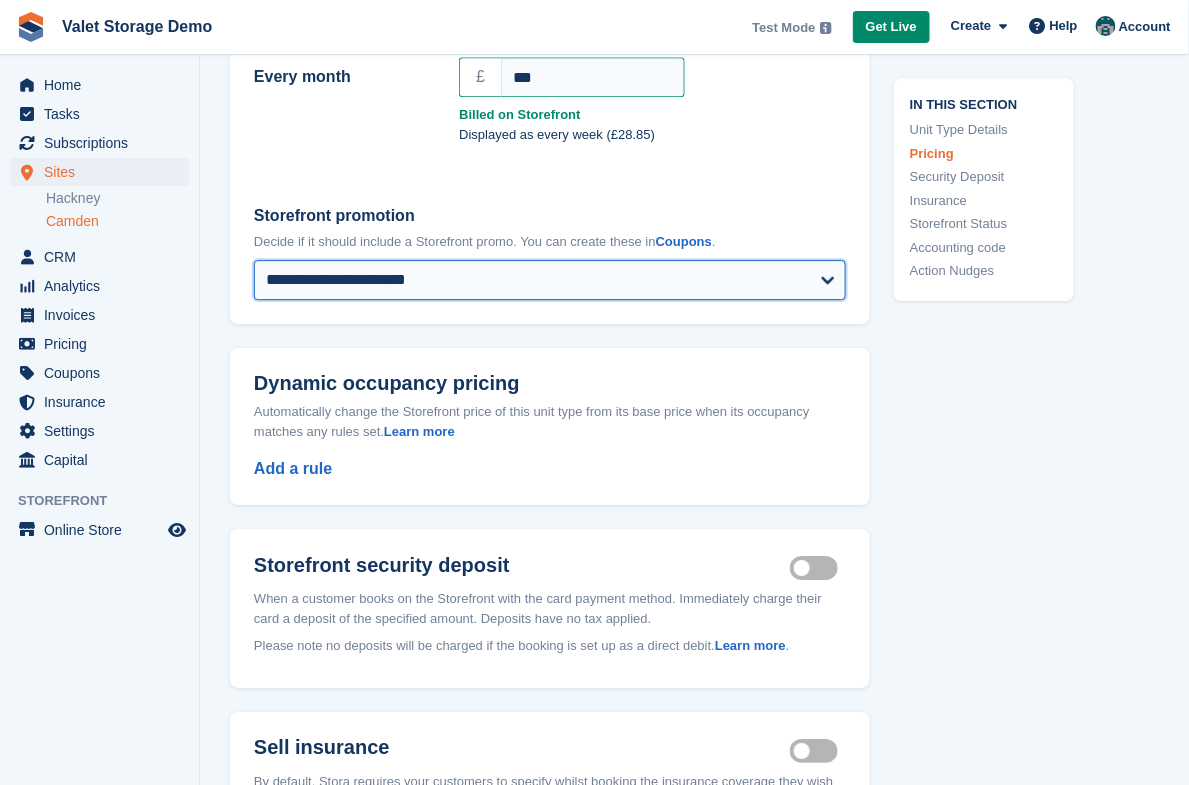scroll, scrollTop: 1612, scrollLeft: 0, axis: vertical 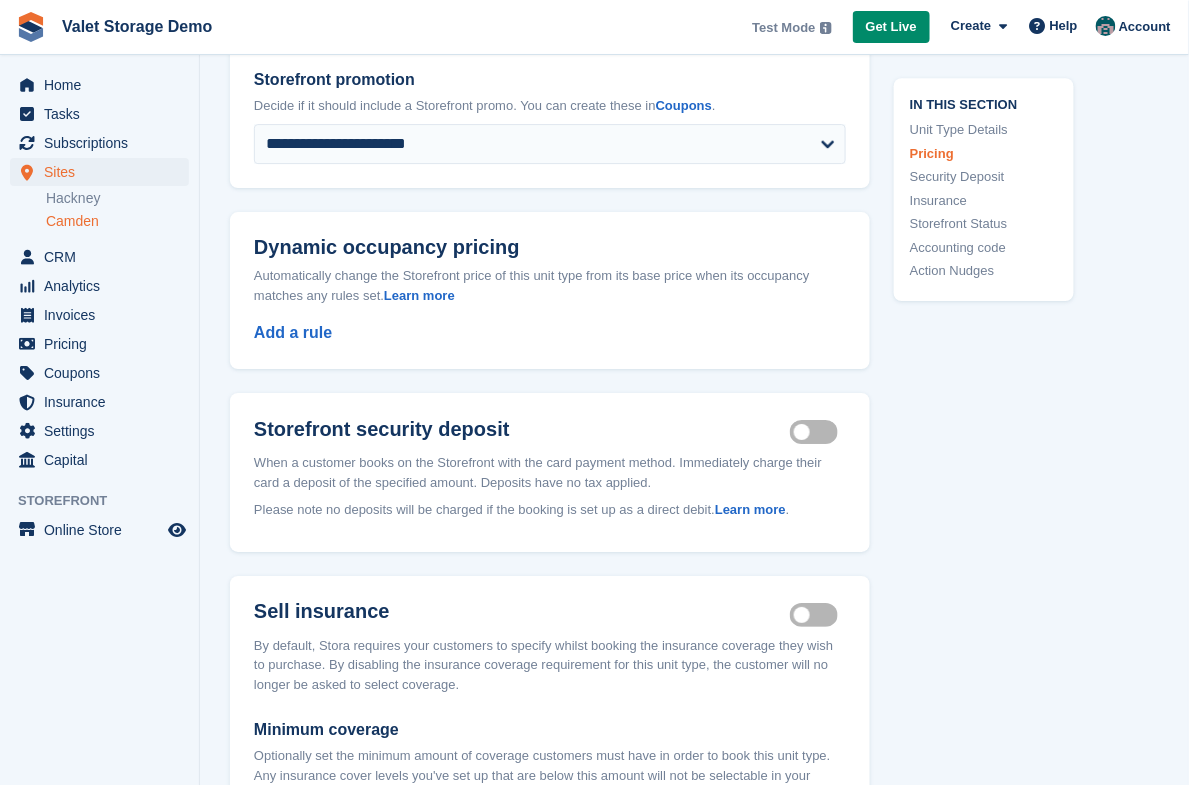 click on "Security deposit on" at bounding box center [818, 432] 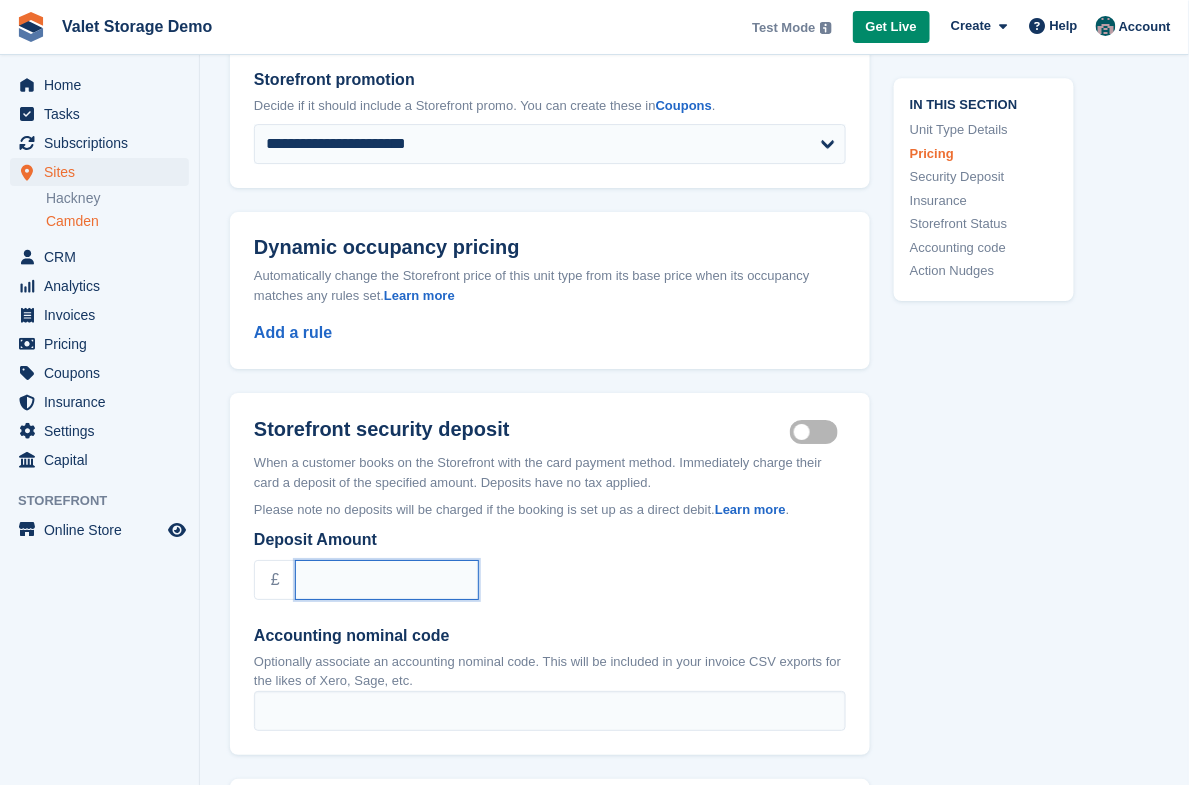 click on "Deposit Amount" at bounding box center (387, 580) 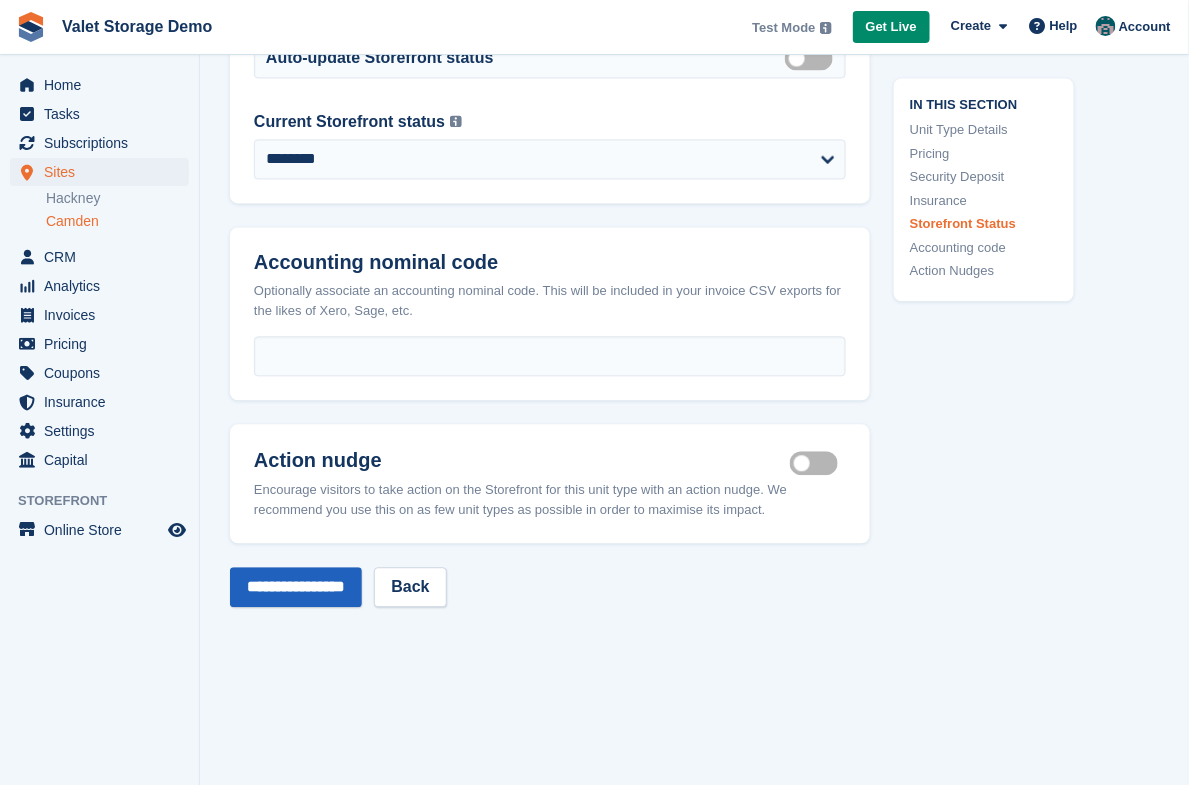 type on "**" 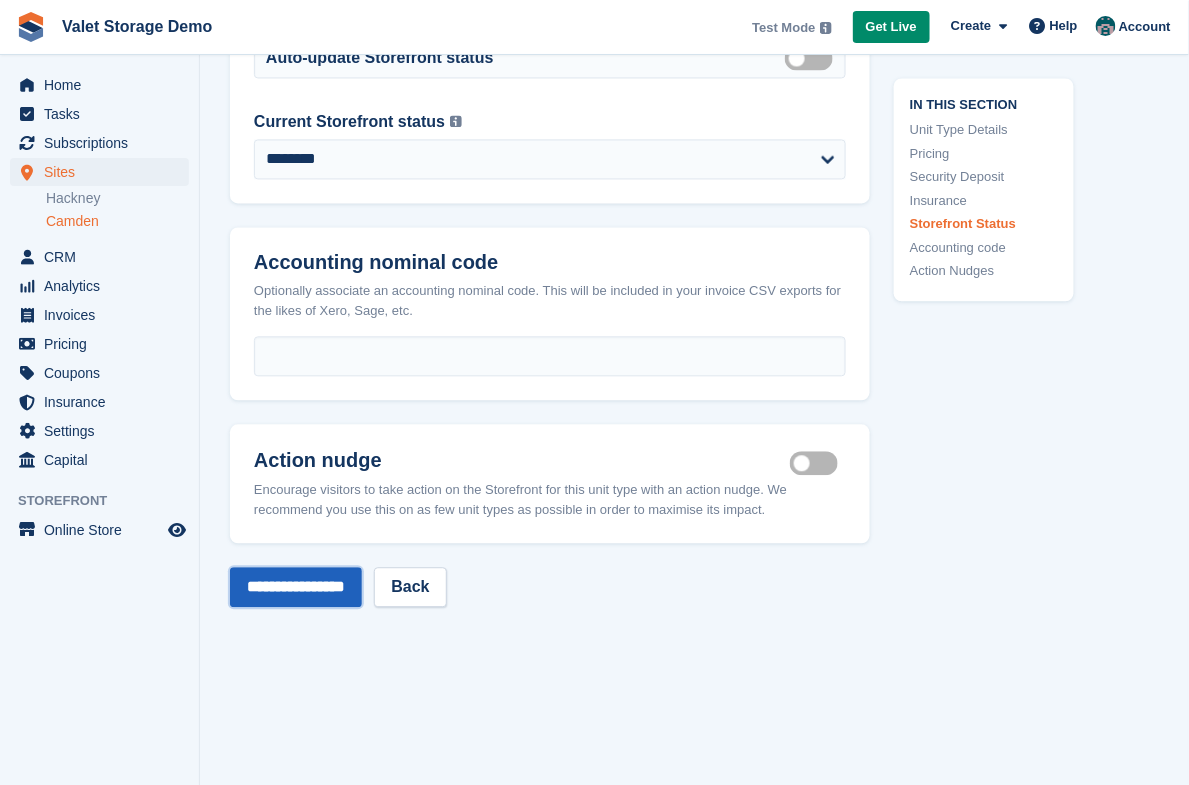 click on "**********" at bounding box center (296, 588) 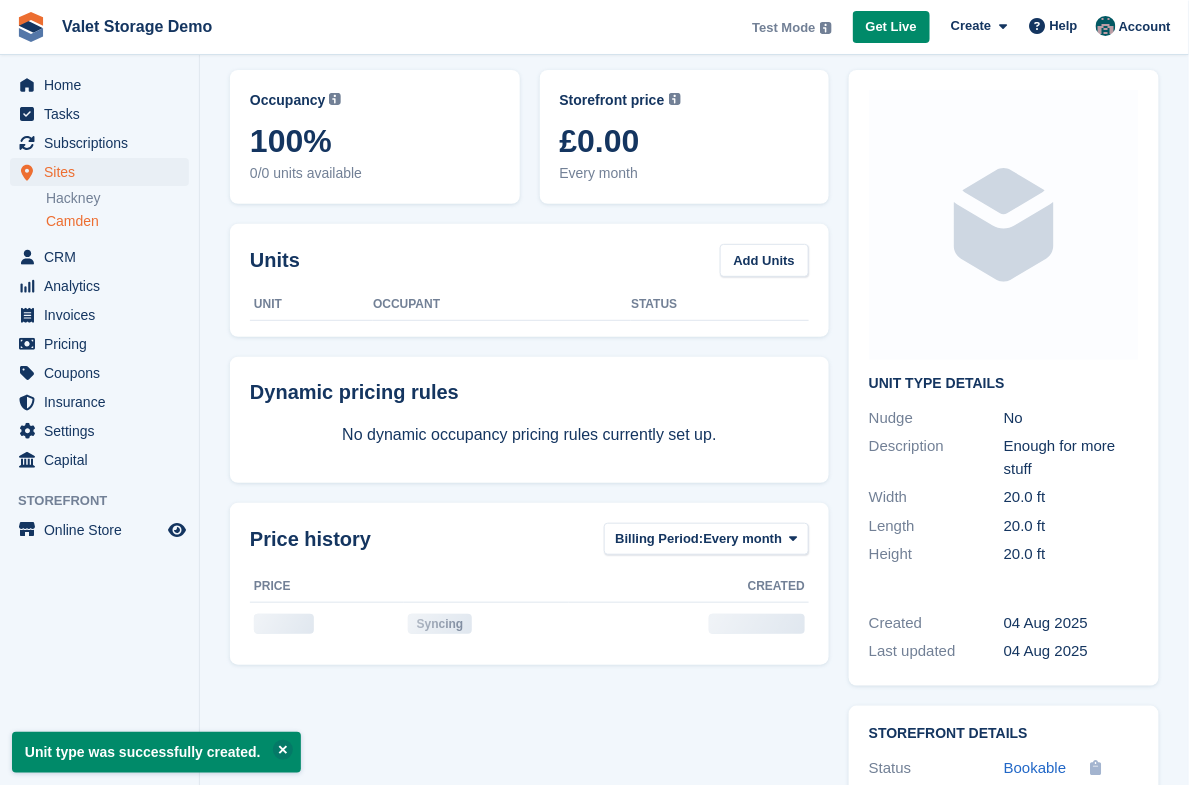 scroll, scrollTop: 0, scrollLeft: 0, axis: both 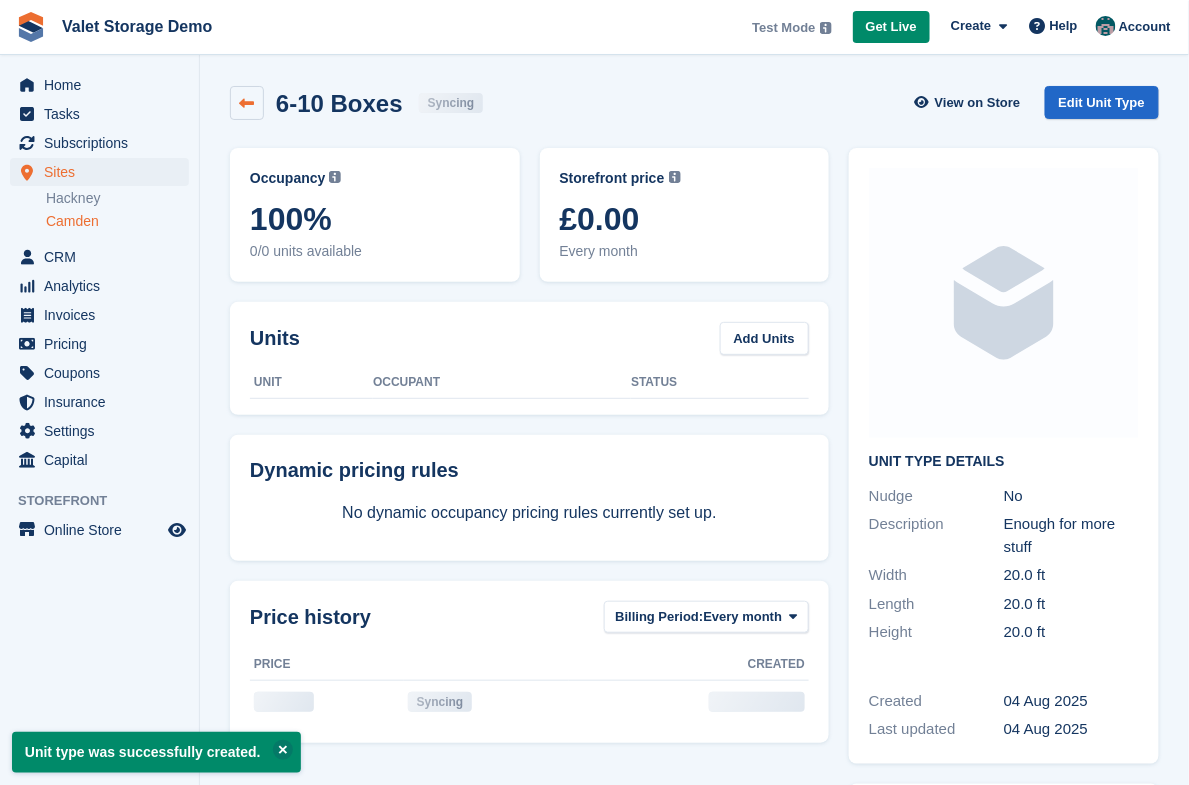 click at bounding box center [247, 103] 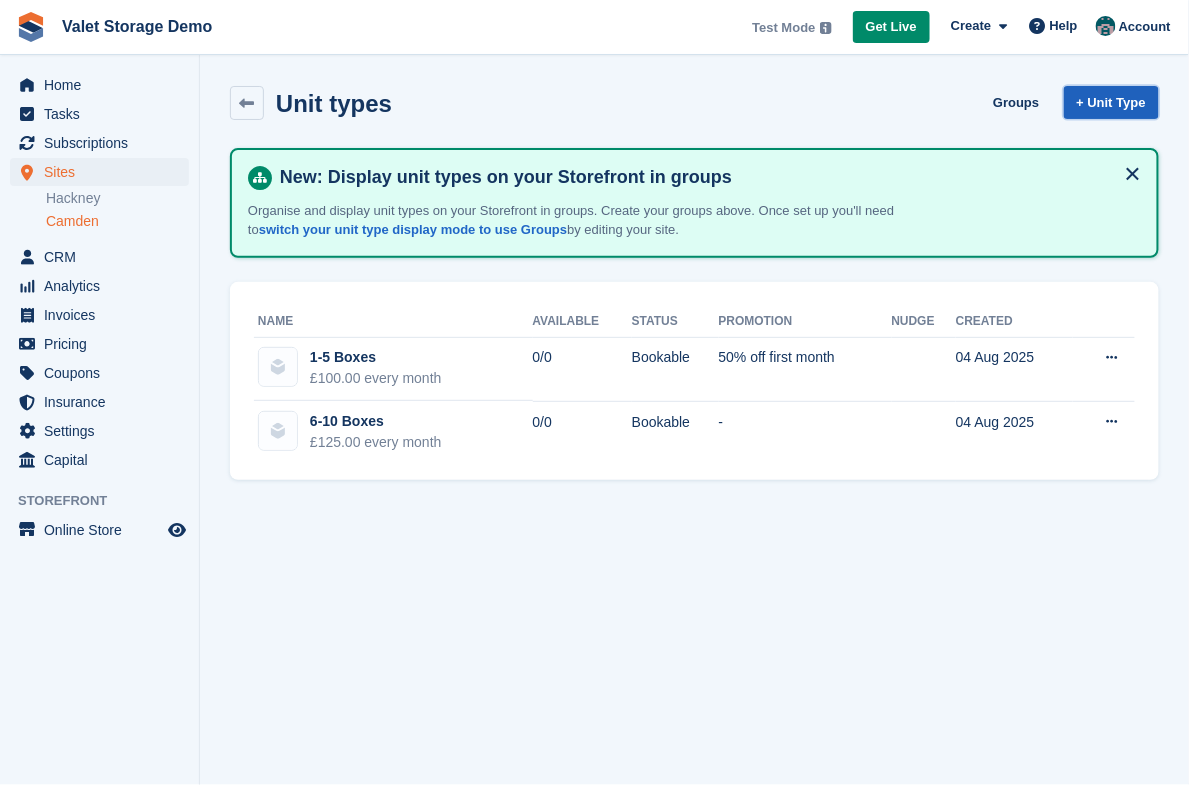 click on "+ Unit Type" at bounding box center (1111, 102) 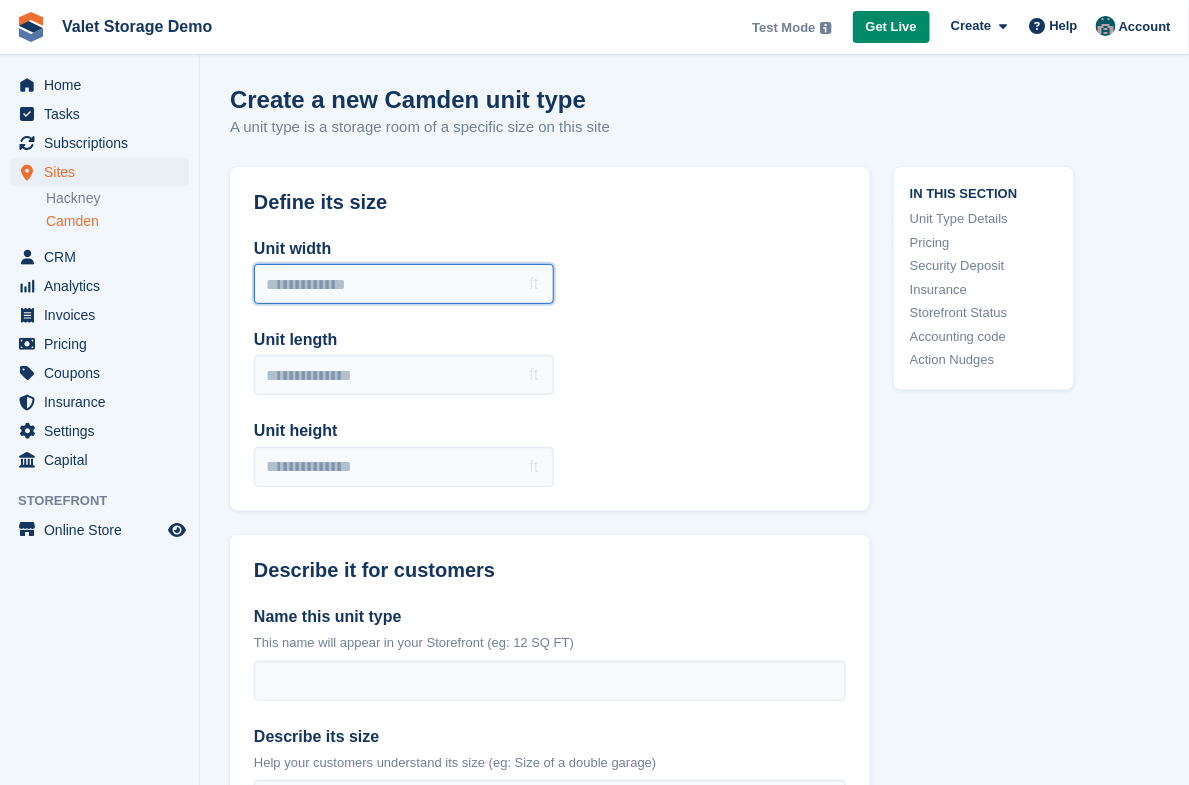 click on "Unit width" at bounding box center (404, 284) 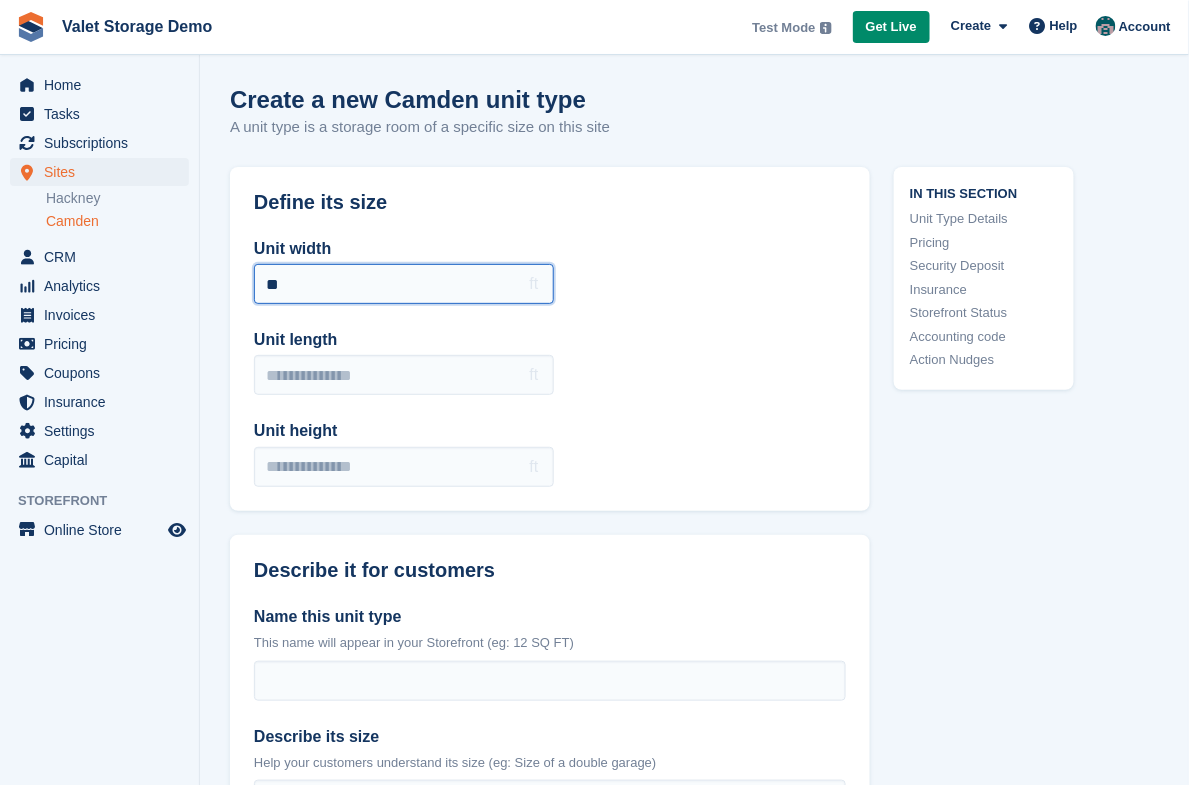 type on "**" 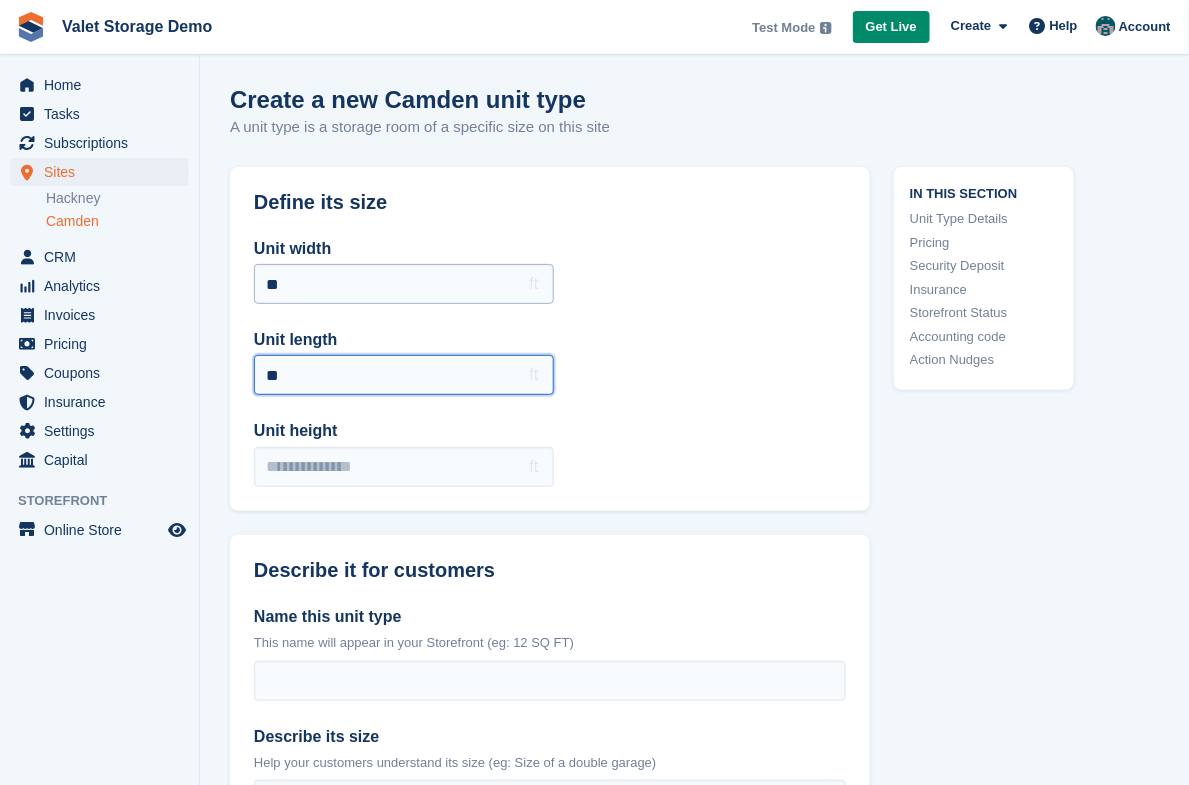 type on "**" 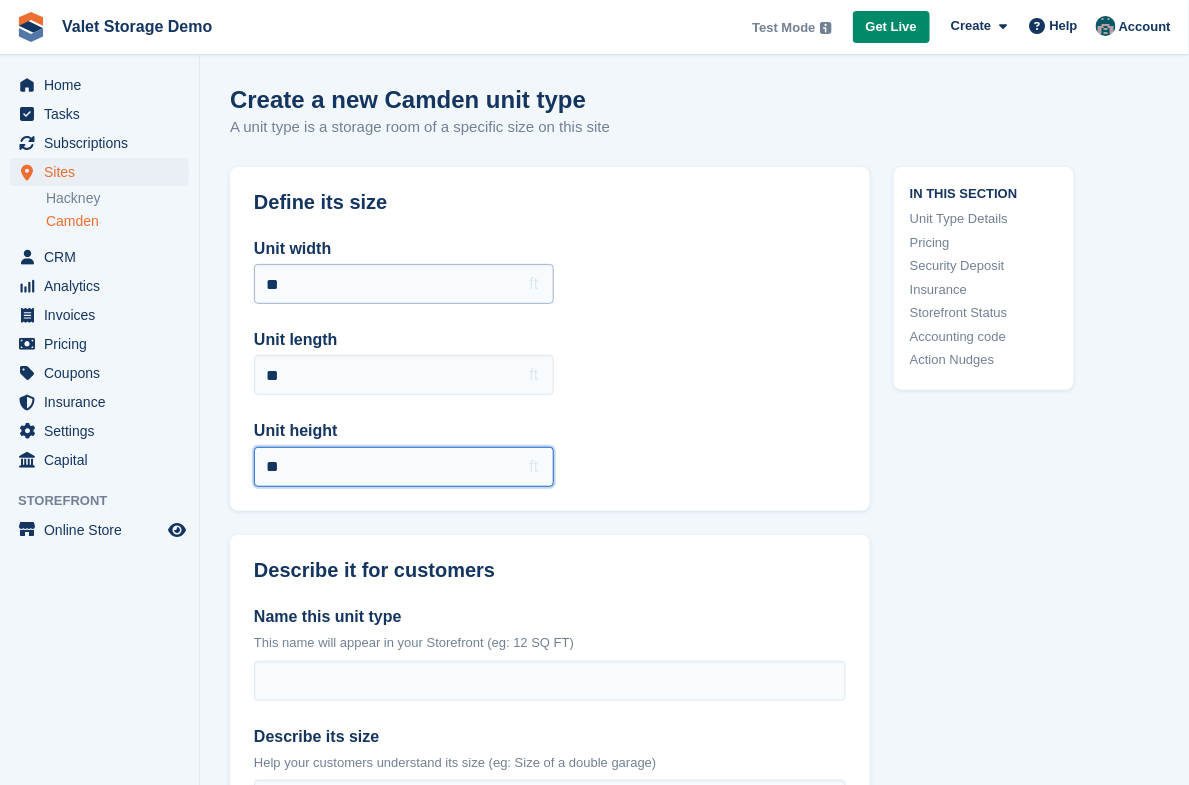 type on "**" 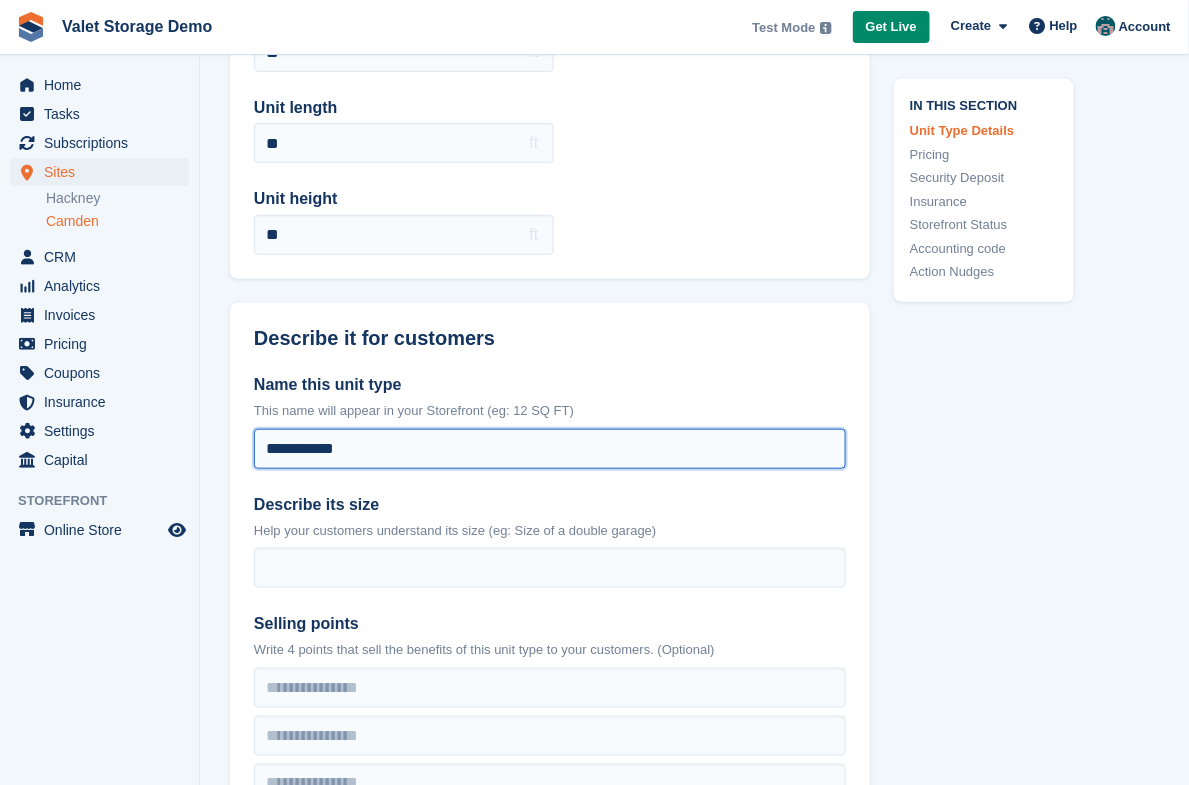 scroll, scrollTop: 221, scrollLeft: 0, axis: vertical 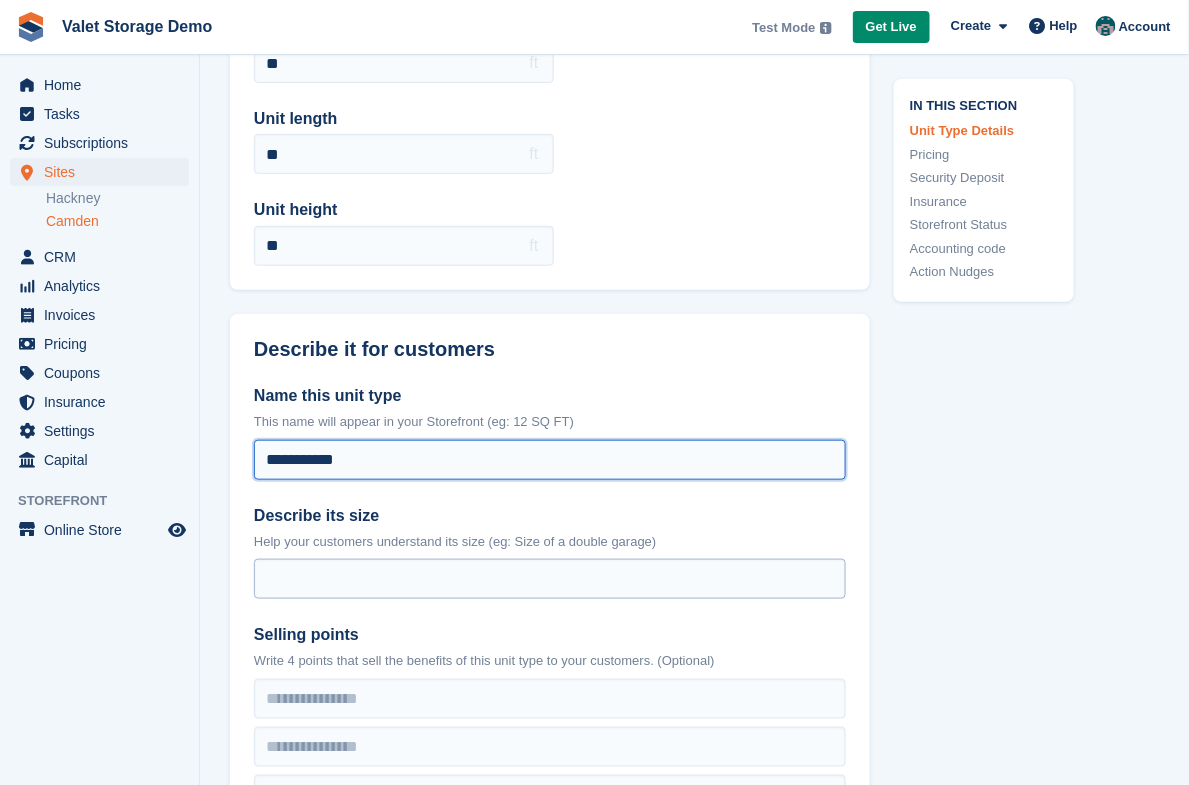 type on "**********" 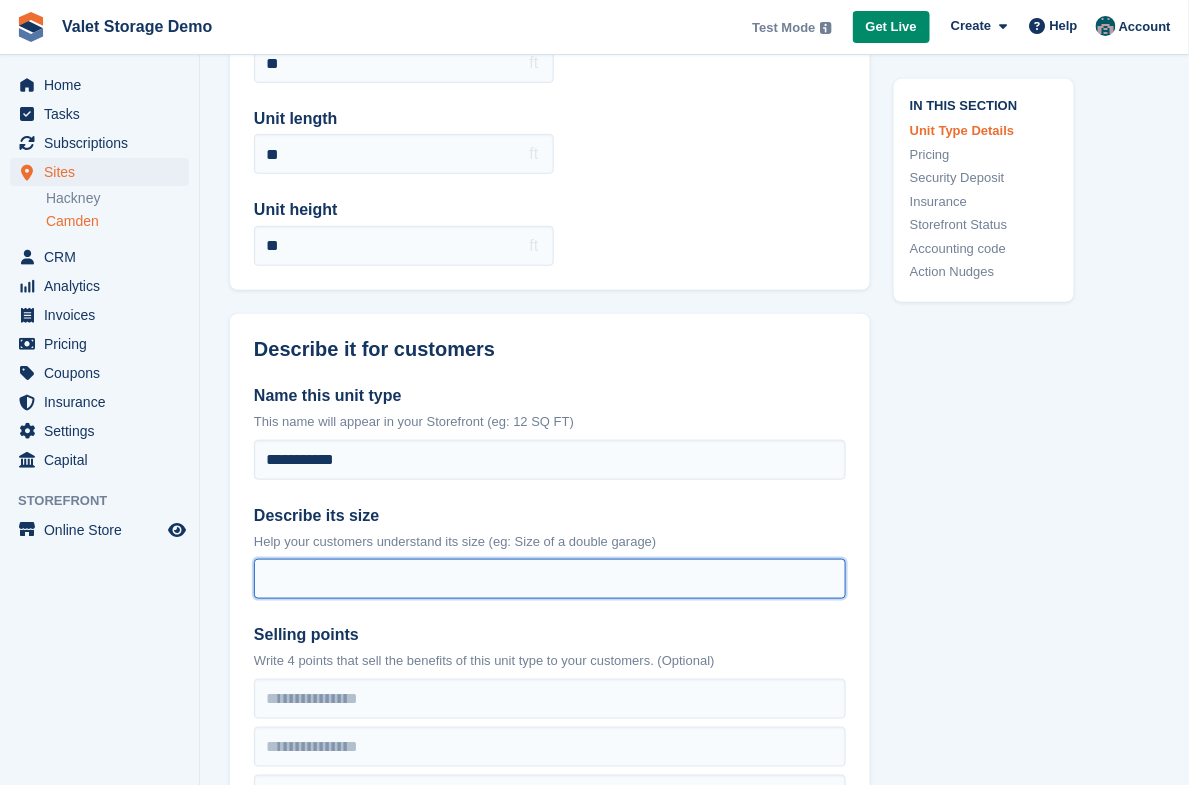 click on "Describe its size" at bounding box center [550, 579] 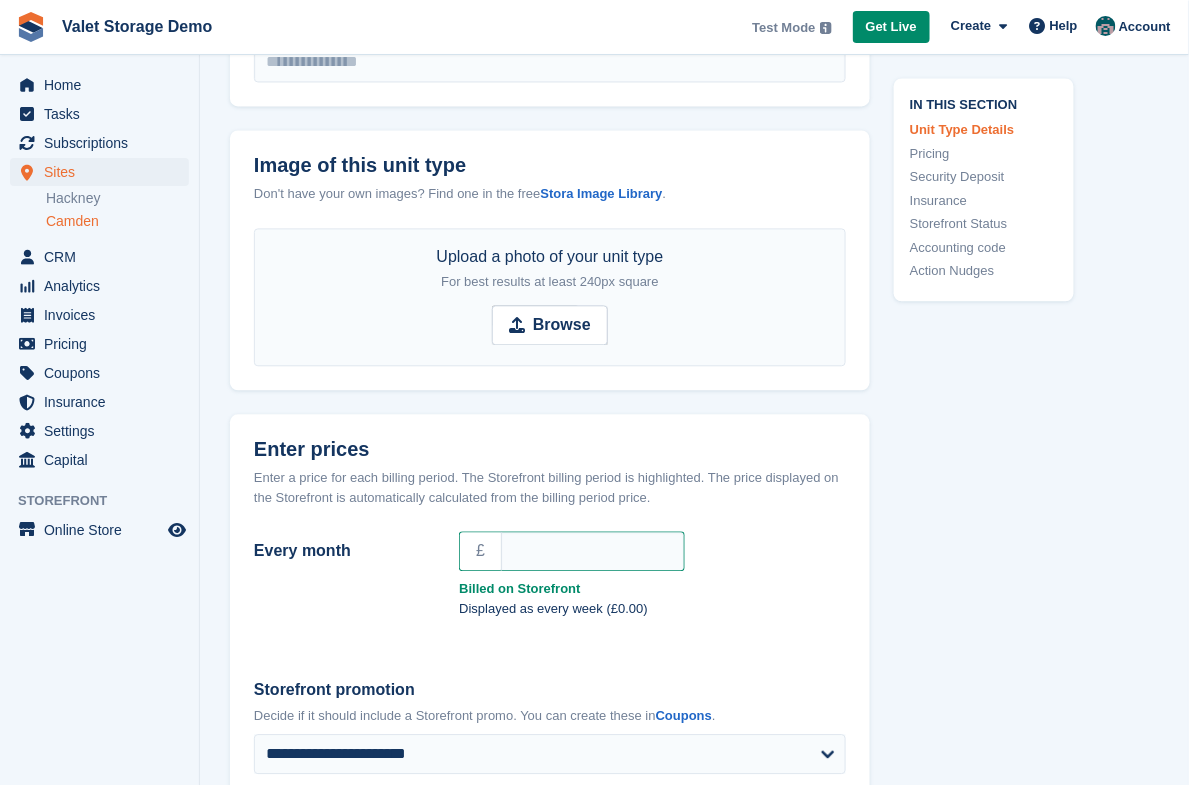 scroll, scrollTop: 1005, scrollLeft: 0, axis: vertical 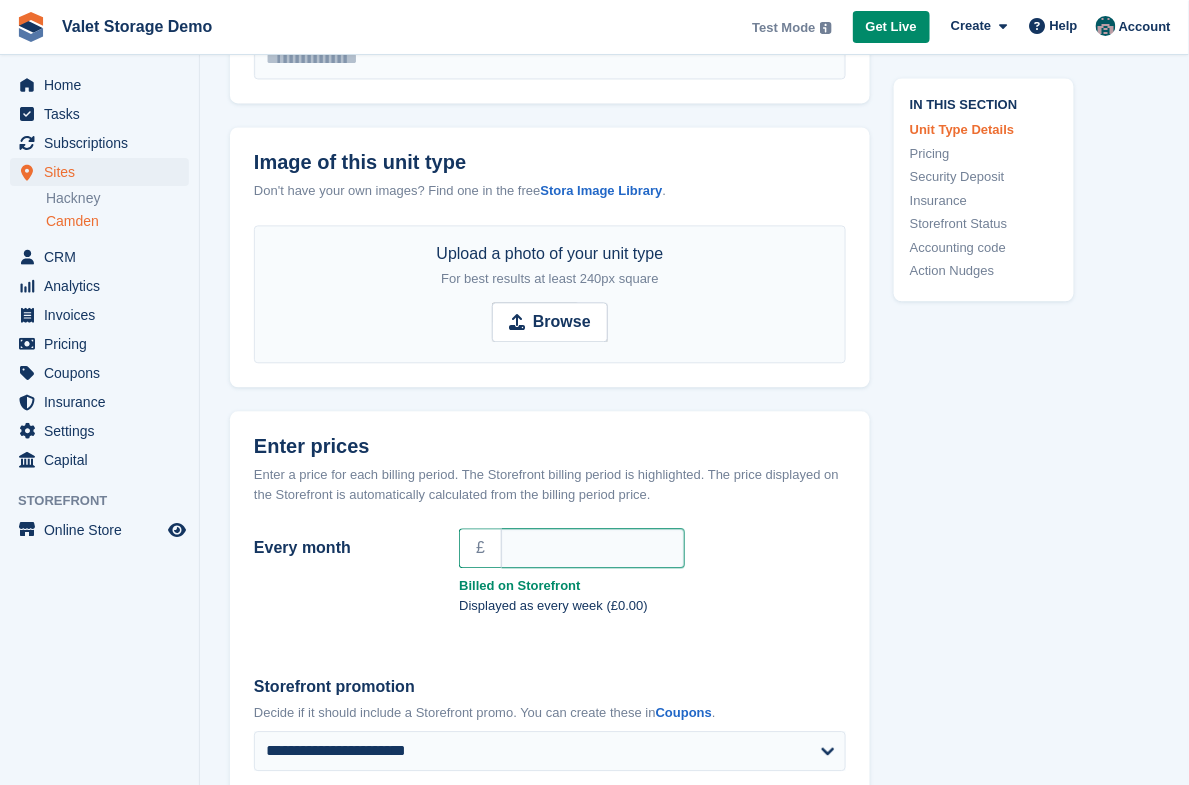 type on "**********" 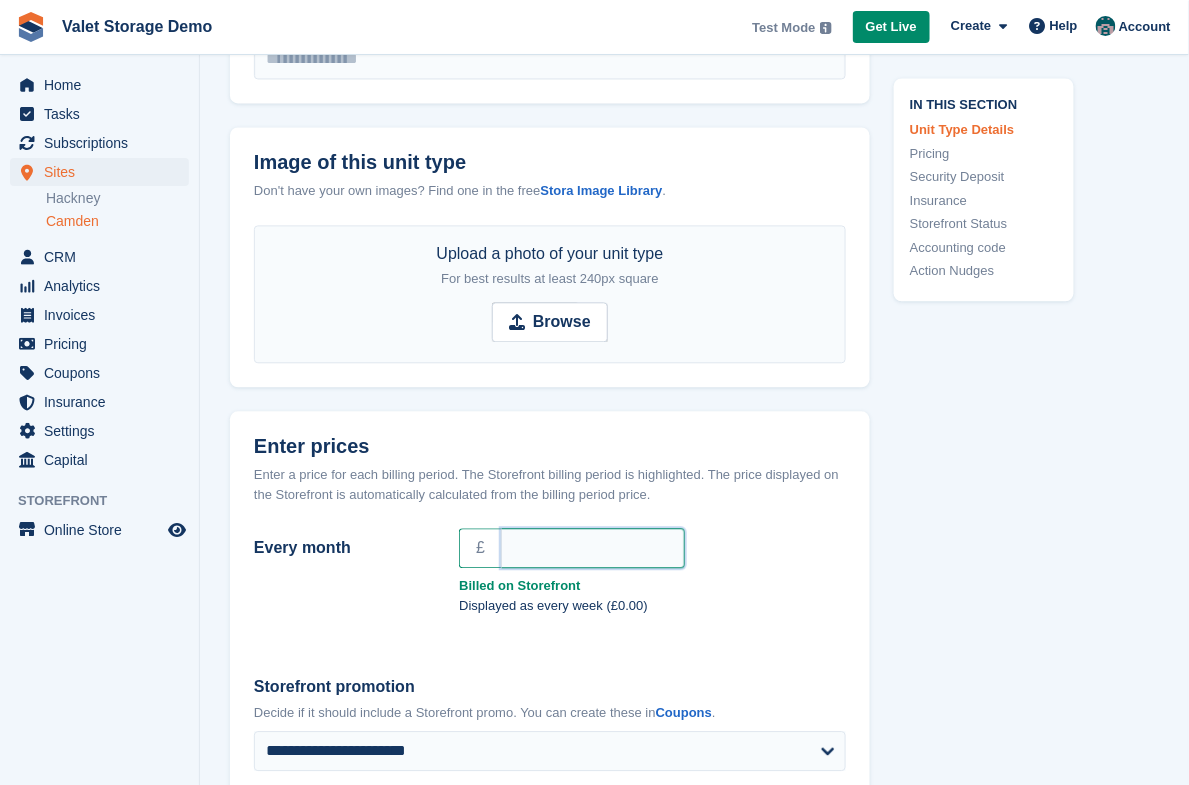 click on "Every month" at bounding box center (593, 548) 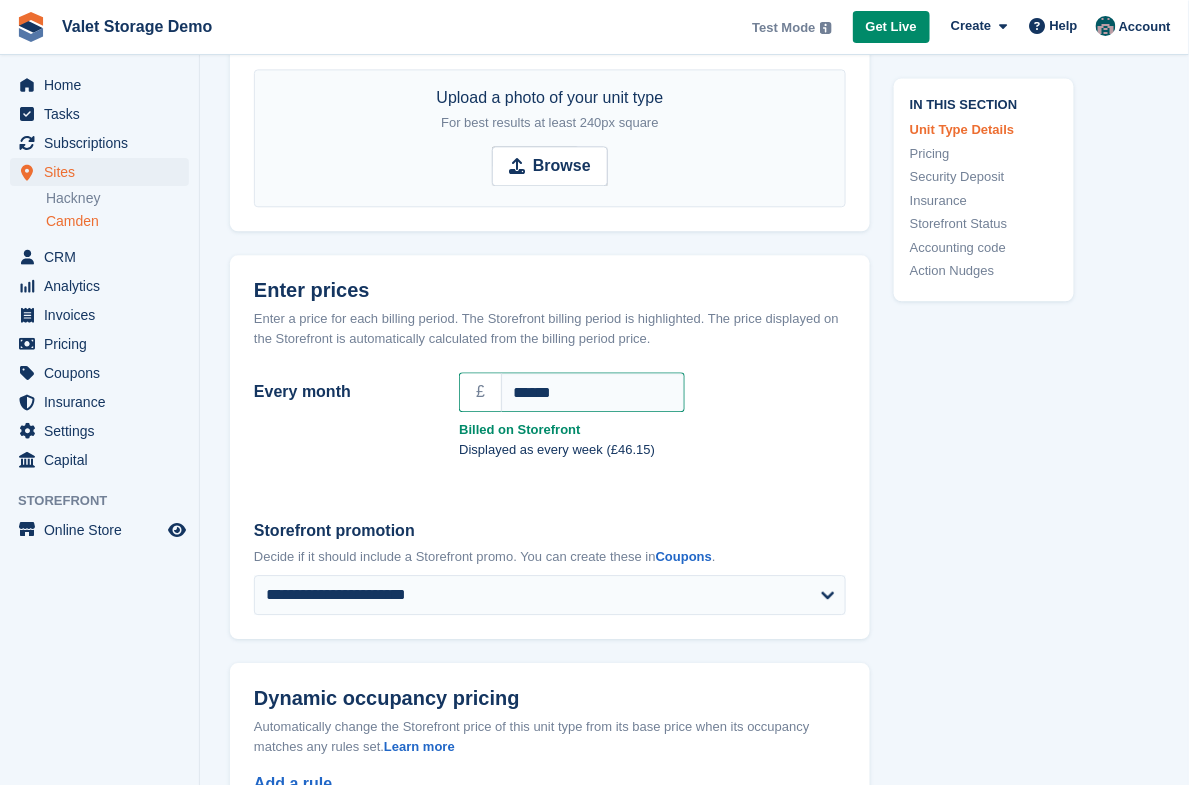 scroll, scrollTop: 1209, scrollLeft: 0, axis: vertical 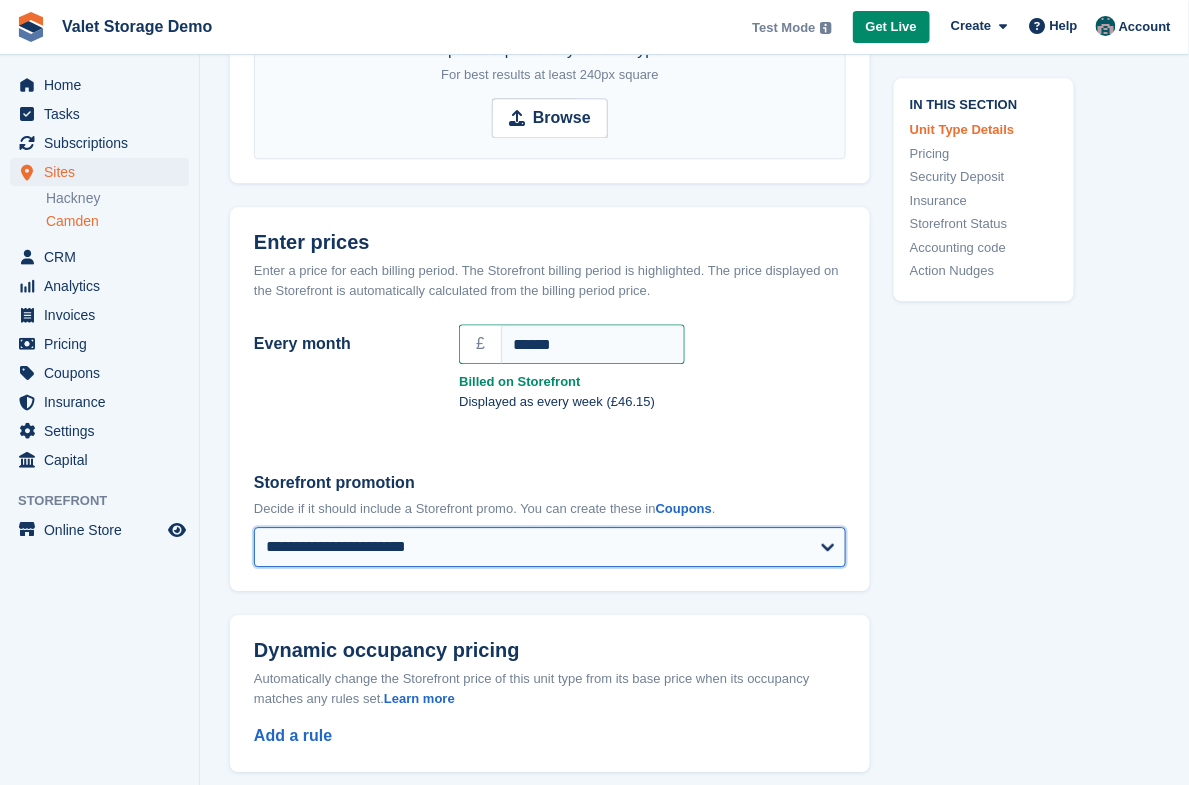click on "**********" at bounding box center (550, 547) 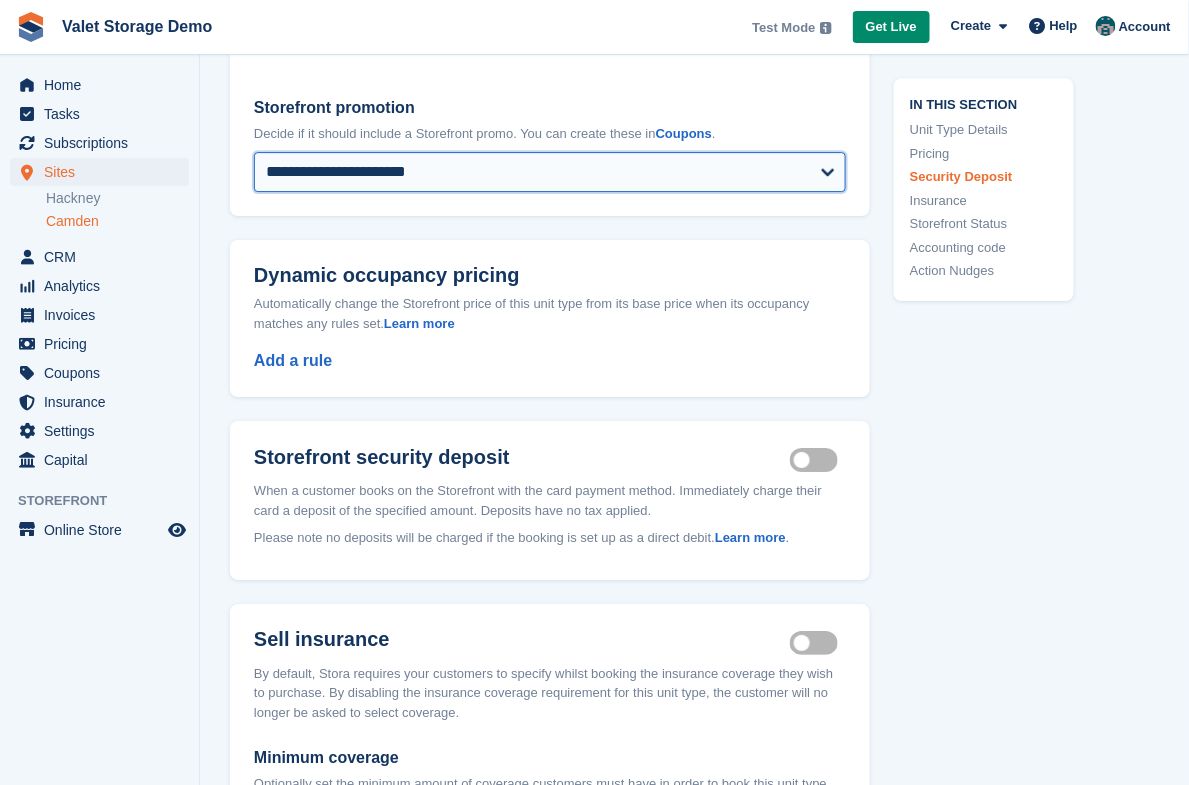 scroll, scrollTop: 1041, scrollLeft: 0, axis: vertical 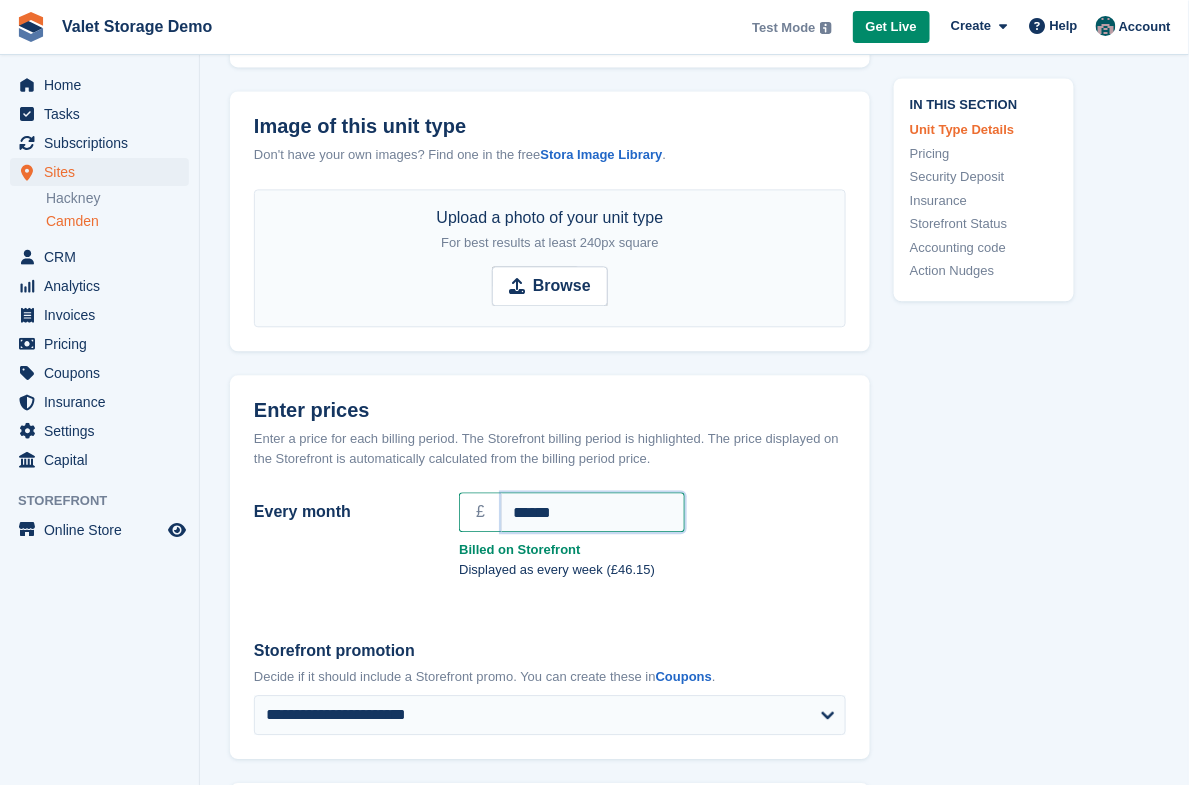 drag, startPoint x: 541, startPoint y: 511, endPoint x: 500, endPoint y: 512, distance: 41.01219 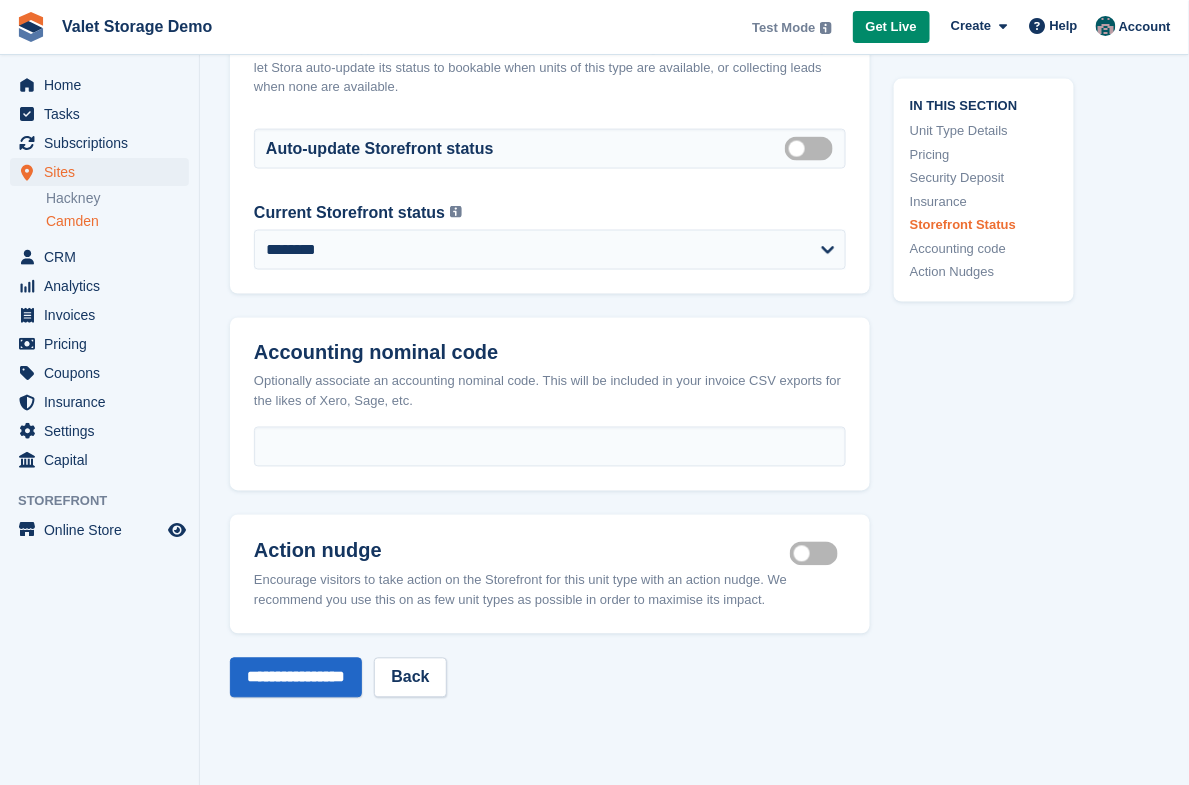scroll, scrollTop: 2684, scrollLeft: 0, axis: vertical 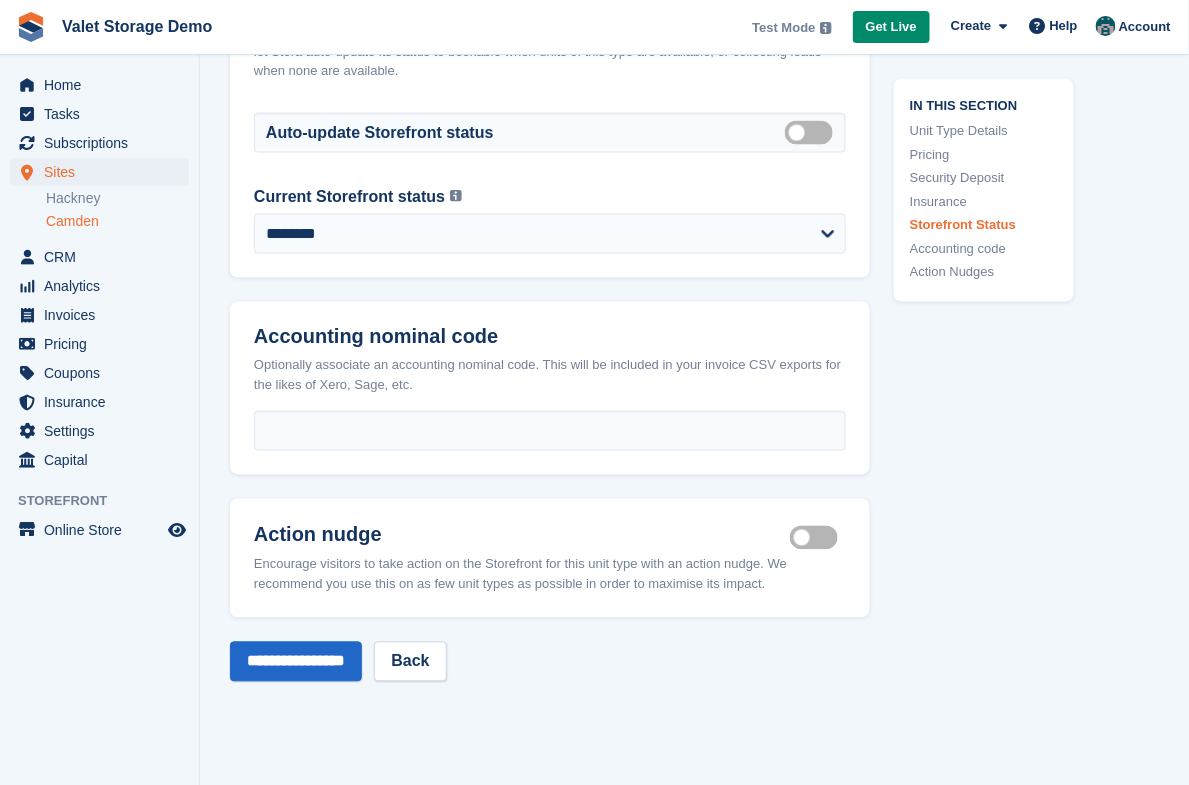 type on "******" 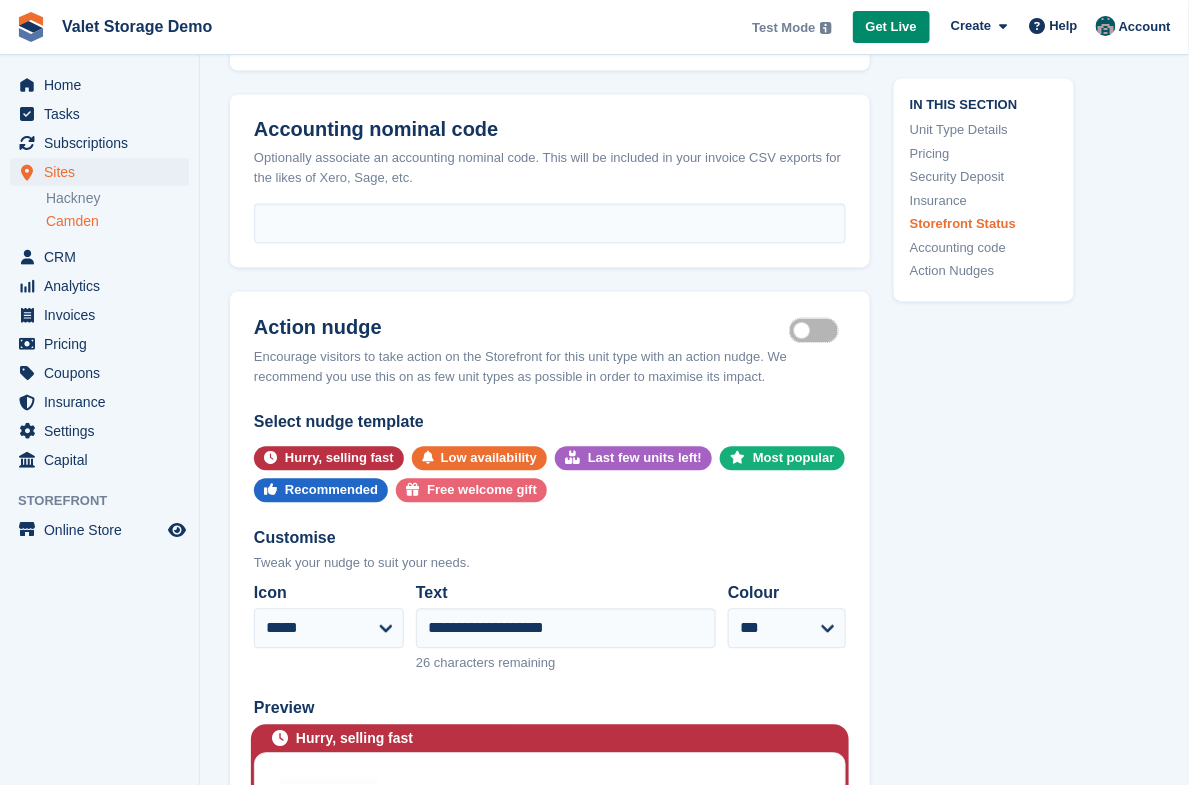scroll, scrollTop: 2908, scrollLeft: 0, axis: vertical 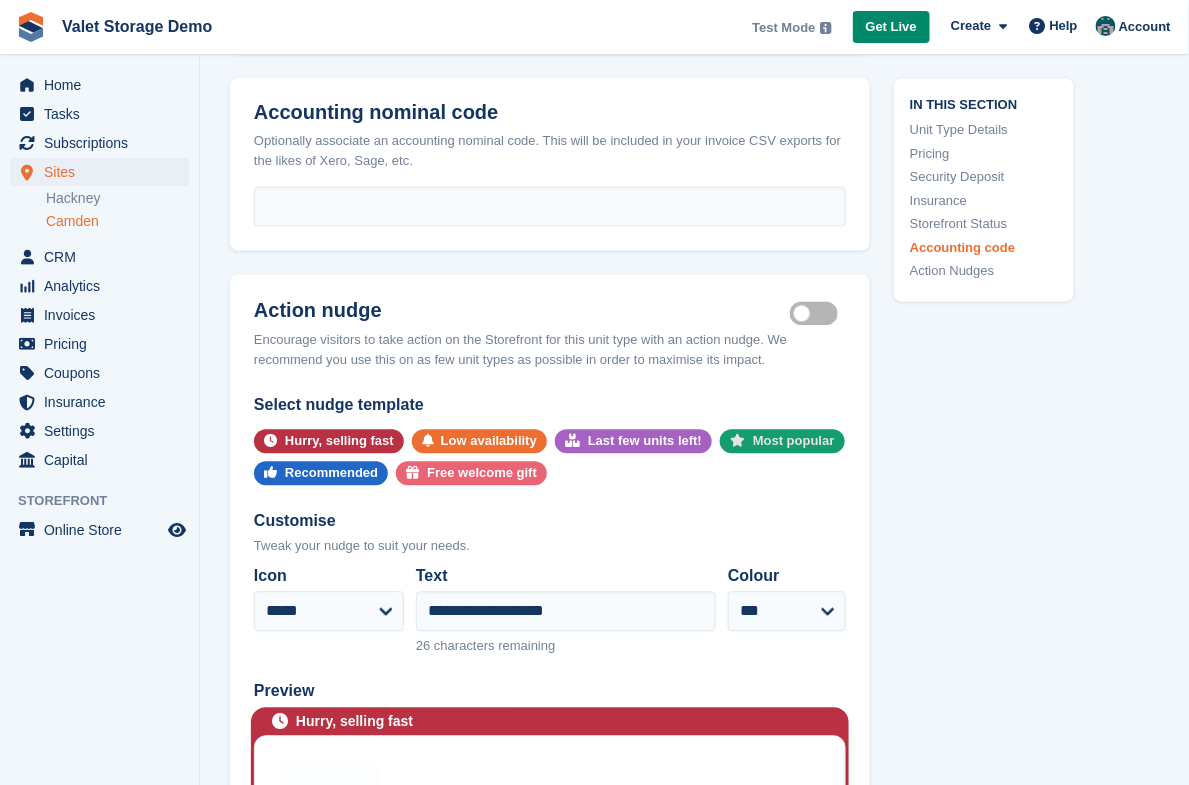 click on "Most popular" at bounding box center [794, 442] 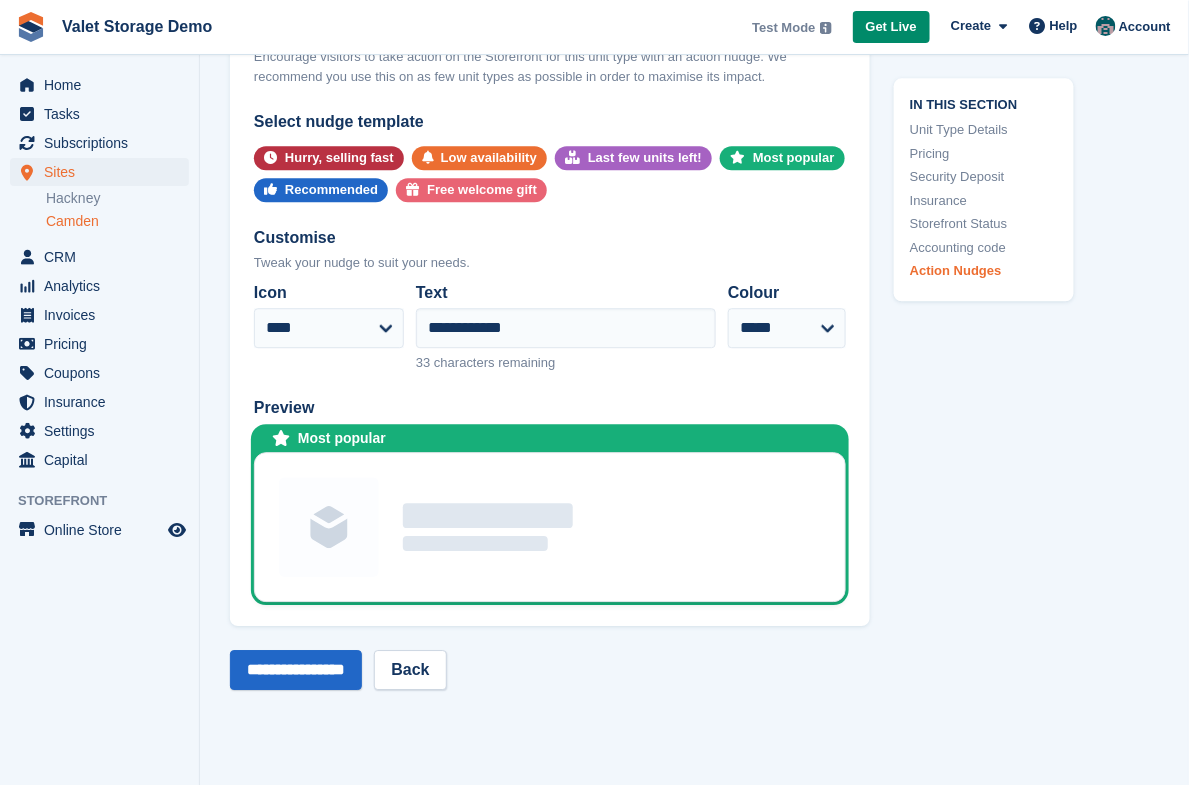 scroll, scrollTop: 3195, scrollLeft: 0, axis: vertical 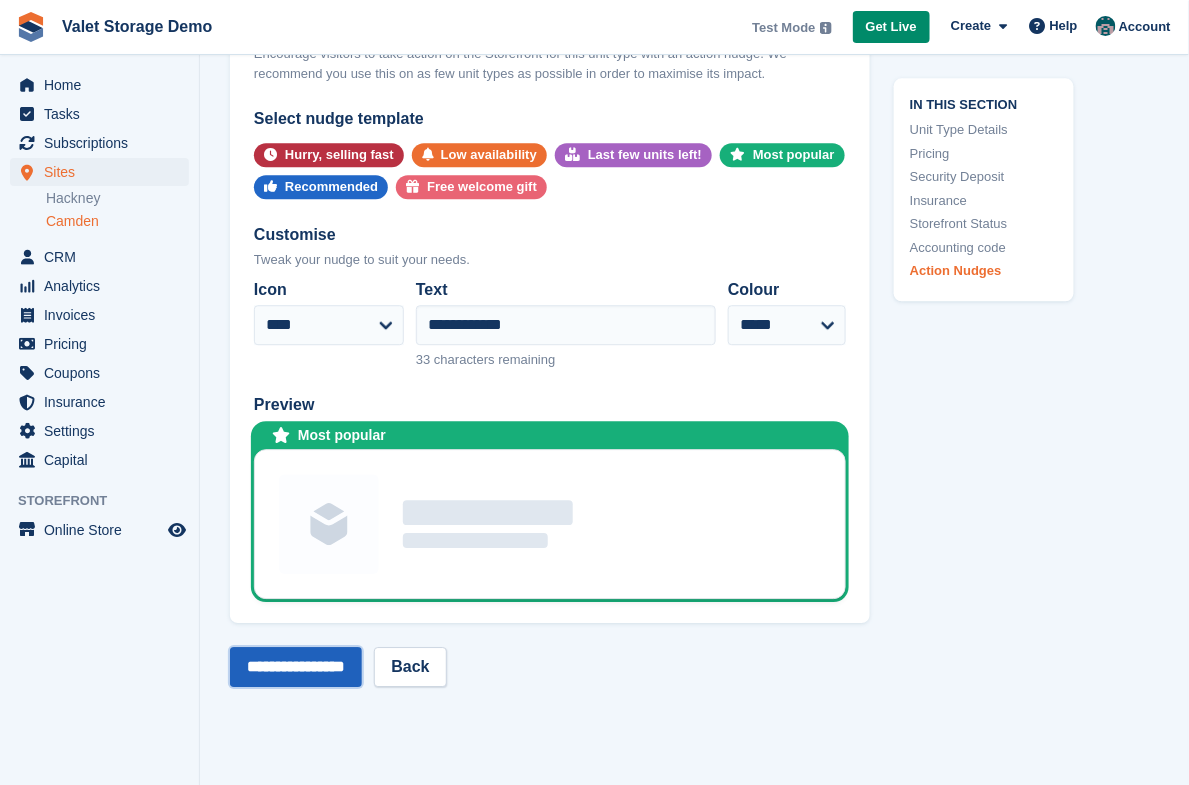 click on "**********" at bounding box center [296, 667] 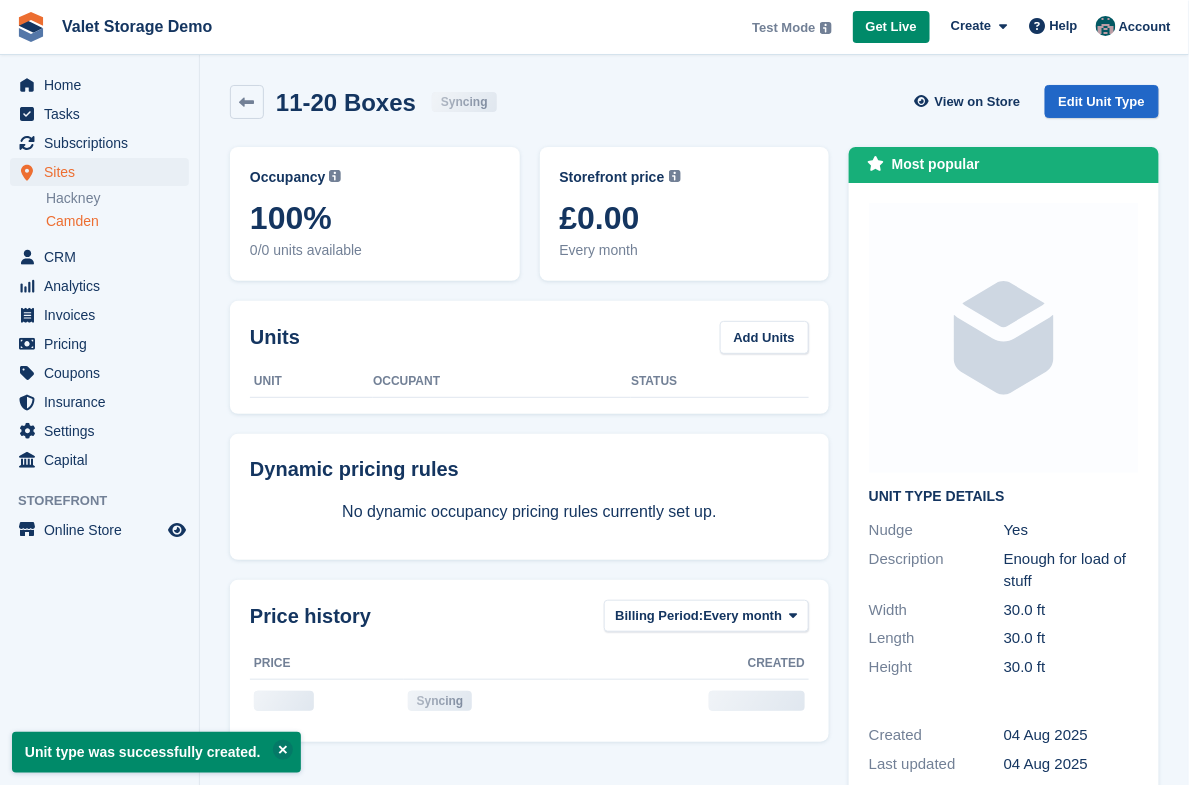 scroll, scrollTop: 0, scrollLeft: 0, axis: both 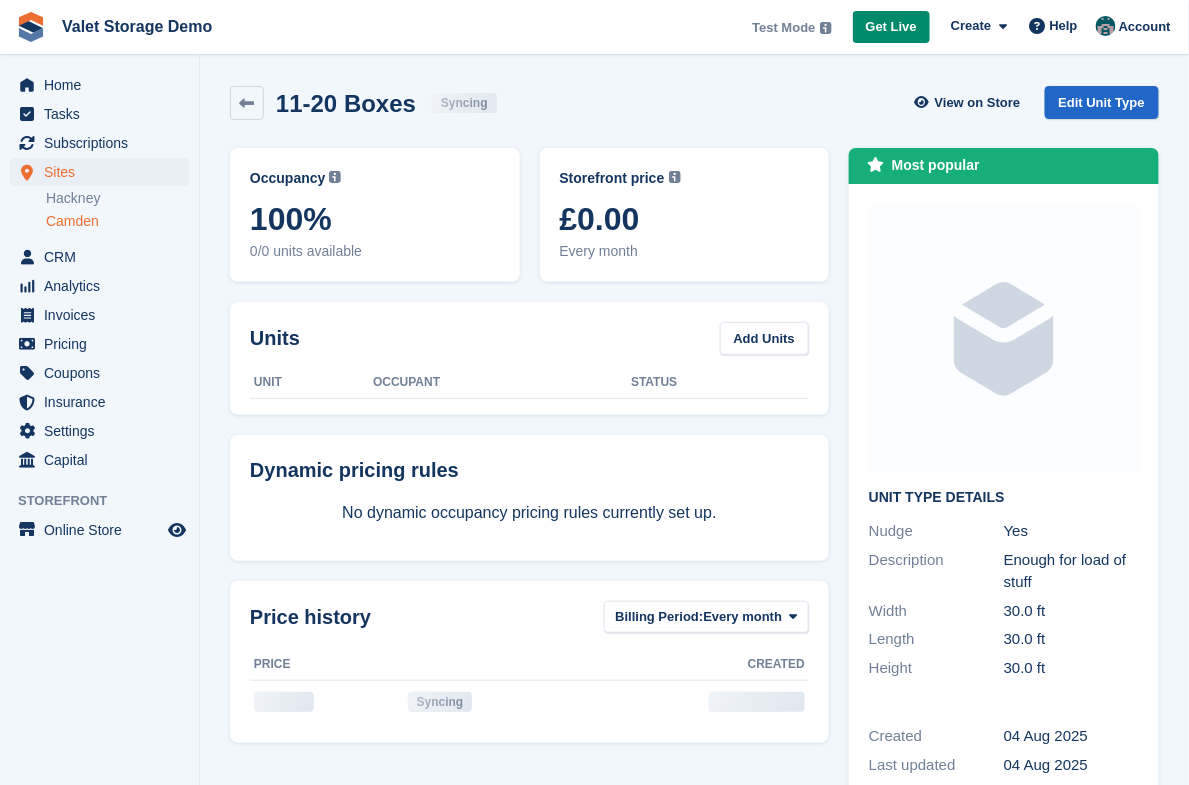 click on "View on Store
Edit Unit Type" at bounding box center [1035, 106] 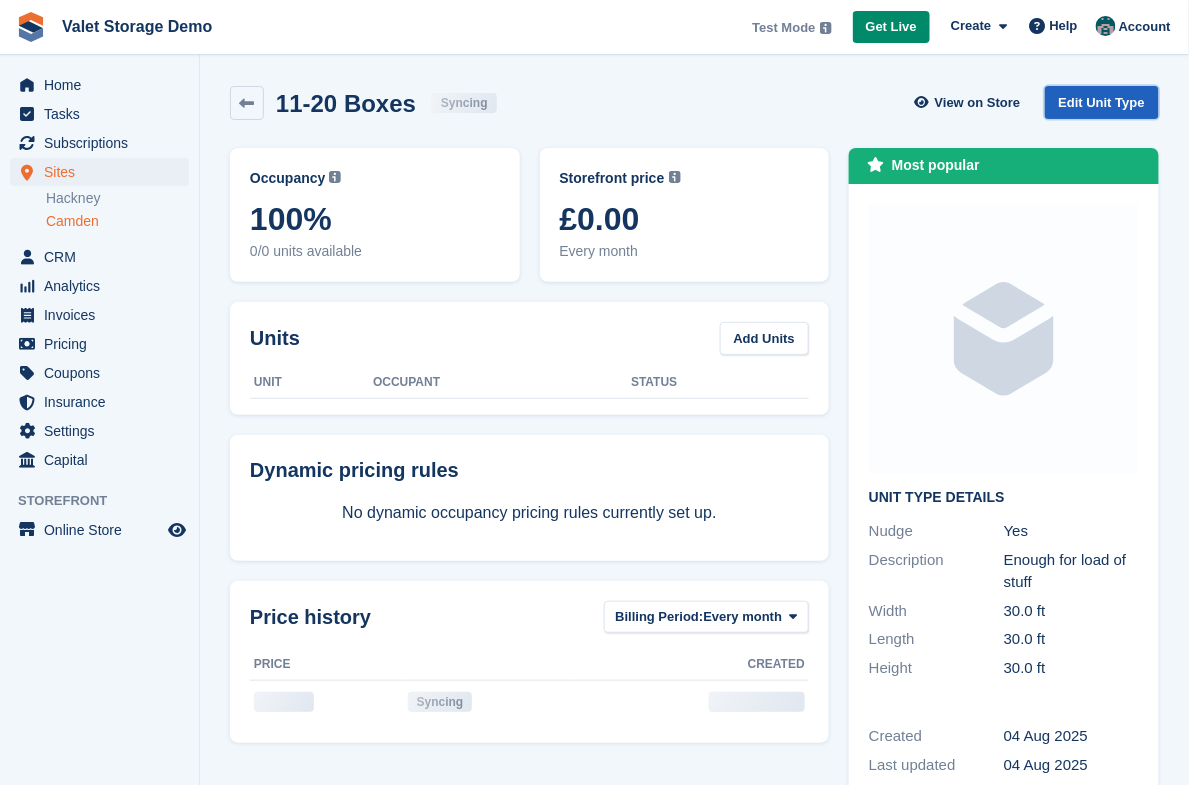 click on "Edit Unit Type" at bounding box center [1102, 102] 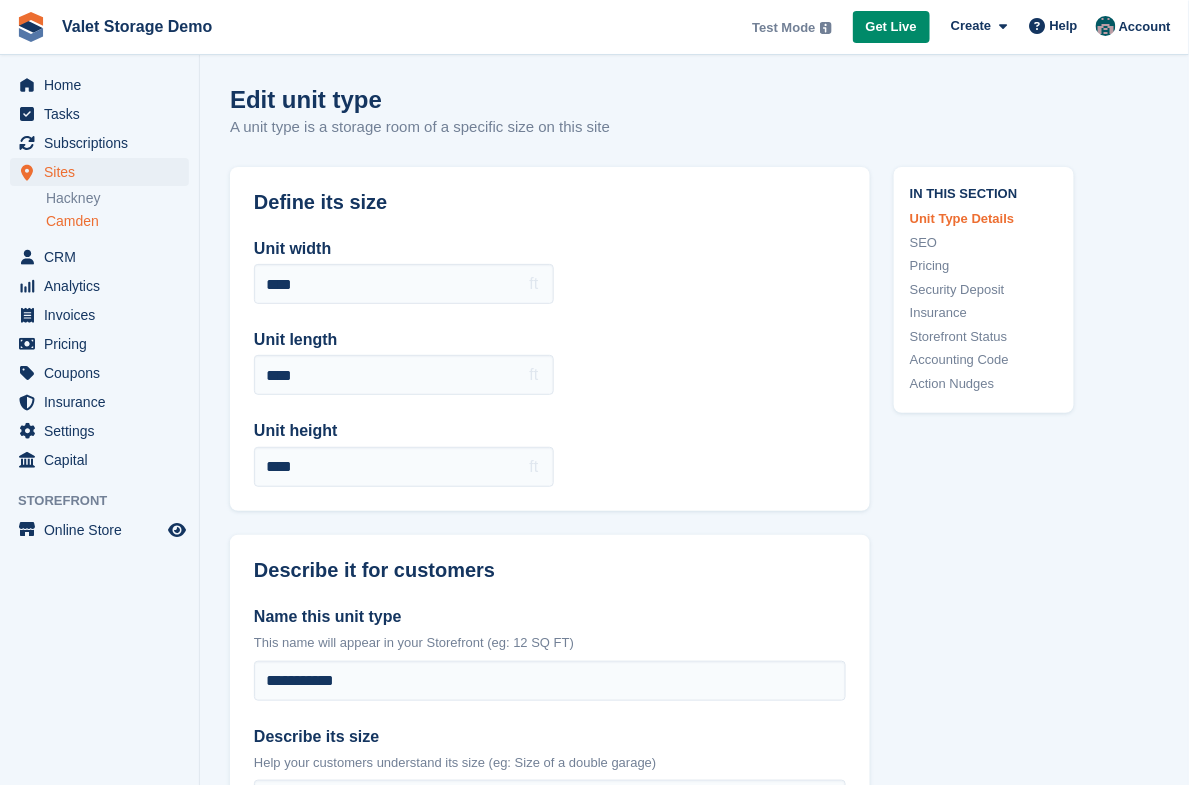 scroll, scrollTop: 65, scrollLeft: 0, axis: vertical 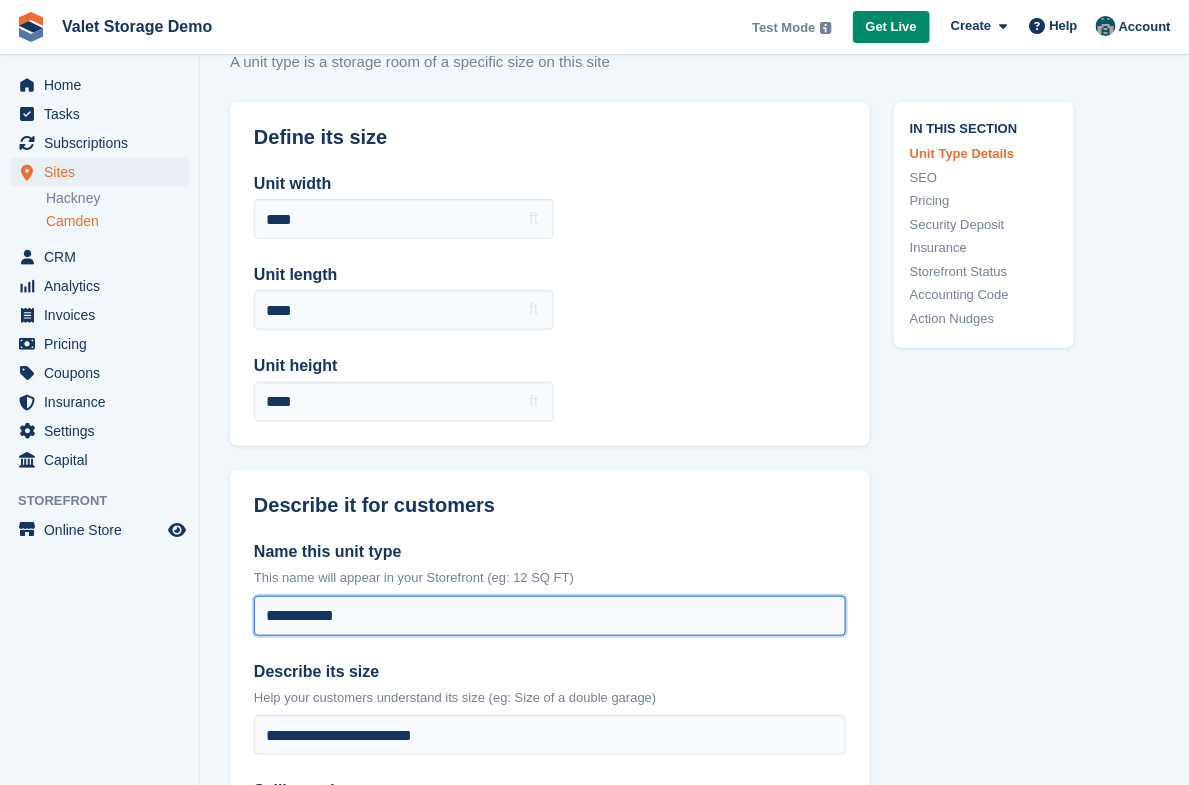 drag, startPoint x: 281, startPoint y: 617, endPoint x: 219, endPoint y: 609, distance: 62.514 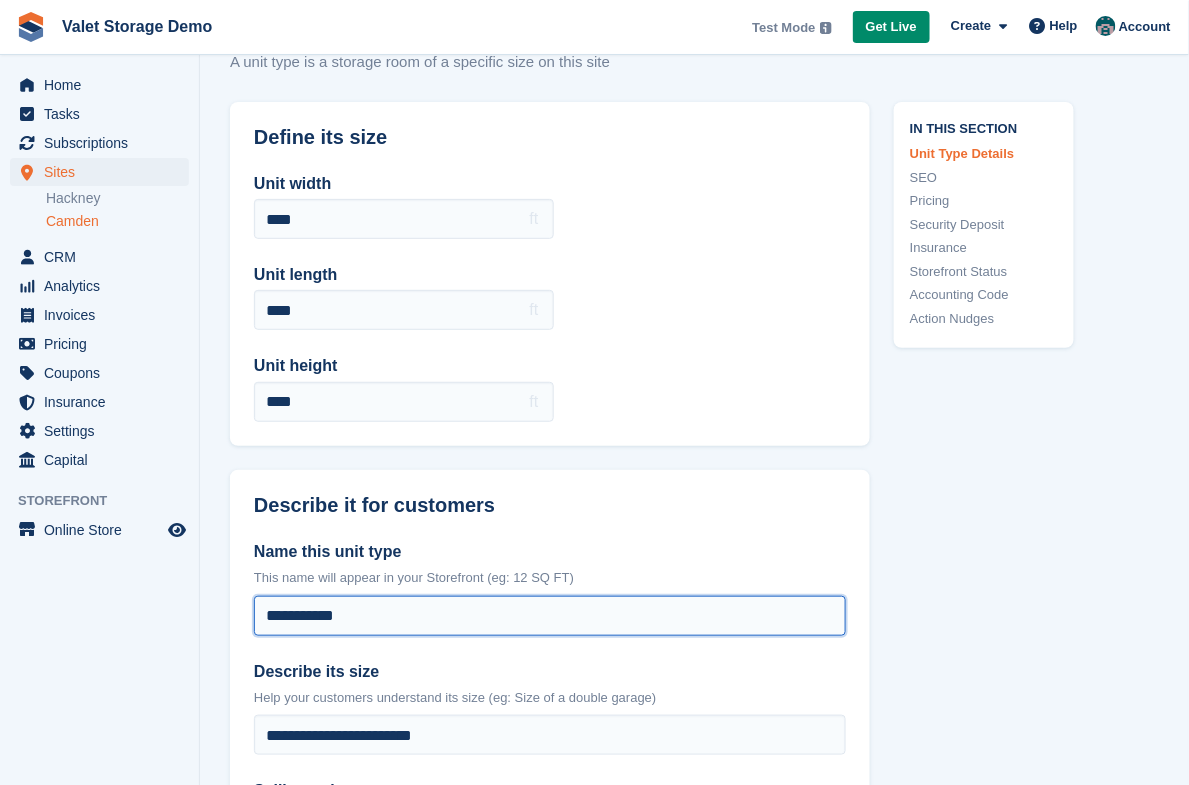 click on "**********" at bounding box center (694, 2194) 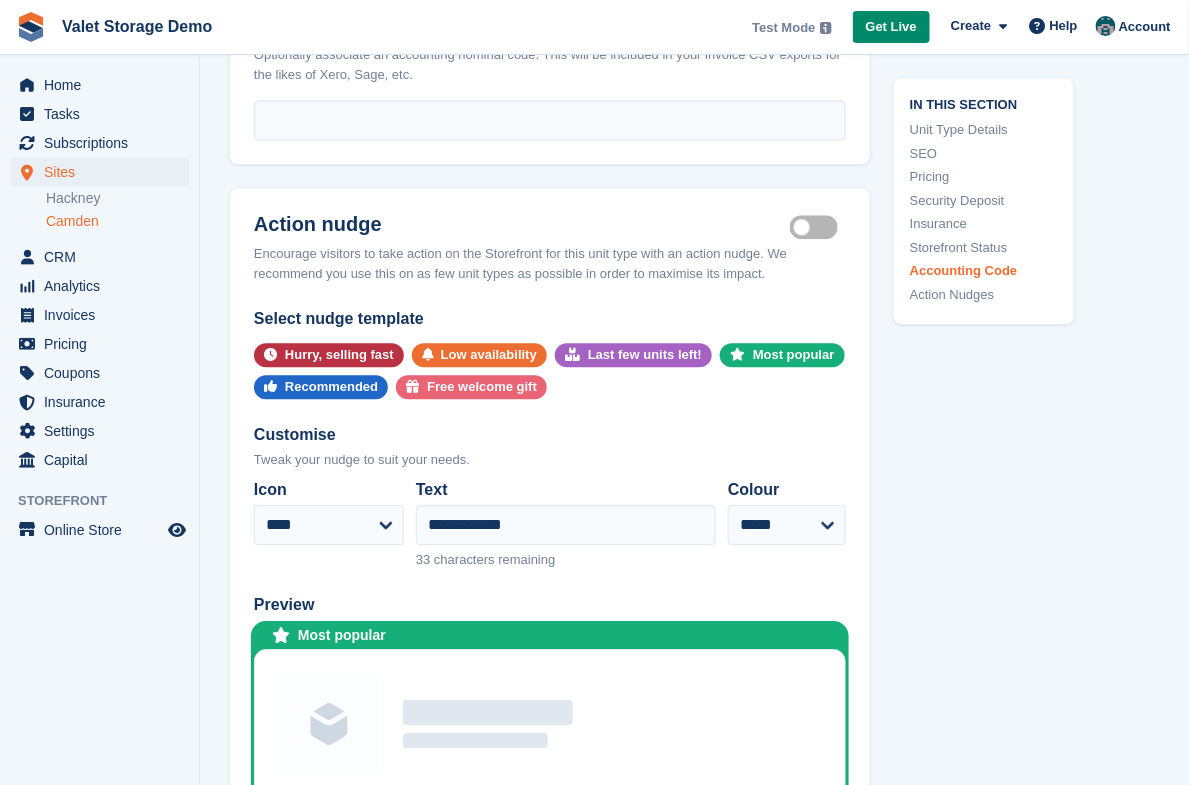 scroll, scrollTop: 3732, scrollLeft: 0, axis: vertical 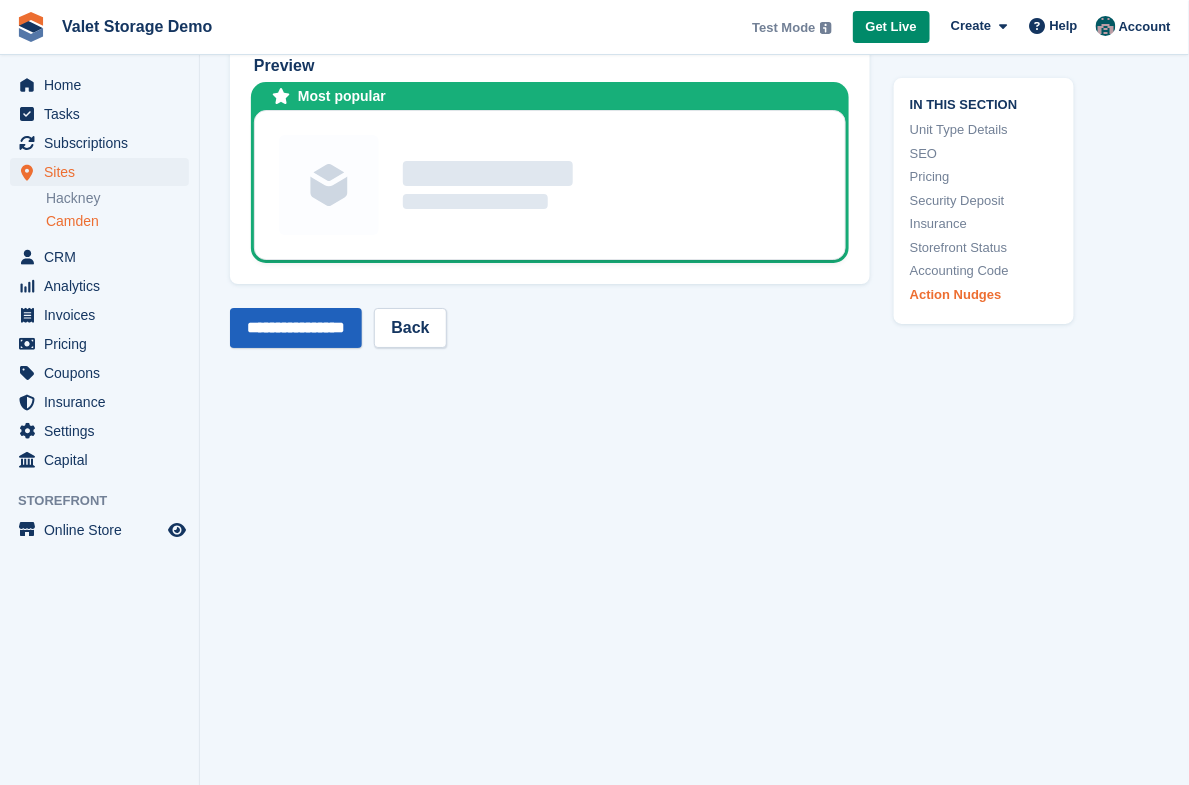 type on "*********" 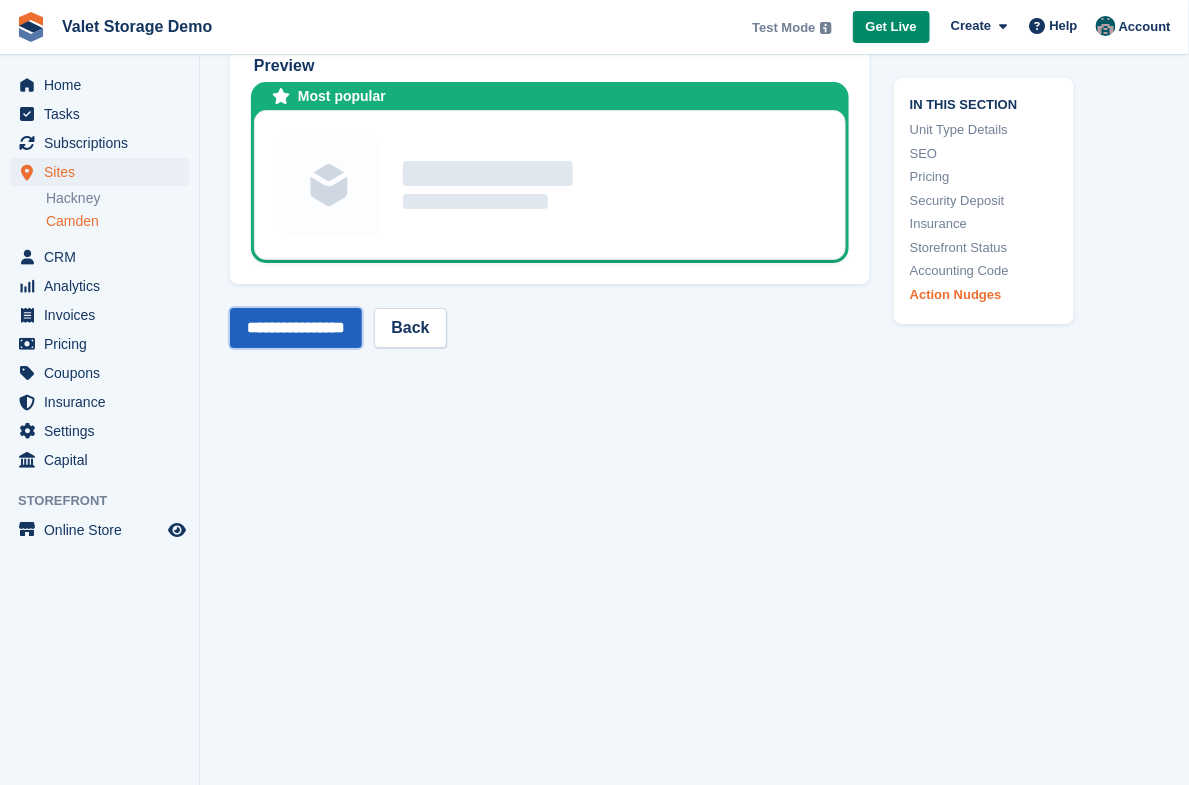 click on "**********" at bounding box center [296, 328] 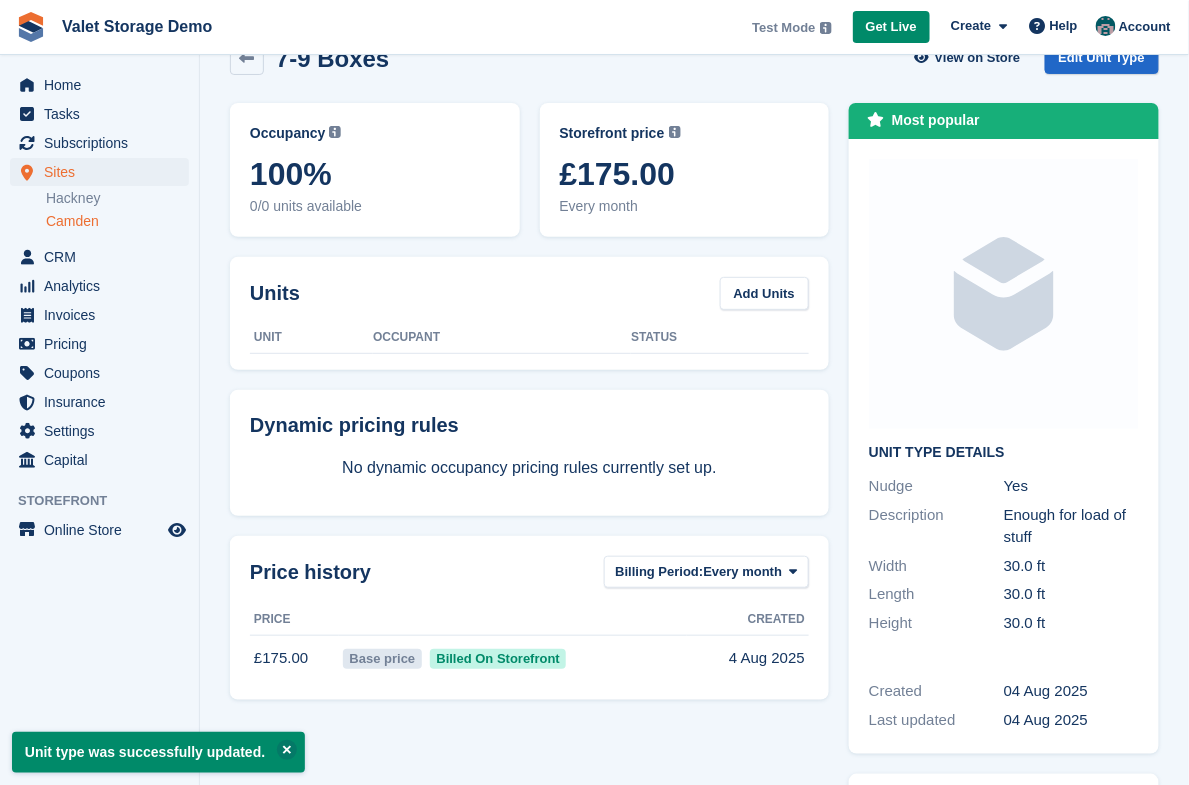 scroll, scrollTop: 0, scrollLeft: 0, axis: both 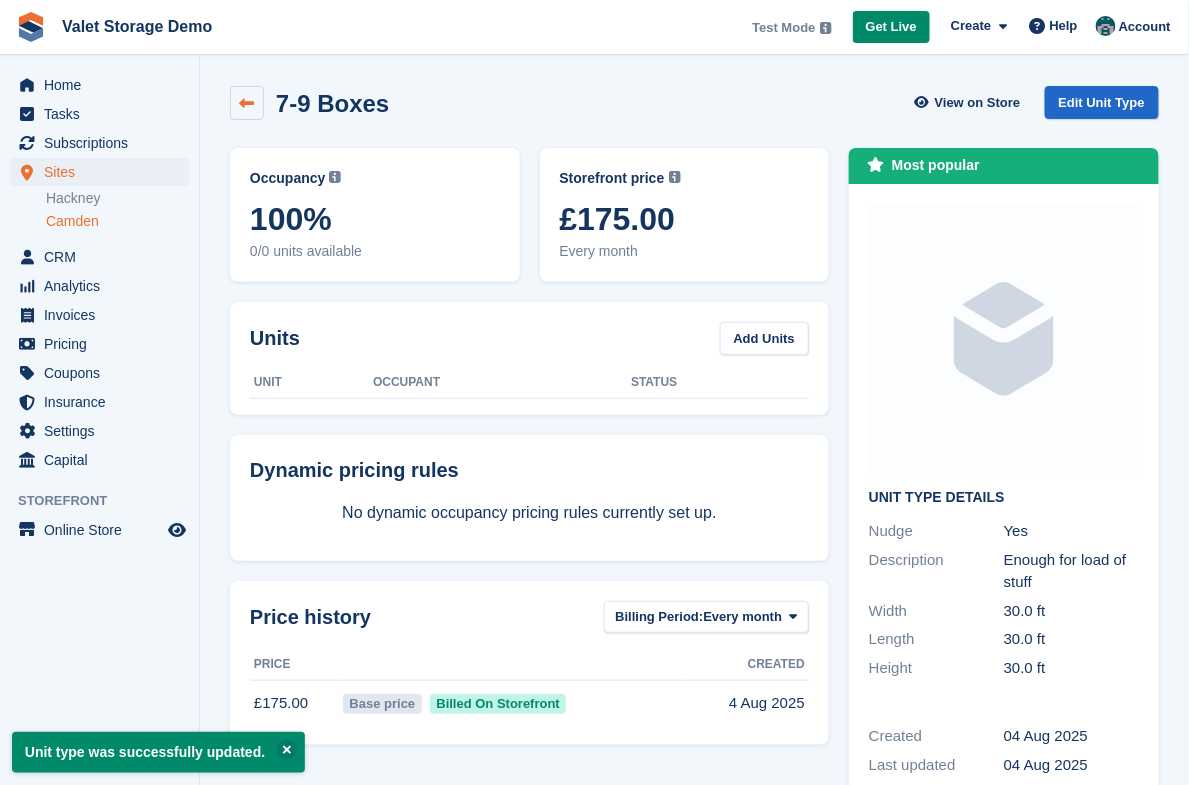 click at bounding box center (247, 103) 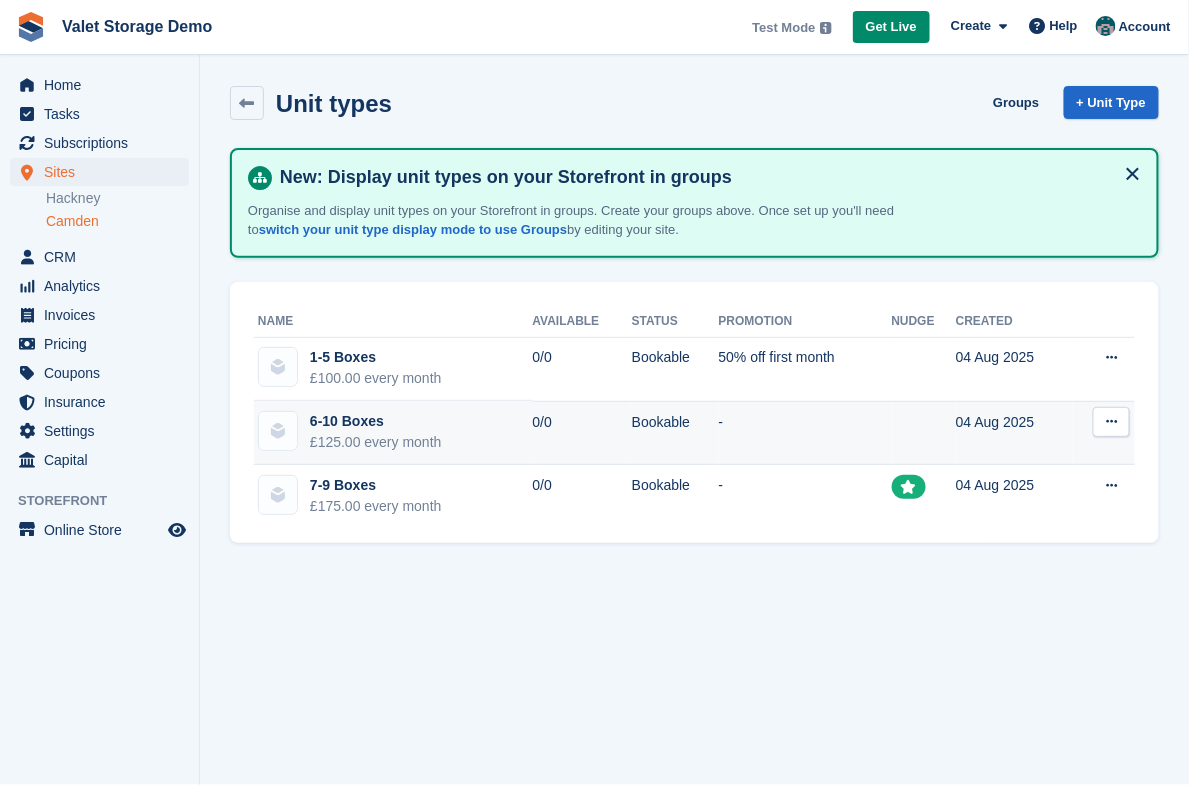 click on "6-10 Boxes" at bounding box center (376, 421) 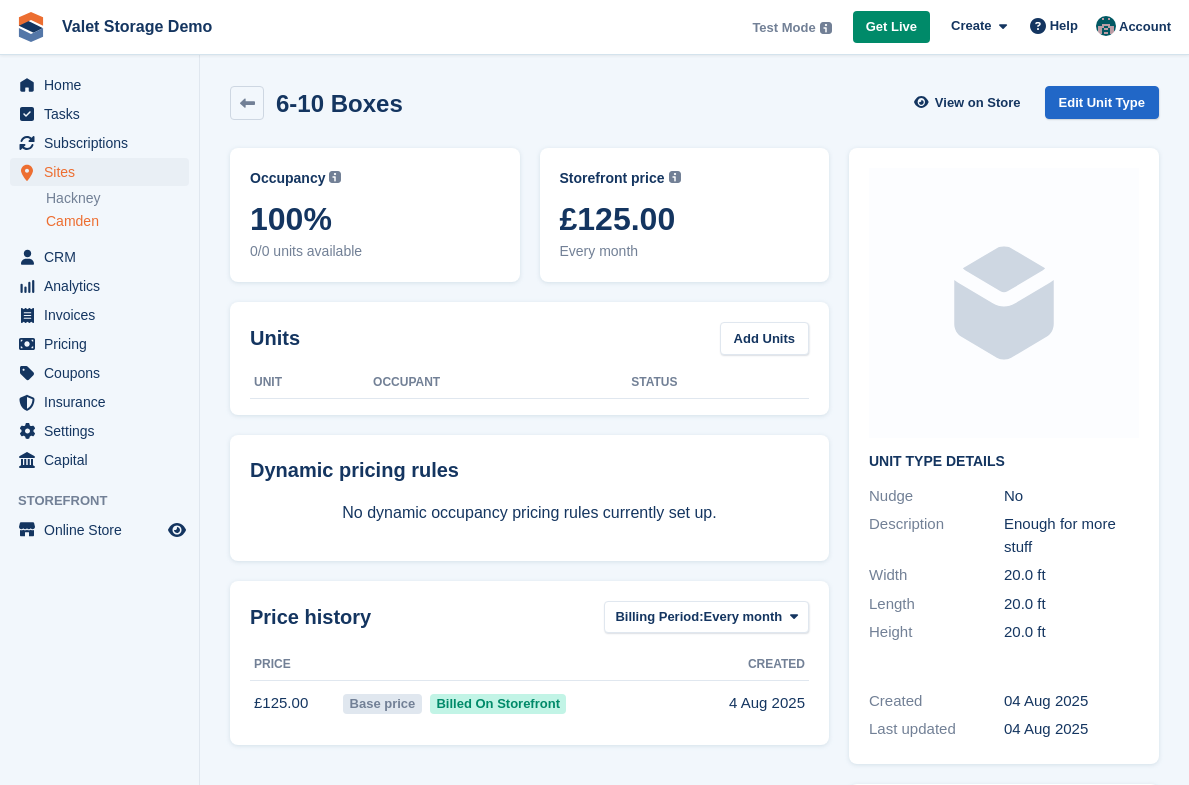scroll, scrollTop: 0, scrollLeft: 0, axis: both 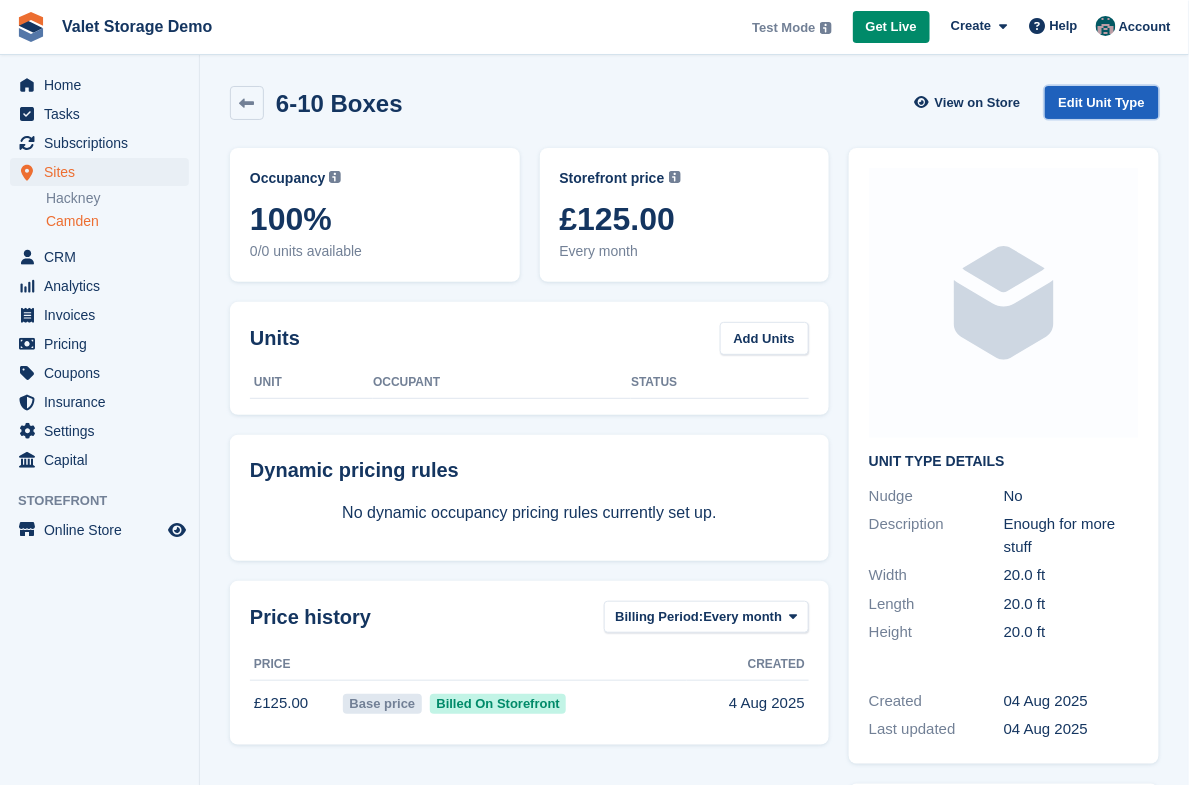 click on "Edit Unit Type" at bounding box center [1102, 102] 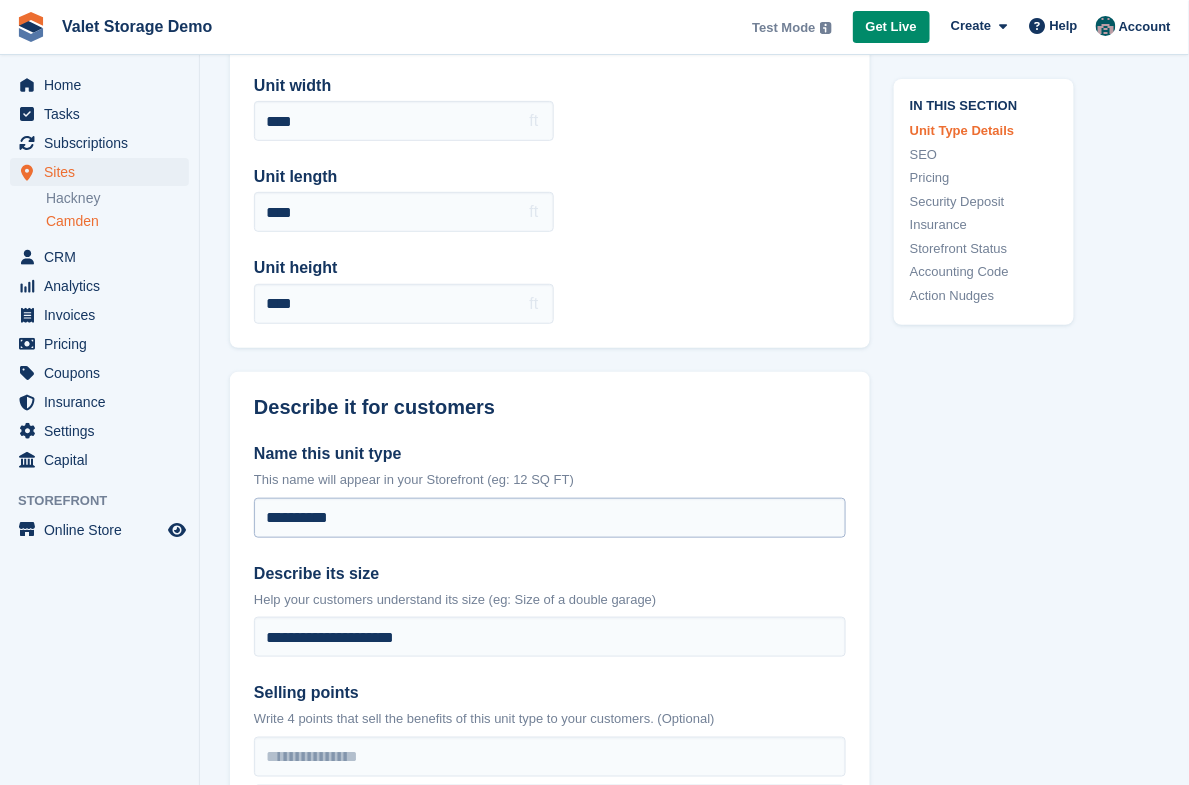 scroll, scrollTop: 177, scrollLeft: 0, axis: vertical 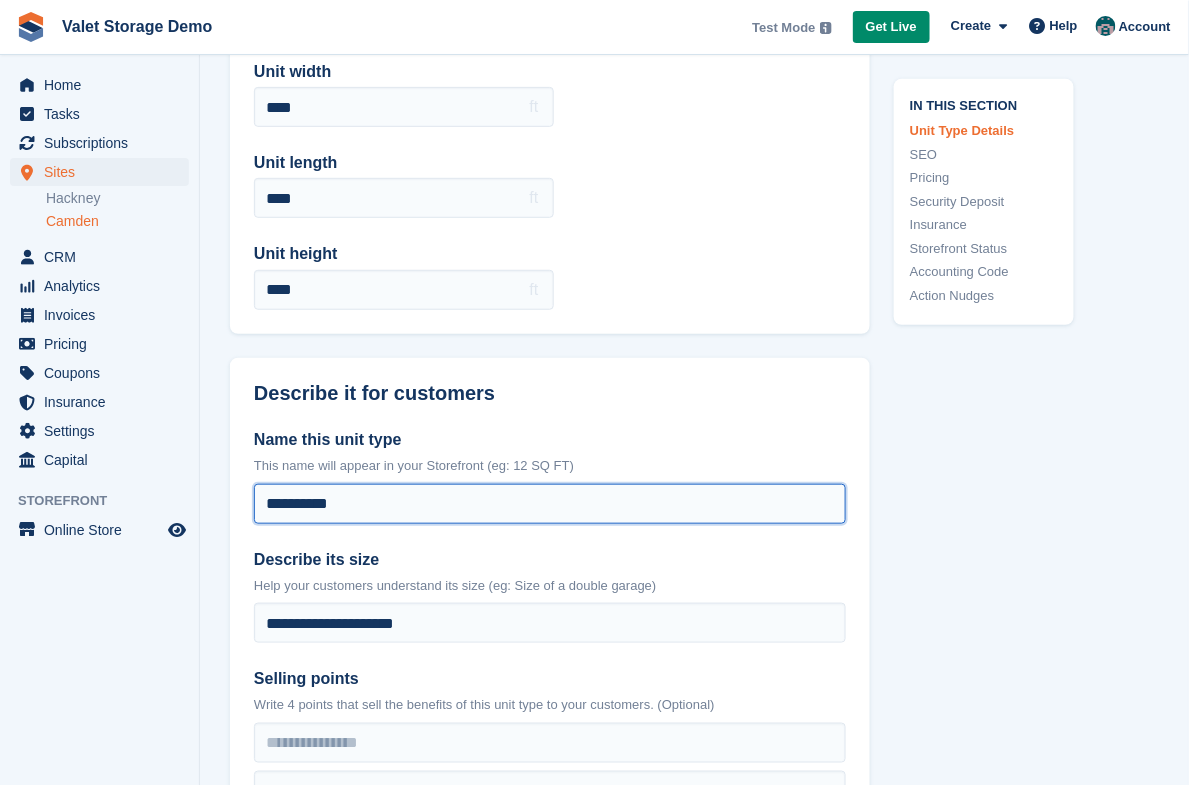 click on "**********" at bounding box center [550, 504] 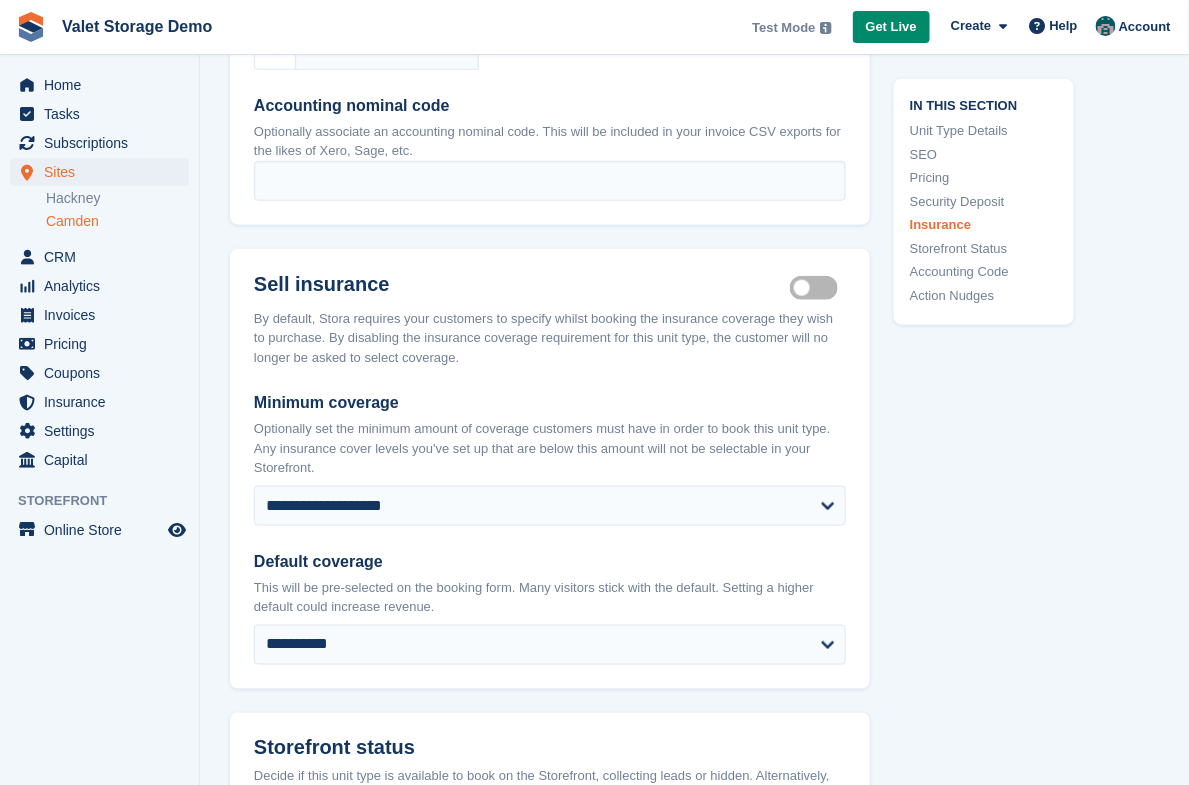 scroll, scrollTop: 2980, scrollLeft: 0, axis: vertical 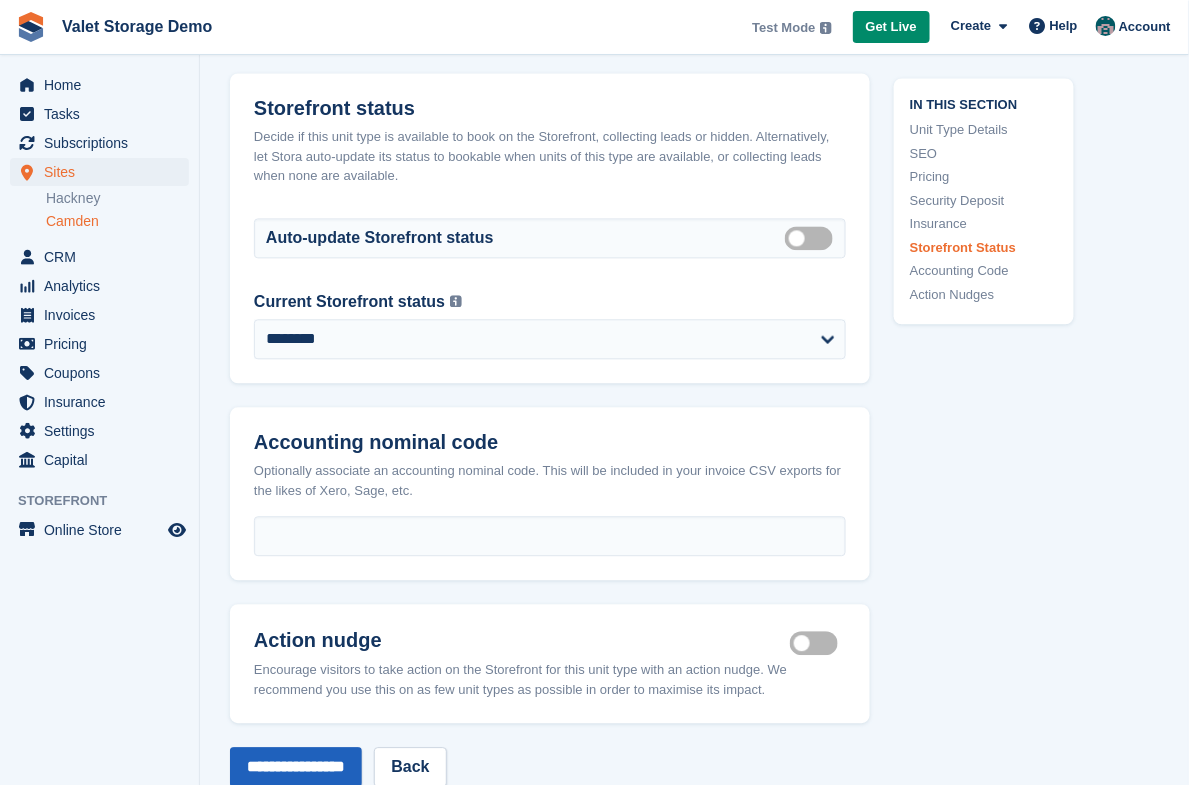 type on "*********" 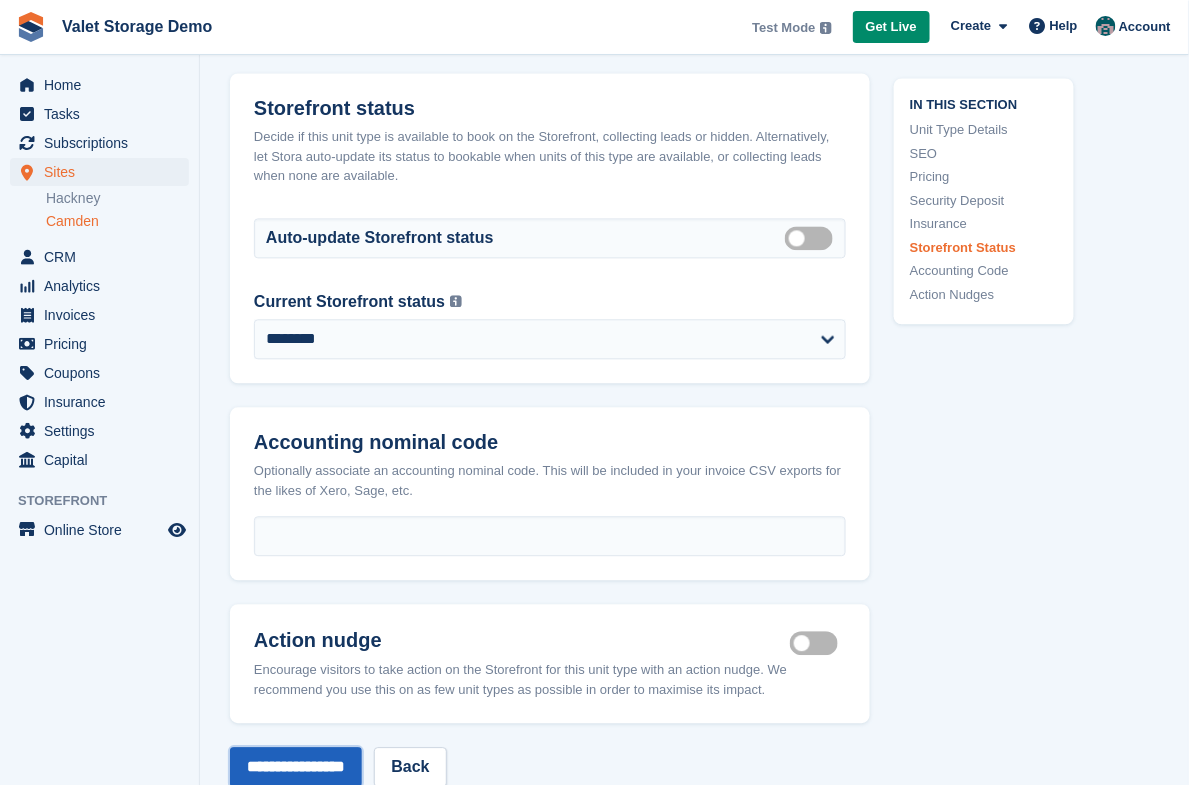 click on "**********" at bounding box center (296, 767) 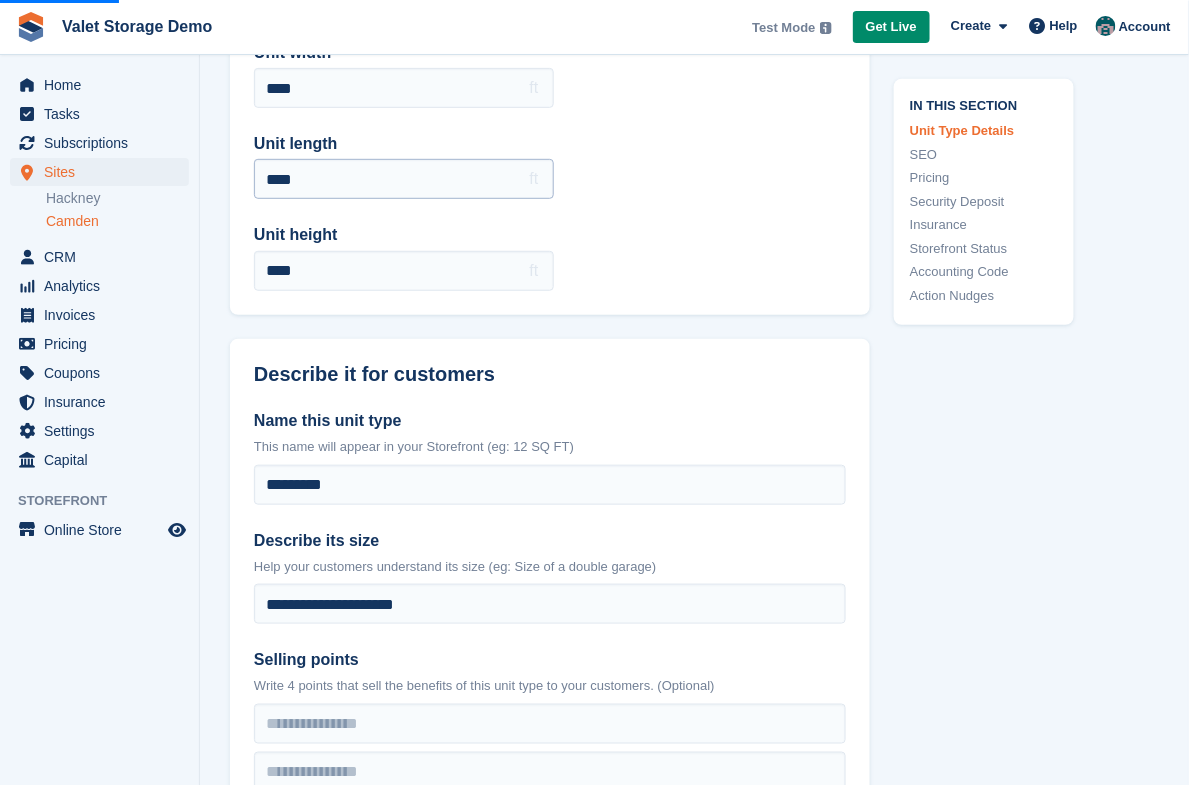 scroll, scrollTop: 0, scrollLeft: 0, axis: both 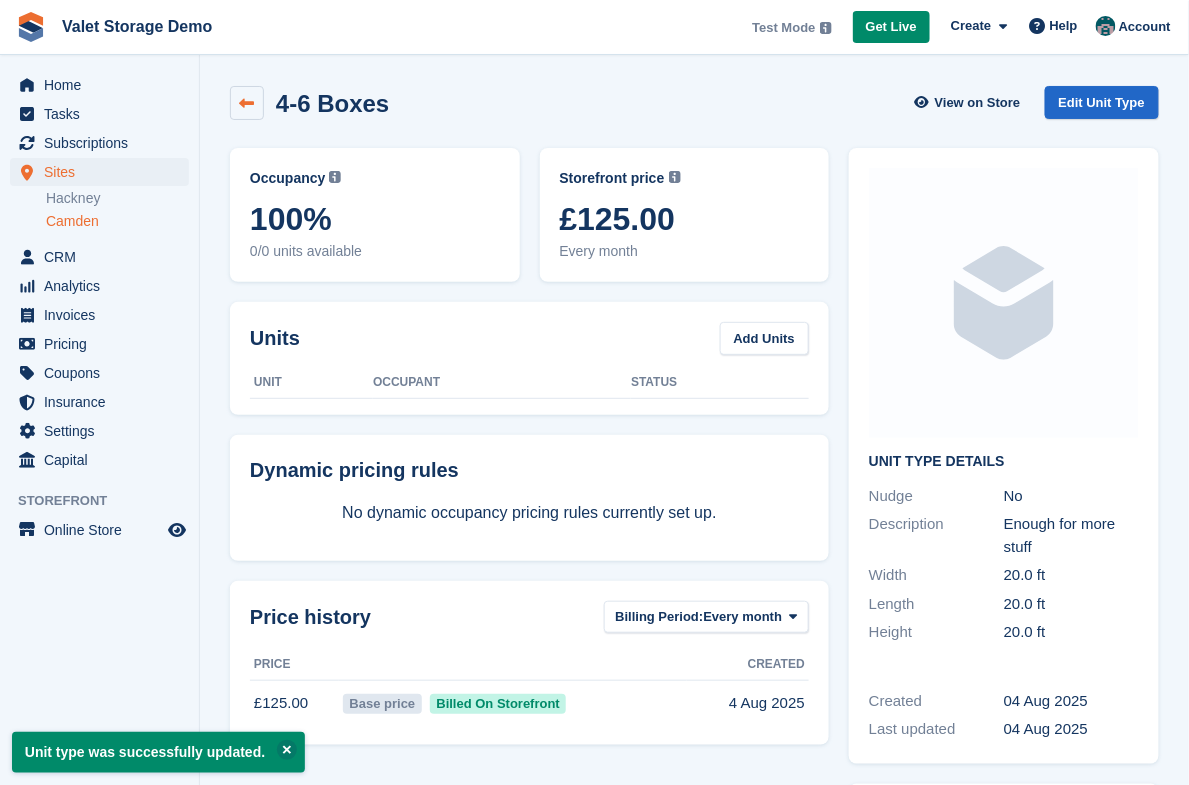 click at bounding box center [247, 103] 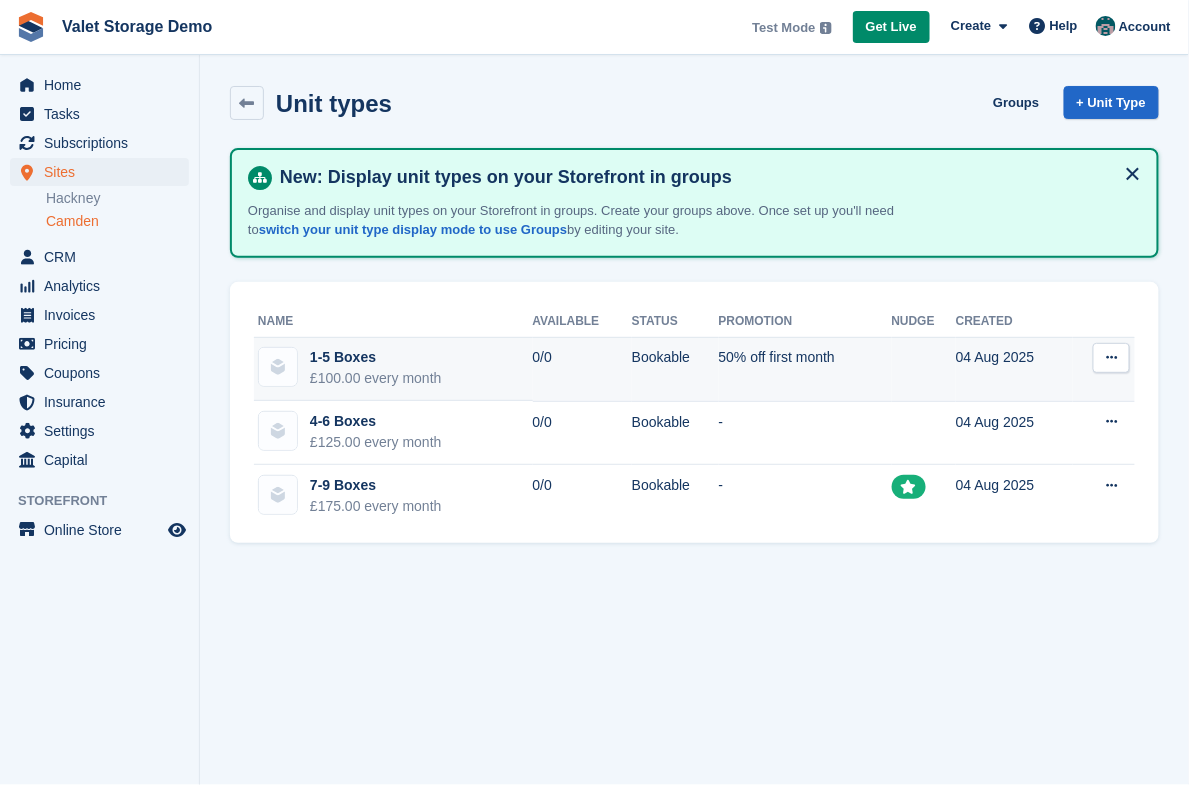 click on "£100.00 every month" at bounding box center [376, 378] 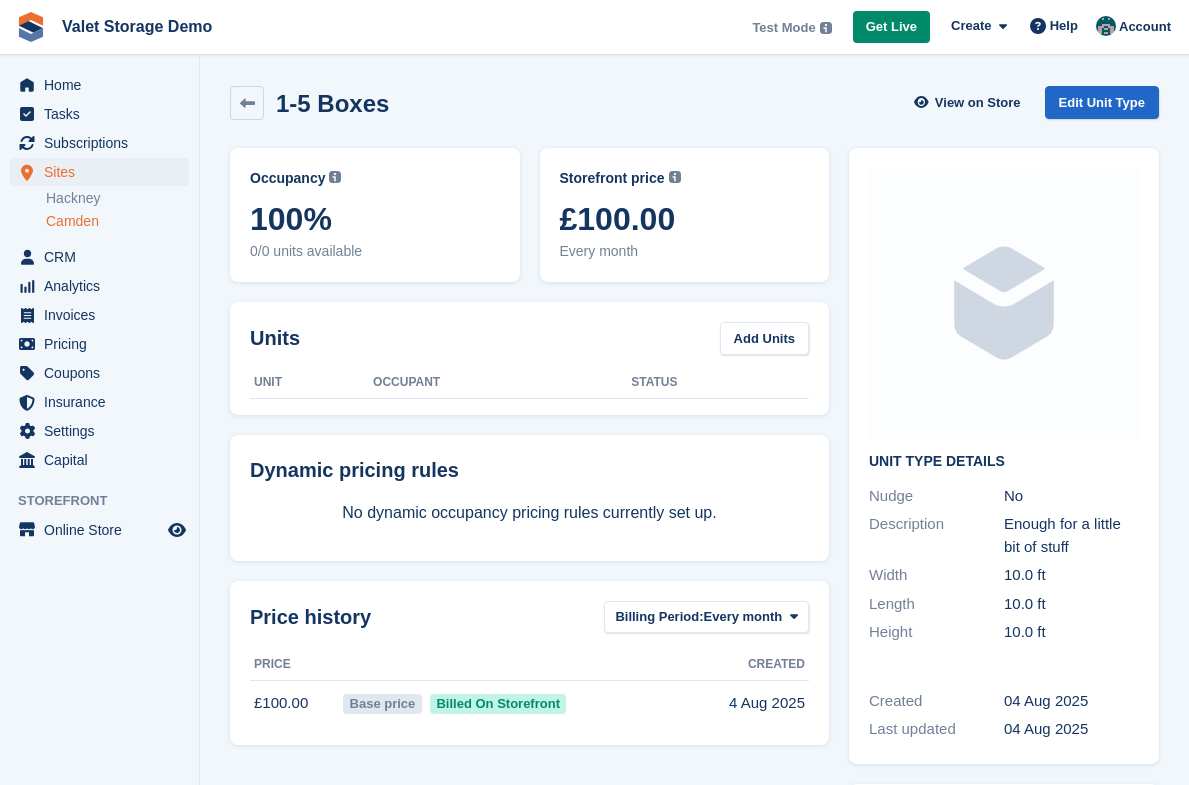 scroll, scrollTop: 0, scrollLeft: 0, axis: both 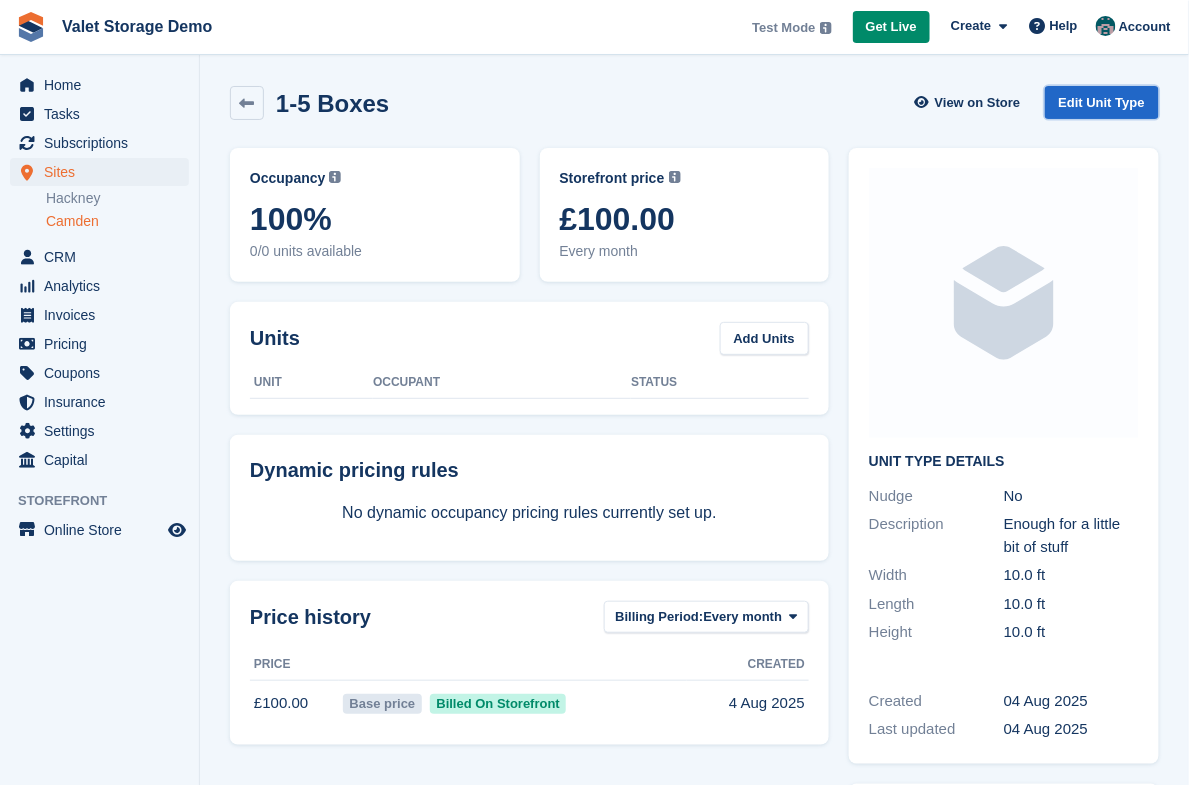 click on "Edit Unit Type" at bounding box center [1102, 102] 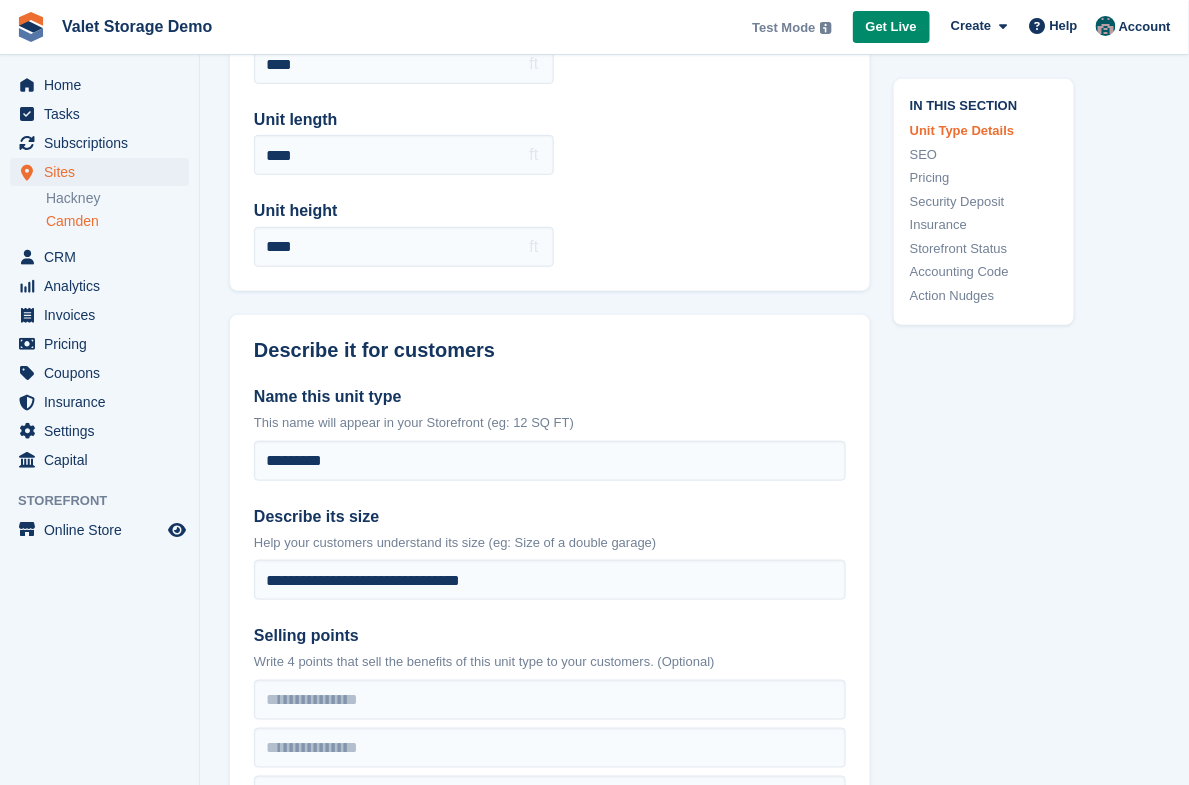 scroll, scrollTop: 232, scrollLeft: 0, axis: vertical 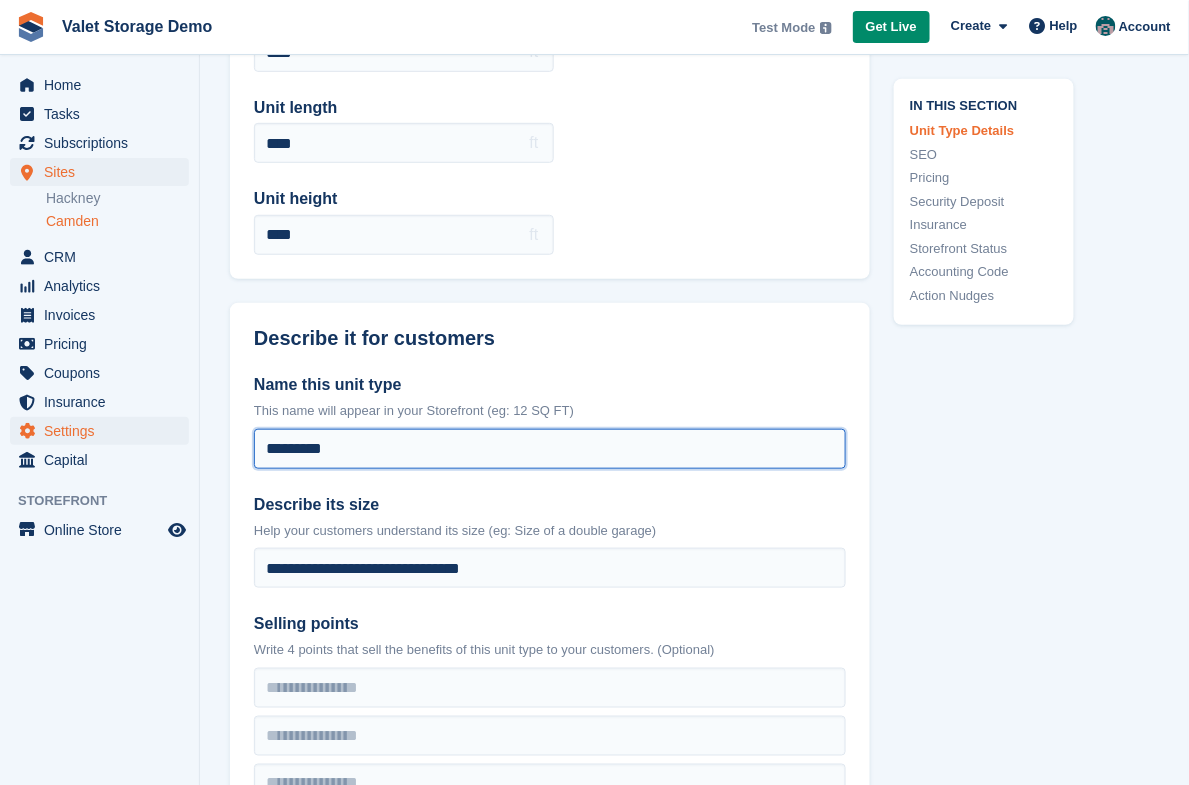 drag, startPoint x: 289, startPoint y: 455, endPoint x: 183, endPoint y: 441, distance: 106.92053 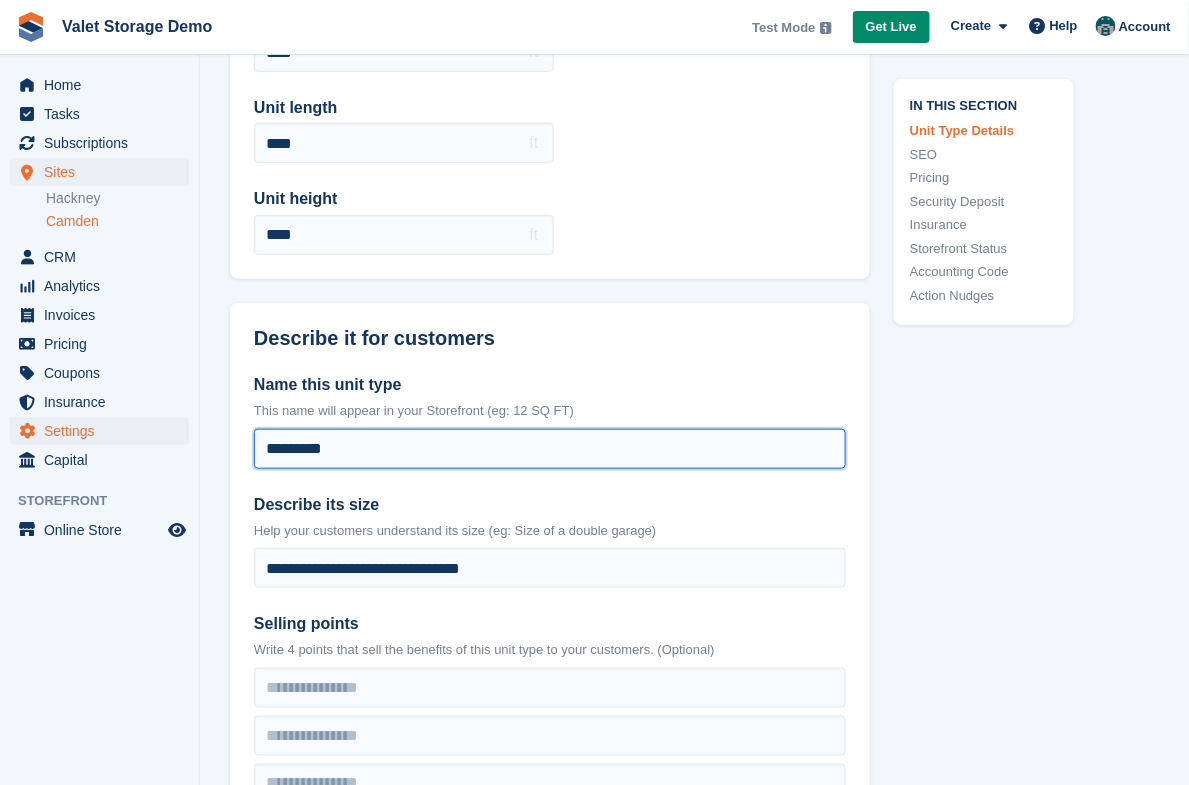 click on "**********" at bounding box center [694, 1871] 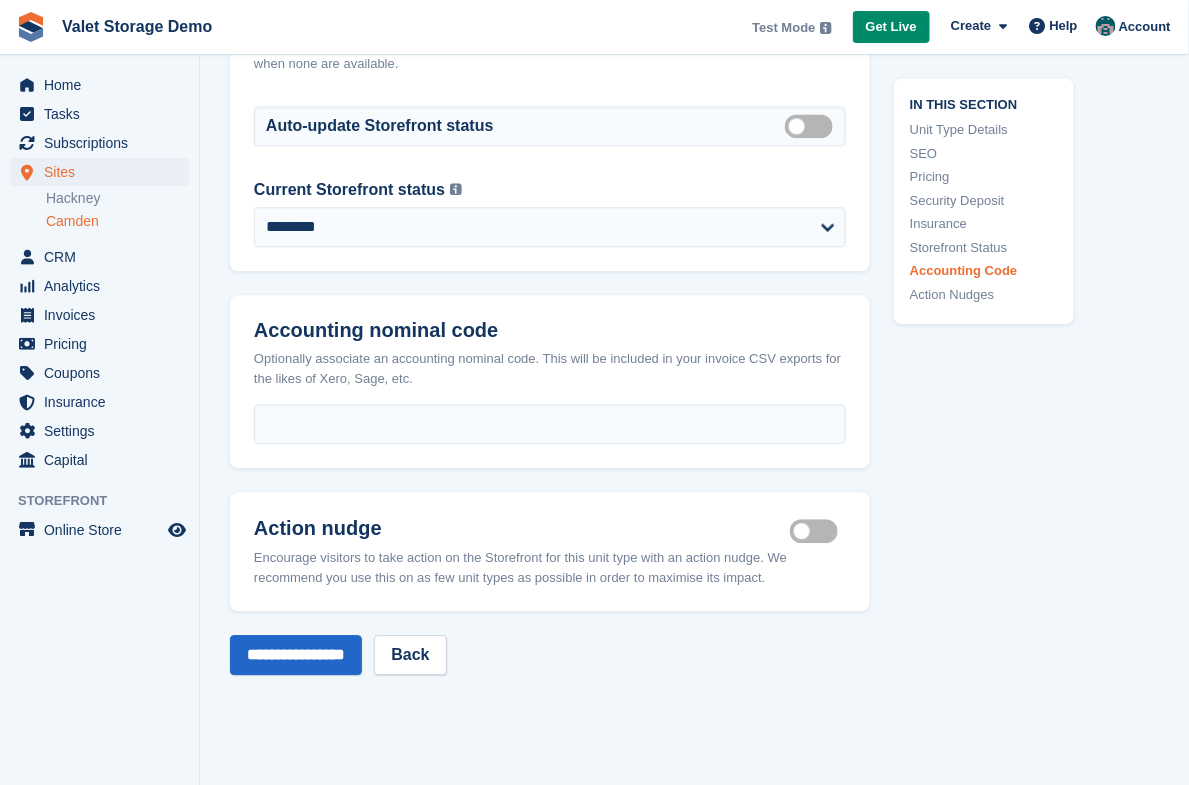 scroll, scrollTop: 3420, scrollLeft: 0, axis: vertical 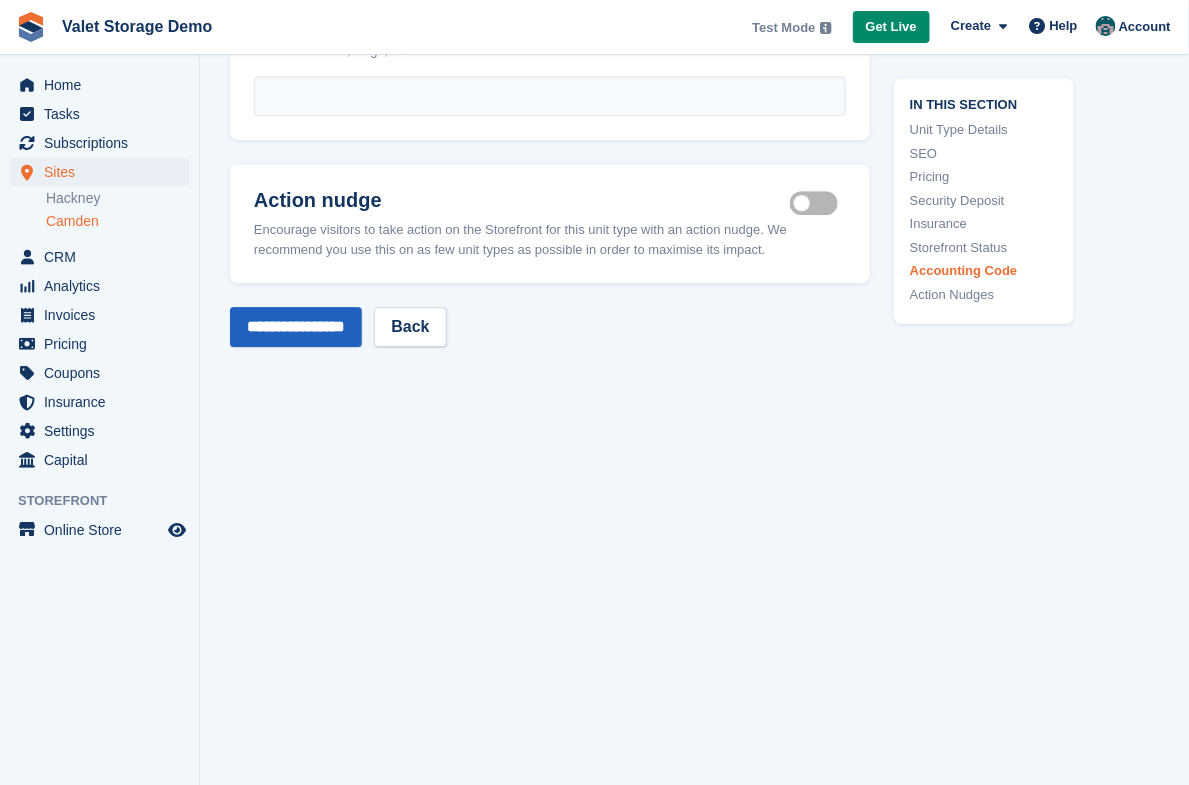 type on "*********" 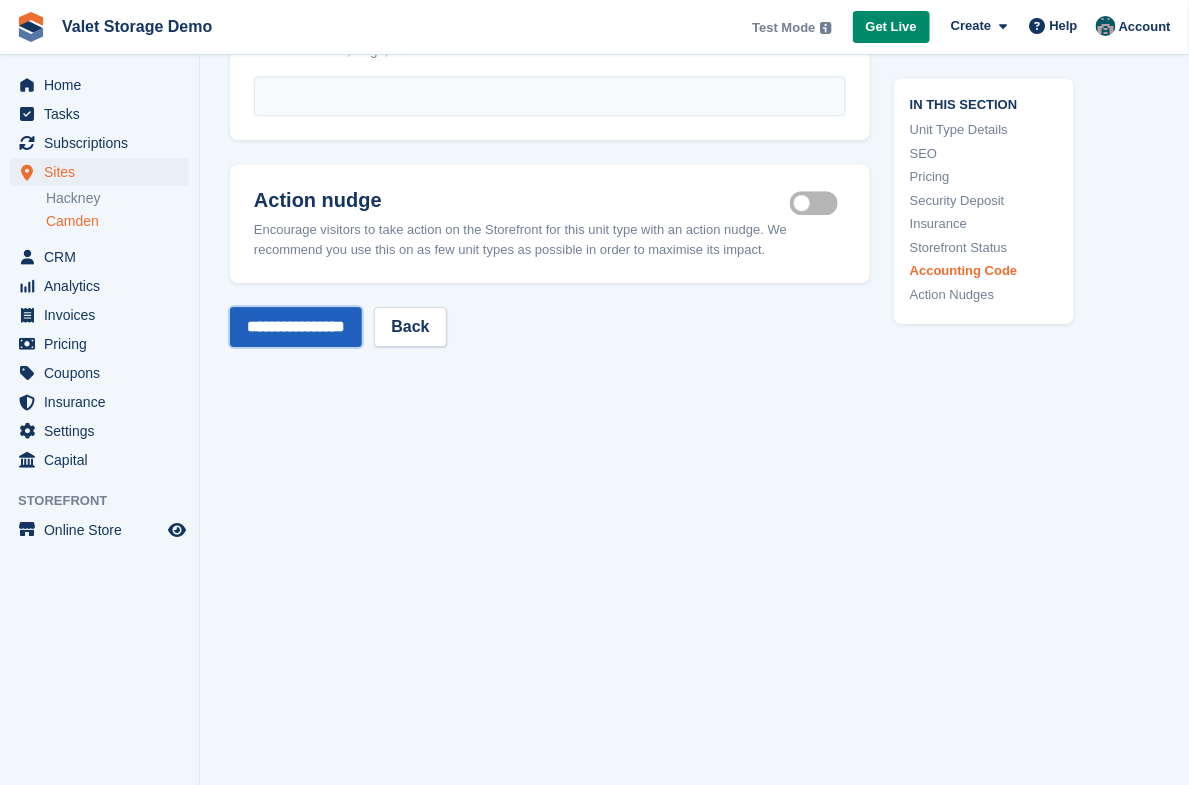 click on "**********" at bounding box center [296, 327] 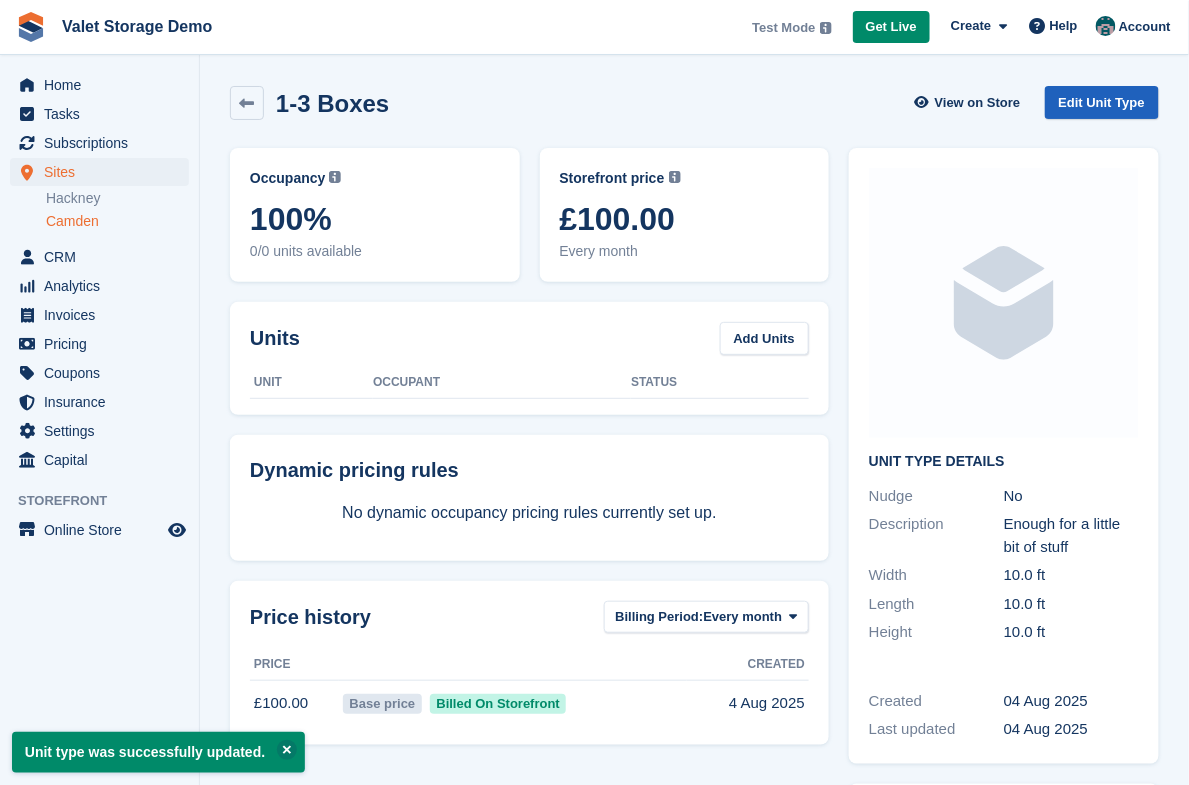 scroll, scrollTop: 1, scrollLeft: 0, axis: vertical 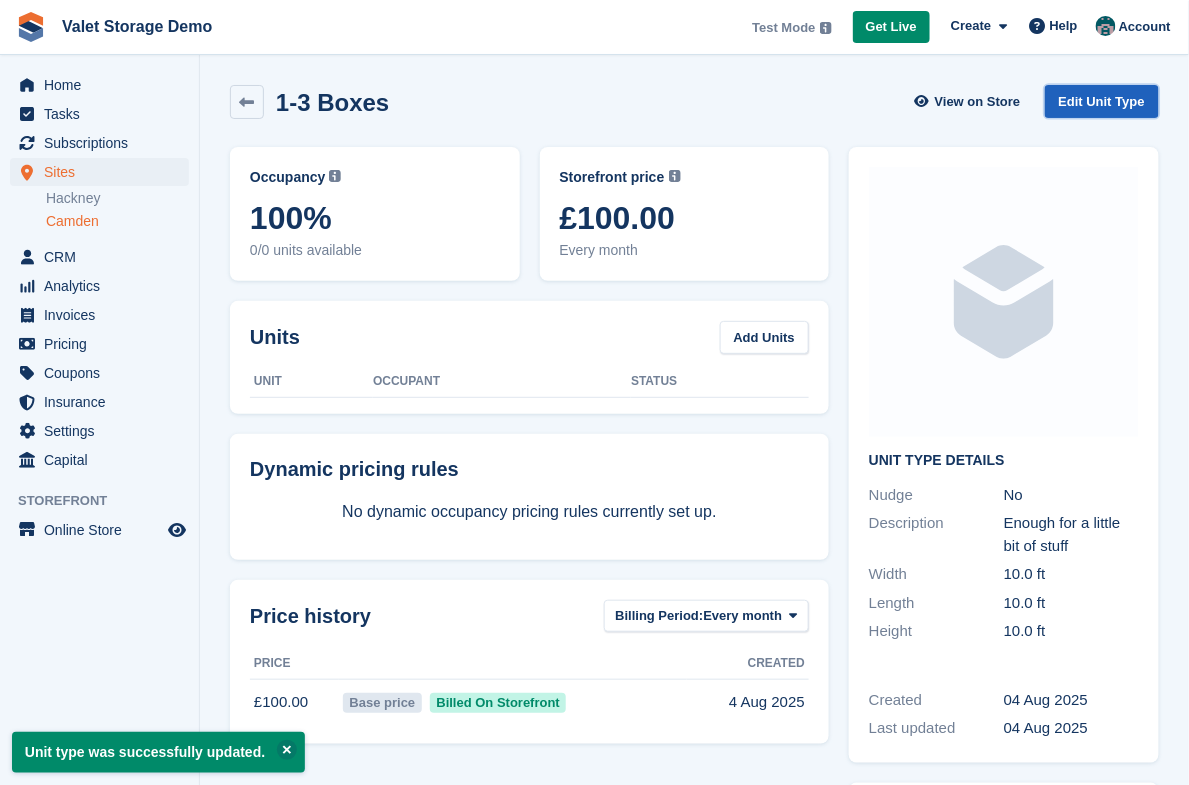 click on "Edit Unit Type" at bounding box center [1102, 101] 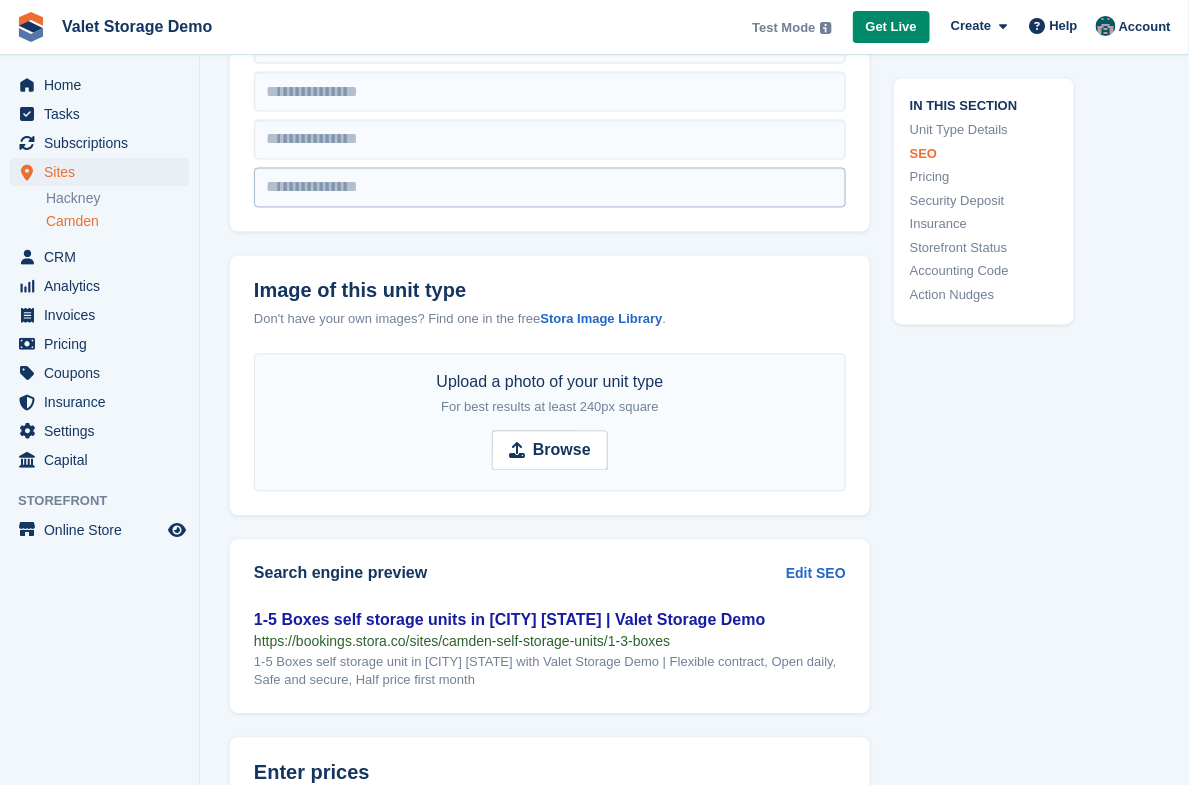 scroll, scrollTop: 882, scrollLeft: 0, axis: vertical 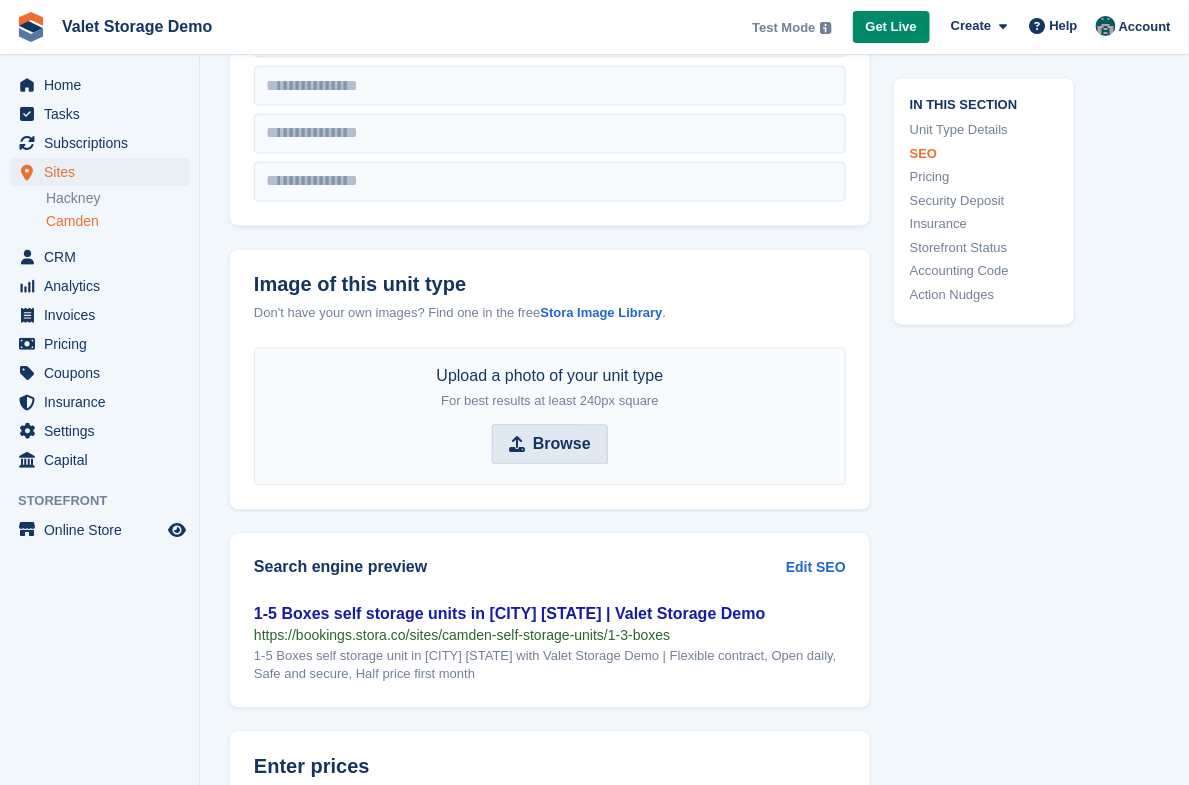 click on "Browse" at bounding box center (562, 445) 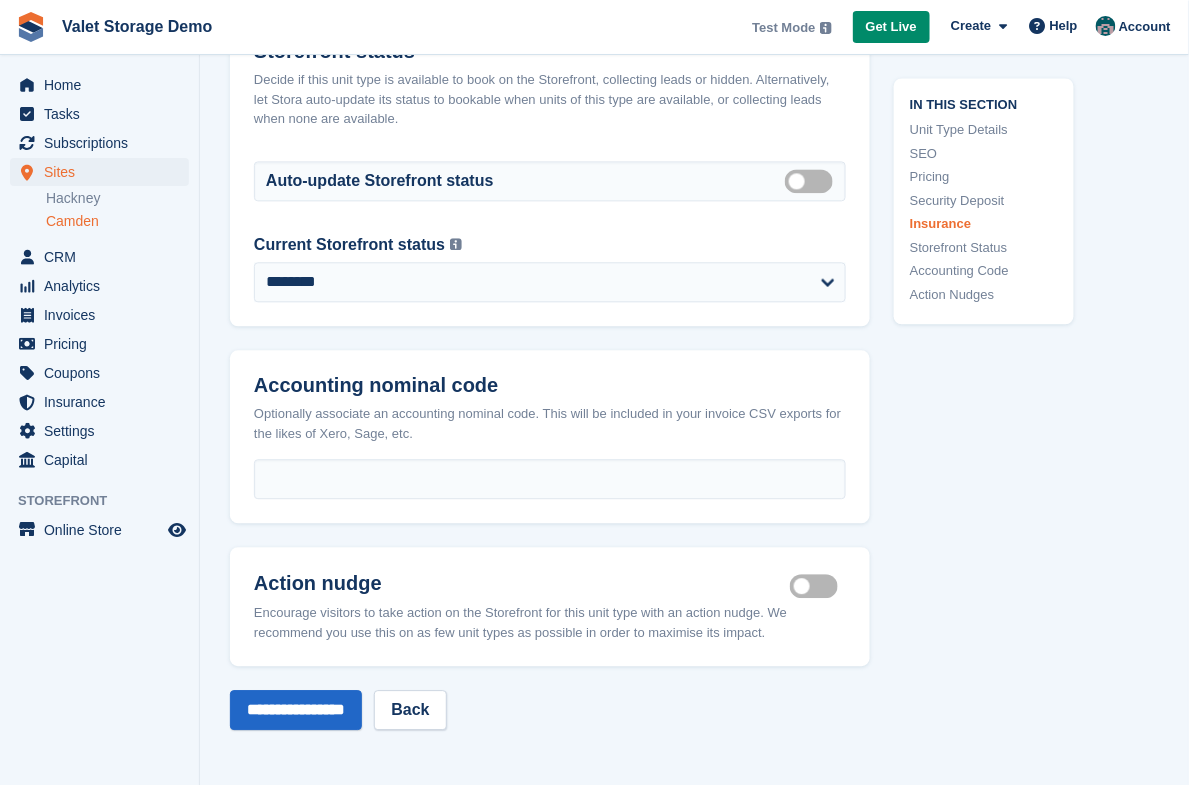 scroll, scrollTop: 3420, scrollLeft: 0, axis: vertical 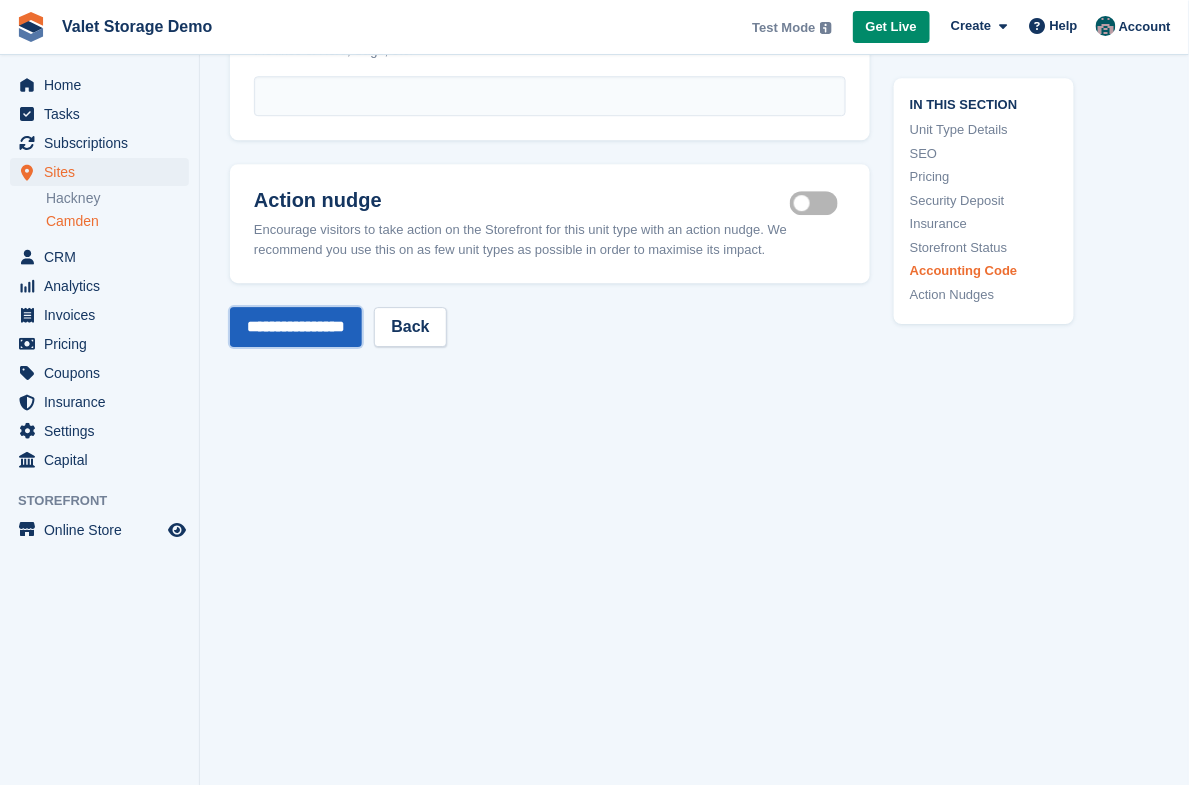 click on "**********" at bounding box center [296, 327] 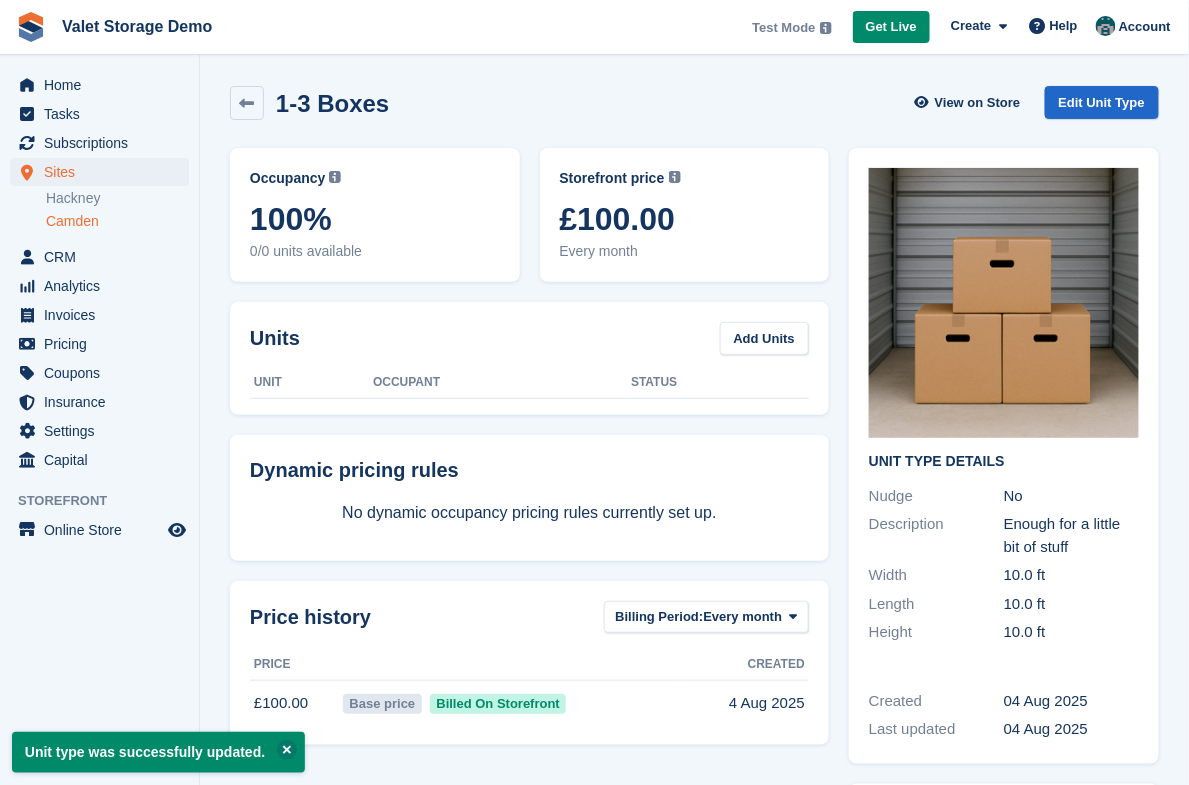 scroll, scrollTop: 0, scrollLeft: 0, axis: both 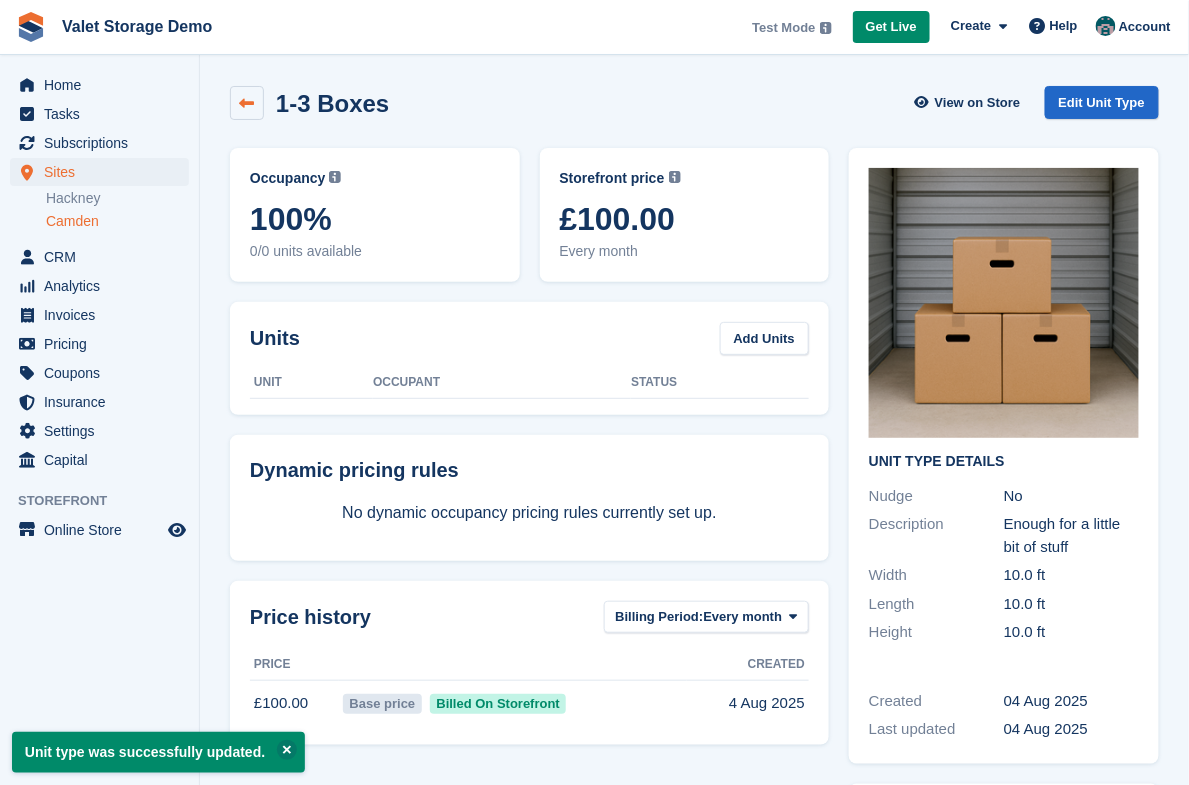click at bounding box center (247, 103) 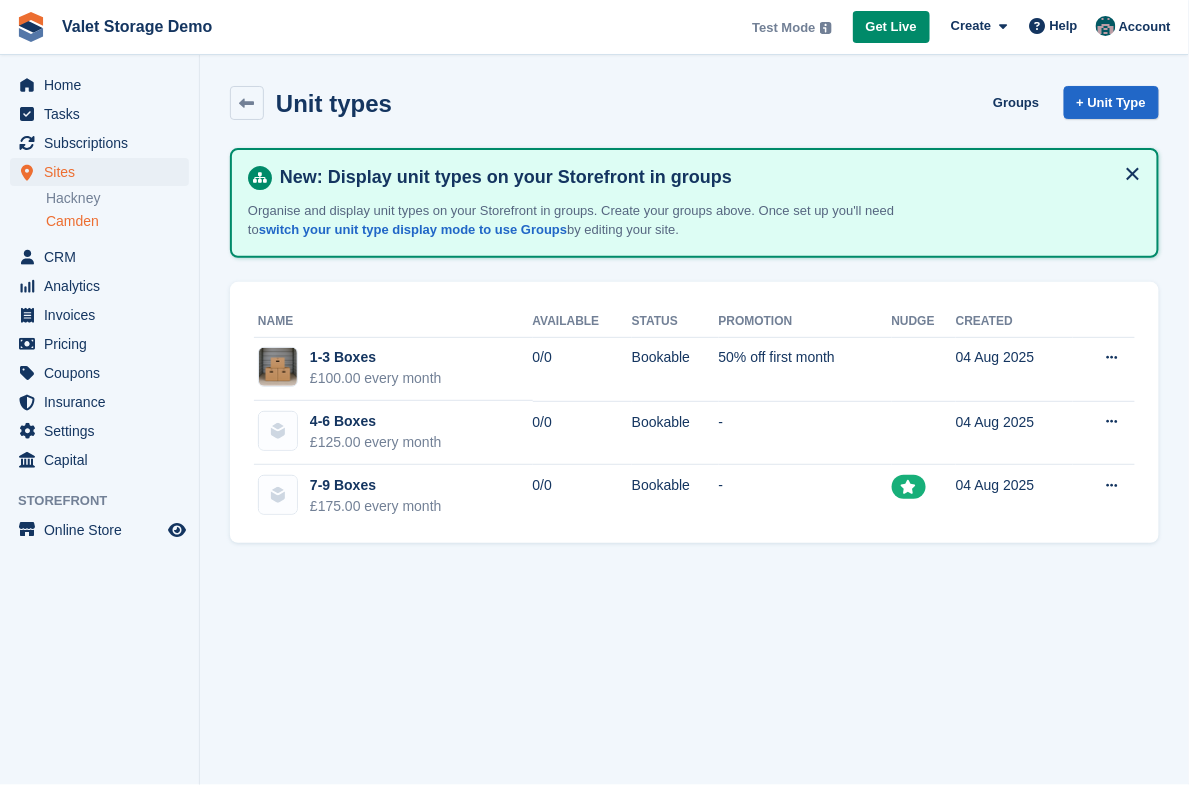 scroll, scrollTop: 0, scrollLeft: 0, axis: both 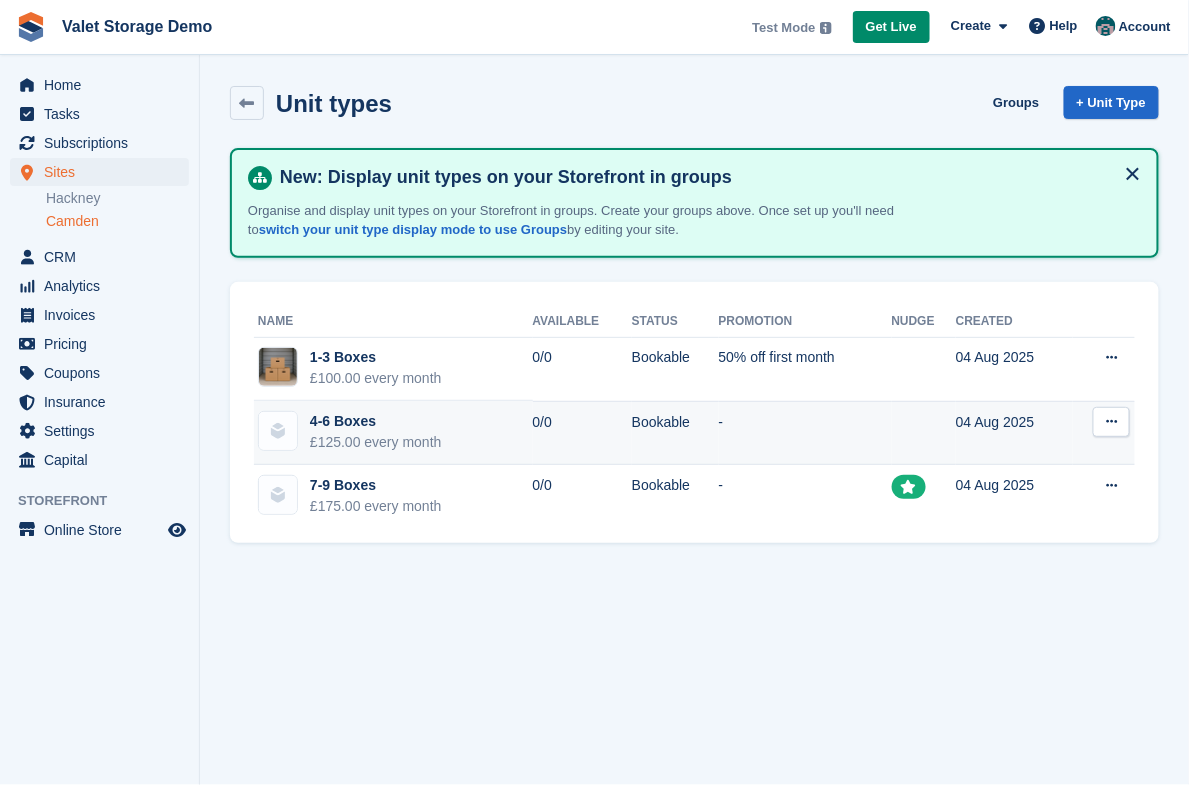click on "£125.00 every month" at bounding box center (376, 442) 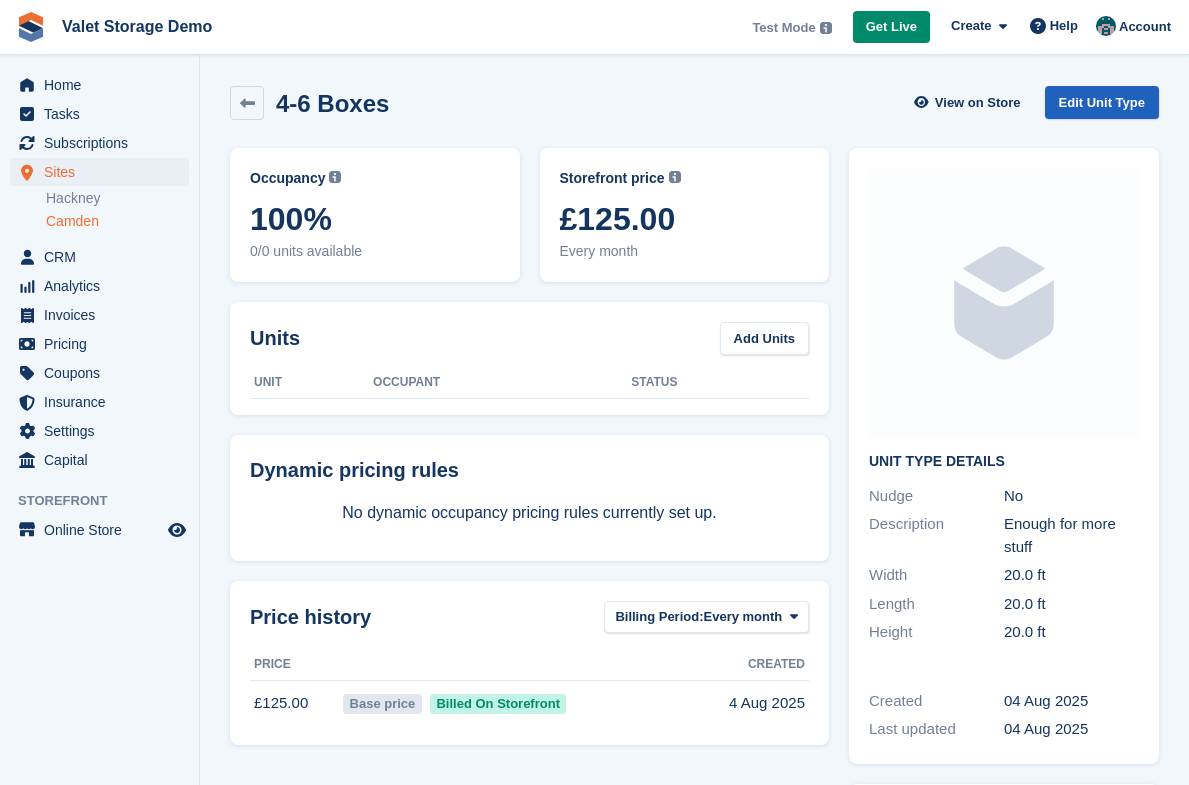 scroll, scrollTop: 0, scrollLeft: 0, axis: both 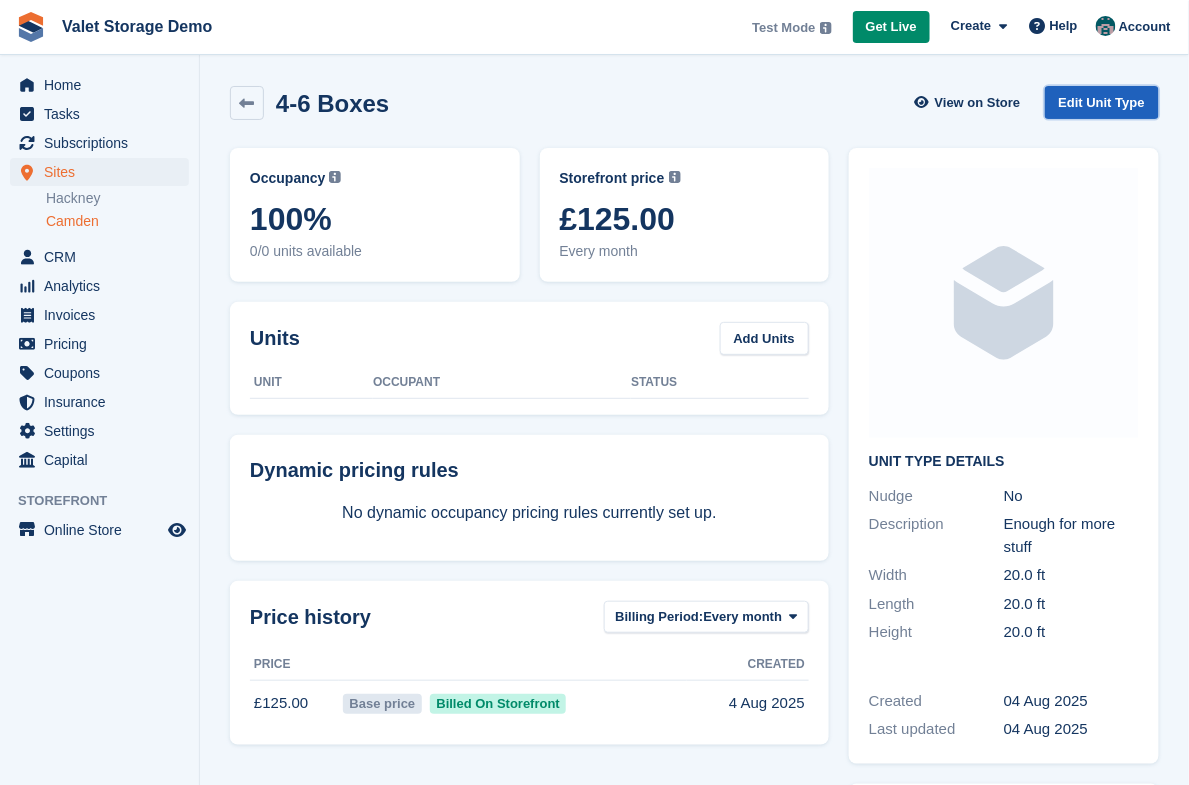 click on "Edit Unit Type" at bounding box center [1102, 102] 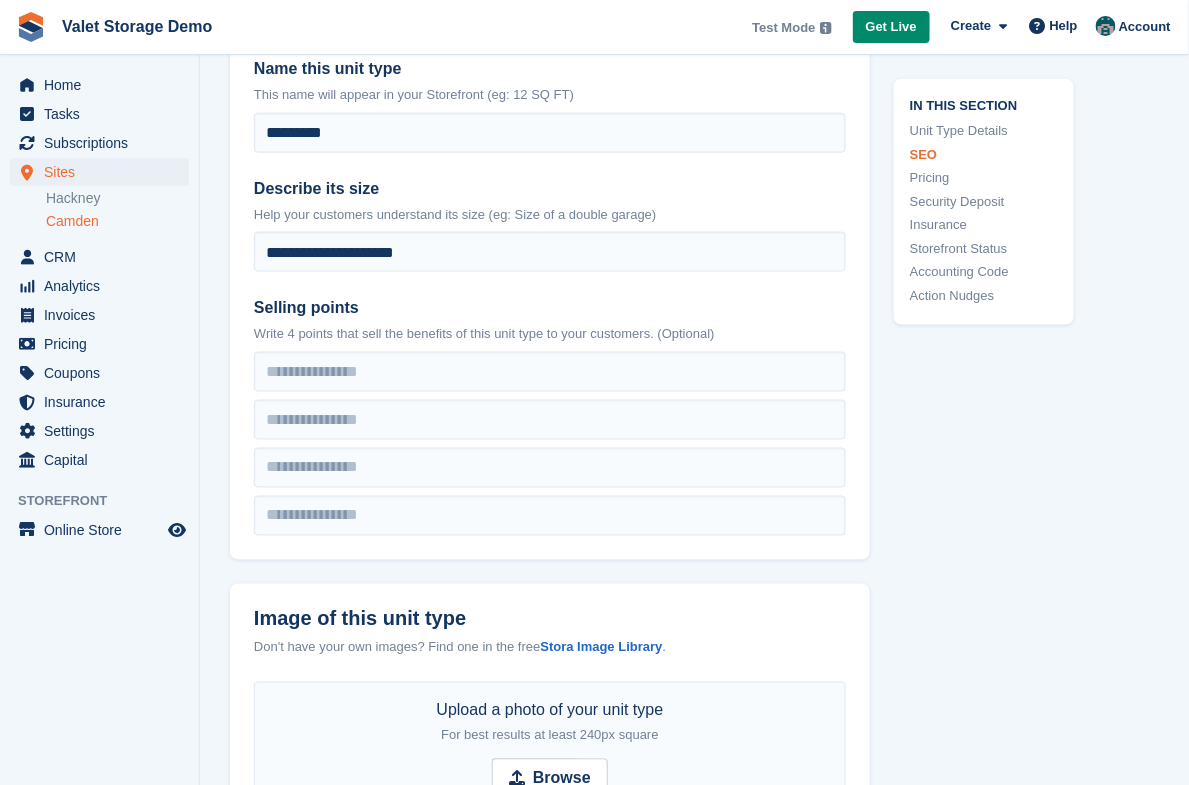 scroll, scrollTop: 816, scrollLeft: 0, axis: vertical 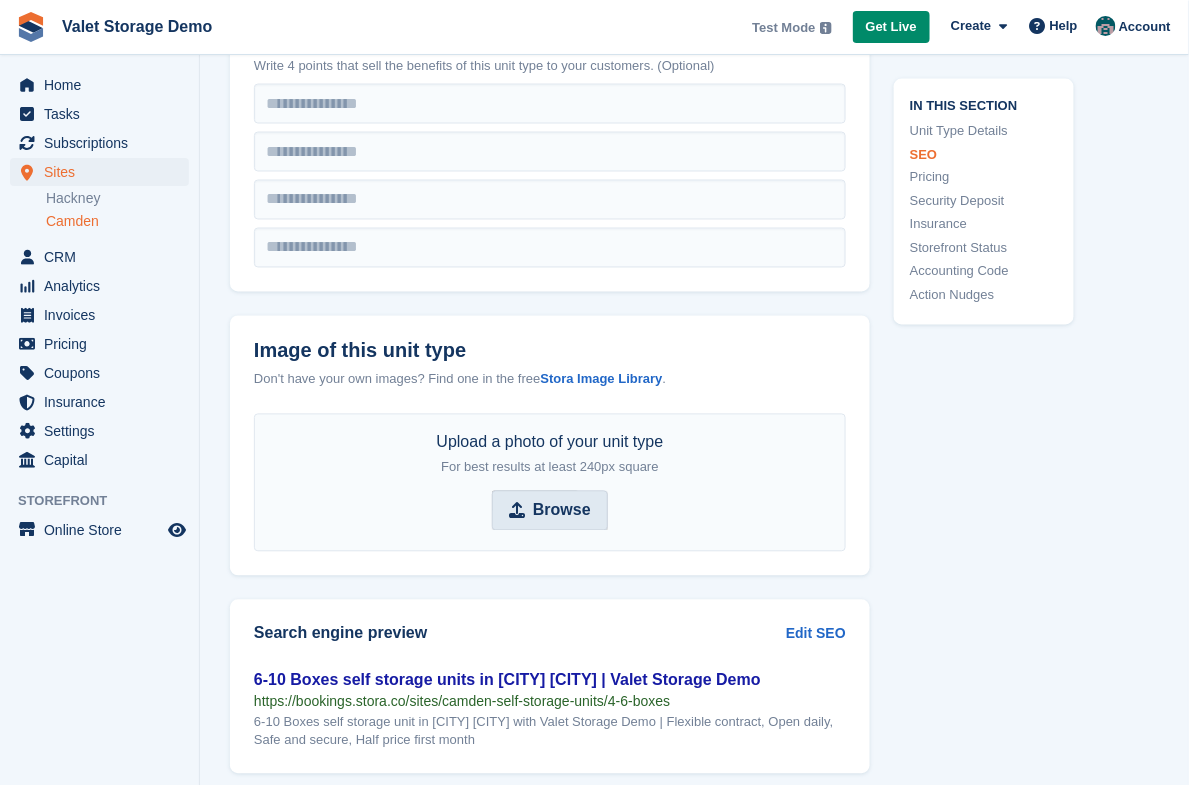 click on "Browse" at bounding box center [562, 511] 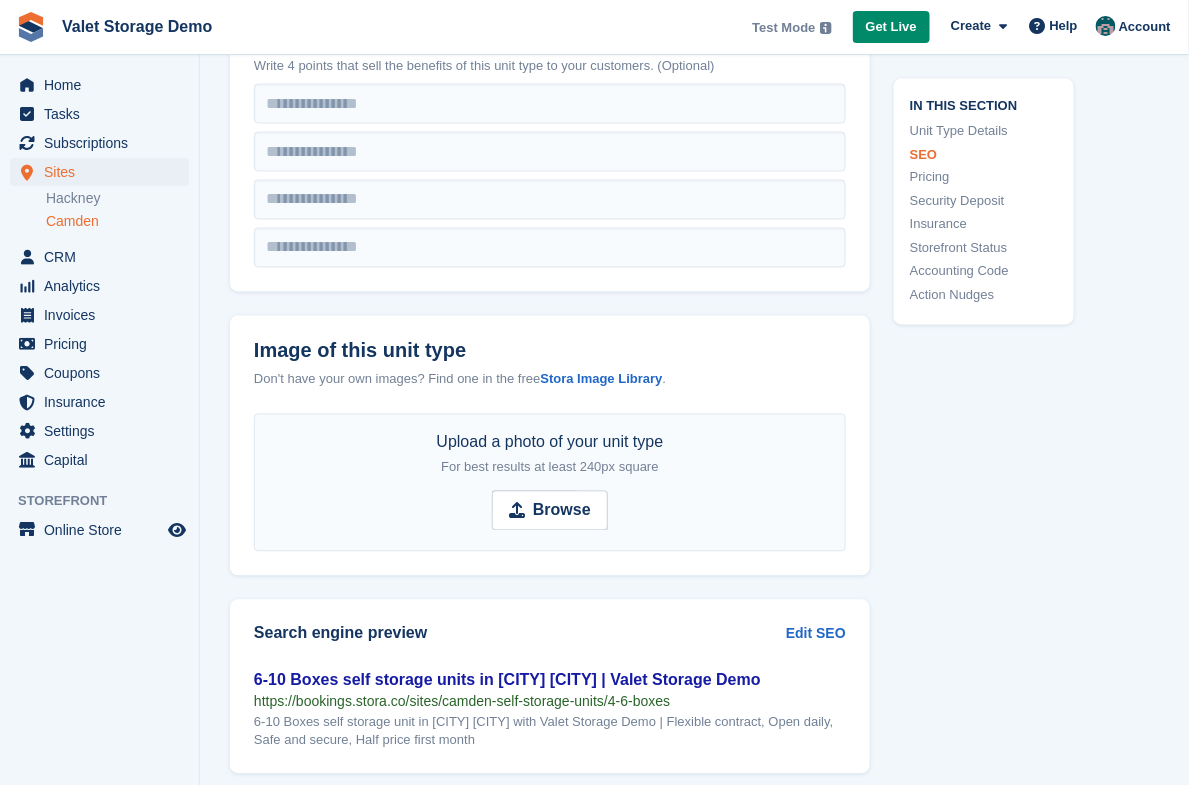 type on "**********" 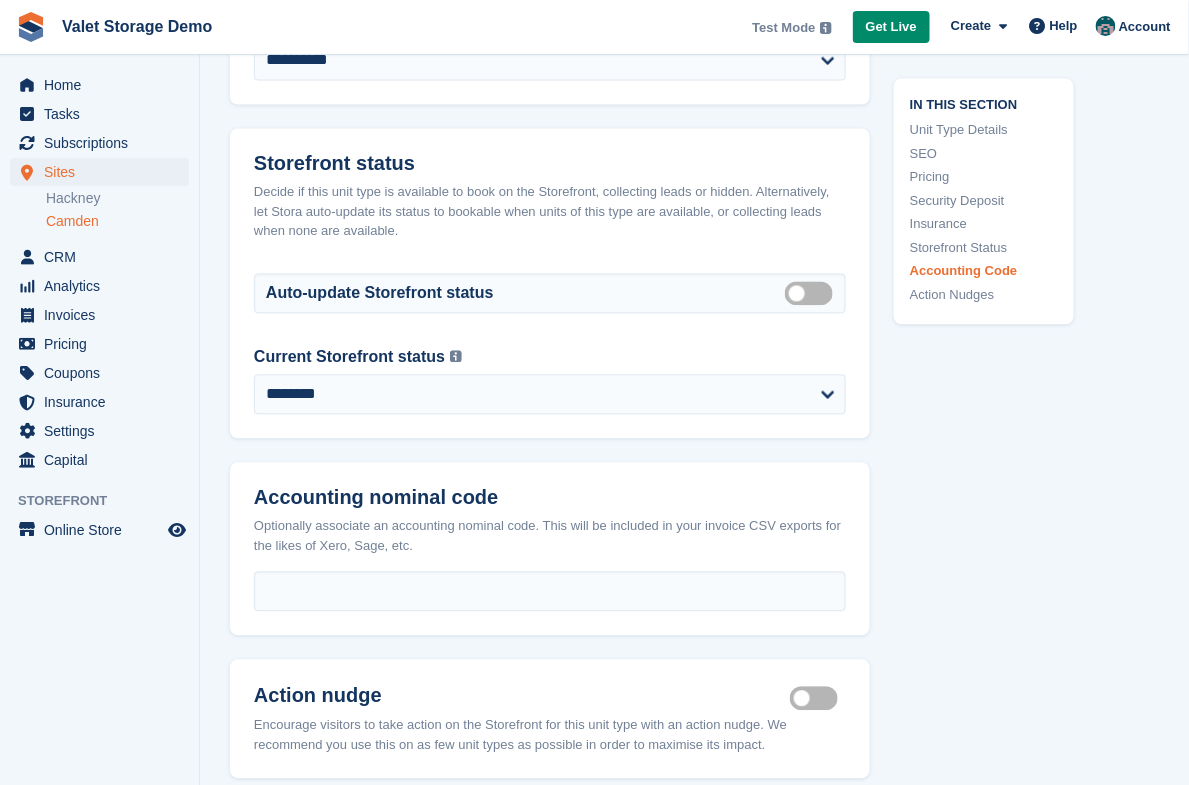 scroll, scrollTop: 3420, scrollLeft: 0, axis: vertical 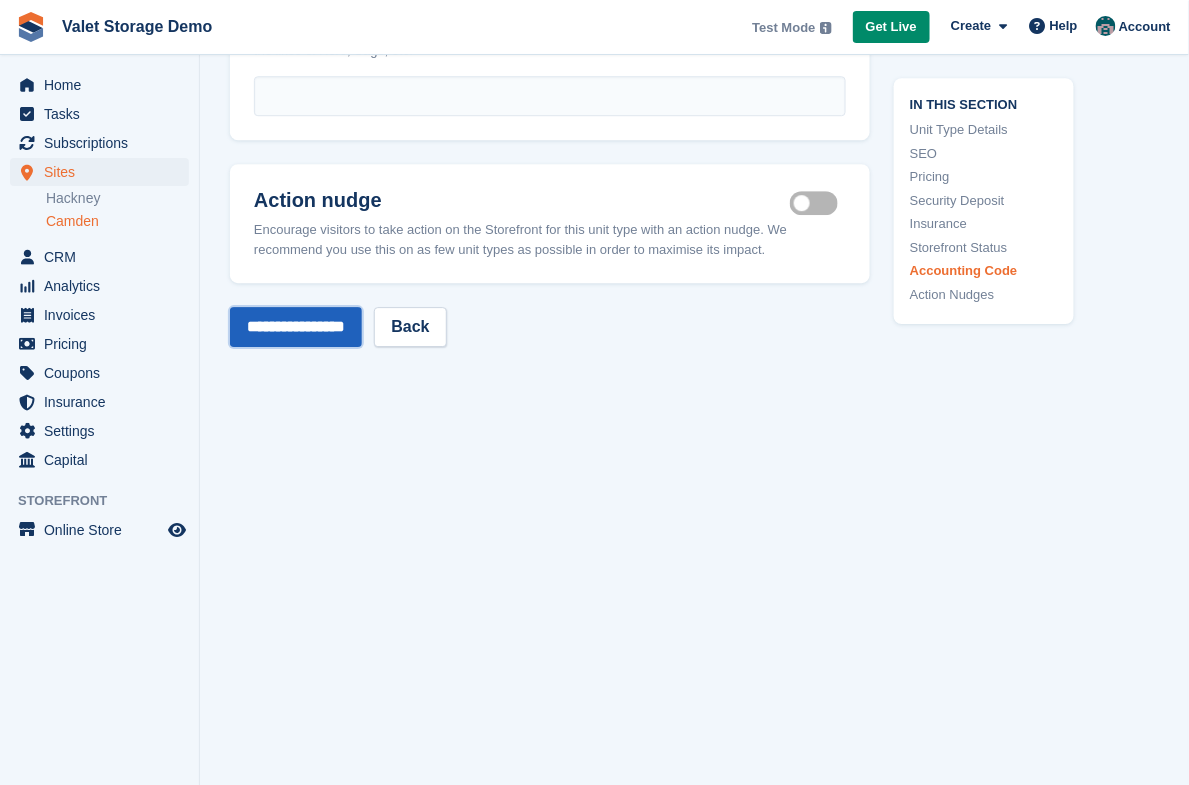 click on "**********" at bounding box center (296, 327) 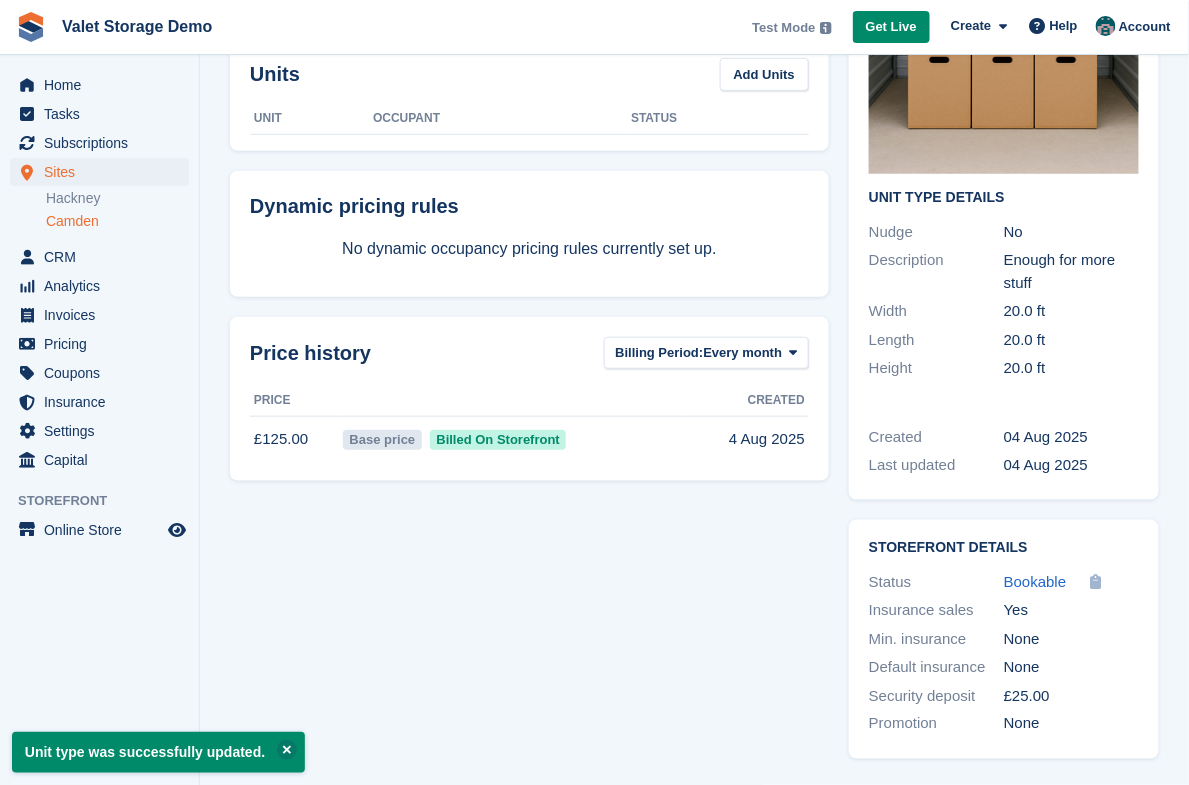 scroll, scrollTop: 0, scrollLeft: 0, axis: both 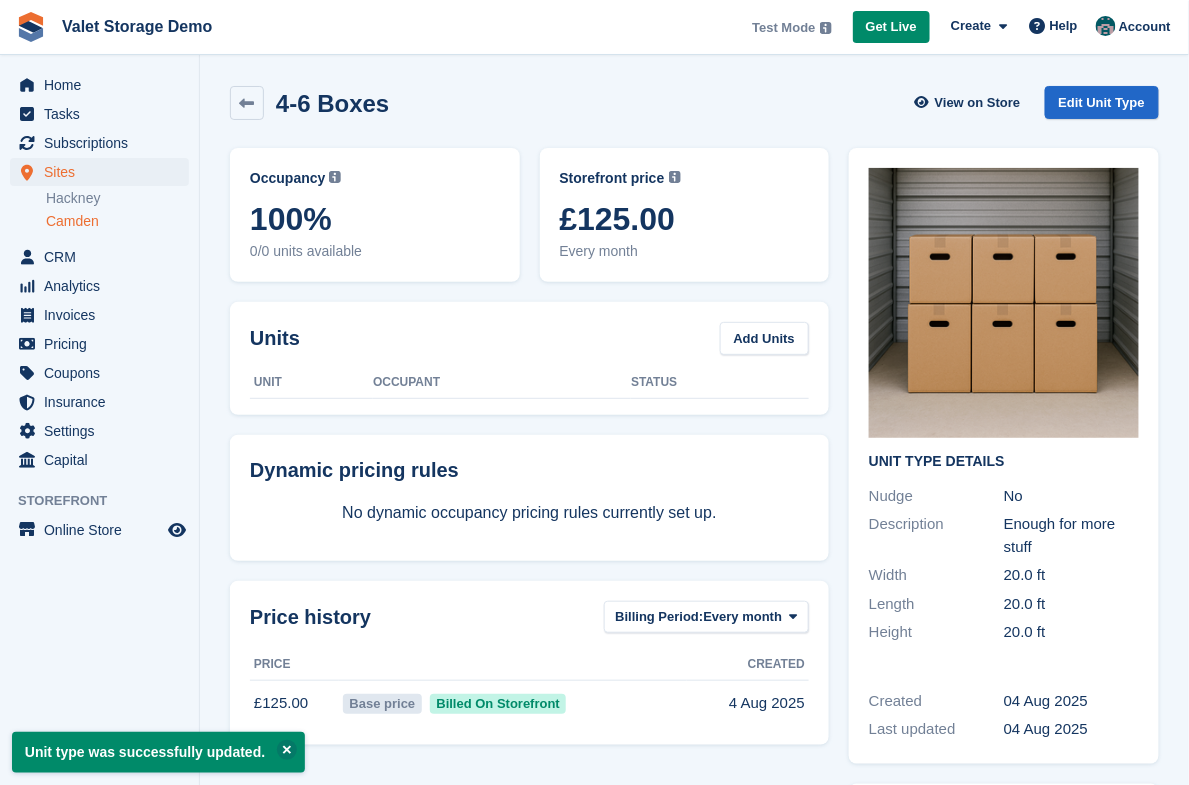 click on "Camden" at bounding box center [117, 221] 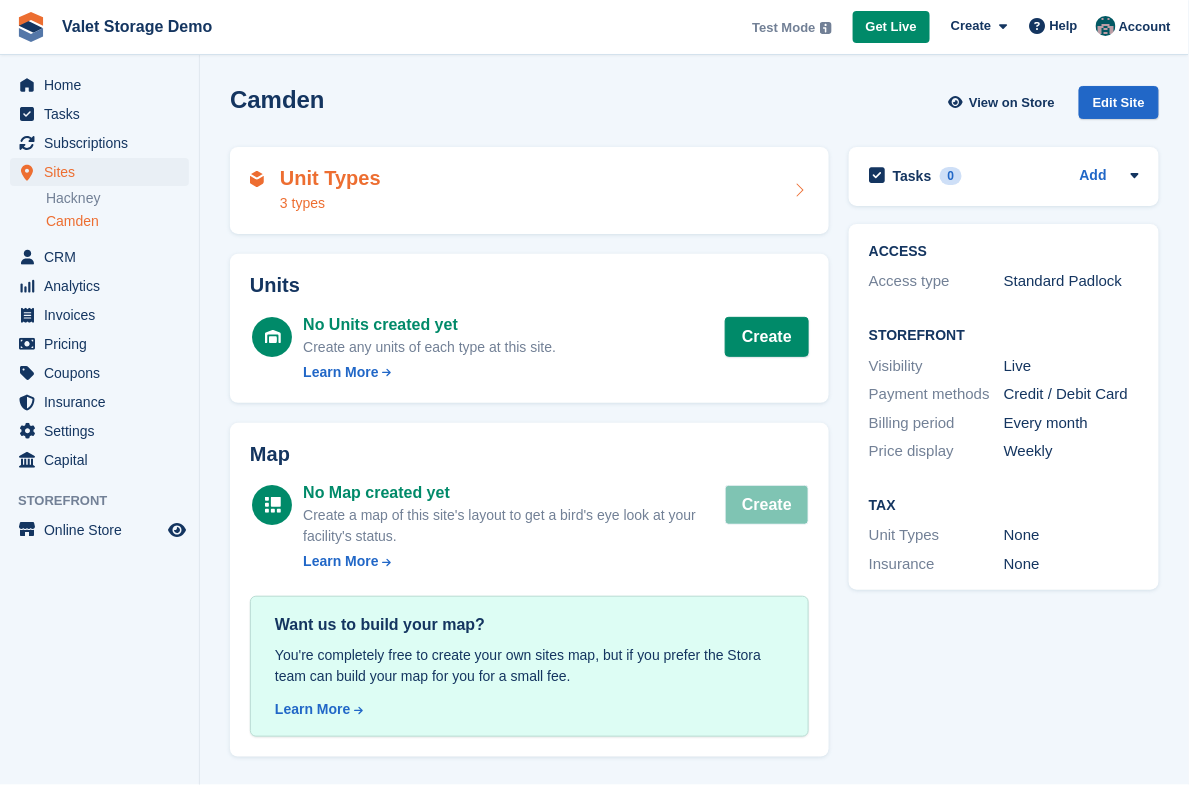 click on "Unit Types
3 types" at bounding box center (529, 191) 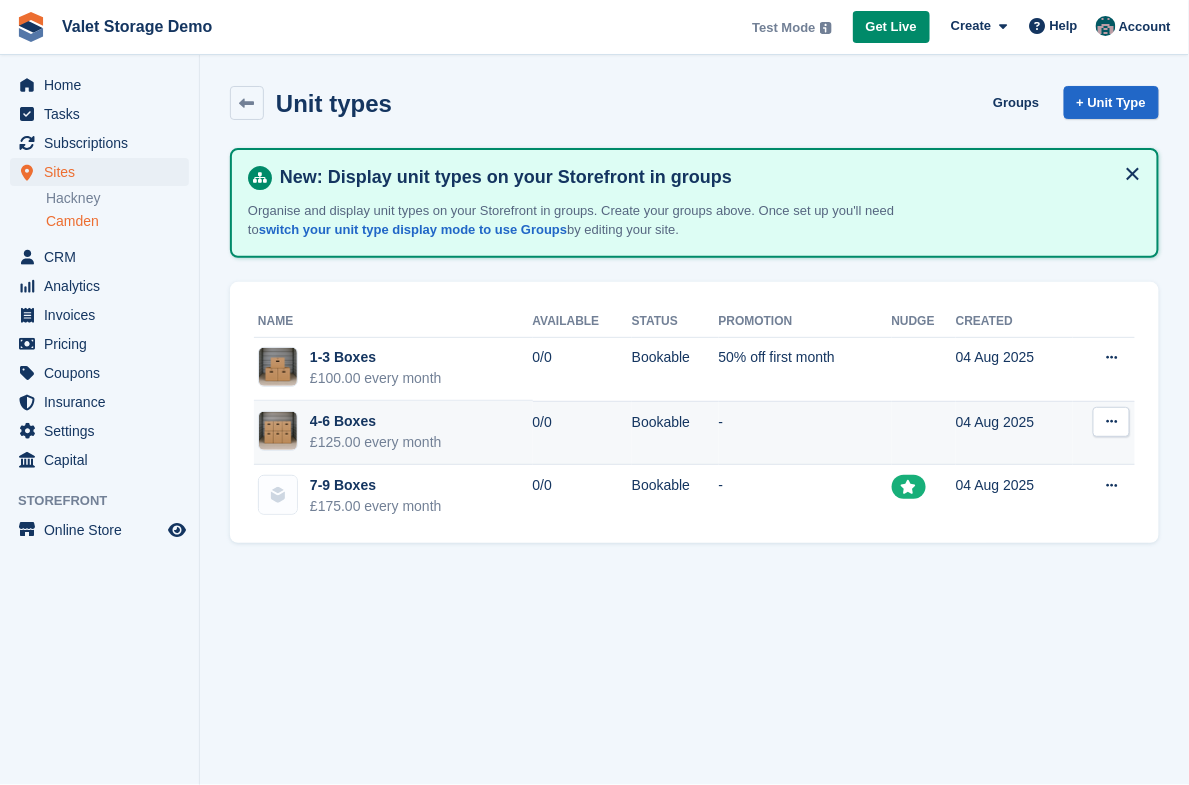 click on "4-6 Boxes" at bounding box center (376, 421) 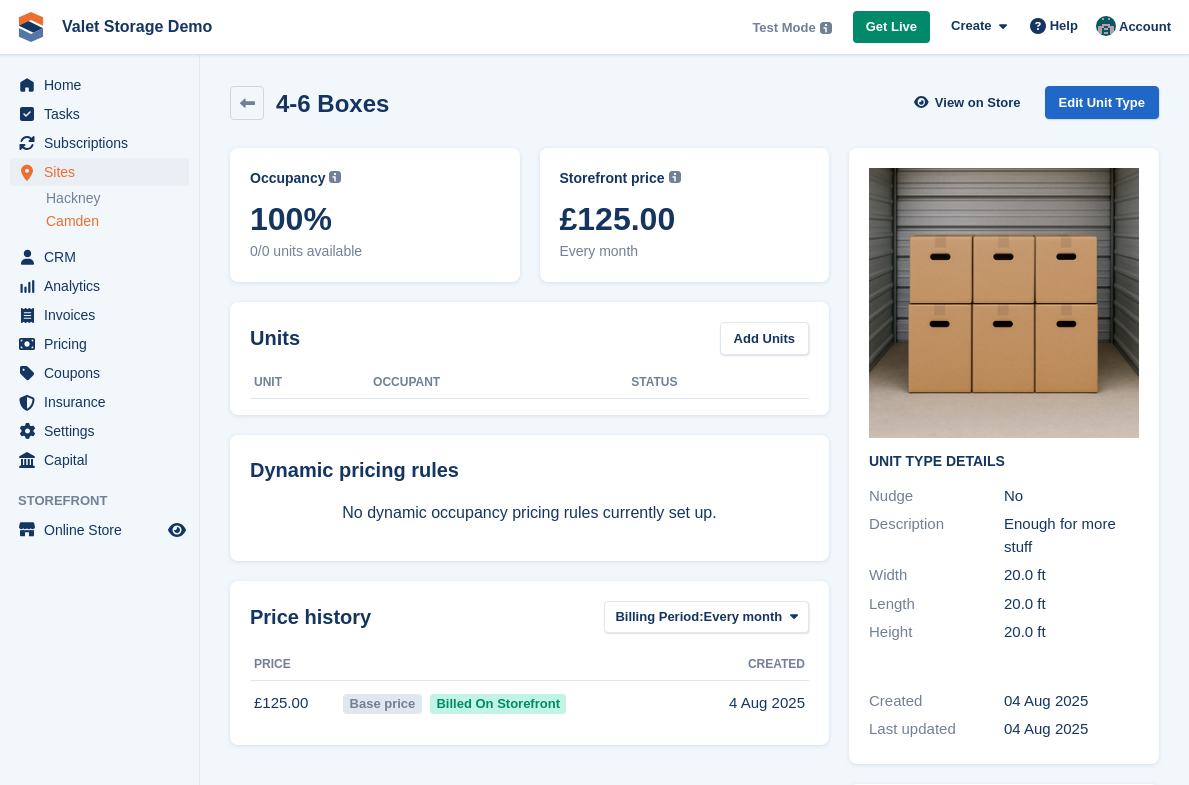 scroll, scrollTop: 0, scrollLeft: 0, axis: both 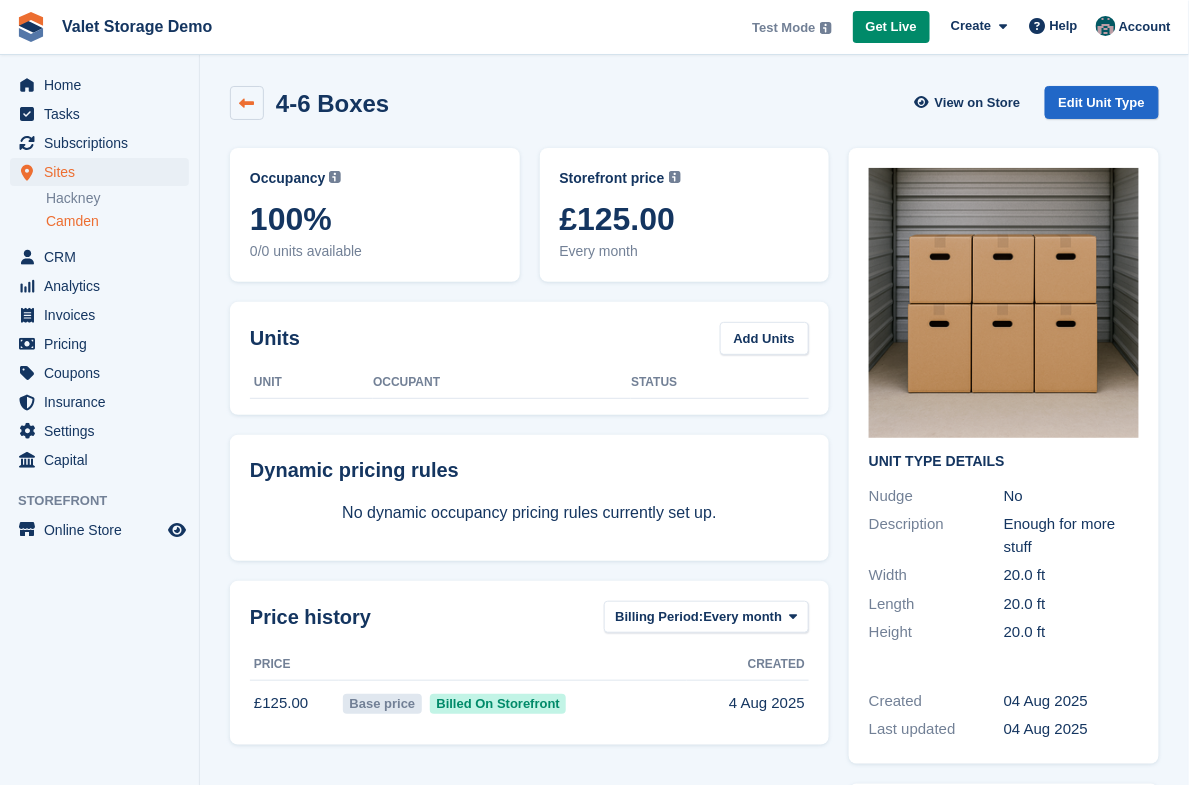 click at bounding box center [247, 103] 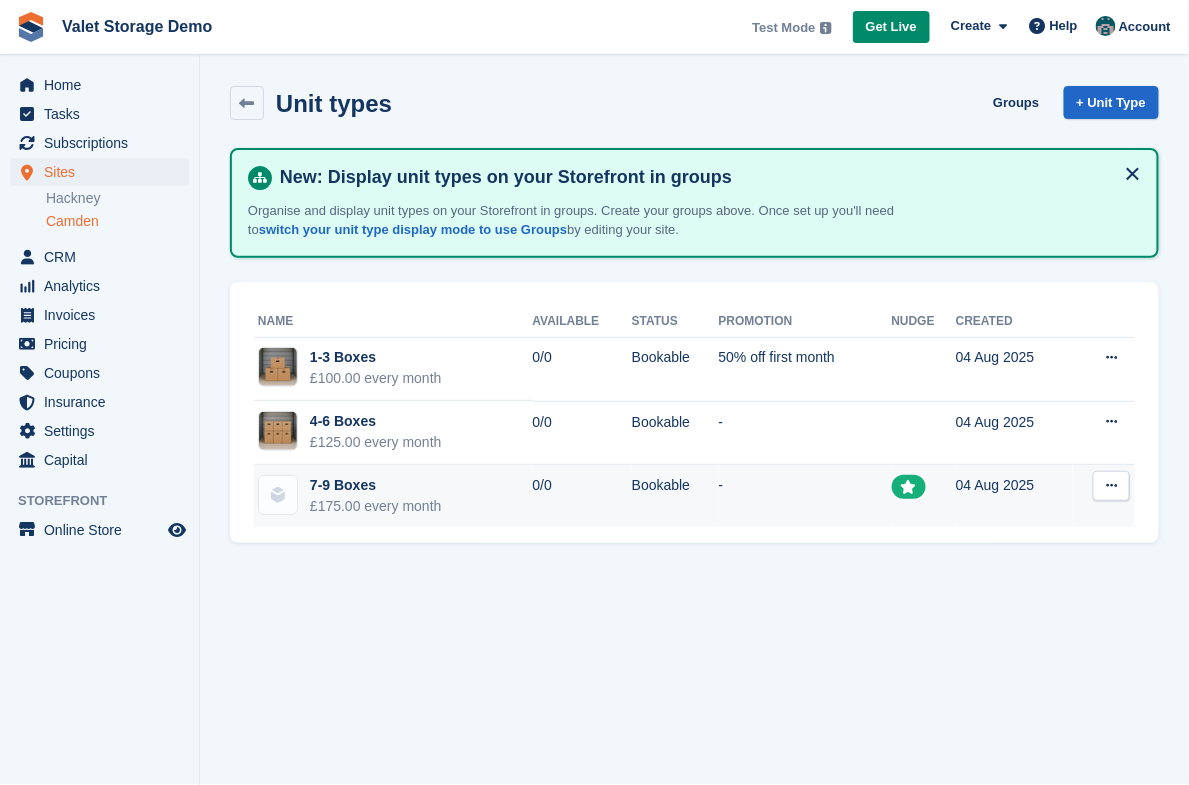 click on "7-9 Boxes" at bounding box center (376, 485) 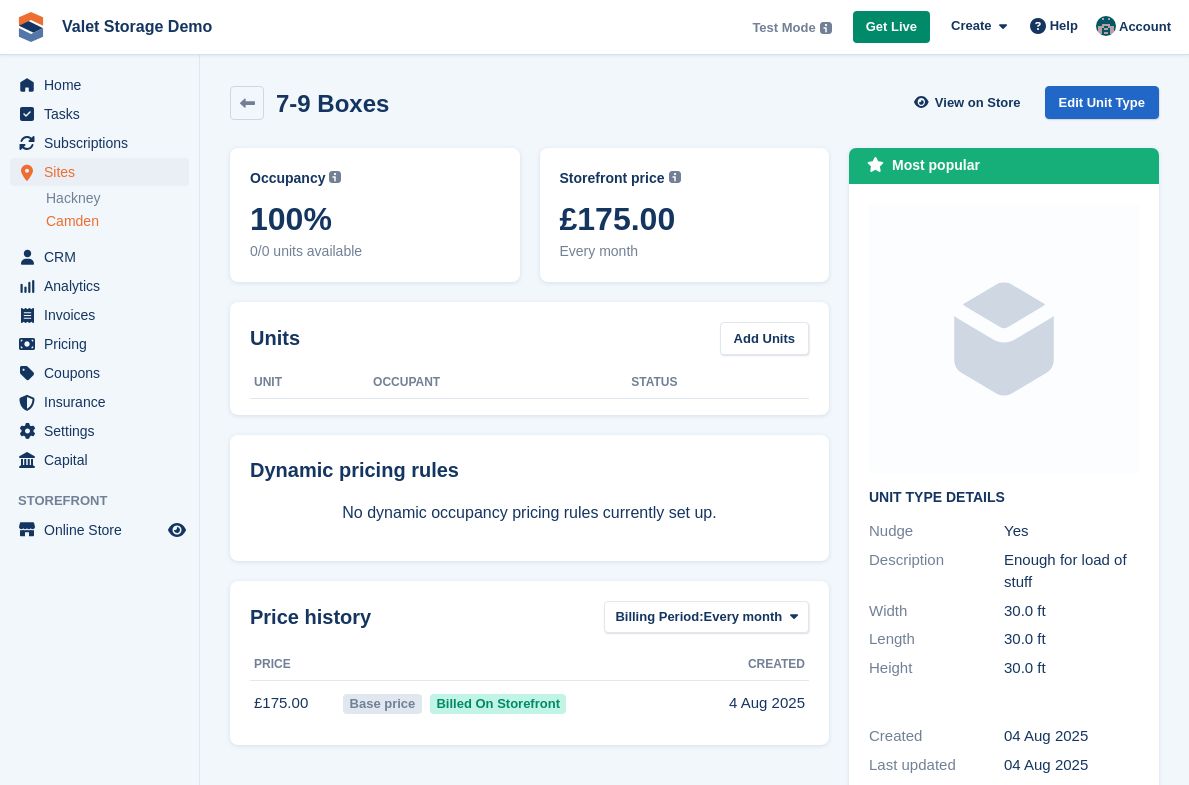 scroll, scrollTop: 0, scrollLeft: 0, axis: both 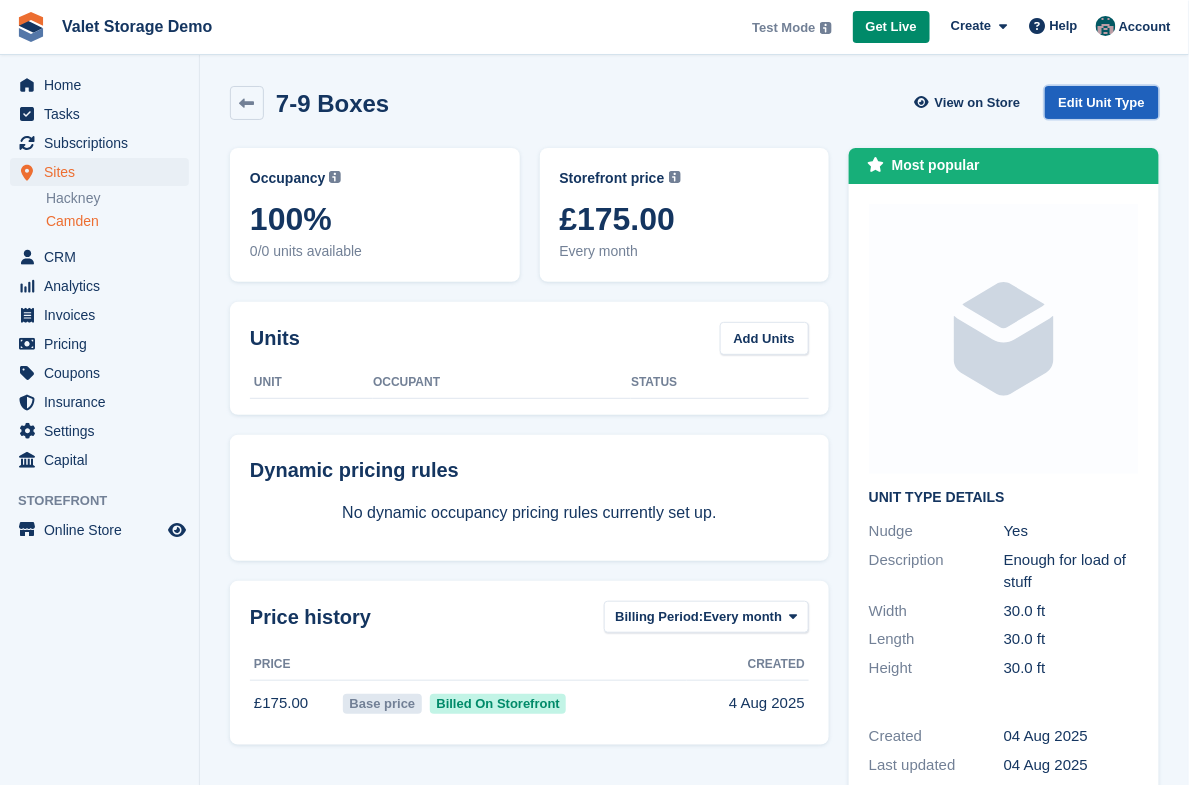 click on "Edit Unit Type" at bounding box center (1102, 102) 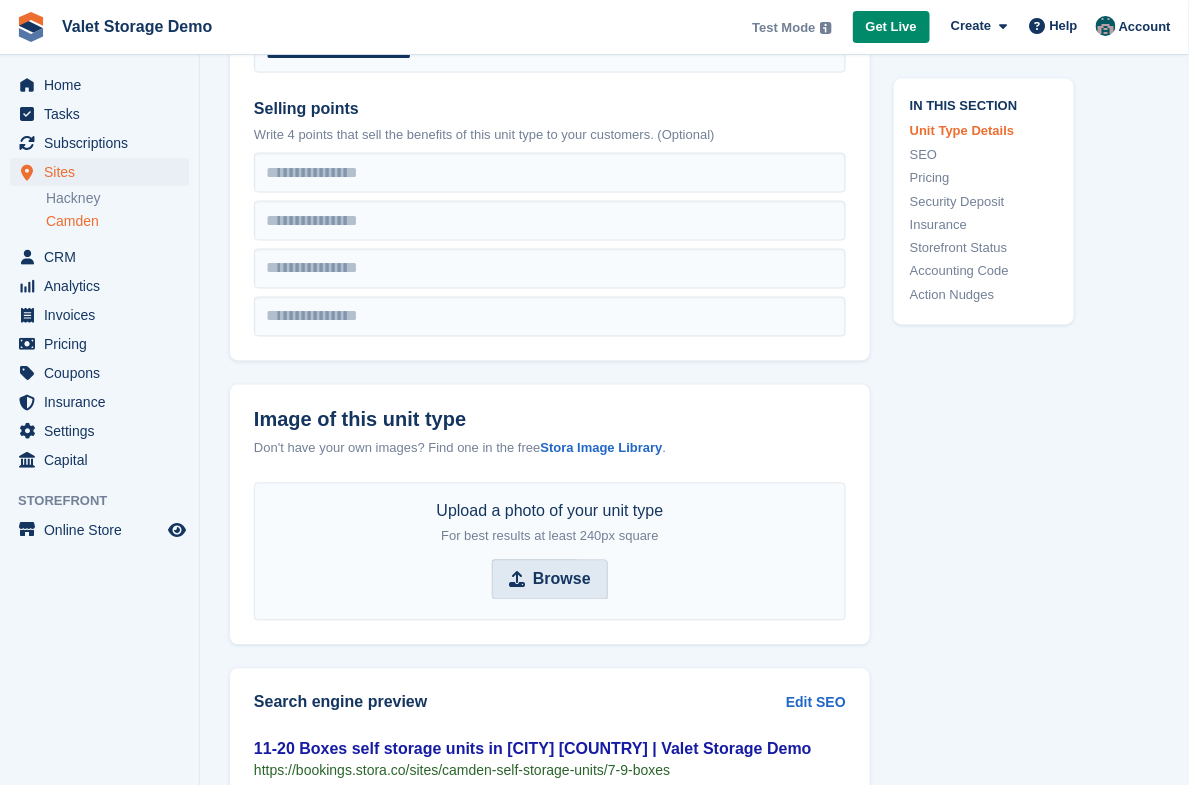 scroll, scrollTop: 748, scrollLeft: 0, axis: vertical 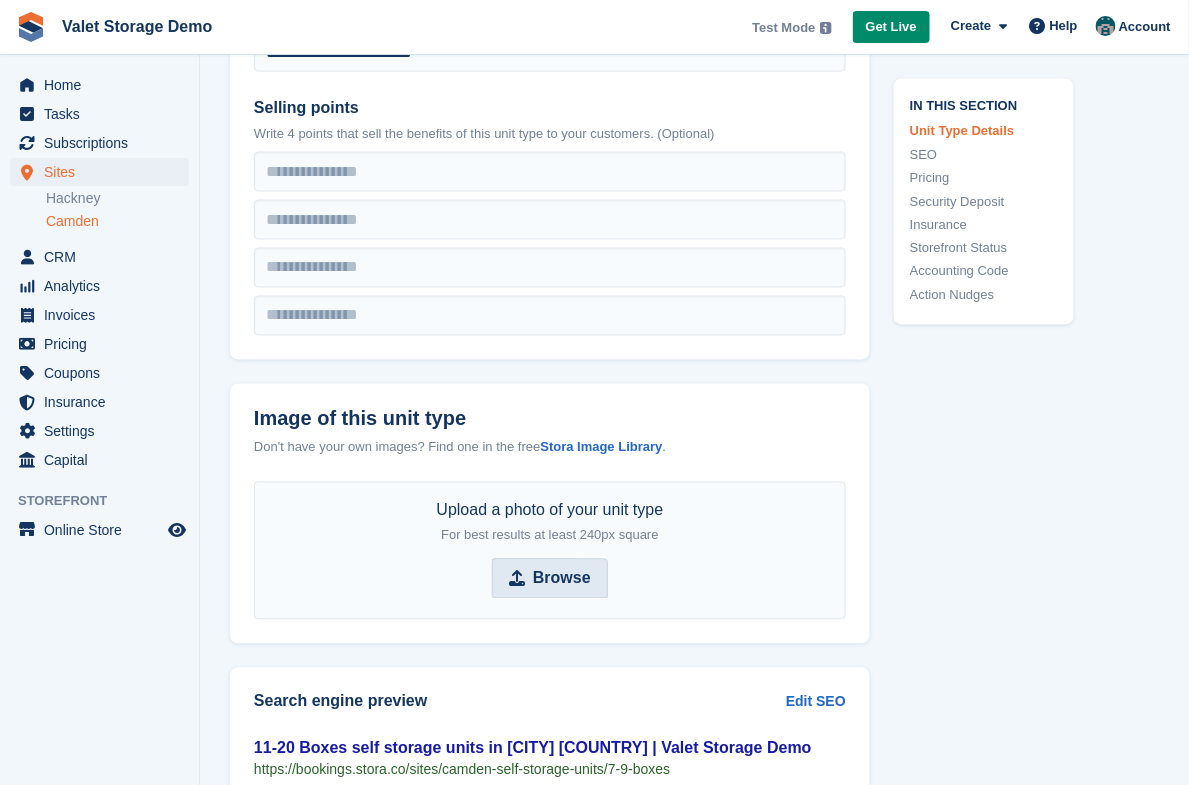 click on "Browse" at bounding box center (562, 579) 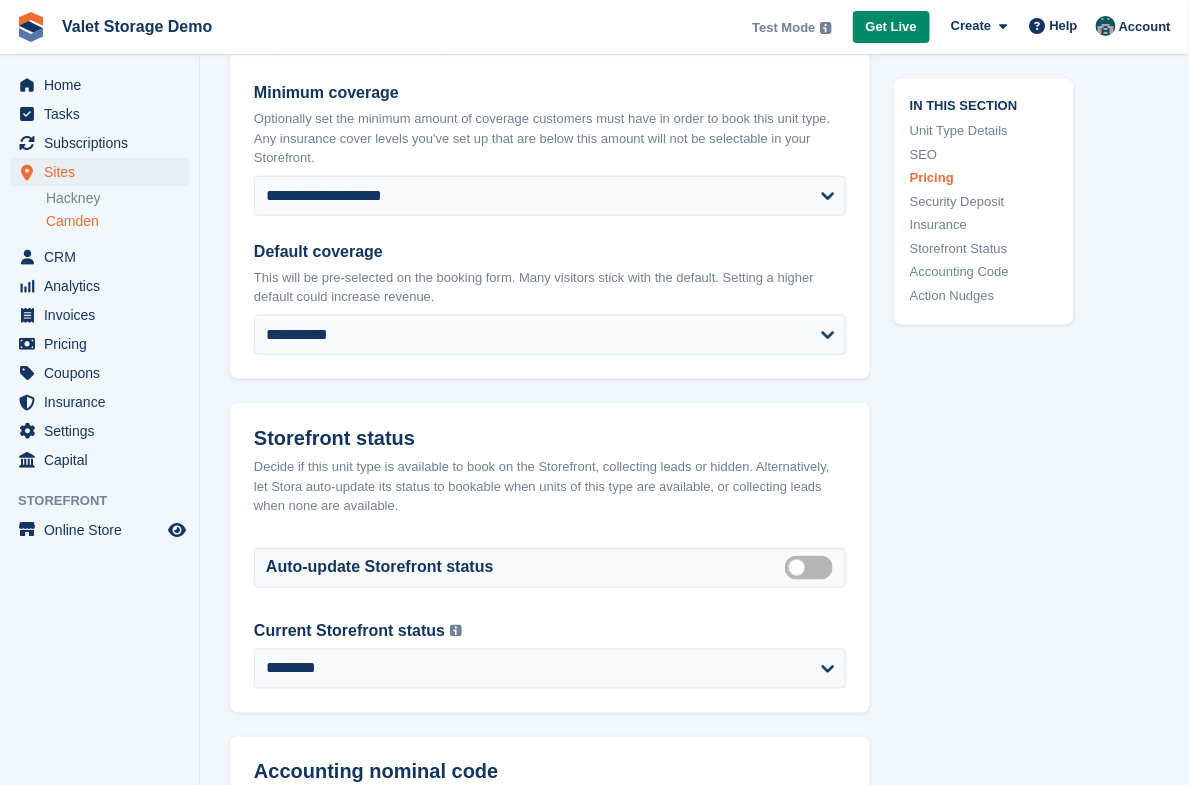scroll, scrollTop: 3732, scrollLeft: 0, axis: vertical 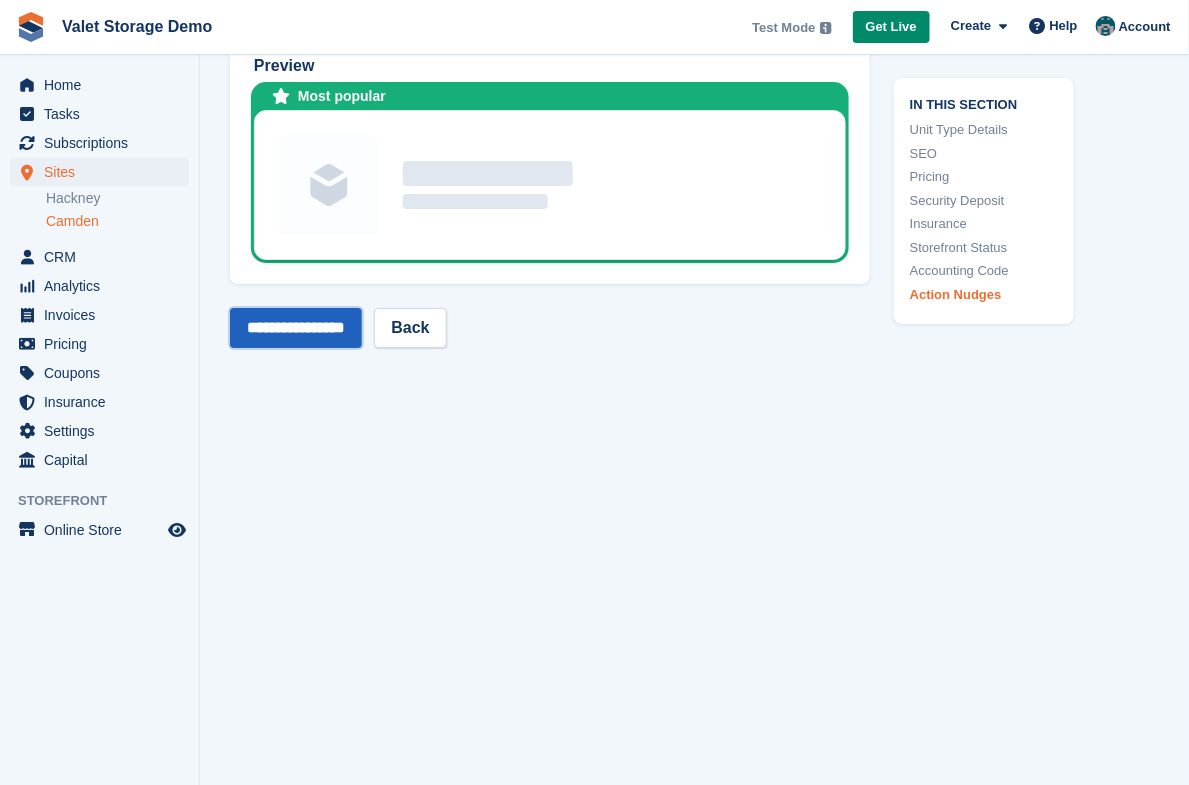 click on "**********" at bounding box center [296, 328] 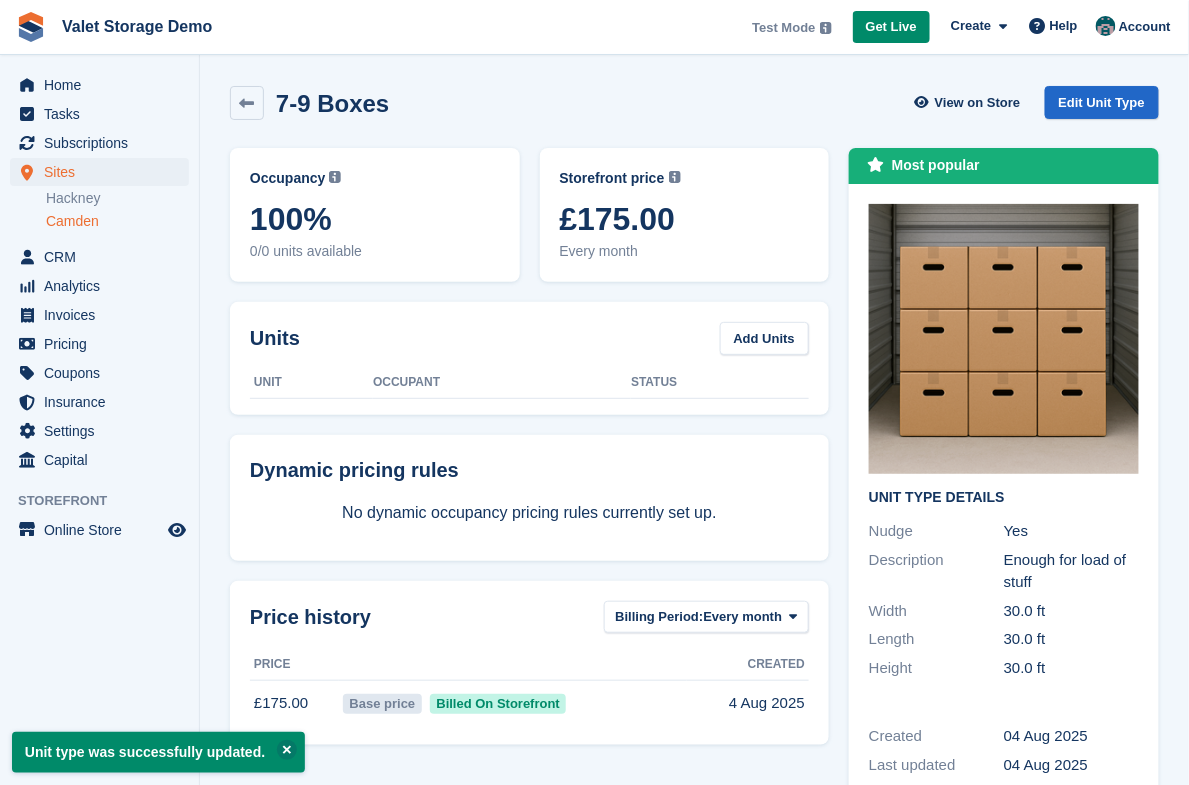 scroll, scrollTop: 0, scrollLeft: 0, axis: both 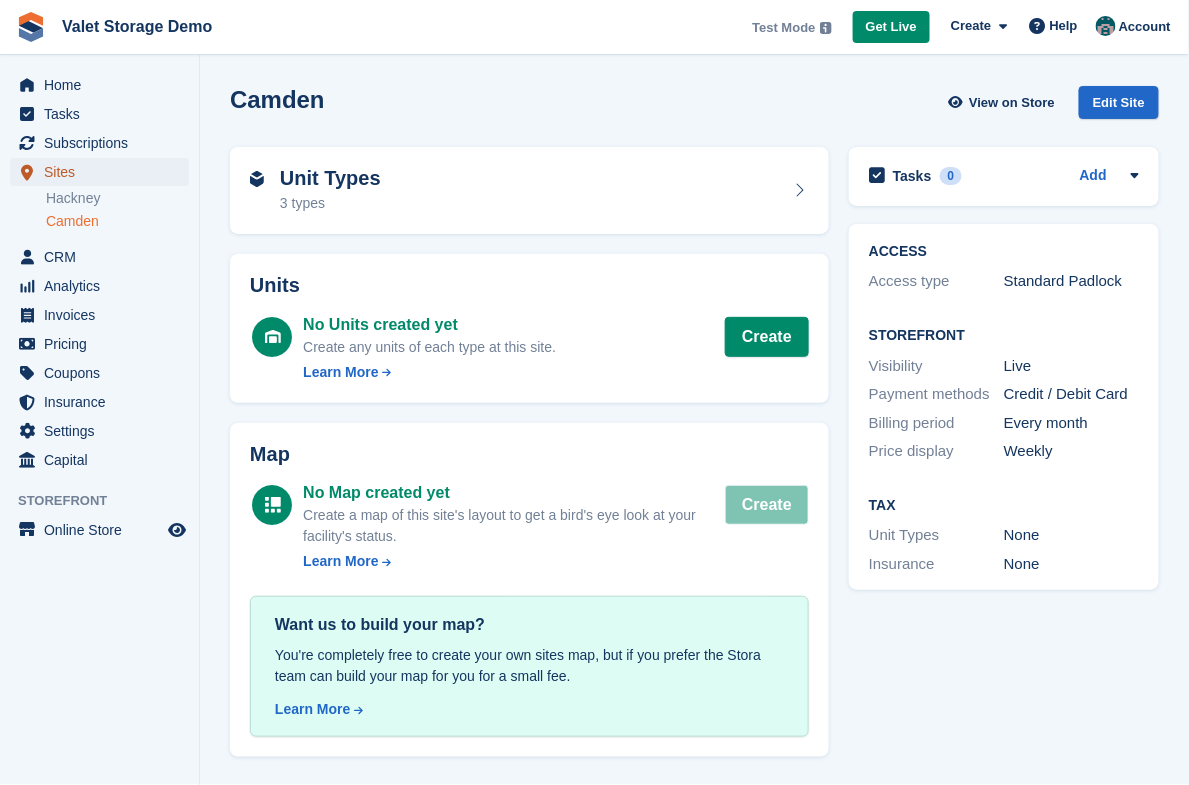 click on "Sites" at bounding box center (104, 172) 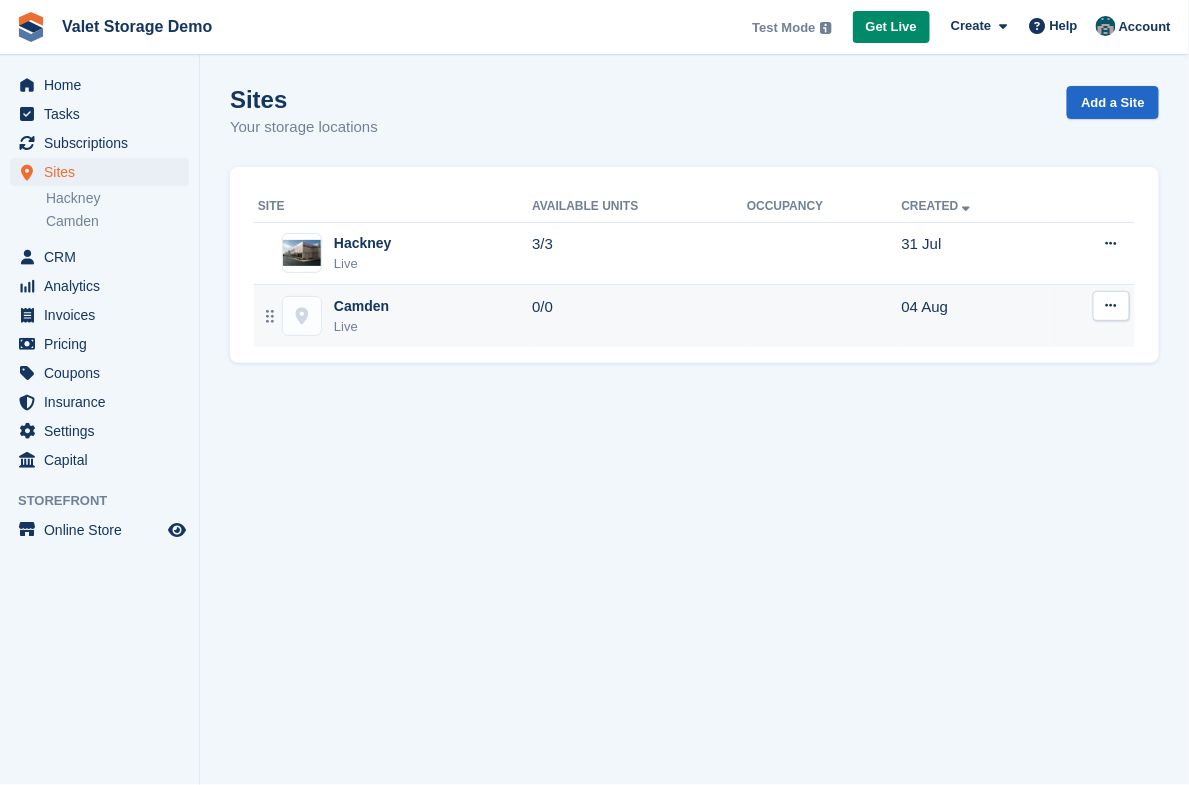 click on "[CITY]
Live" at bounding box center [395, 316] 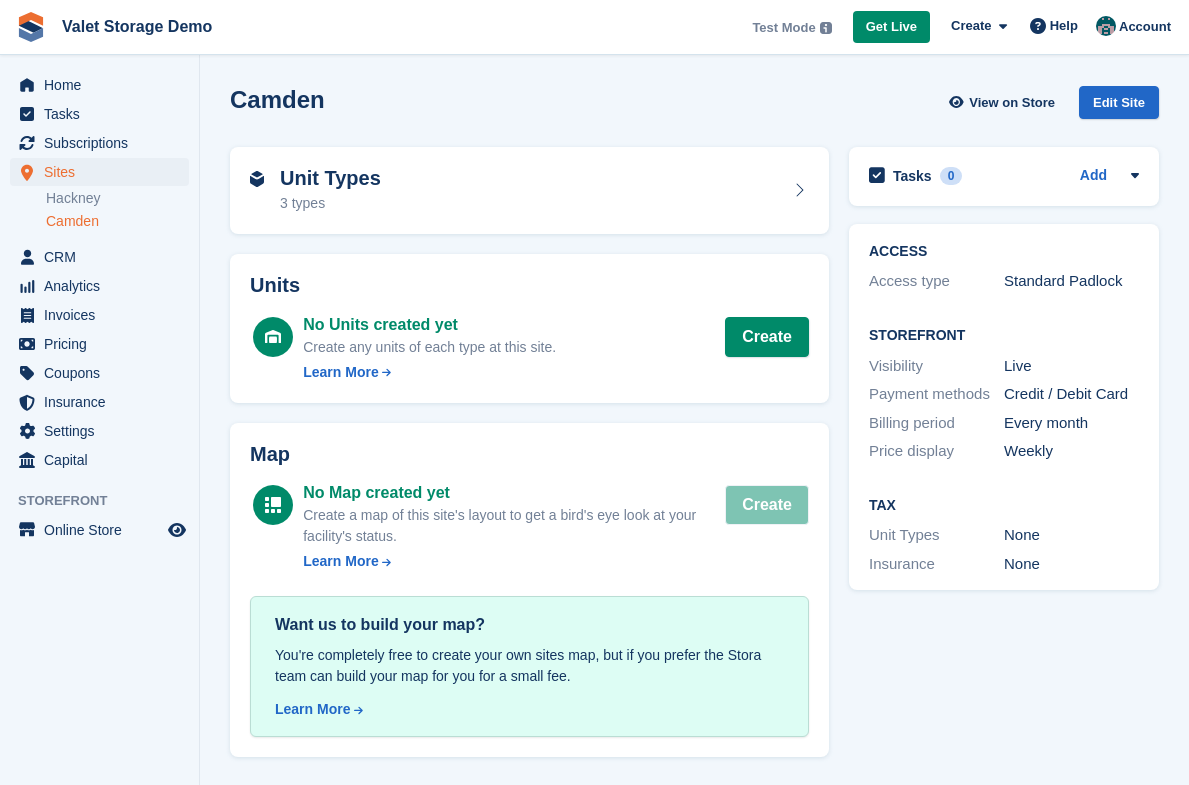 scroll, scrollTop: 0, scrollLeft: 0, axis: both 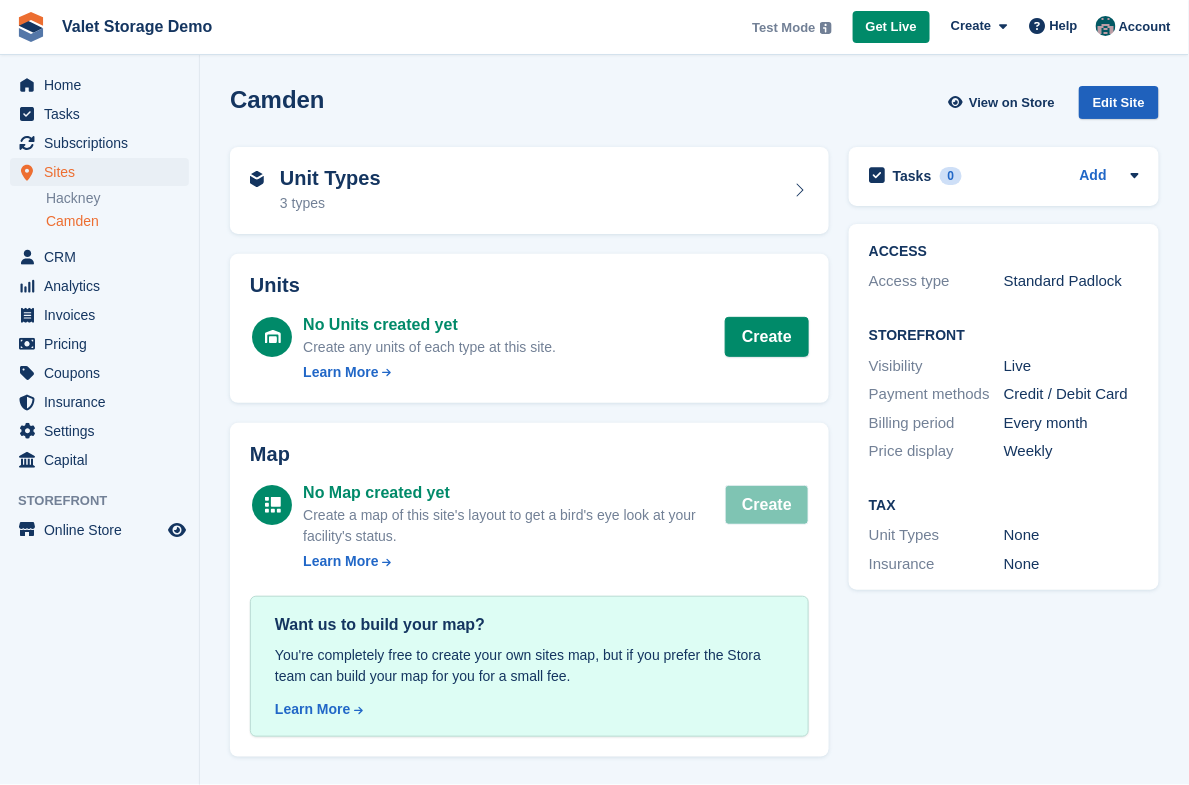 click on "Edit Site" at bounding box center [1119, 102] 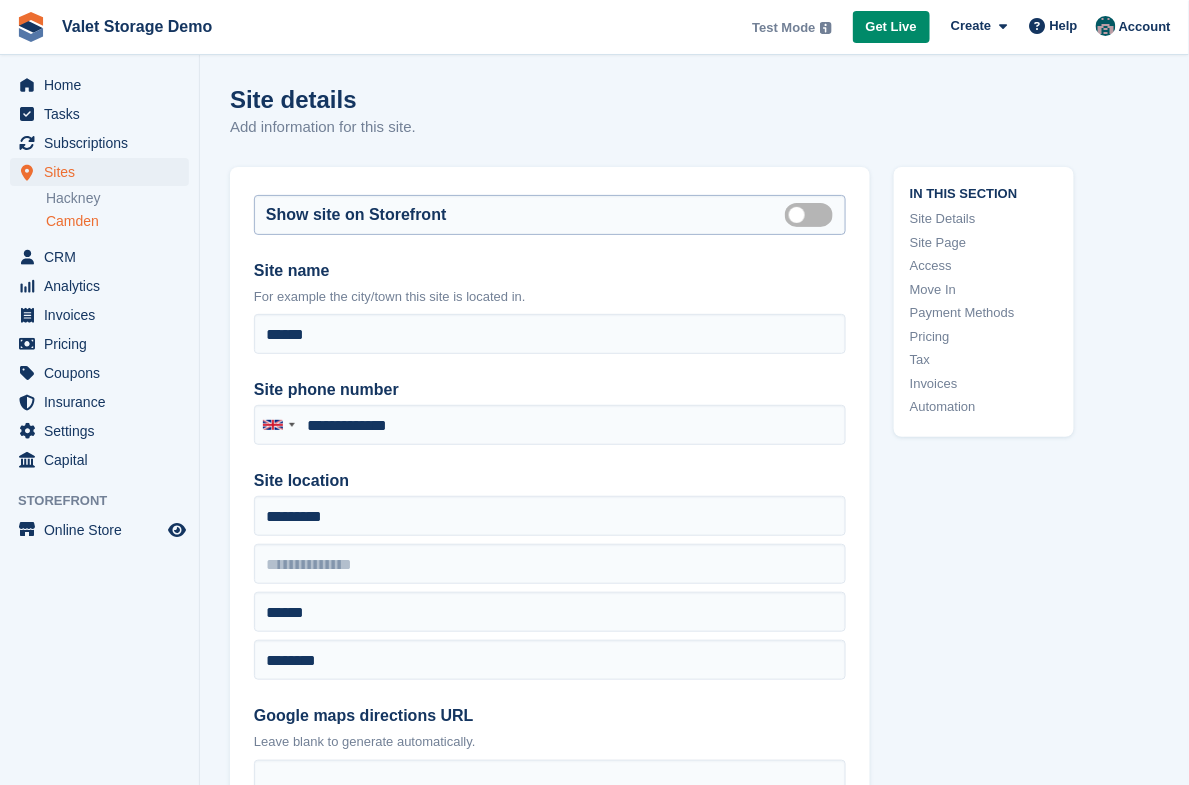 type on "**********" 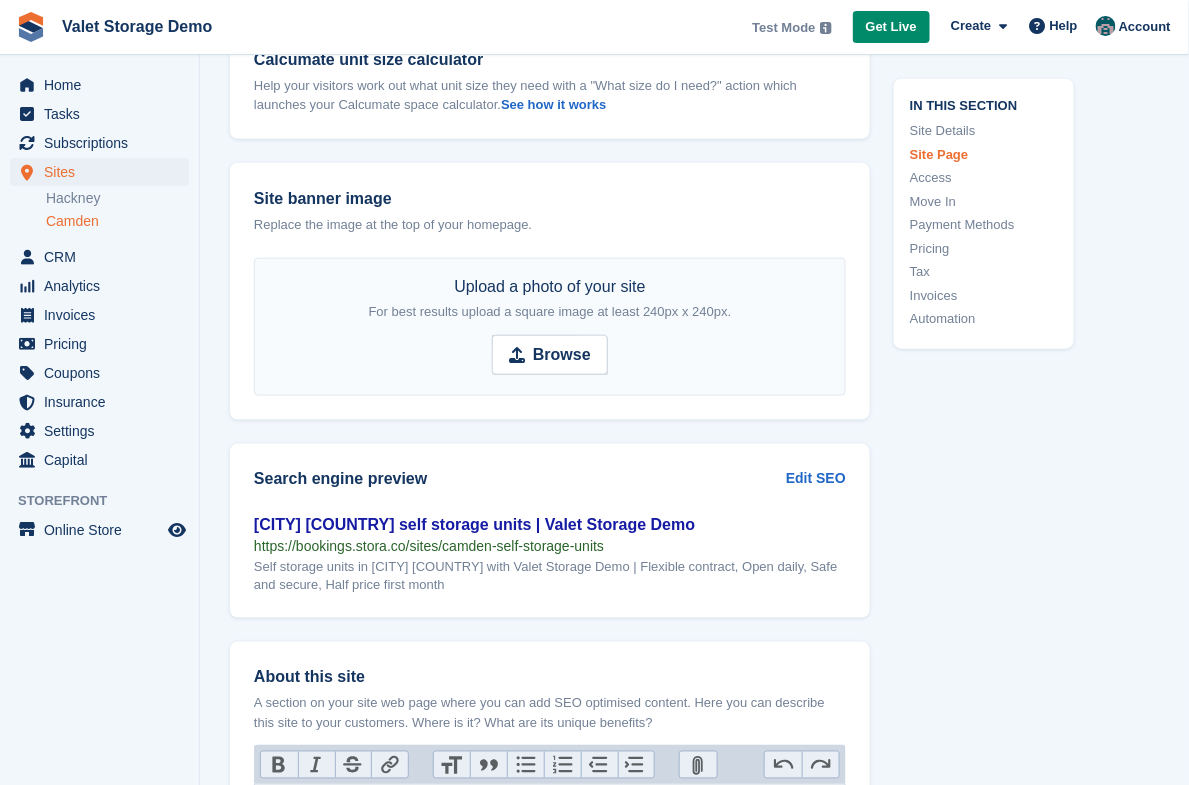 scroll, scrollTop: 2360, scrollLeft: 0, axis: vertical 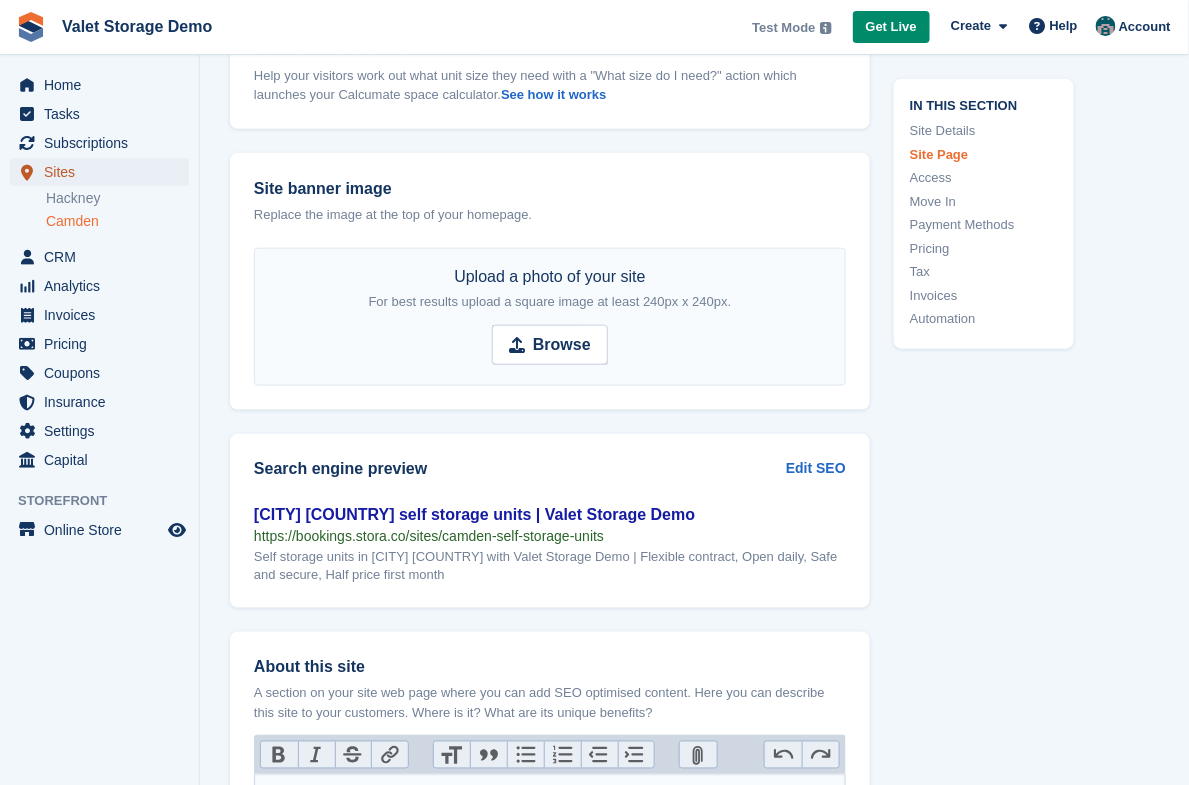 click on "Sites" at bounding box center [104, 172] 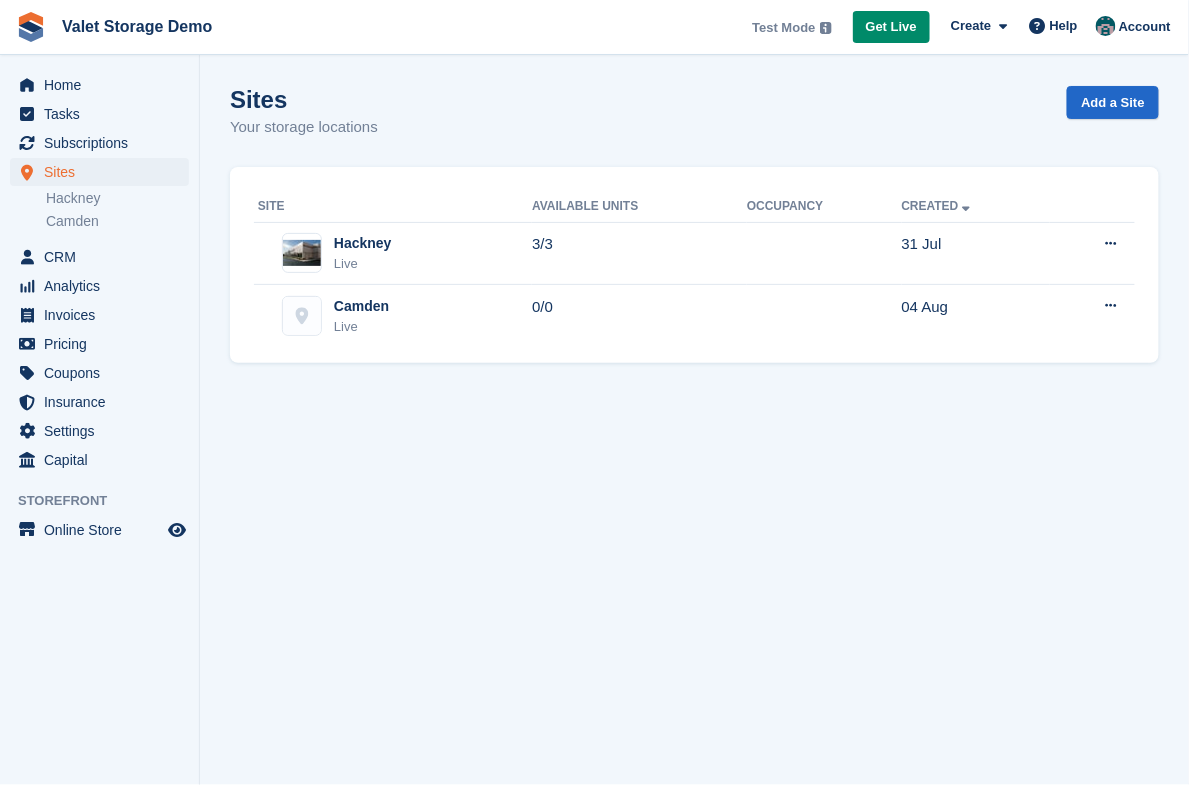scroll, scrollTop: 0, scrollLeft: 0, axis: both 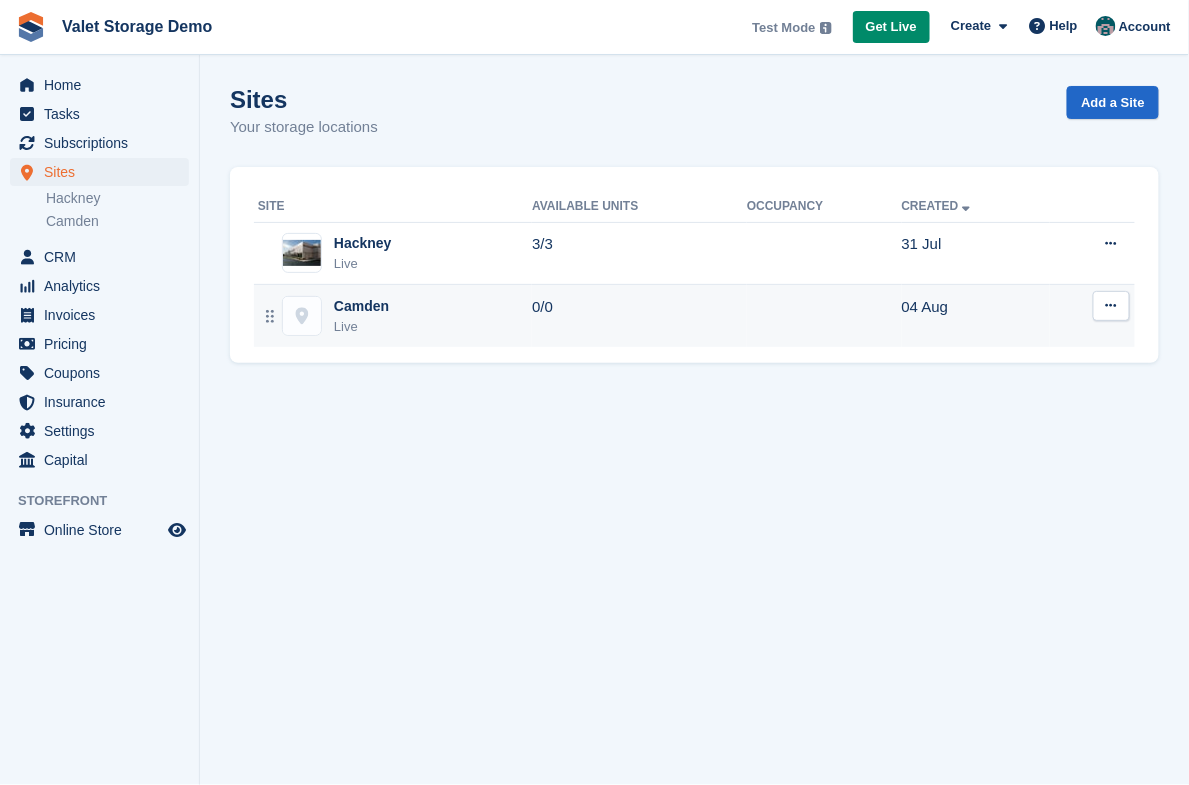 click on "[CITY]
Live" at bounding box center [395, 316] 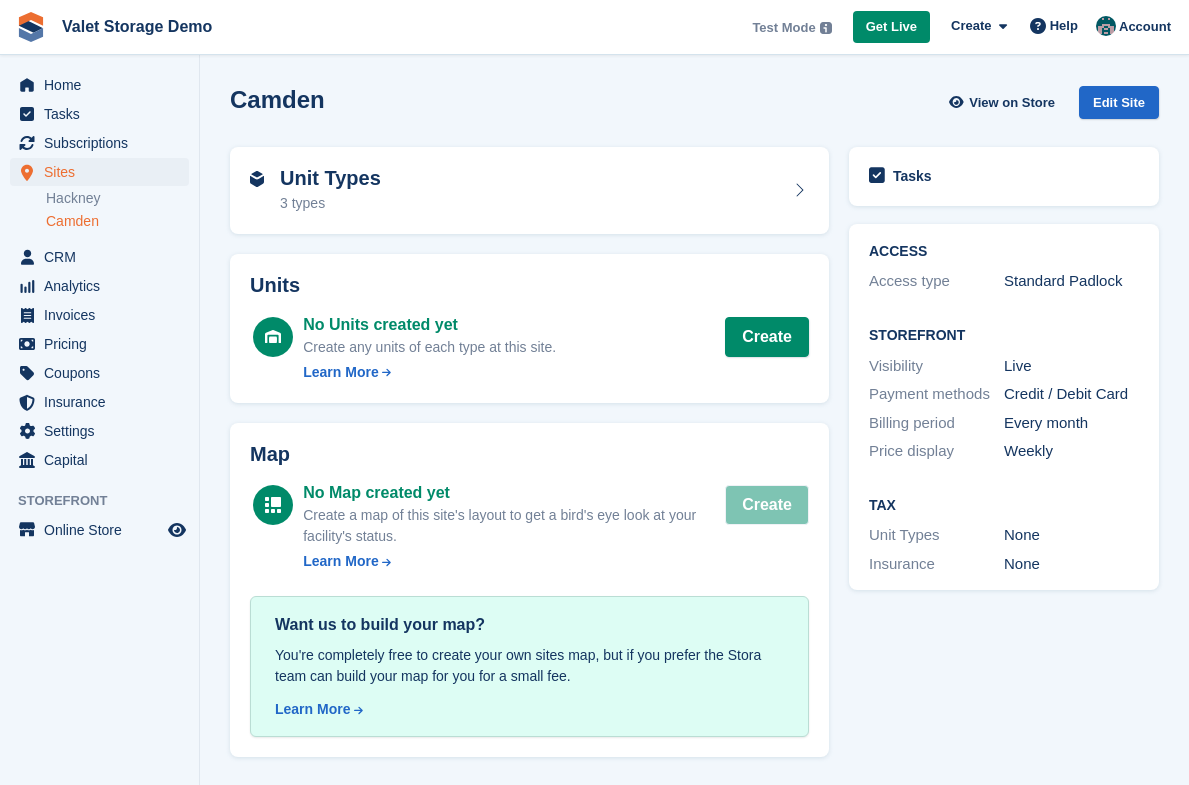 scroll, scrollTop: 0, scrollLeft: 0, axis: both 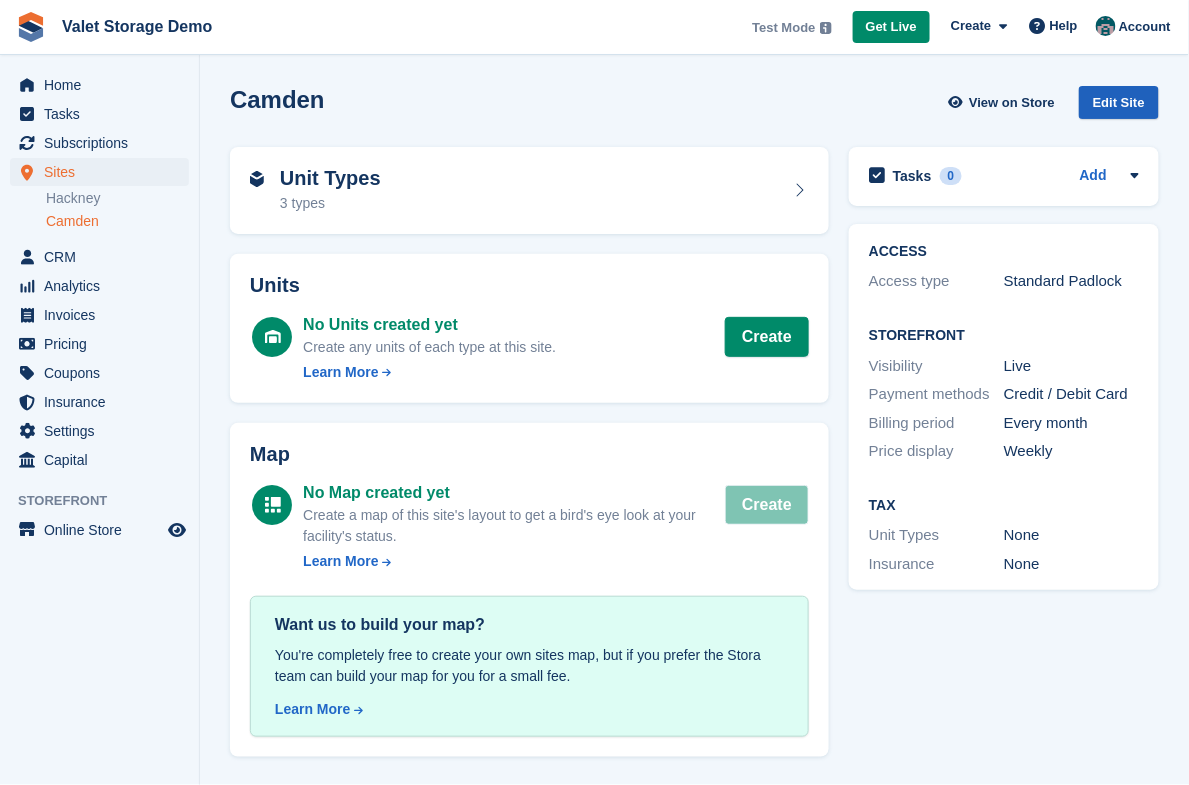 click on "Edit Site" at bounding box center (1119, 102) 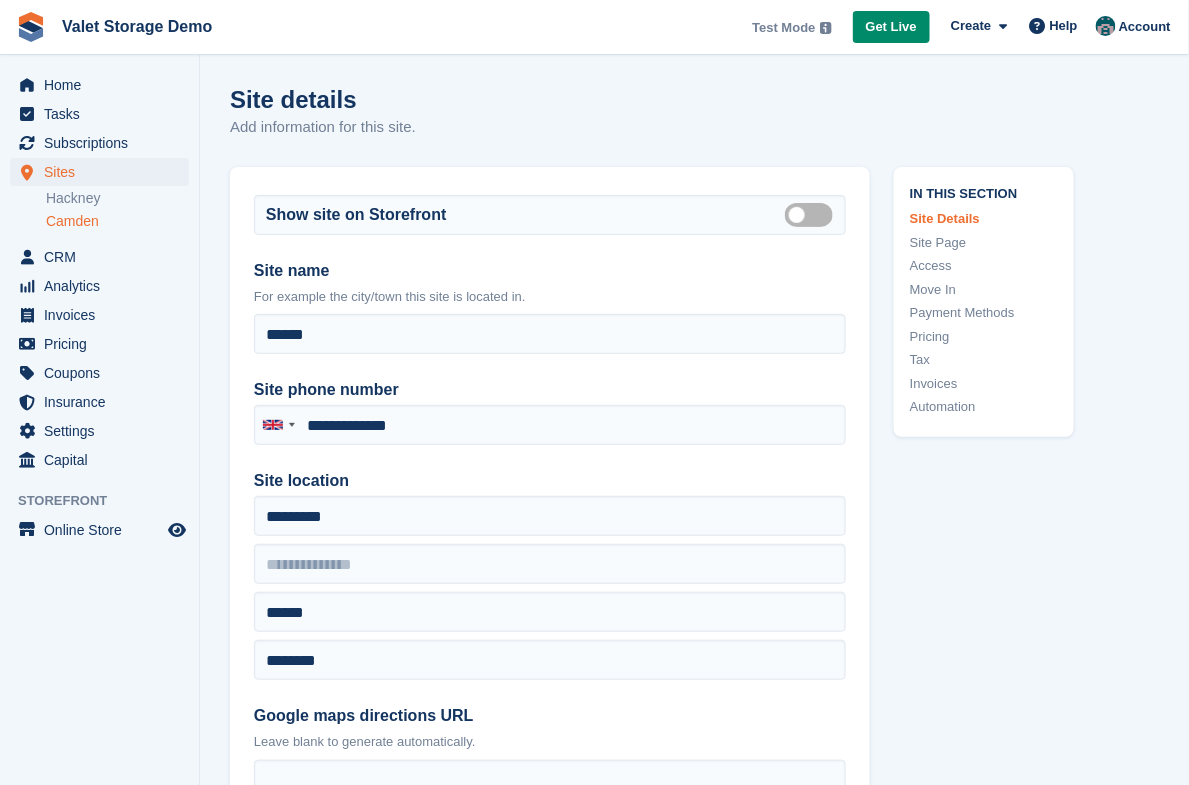 type on "**********" 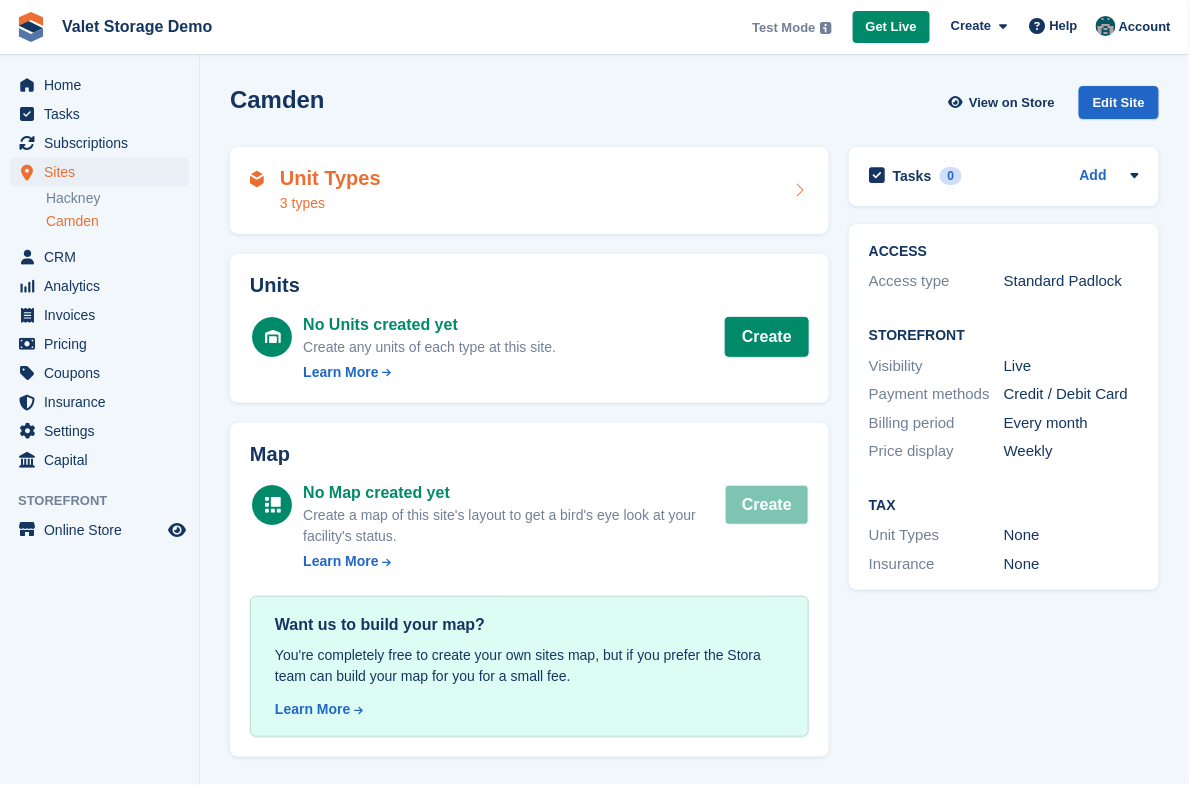 click on "Unit Types
3 types" at bounding box center (529, 191) 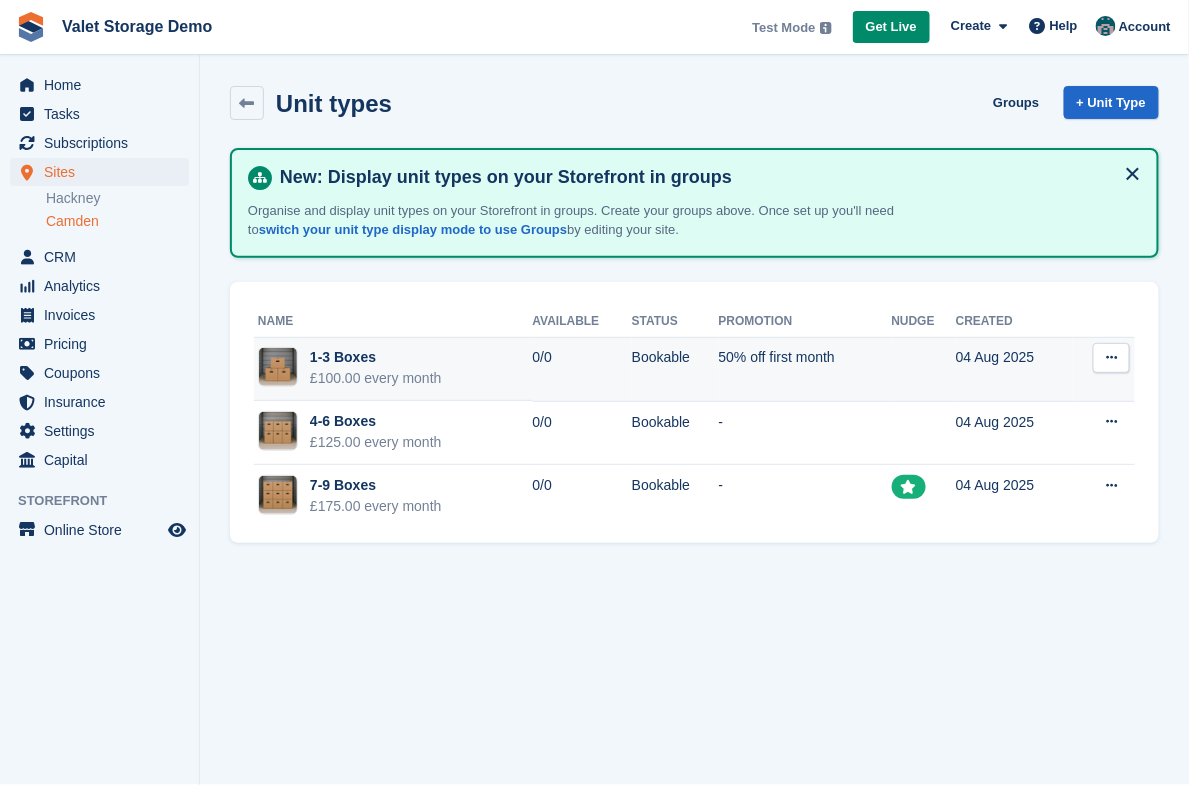 click on "1-3 Boxes
£100.00 every month" at bounding box center (393, 370) 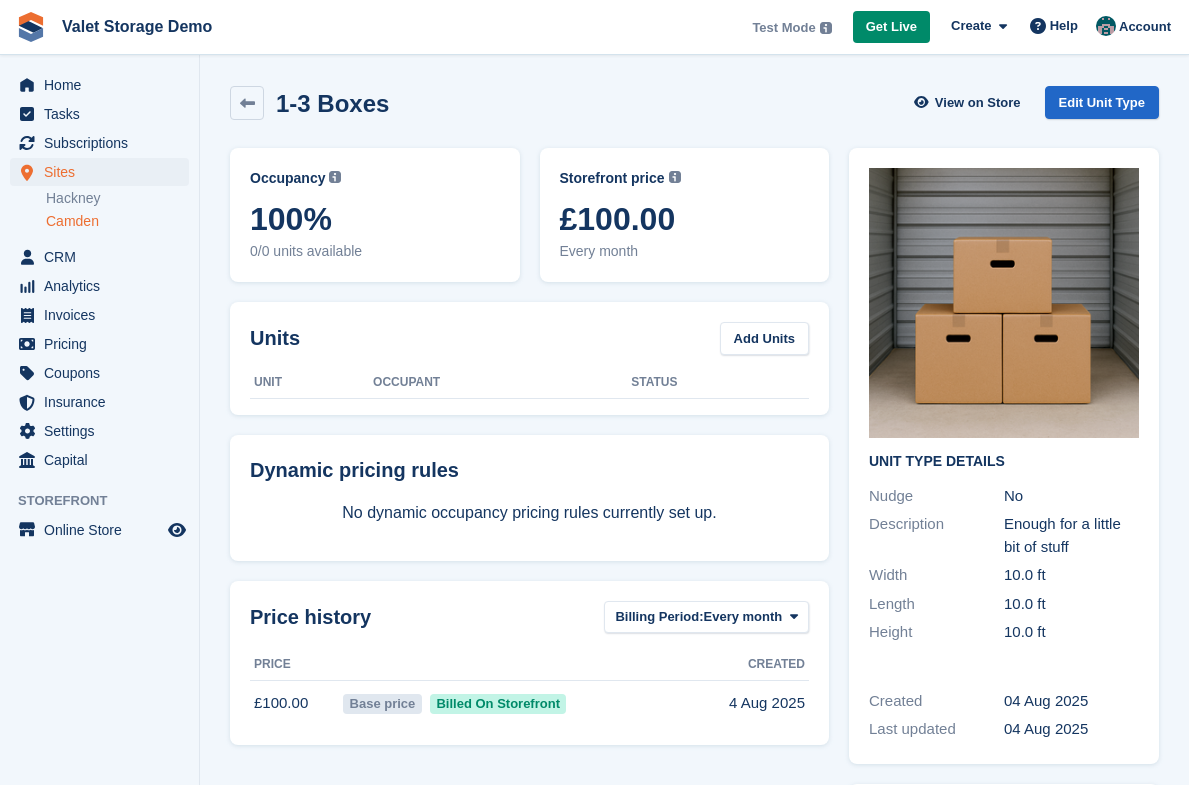 scroll, scrollTop: 0, scrollLeft: 0, axis: both 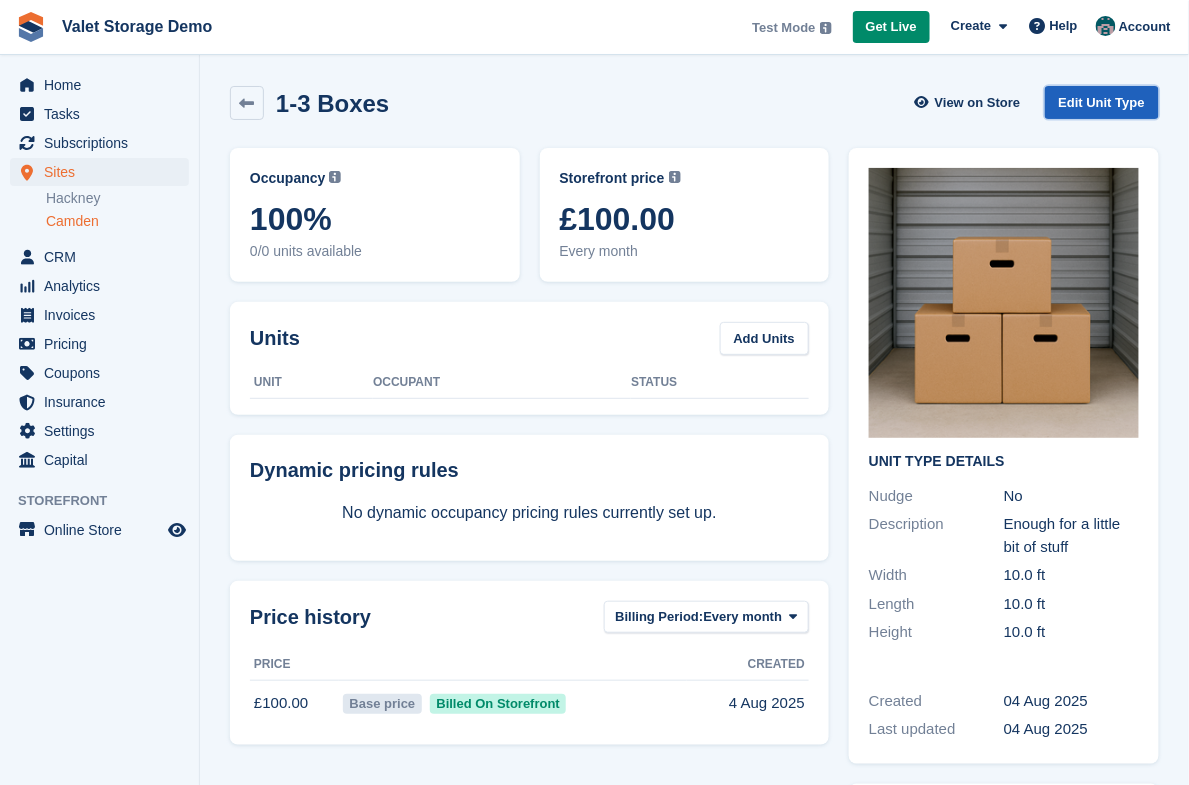 click on "Edit Unit Type" at bounding box center [1102, 102] 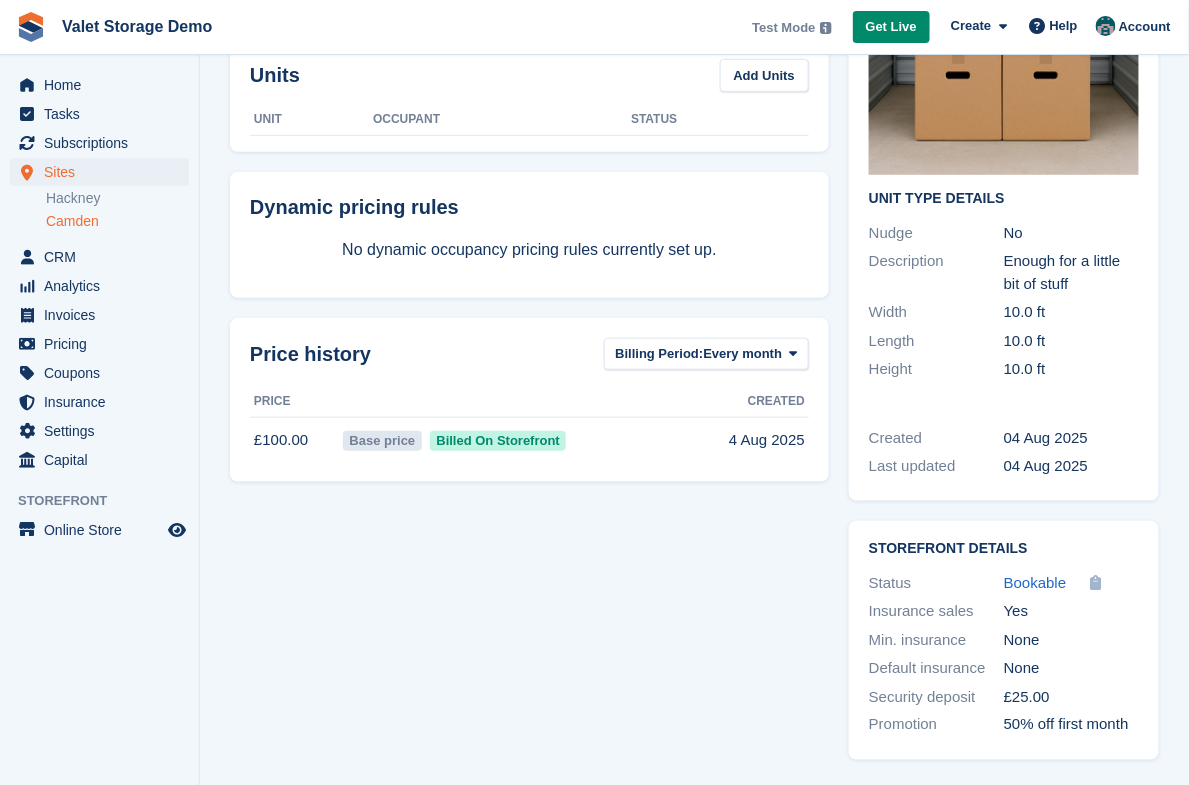 scroll, scrollTop: 0, scrollLeft: 0, axis: both 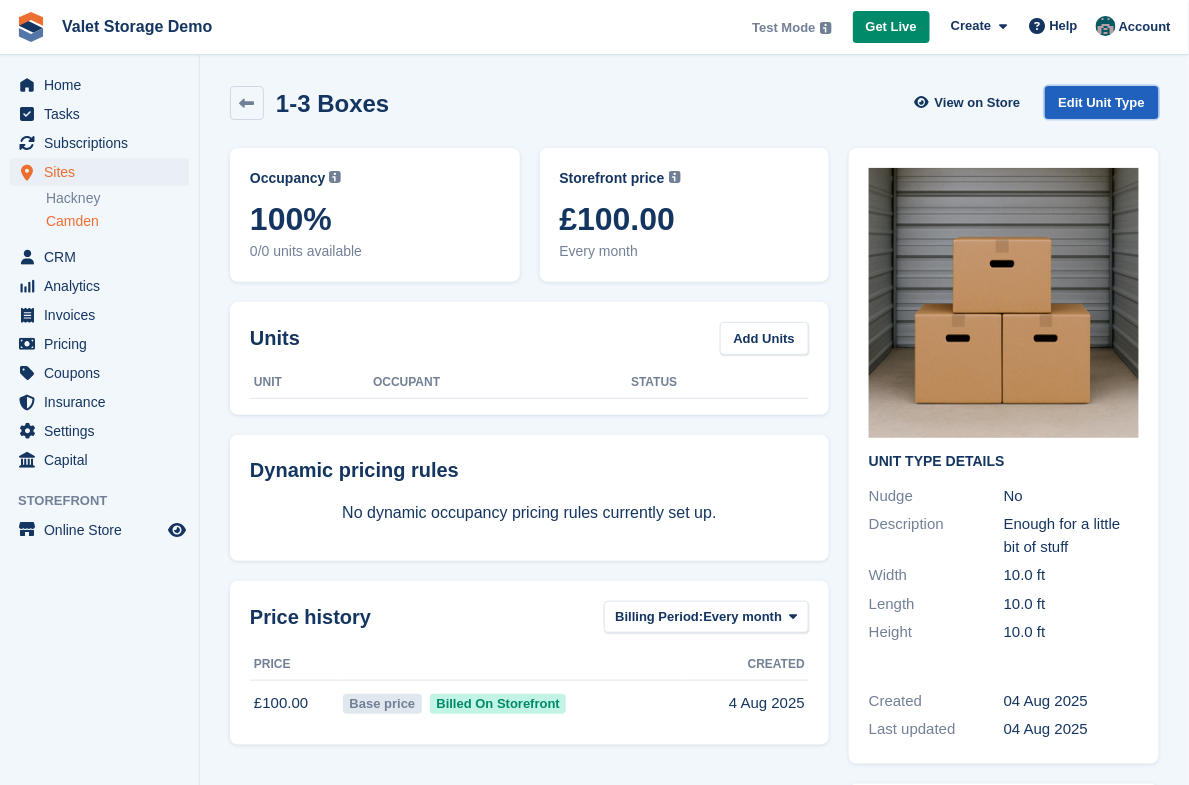 click on "Edit Unit Type" at bounding box center [1102, 102] 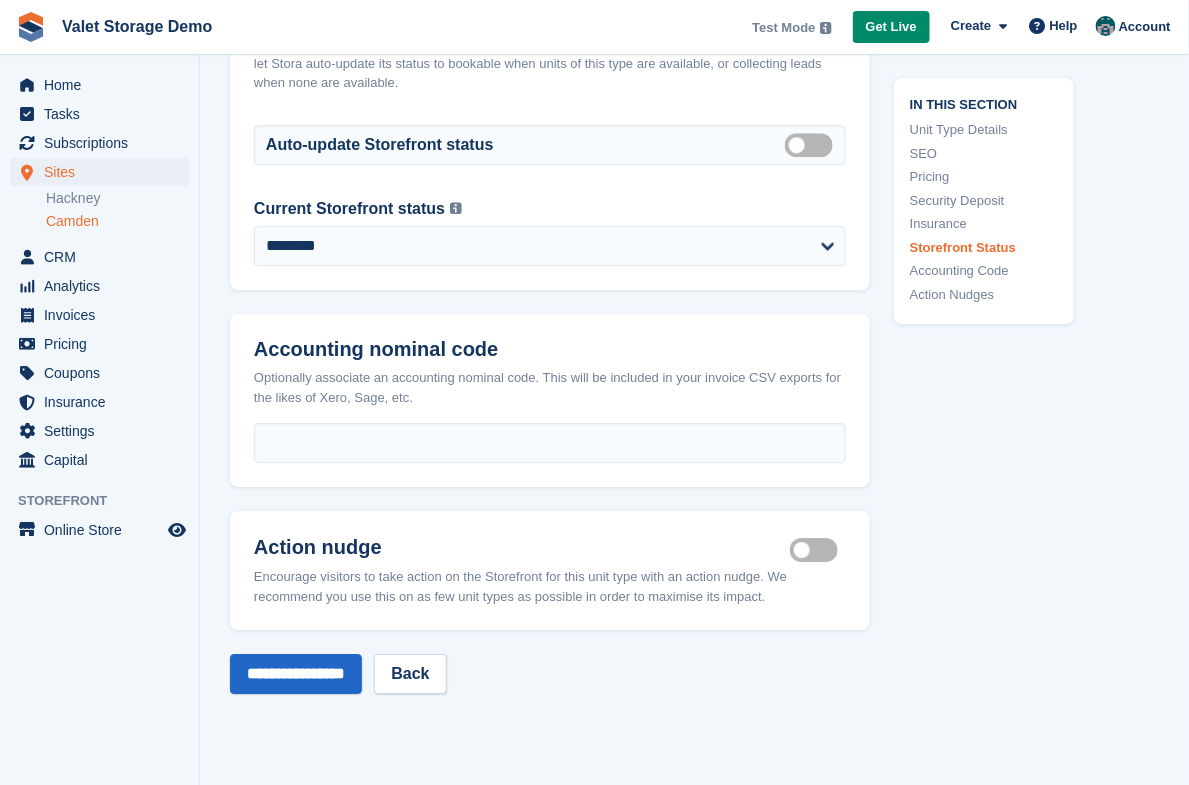 scroll, scrollTop: 3336, scrollLeft: 0, axis: vertical 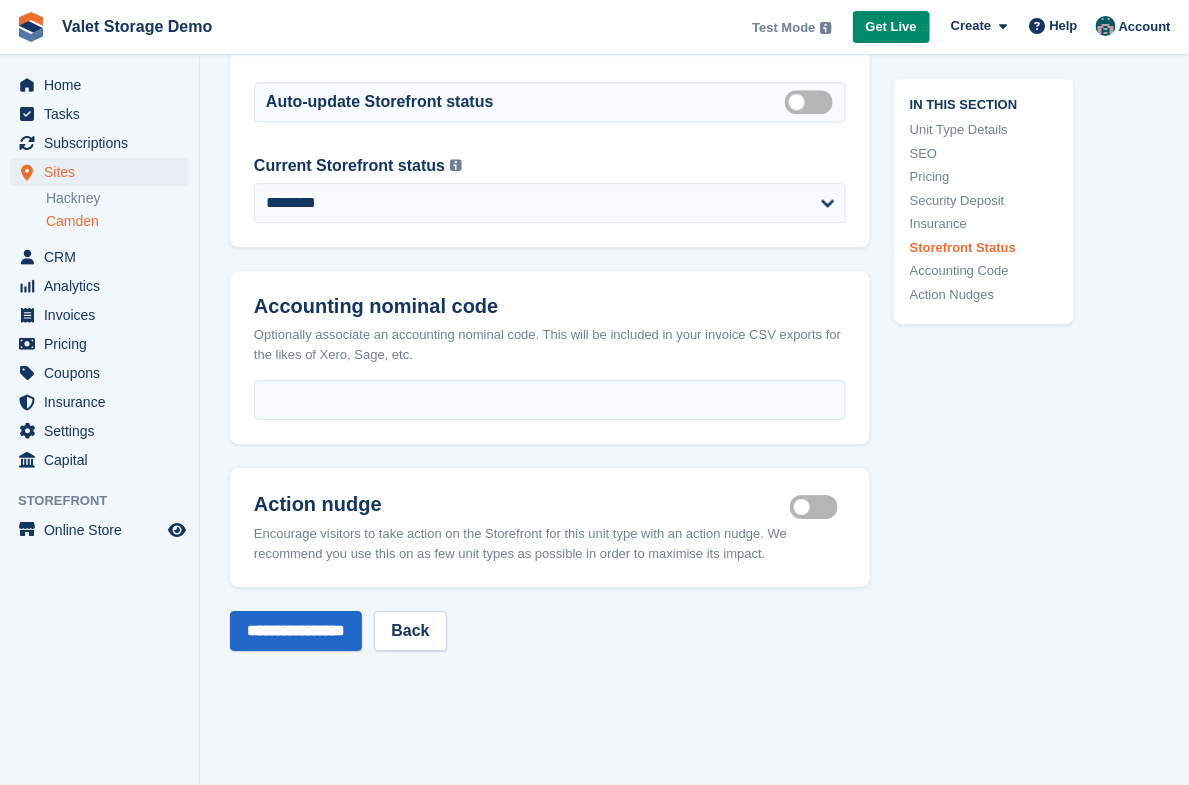 click on "Camden" at bounding box center (117, 221) 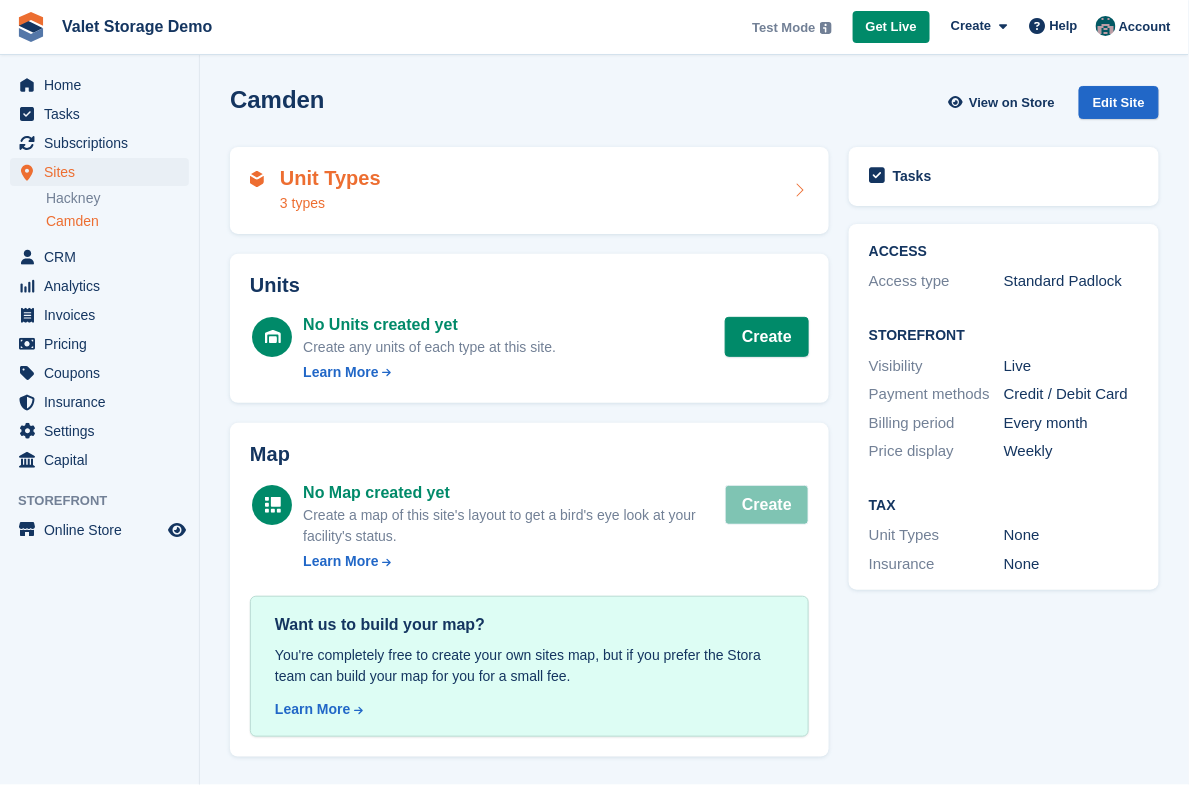 scroll, scrollTop: 0, scrollLeft: 0, axis: both 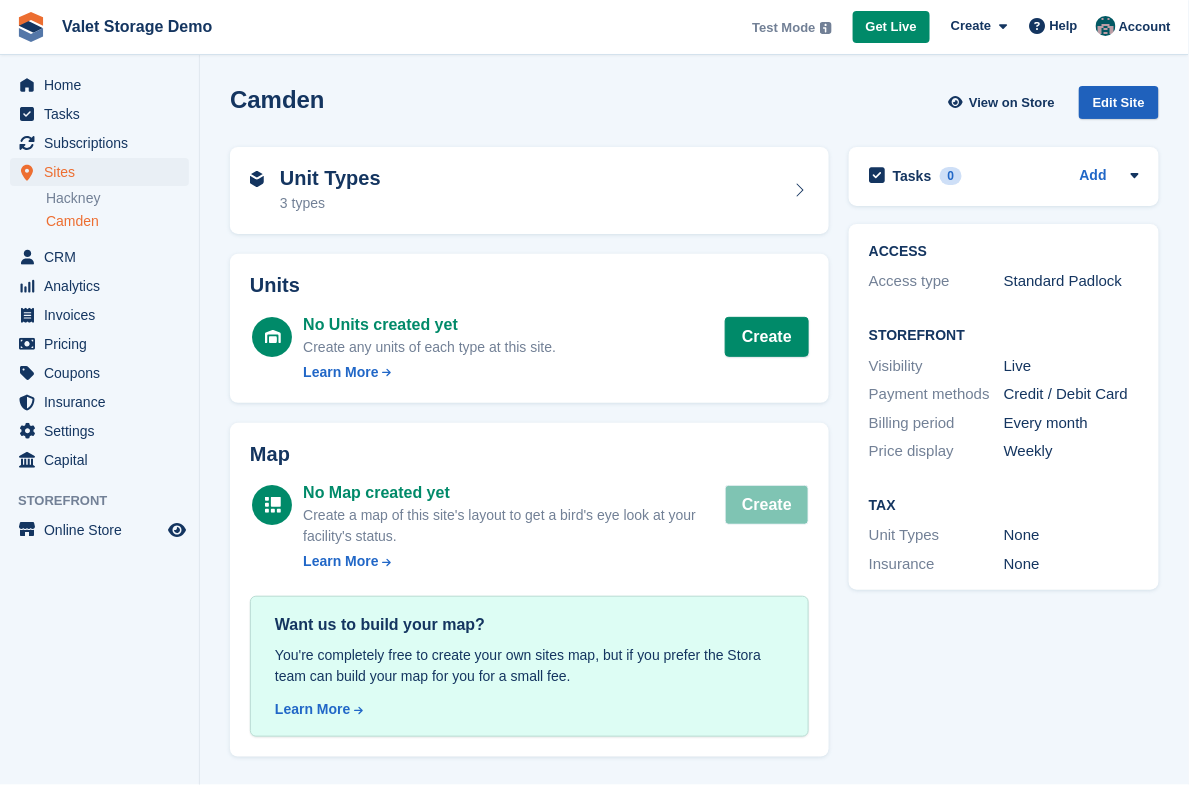 click on "Edit Site" at bounding box center [1119, 102] 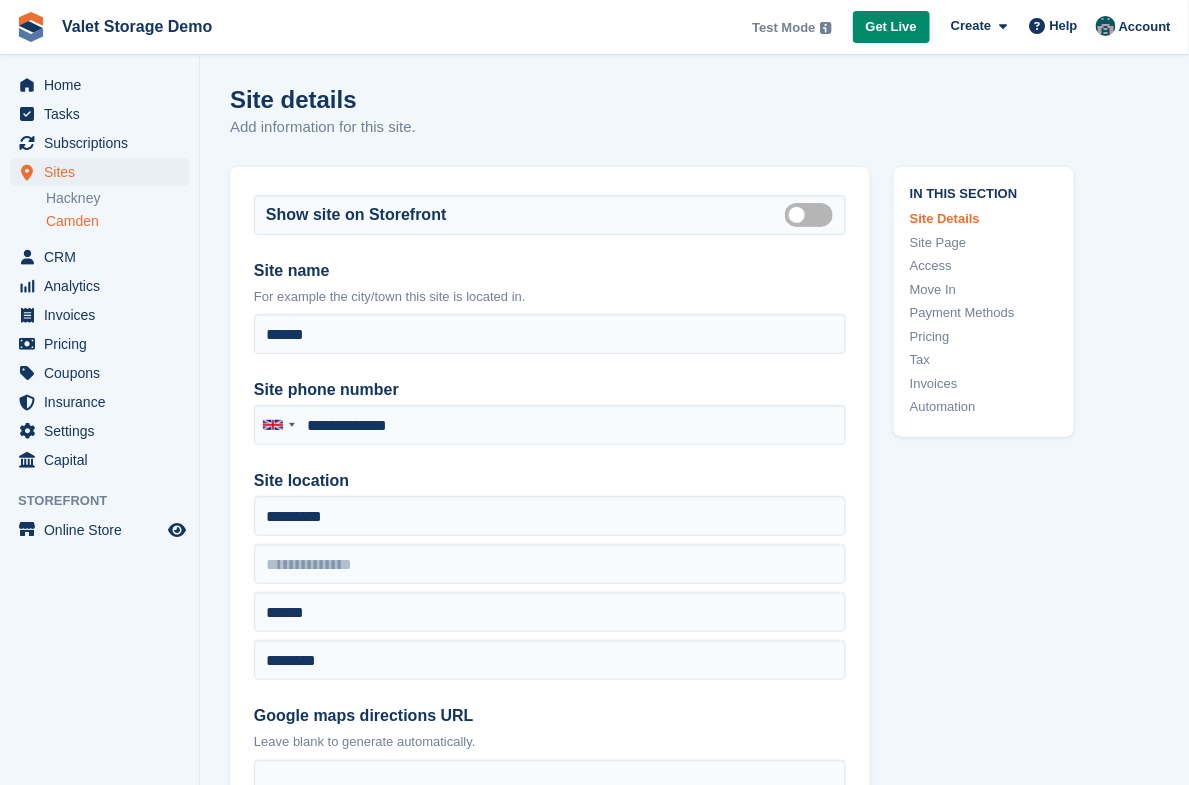 type on "**********" 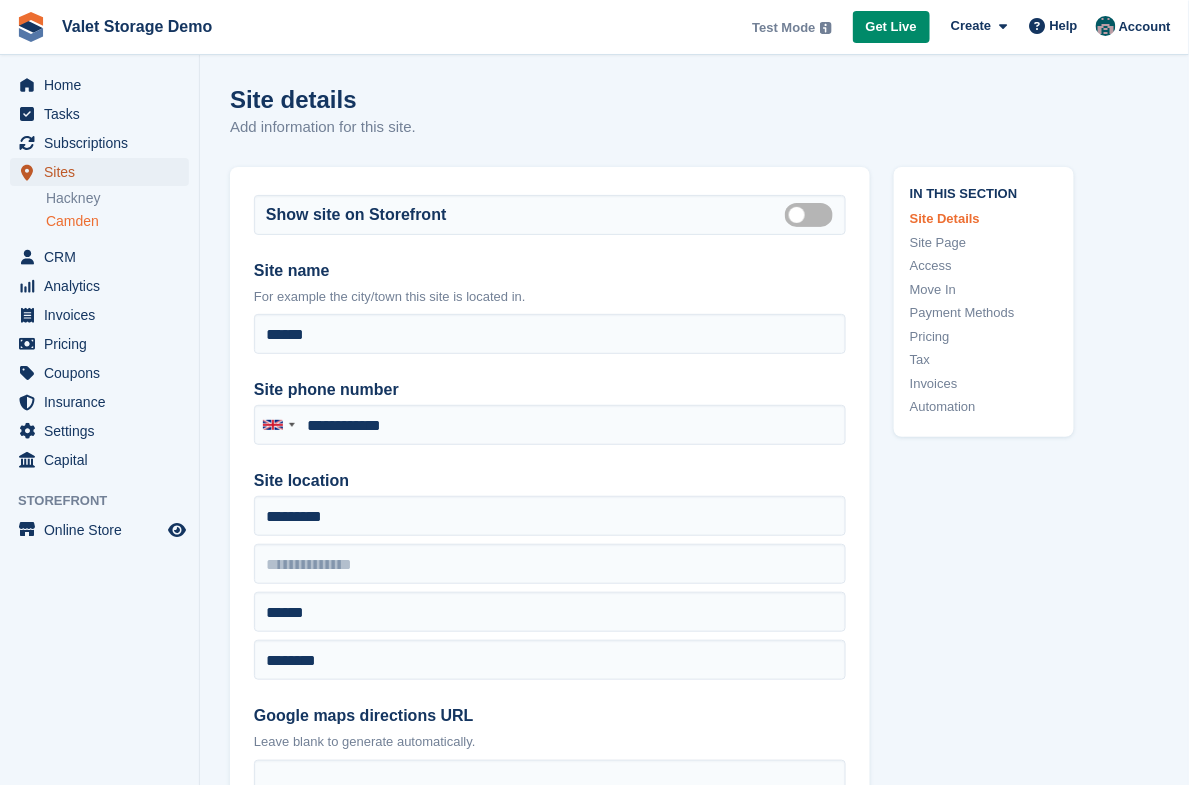 click on "Sites" at bounding box center [104, 172] 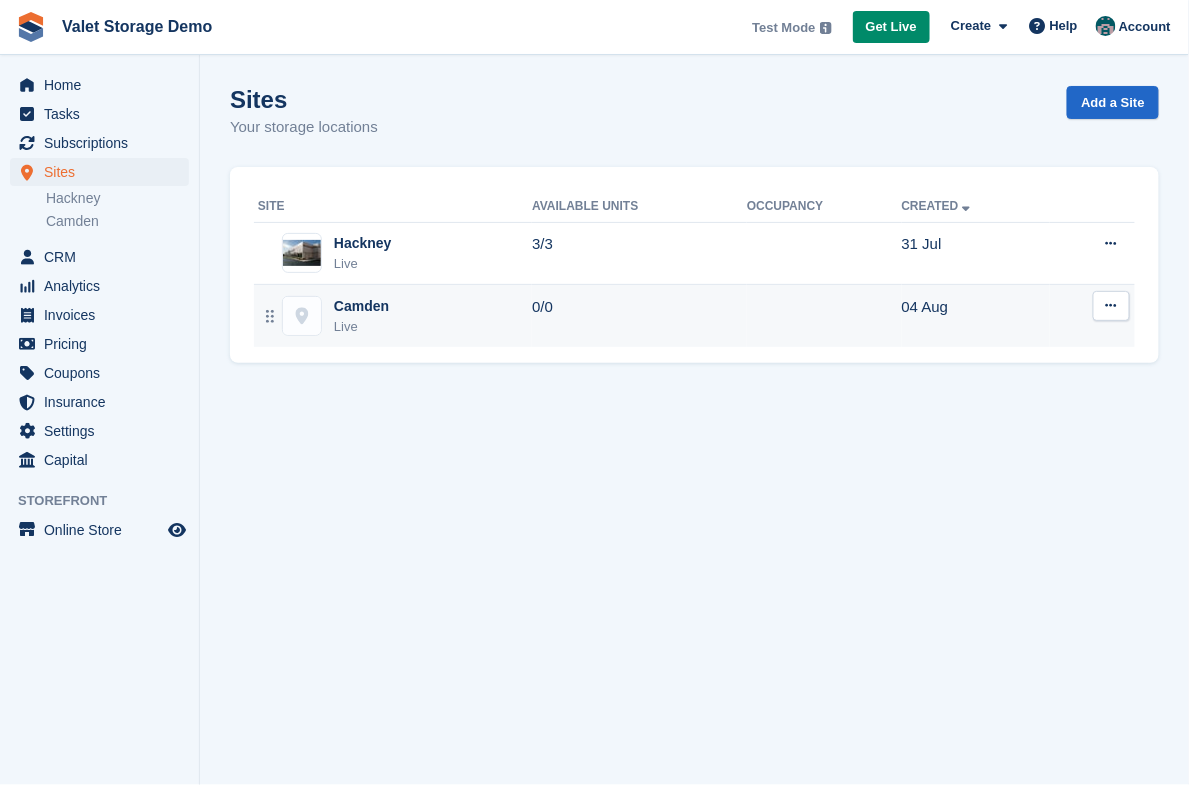click on "Camden
Live" at bounding box center [395, 316] 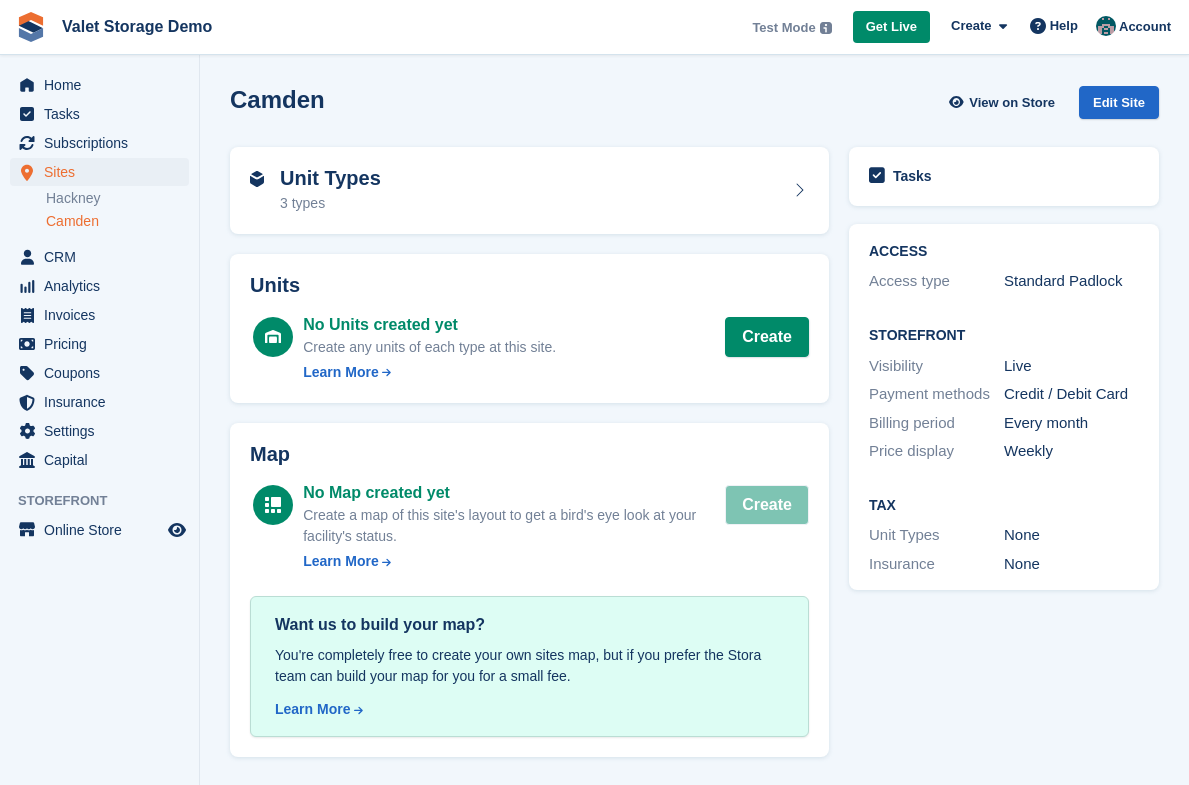 scroll, scrollTop: 0, scrollLeft: 0, axis: both 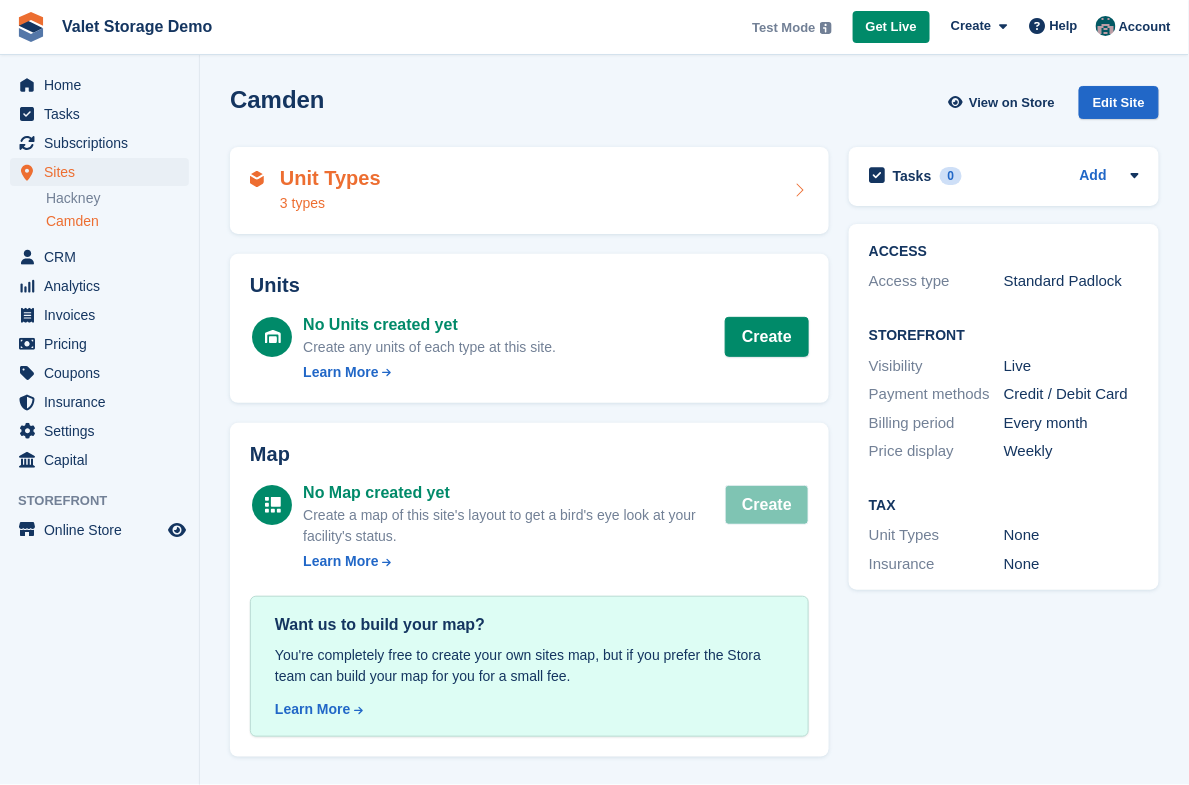 click on "Unit Types
3 types" at bounding box center (529, 191) 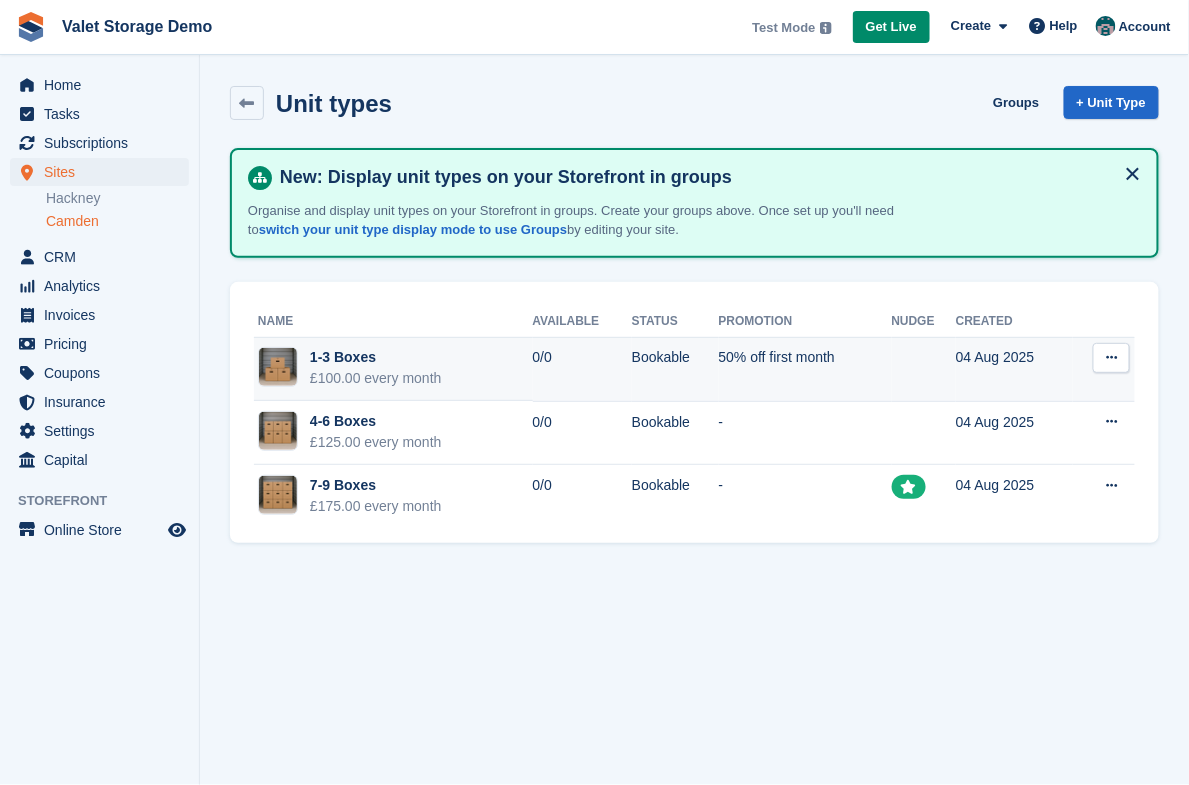 click at bounding box center [1111, 358] 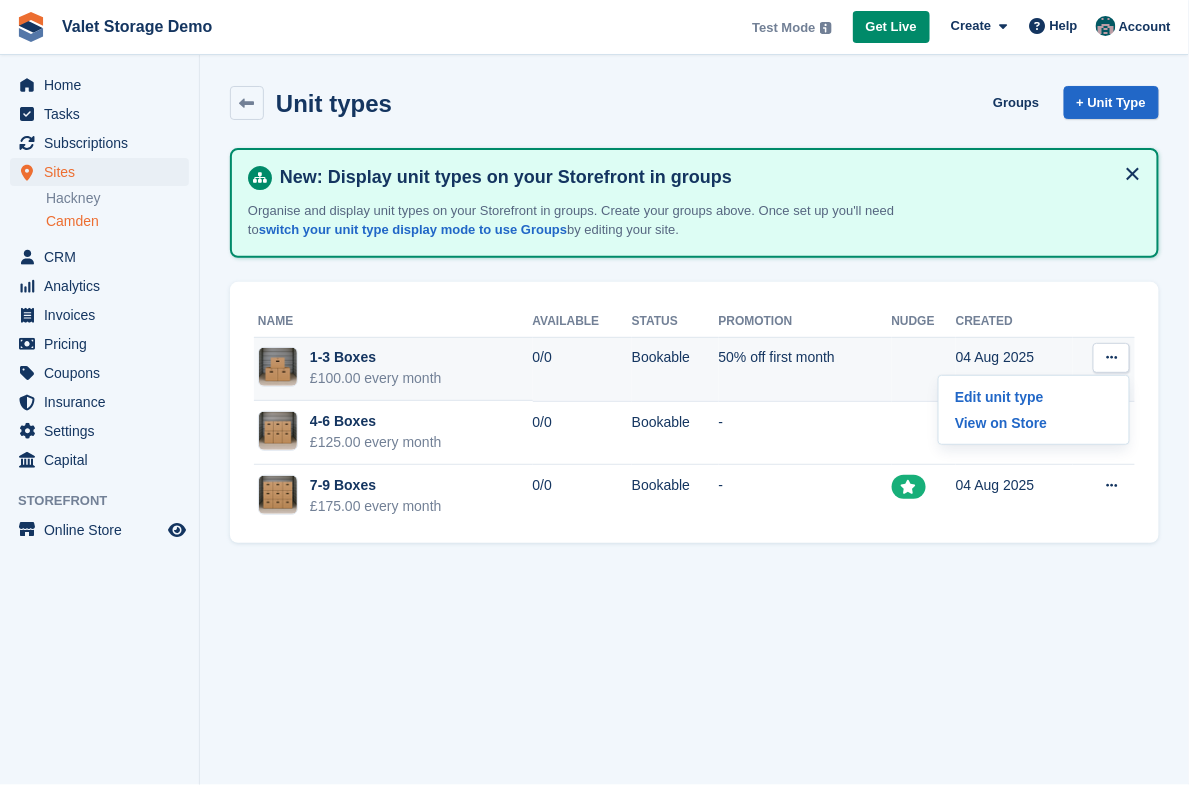 click at bounding box center (1111, 357) 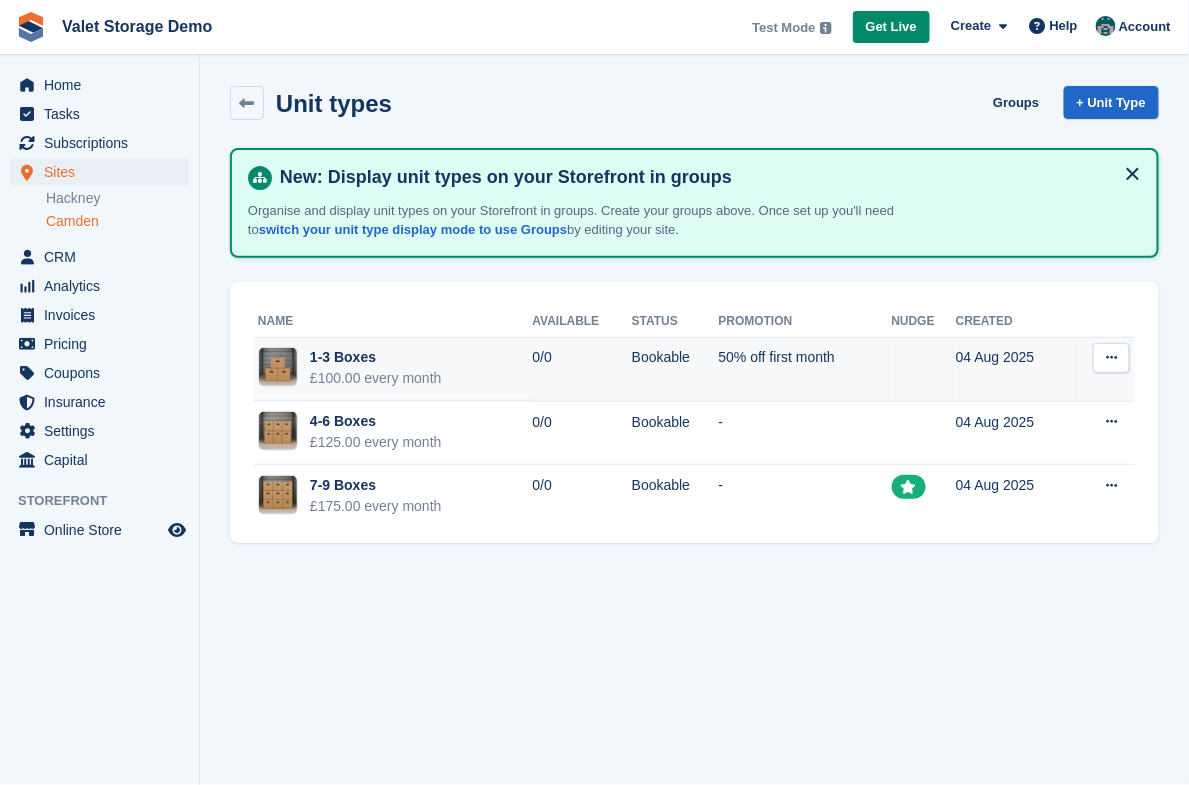 click at bounding box center (1111, 357) 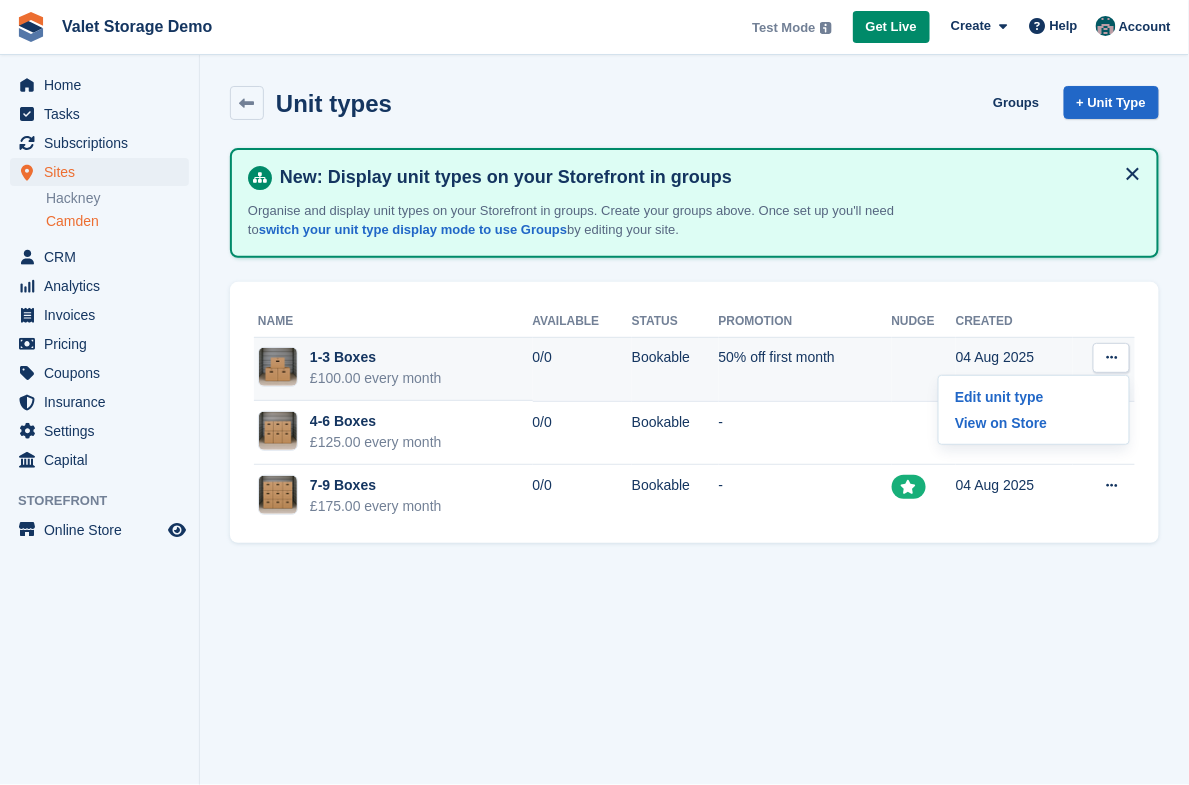 click at bounding box center [1111, 357] 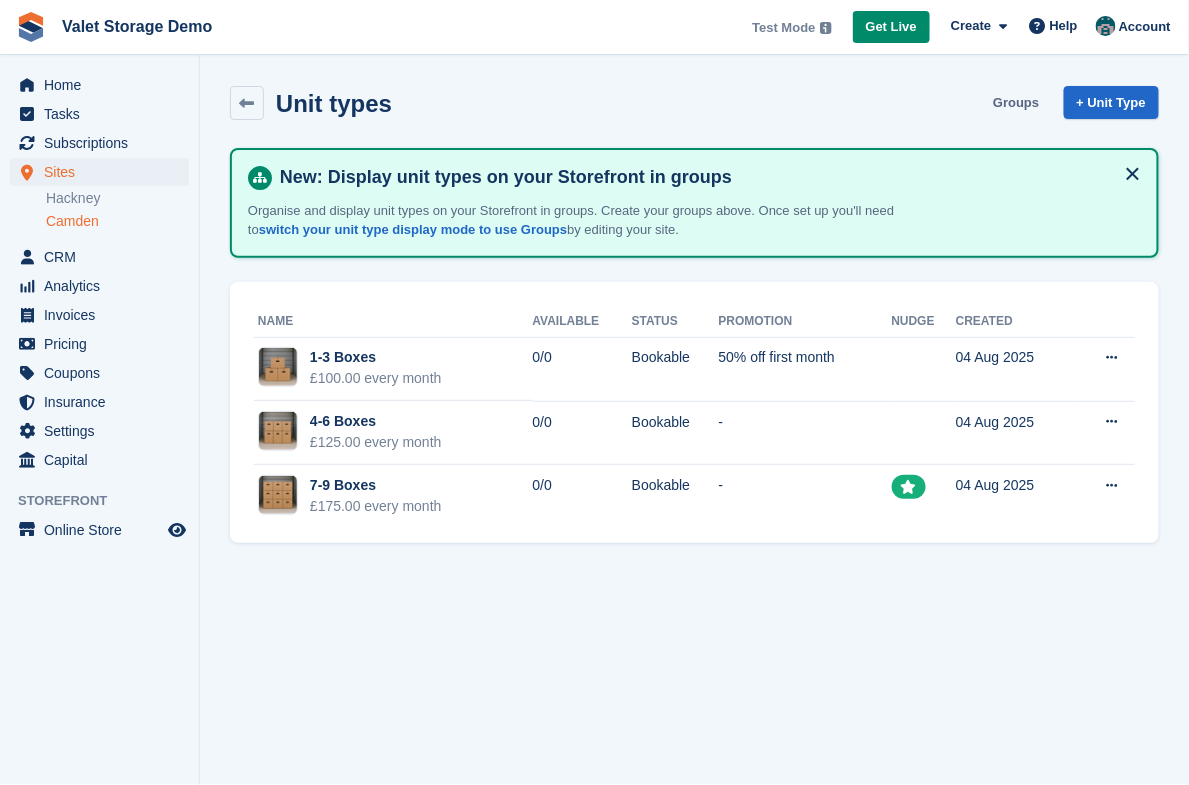 click on "Groups" at bounding box center [1016, 102] 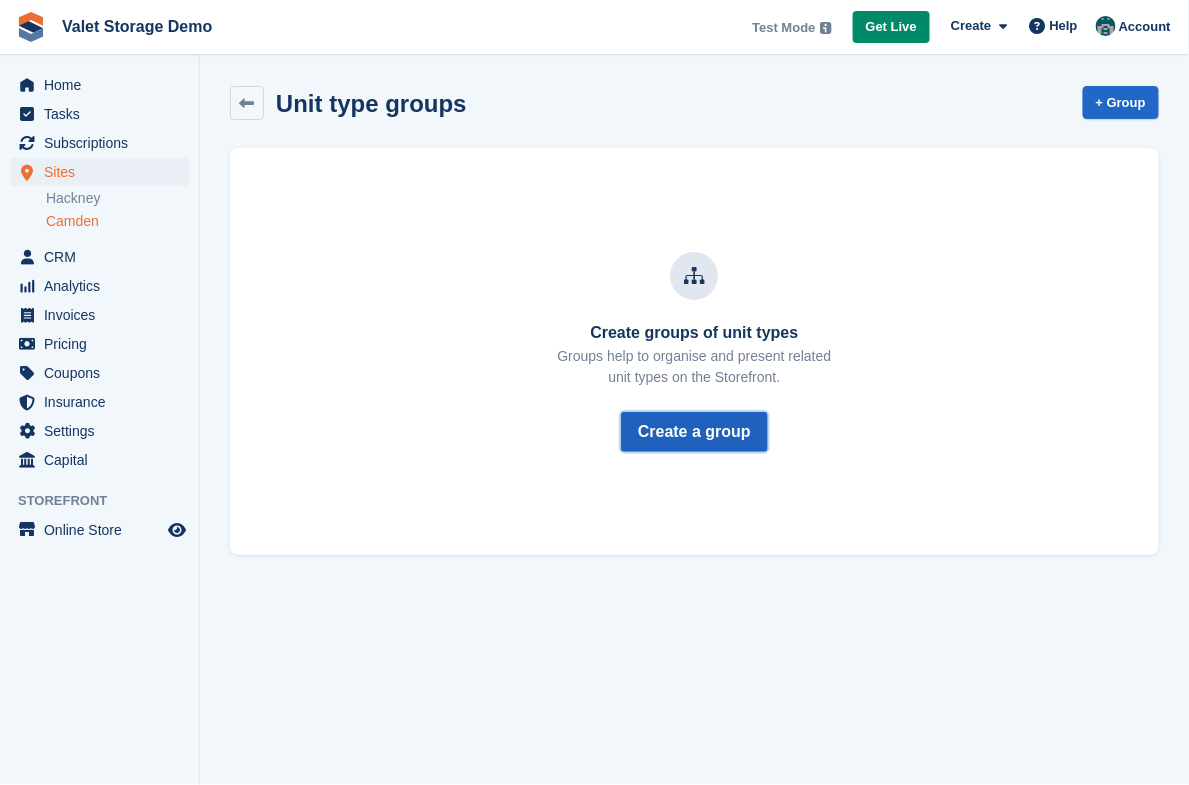 click on "Create a group" at bounding box center (694, 432) 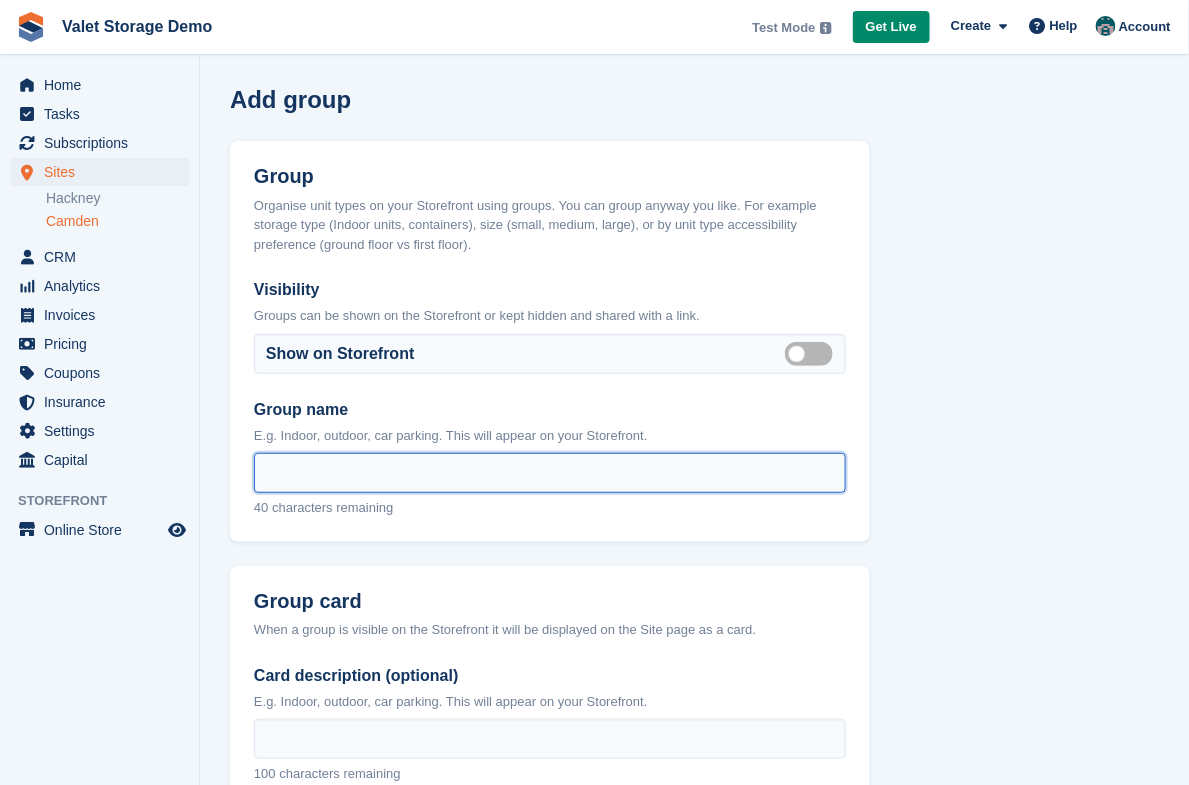click on "Group name" at bounding box center (550, 473) 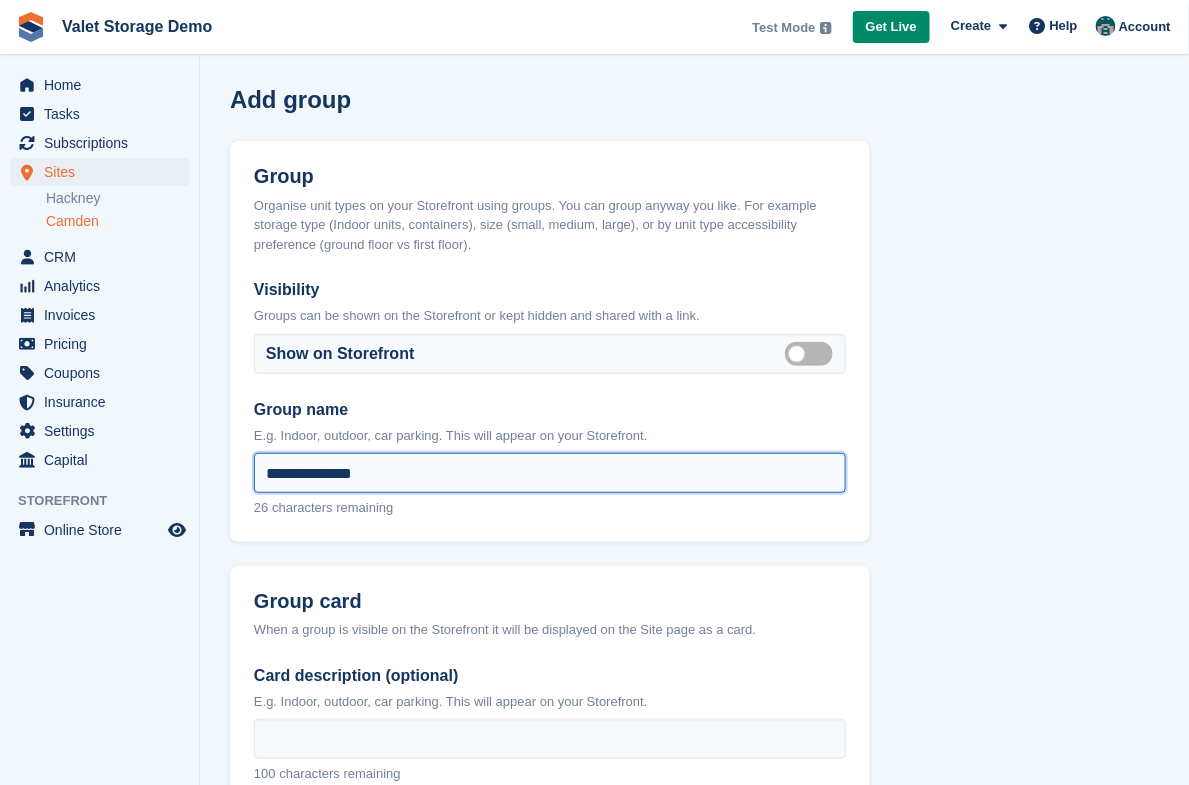 scroll, scrollTop: 0, scrollLeft: 0, axis: both 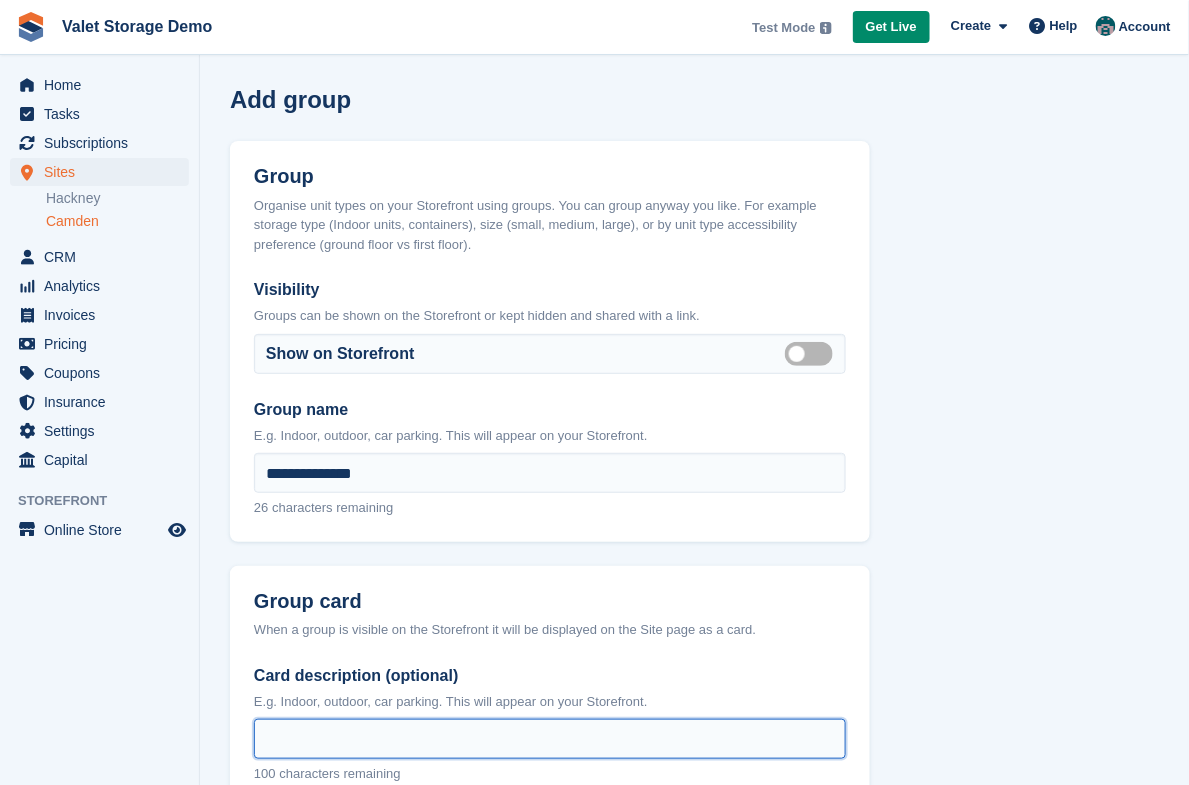 click on "Card description (optional)" at bounding box center (550, 739) 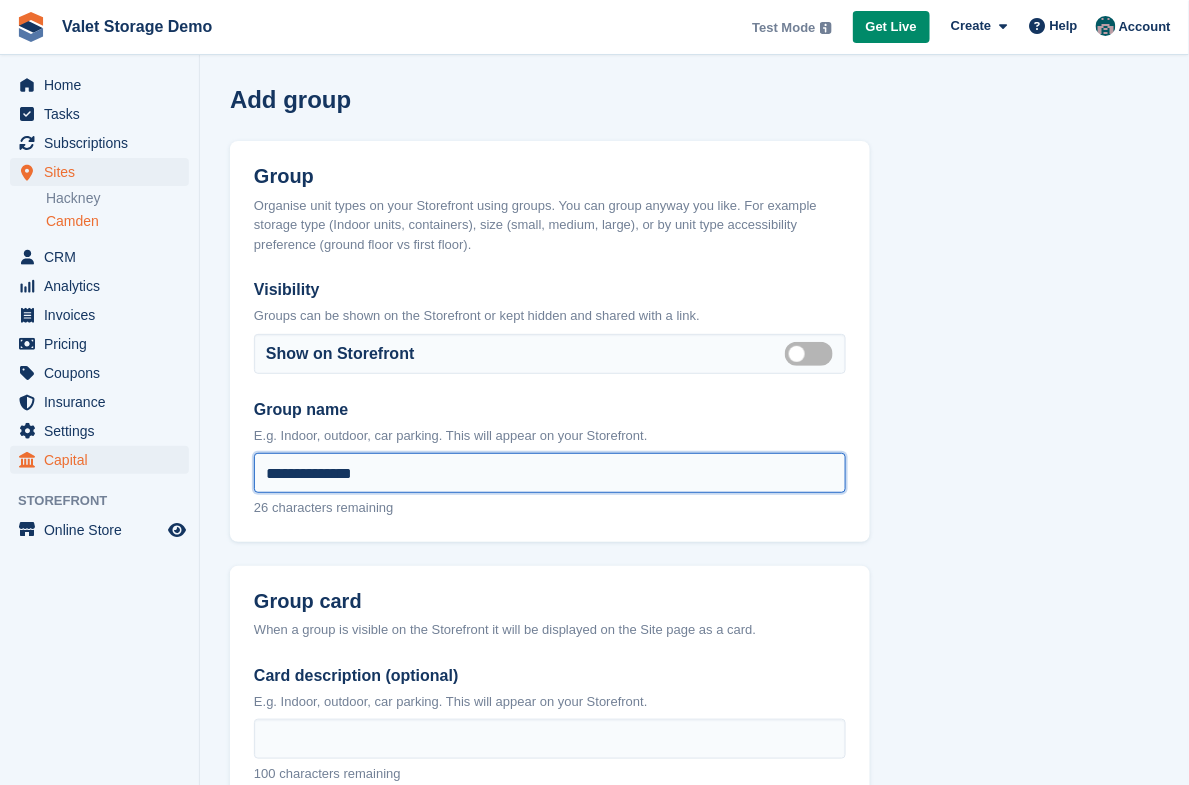 drag, startPoint x: 327, startPoint y: 474, endPoint x: 145, endPoint y: 457, distance: 182.79224 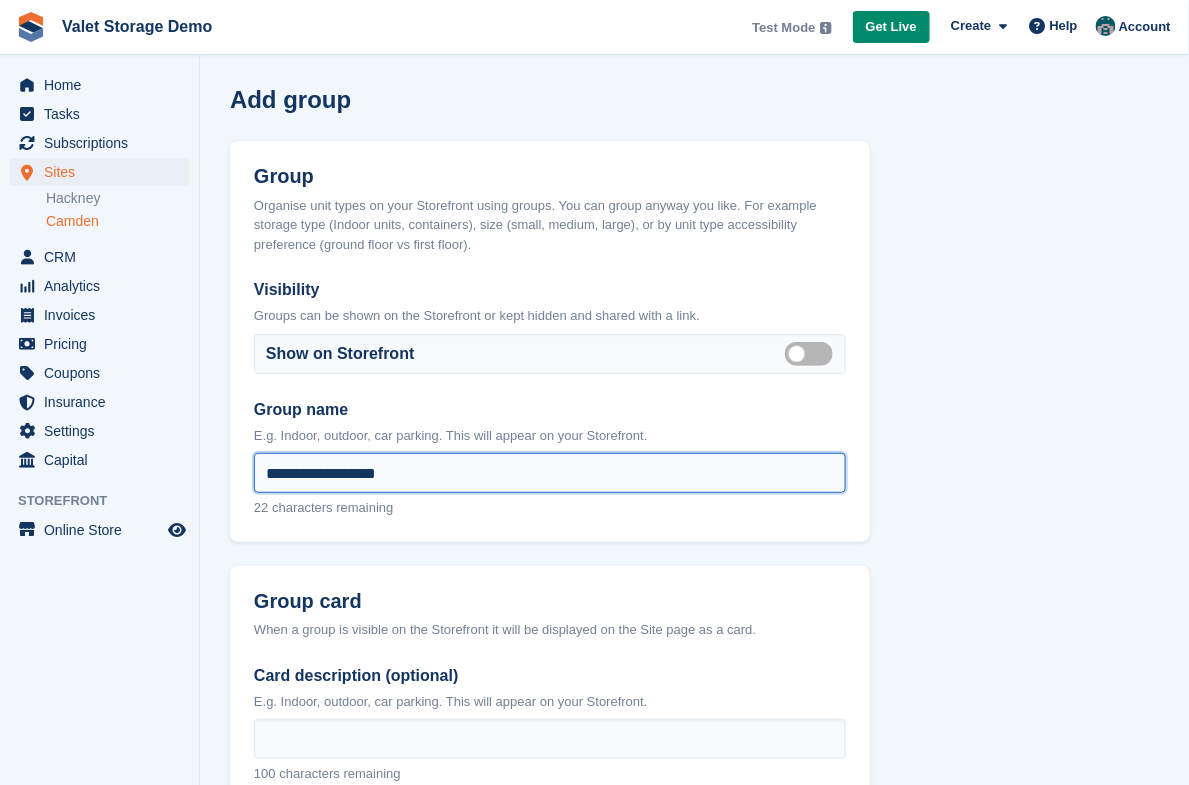click on "**********" at bounding box center [550, 473] 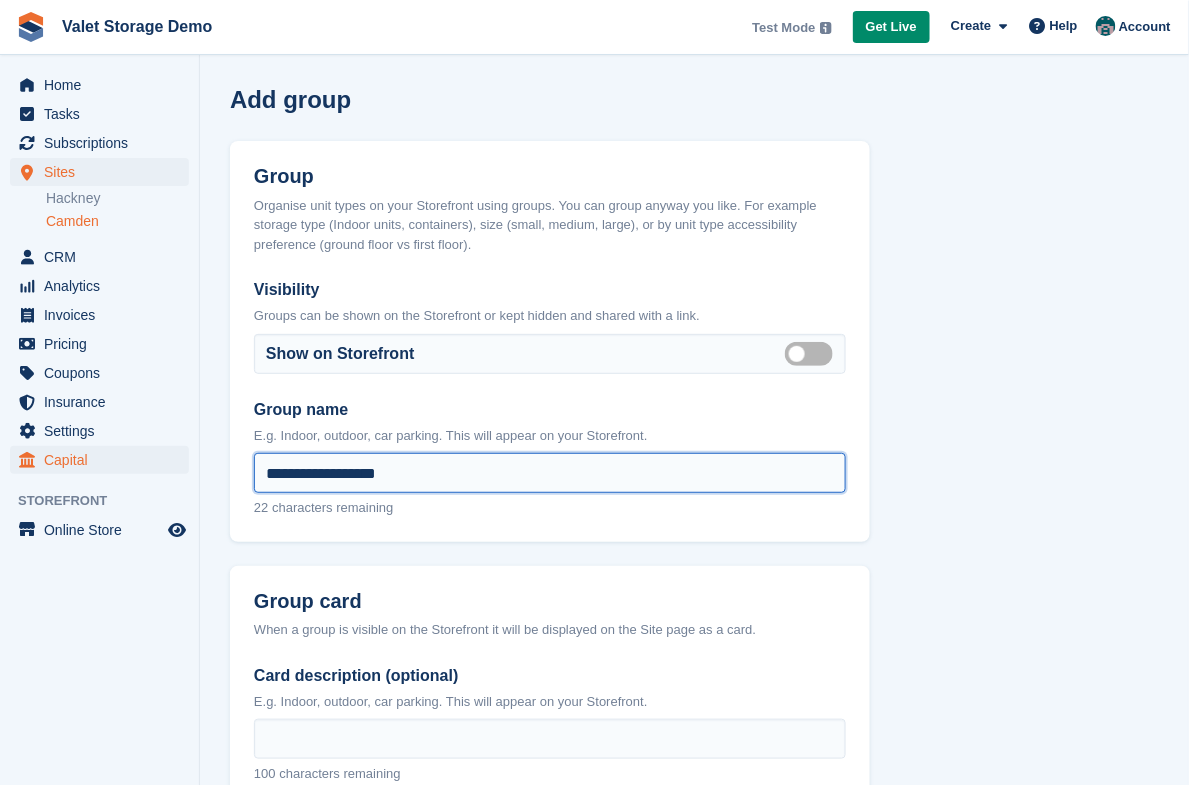 drag, startPoint x: 418, startPoint y: 473, endPoint x: 88, endPoint y: 461, distance: 330.2181 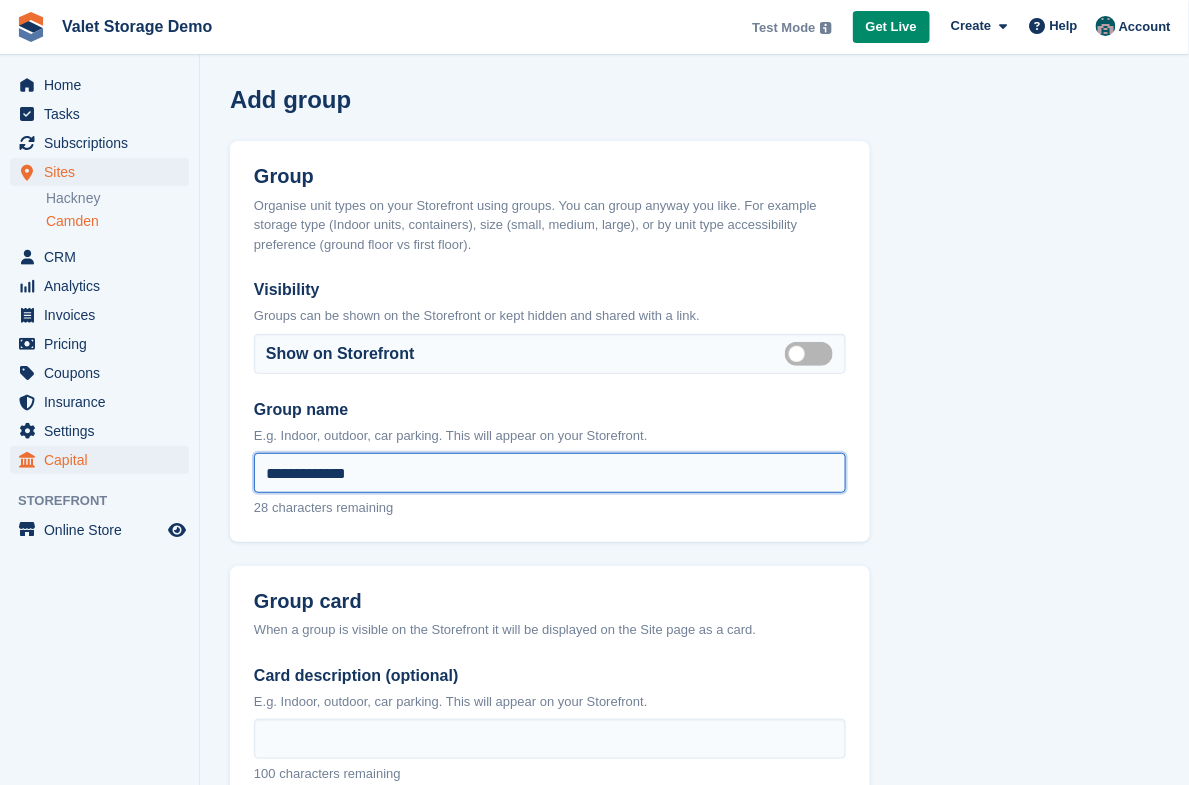 type on "**********" 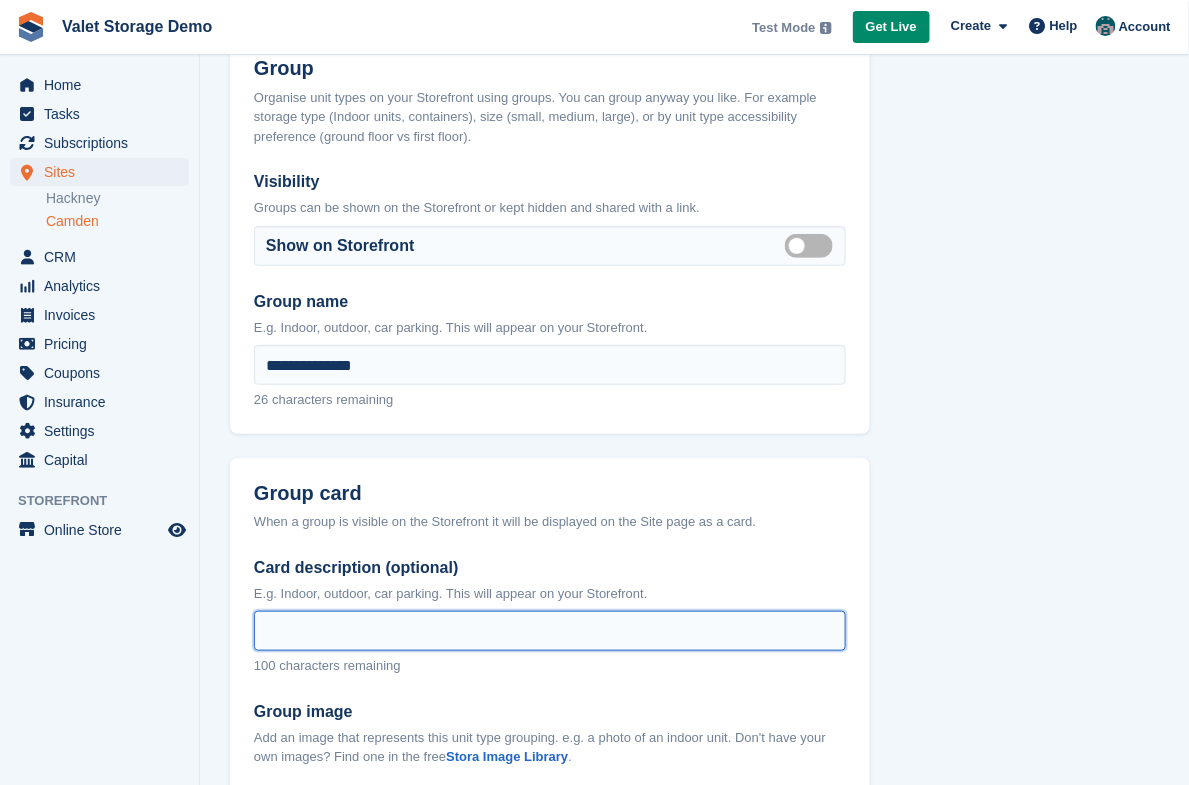 click on "Card description (optional)" at bounding box center (550, 631) 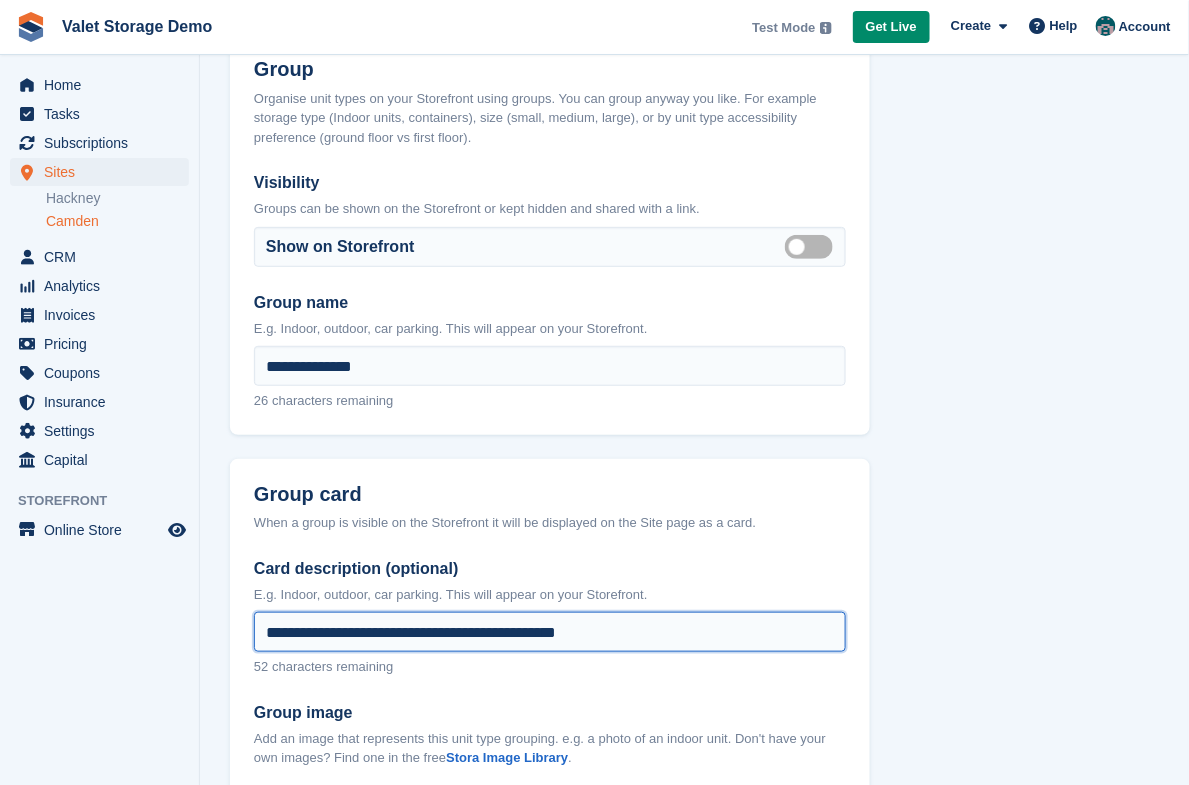 click on "**********" at bounding box center [550, 632] 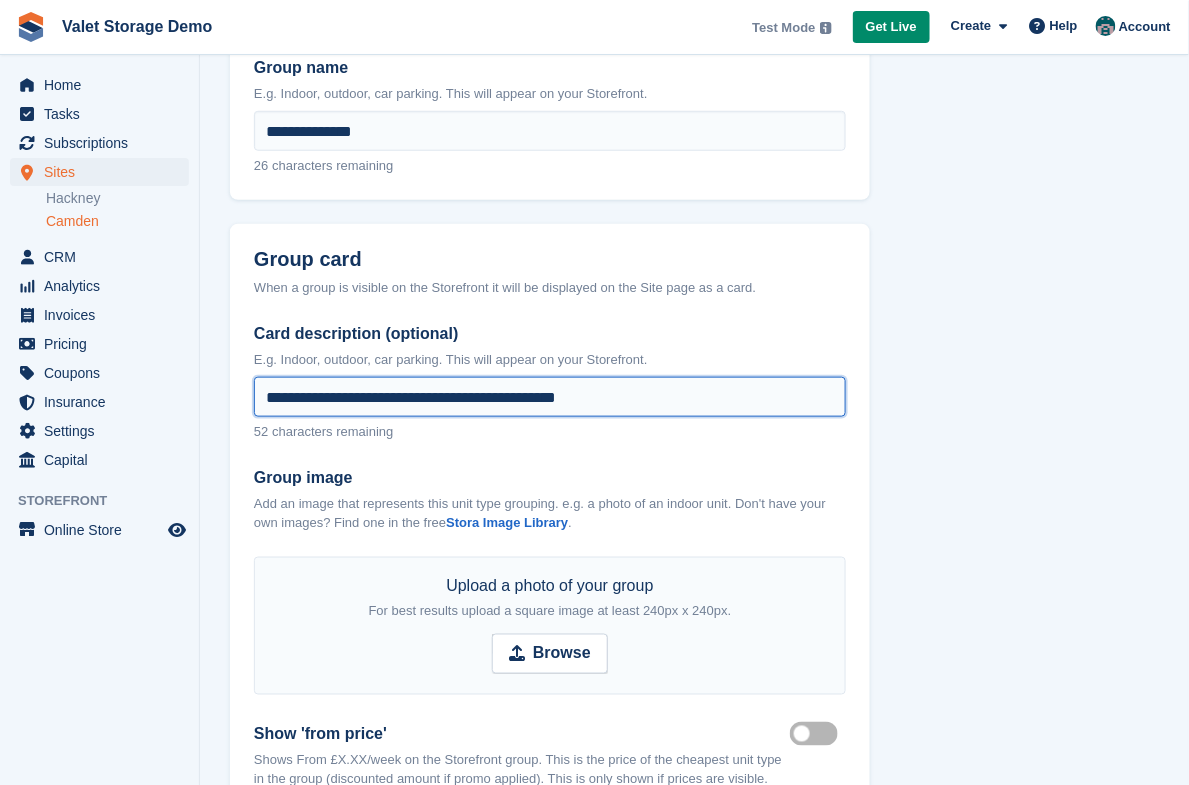 scroll, scrollTop: 392, scrollLeft: 0, axis: vertical 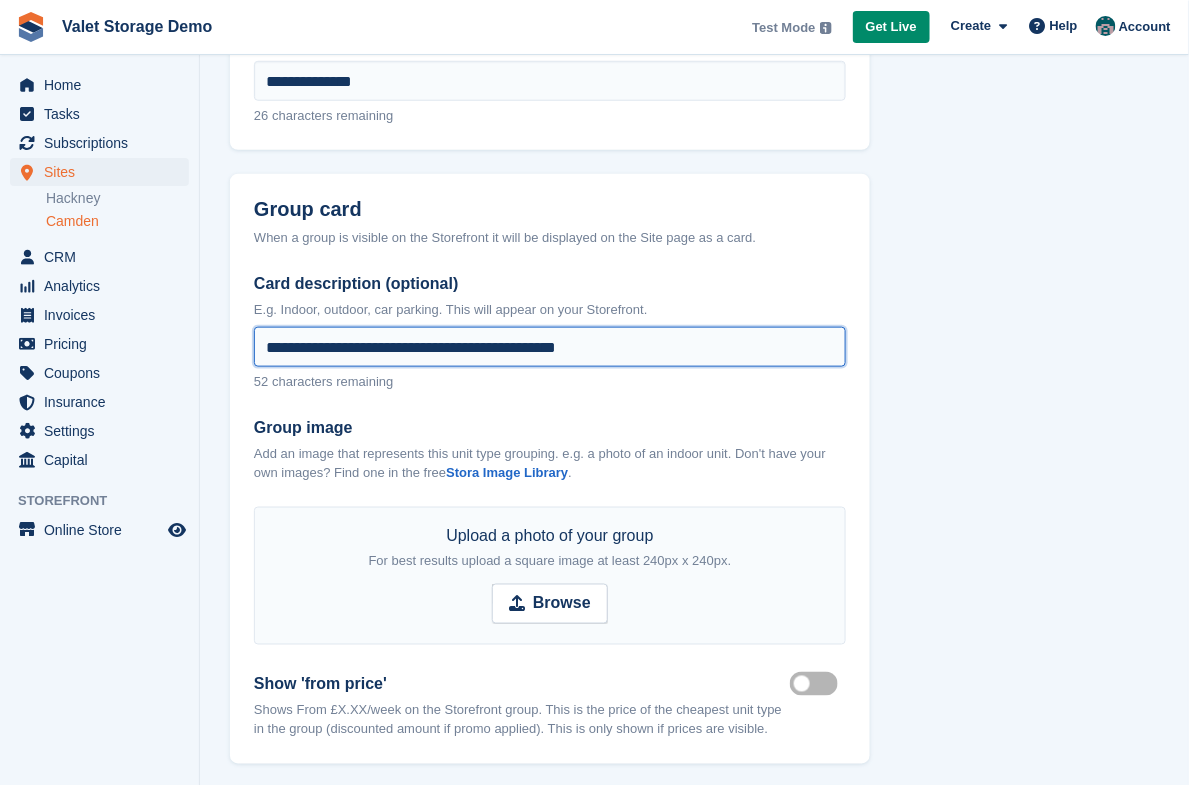 type on "**********" 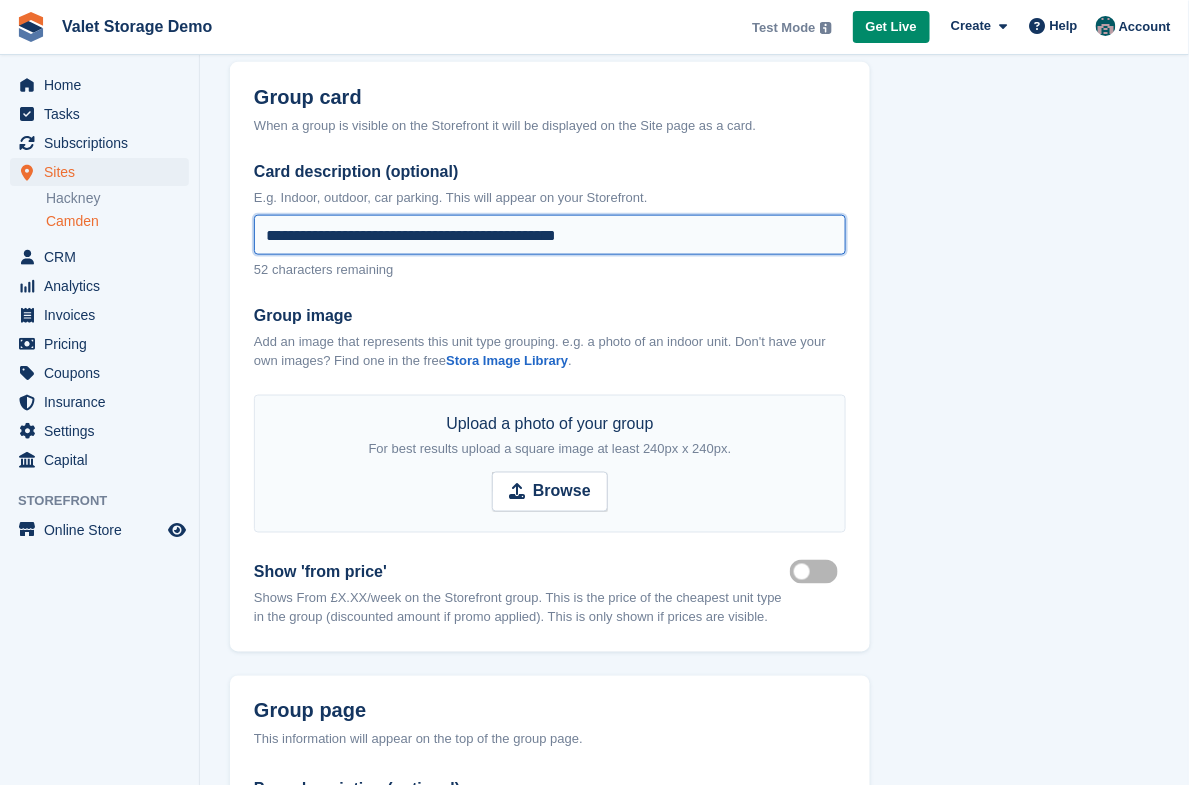 scroll, scrollTop: 506, scrollLeft: 0, axis: vertical 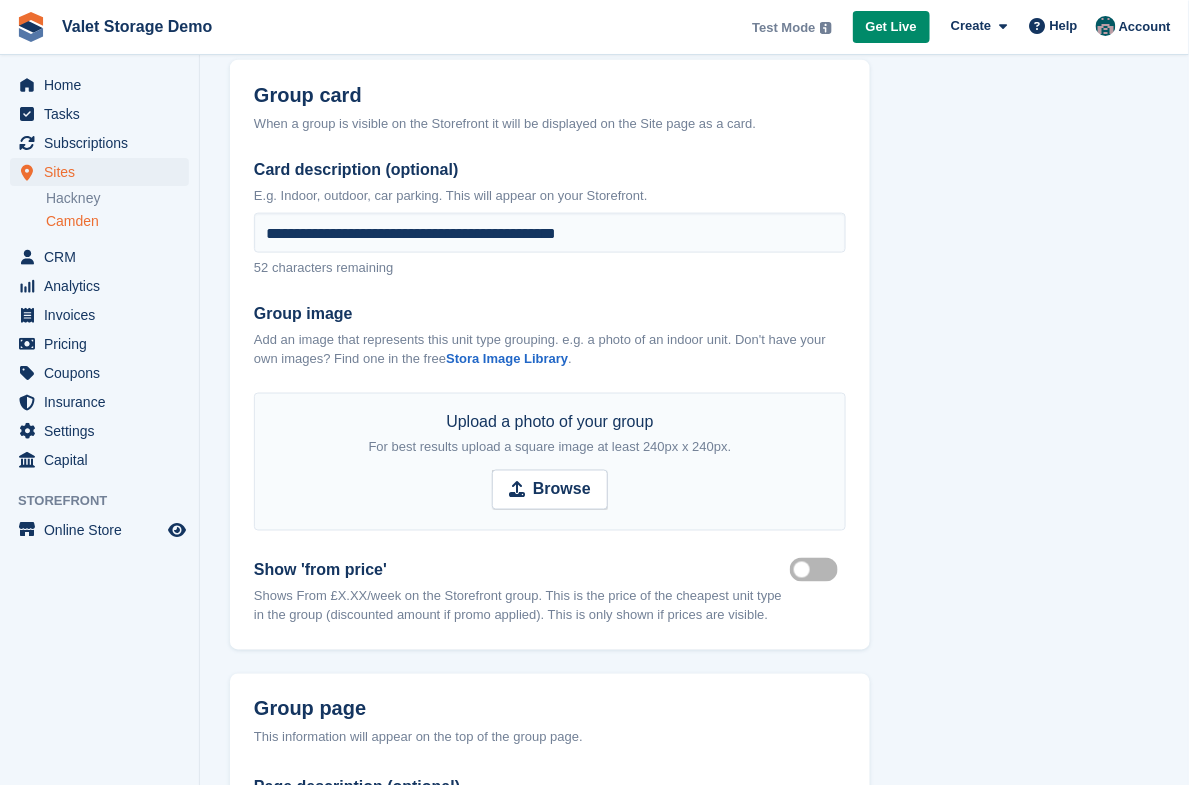 click on "Show lowest price" at bounding box center (818, 569) 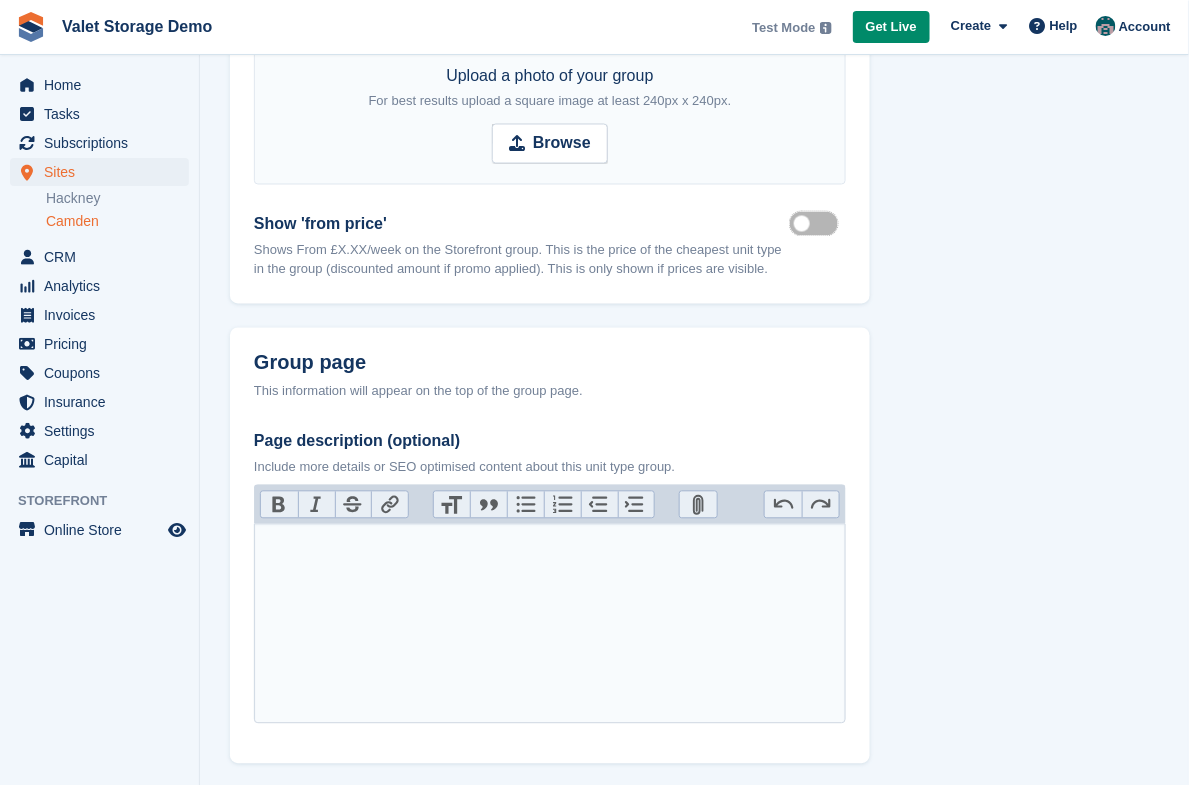 scroll, scrollTop: 932, scrollLeft: 0, axis: vertical 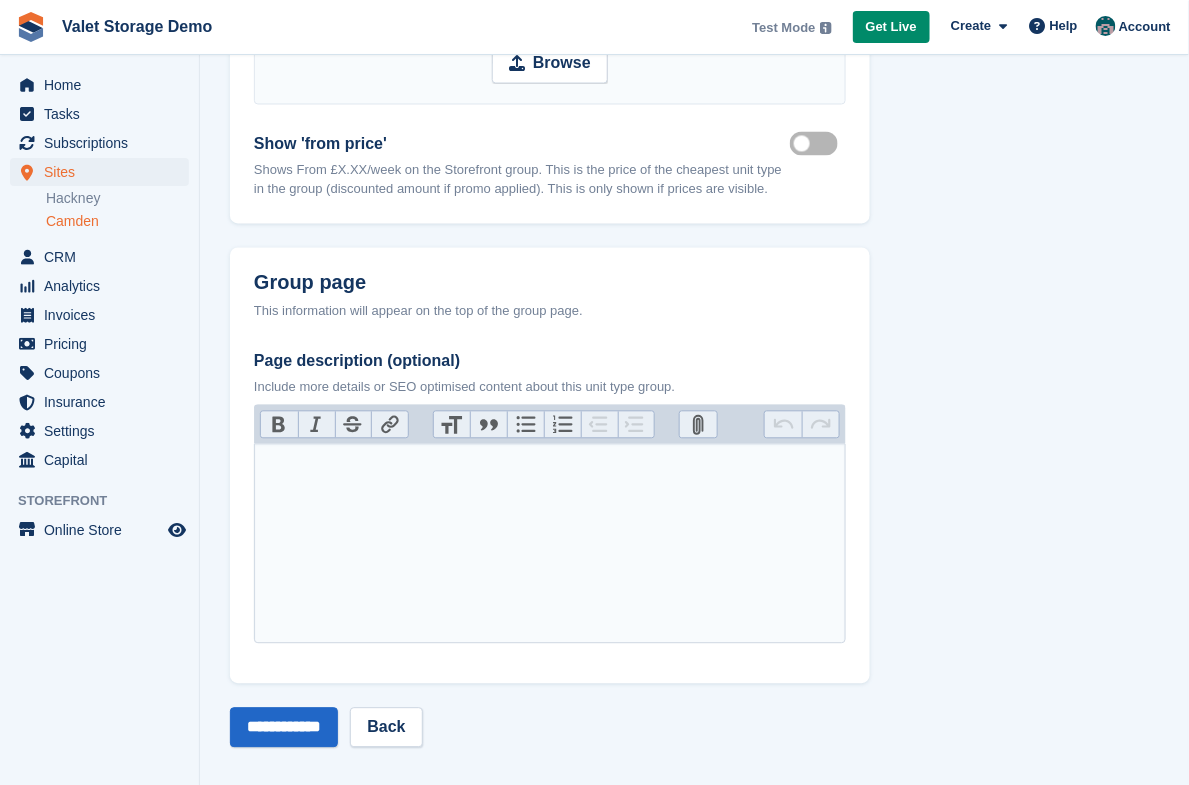 click at bounding box center [550, 544] 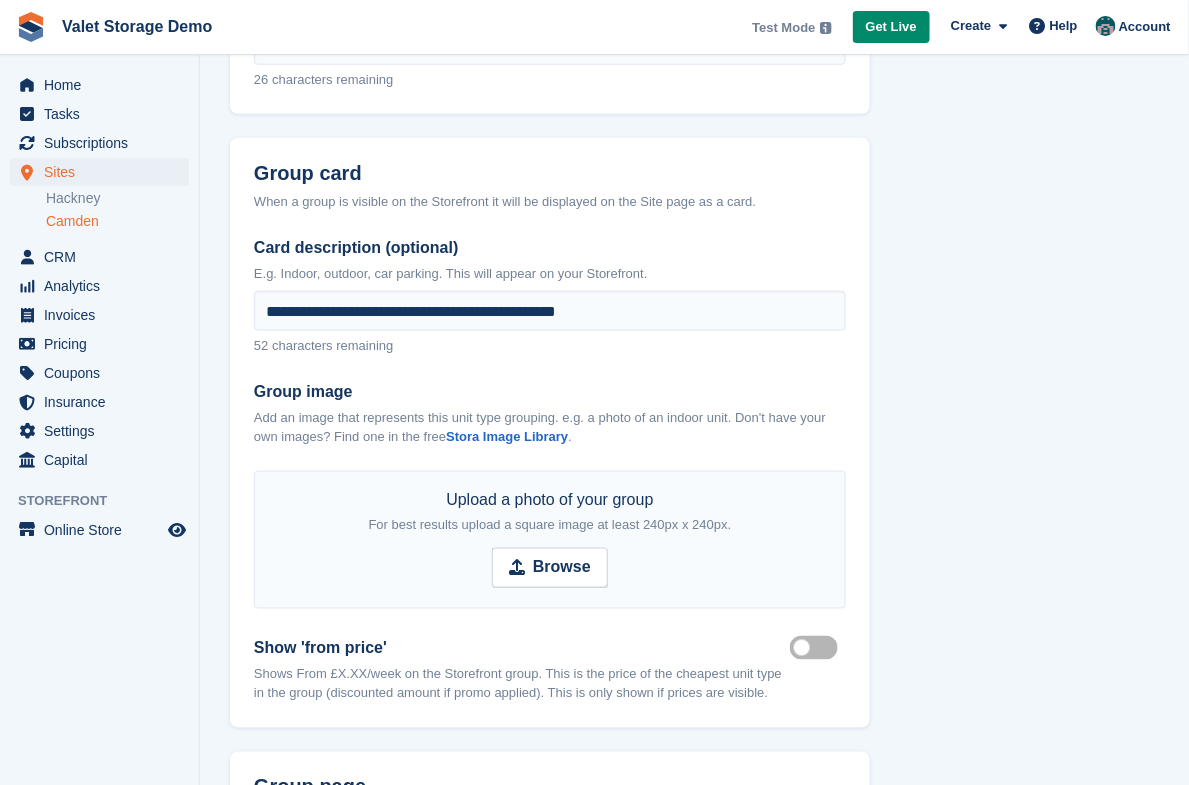 scroll, scrollTop: 959, scrollLeft: 0, axis: vertical 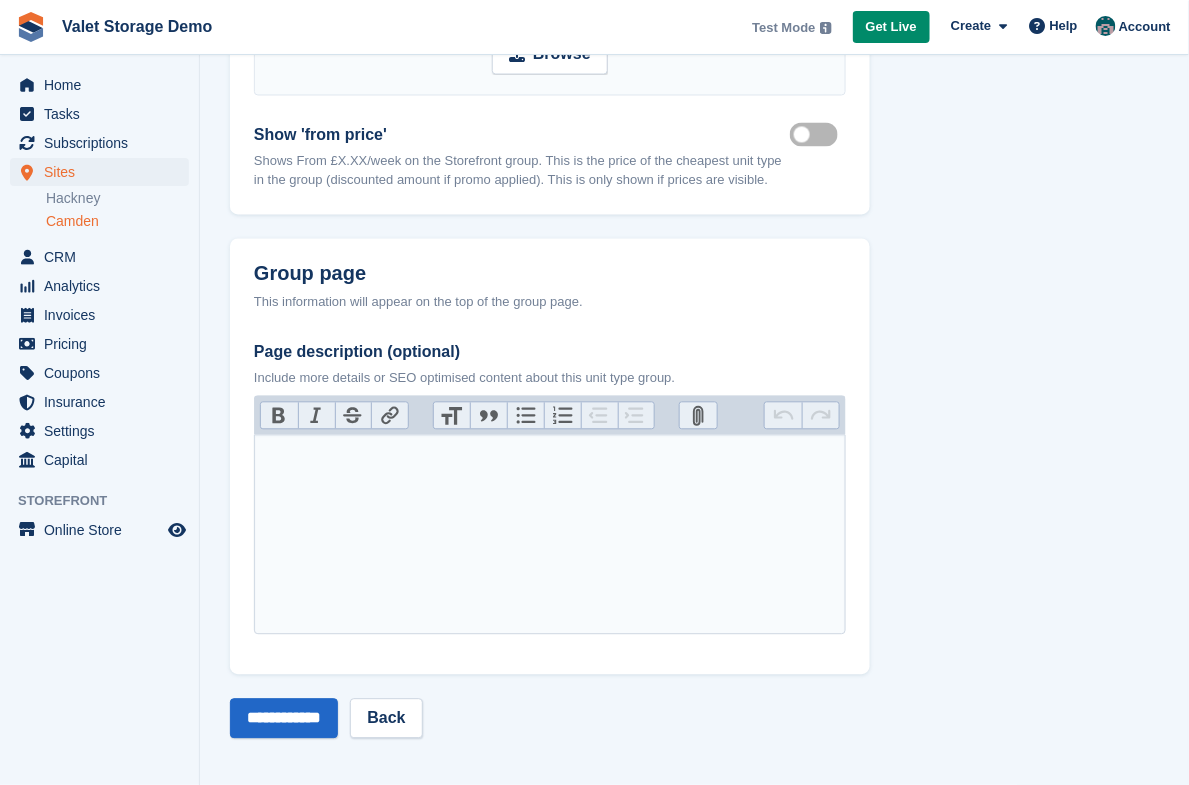 click at bounding box center (550, 535) 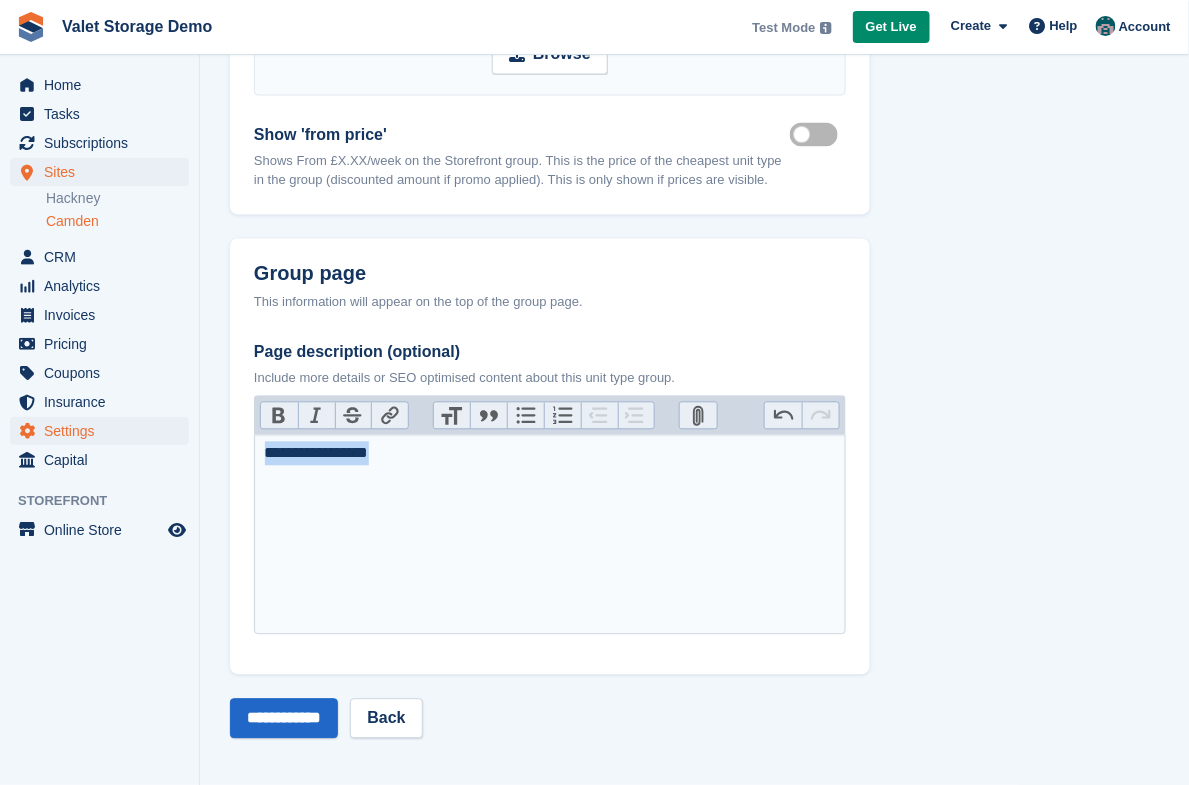 drag, startPoint x: 480, startPoint y: 452, endPoint x: 162, endPoint y: 436, distance: 318.40225 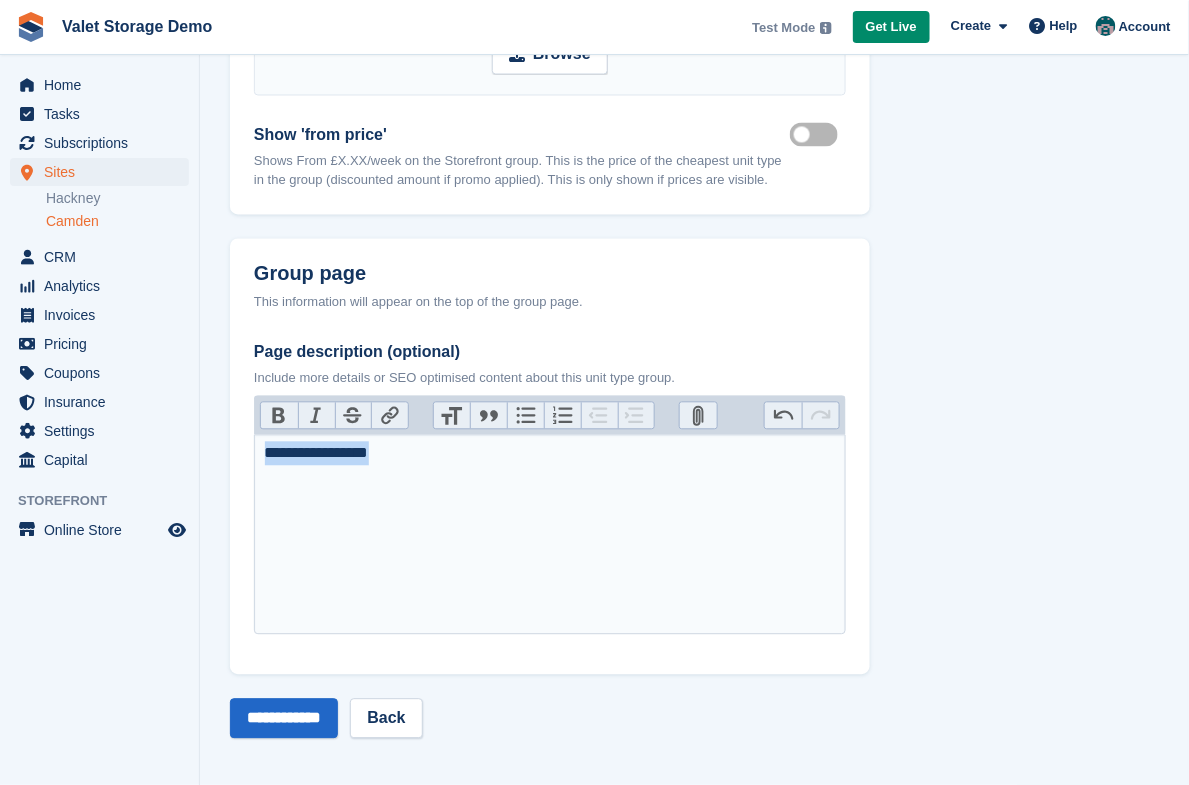 paste on "**********" 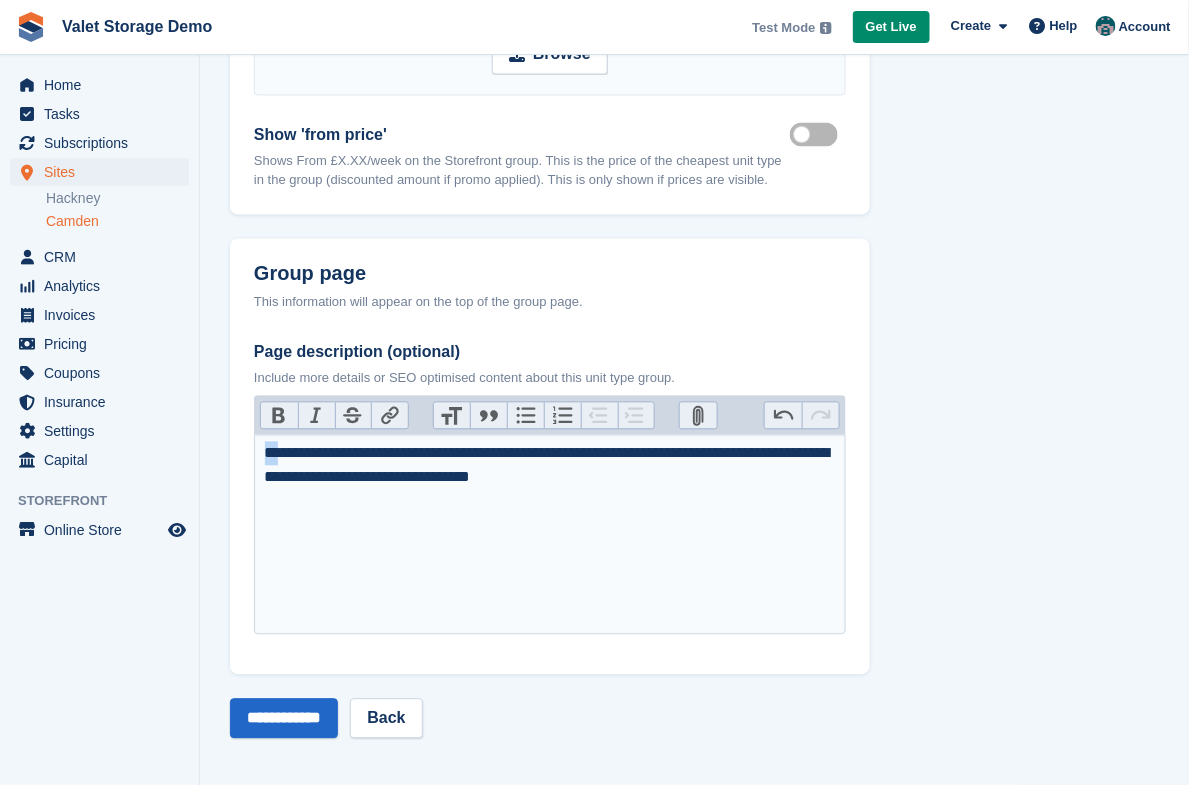 drag, startPoint x: 276, startPoint y: 458, endPoint x: 235, endPoint y: 451, distance: 41.59327 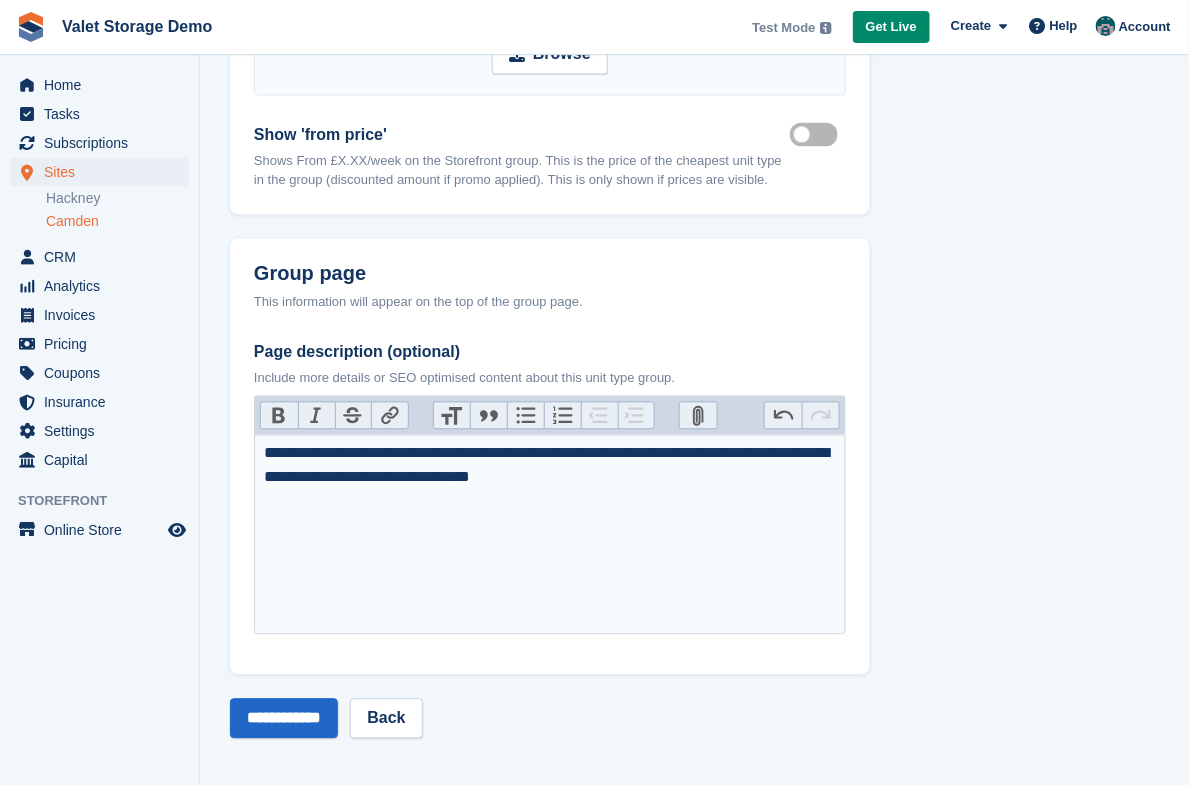 click on "**********" at bounding box center [550, 466] 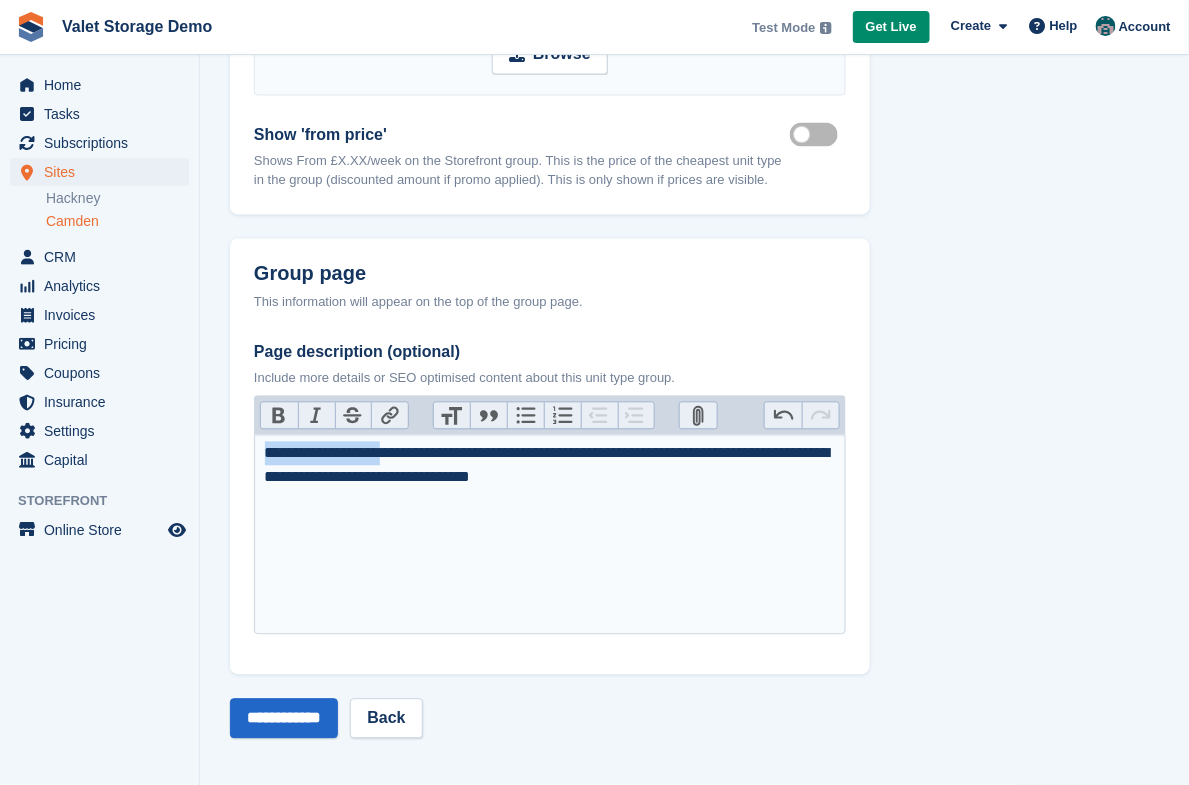 drag, startPoint x: 410, startPoint y: 454, endPoint x: 241, endPoint y: 452, distance: 169.01184 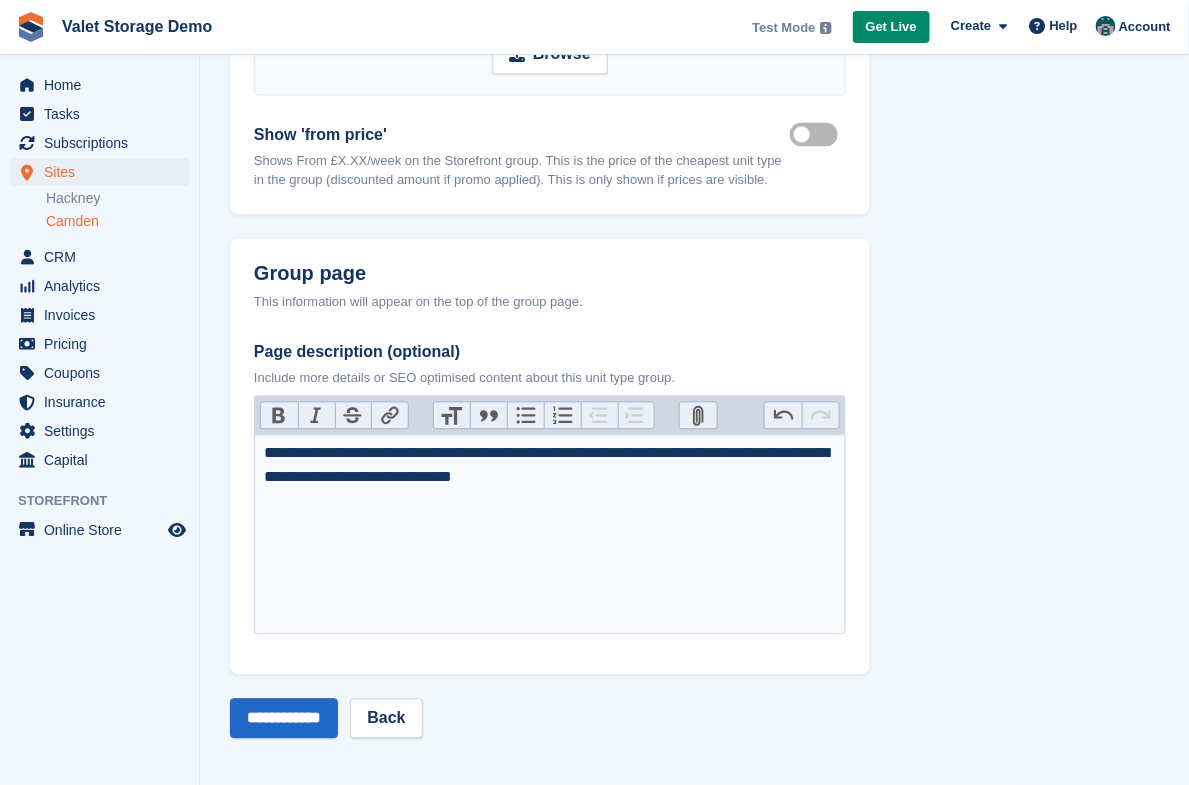 click on "**********" at bounding box center [550, 466] 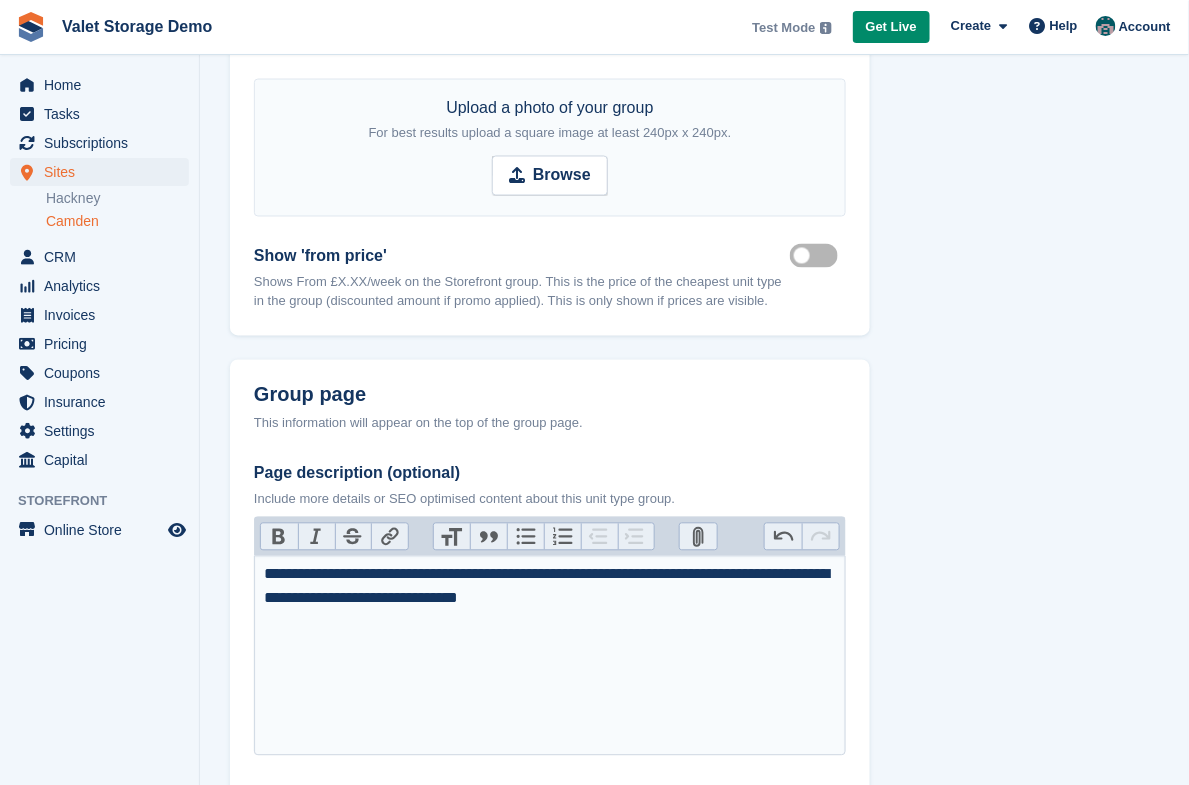 scroll, scrollTop: 677, scrollLeft: 0, axis: vertical 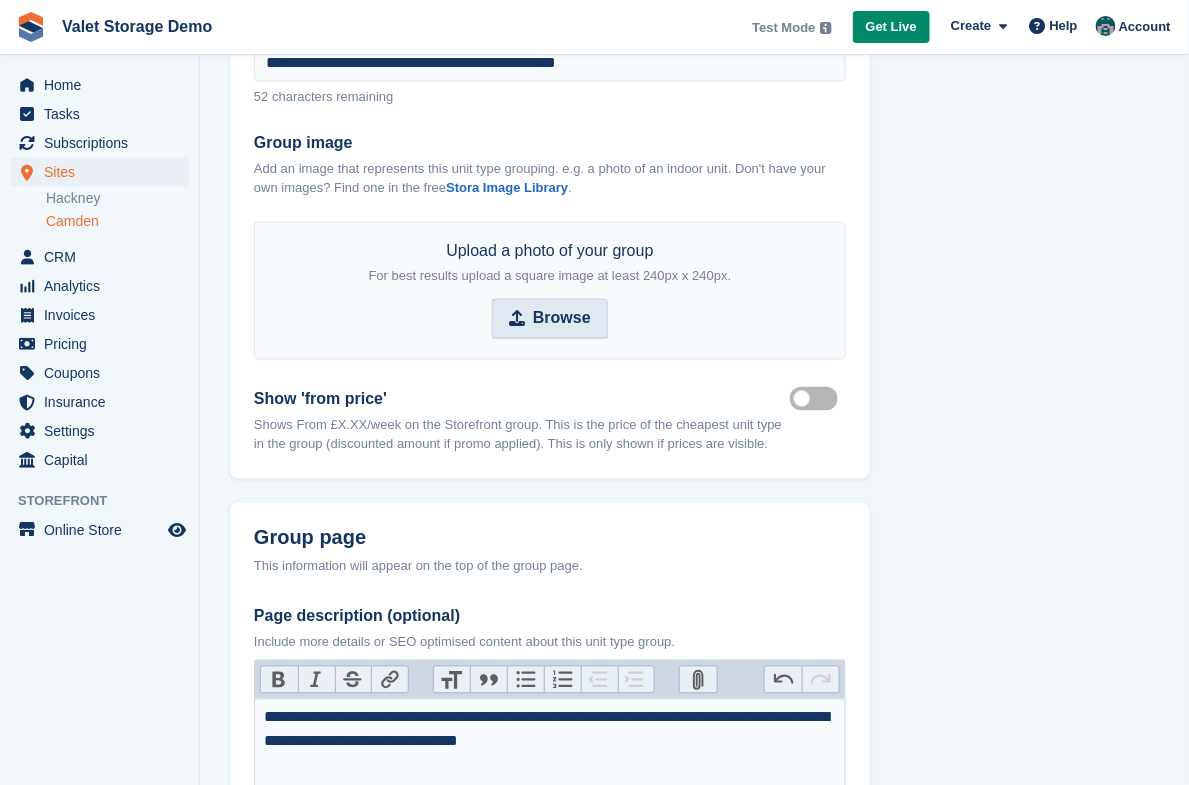 click on "Browse" at bounding box center (550, 319) 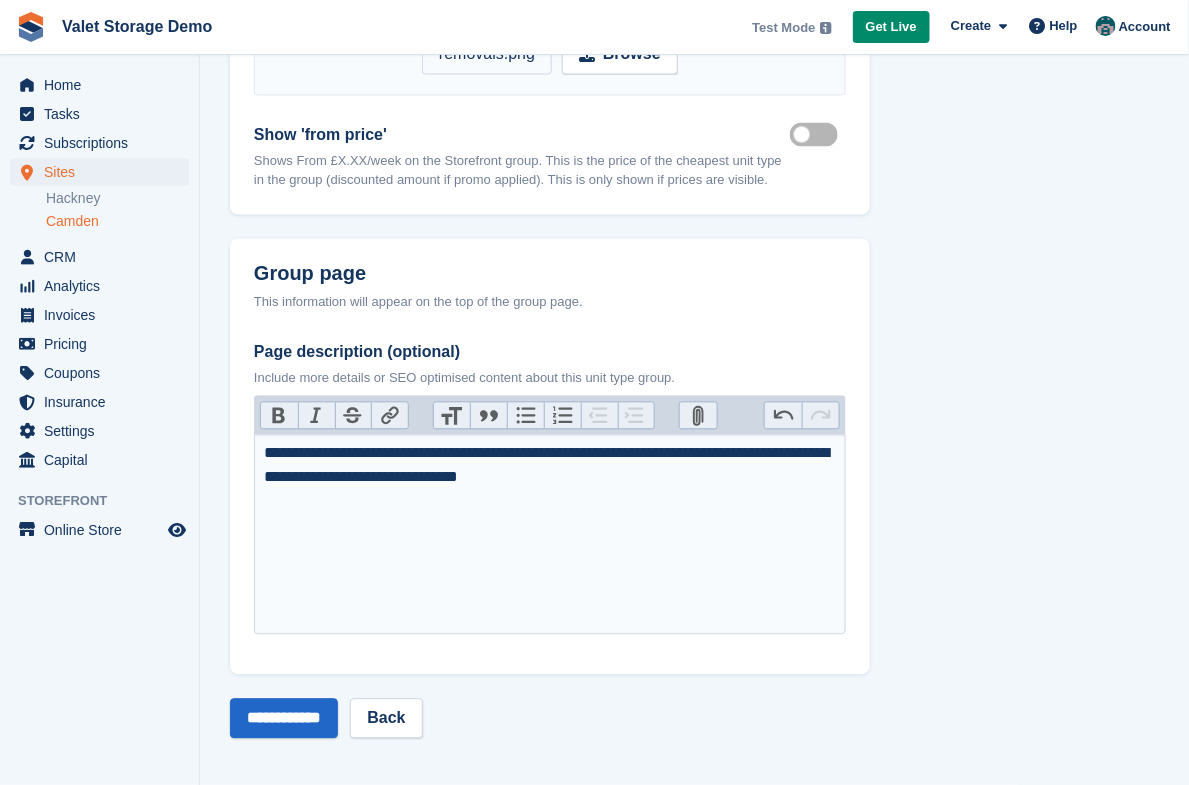 scroll, scrollTop: 959, scrollLeft: 0, axis: vertical 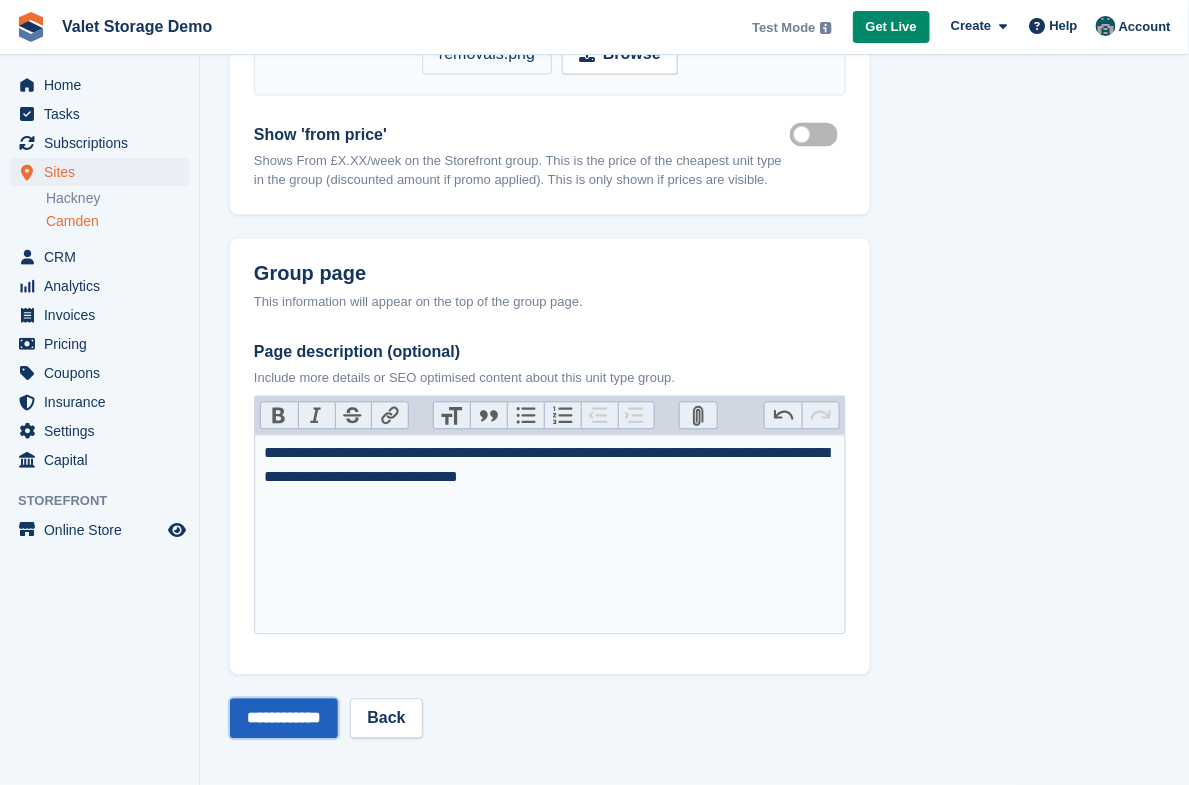 click on "**********" at bounding box center (284, 719) 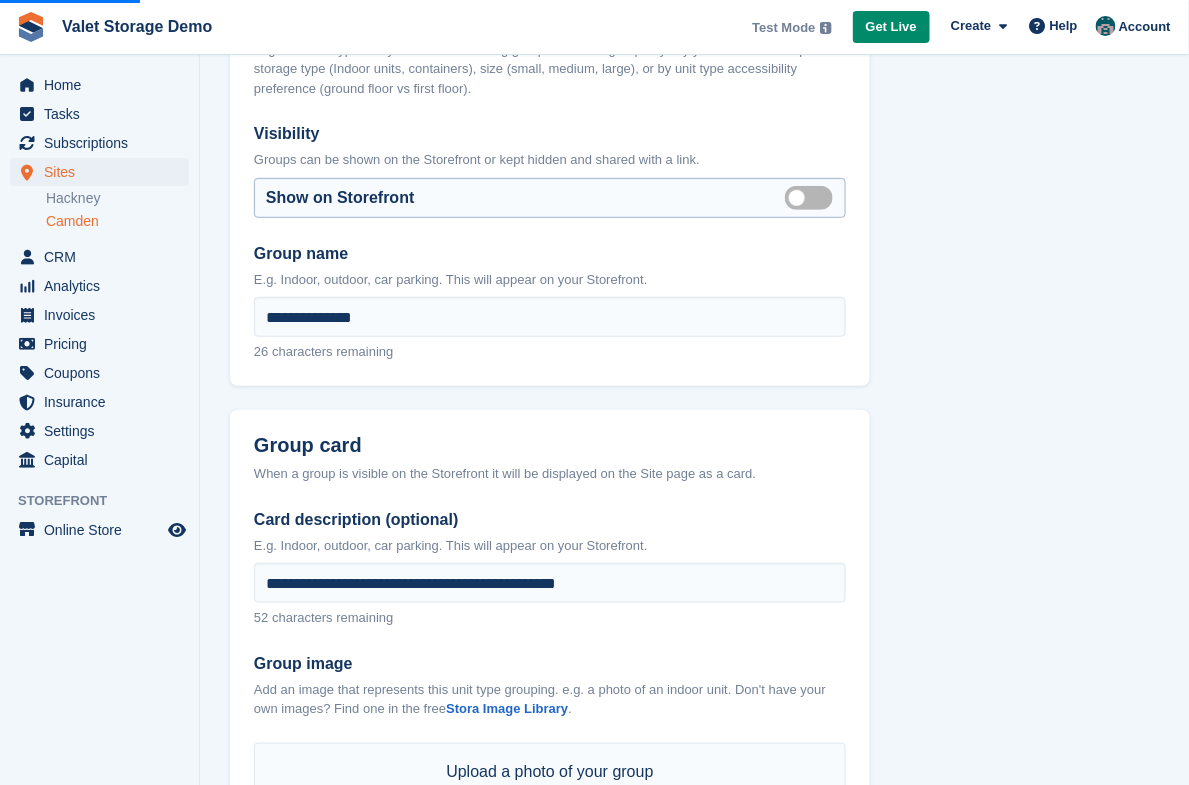 scroll, scrollTop: 266, scrollLeft: 0, axis: vertical 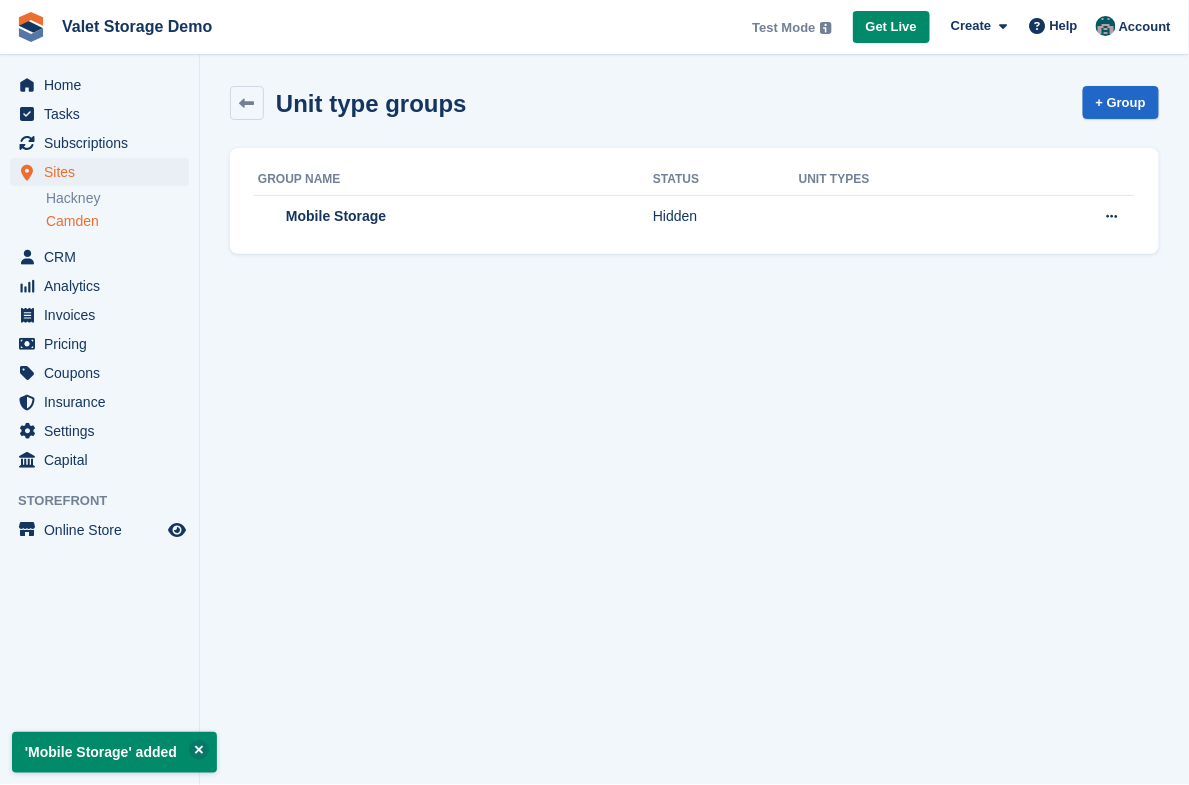 click on "Camden" at bounding box center (117, 221) 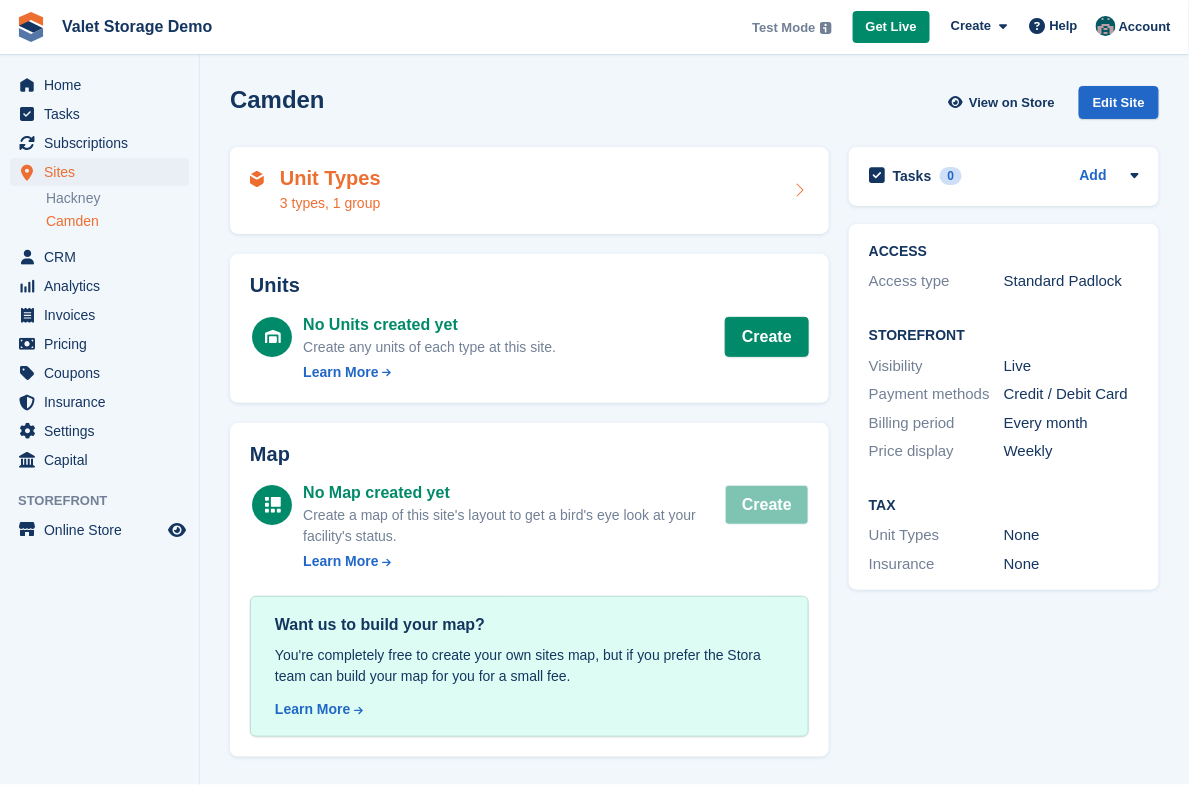 click on "3 types, 1 group" at bounding box center [330, 203] 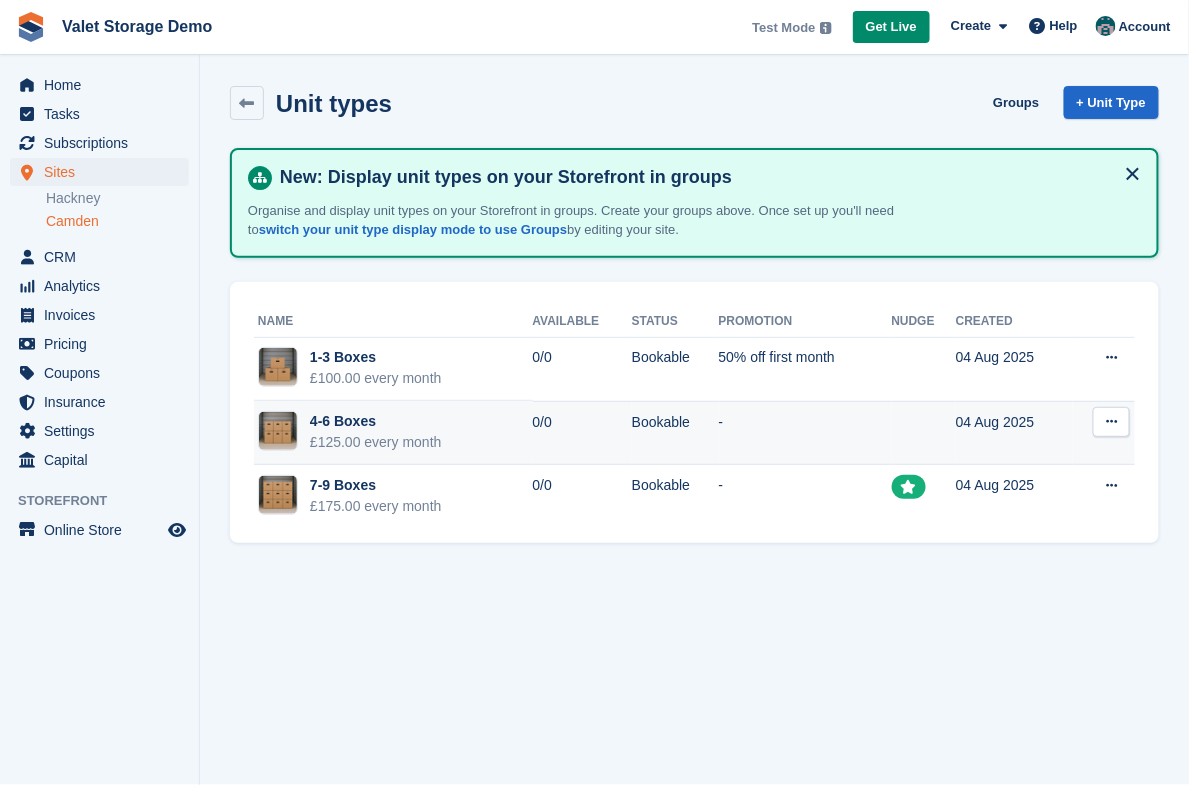 click at bounding box center (1111, 422) 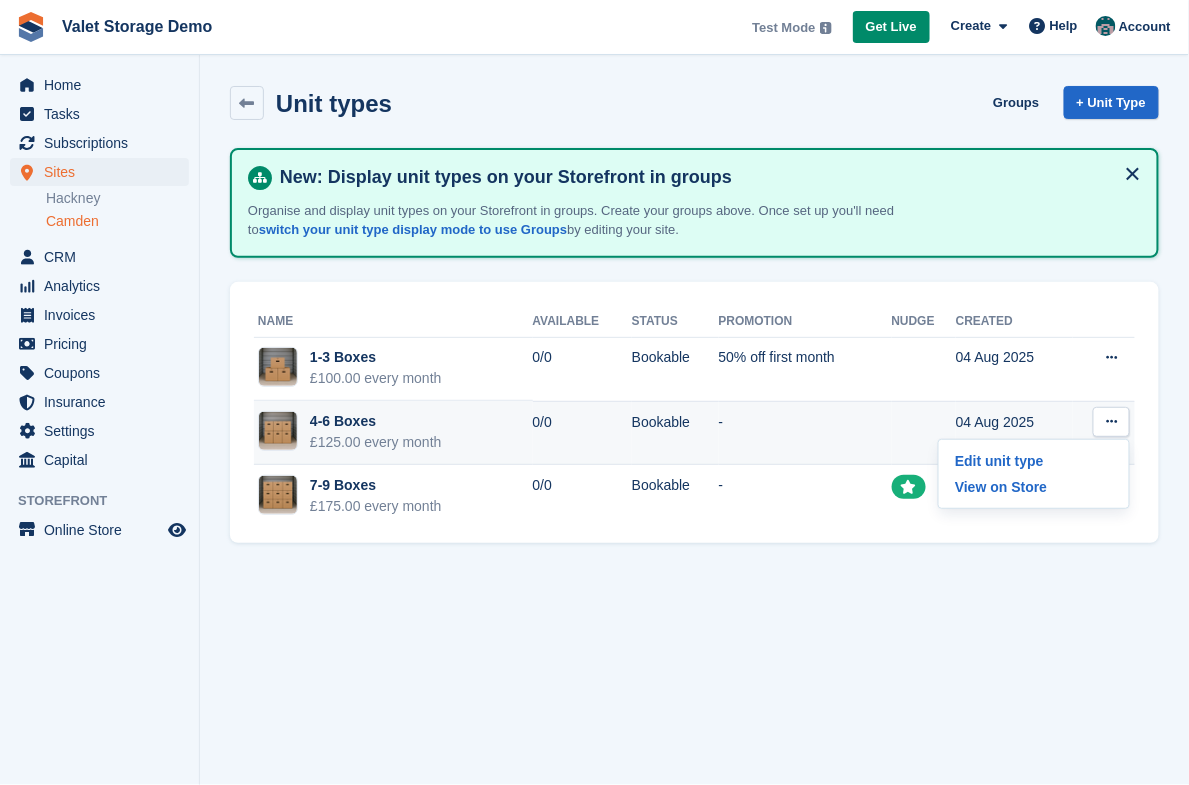 click at bounding box center (1111, 421) 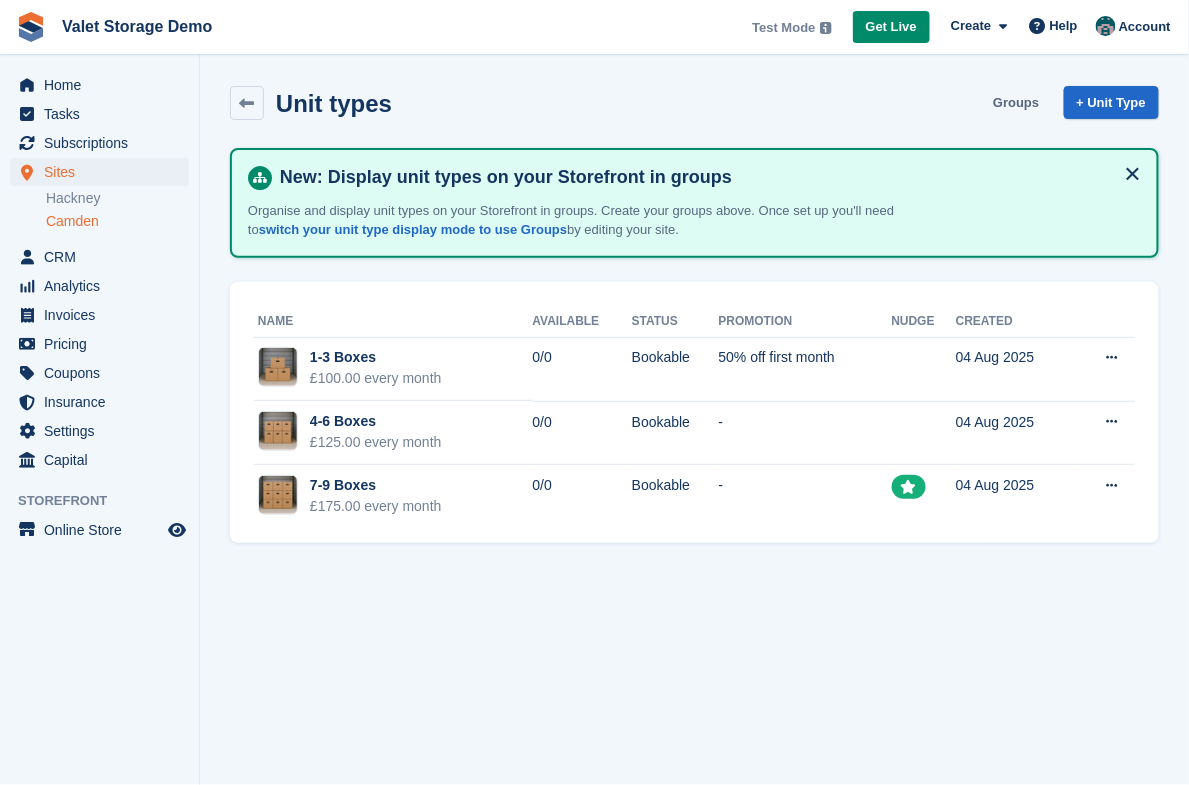 click on "Groups" at bounding box center (1016, 102) 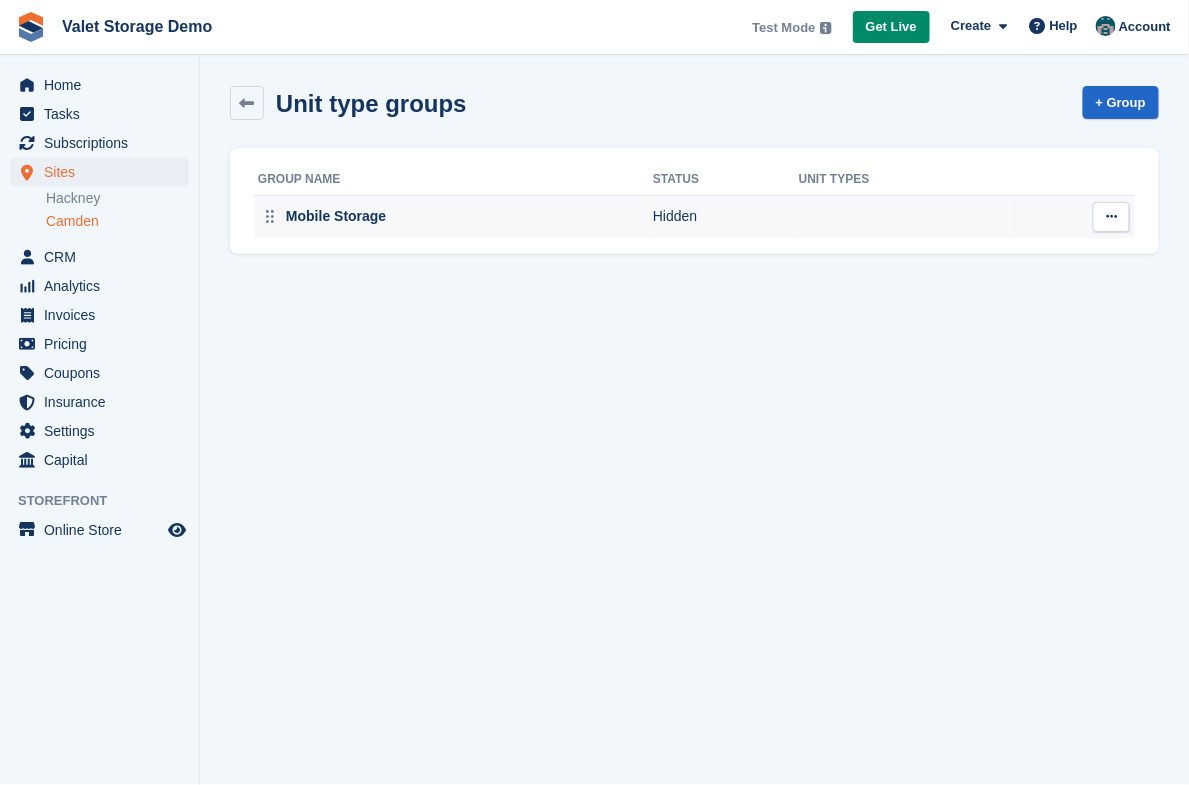 click at bounding box center (1111, 217) 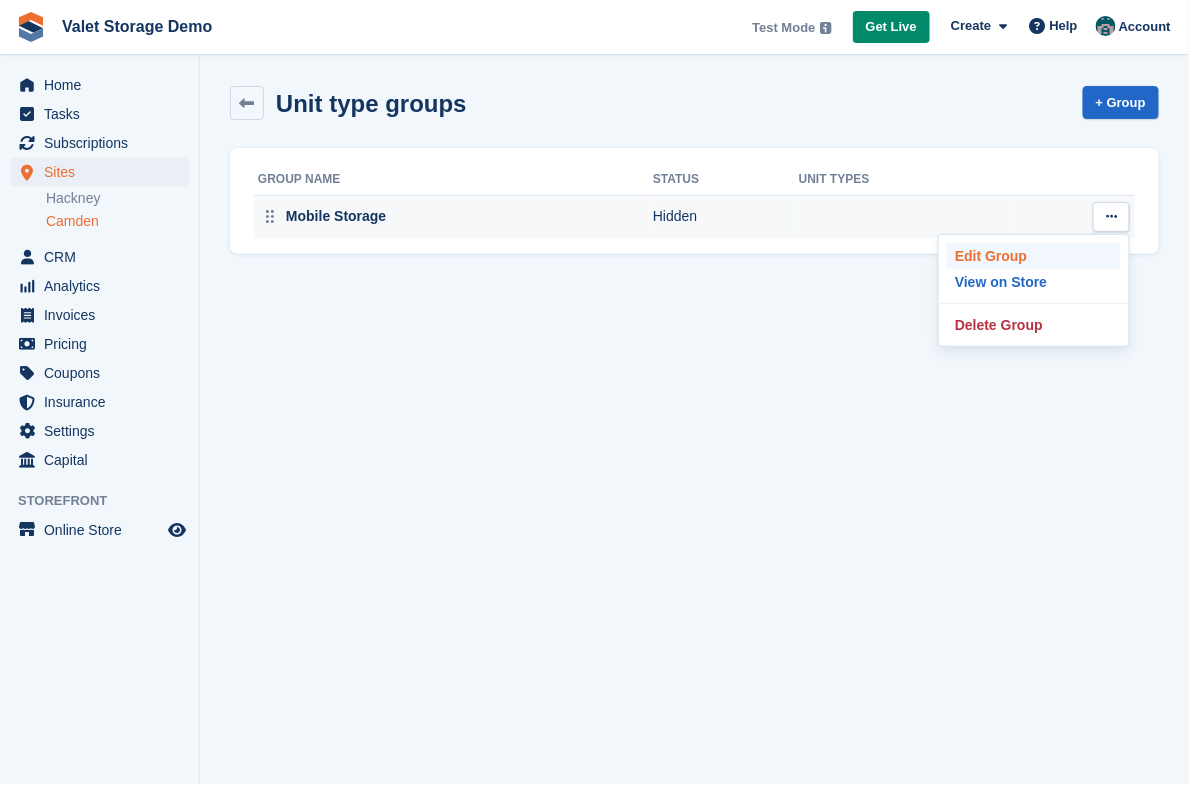 click on "Edit Group" at bounding box center [1034, 256] 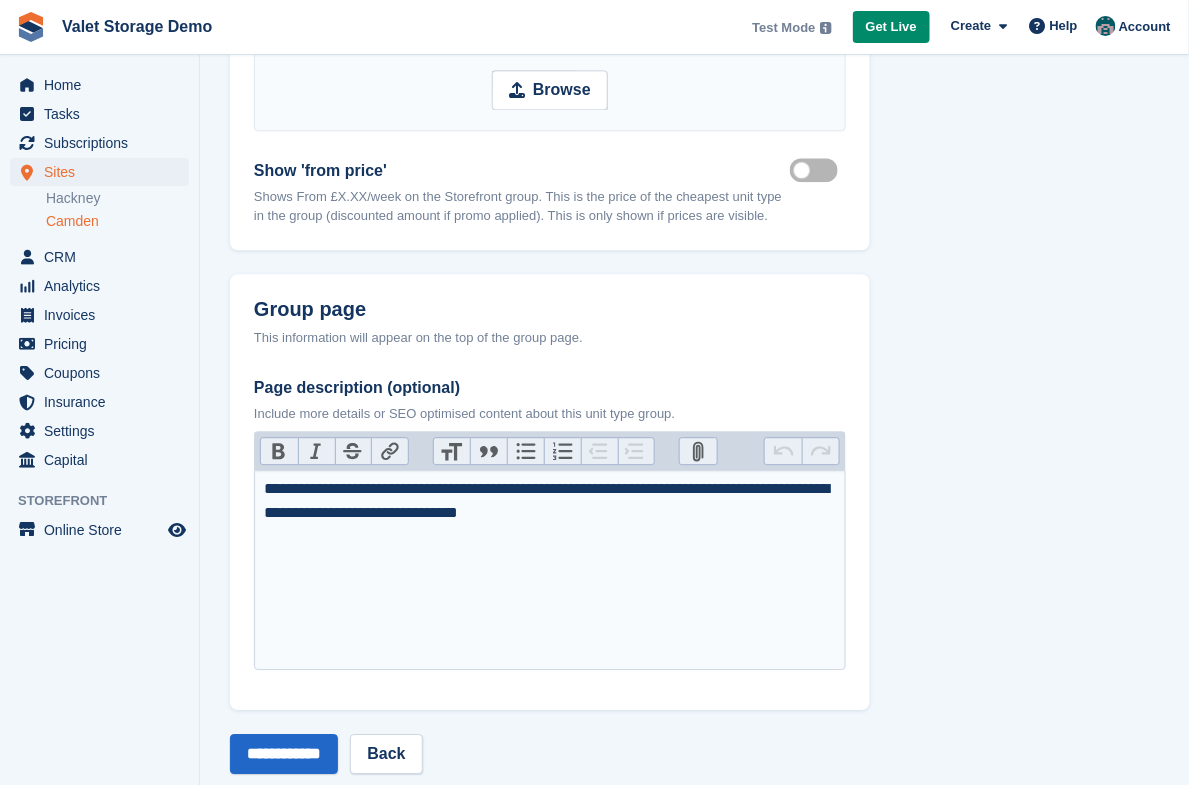 scroll, scrollTop: 1221, scrollLeft: 0, axis: vertical 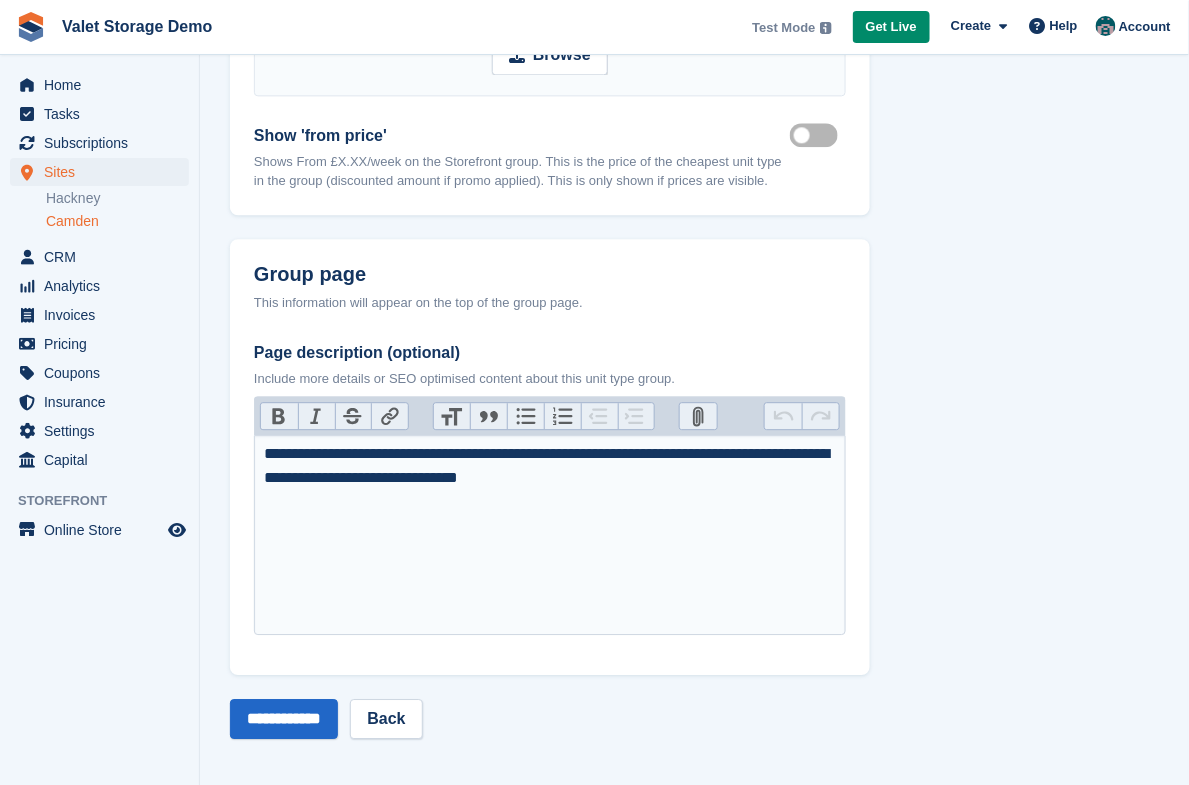 click on "Camden" at bounding box center [117, 221] 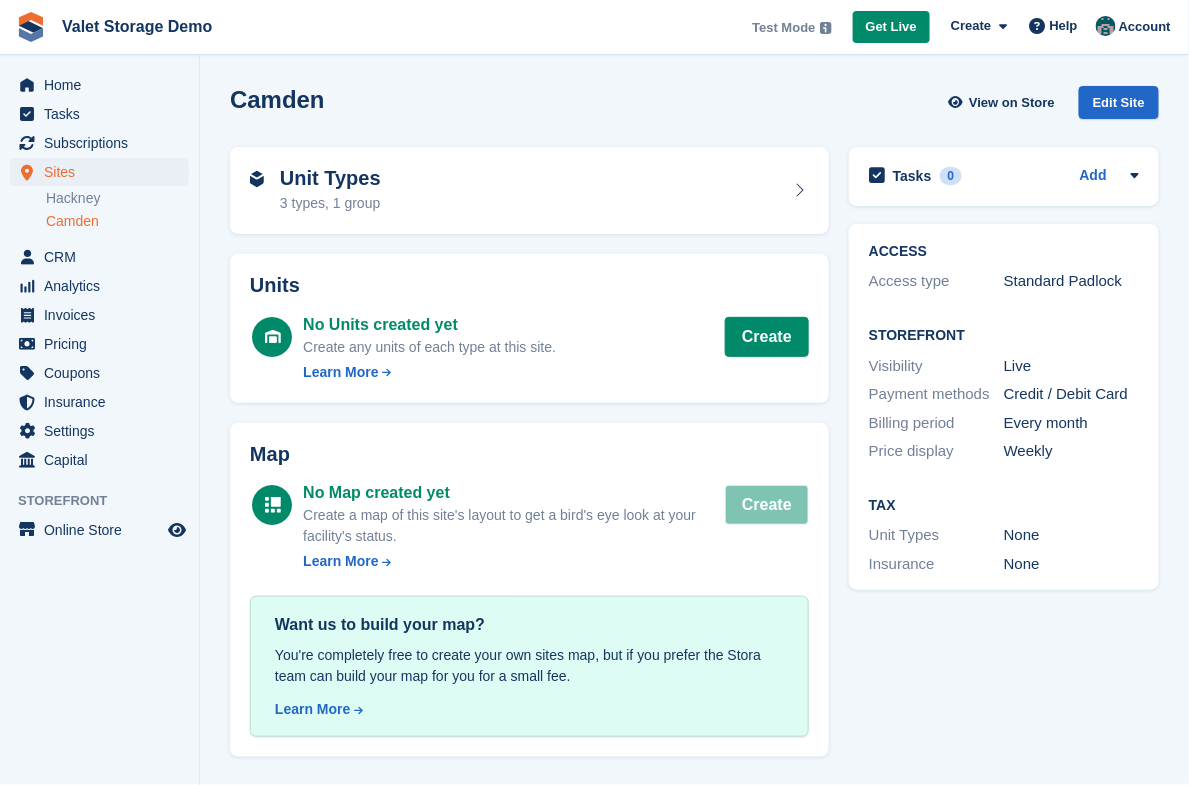 scroll, scrollTop: 0, scrollLeft: 0, axis: both 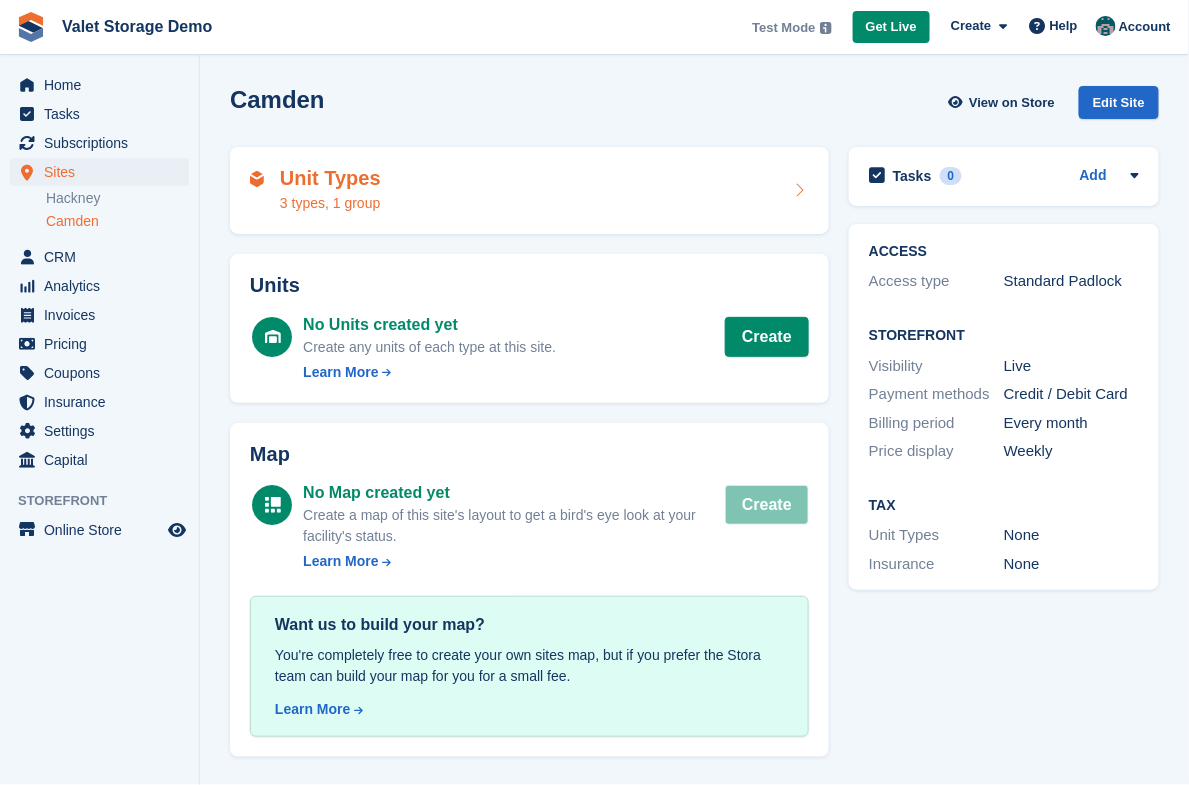 click on "Unit Types
3 types, 1 group" at bounding box center (529, 191) 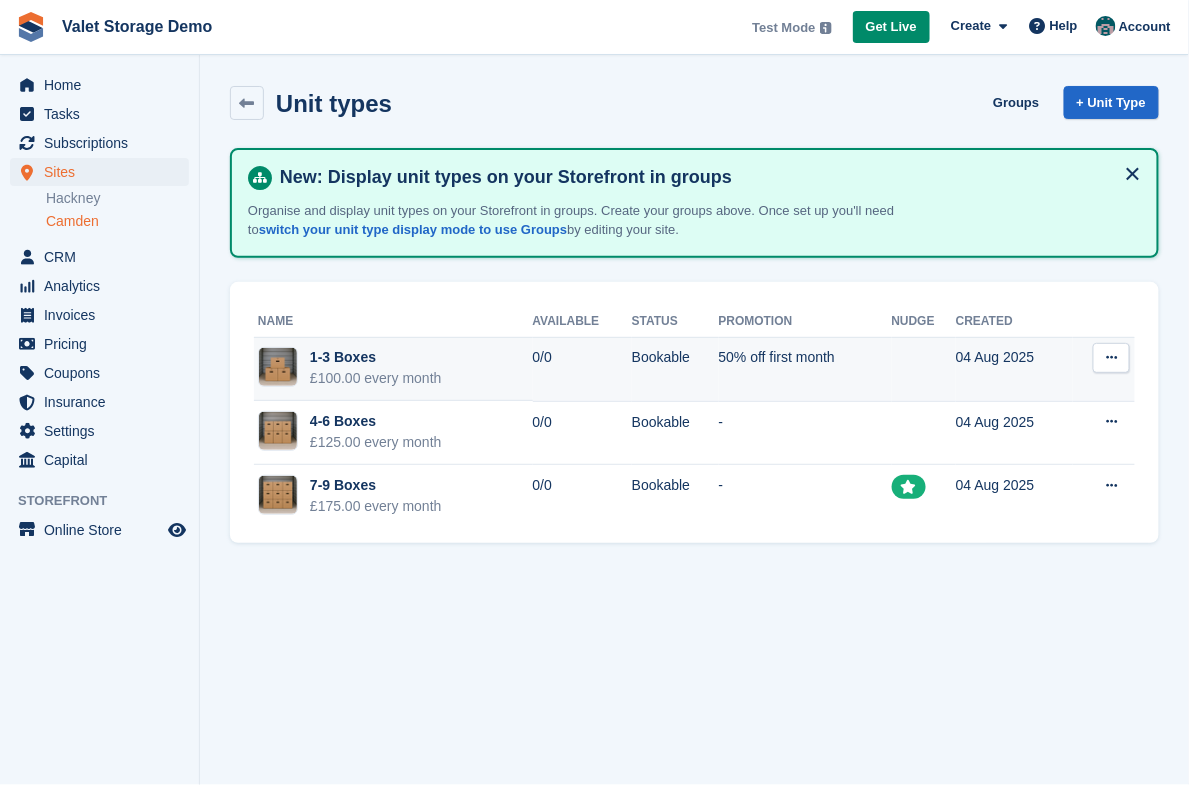 click at bounding box center [1111, 358] 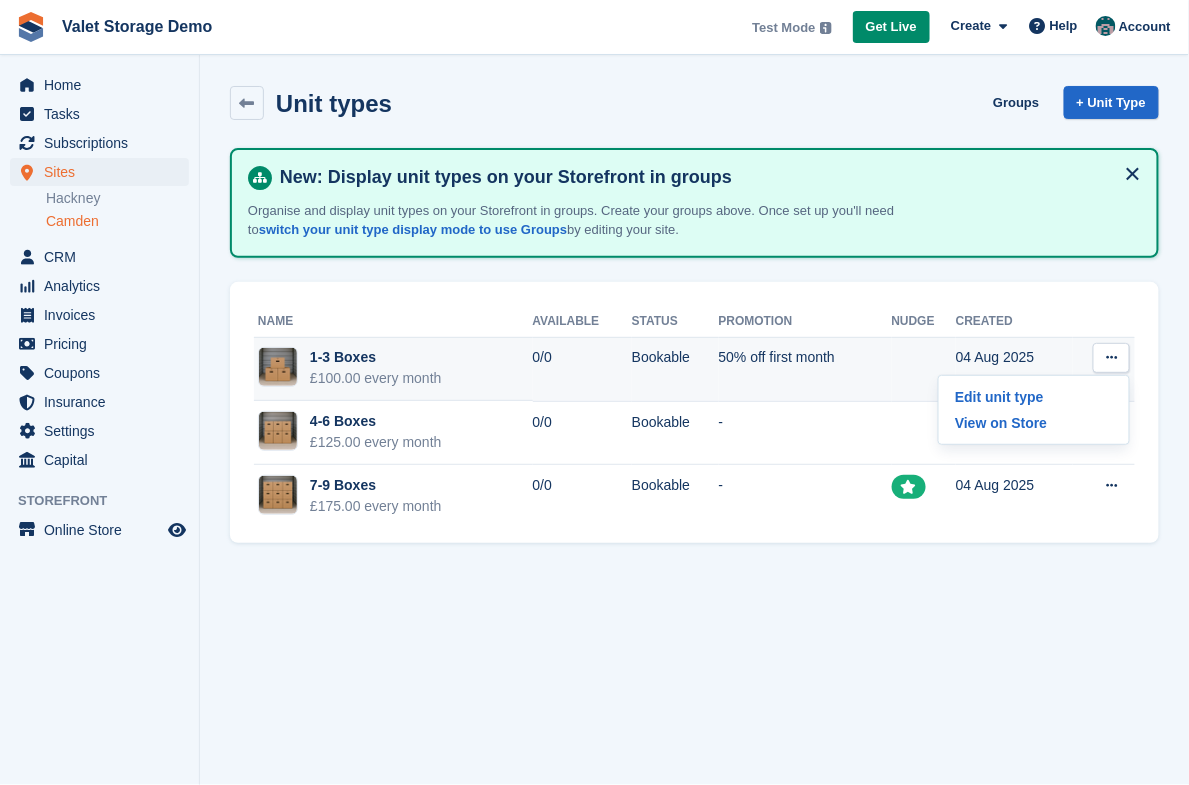click at bounding box center [1111, 357] 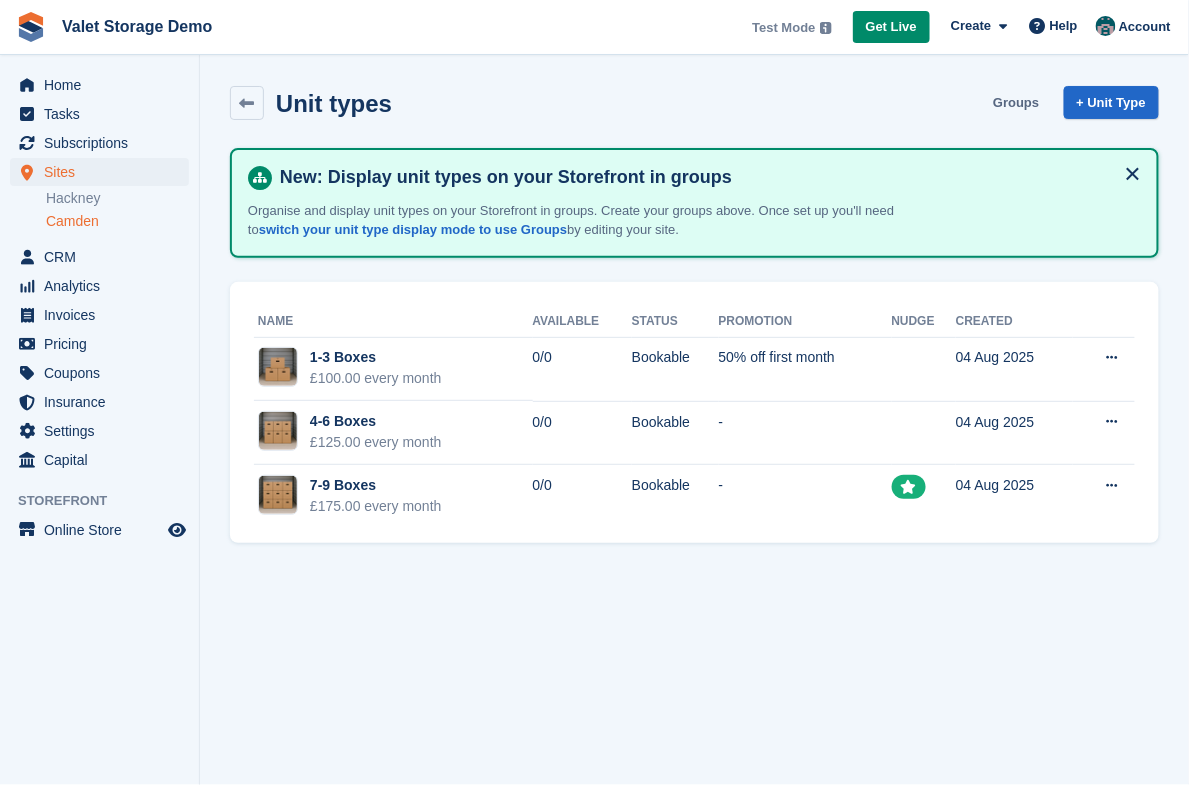 click on "Groups" at bounding box center (1016, 102) 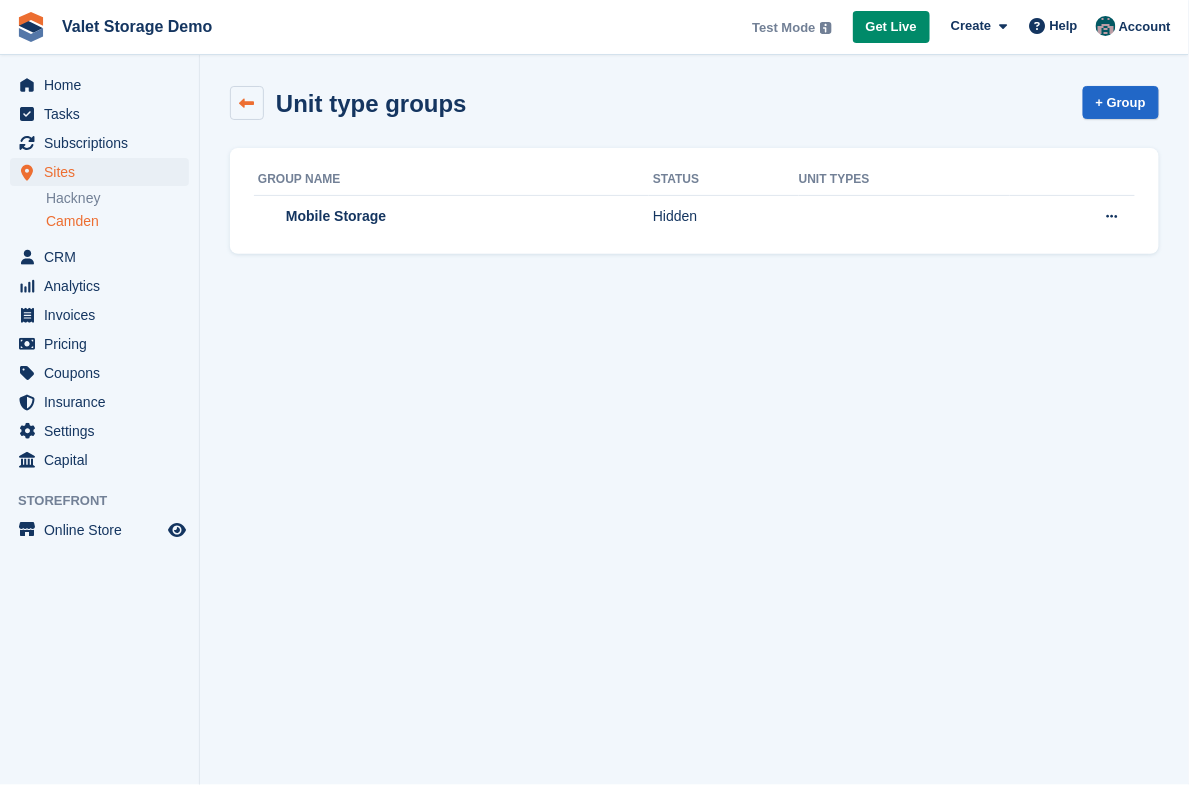 click at bounding box center [247, 103] 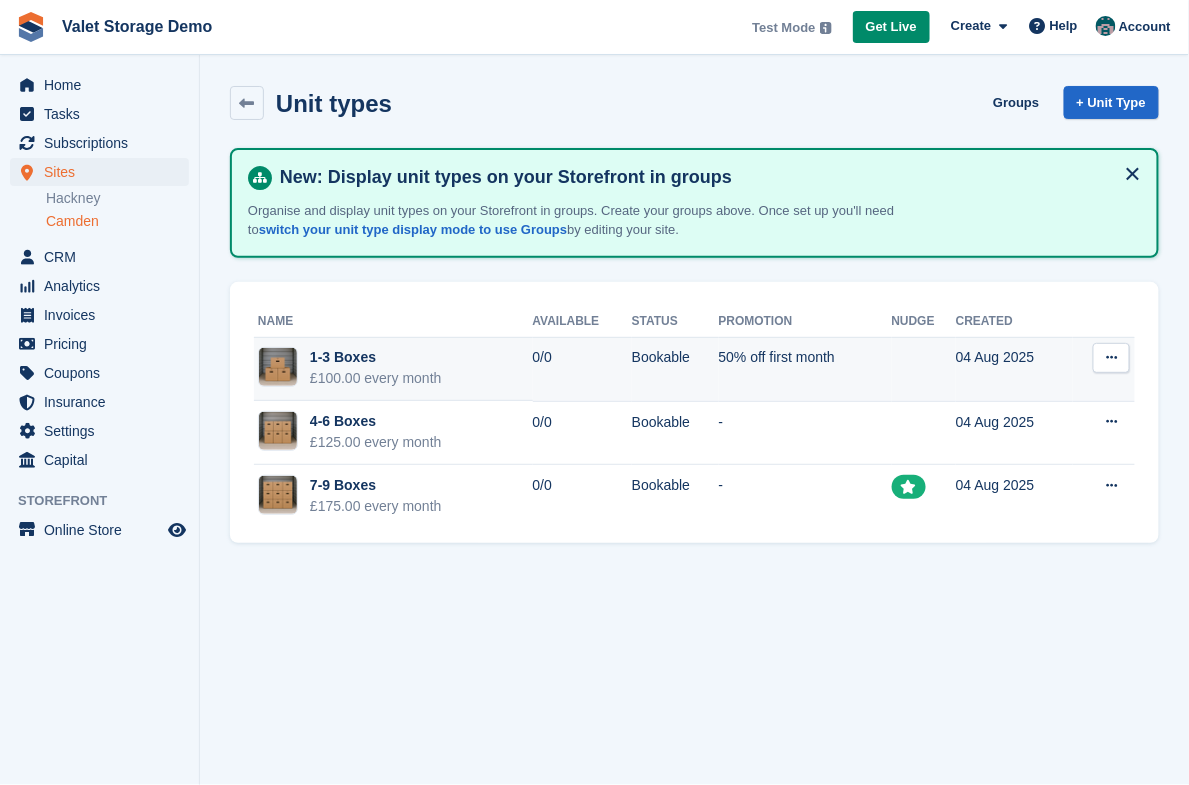 click on "1-3 Boxes
£100.00 every month" at bounding box center [393, 370] 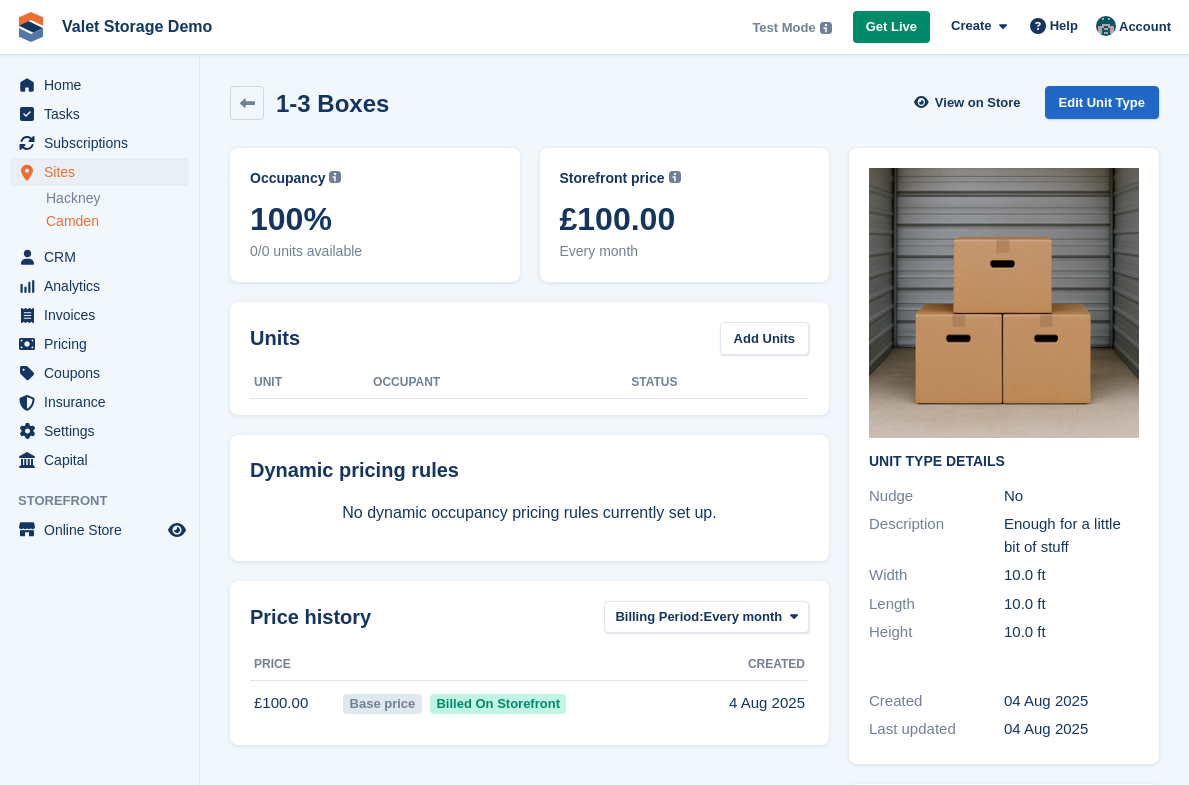 scroll, scrollTop: 0, scrollLeft: 0, axis: both 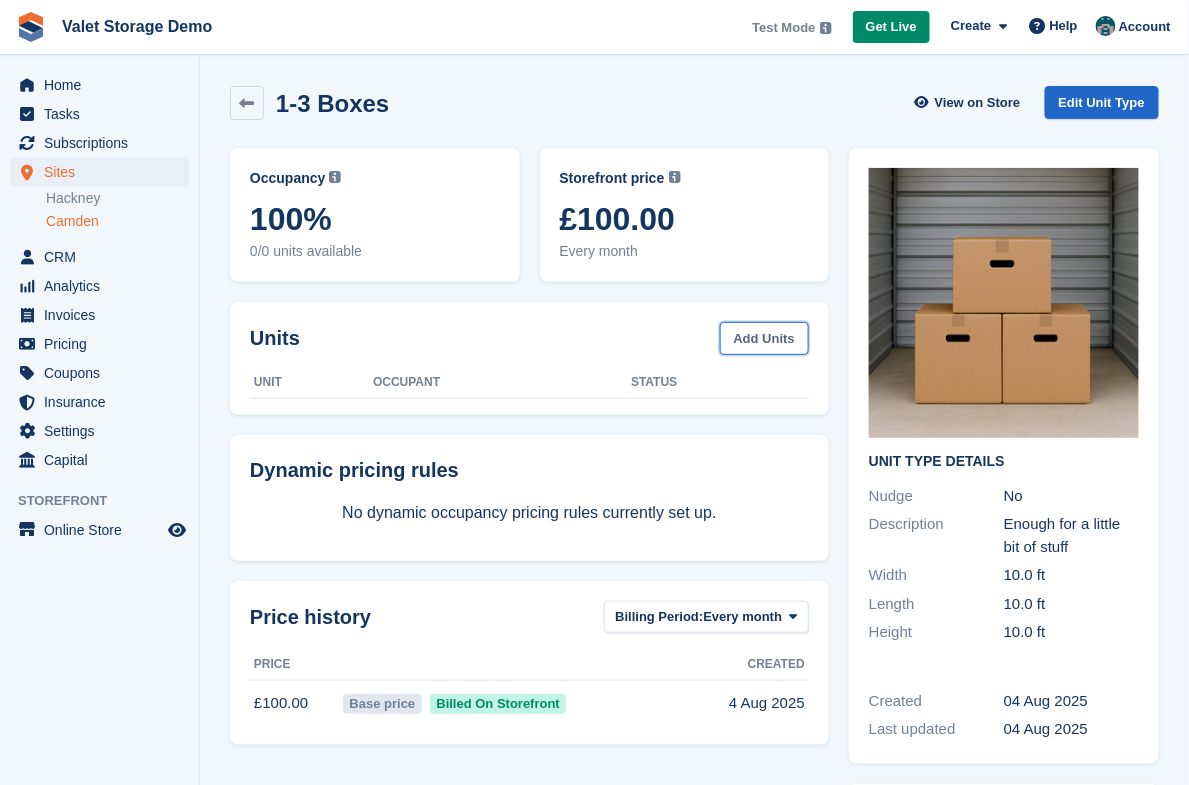 click on "Add Units" at bounding box center [764, 338] 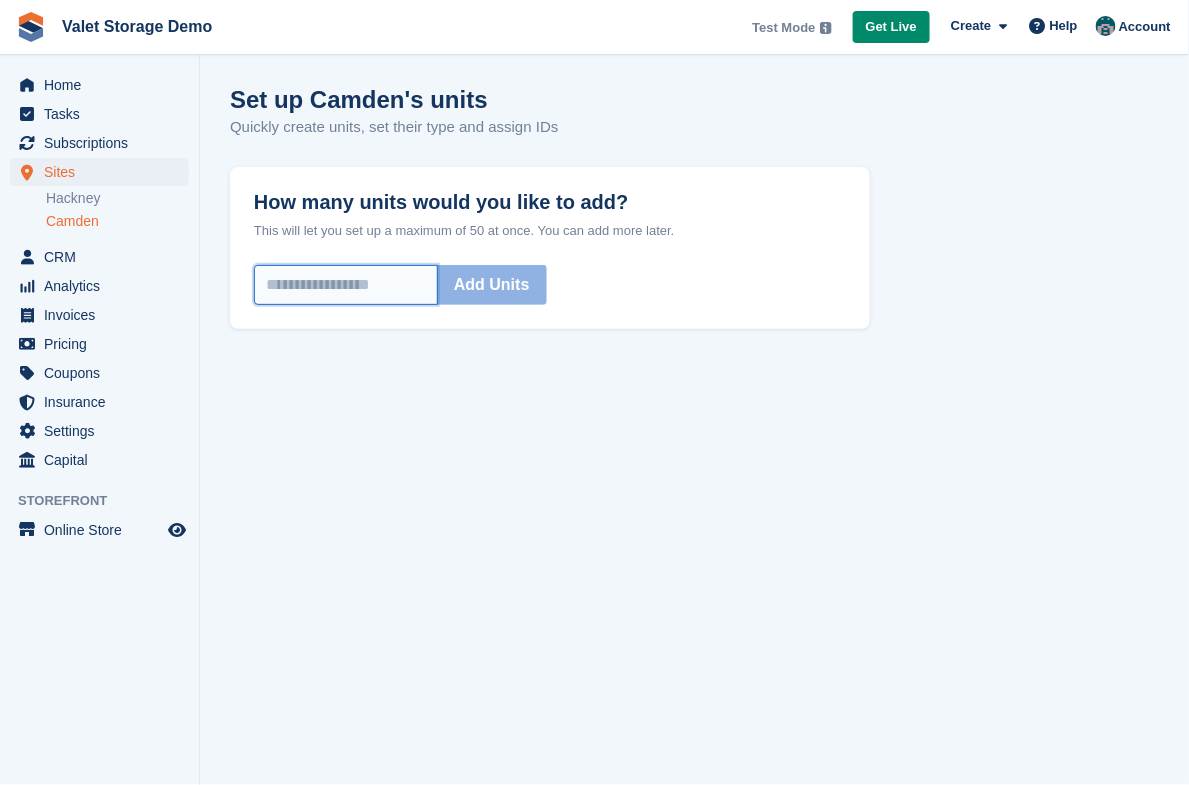 click on "How many units would you like to add?" at bounding box center [346, 285] 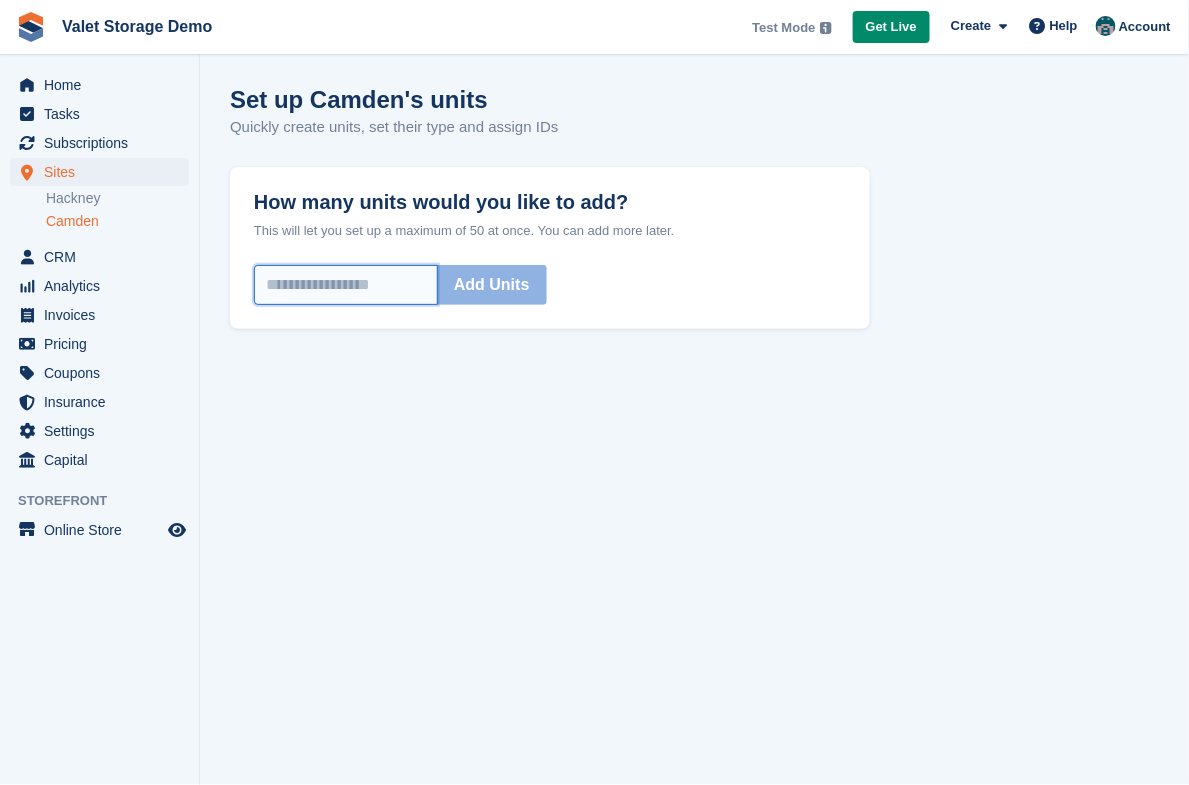 type on "*" 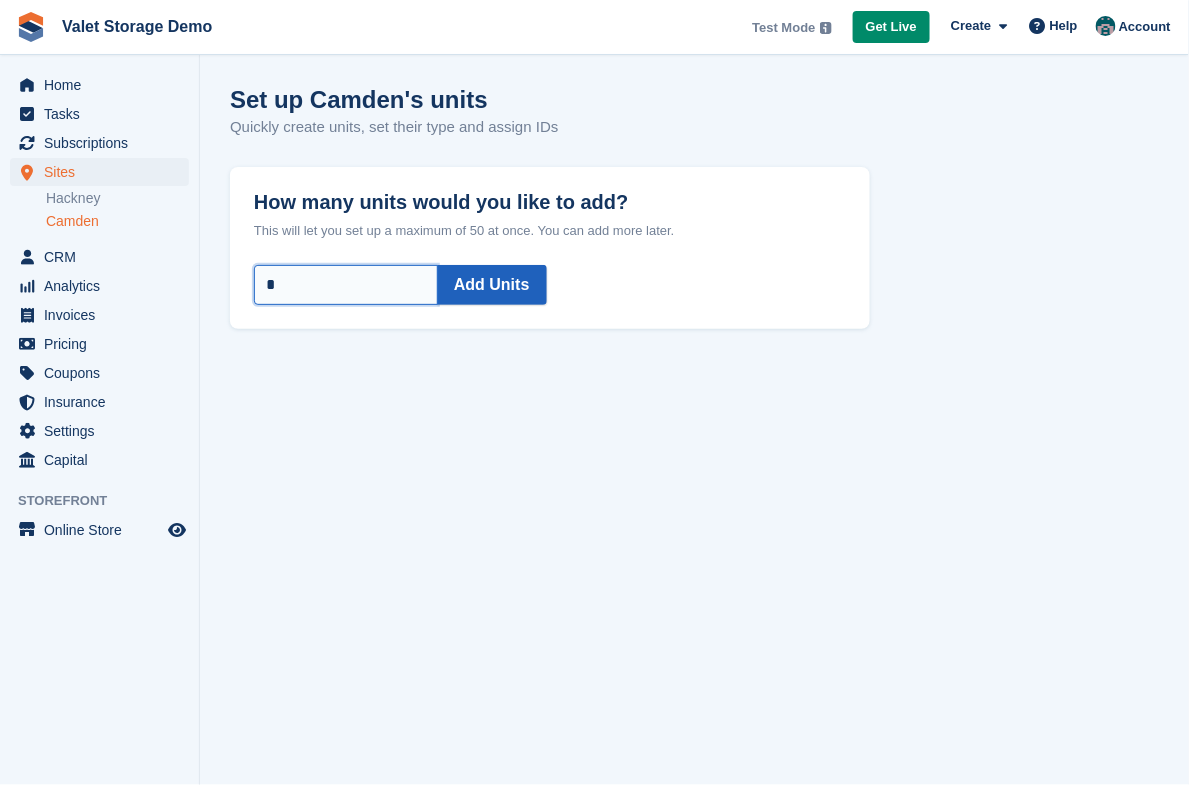 type on "*" 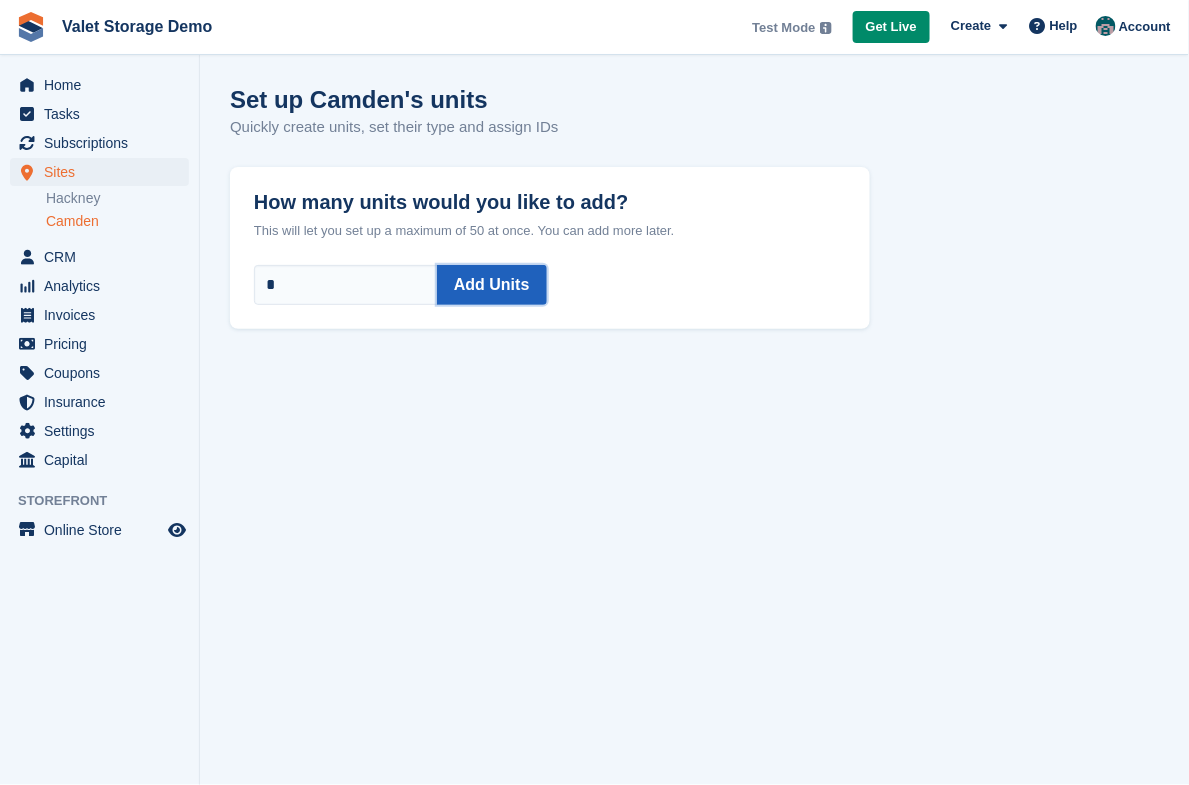 click on "Add Units" at bounding box center (492, 285) 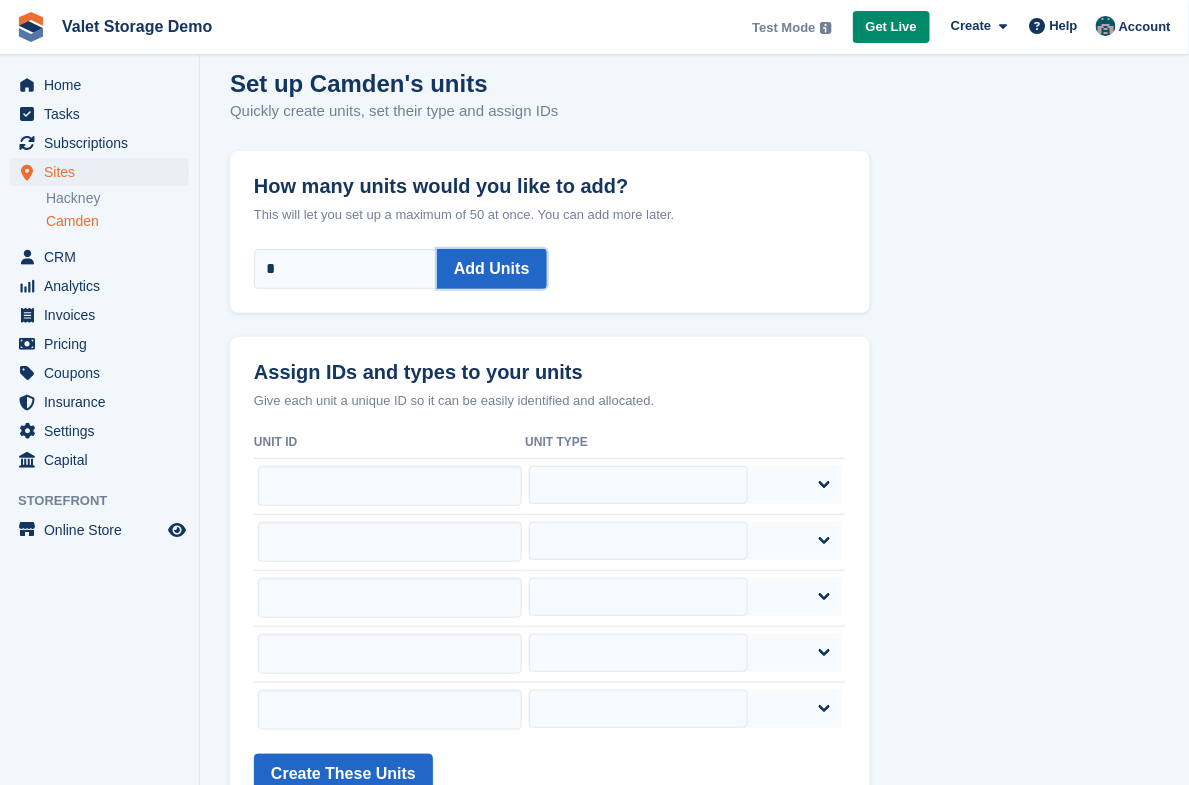 scroll, scrollTop: 102, scrollLeft: 0, axis: vertical 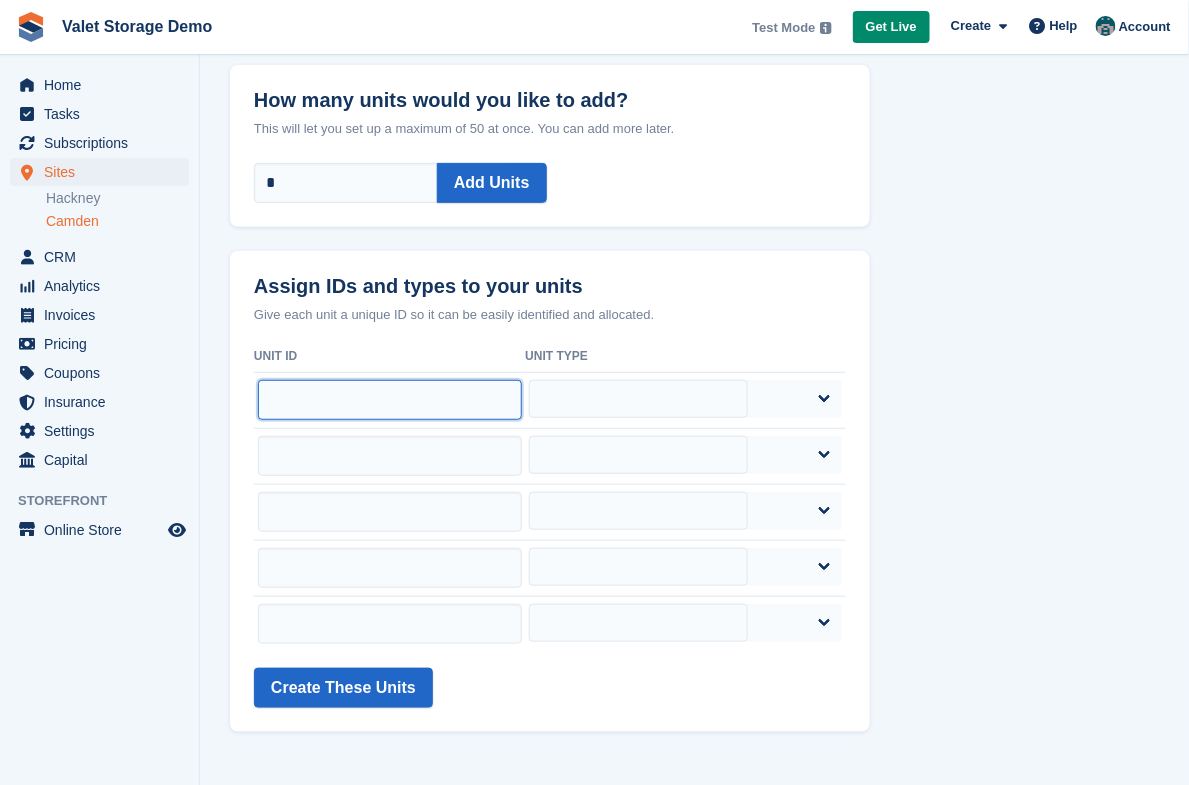 click at bounding box center (390, 400) 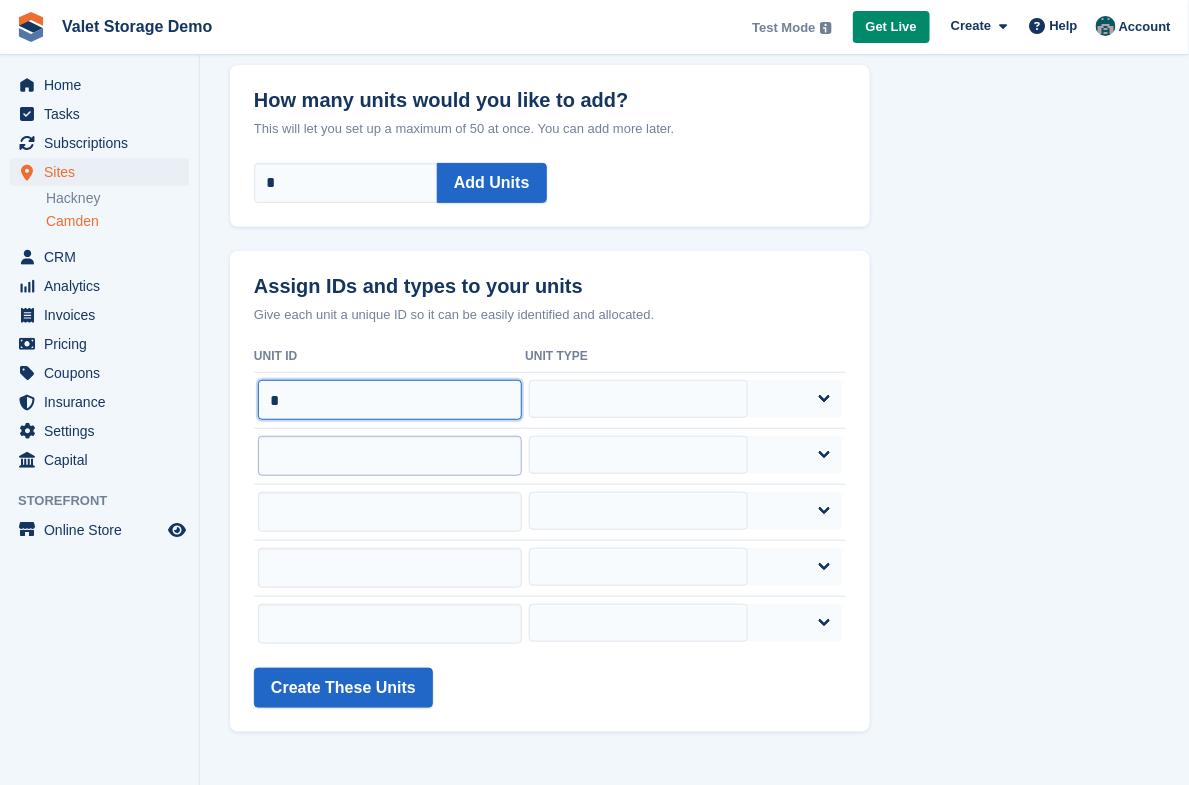 type on "*" 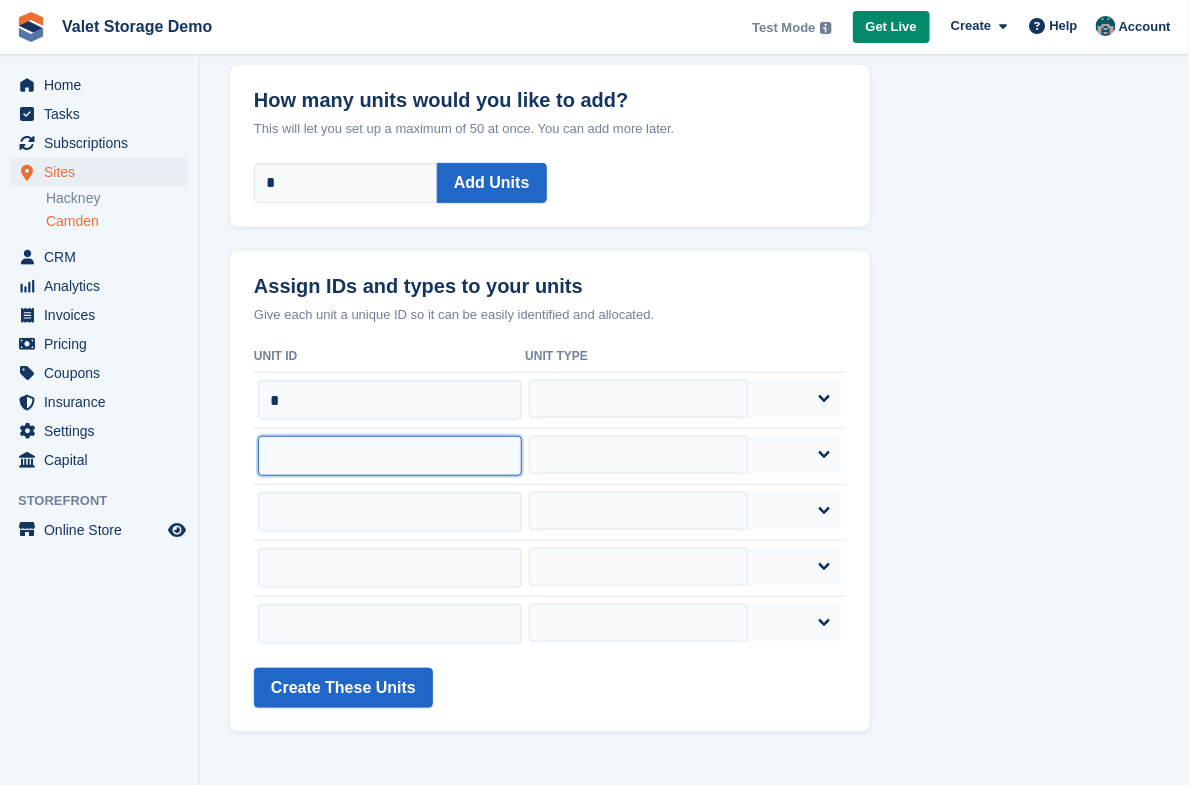 click at bounding box center (390, 456) 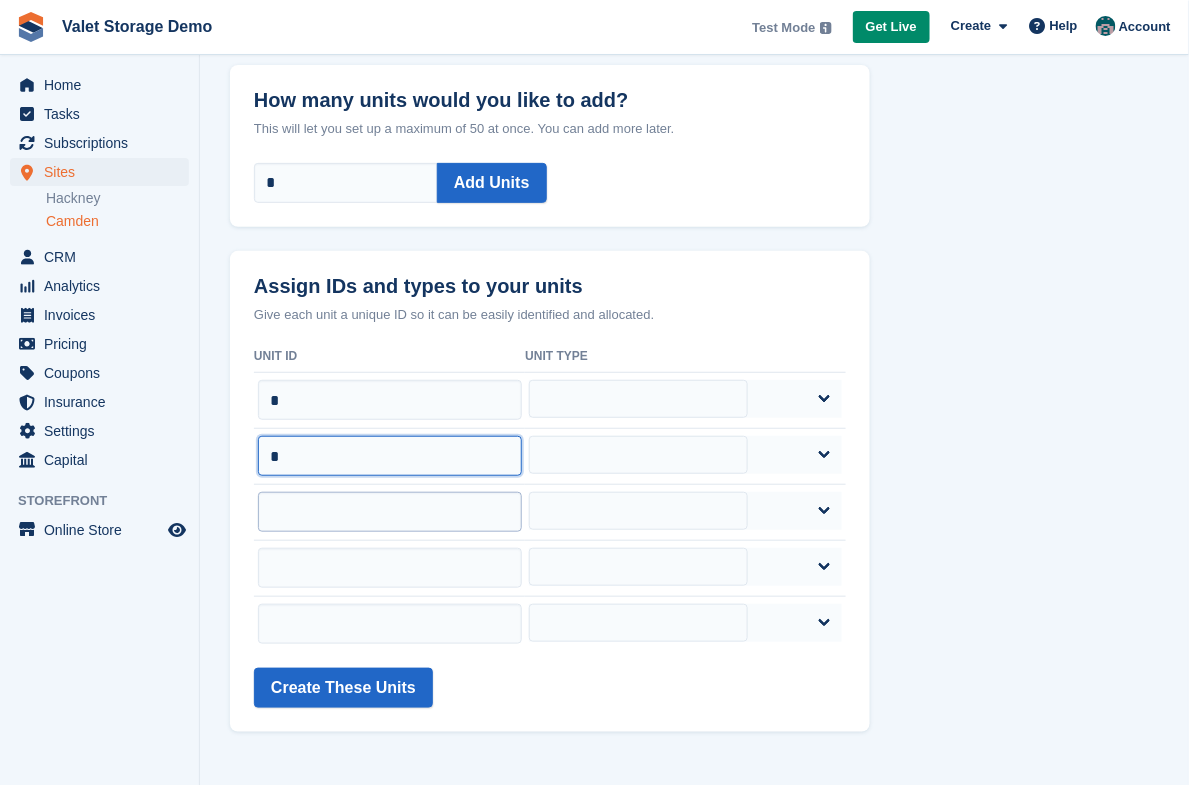type on "*" 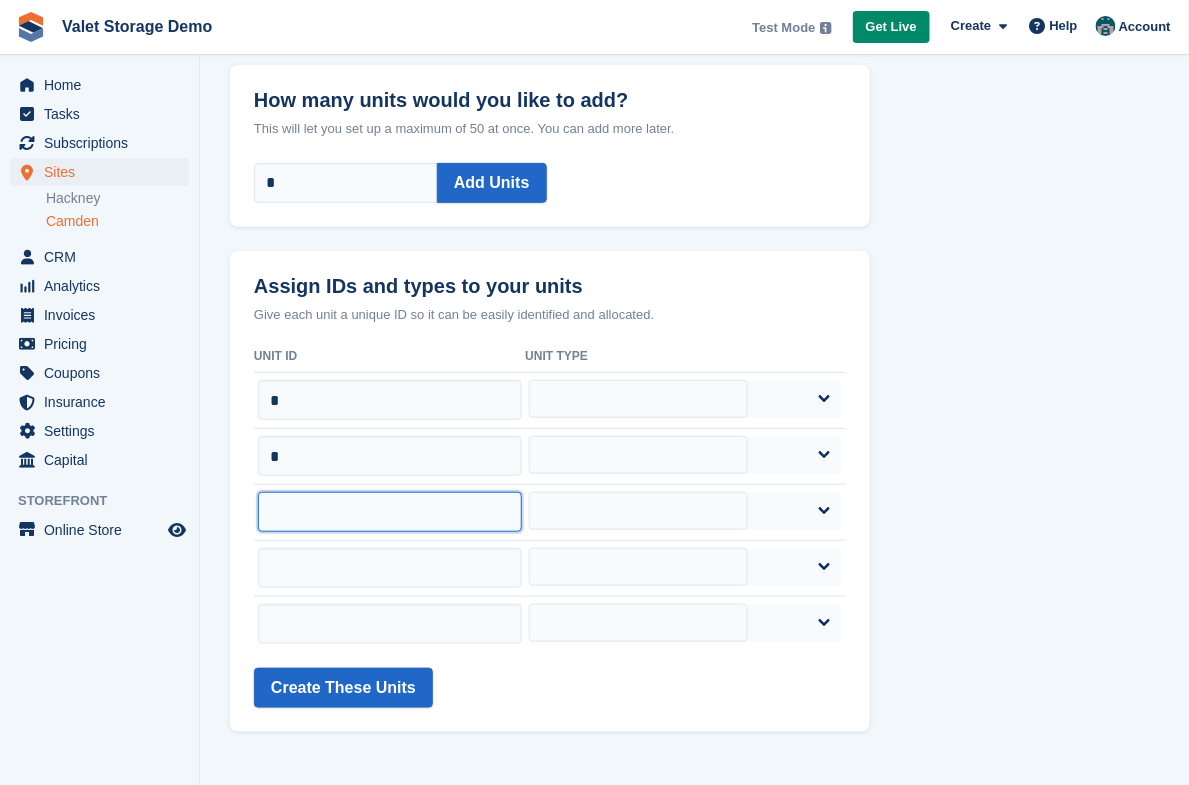 click at bounding box center [390, 512] 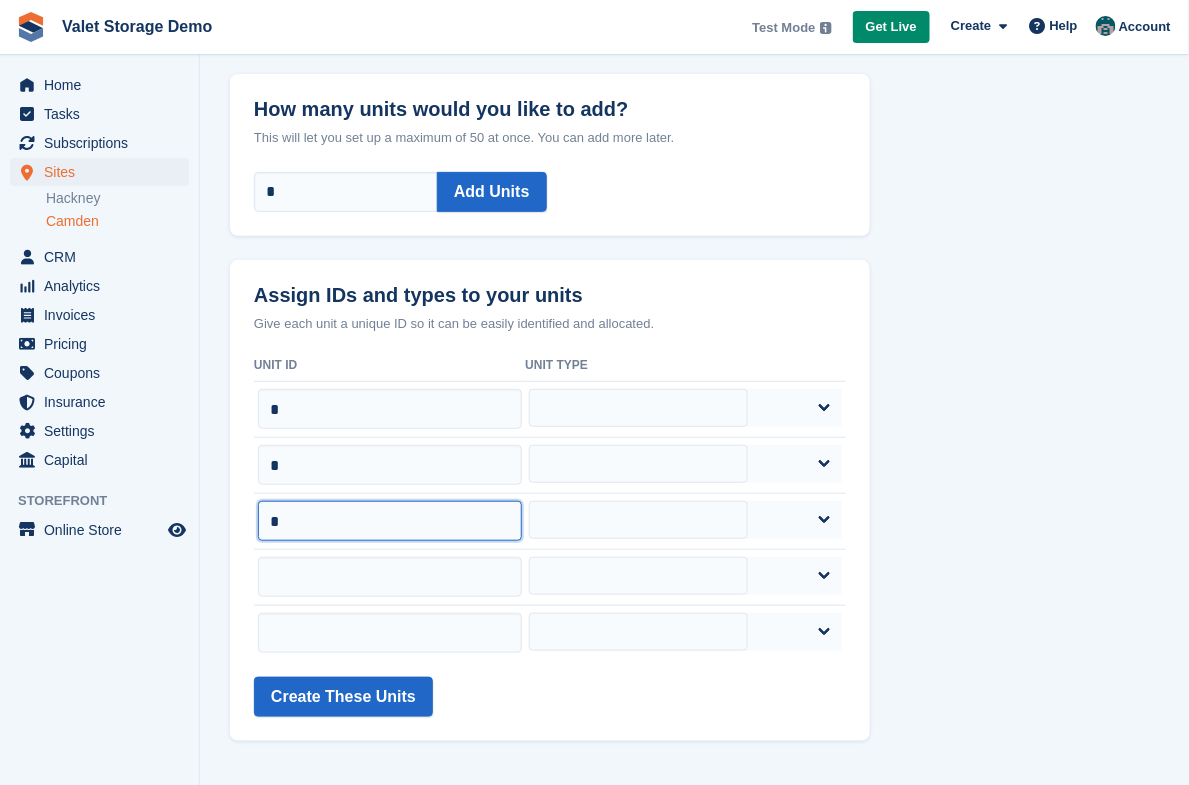 scroll, scrollTop: 98, scrollLeft: 0, axis: vertical 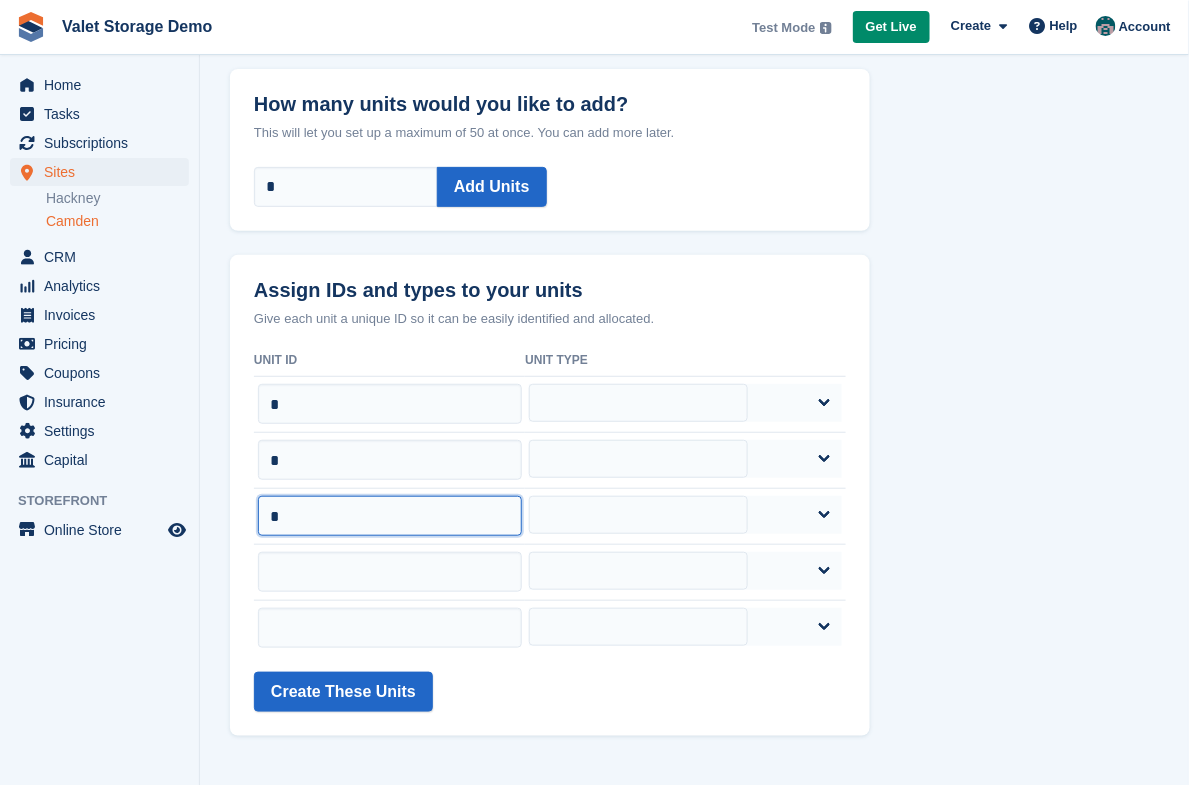 type on "*" 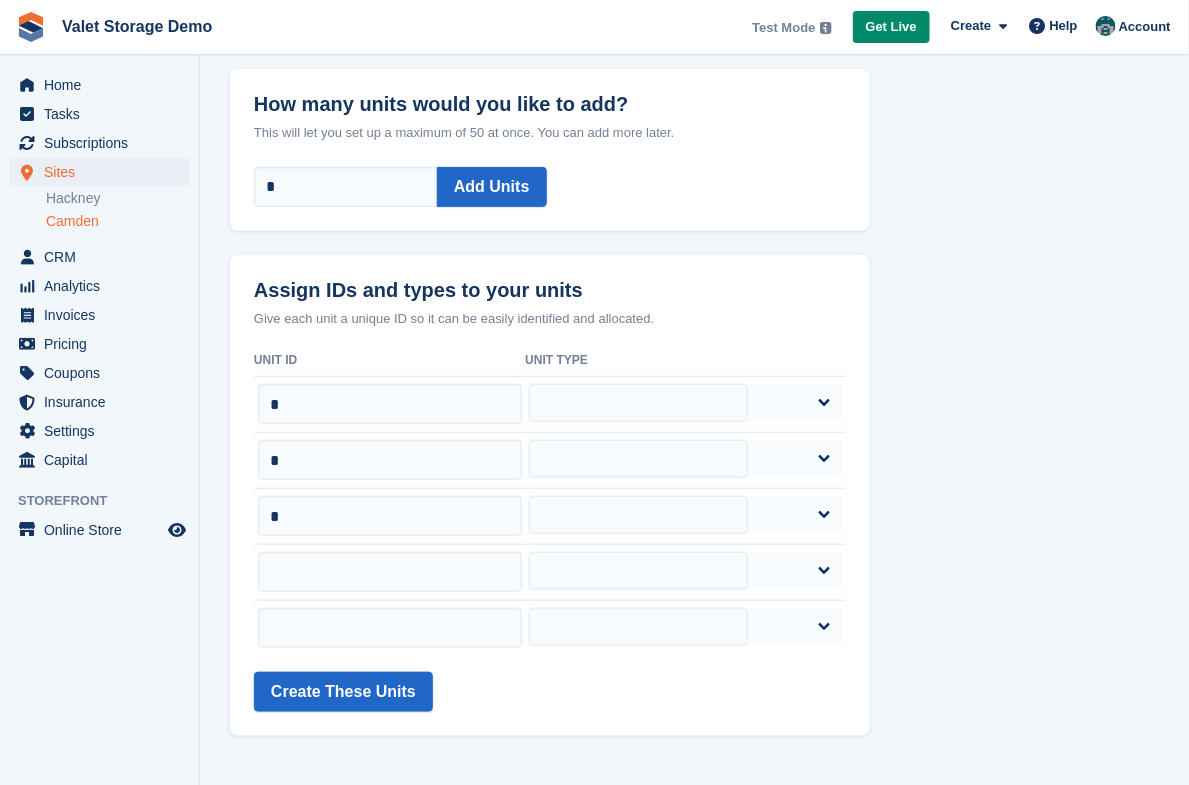 click at bounding box center (389, 572) 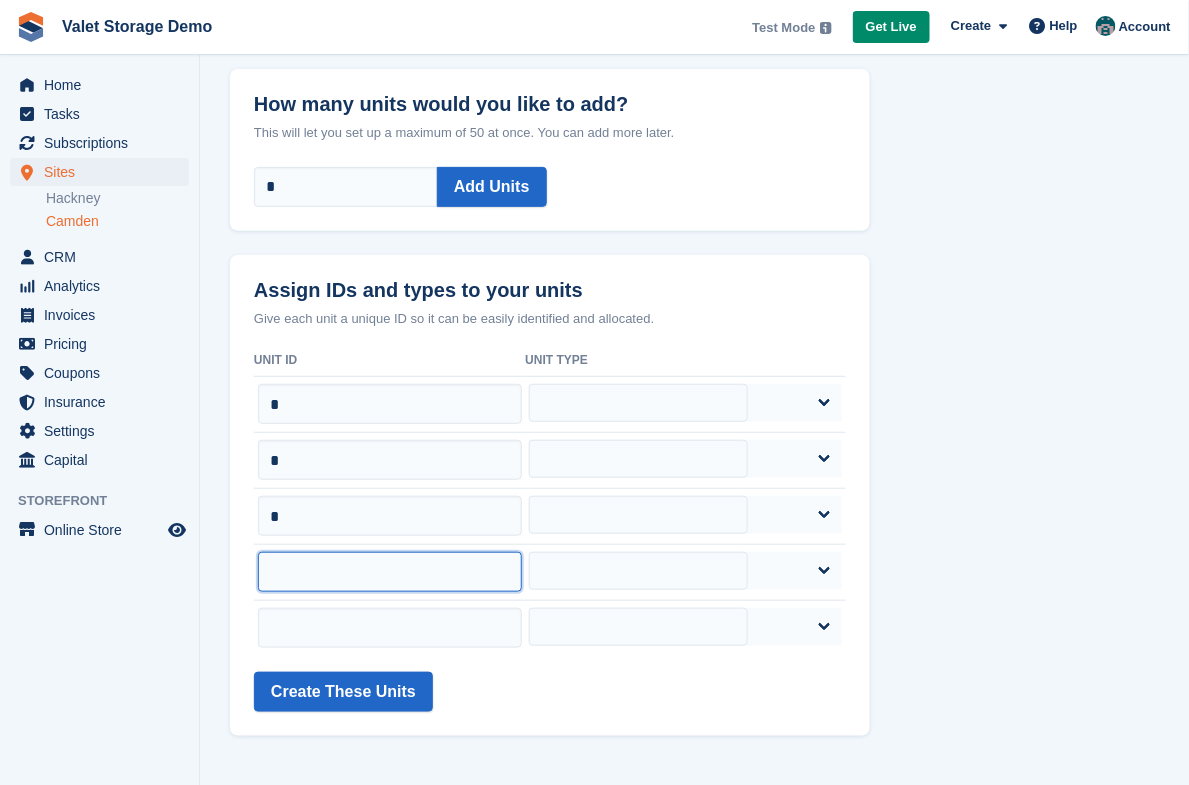 click 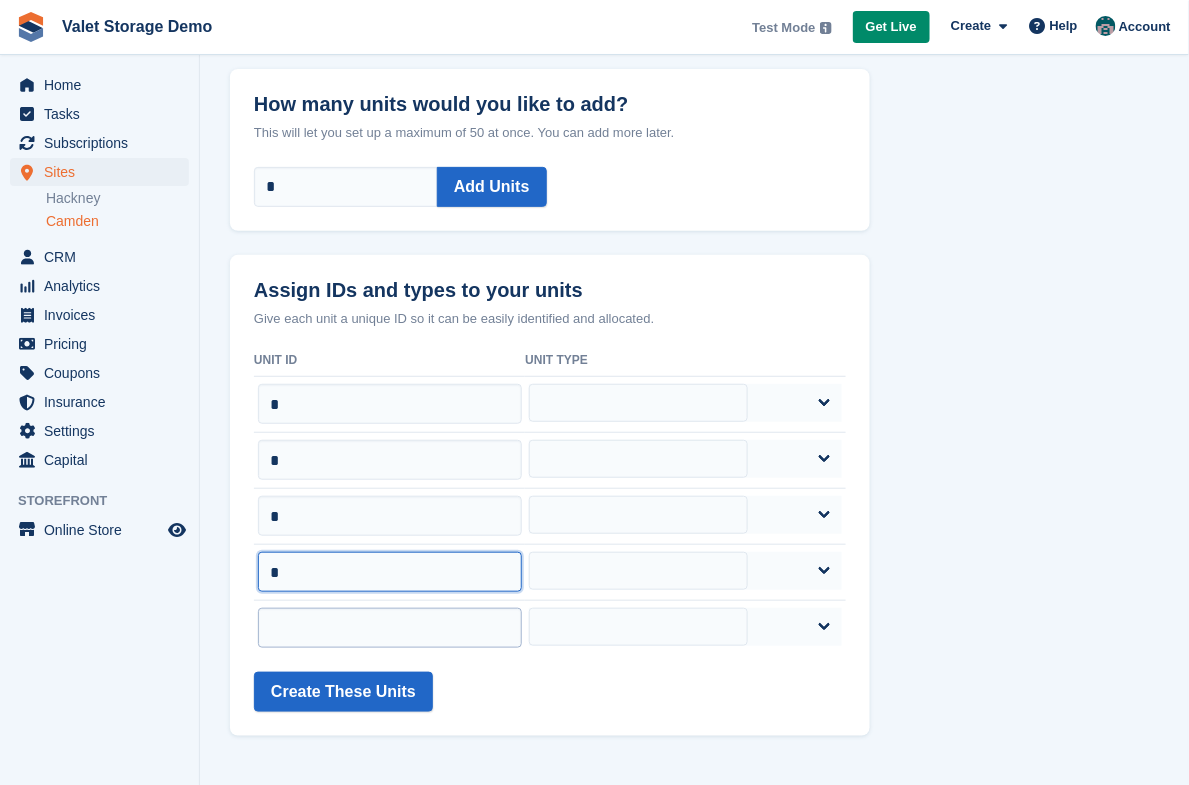 type on "*" 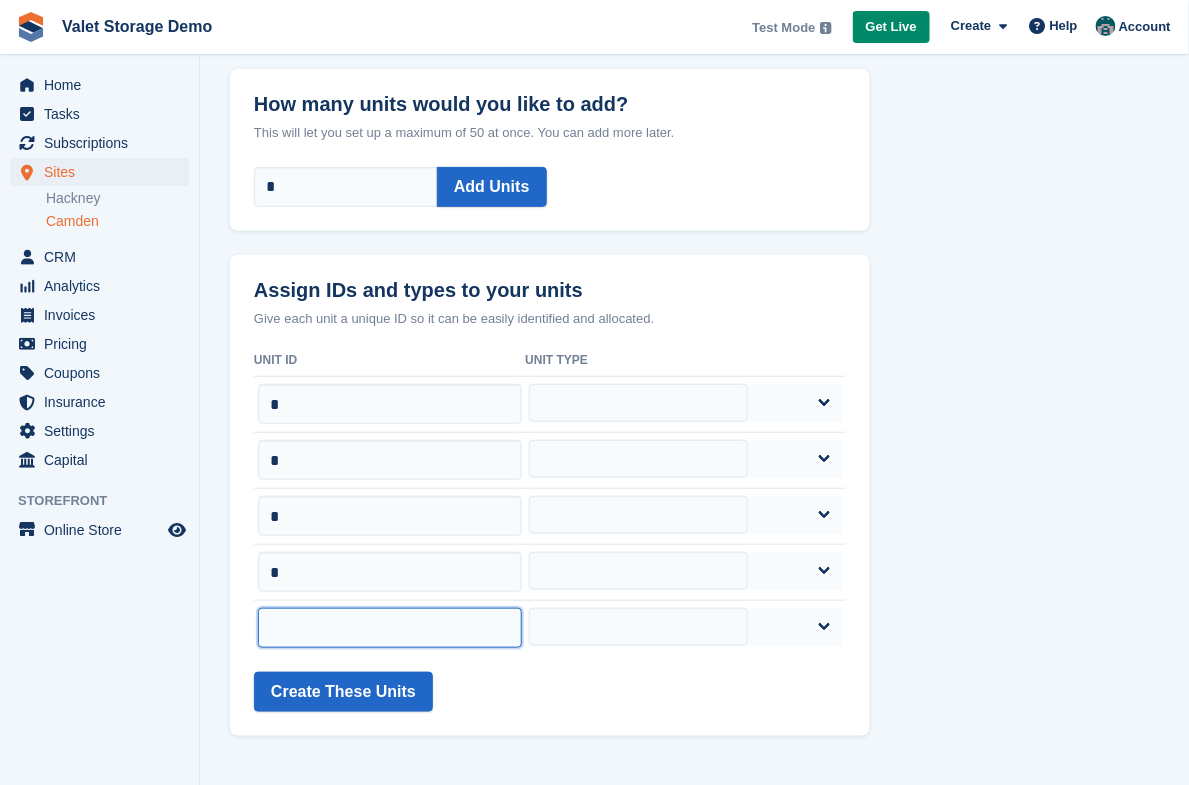 click 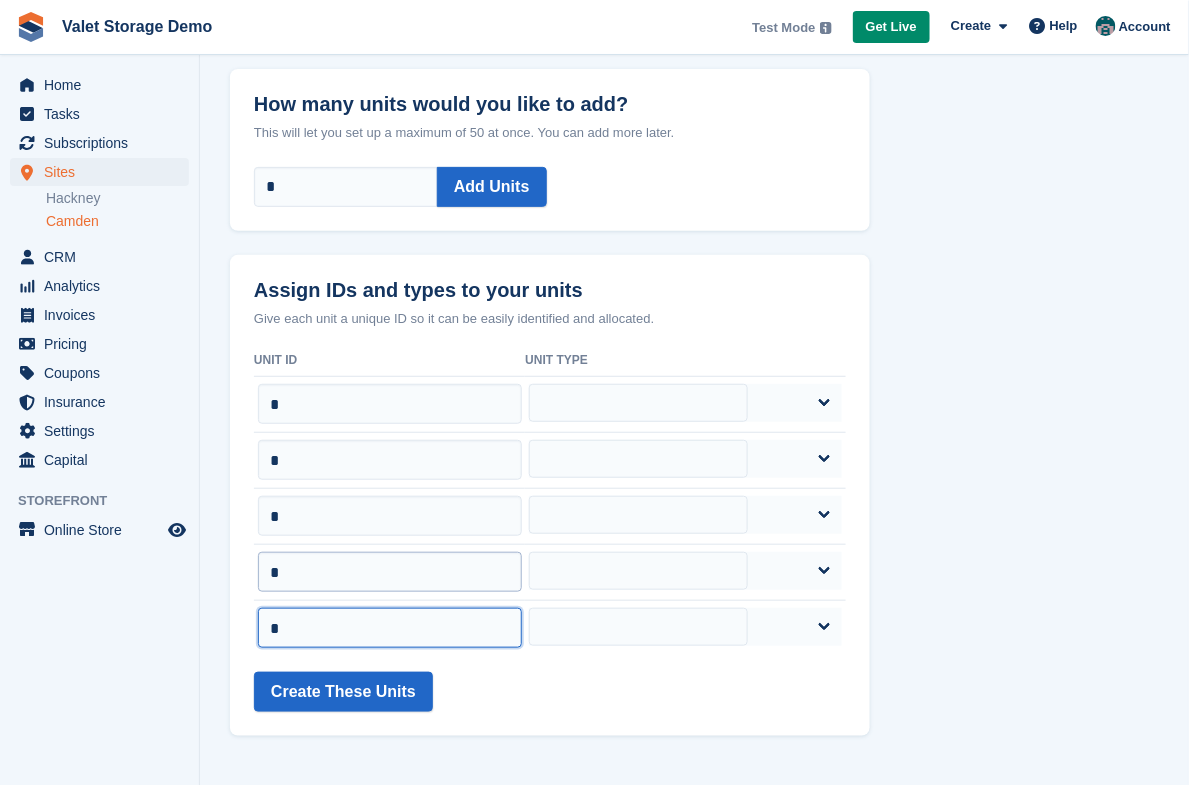 scroll, scrollTop: 98, scrollLeft: 0, axis: vertical 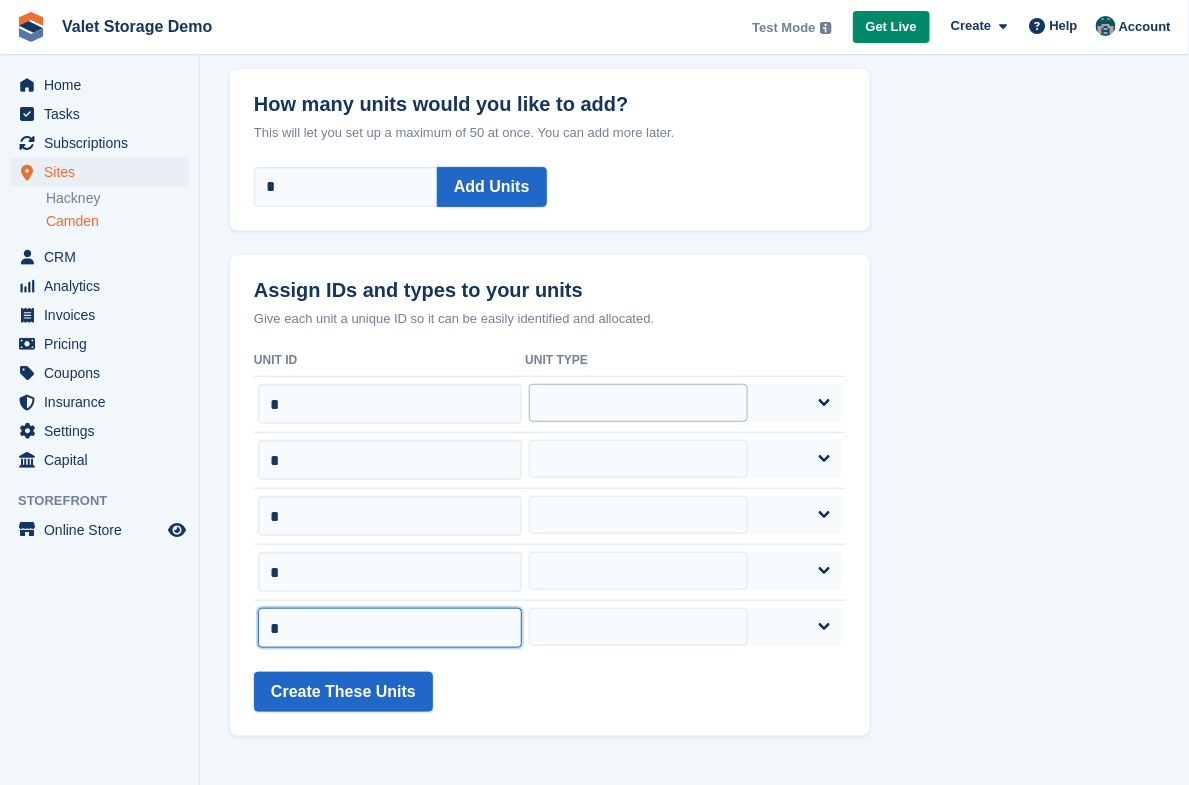 type on "*" 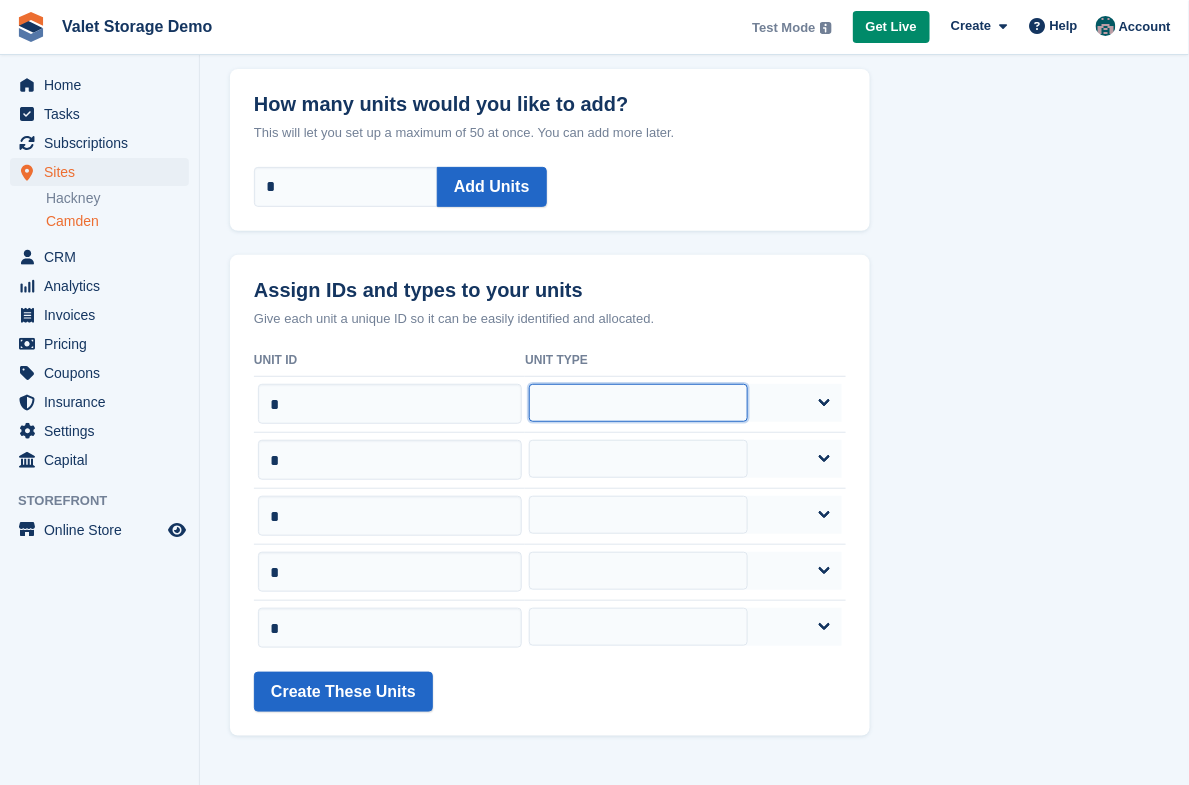 click on "*********
*********
*********" 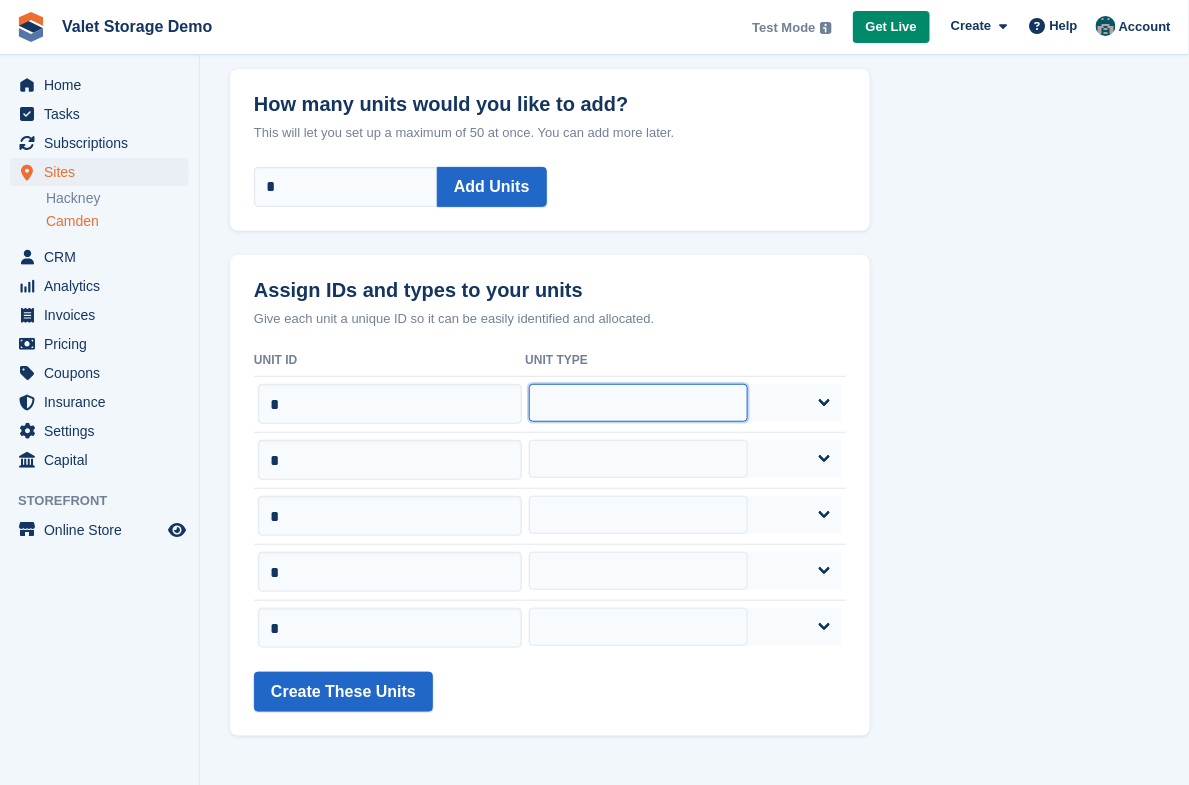 select on "*****" 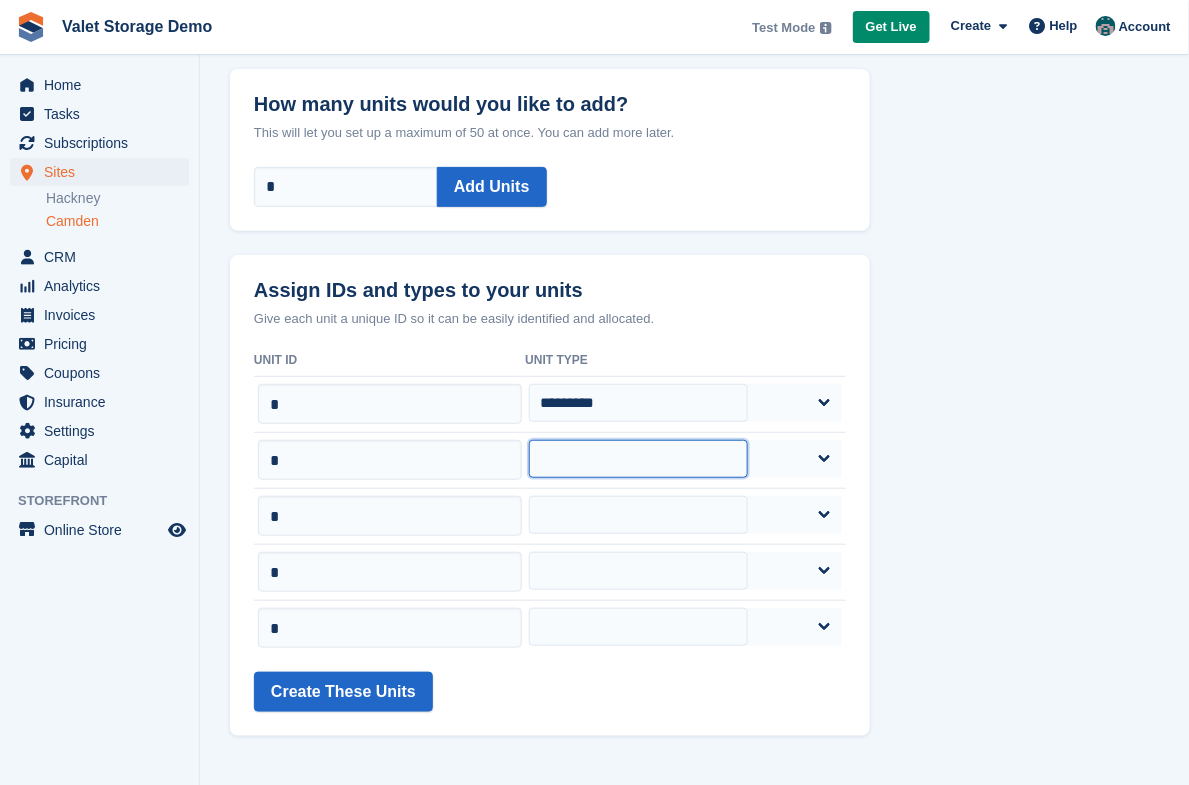 click on "*********
*********
*********" 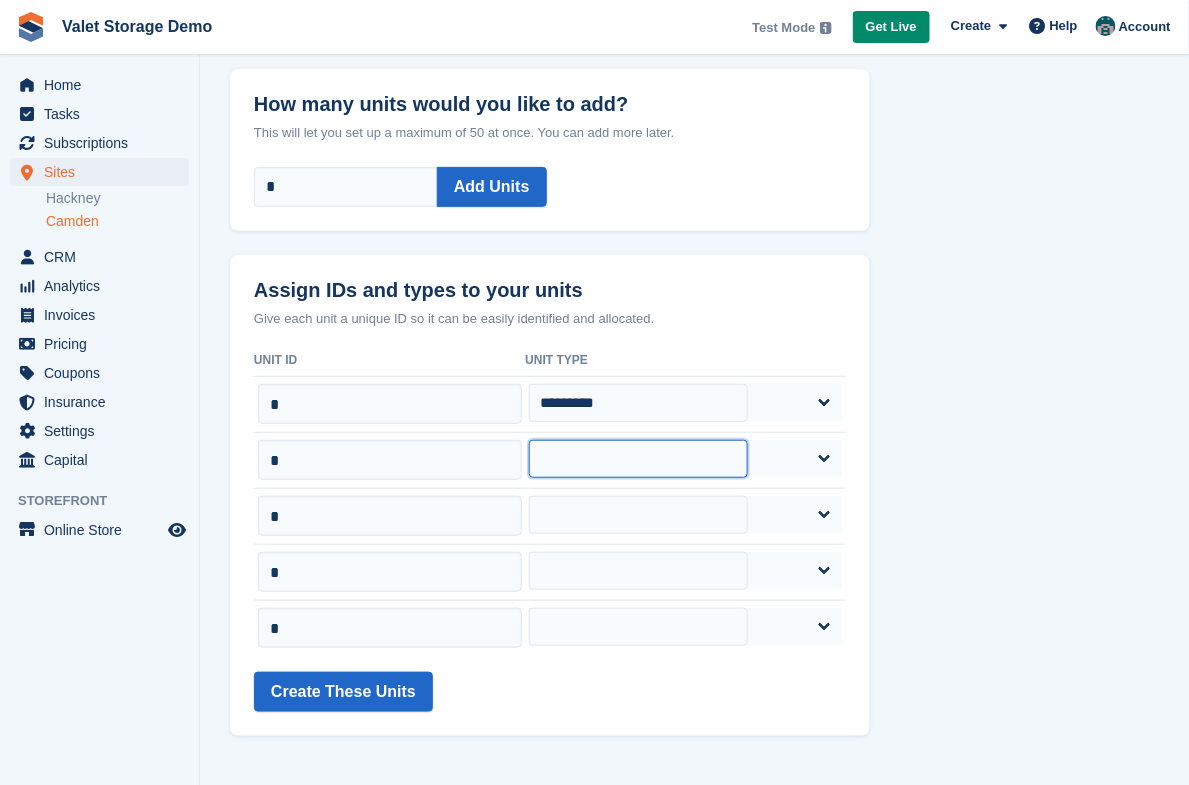 select on "*****" 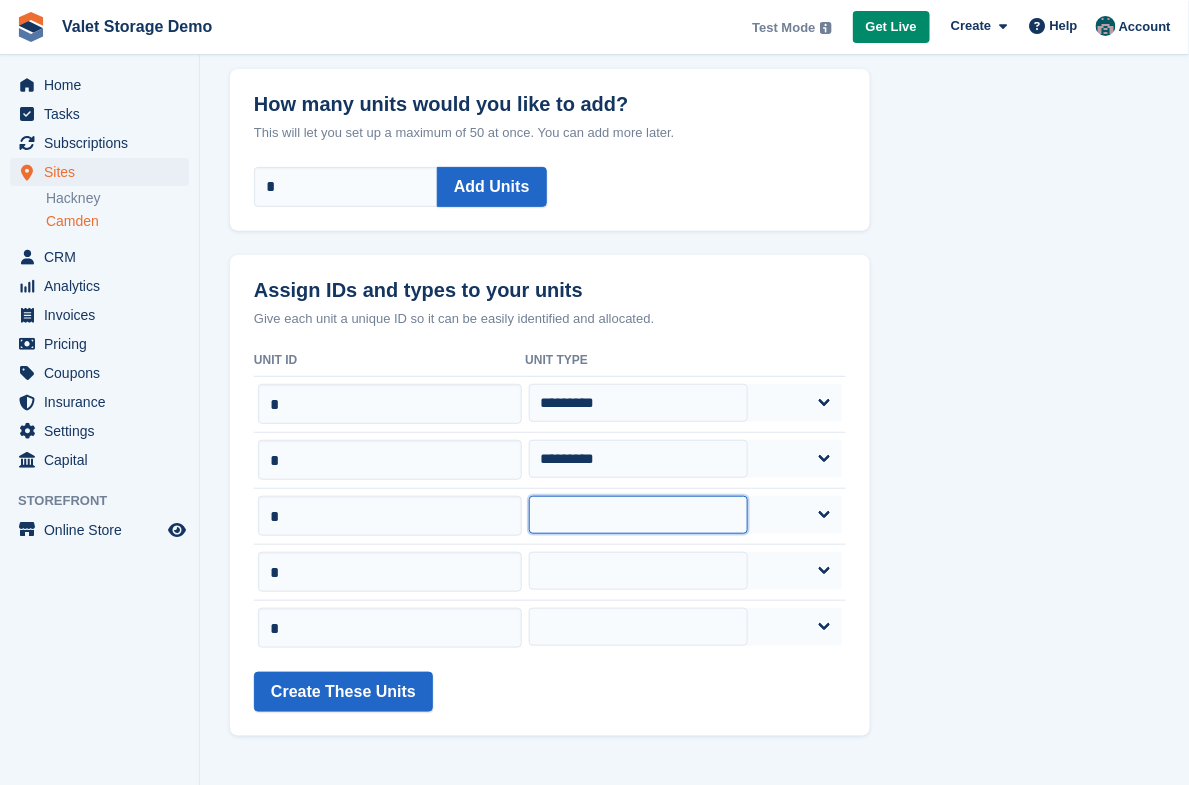 click on "*********
*********
*********" 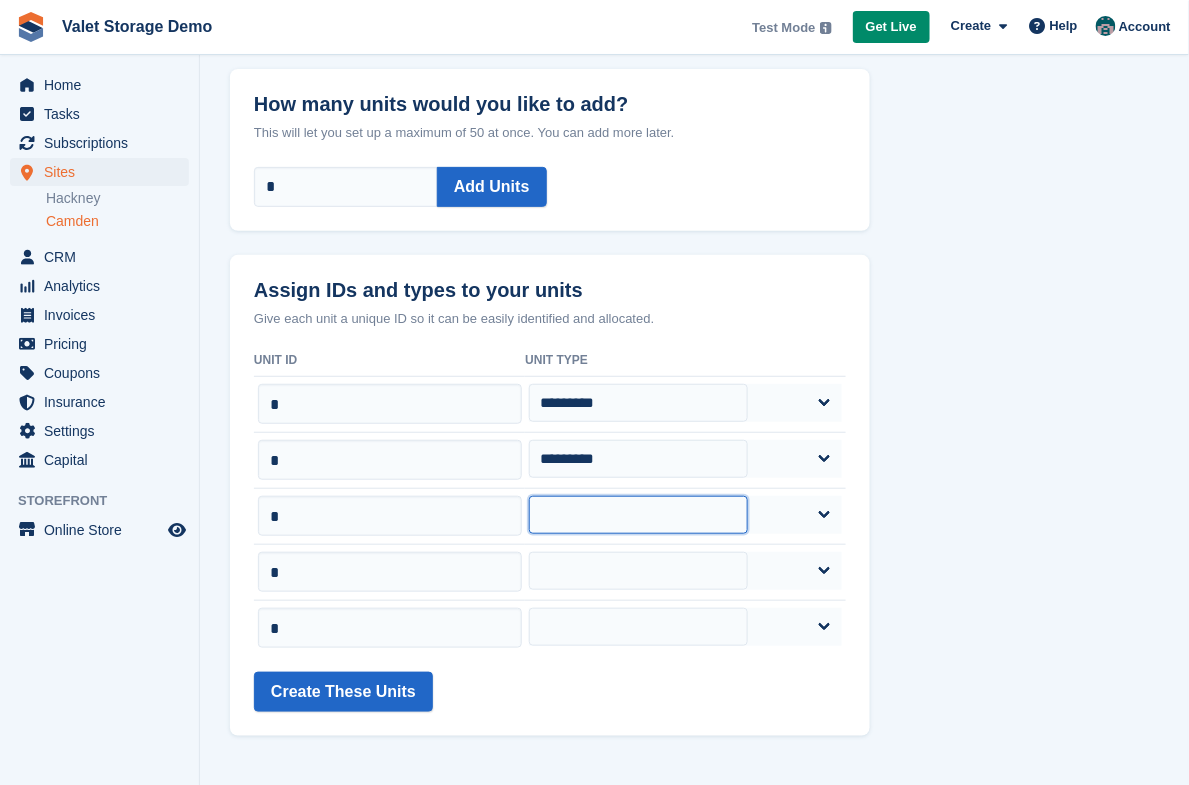 select on "*****" 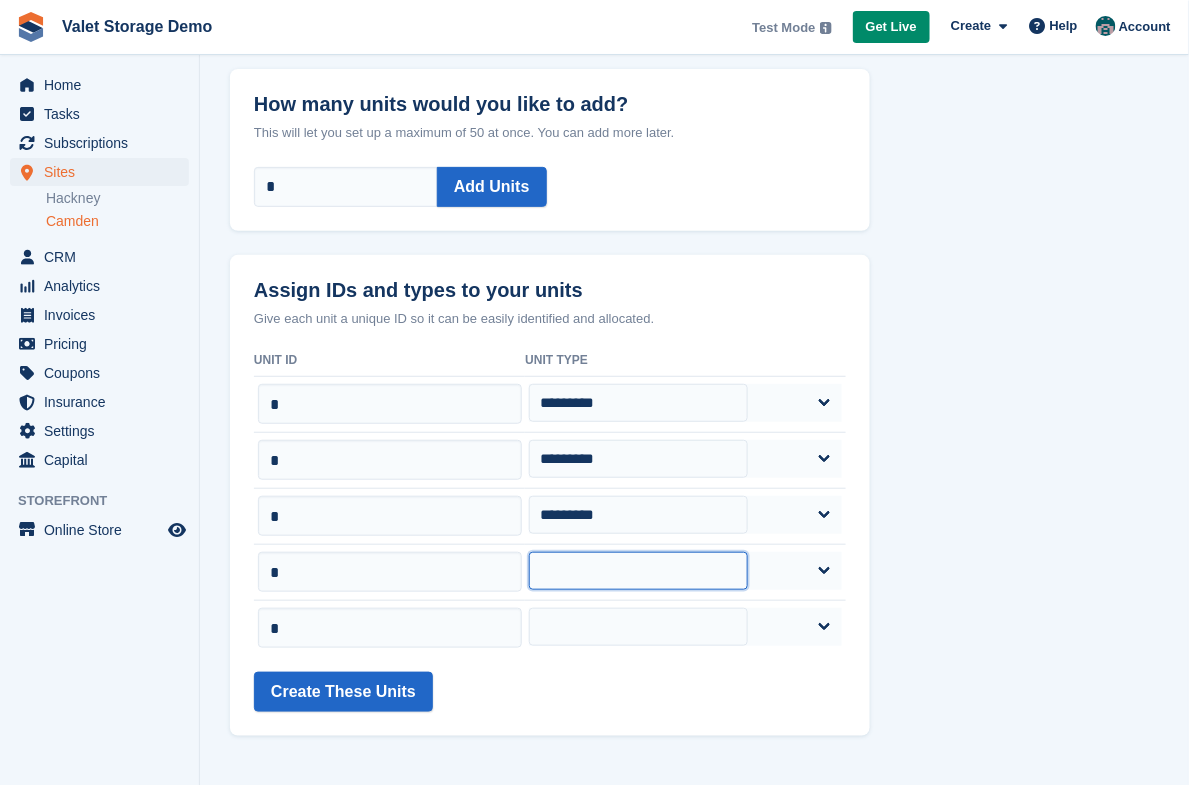 click on "*********
*********
*********" 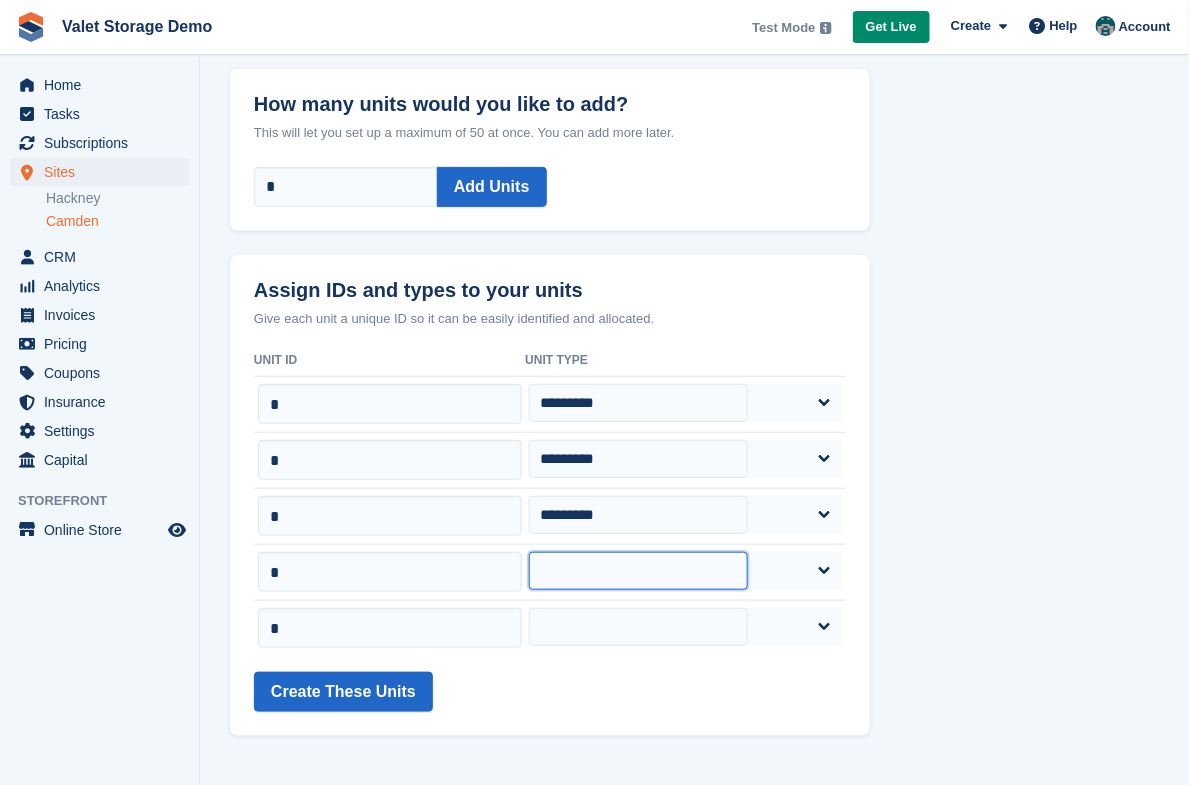 scroll, scrollTop: 94, scrollLeft: 0, axis: vertical 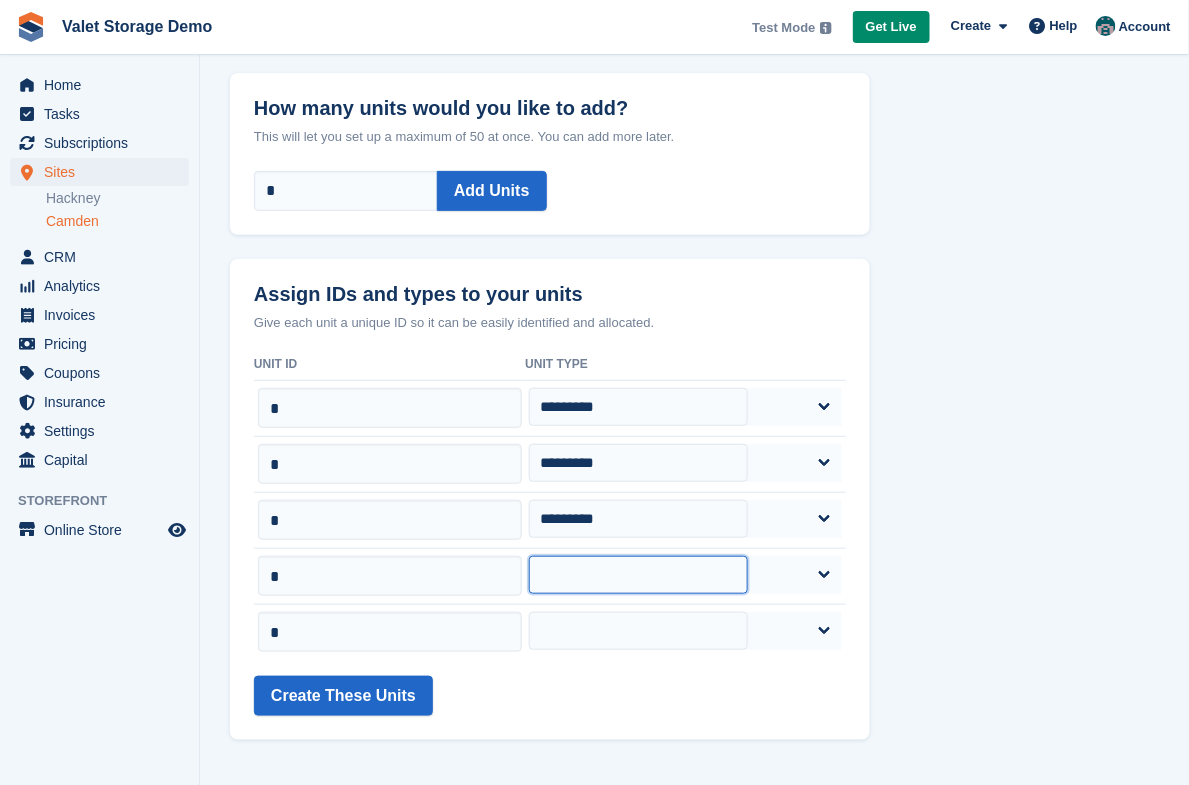 click on "*********
*********
*********" 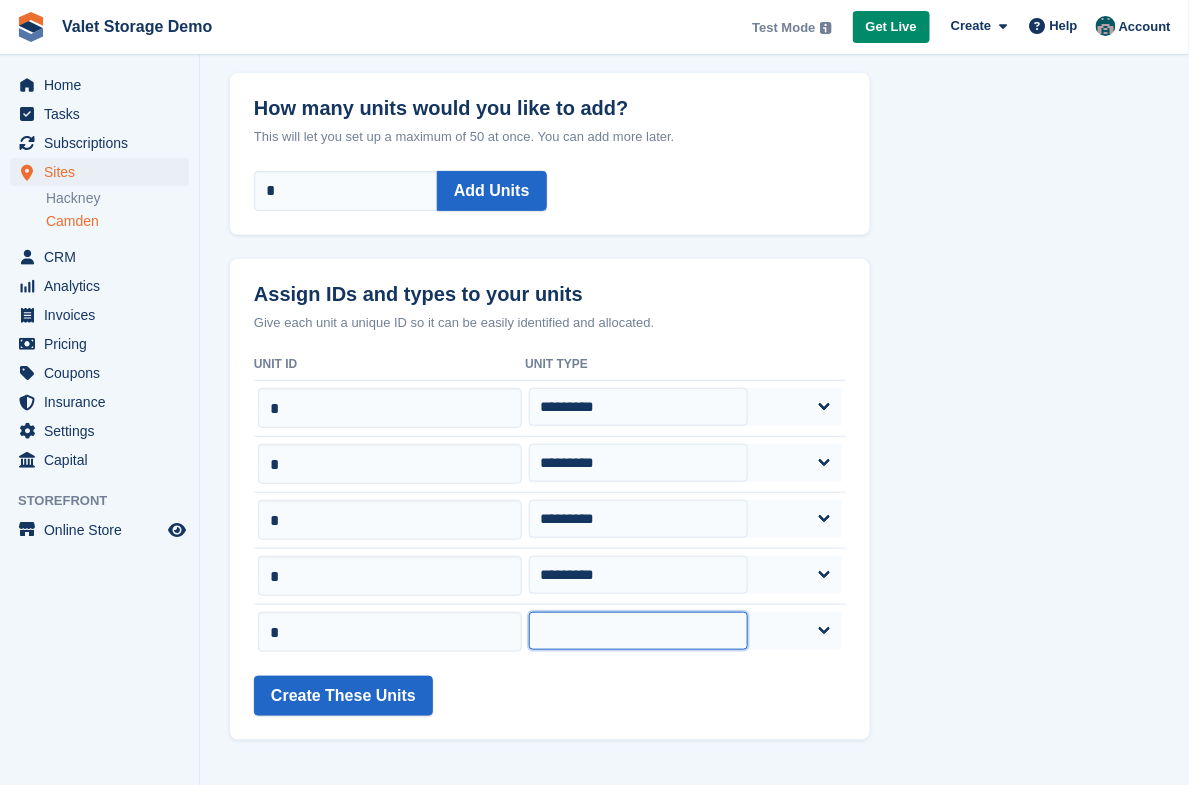 click on "*********
*********
*********" 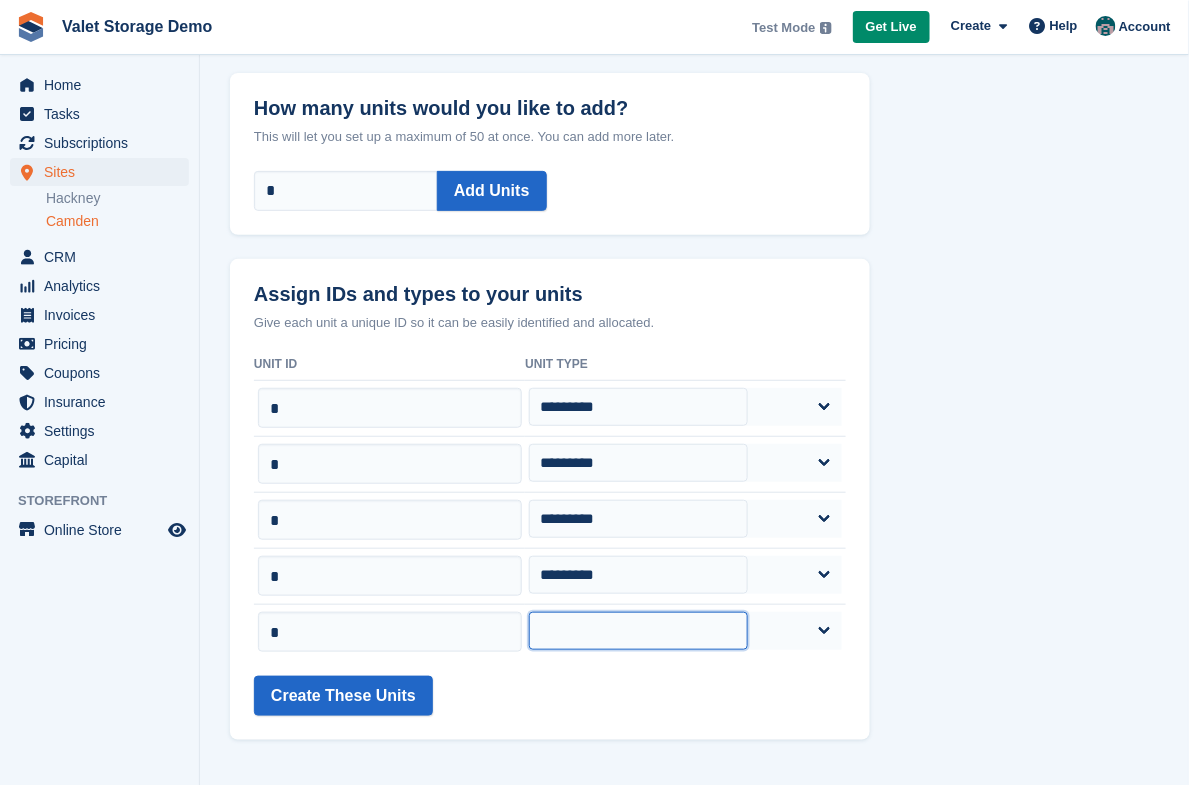 select on "*****" 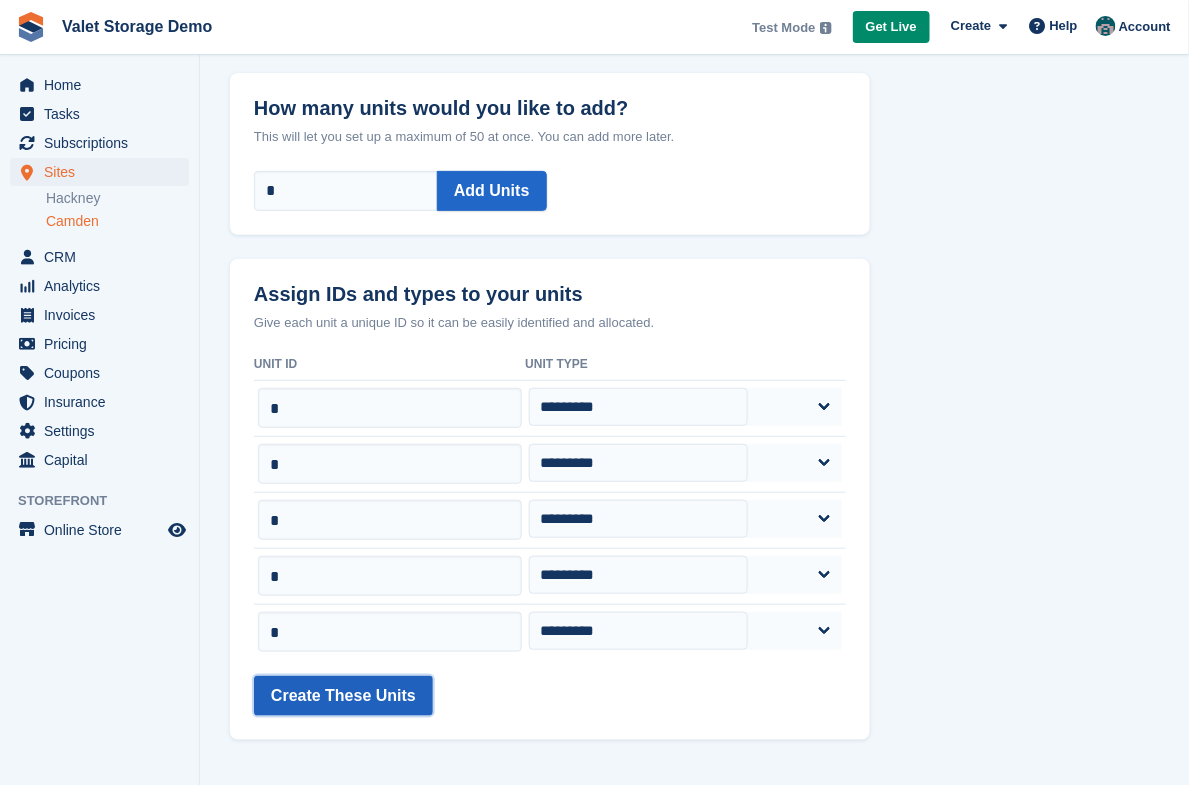 click on "Create These Units" 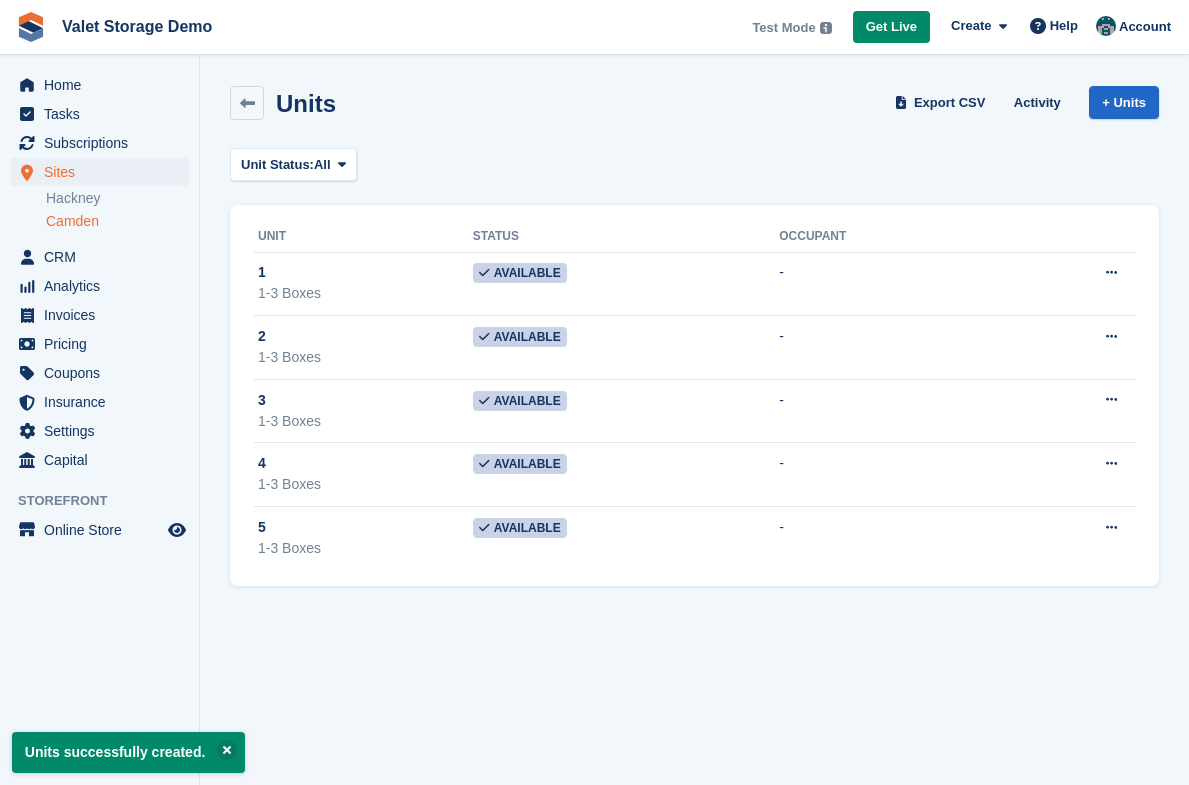 scroll, scrollTop: 0, scrollLeft: 0, axis: both 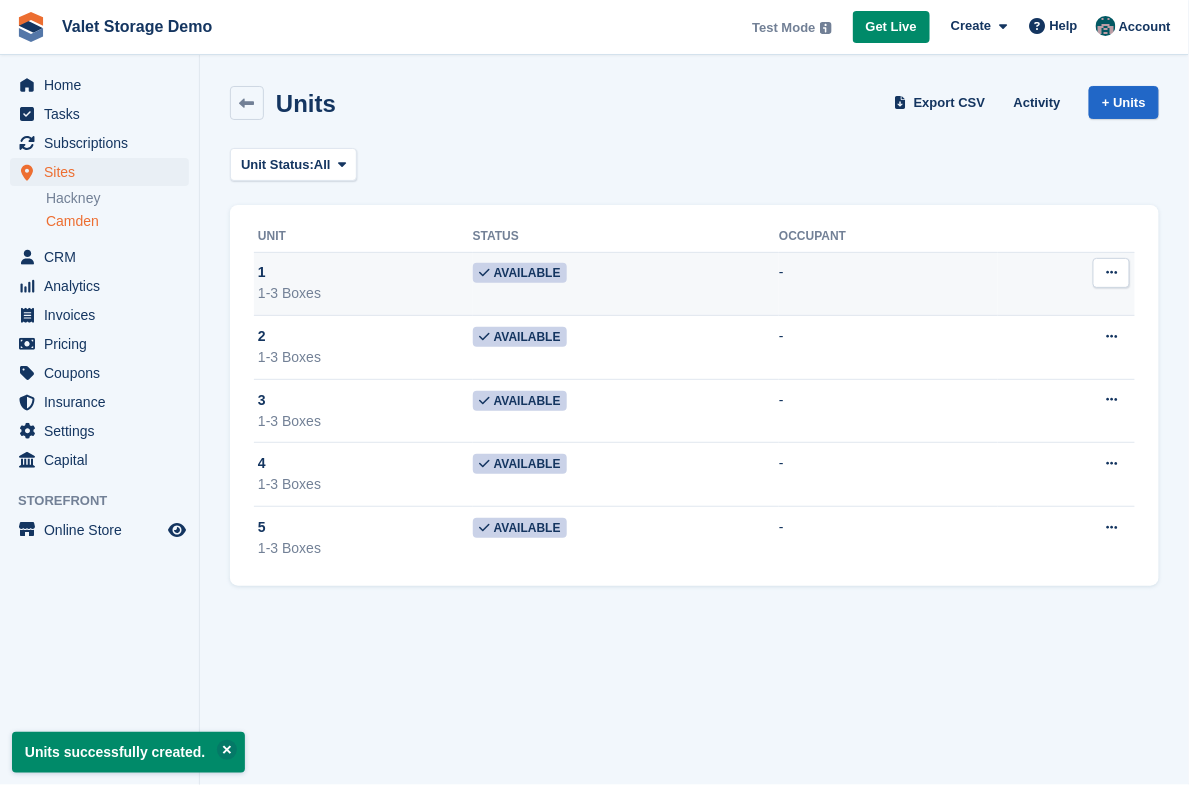 click at bounding box center [1111, 272] 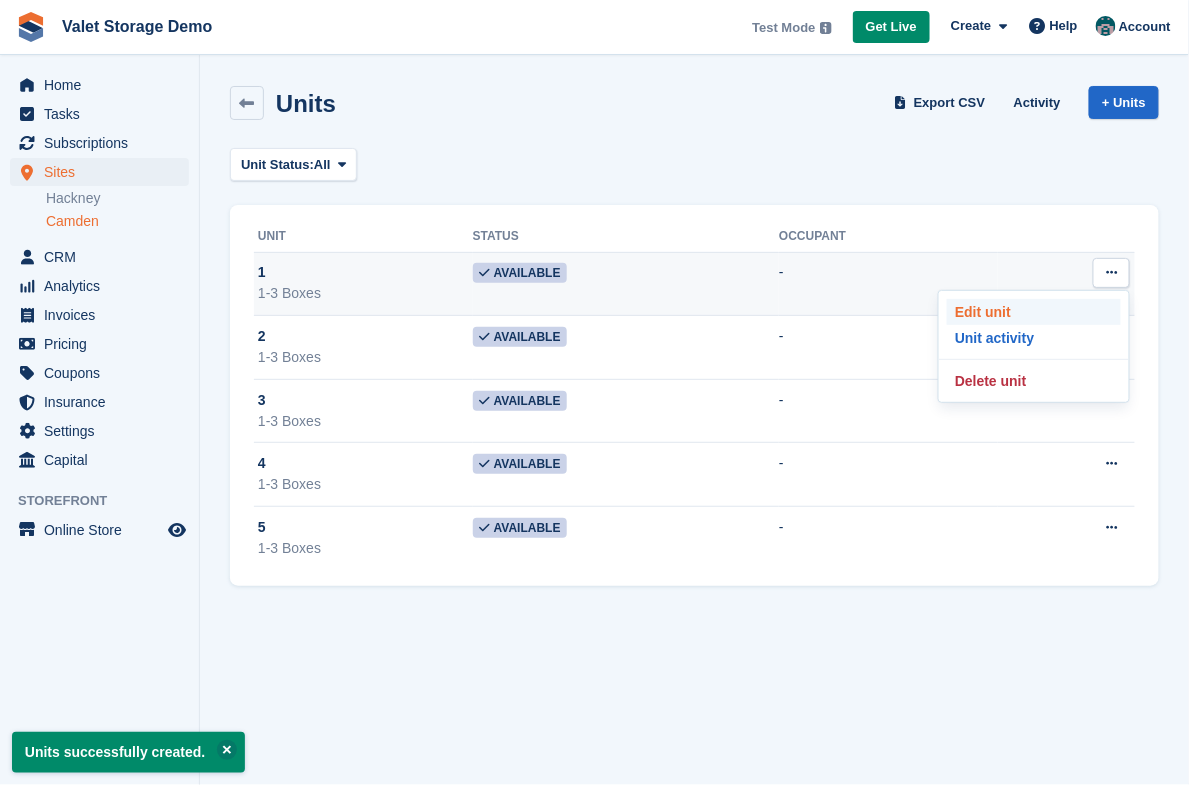 click on "Edit unit" at bounding box center (1034, 312) 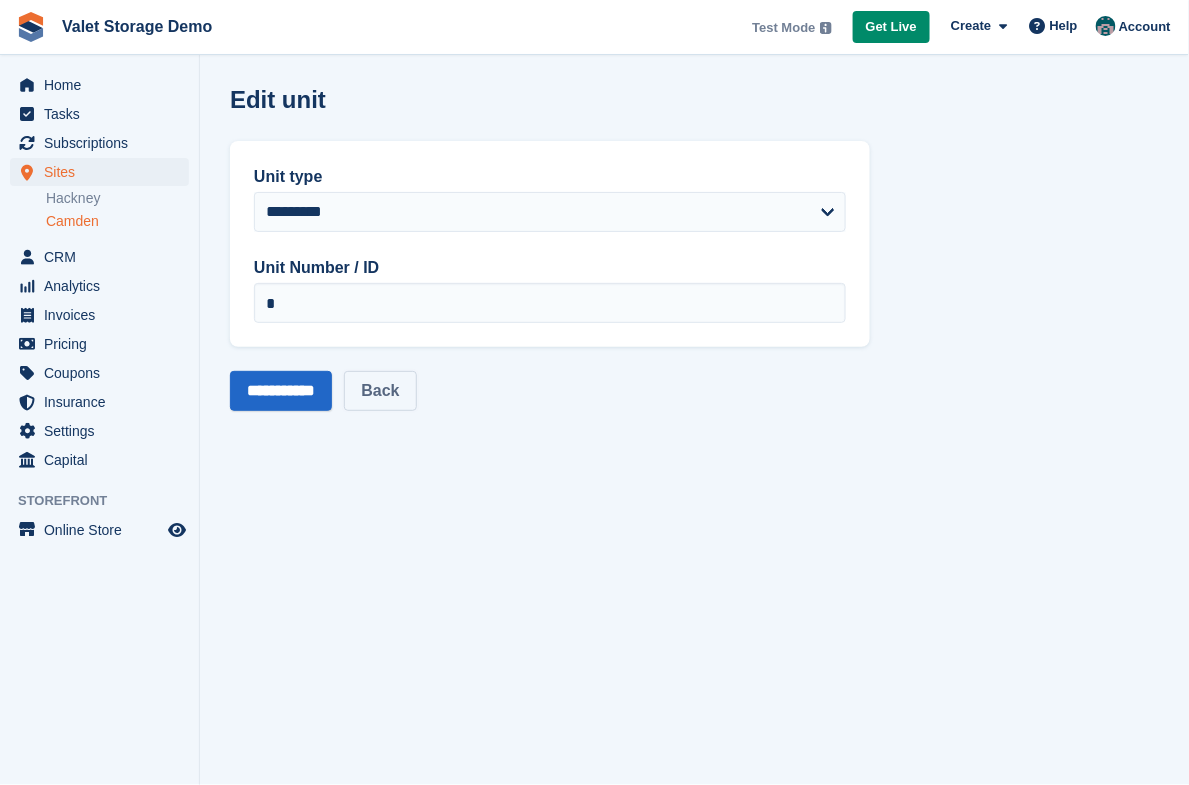 click on "Back" at bounding box center [380, 391] 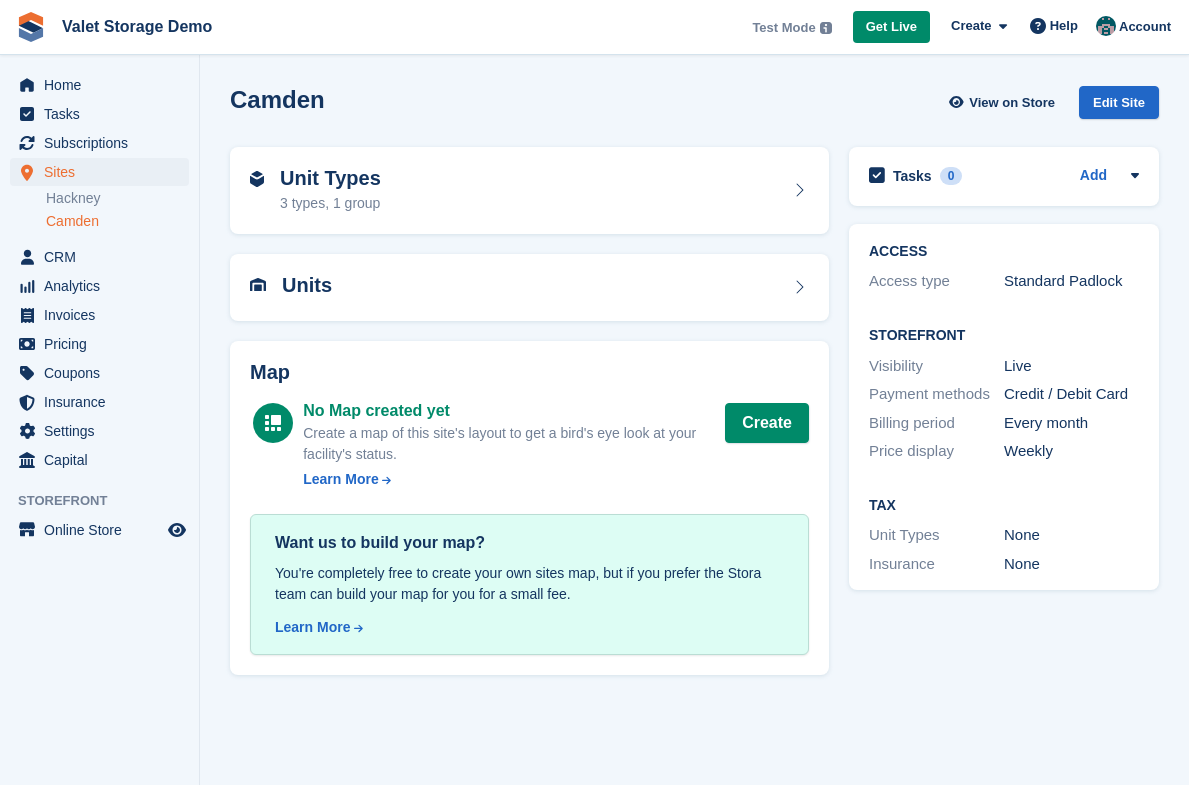 scroll, scrollTop: 0, scrollLeft: 0, axis: both 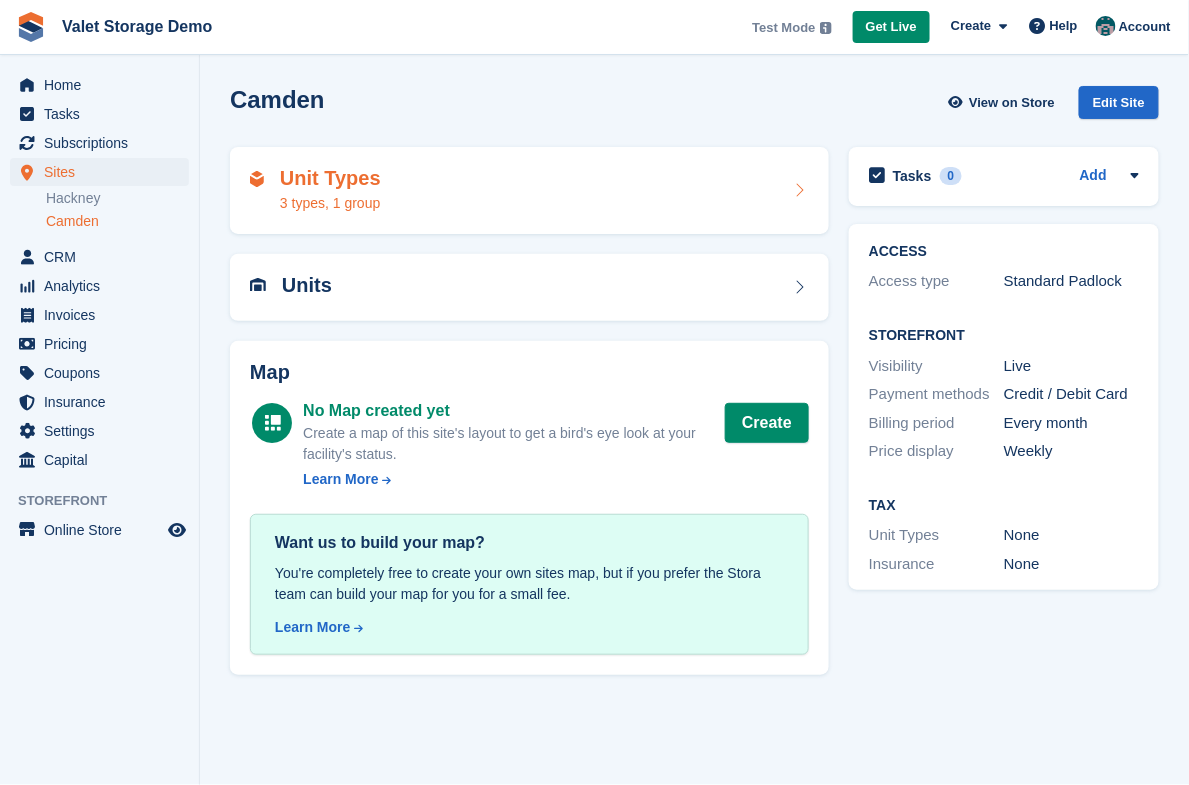click on "Unit Types
3 types, 1 group" at bounding box center [529, 191] 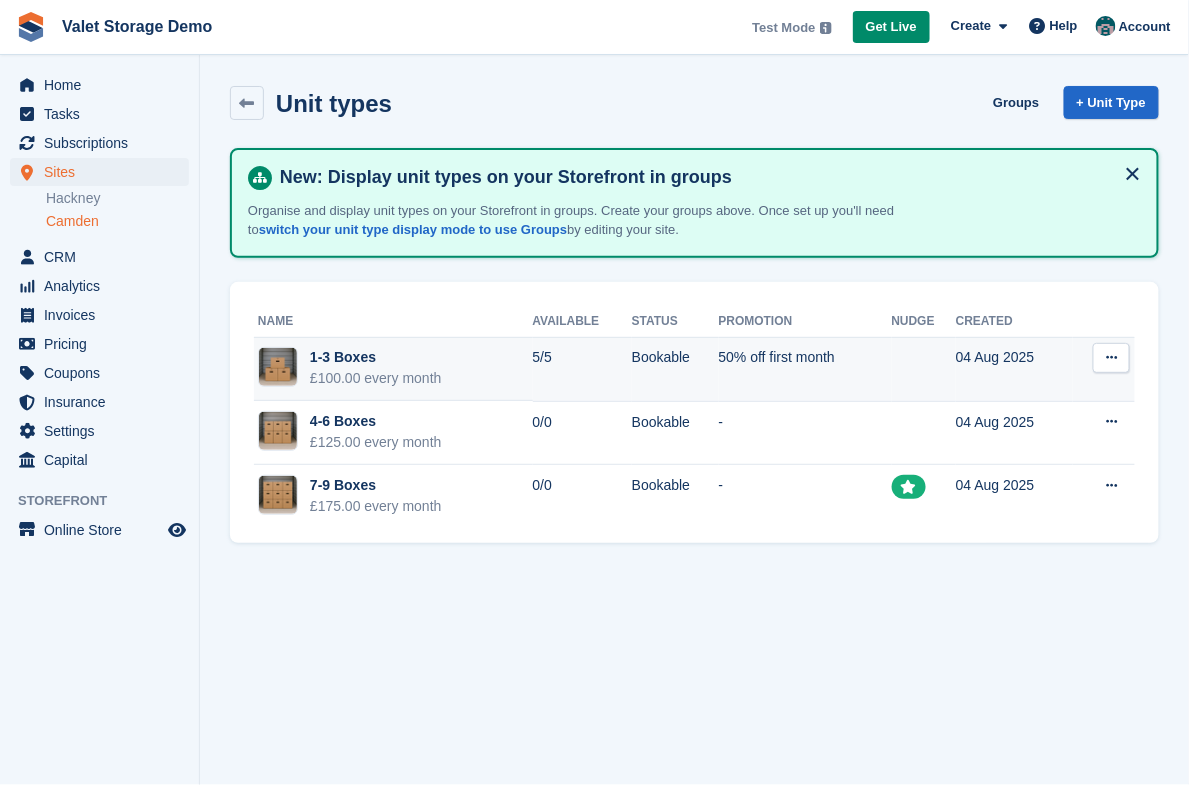click on "1-3 Boxes
£100.00 every month" at bounding box center [393, 370] 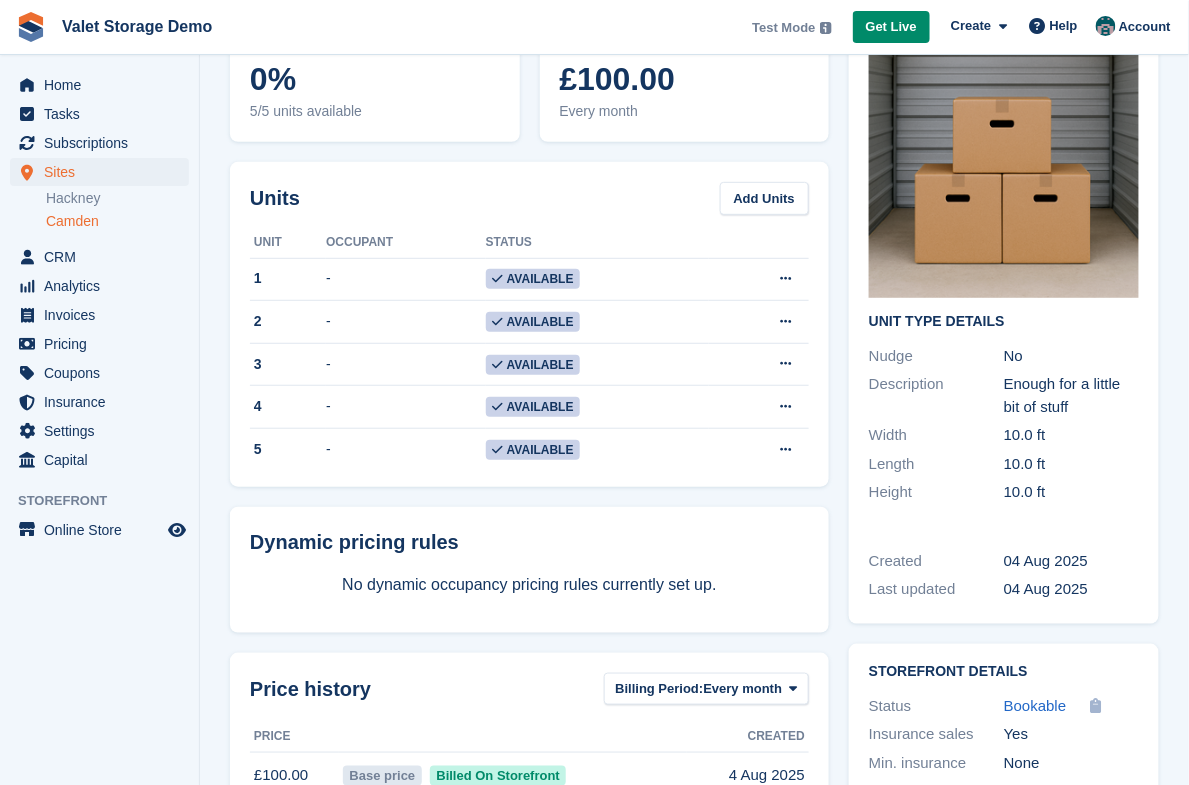 scroll, scrollTop: 23, scrollLeft: 0, axis: vertical 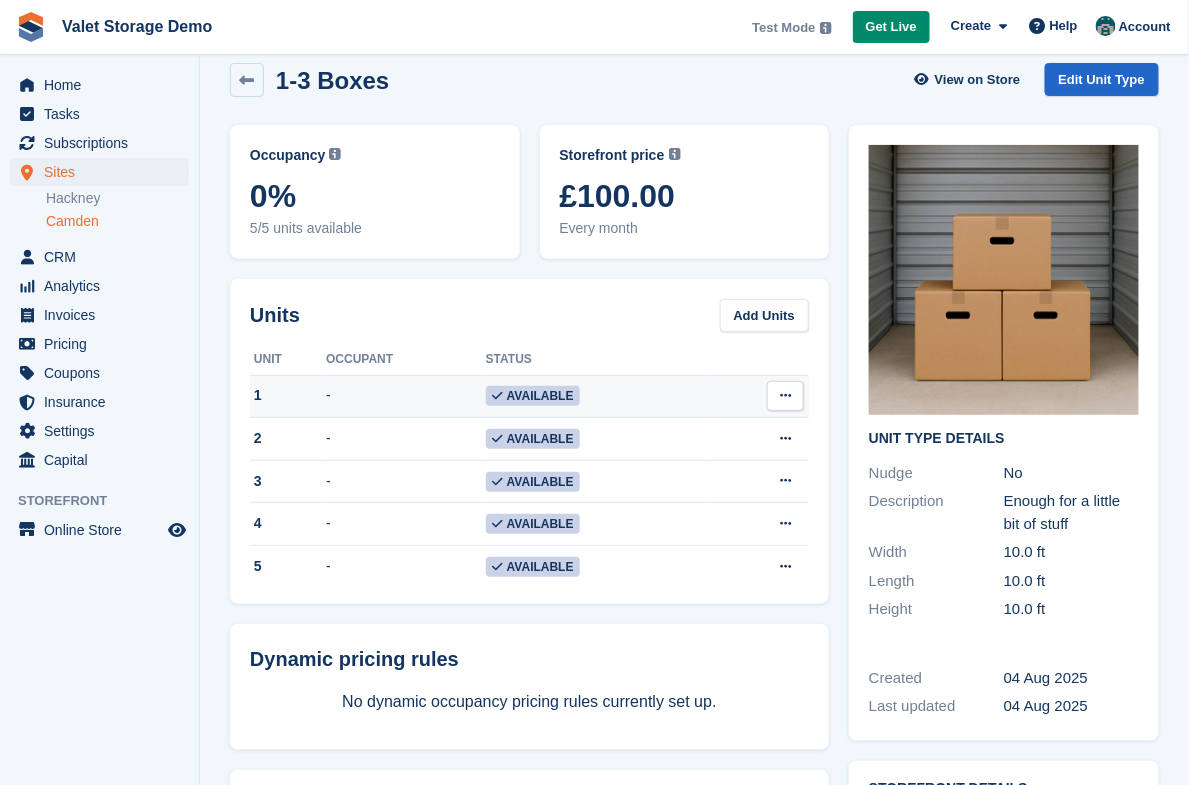 click at bounding box center [785, 396] 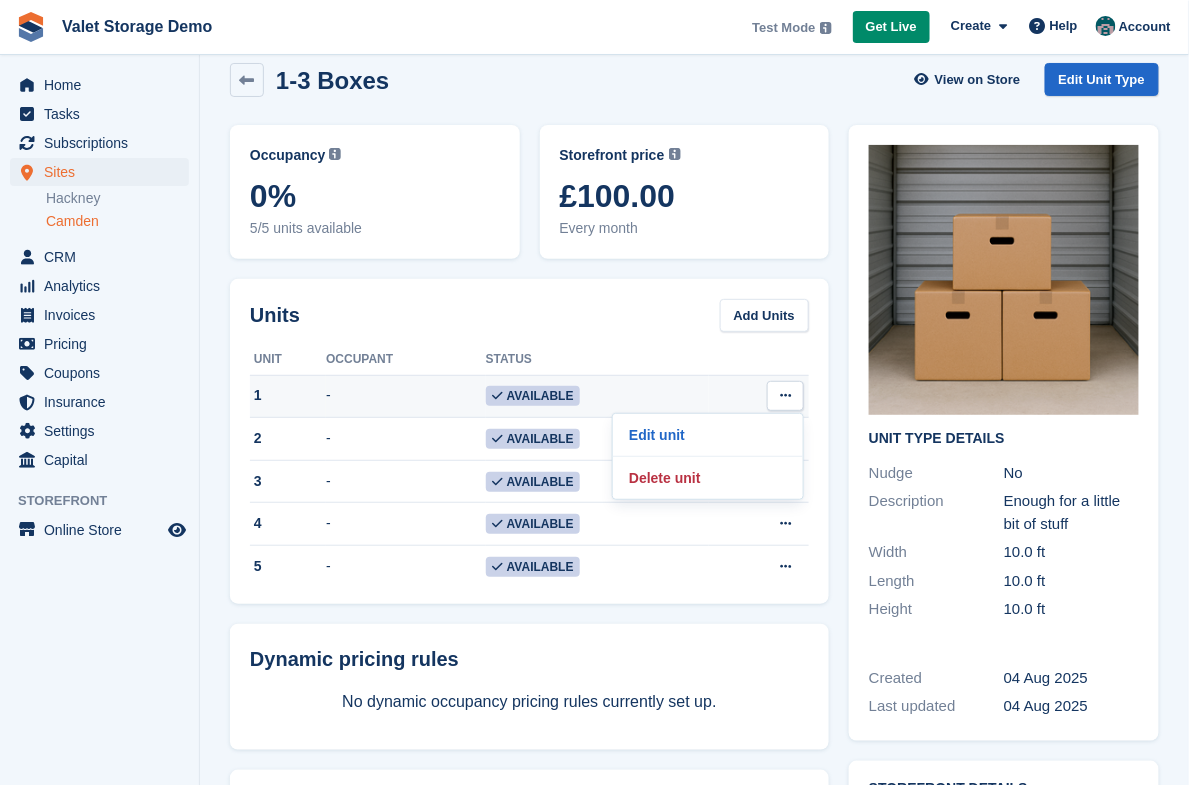 click at bounding box center [785, 396] 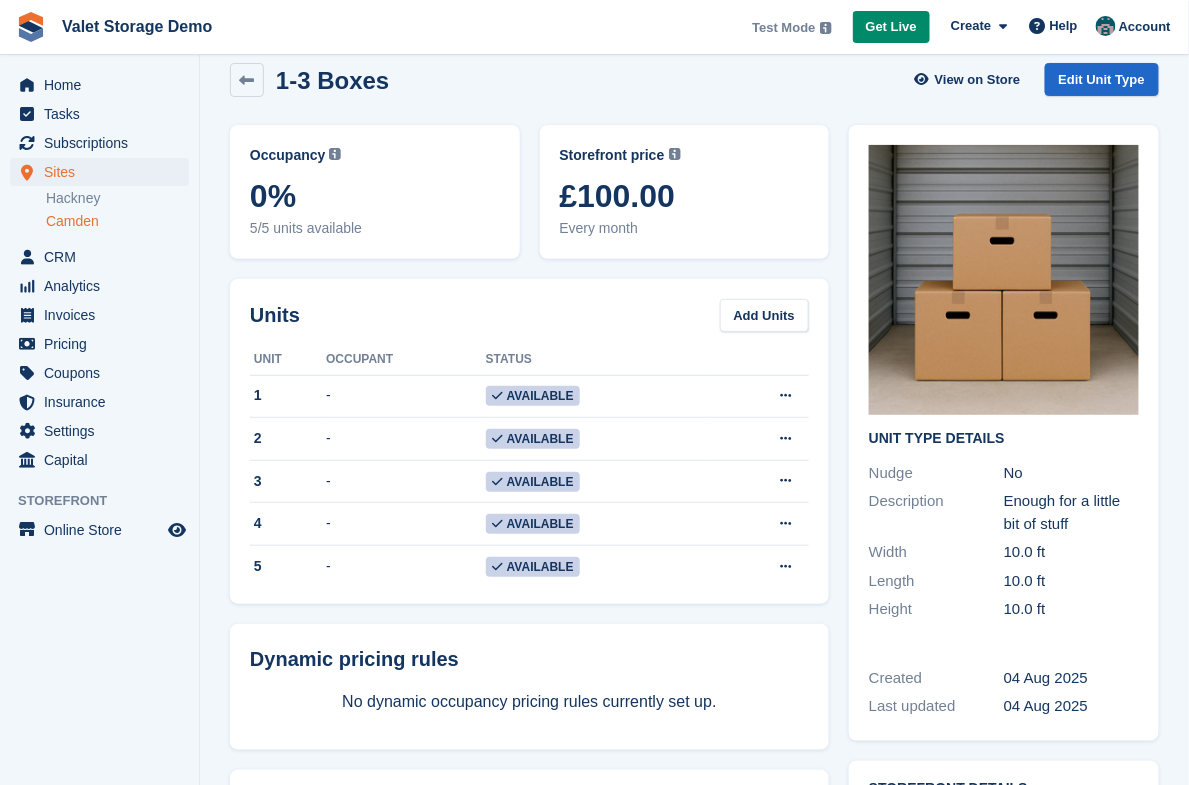 scroll, scrollTop: 0, scrollLeft: 0, axis: both 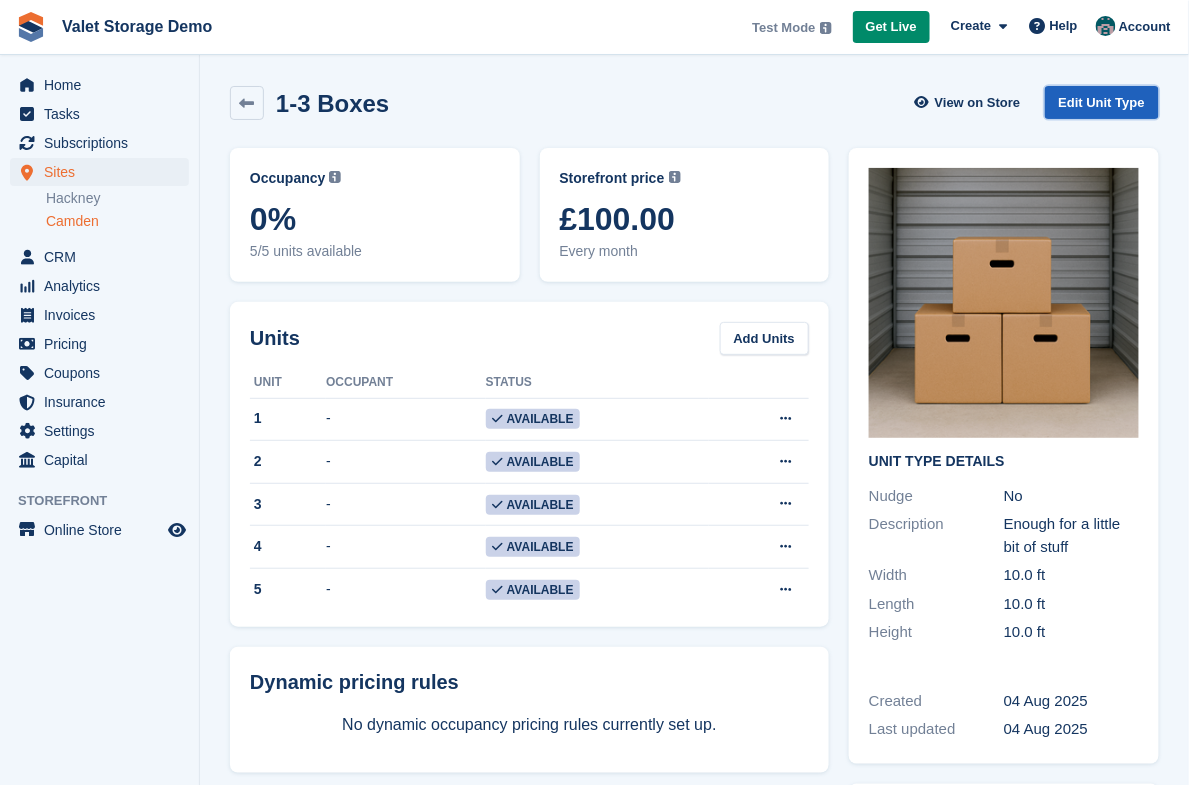 click on "Edit Unit Type" at bounding box center [1102, 102] 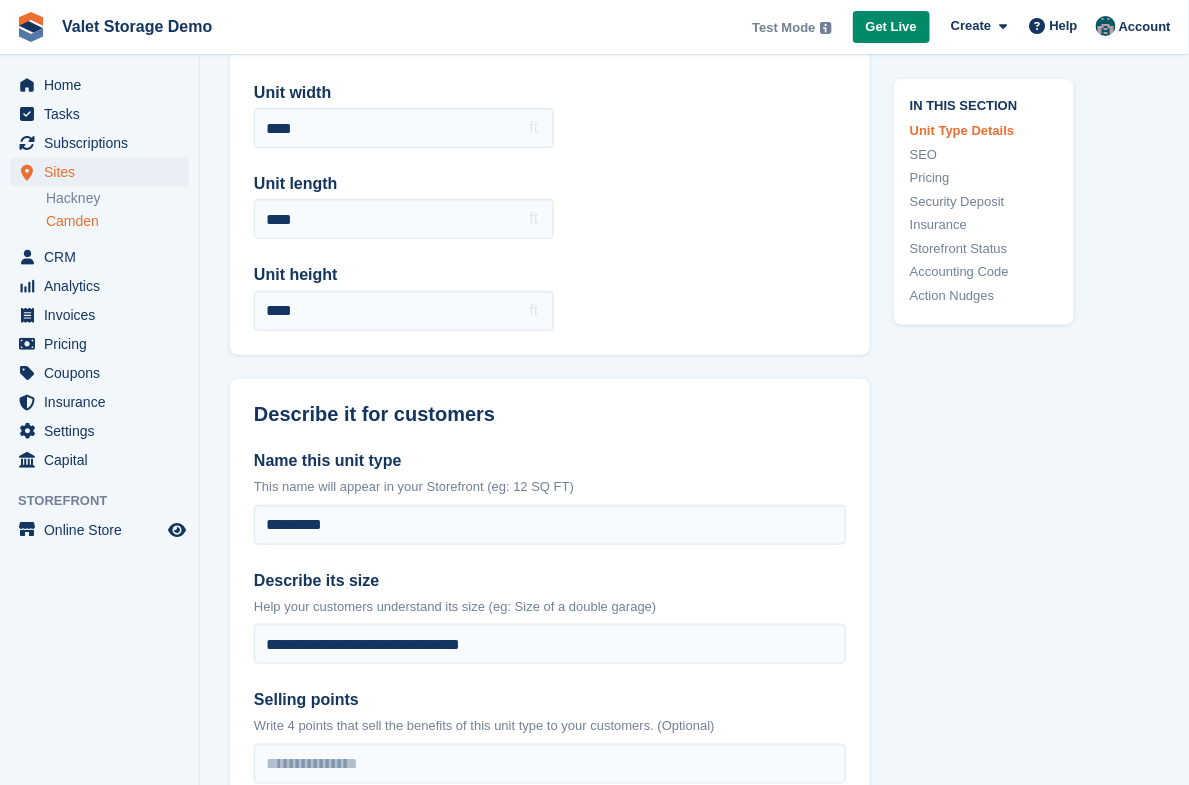 scroll, scrollTop: 710, scrollLeft: 0, axis: vertical 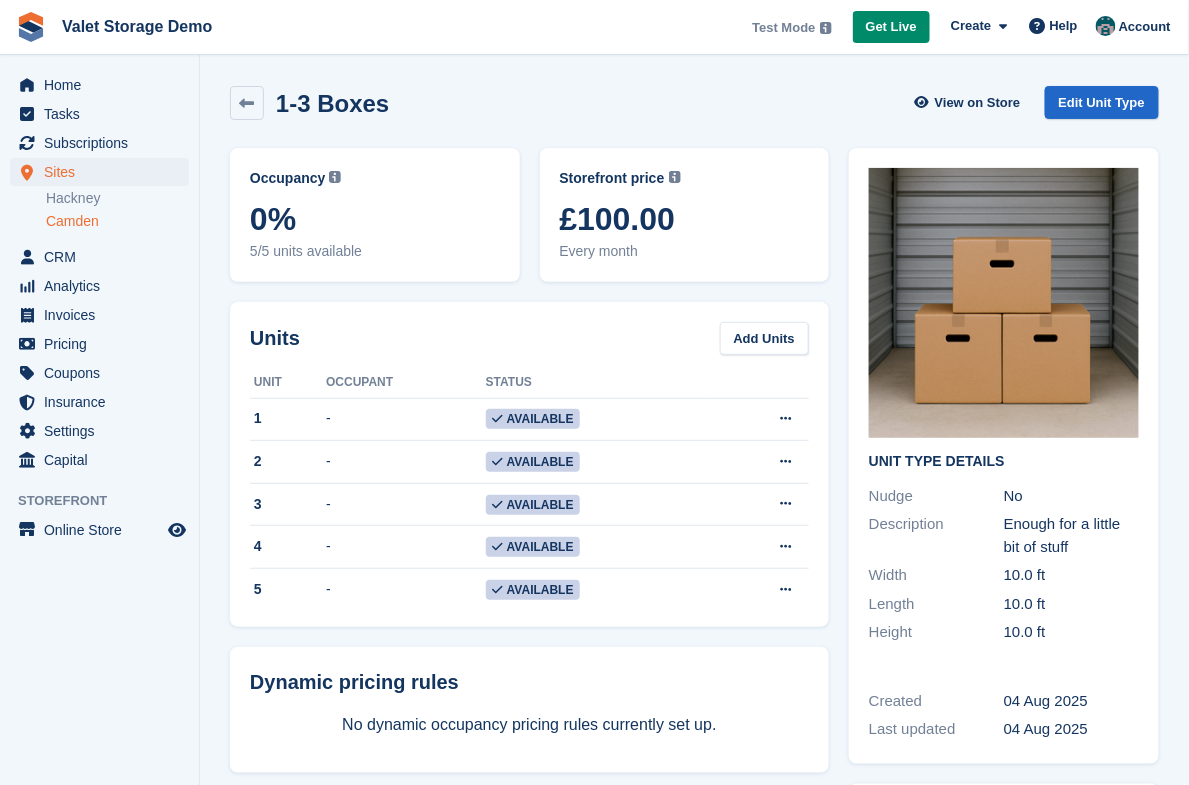 click on "Camden" at bounding box center [117, 221] 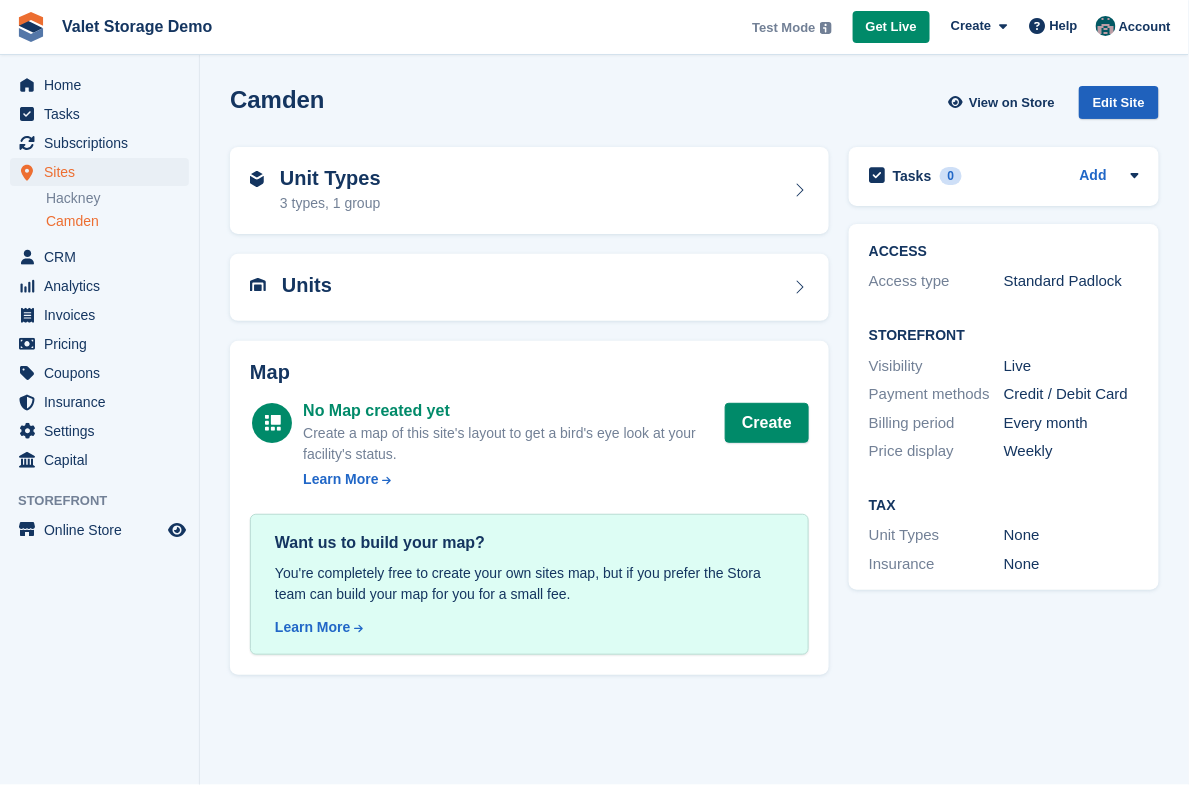 click on "Edit Site" at bounding box center (1119, 102) 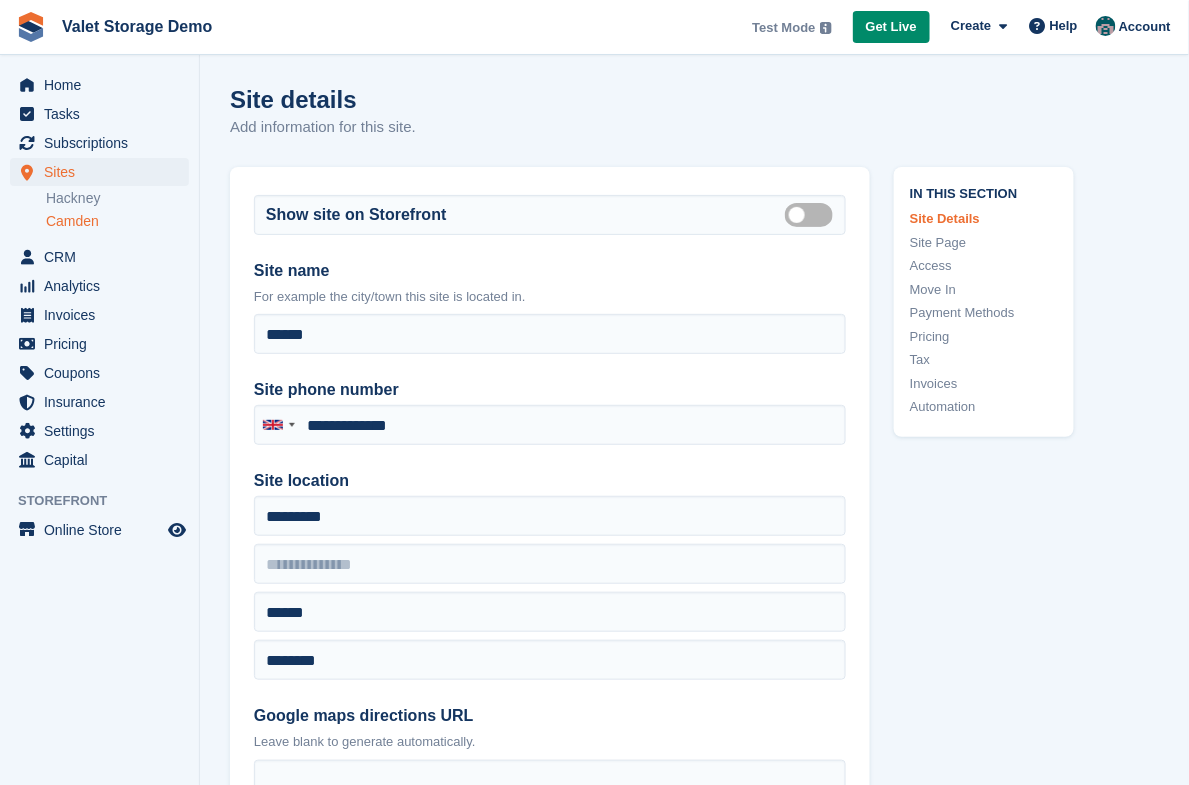 type on "**********" 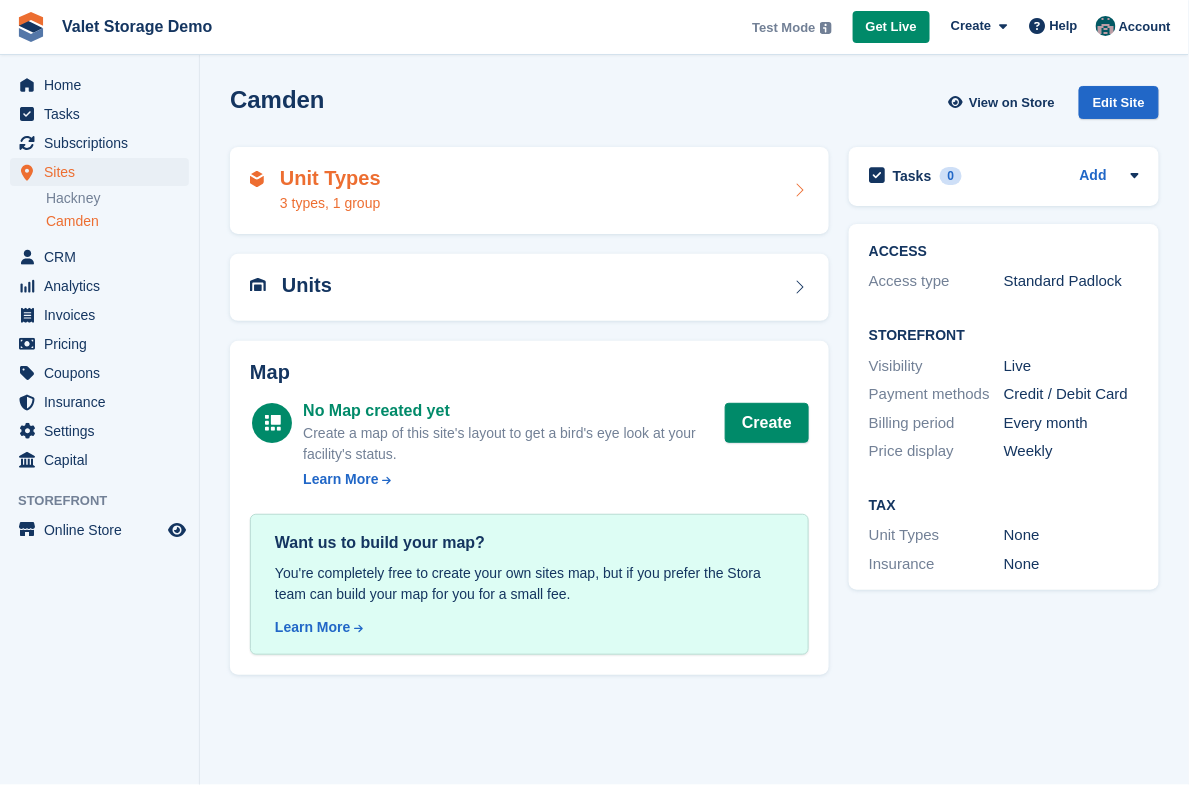 click on "Unit Types
3 types, 1 group" at bounding box center [529, 191] 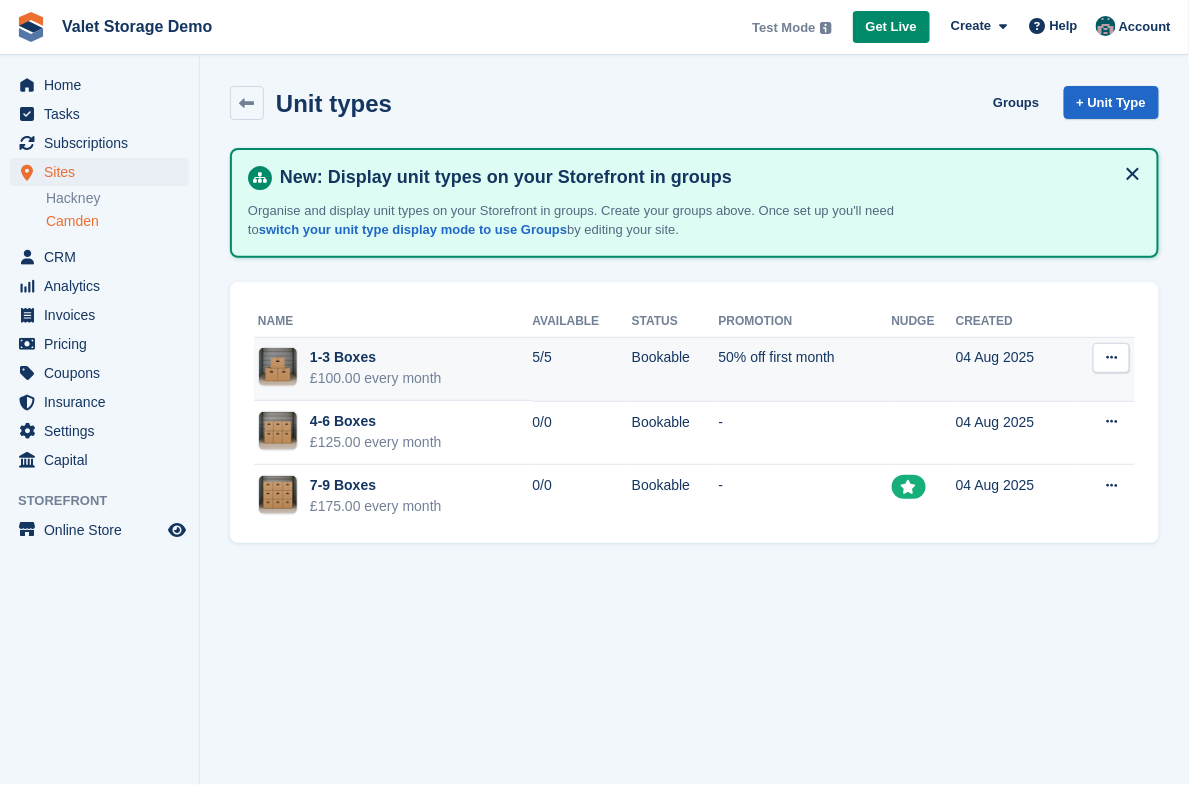 click at bounding box center (1111, 357) 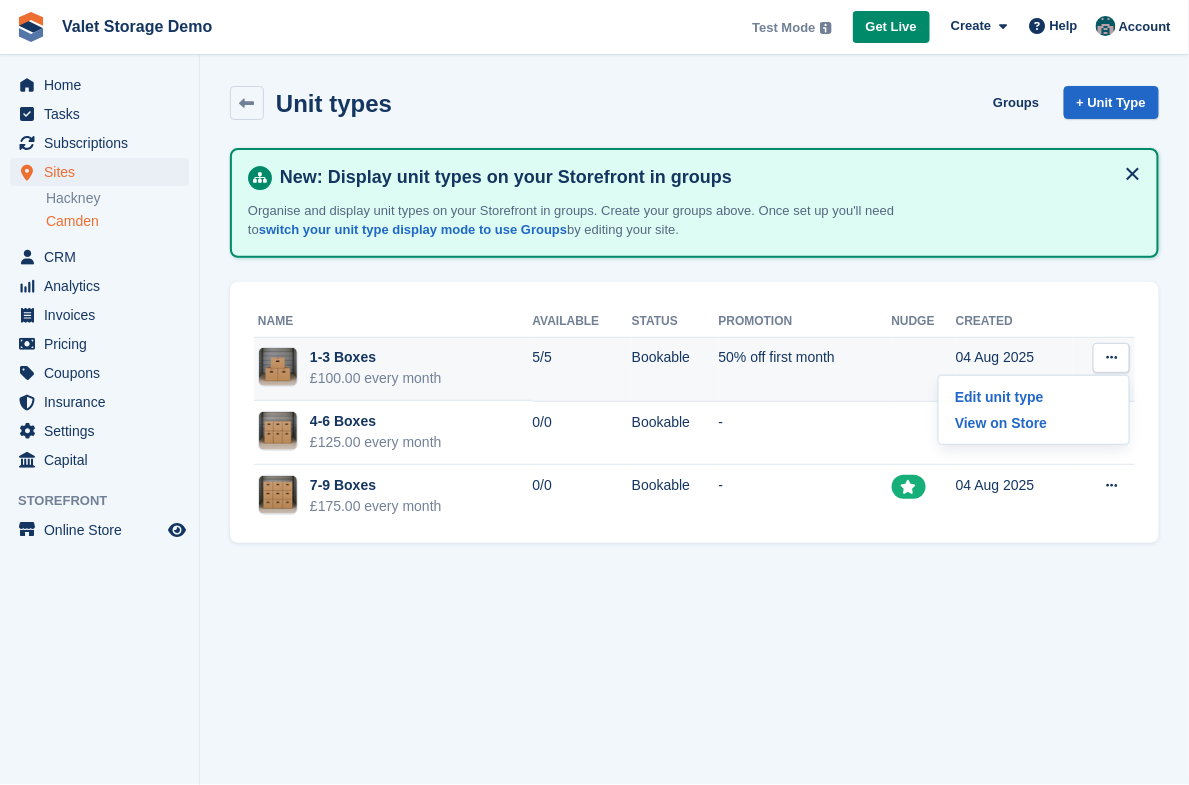 click at bounding box center (1111, 357) 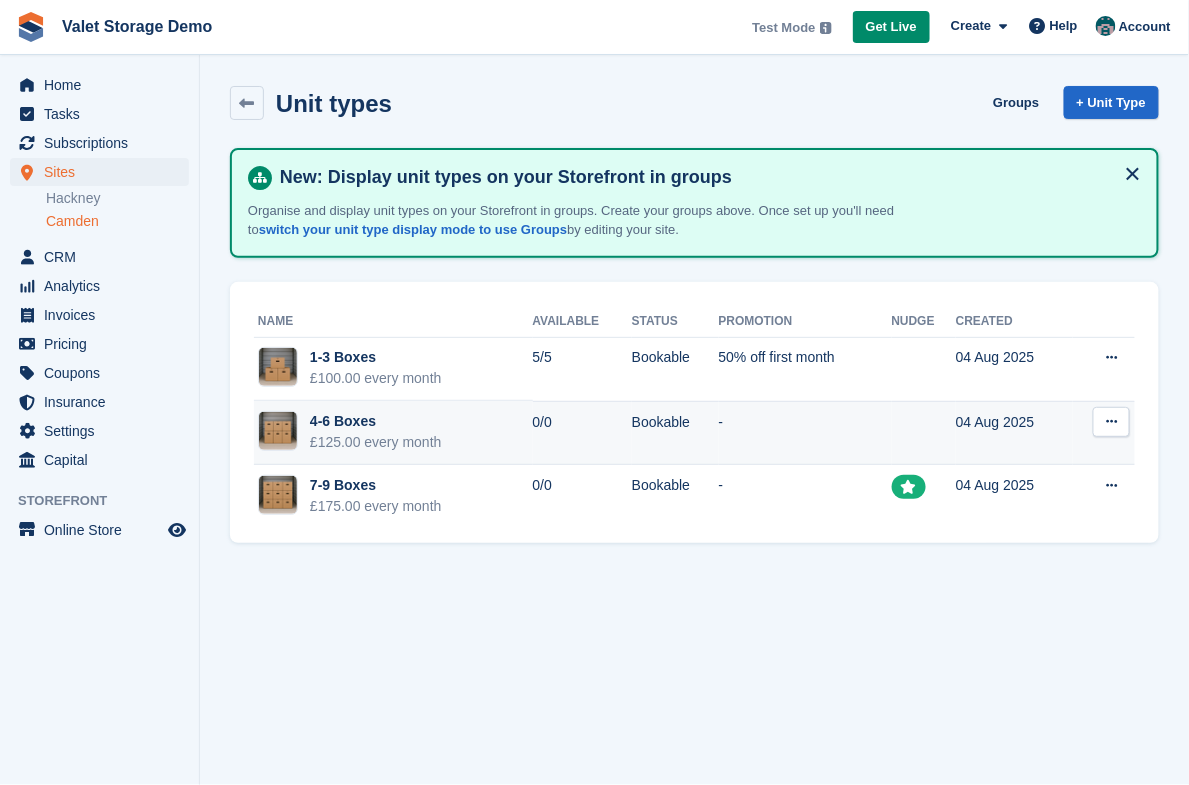 click on "4-6 Boxes
£125.00 every month" at bounding box center [393, 433] 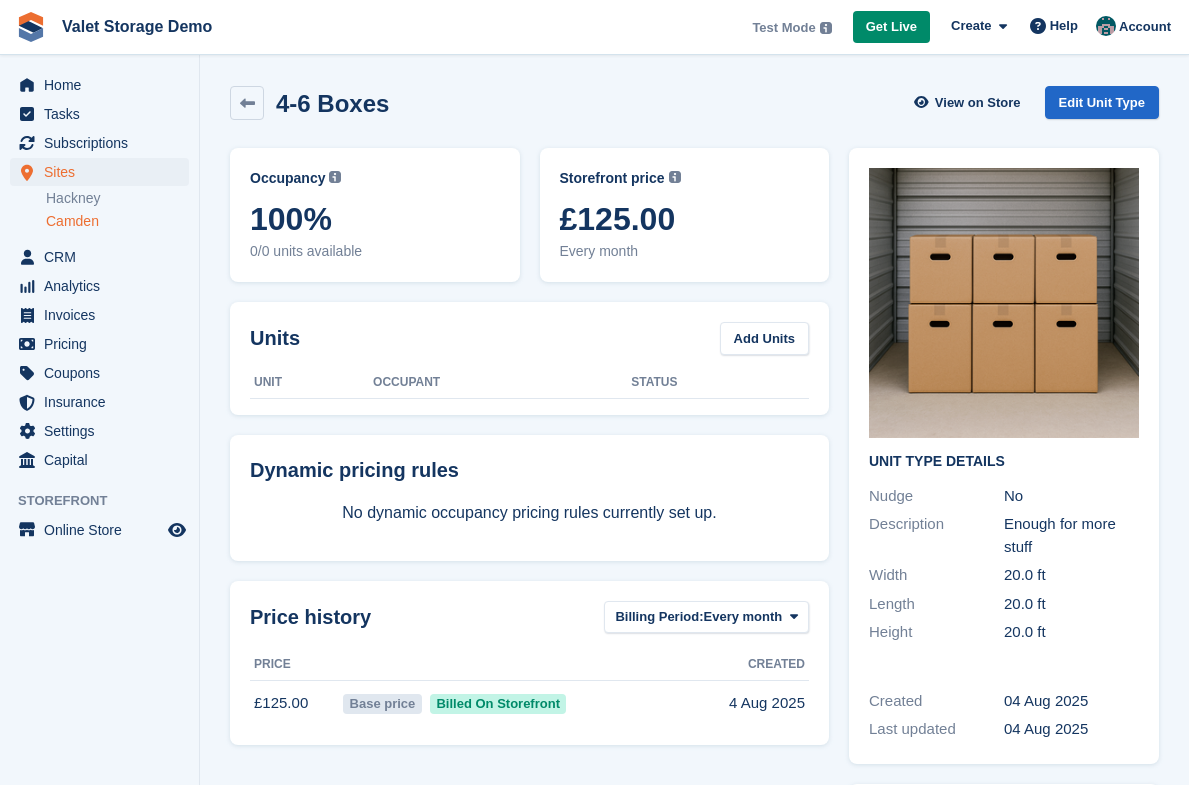 scroll, scrollTop: 0, scrollLeft: 0, axis: both 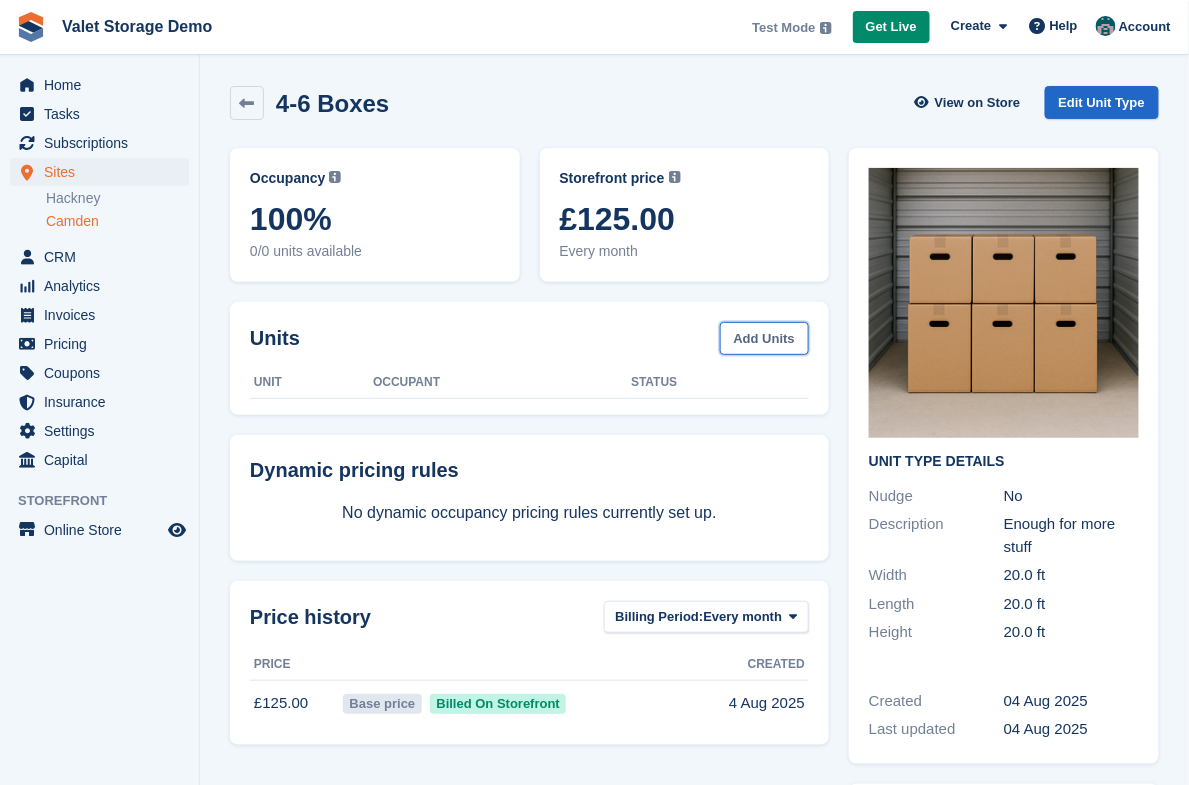 click on "Add Units" at bounding box center [764, 338] 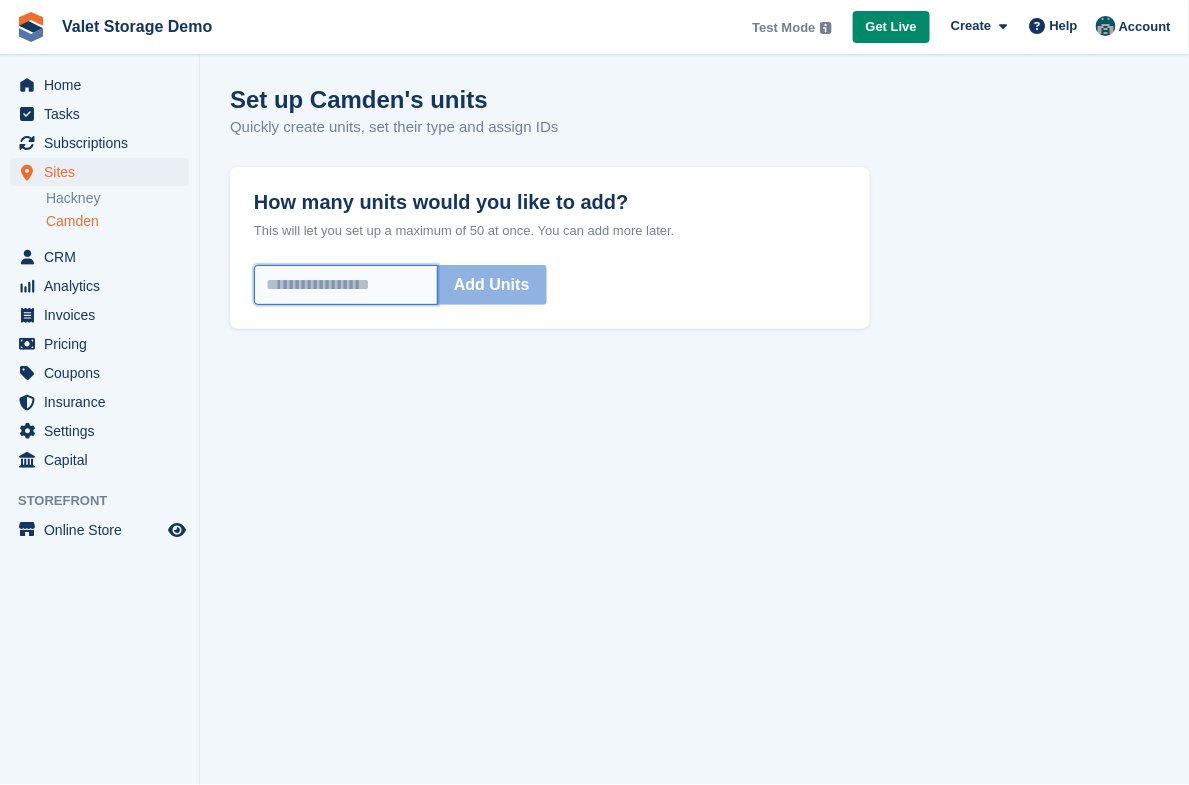 click on "How many units would you like to add?" at bounding box center (346, 285) 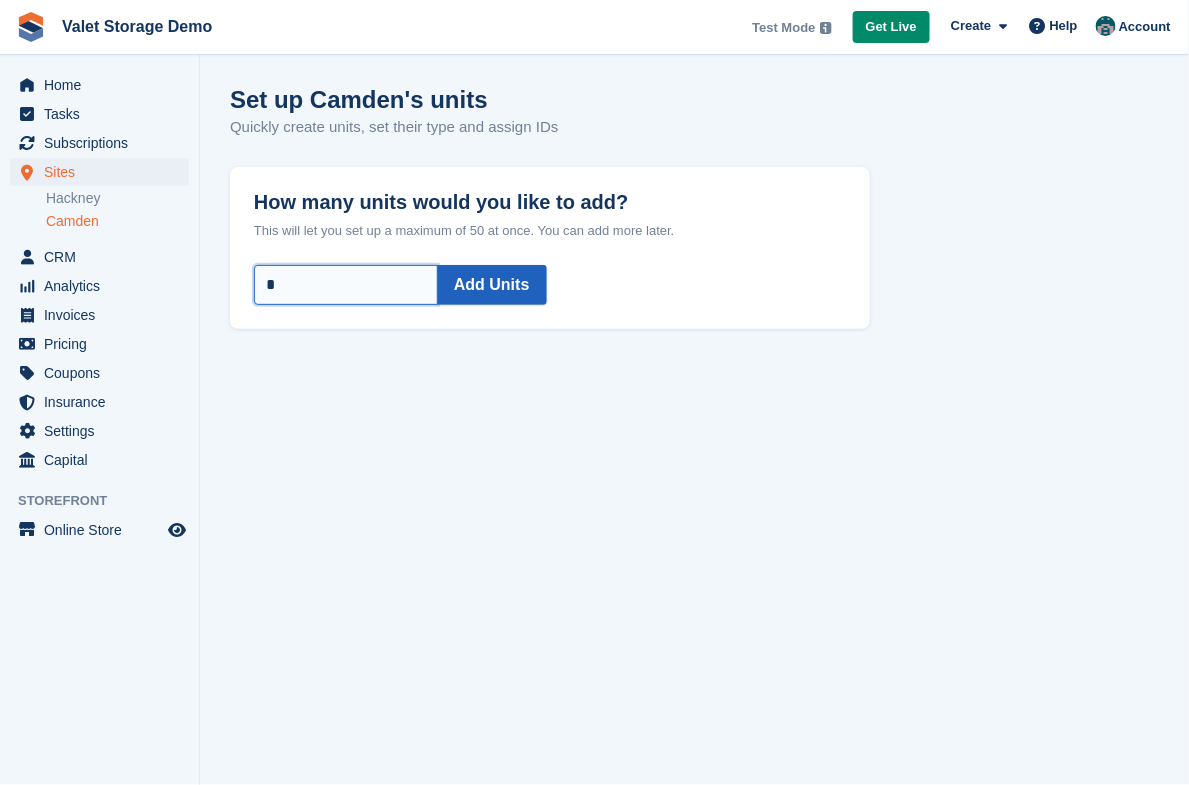 type on "*" 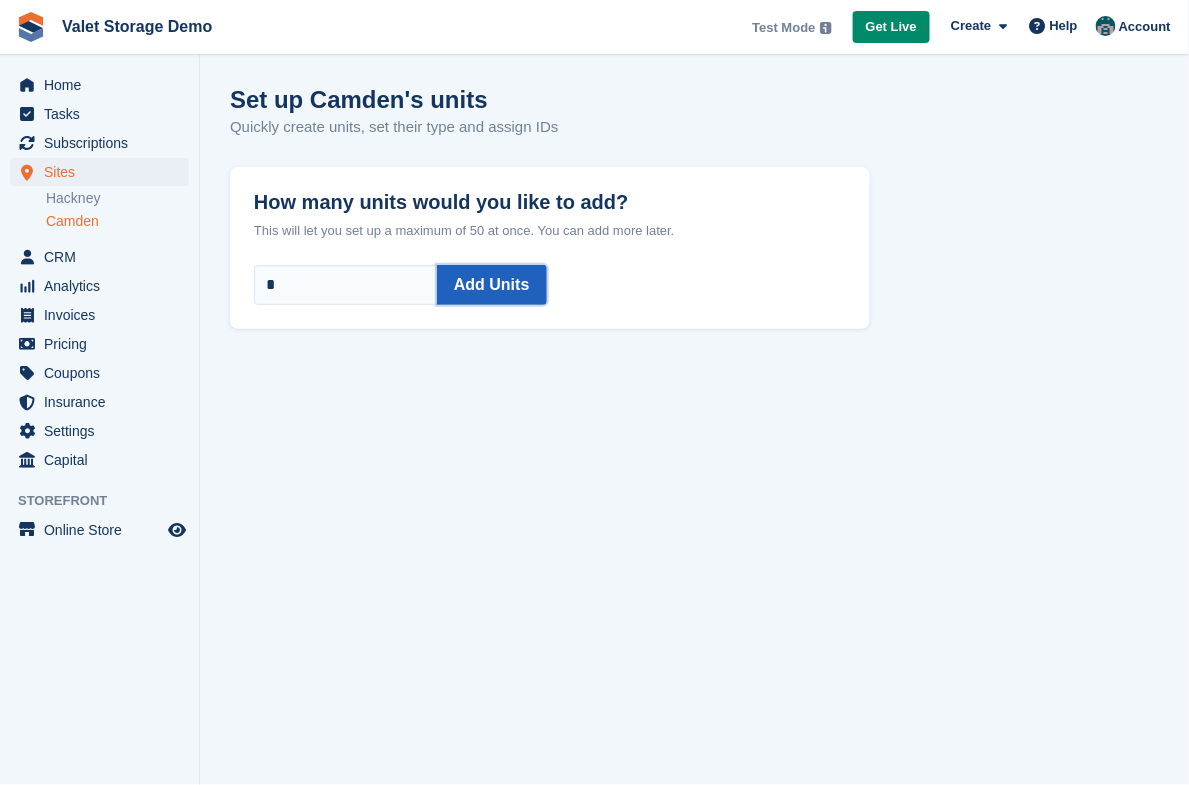 click on "Add Units" at bounding box center (492, 285) 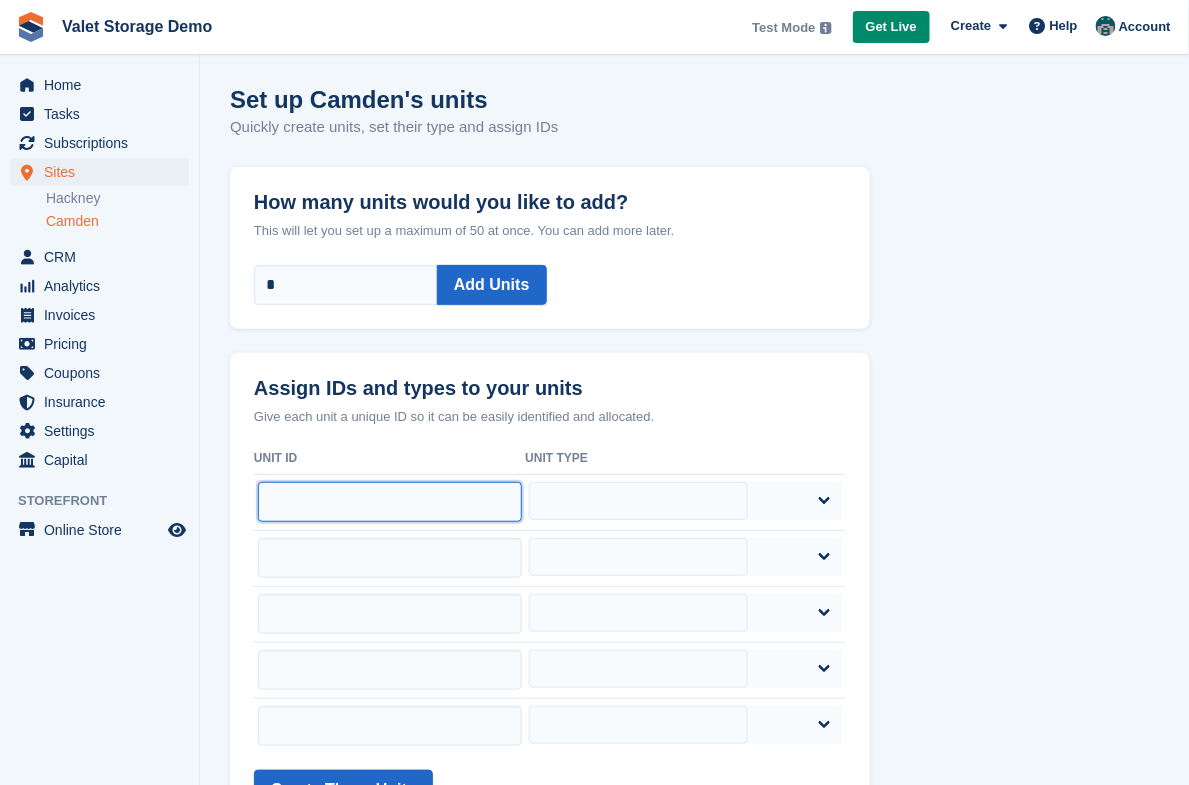 click at bounding box center (390, 502) 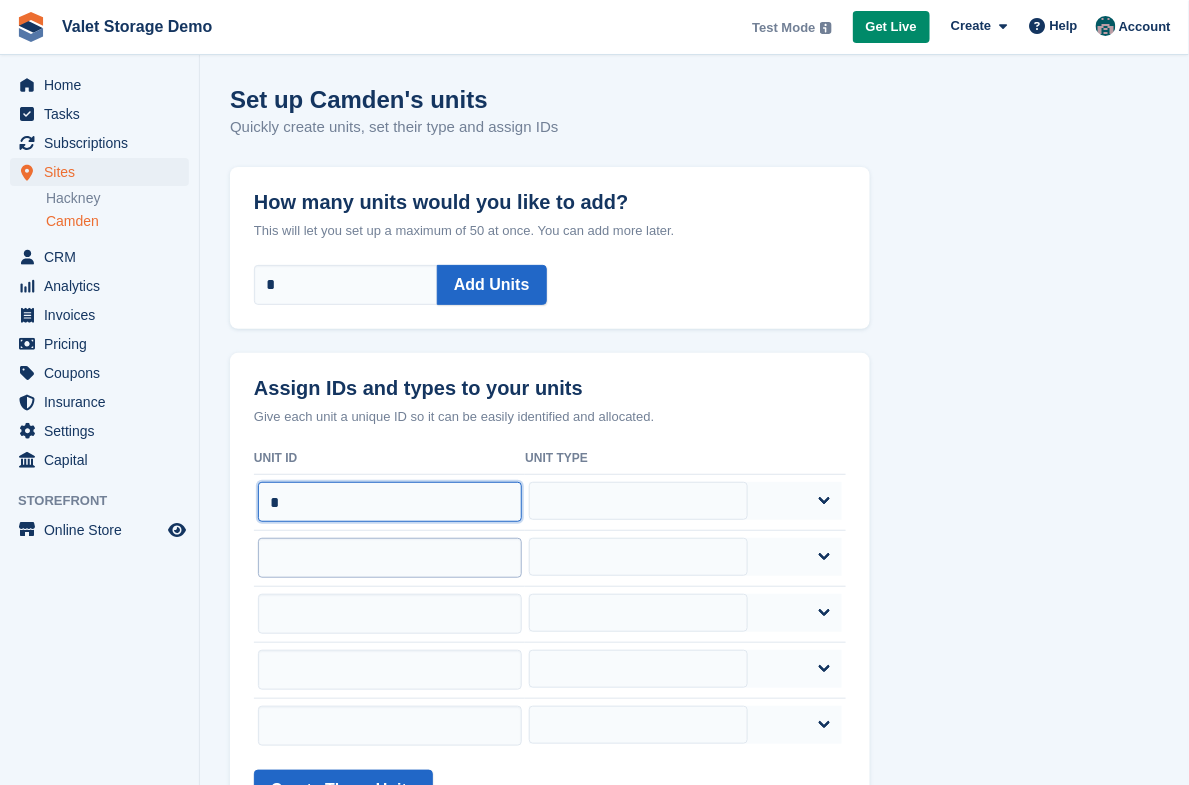 type on "*" 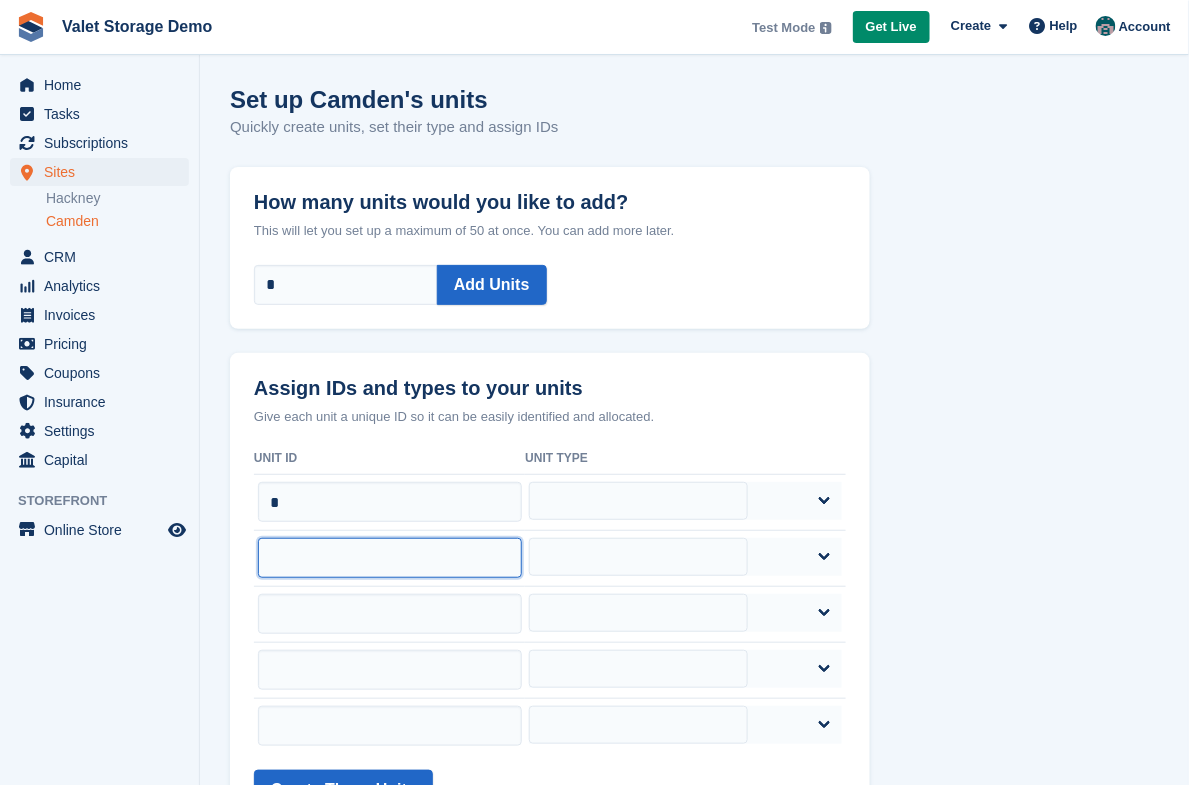 click at bounding box center [390, 558] 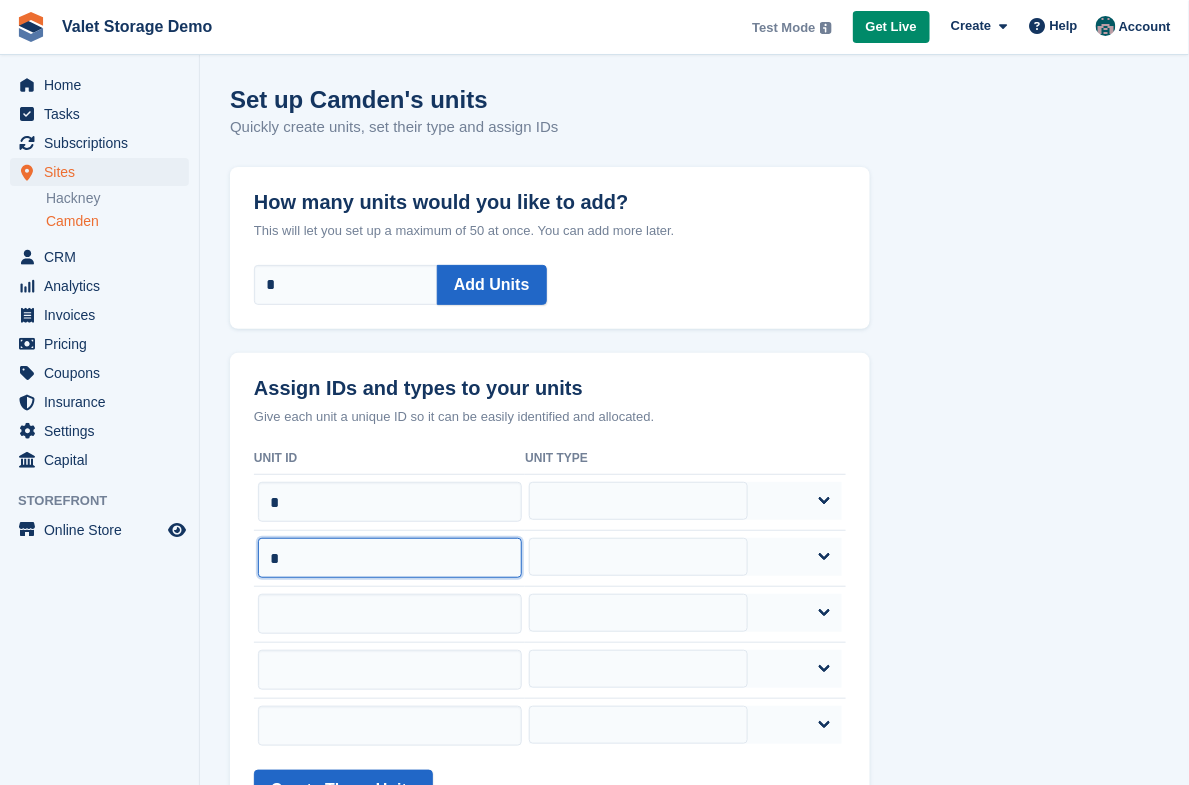 type on "*" 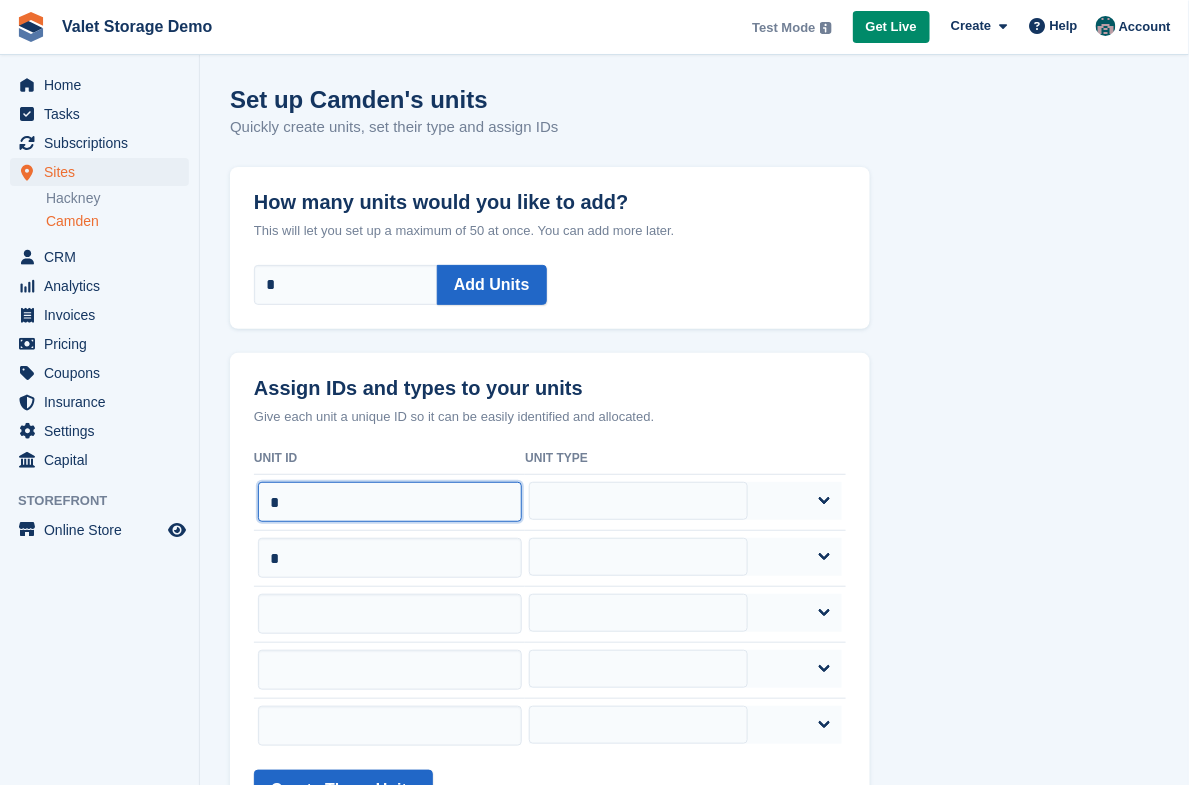 drag, startPoint x: 154, startPoint y: 508, endPoint x: 137, endPoint y: 508, distance: 17 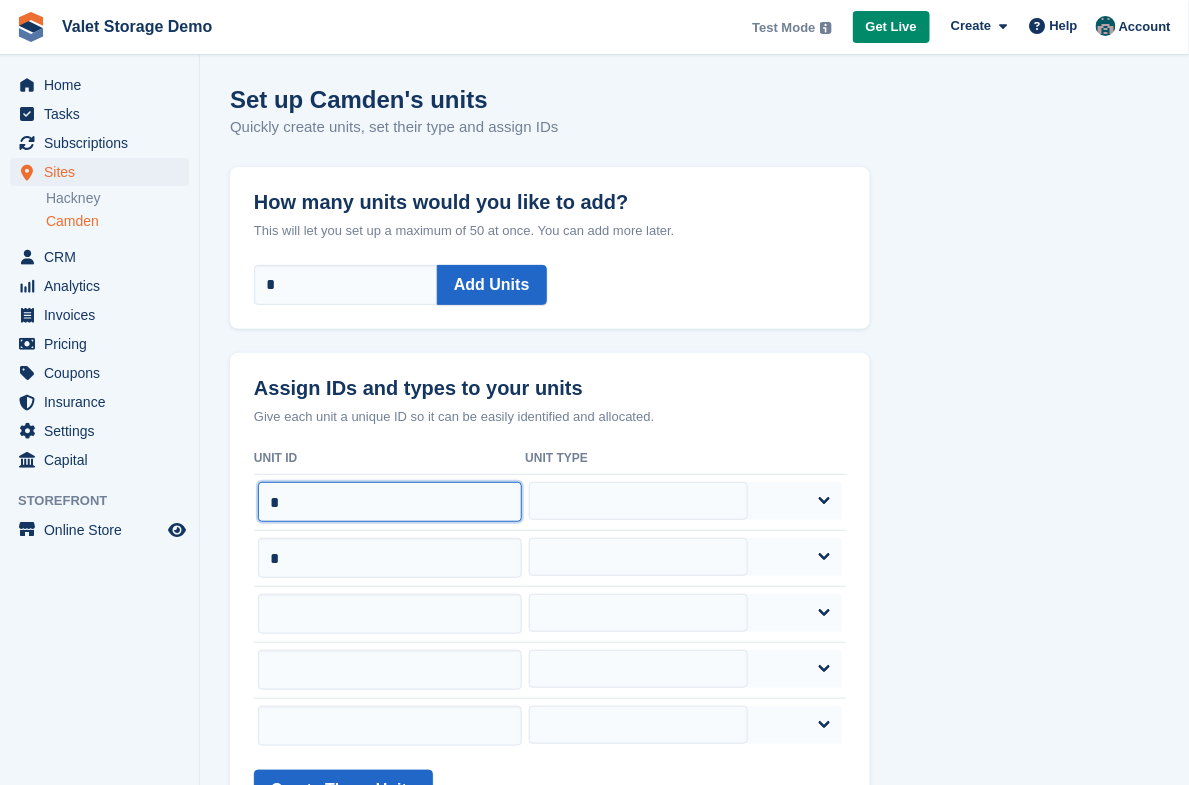 click on "Home
Tasks
Subscriptions
Subscriptions
Subscriptions
Price increases
NEW
Price increases
NEW
Sites
Sites
Sites
[CITY]
[CITY]
[CITY]
[CITY]" at bounding box center [594, 444] 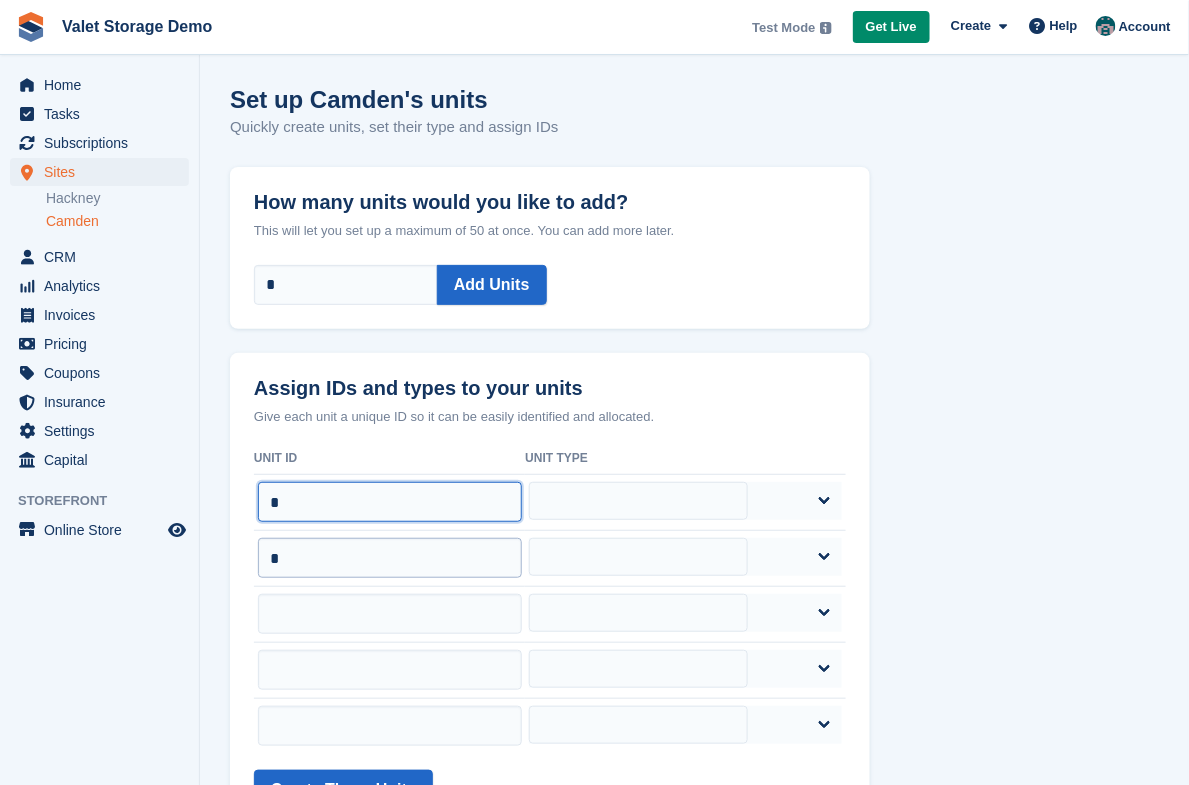 type on "*" 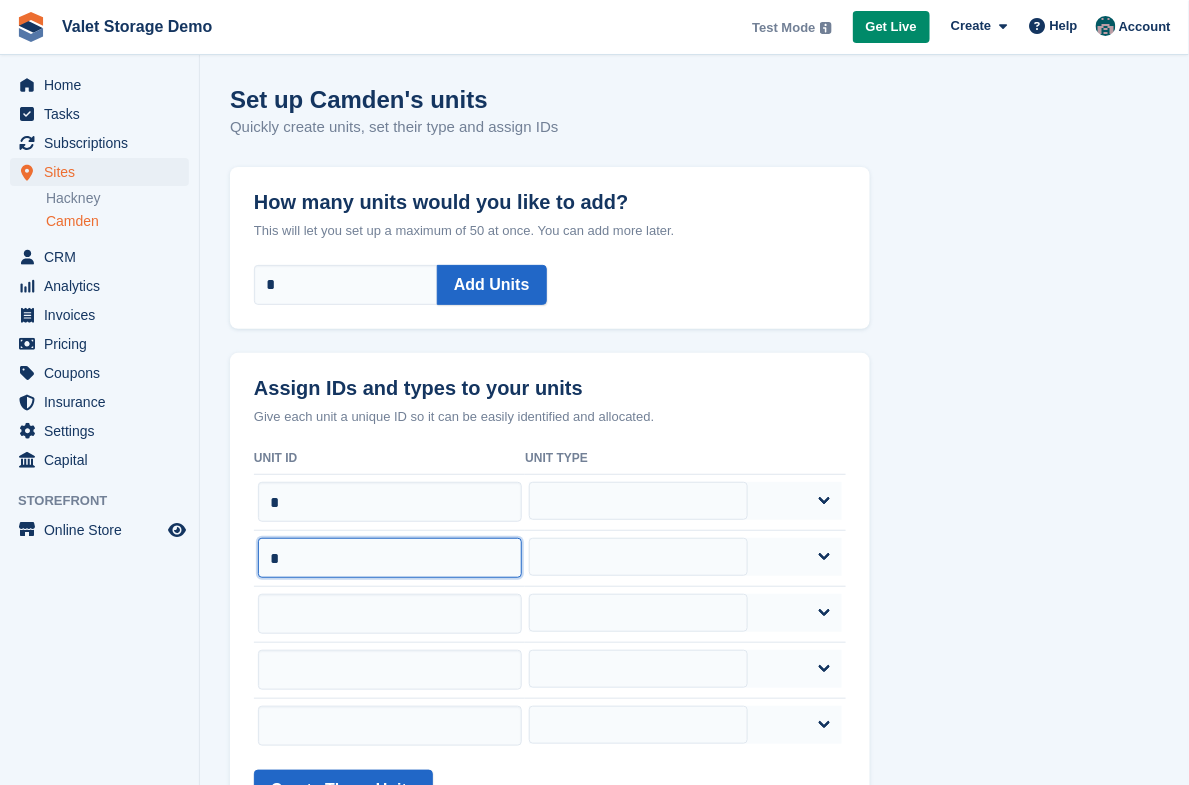 drag, startPoint x: 304, startPoint y: 565, endPoint x: 214, endPoint y: 552, distance: 90.934044 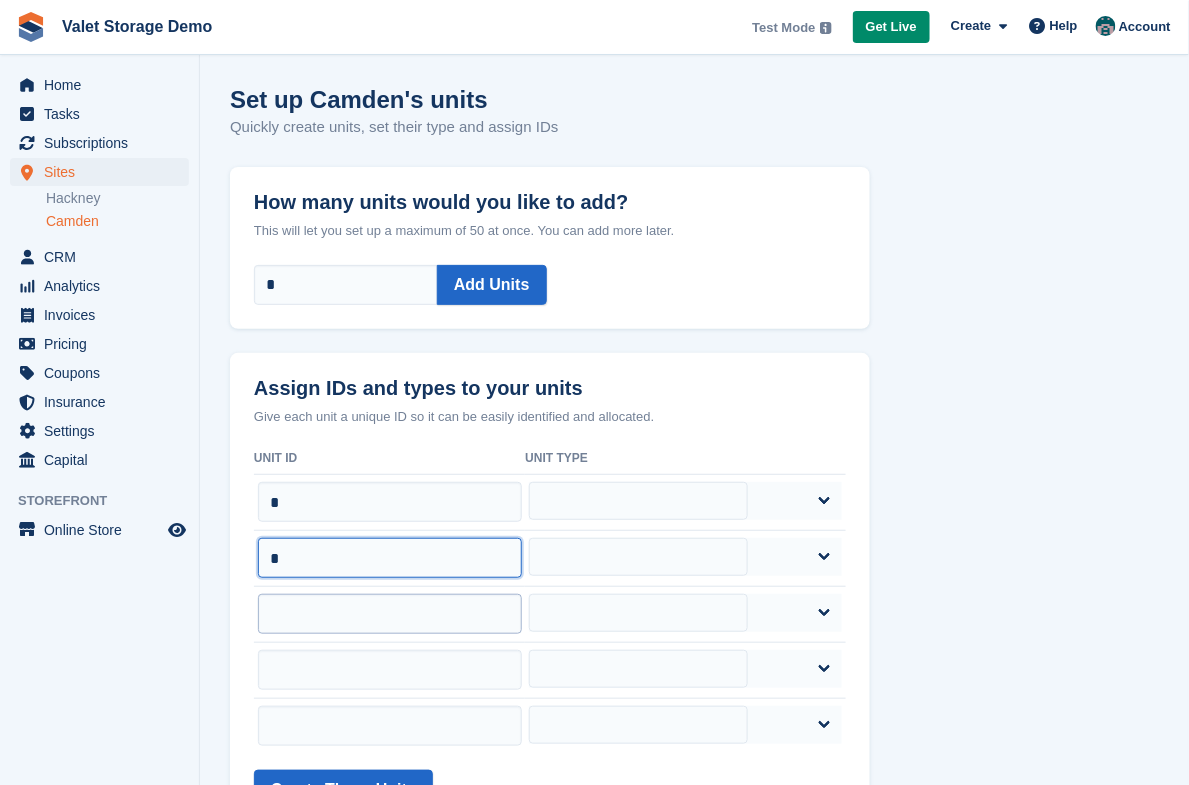 type on "*" 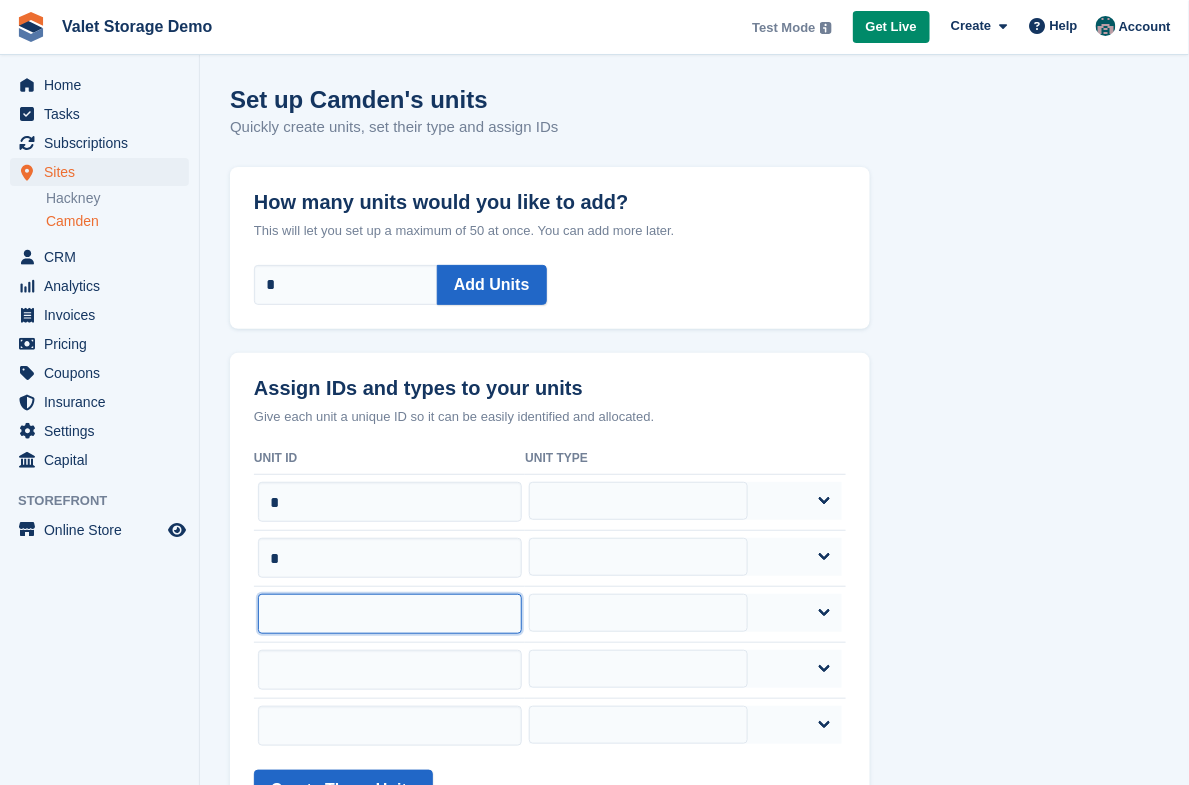 drag, startPoint x: 305, startPoint y: 611, endPoint x: 201, endPoint y: 584, distance: 107.44766 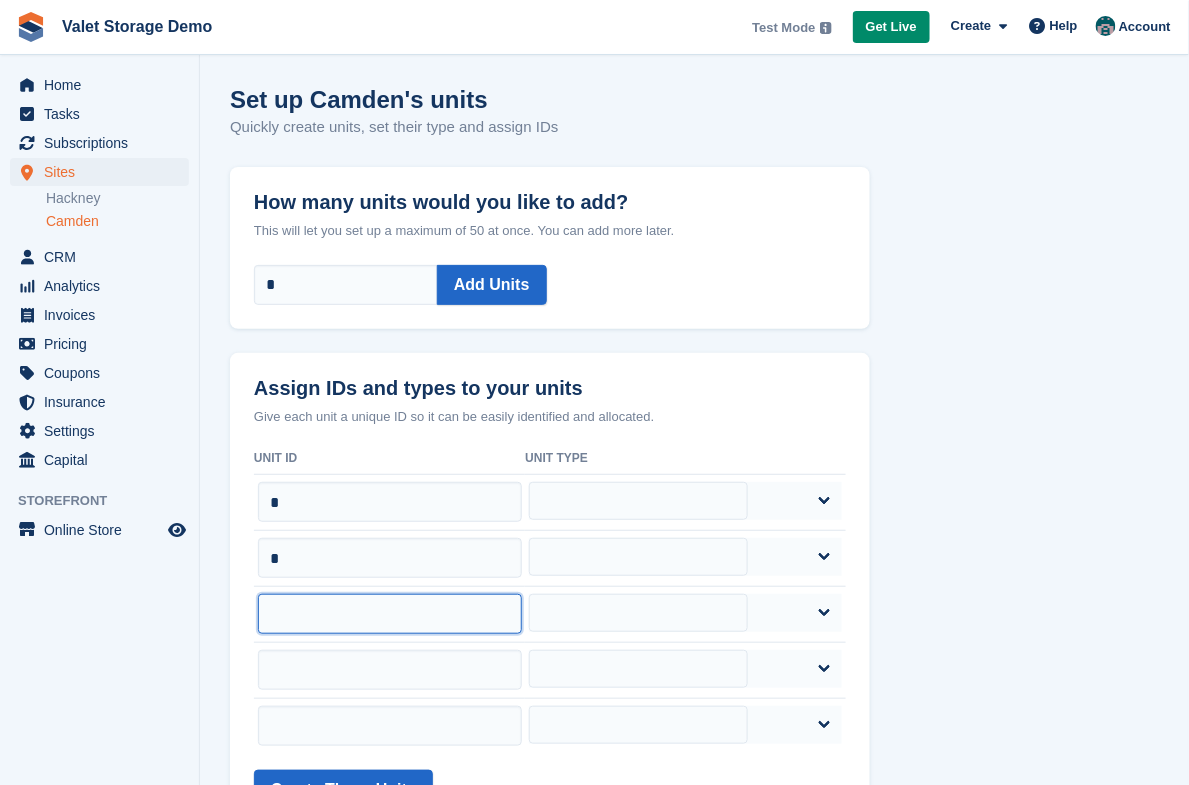 click on "Set up [CITY]'s units
Quickly create units, set their type and assign IDs
How many units would you like to add?
This will let you set up a maximum of 50 at once. You can add more later.
*
Add Units
Assign IDs and types to your units
Give each unit a unique ID so it can be easily identified and allocated.
Unit ID
Unit Type
*
*********
*********
*********
*
*********
*********
*********" at bounding box center [694, 444] 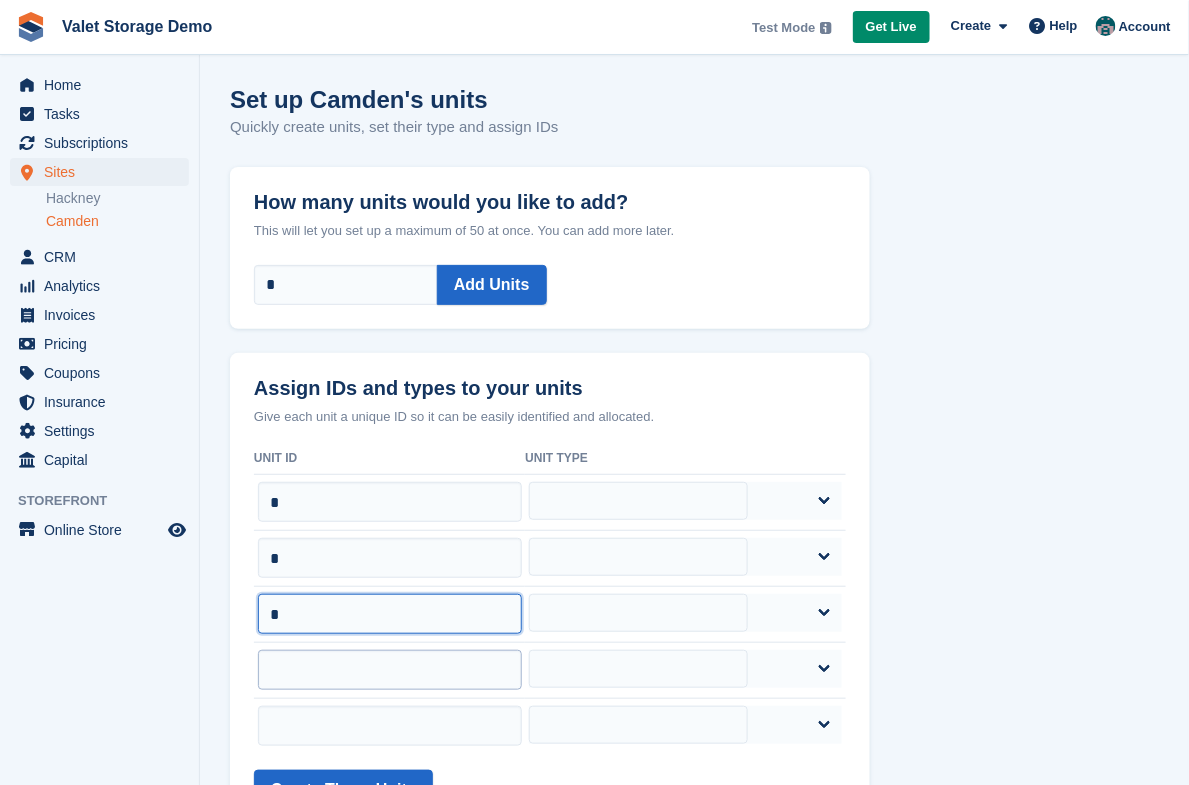 type on "*" 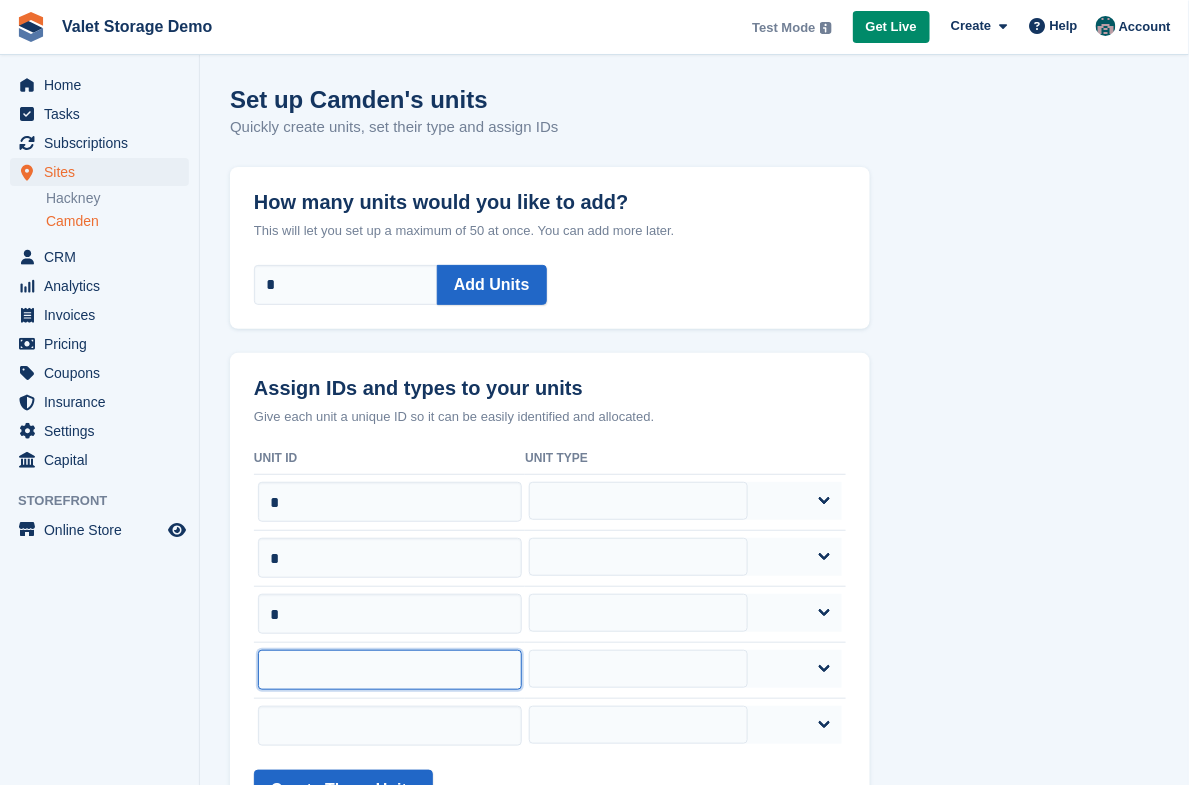 click at bounding box center [390, 670] 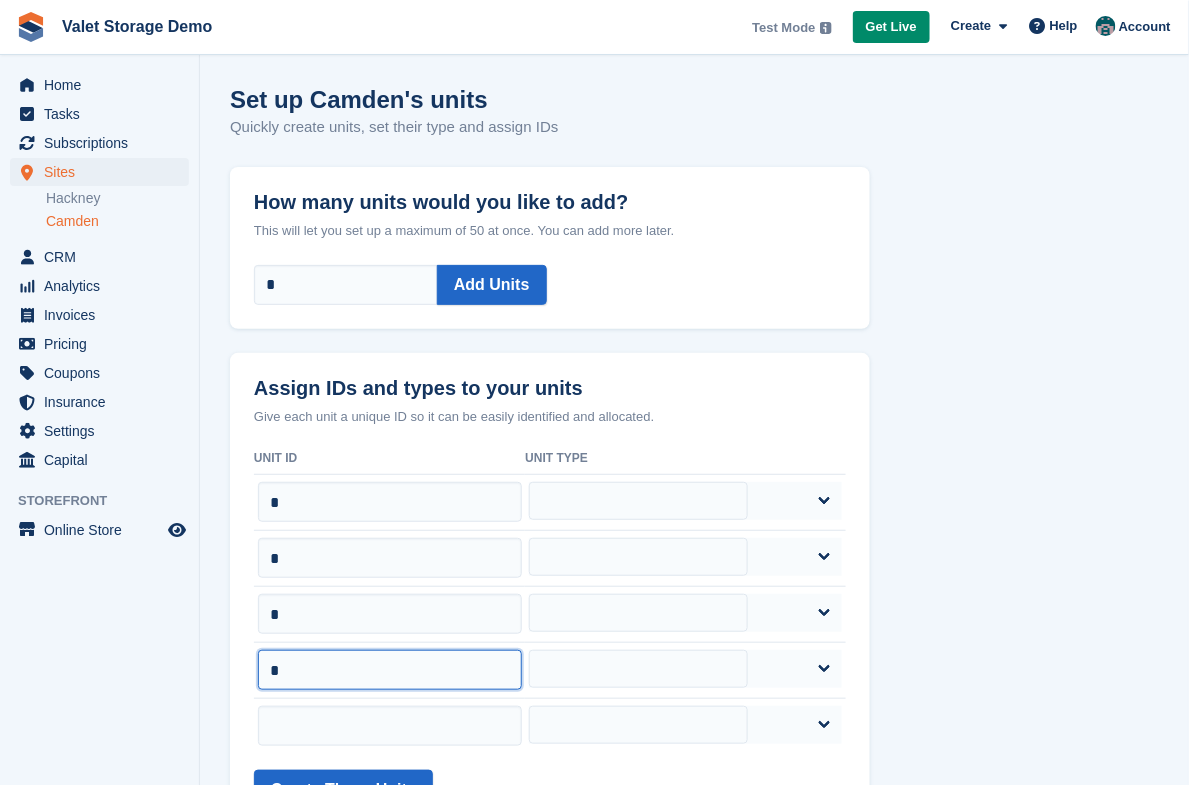 type on "*" 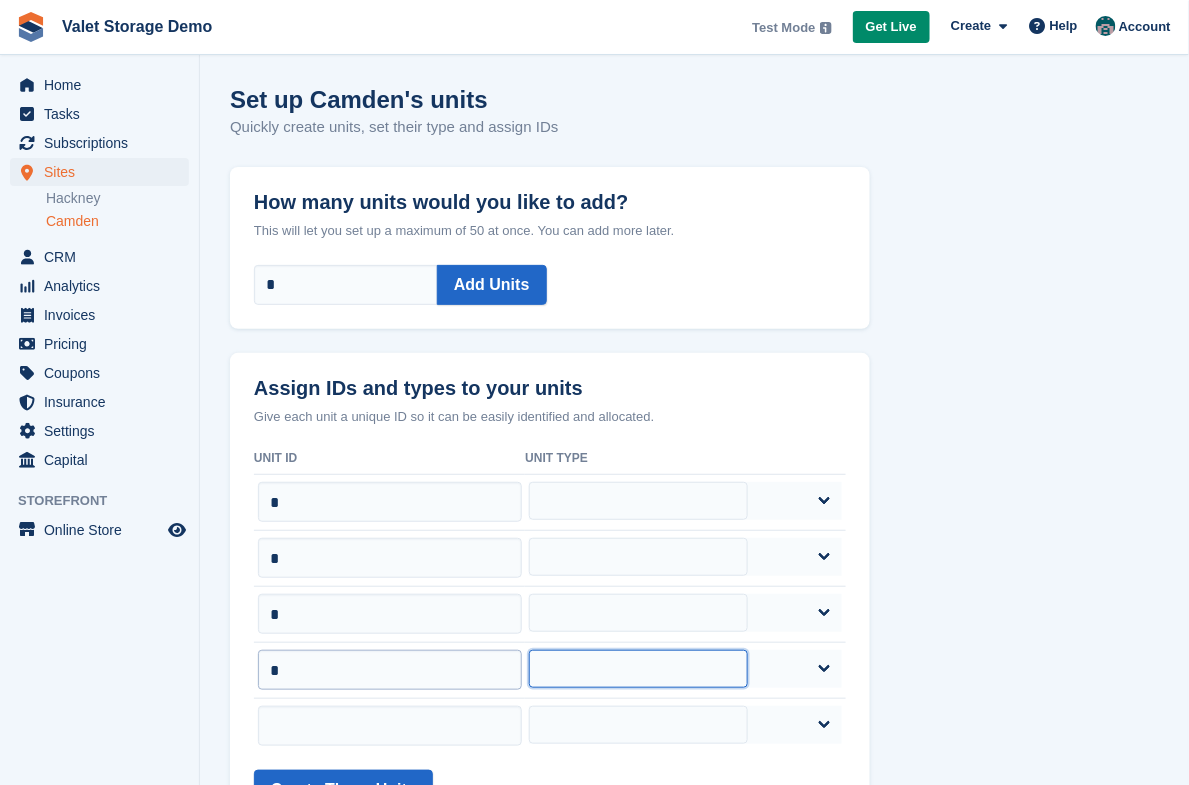 select on "*****" 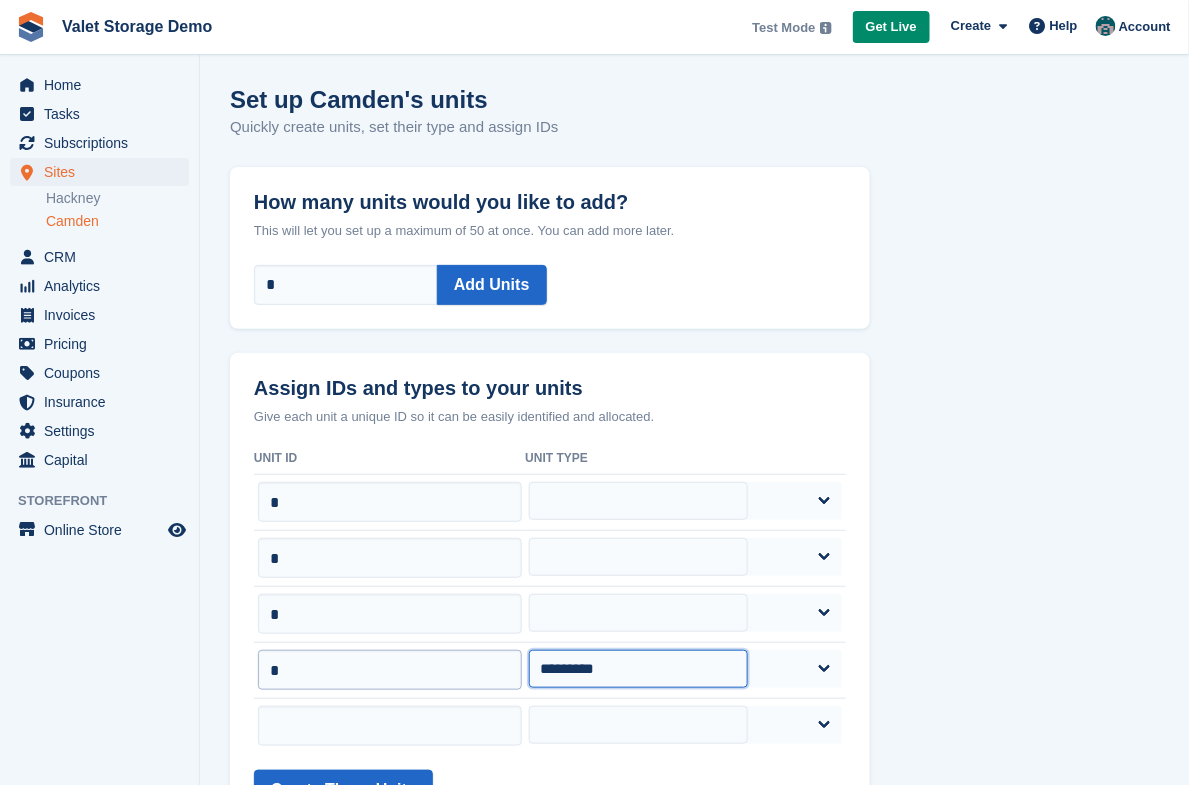 scroll, scrollTop: 0, scrollLeft: 0, axis: both 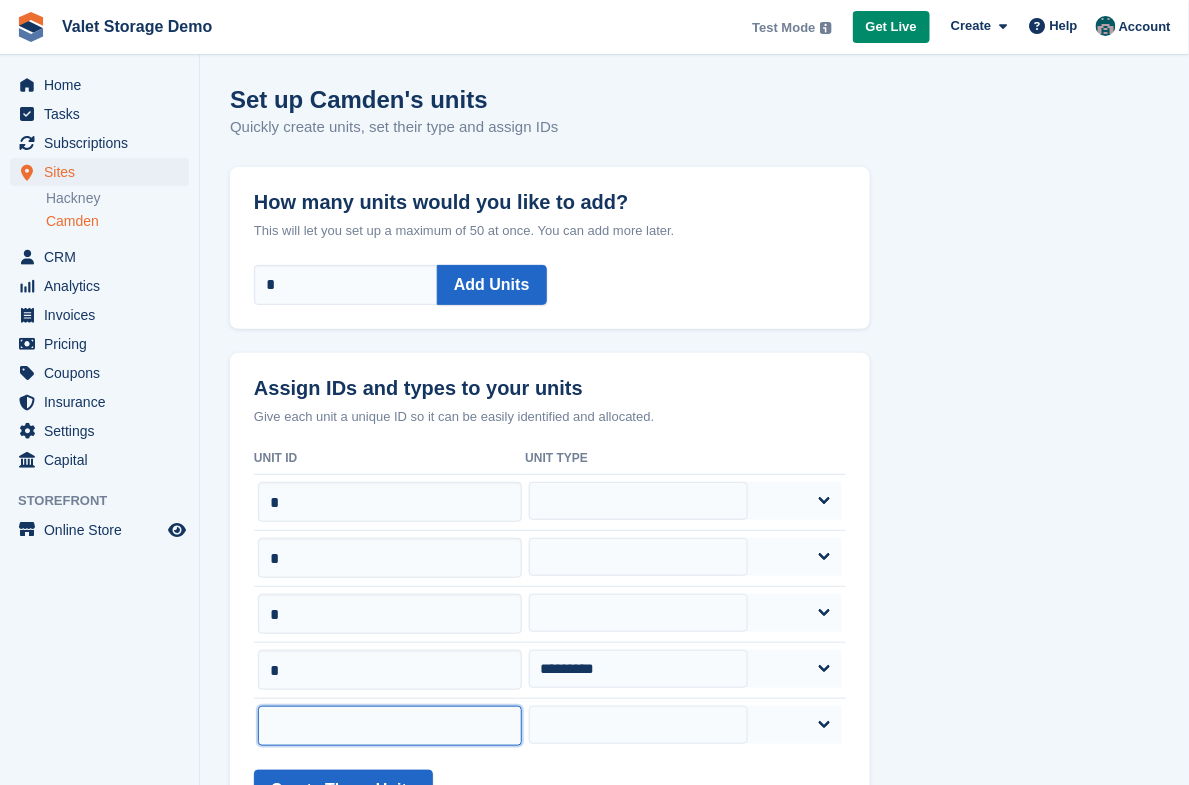 click at bounding box center [390, 726] 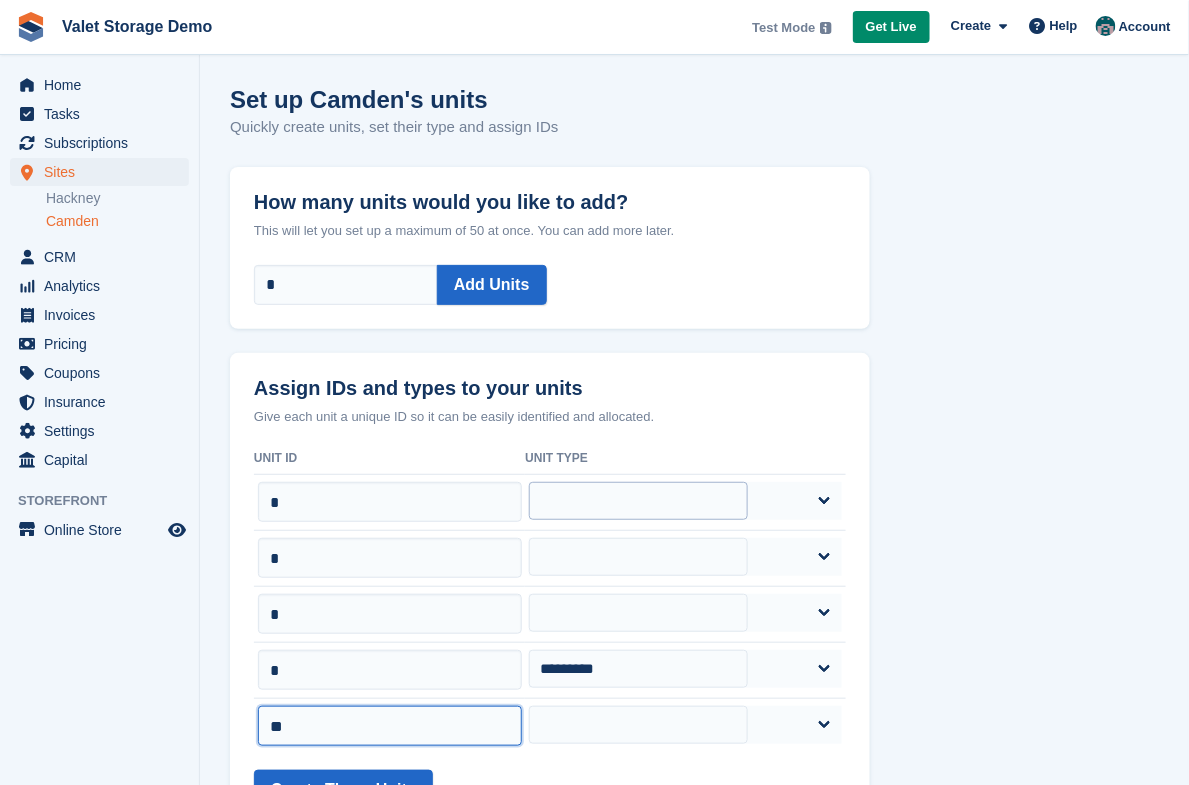 type on "**" 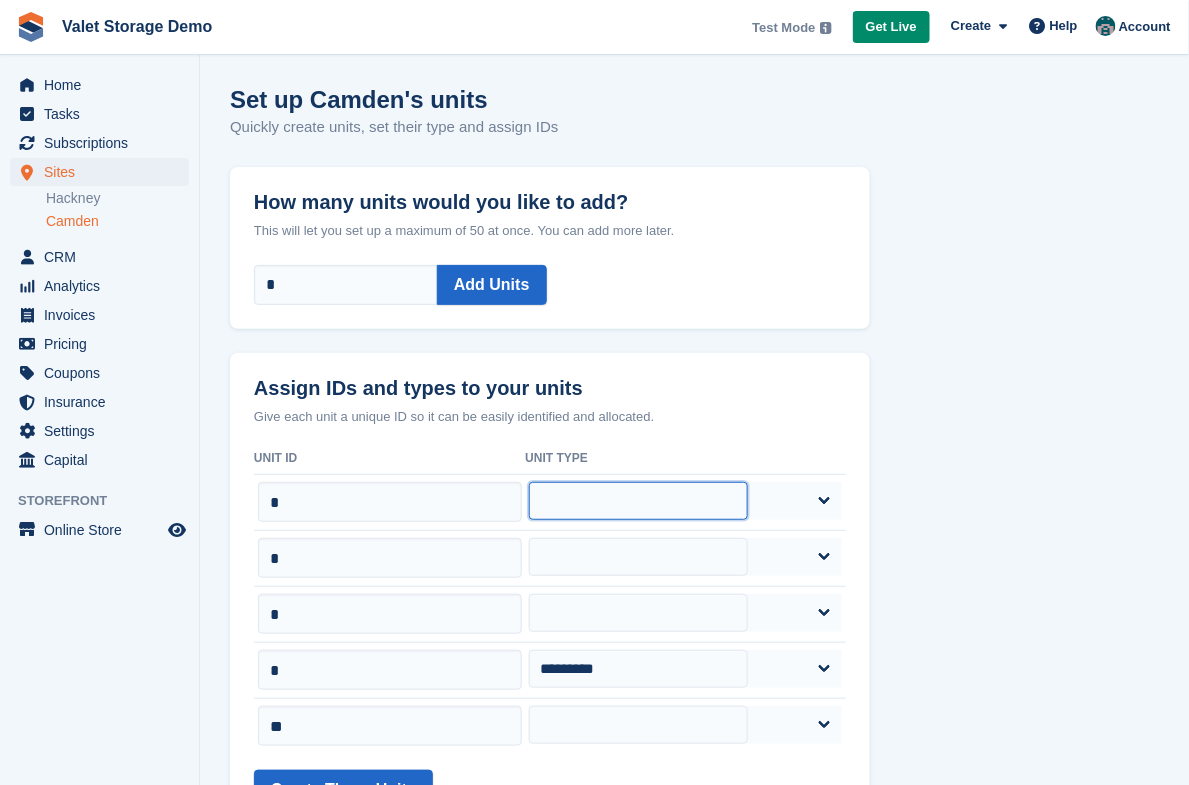 click on "*********
*********
*********" at bounding box center [638, 501] 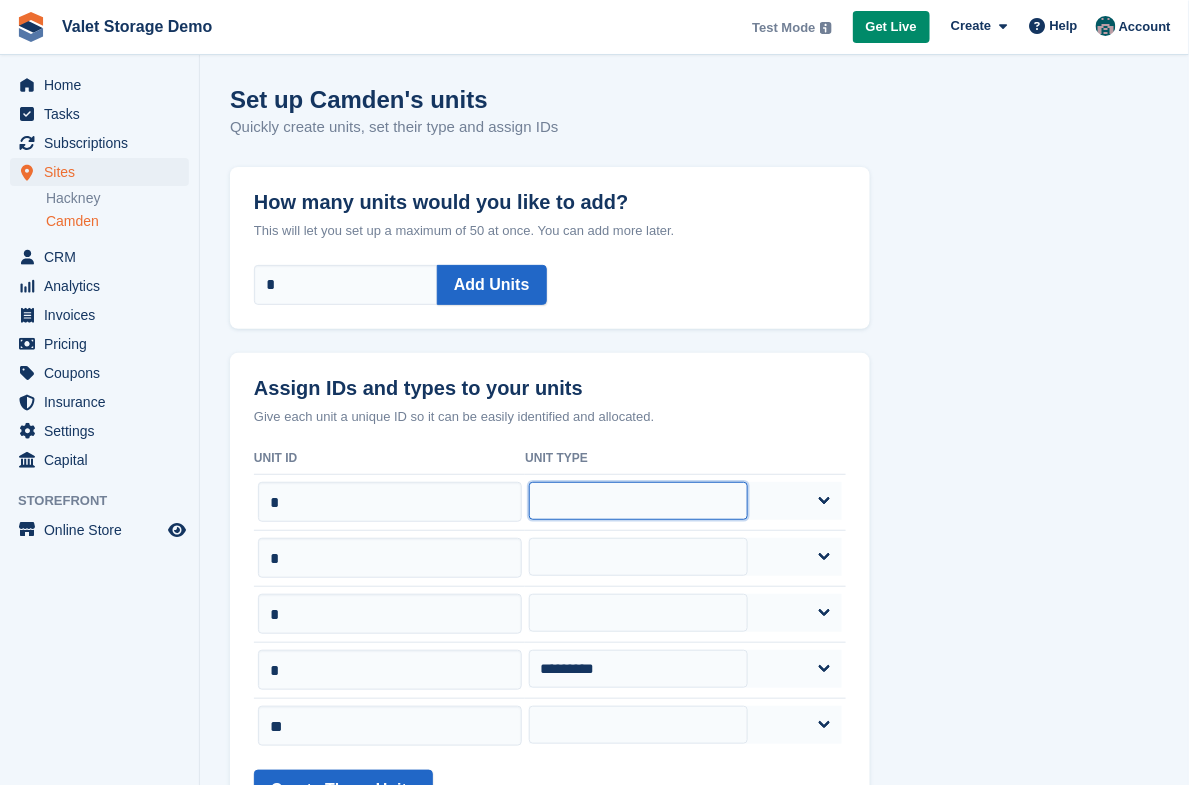 select on "*****" 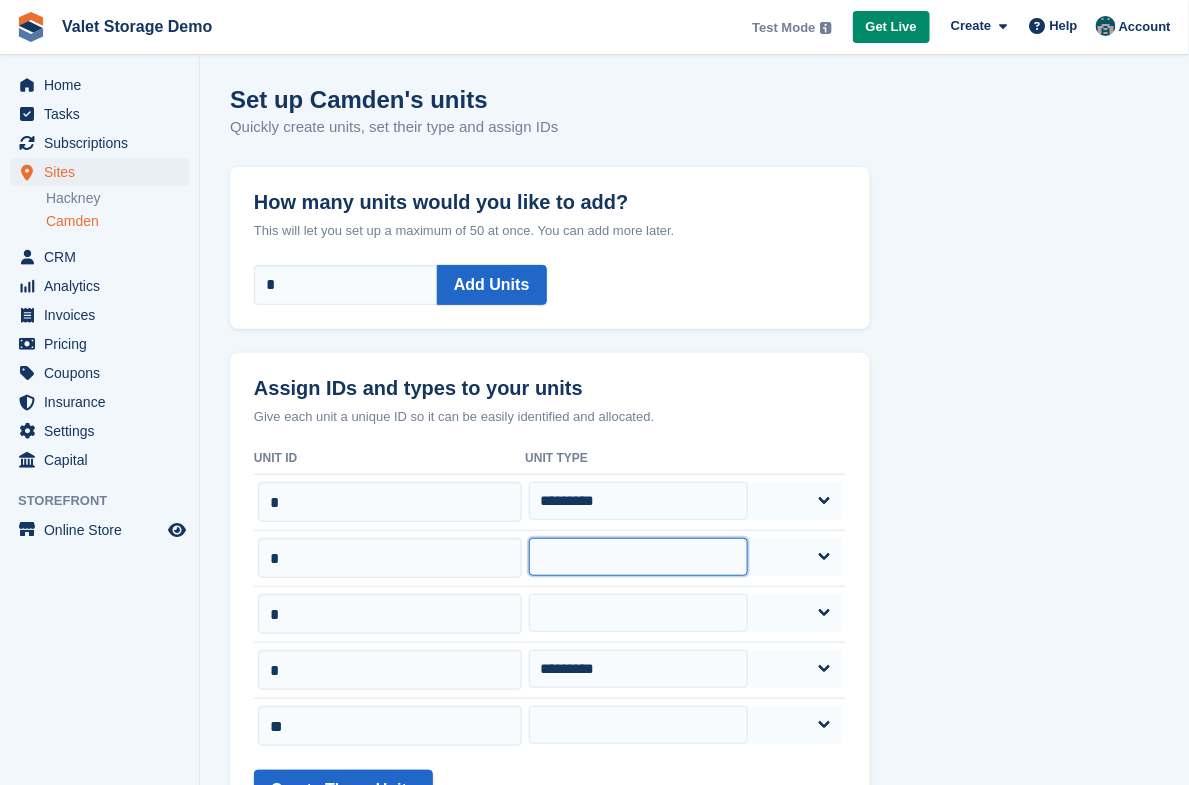 click on "*********
*********
*********" at bounding box center [638, 557] 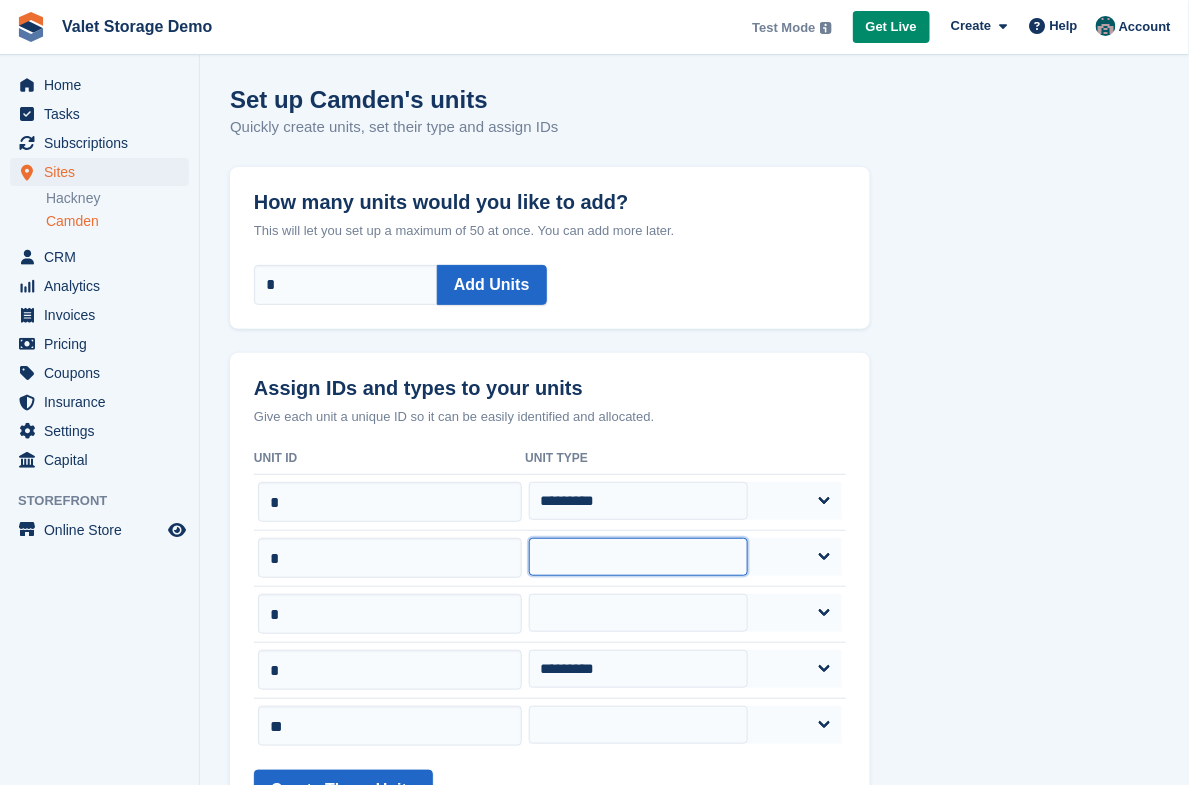 select on "*****" 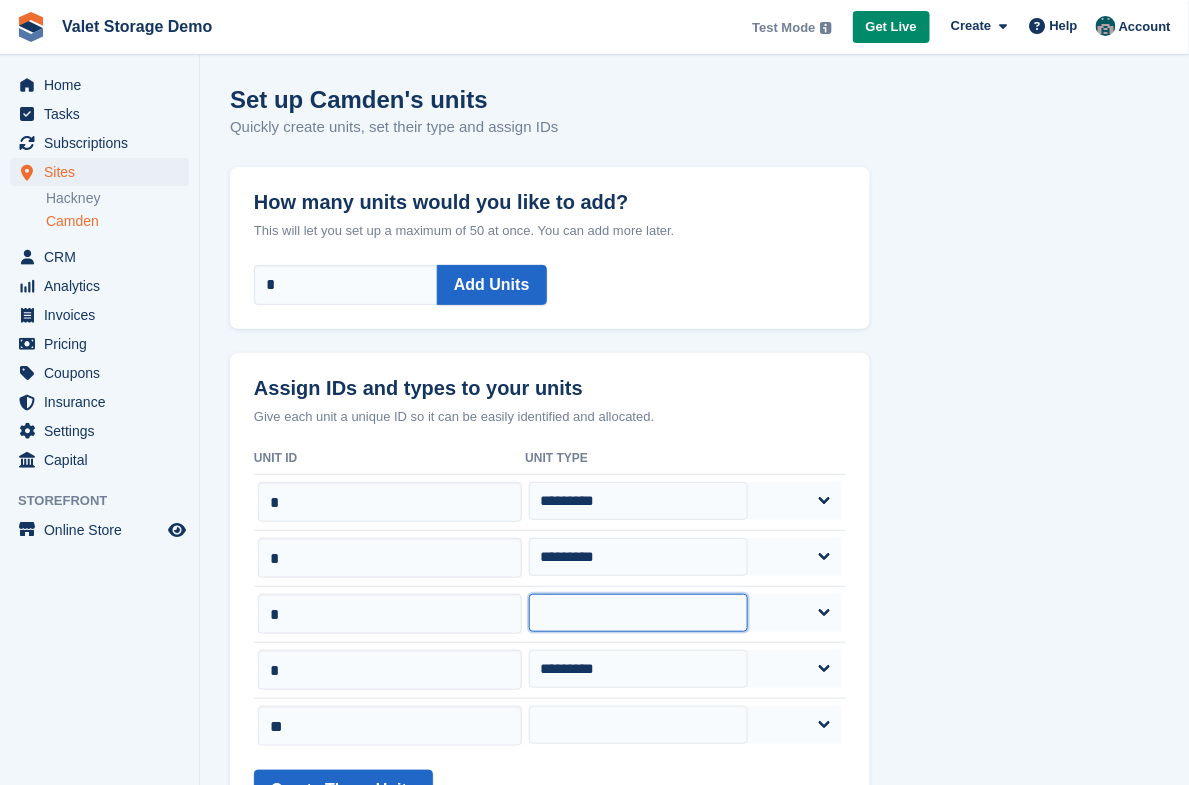 click on "*********
*********
*********" at bounding box center [638, 613] 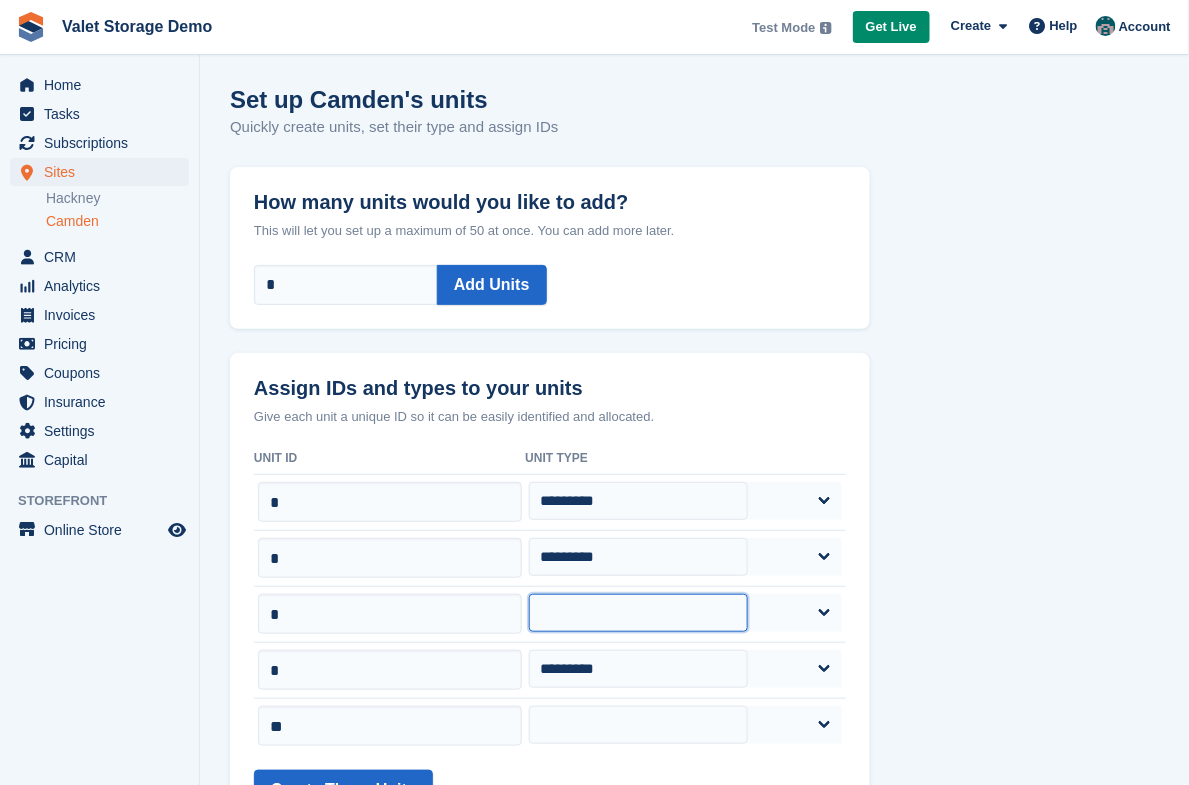 select on "*****" 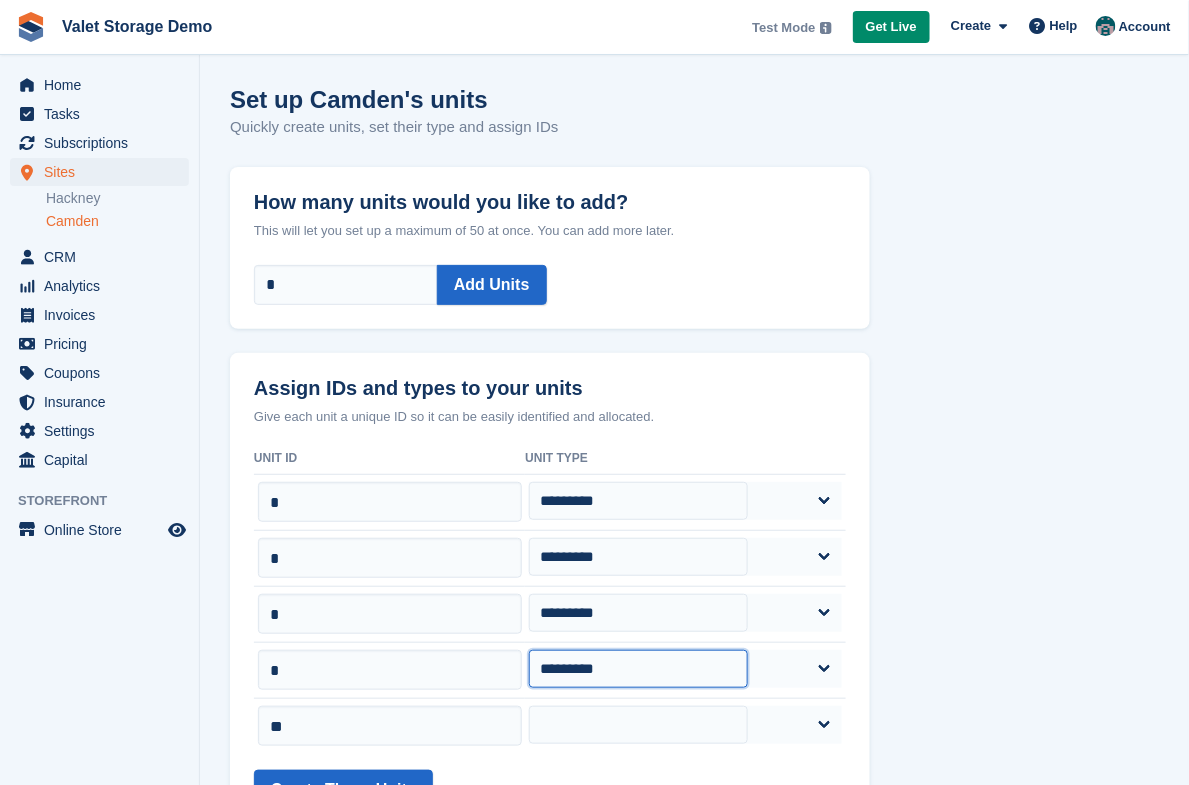 click on "*********
*********
*********" at bounding box center (638, 669) 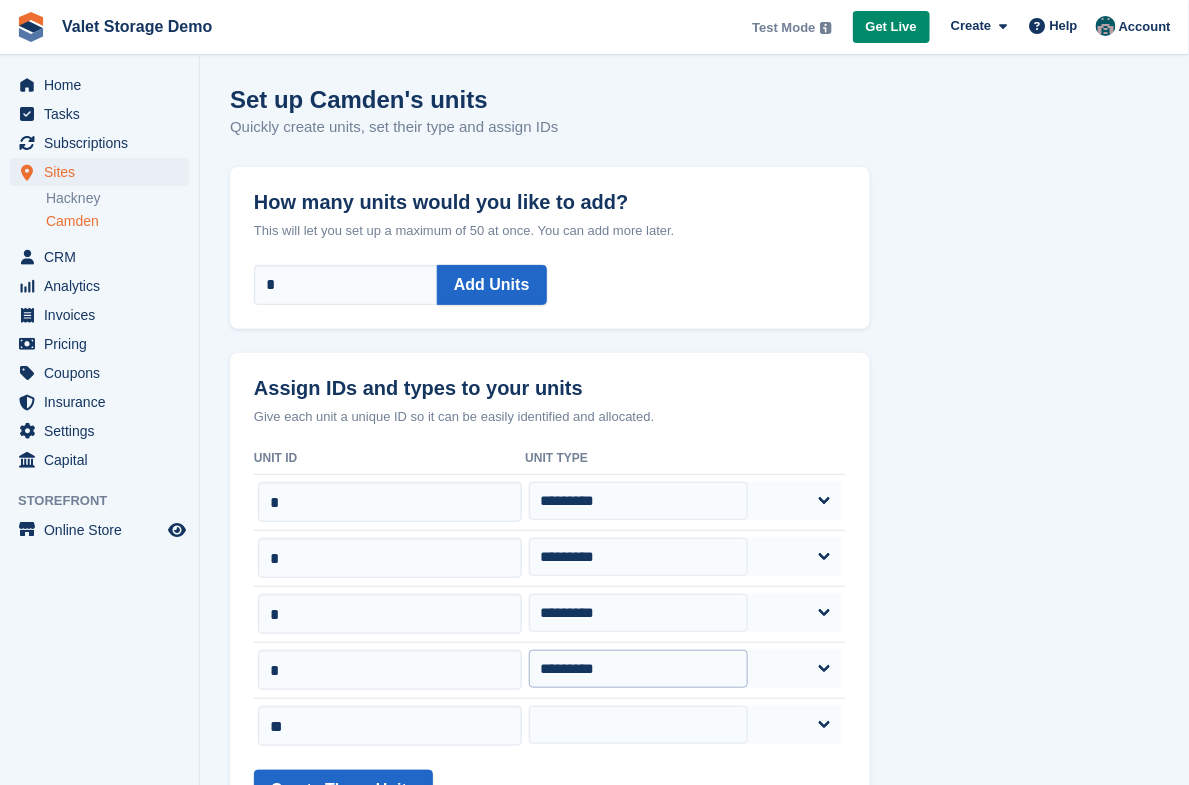 click on "*********
*********
*********" at bounding box center (685, 726) 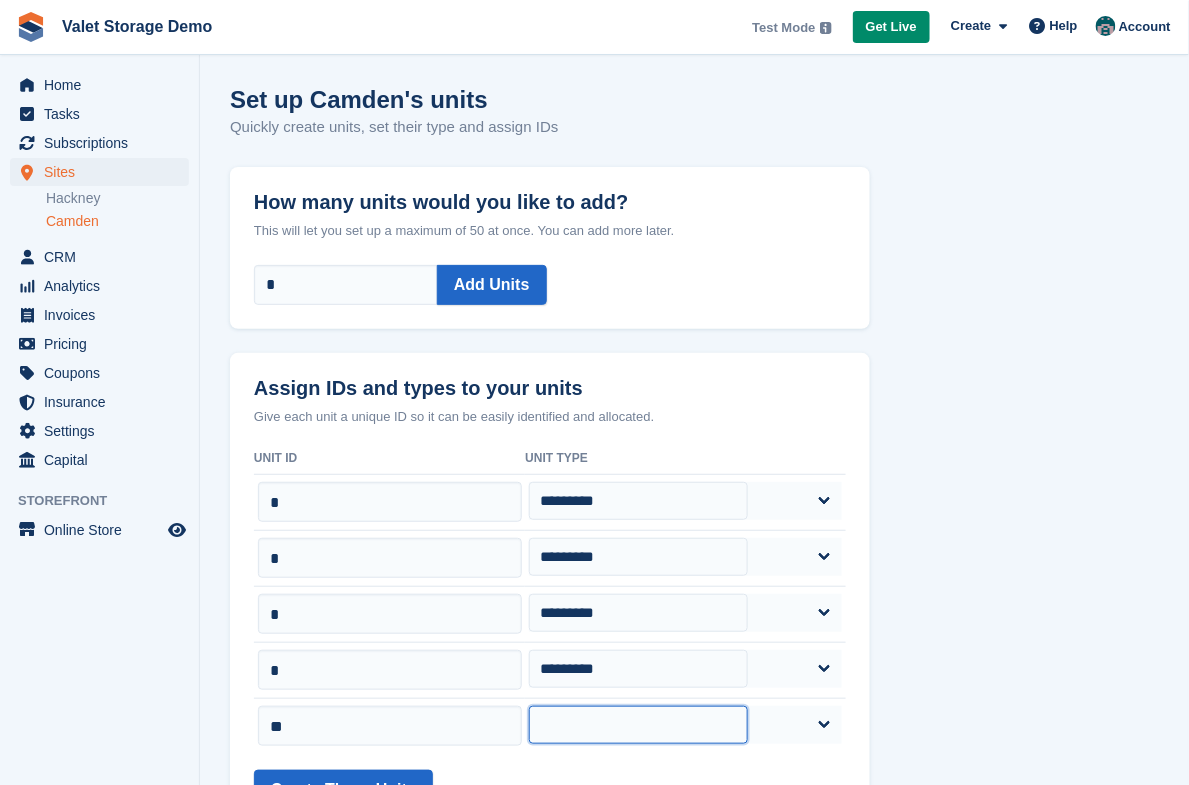 click on "*********
*********
*********" at bounding box center [638, 725] 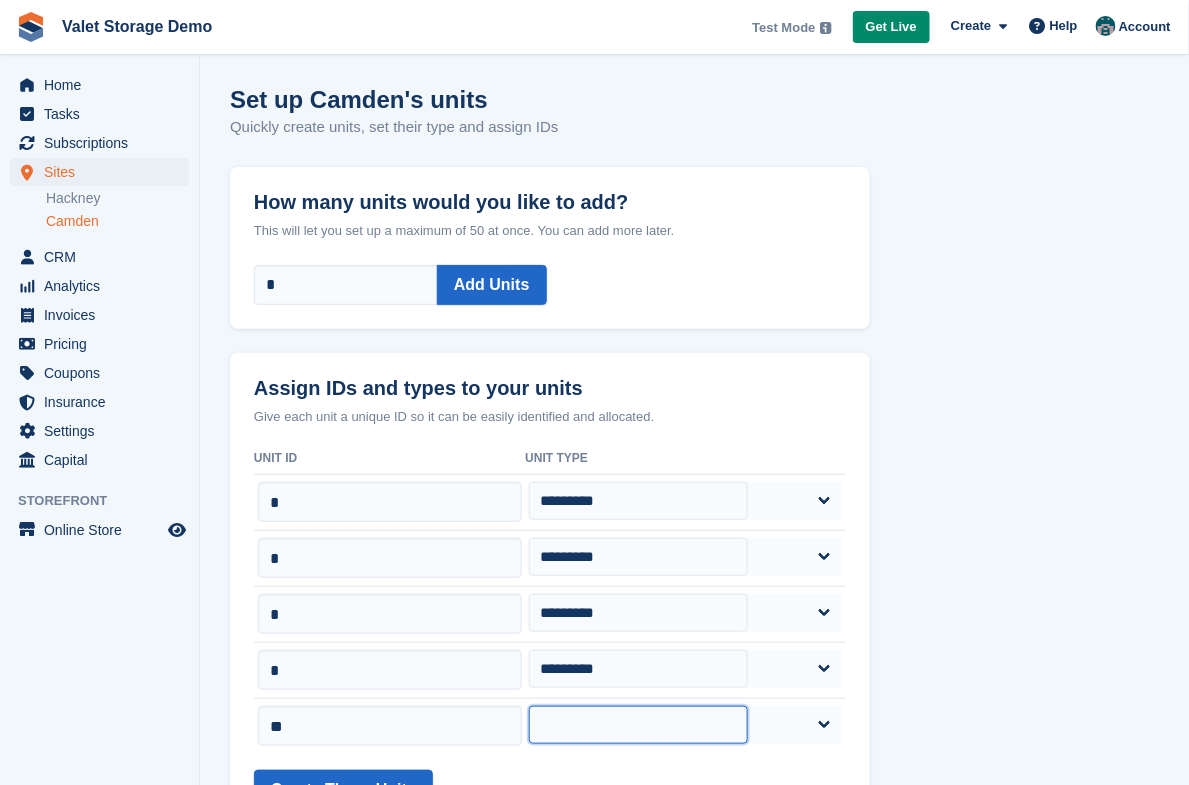select on "*****" 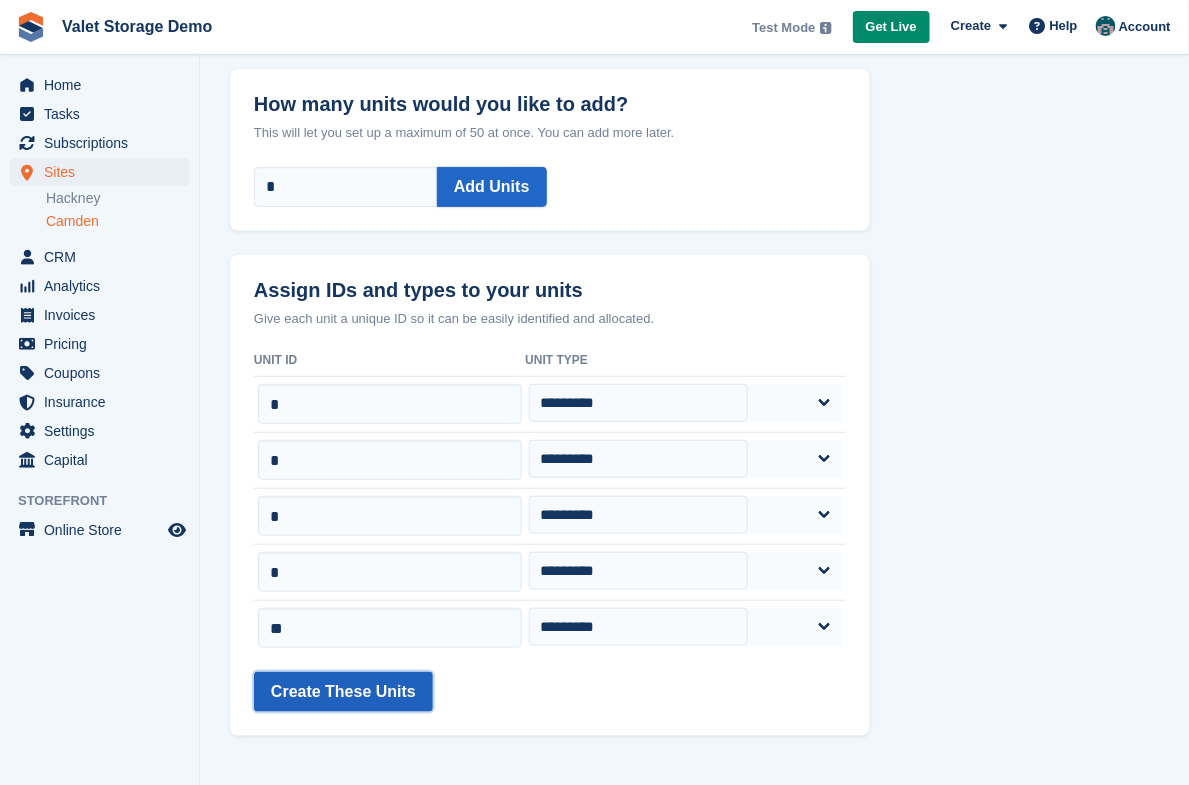 scroll, scrollTop: 99, scrollLeft: 0, axis: vertical 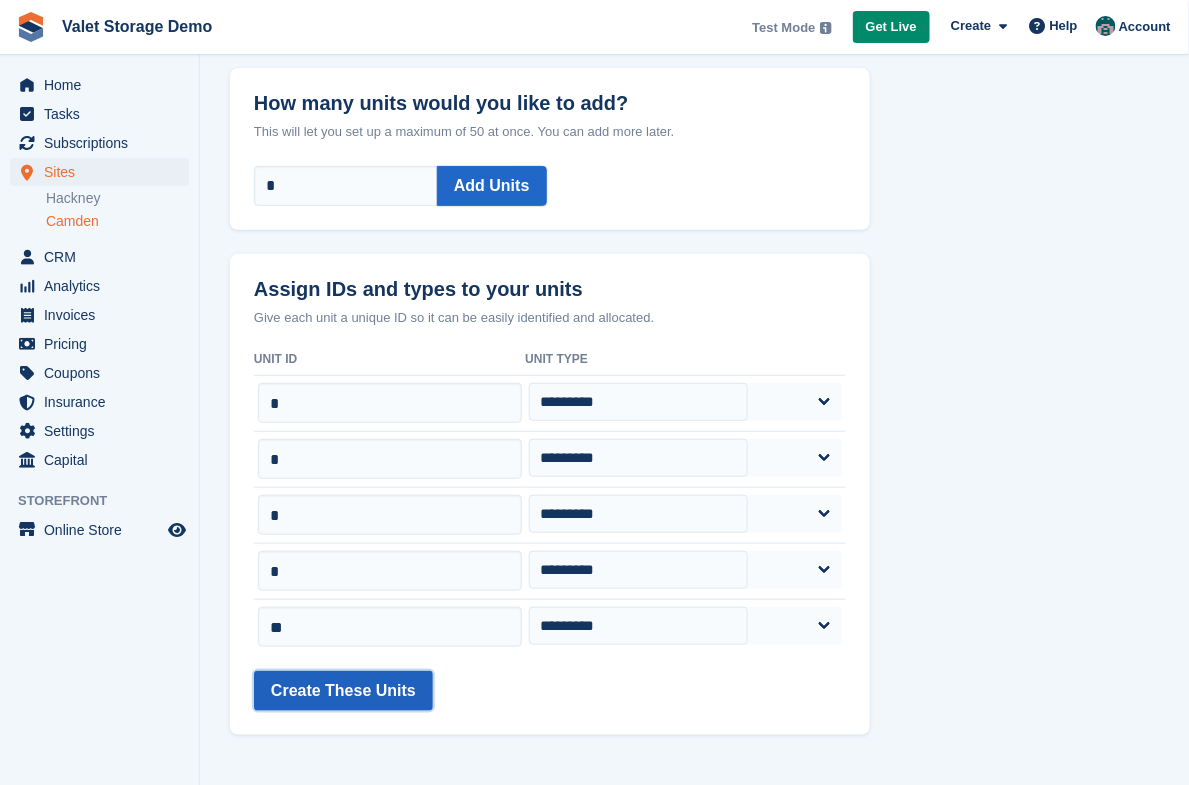 click on "Create These Units" at bounding box center [343, 691] 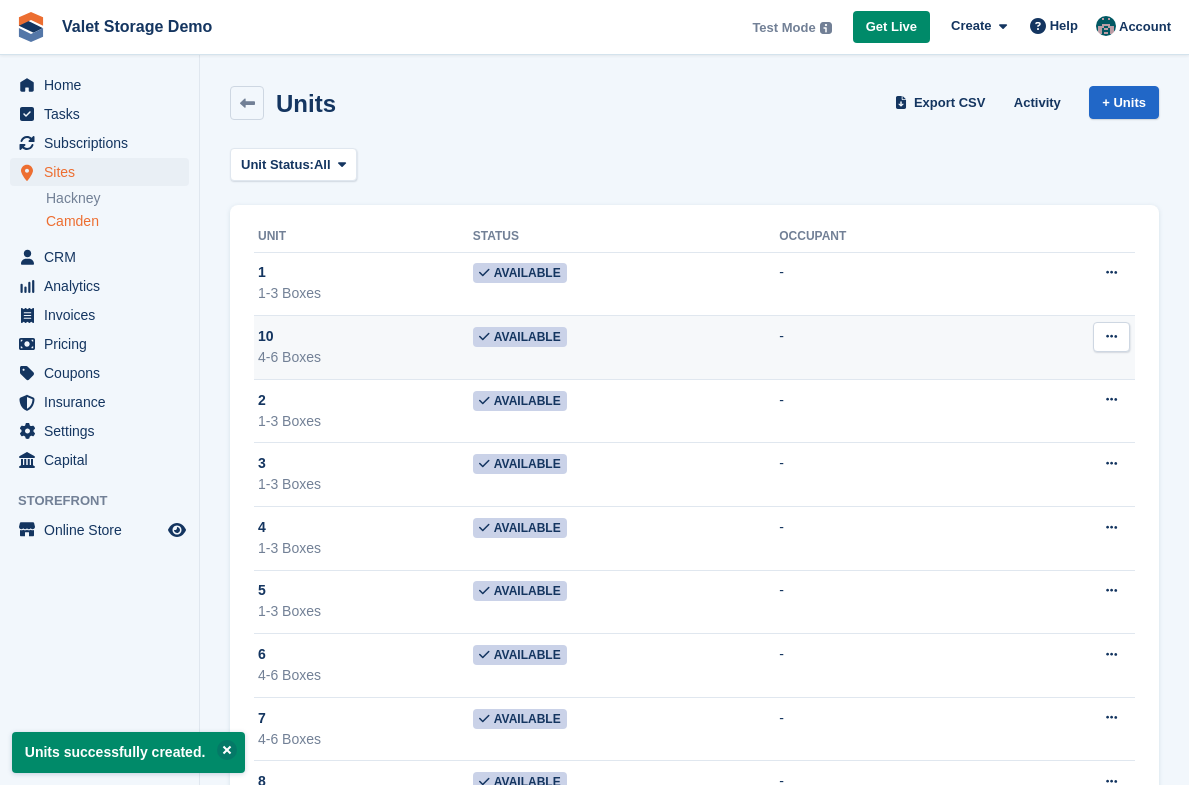 scroll, scrollTop: 0, scrollLeft: 0, axis: both 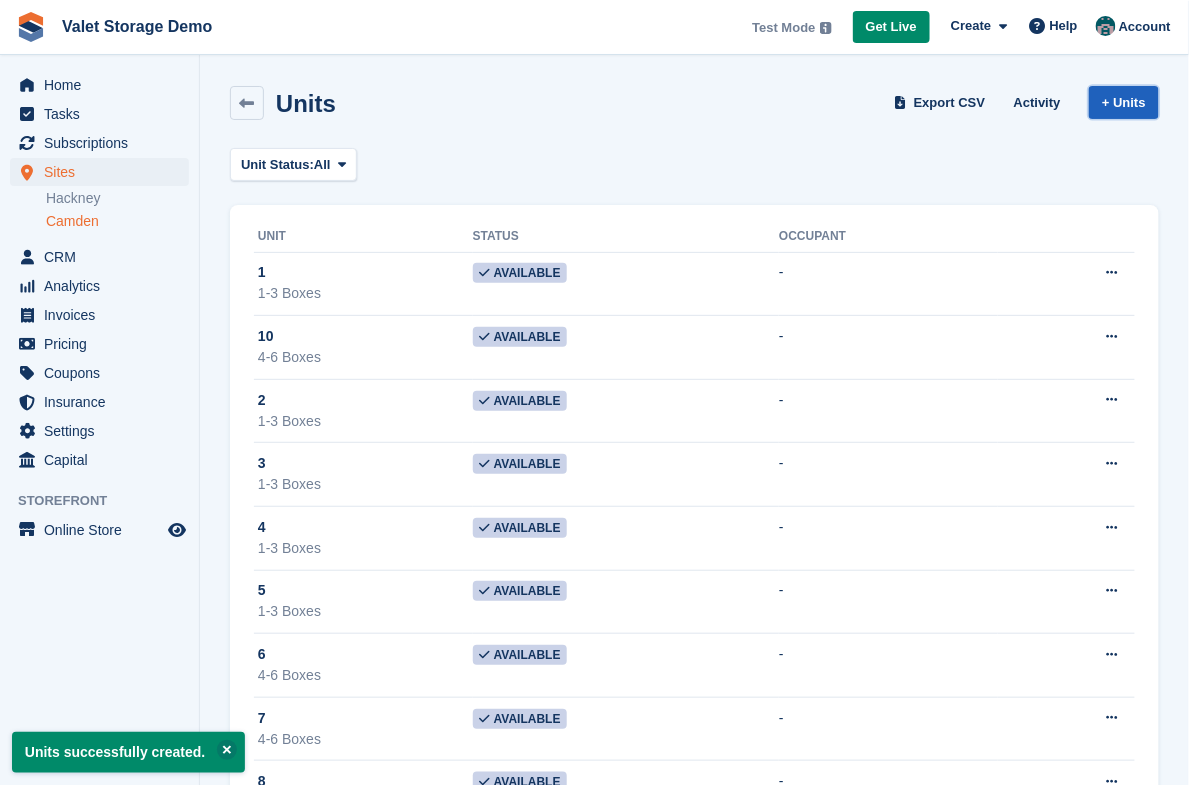 click on "+ Units" at bounding box center (1124, 102) 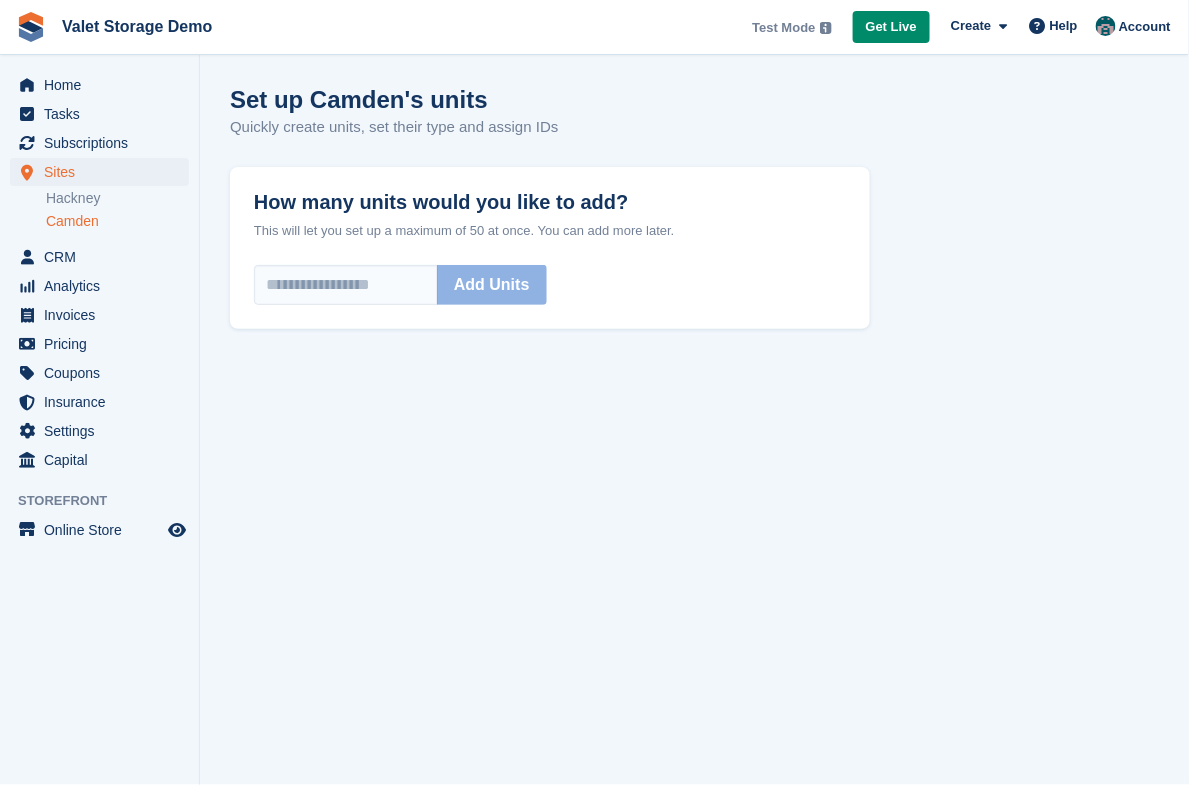 click on "Camden" at bounding box center [117, 221] 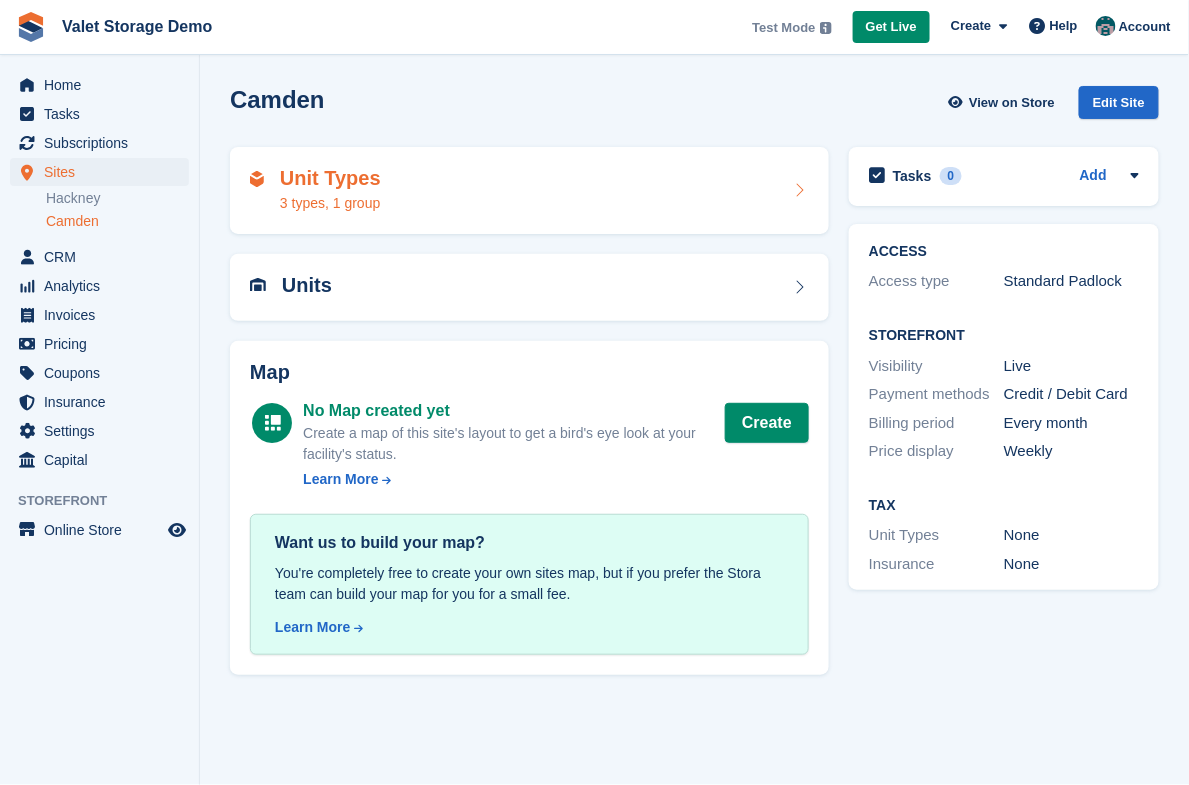 click on "Unit Types
3 types, 1 group" at bounding box center (529, 191) 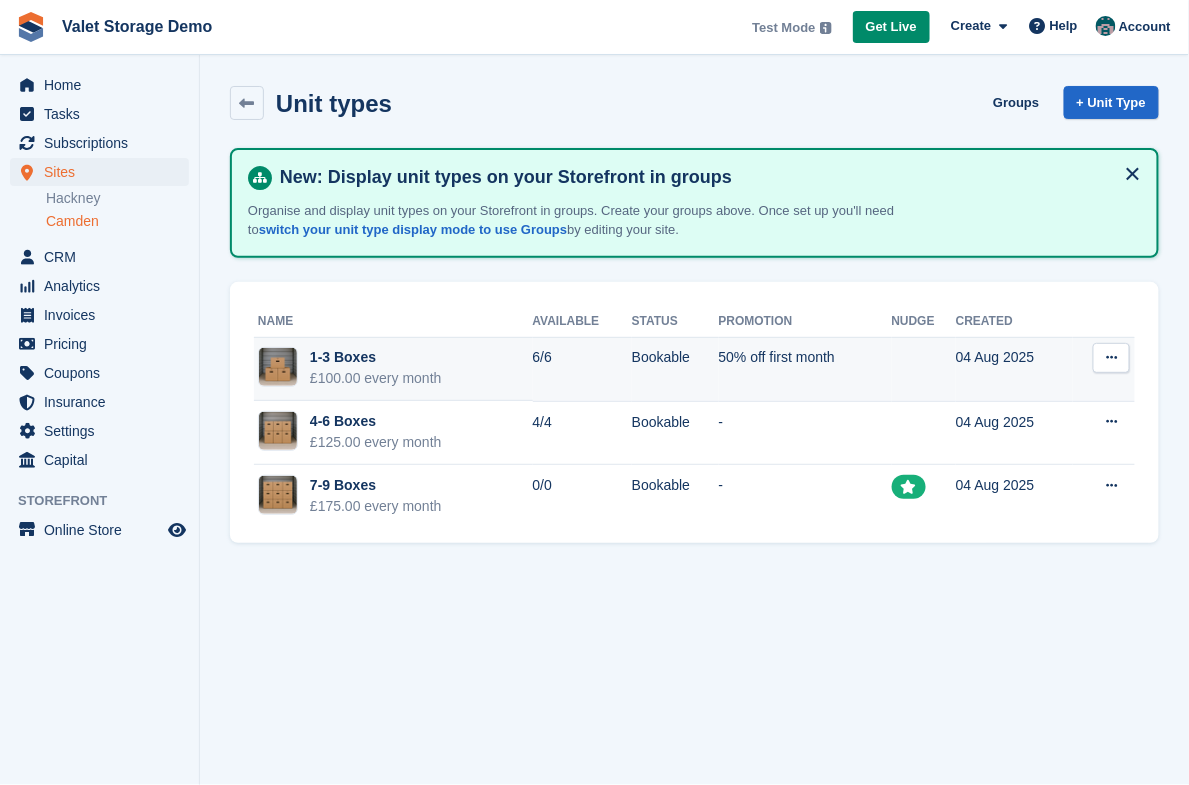click at bounding box center (1111, 357) 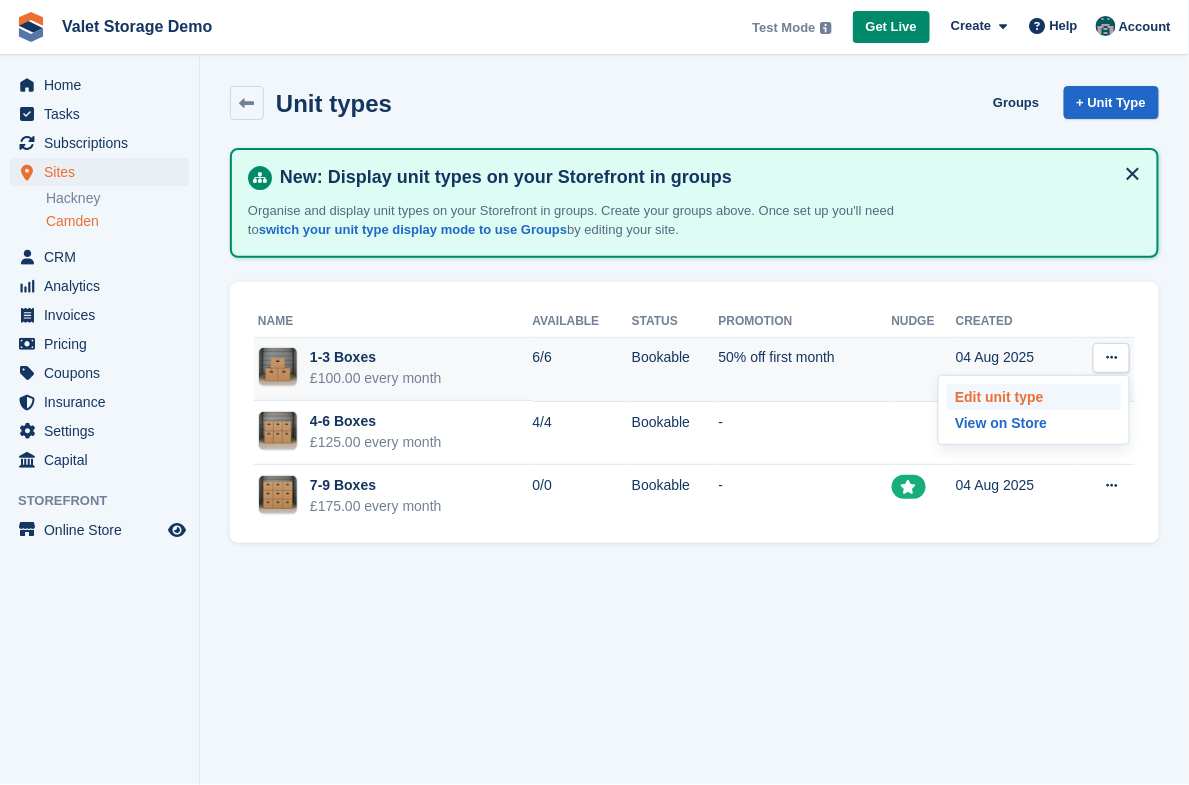 click on "Edit unit type" at bounding box center [1034, 397] 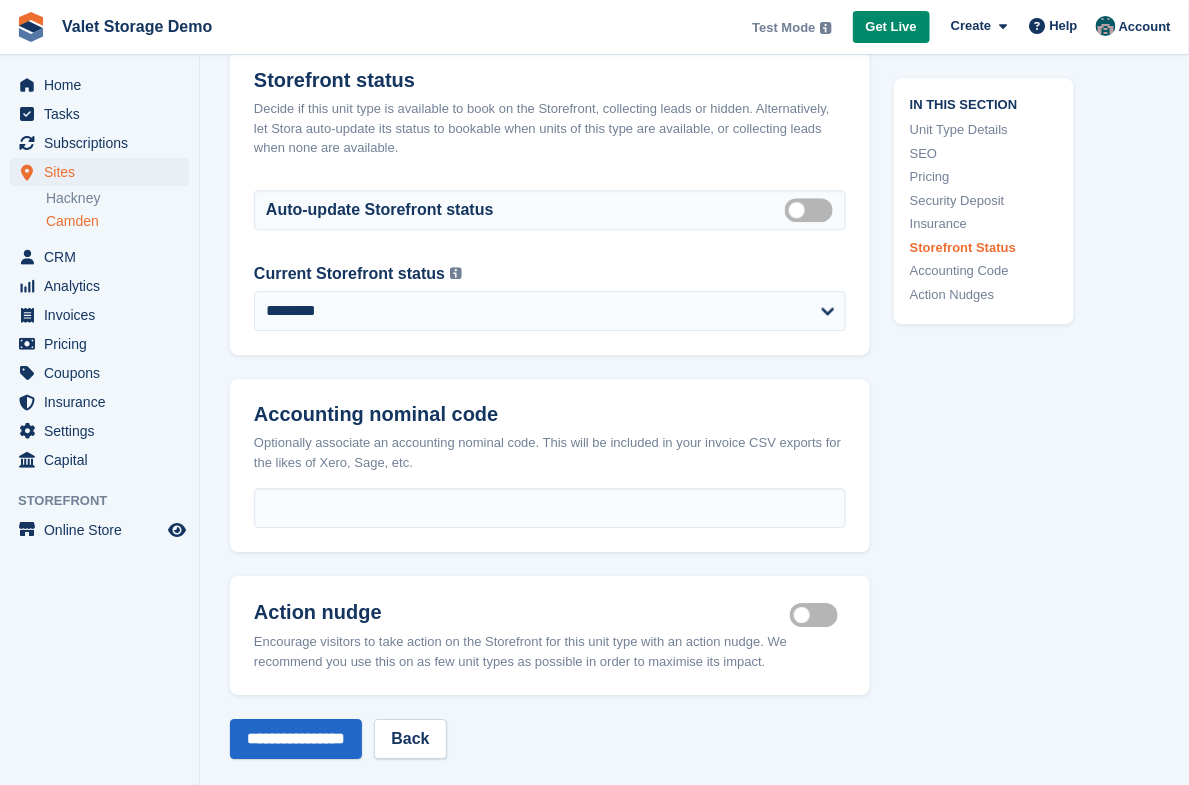 scroll, scrollTop: 3164, scrollLeft: 0, axis: vertical 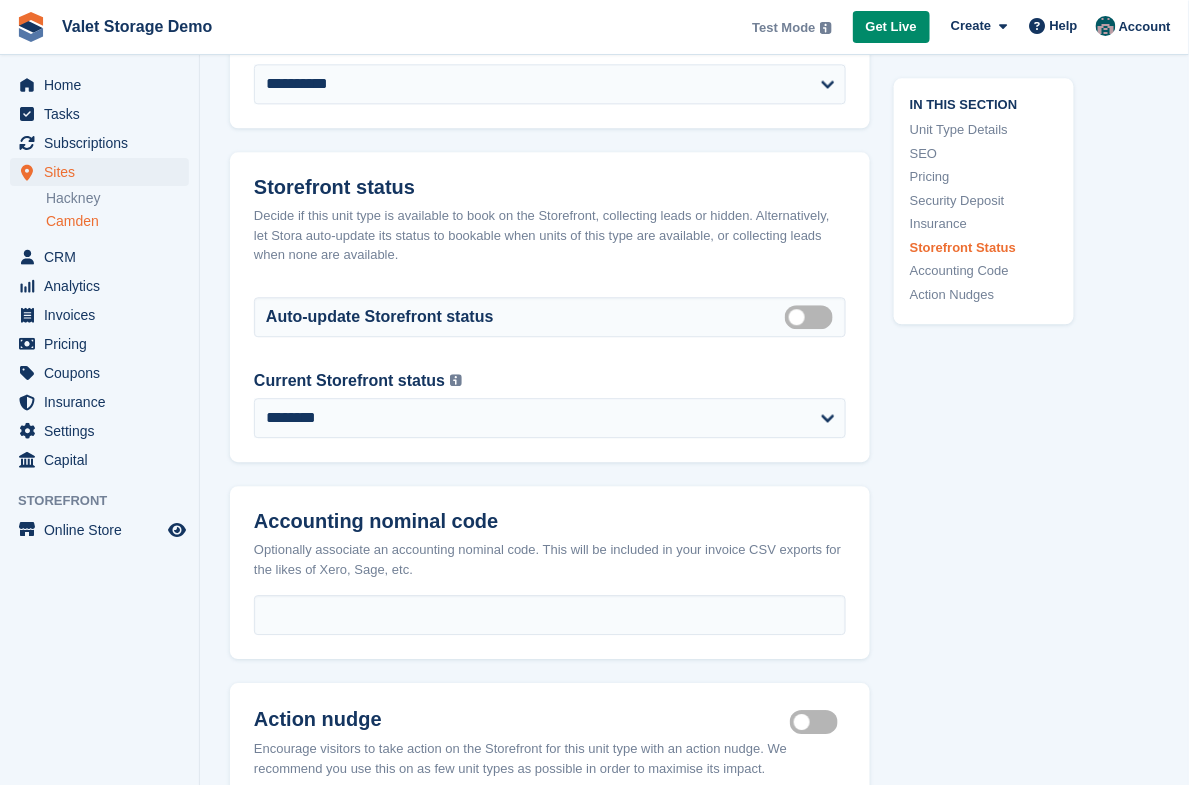 click on "In this section
Unit Type Details
SEO
Pricing
Security Deposit
Insurance
Storefront Status
Accounting Code
Action Nudges" at bounding box center (984, 201) 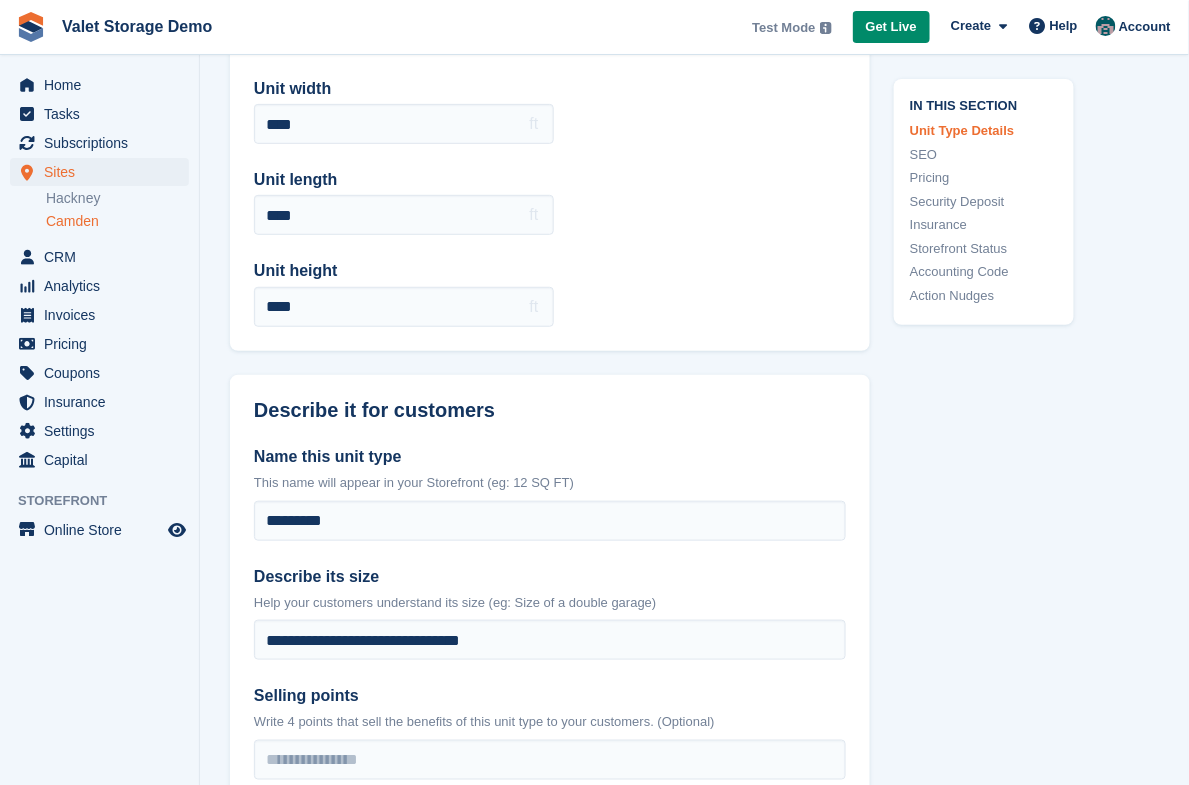 scroll, scrollTop: 32, scrollLeft: 0, axis: vertical 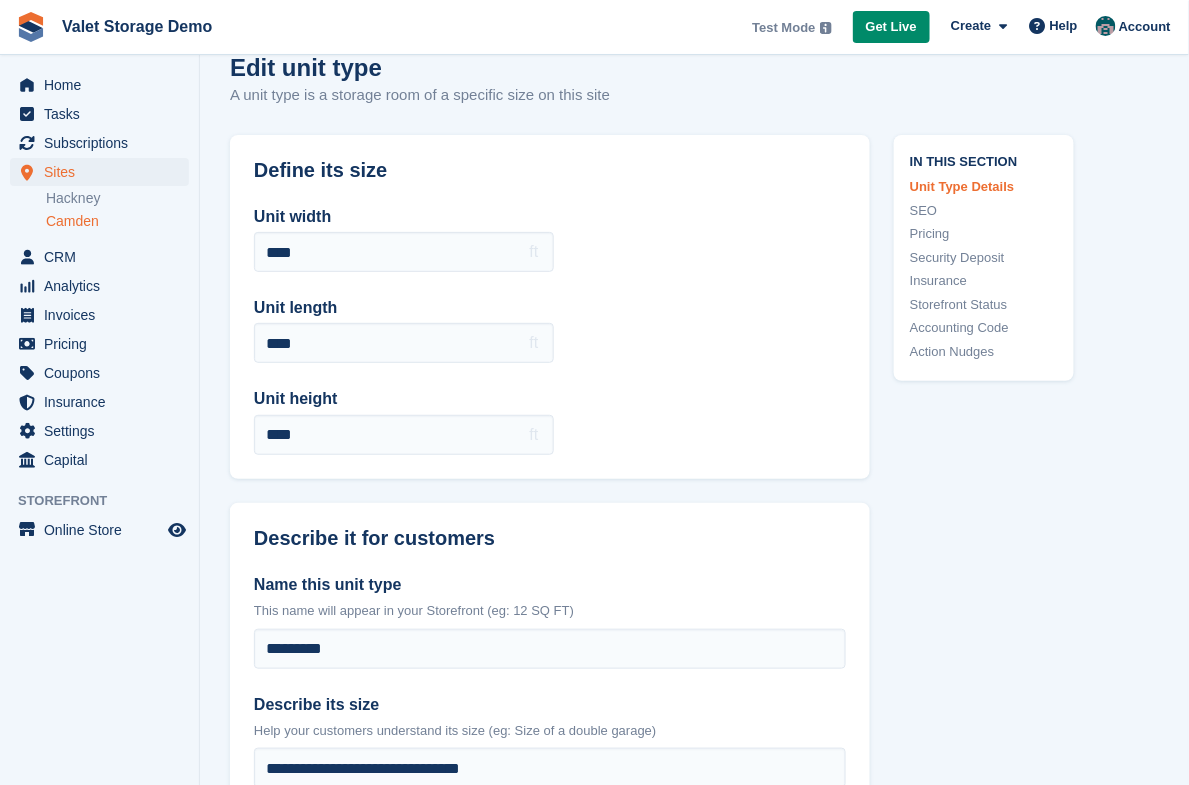 click on "Camden" at bounding box center [117, 221] 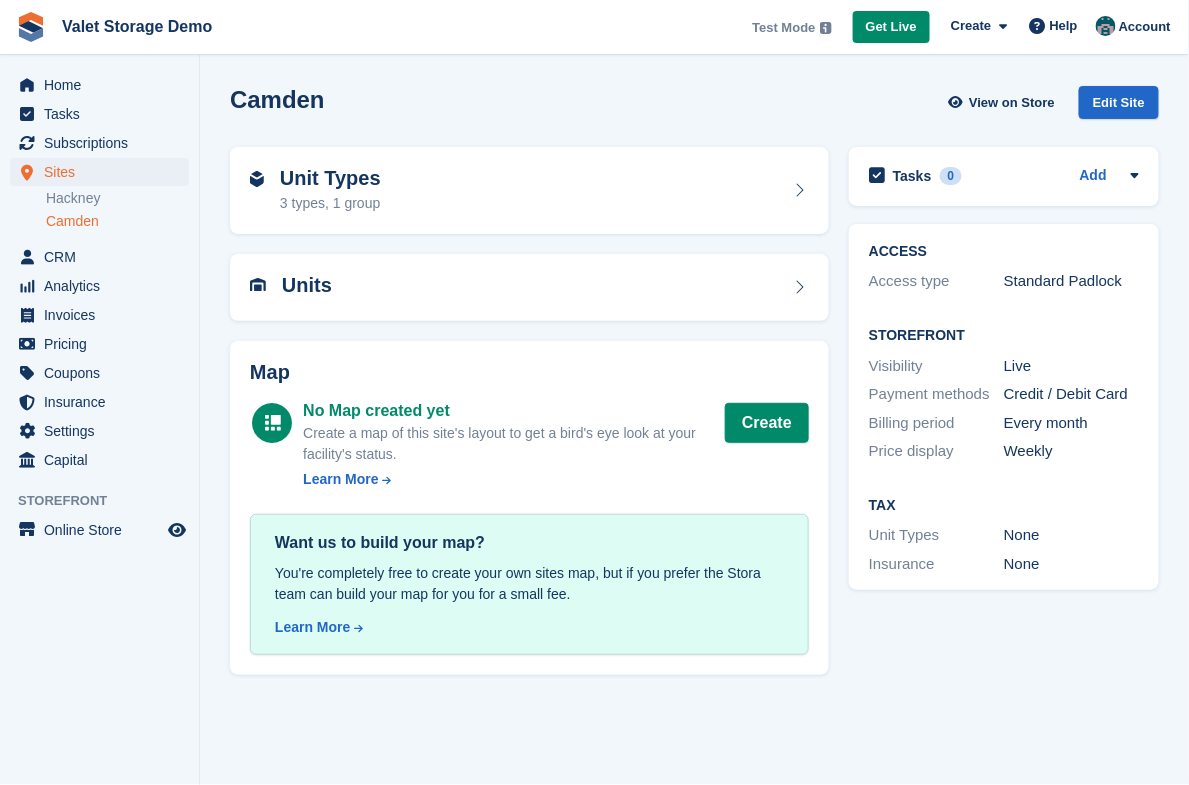 scroll, scrollTop: 0, scrollLeft: 0, axis: both 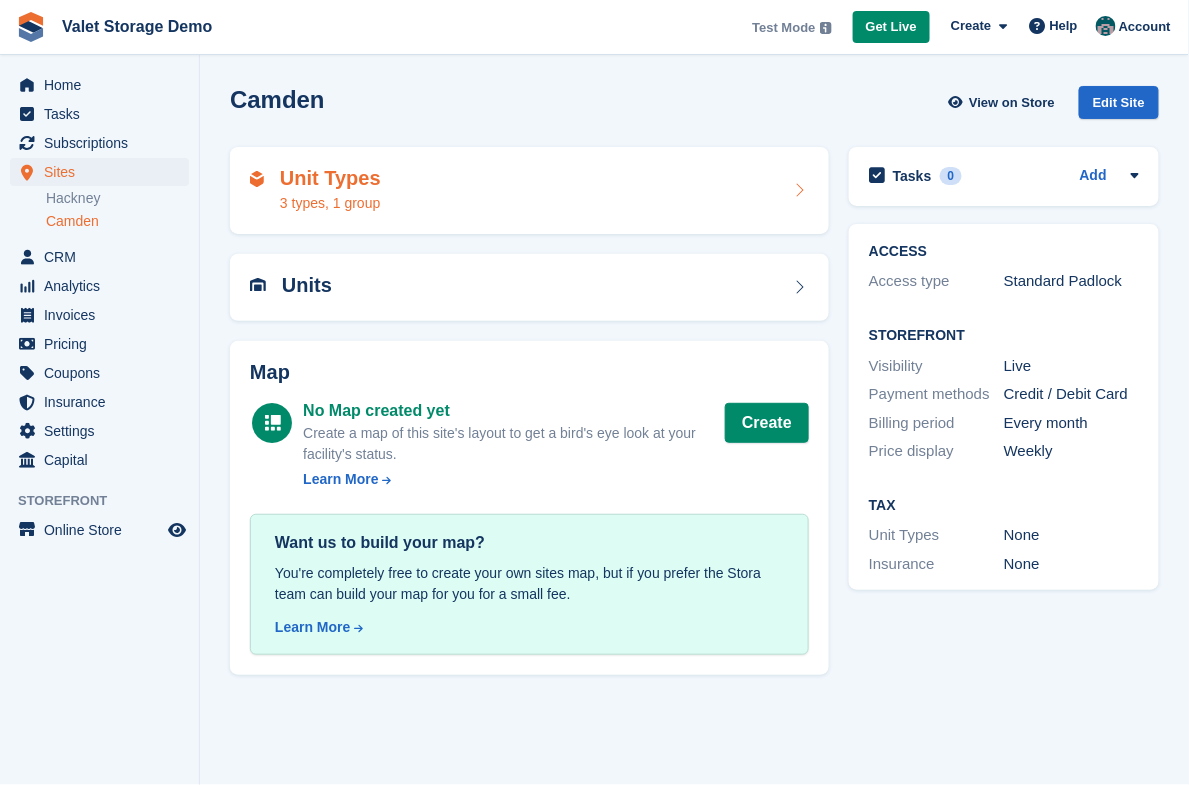 click on "Unit Types
3 types, 1 group" at bounding box center (529, 191) 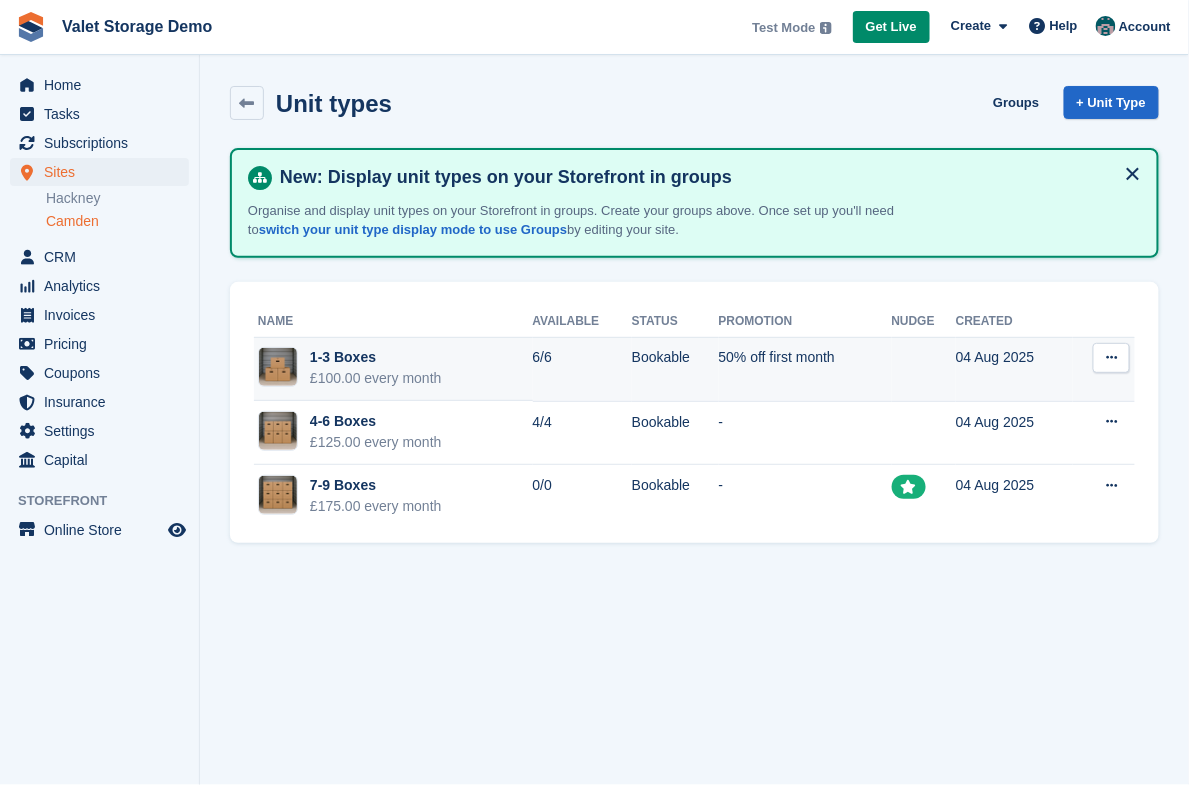 click at bounding box center [1111, 357] 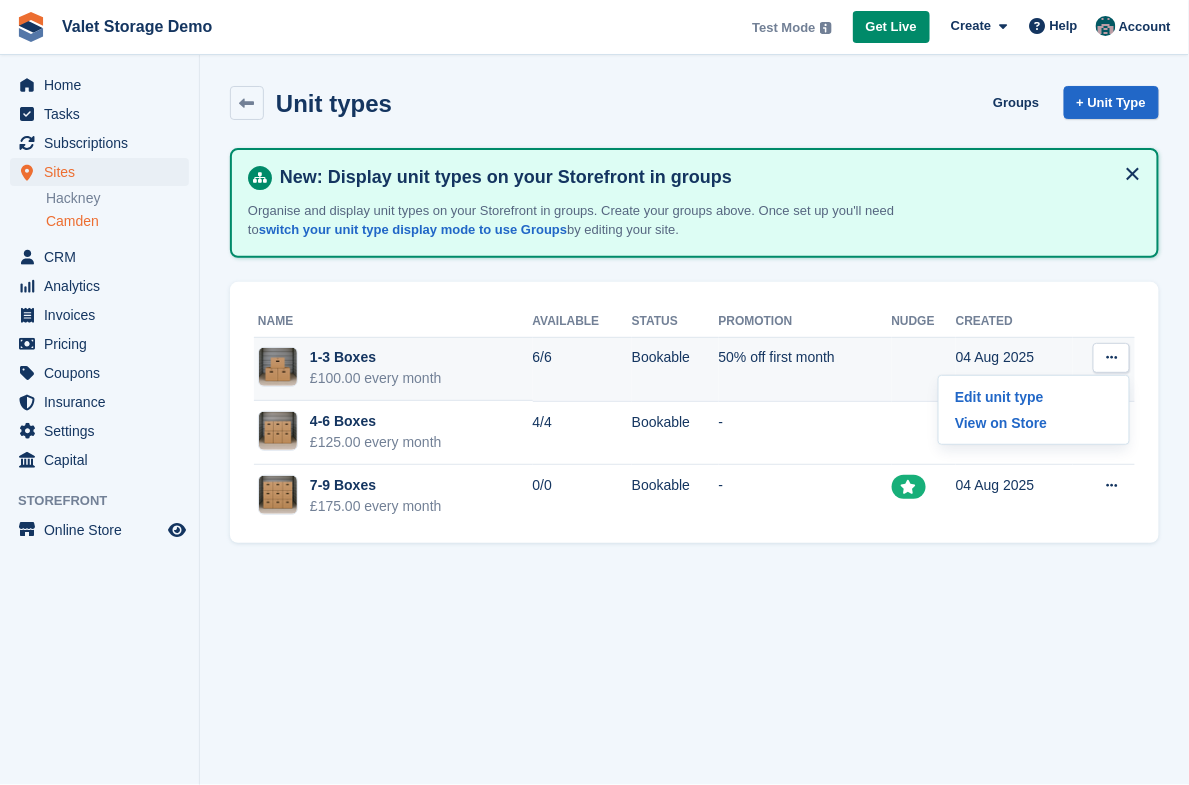 click at bounding box center (1111, 357) 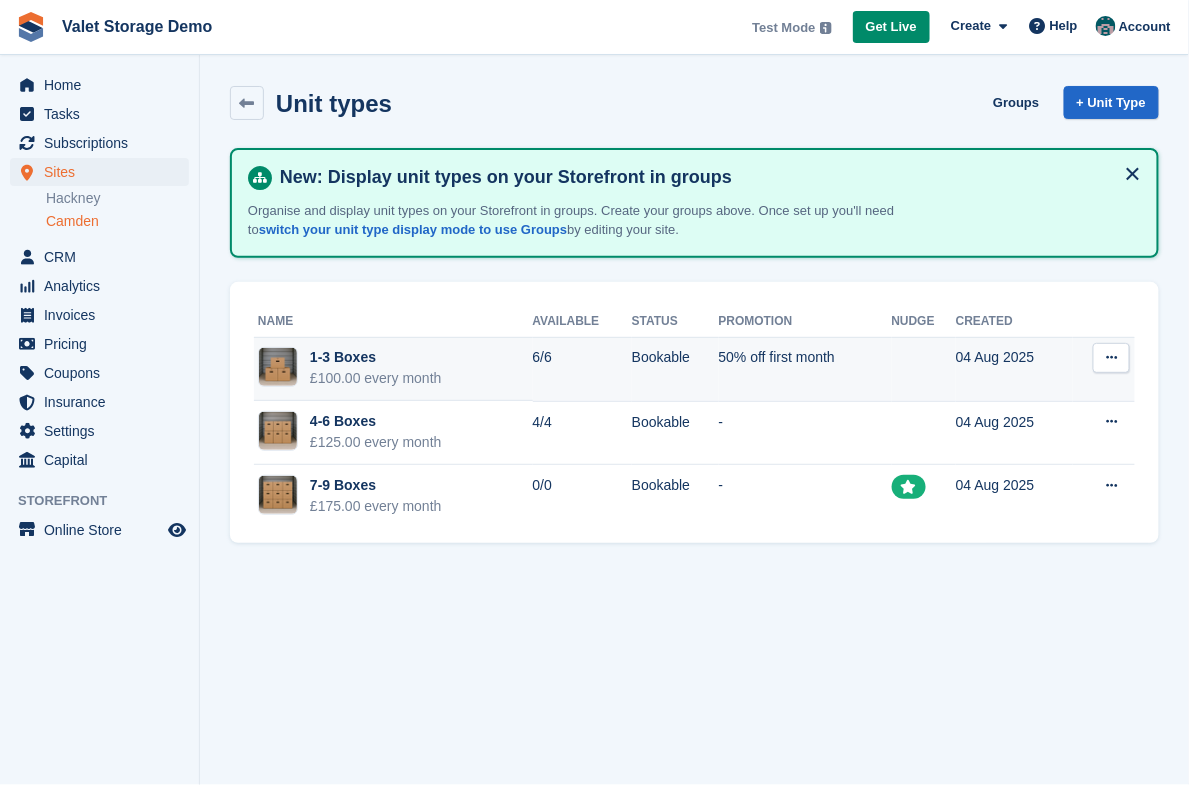 drag, startPoint x: 1109, startPoint y: 358, endPoint x: 1077, endPoint y: 373, distance: 35.341194 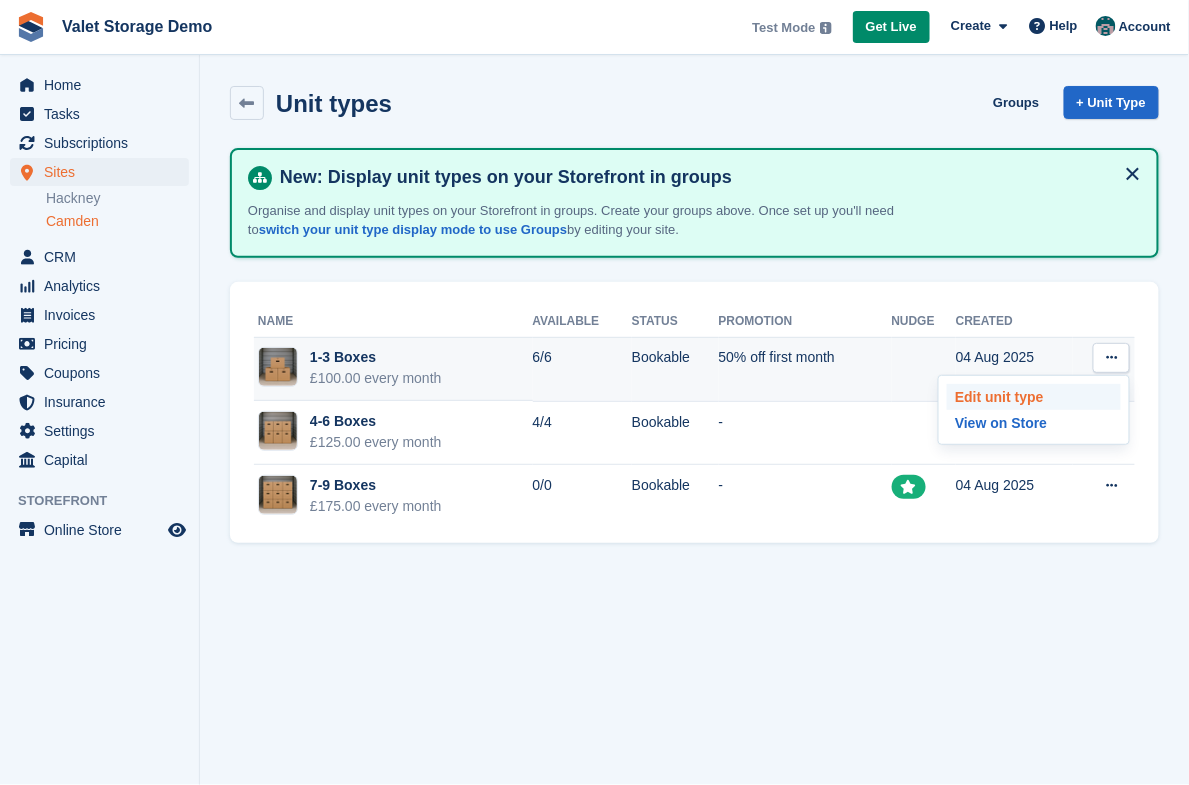 click on "Edit unit type" at bounding box center (1034, 397) 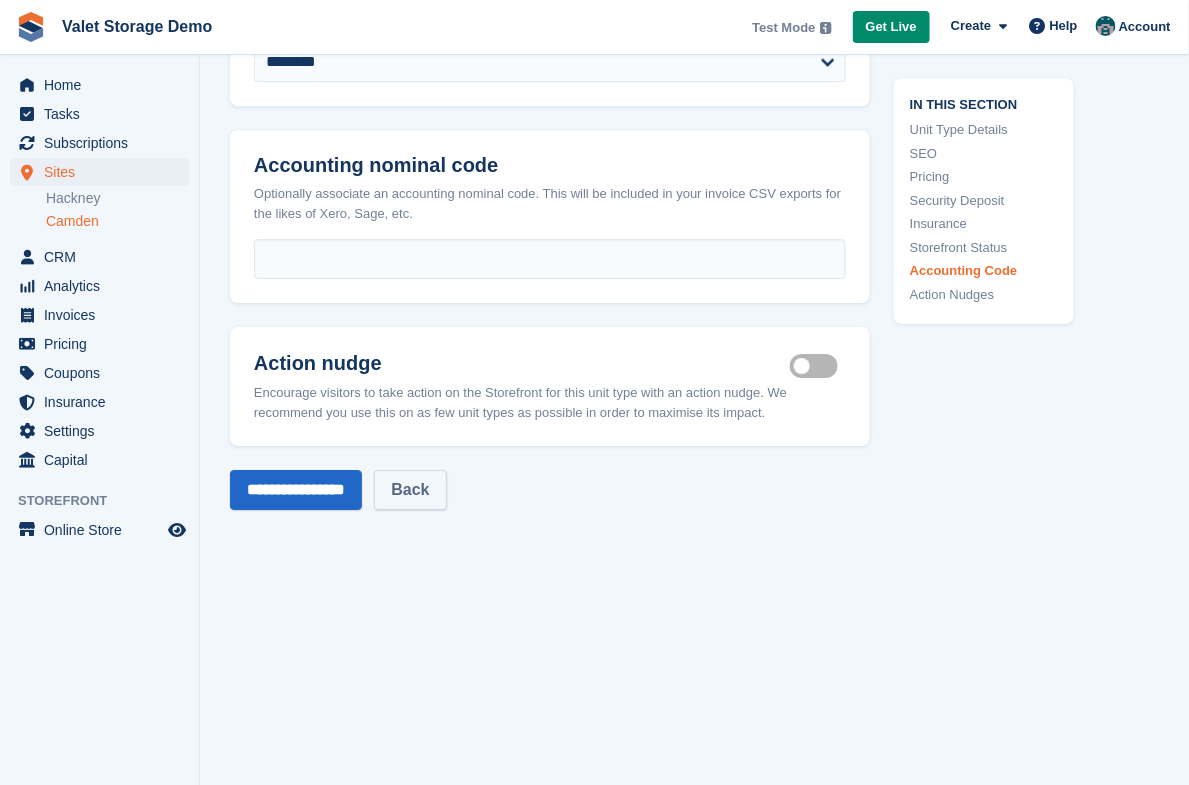 scroll, scrollTop: 3563, scrollLeft: 0, axis: vertical 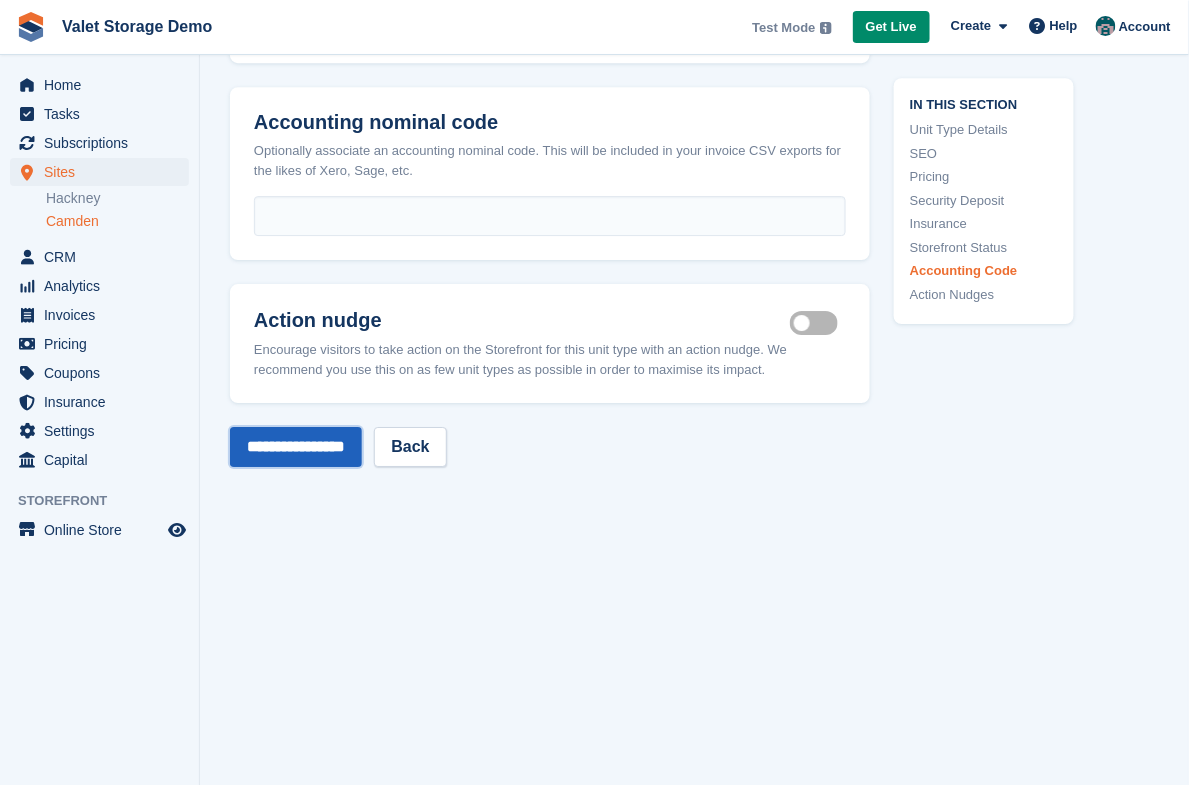 click on "**********" at bounding box center (296, 447) 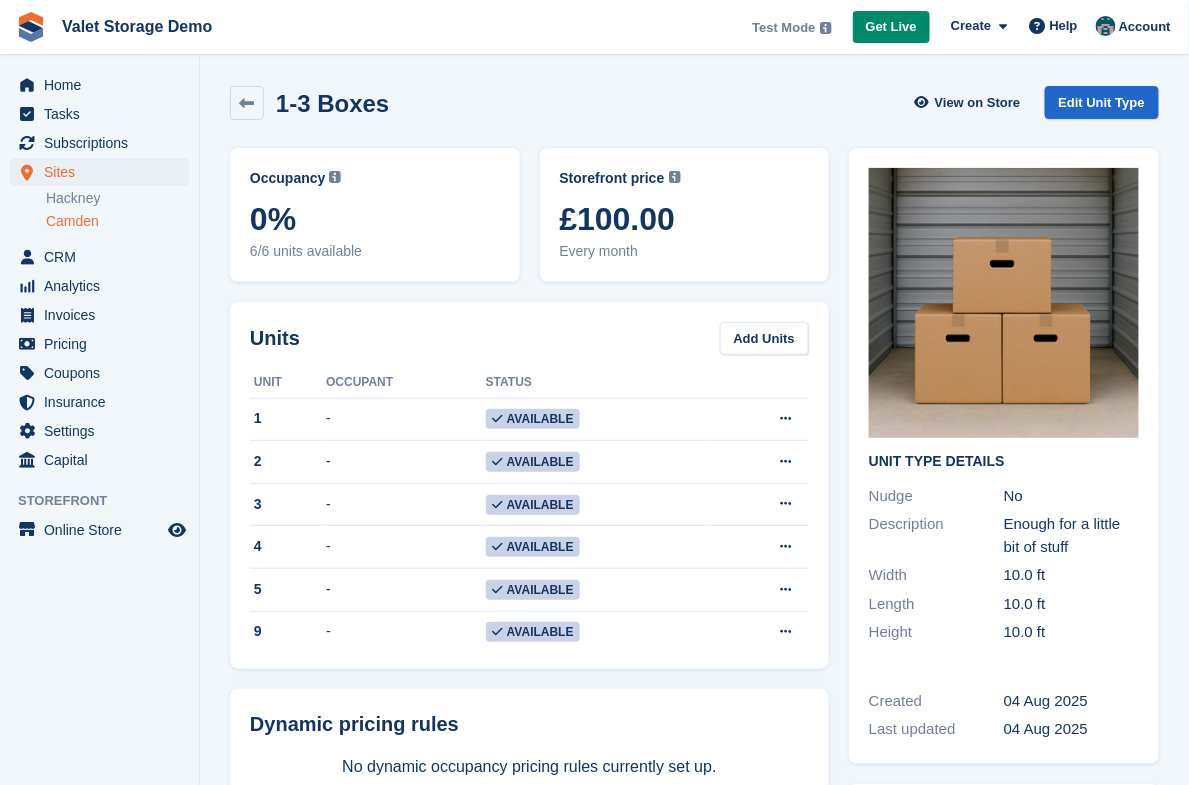 scroll, scrollTop: 0, scrollLeft: 0, axis: both 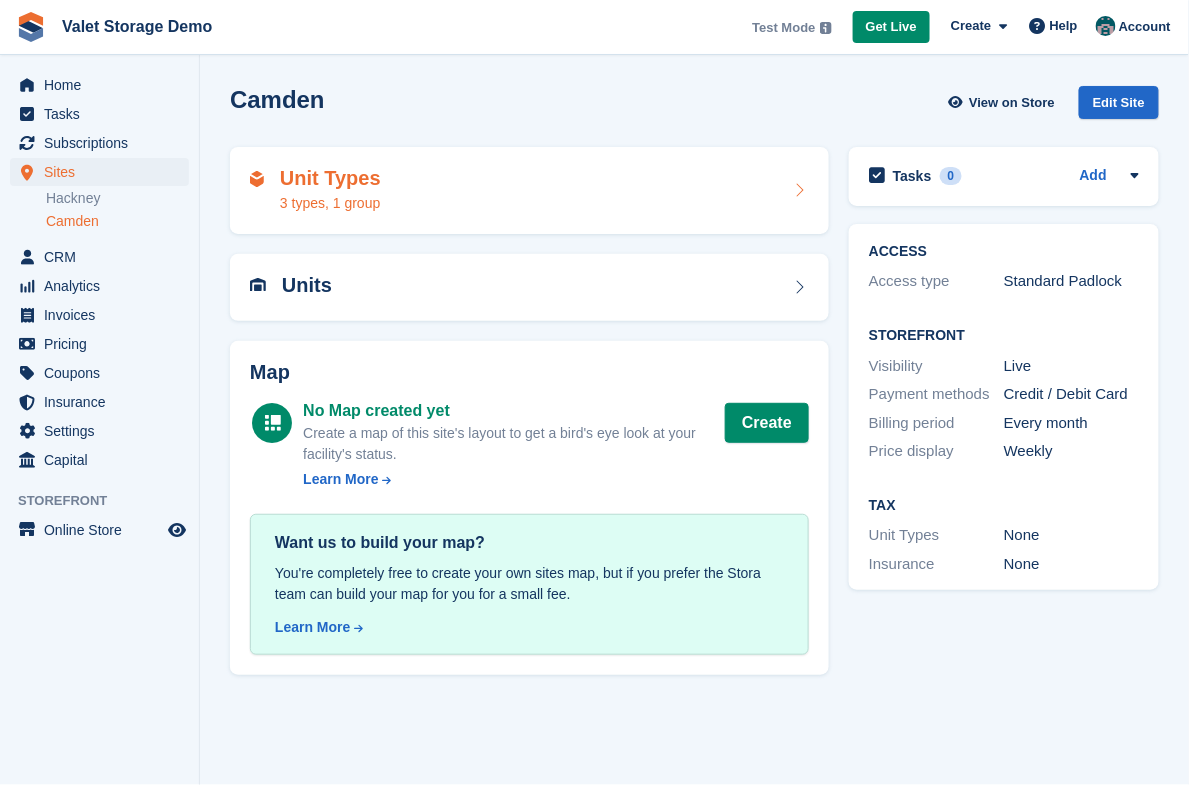 click on "Unit Types
3 types, 1 group" at bounding box center (529, 191) 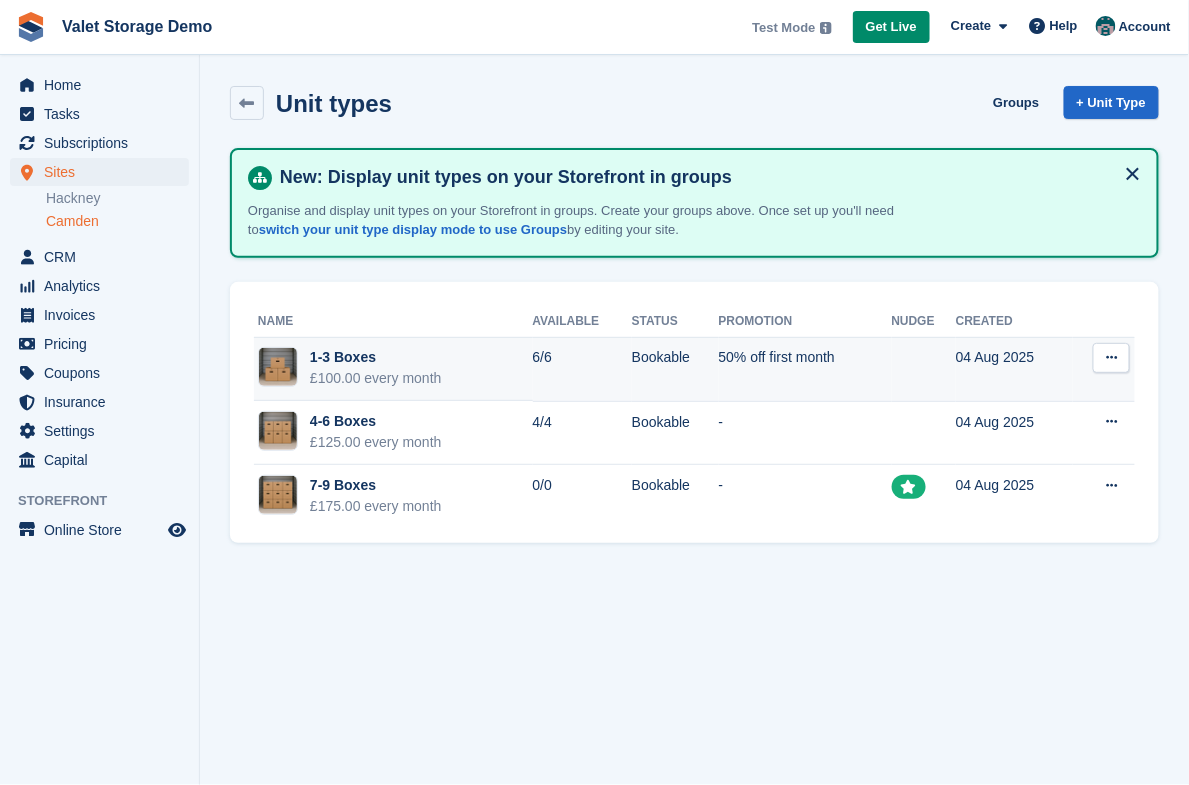 click at bounding box center [1111, 357] 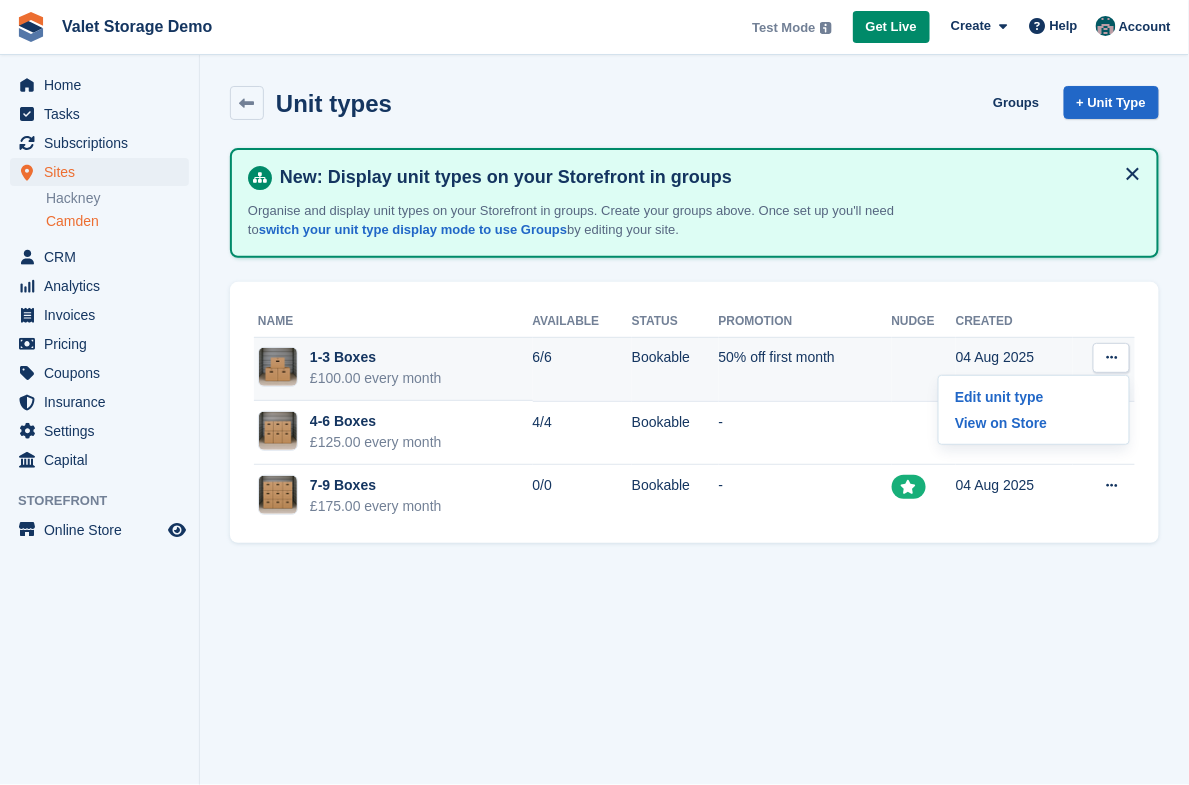click at bounding box center [1111, 357] 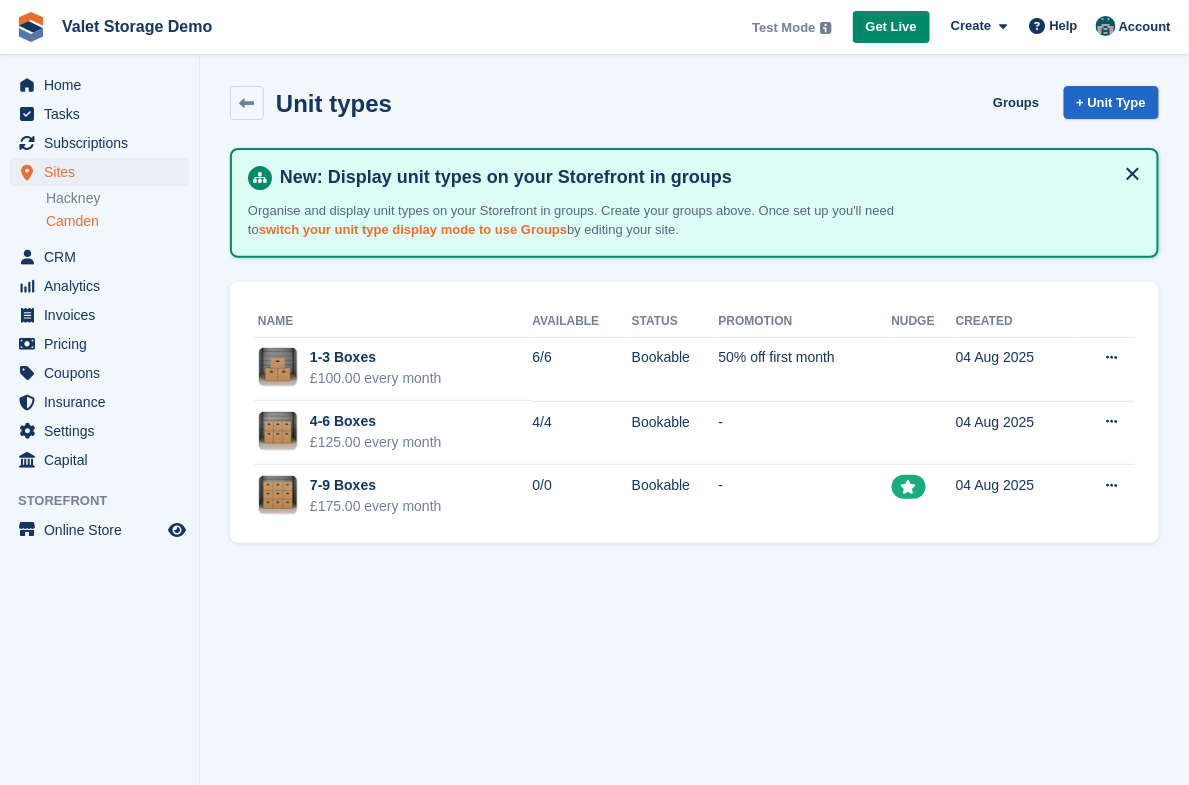 click on "switch your unit type display mode to use Groups" at bounding box center [413, 229] 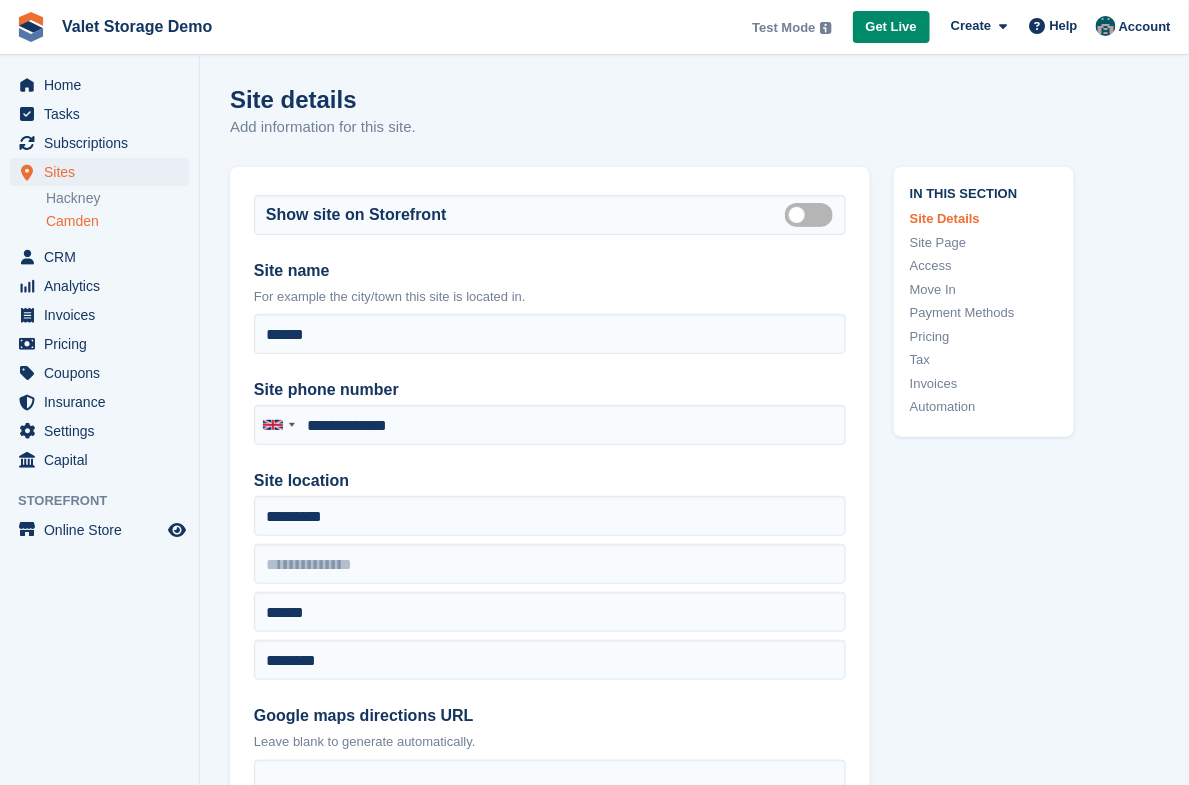 type on "**********" 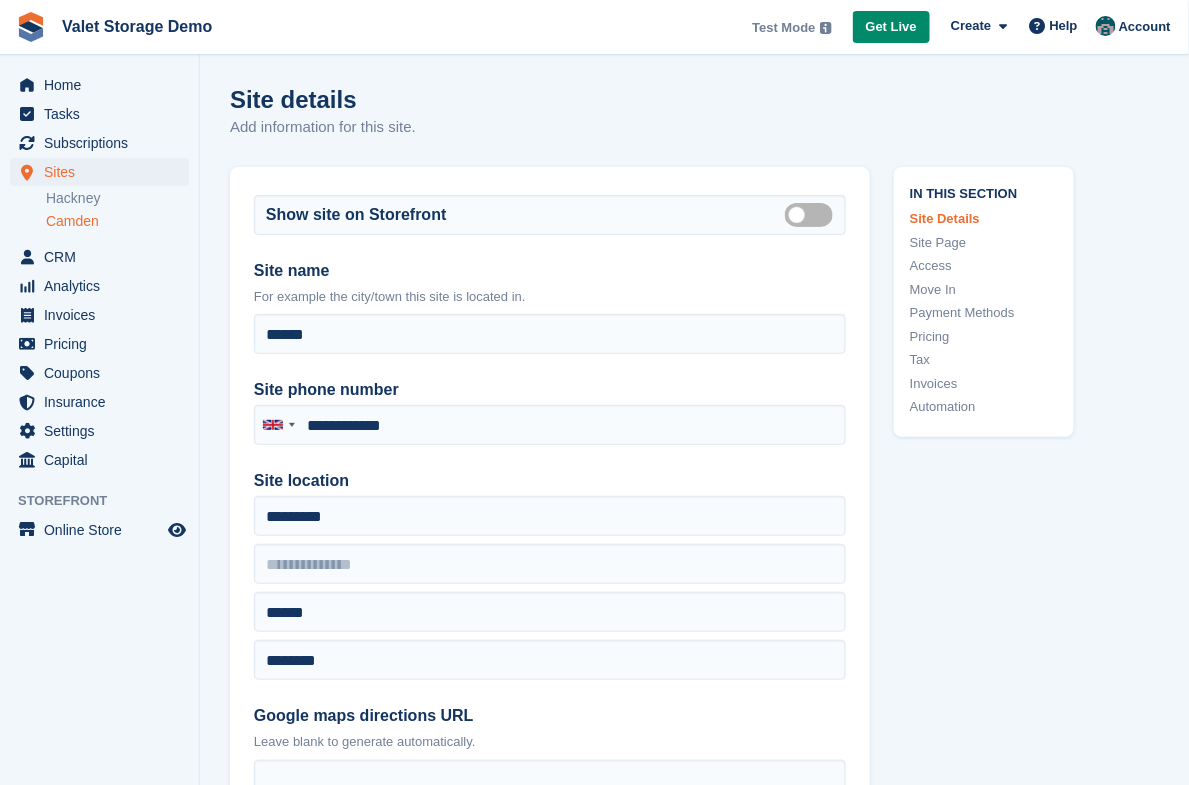 click on "Camden" at bounding box center (117, 221) 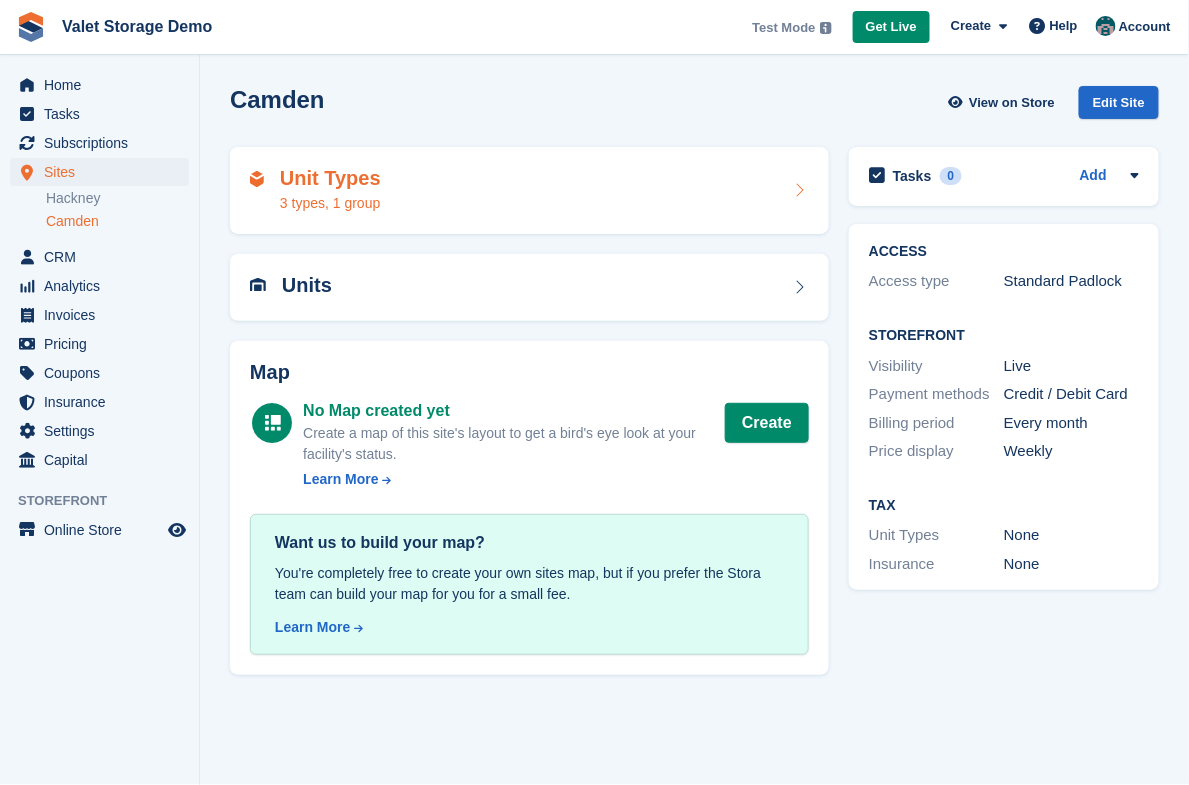 click on "3 types, 1 group" at bounding box center (330, 203) 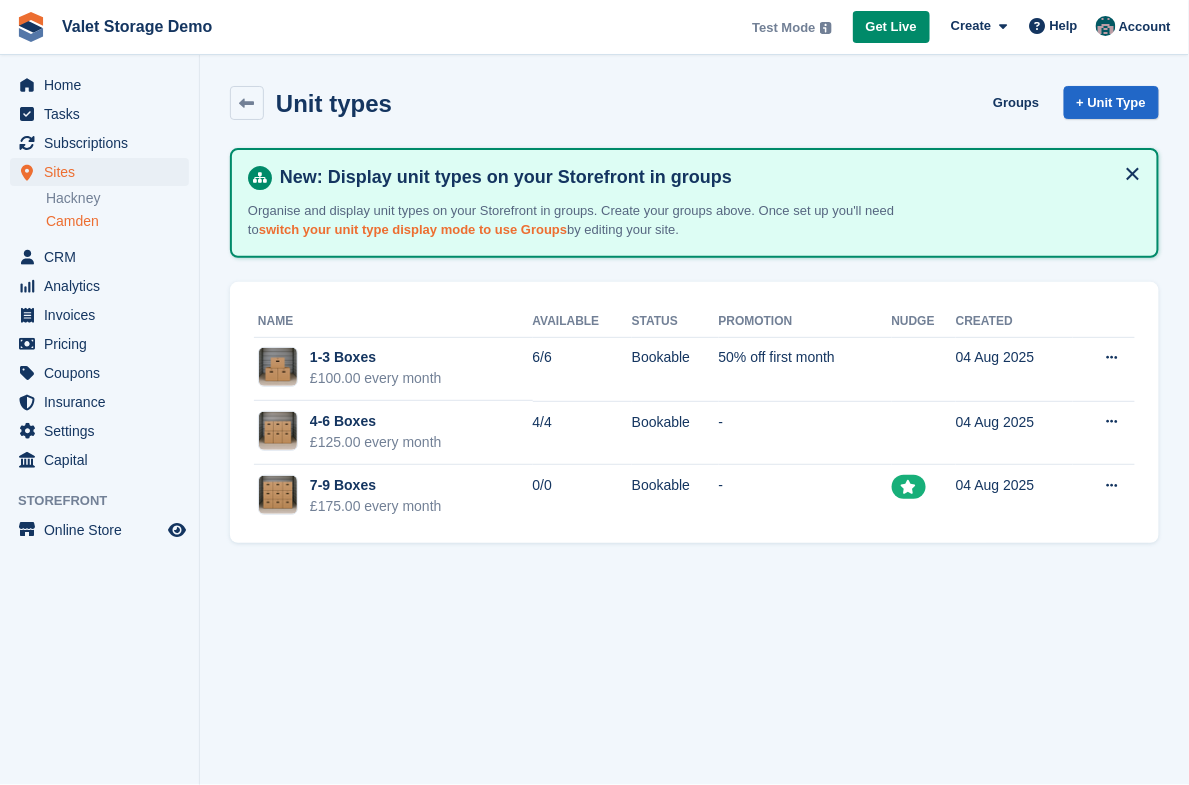 click on "switch your unit type display mode to use Groups" at bounding box center (413, 229) 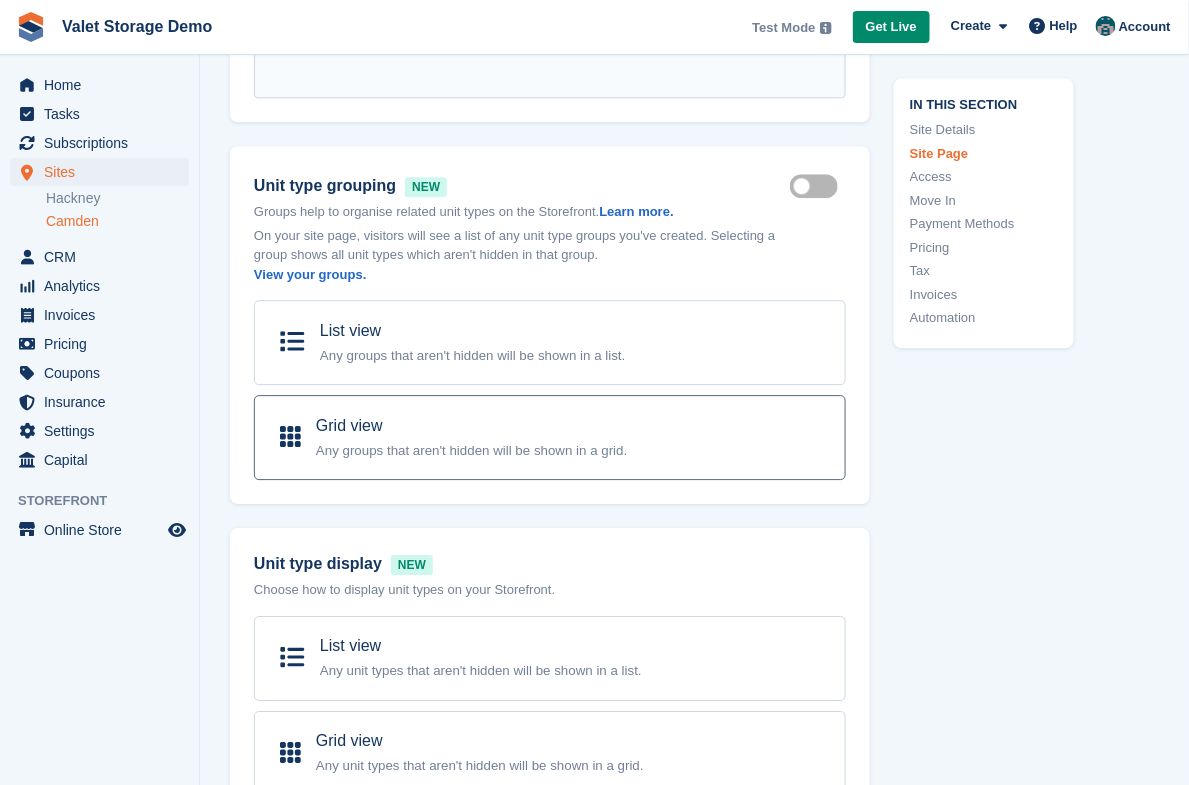 scroll, scrollTop: 1324, scrollLeft: 0, axis: vertical 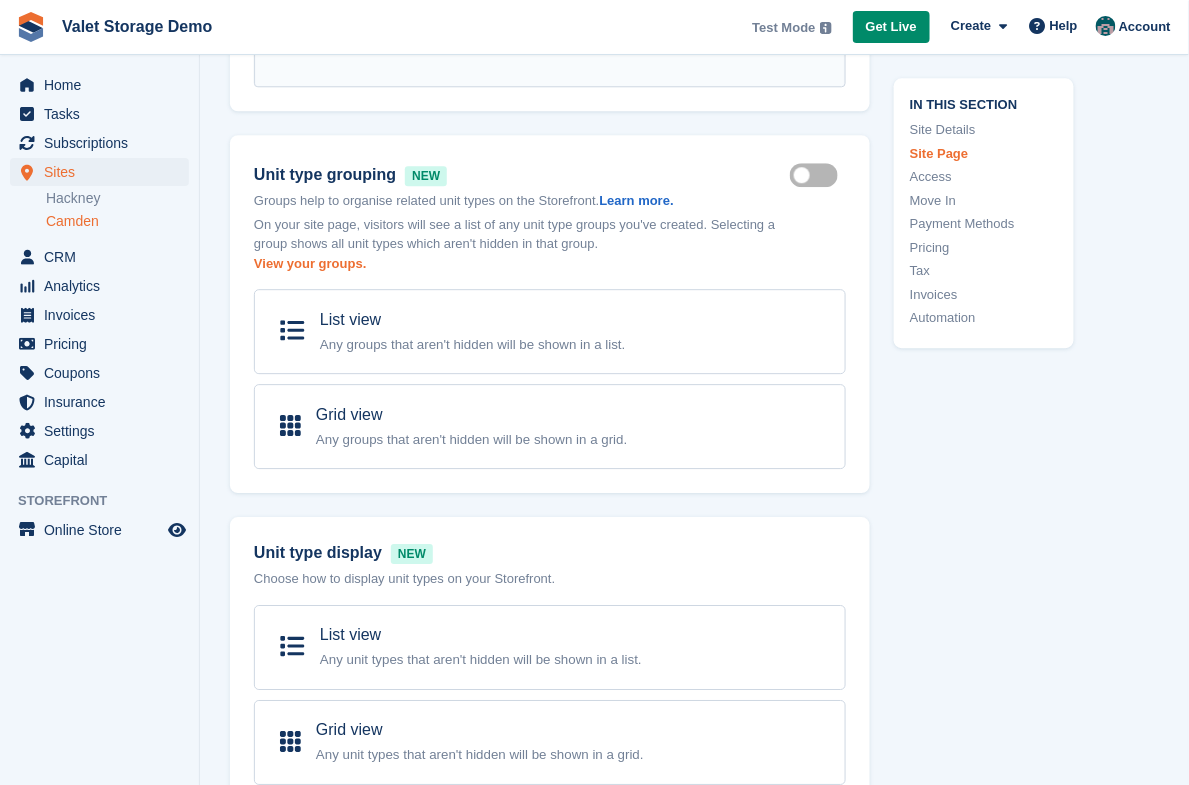 click on "View your groups." at bounding box center (310, 263) 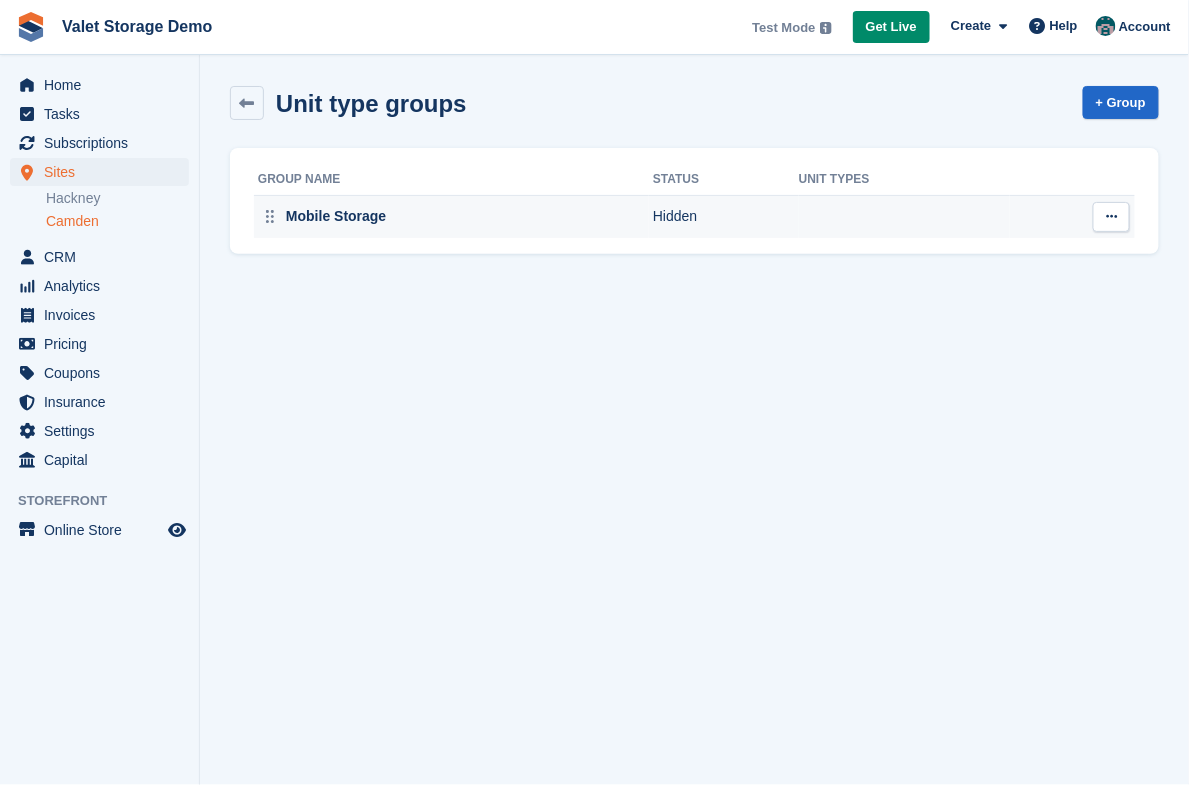 click at bounding box center (1111, 217) 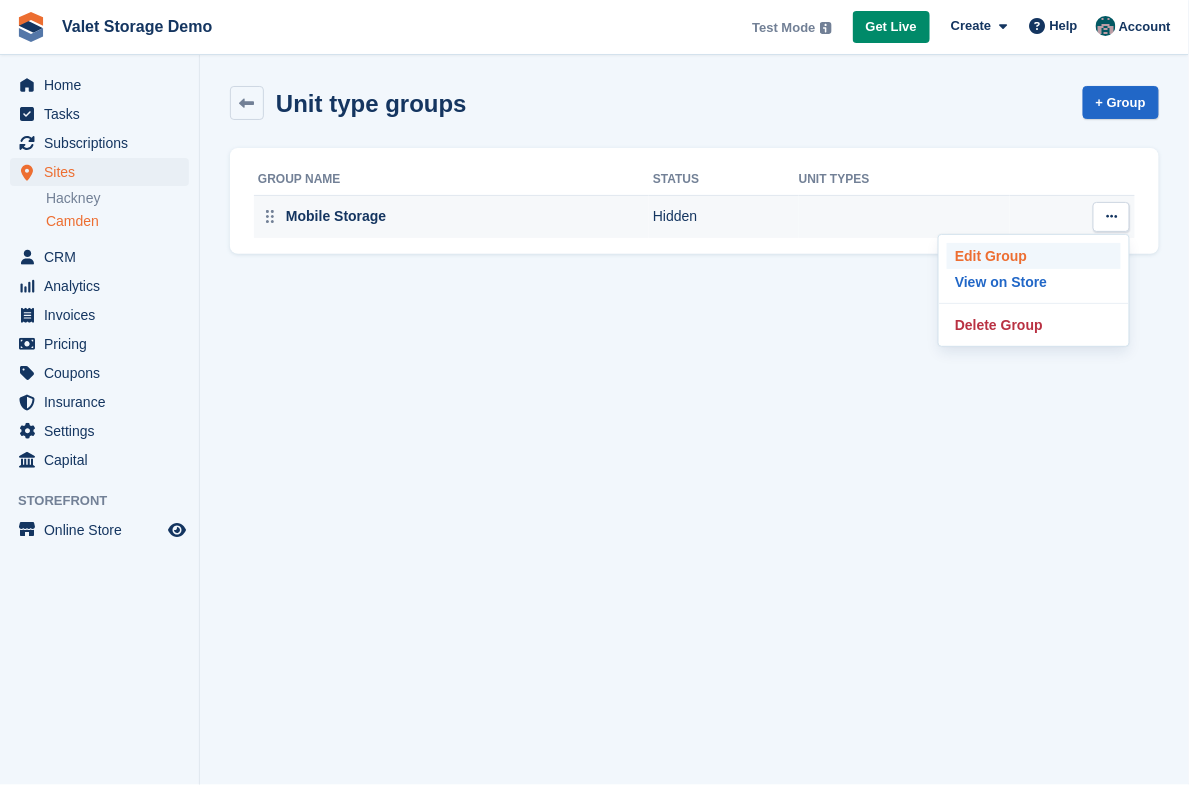 click on "Edit Group" at bounding box center [1034, 256] 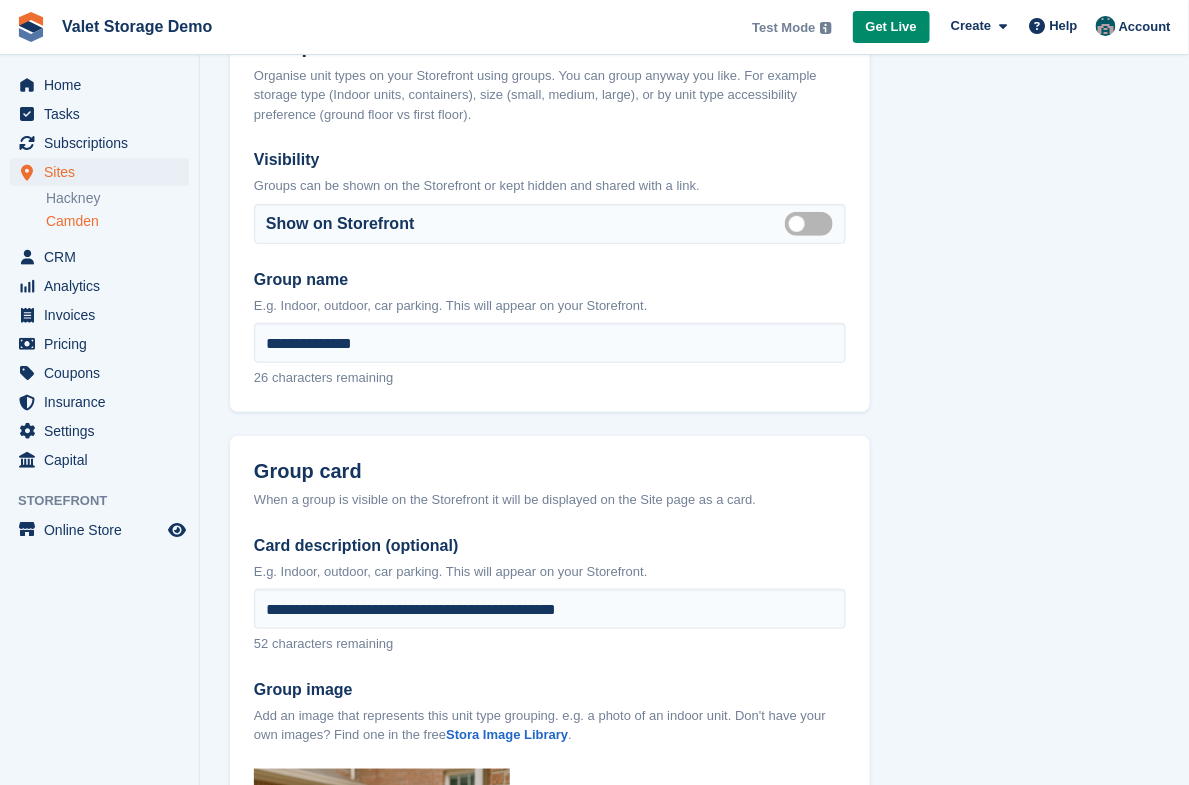 scroll, scrollTop: 172, scrollLeft: 0, axis: vertical 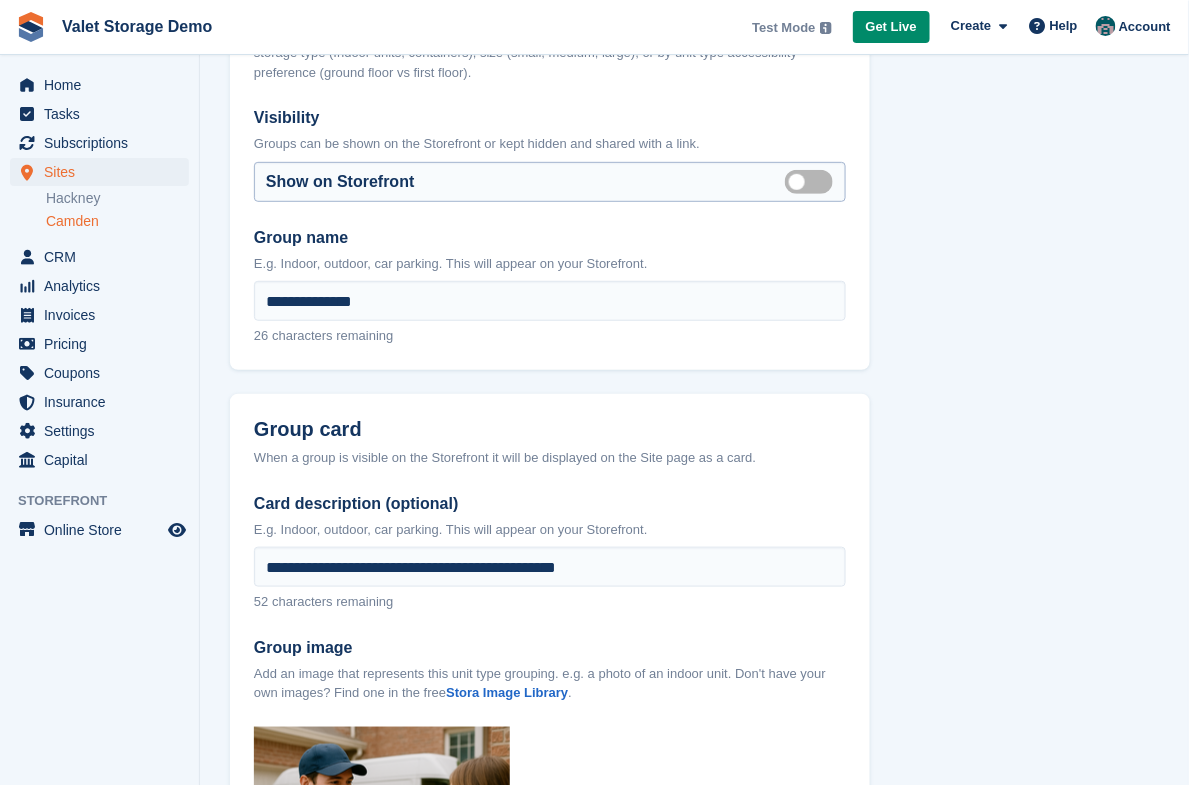click on "Is visible" at bounding box center (813, 181) 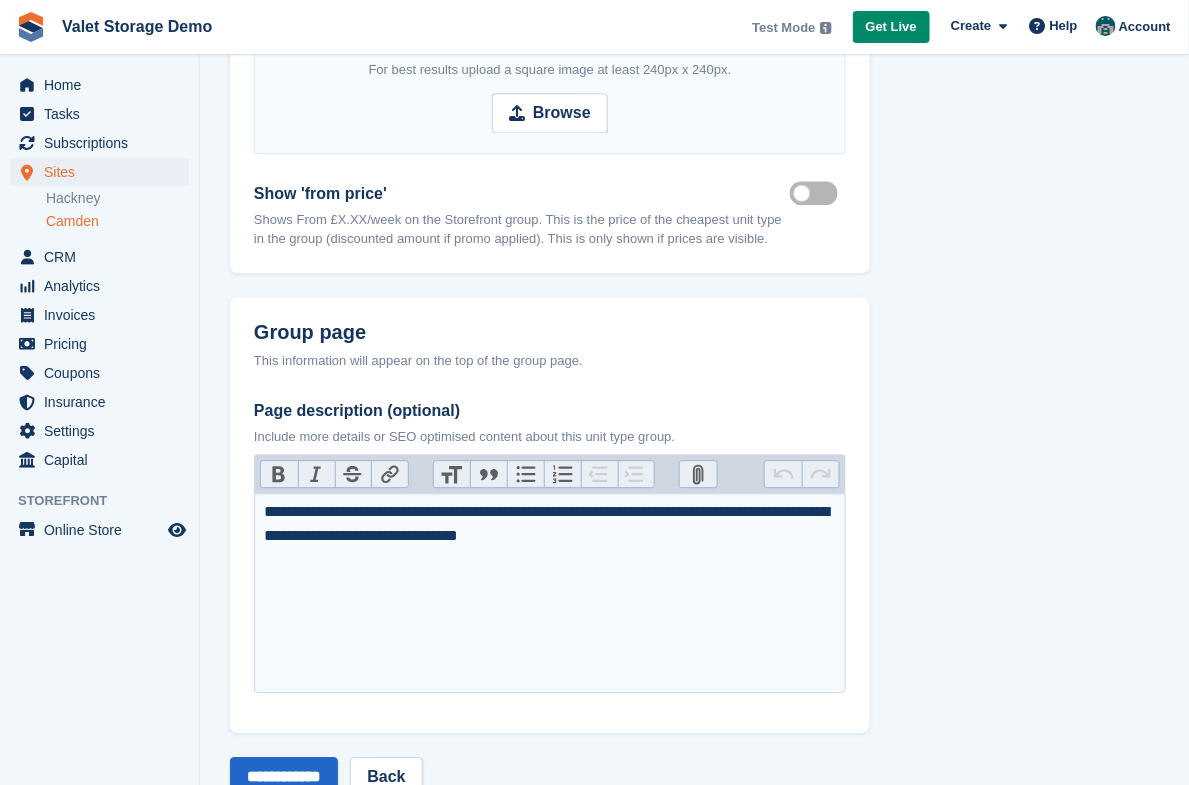 scroll, scrollTop: 1221, scrollLeft: 0, axis: vertical 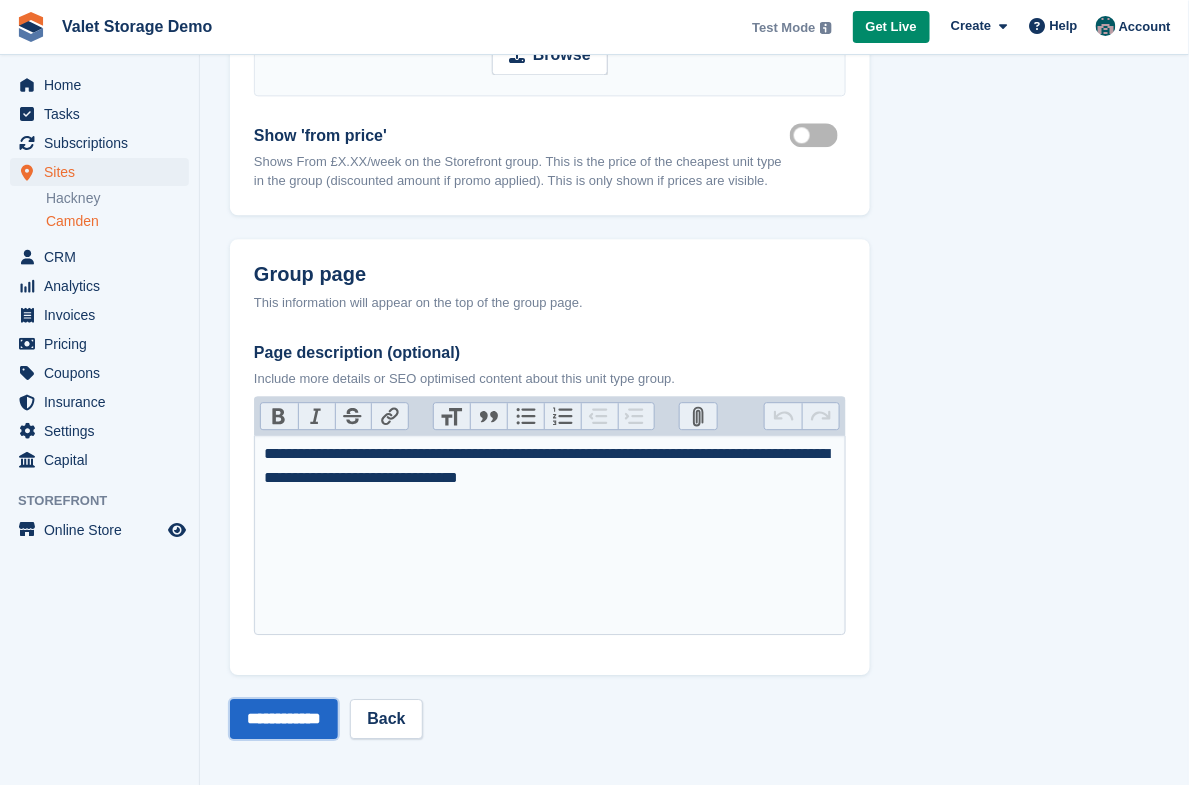 drag, startPoint x: 295, startPoint y: 733, endPoint x: 331, endPoint y: 695, distance: 52.34501 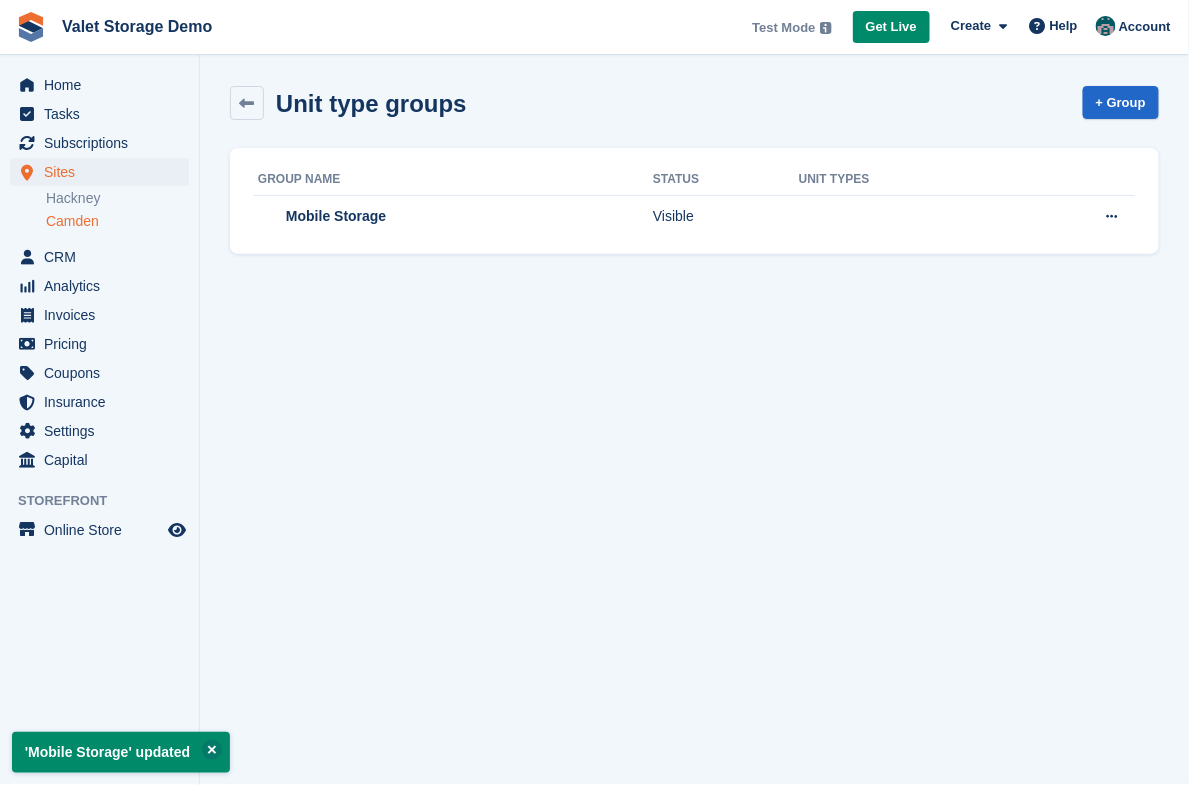 scroll, scrollTop: 0, scrollLeft: 0, axis: both 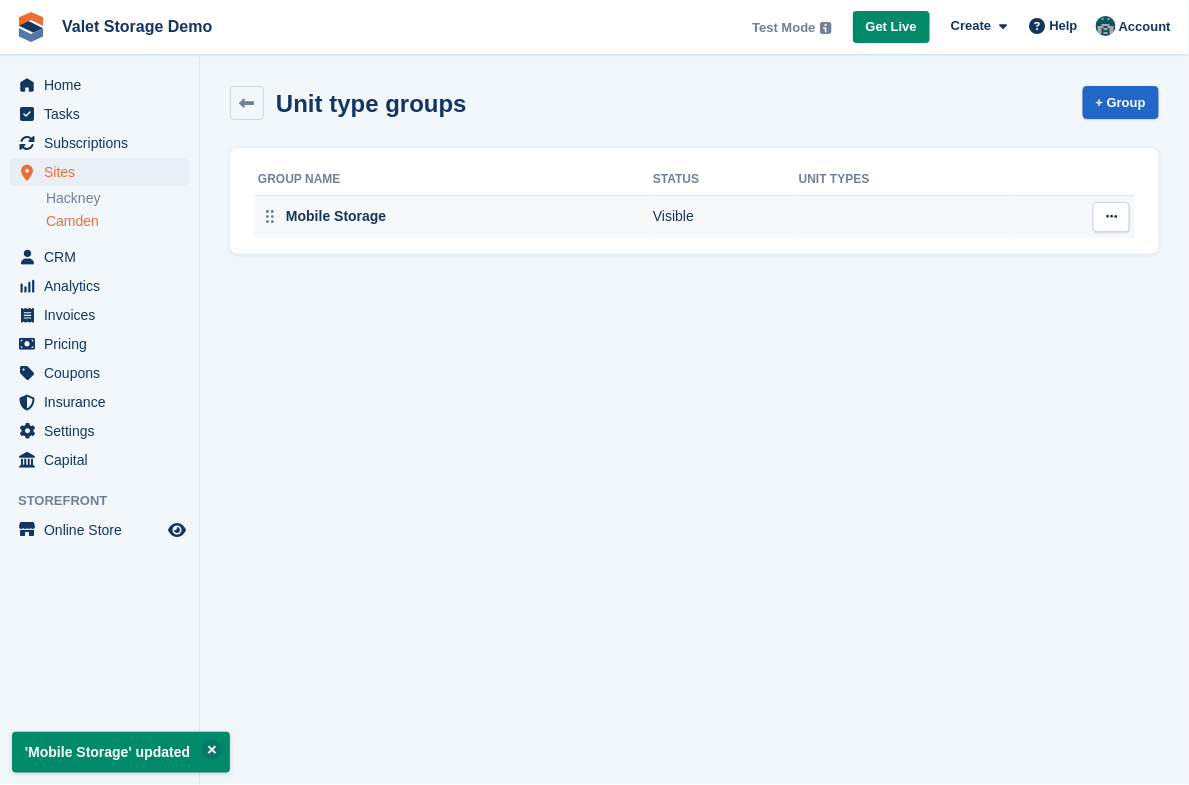 click at bounding box center (1111, 217) 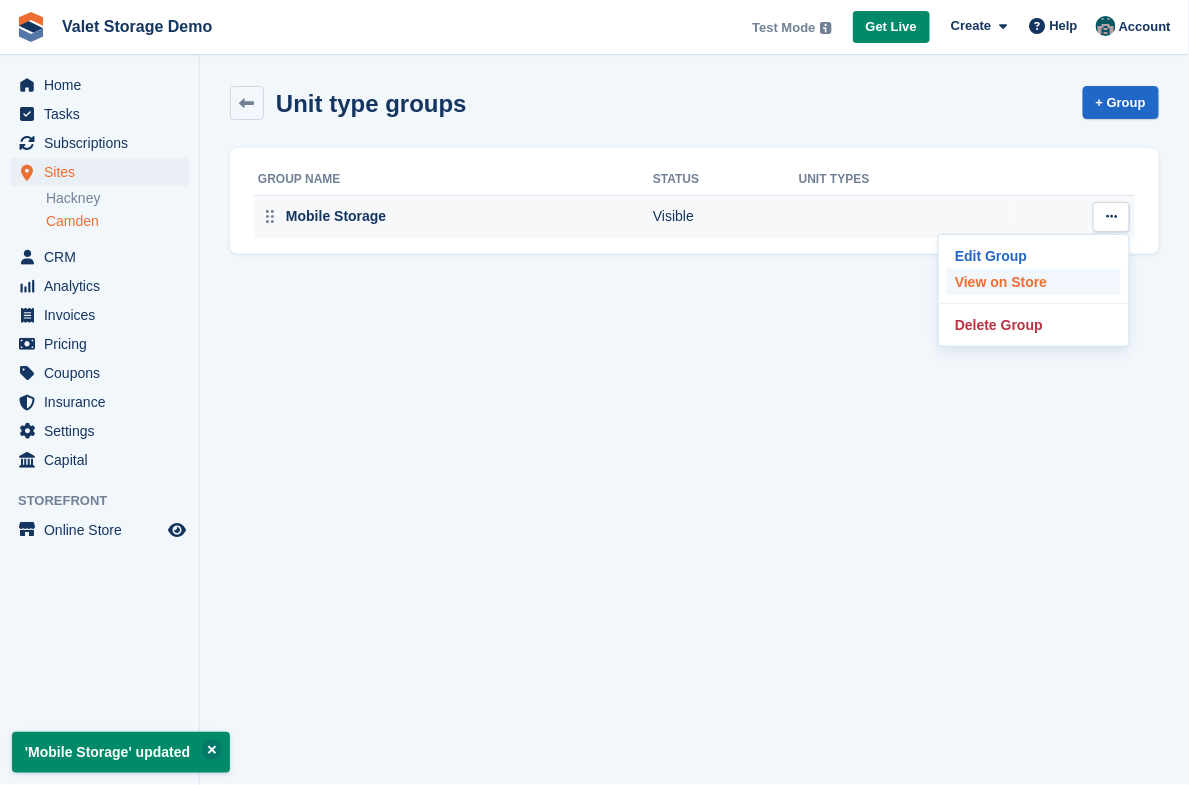click on "View on Store" at bounding box center (1034, 282) 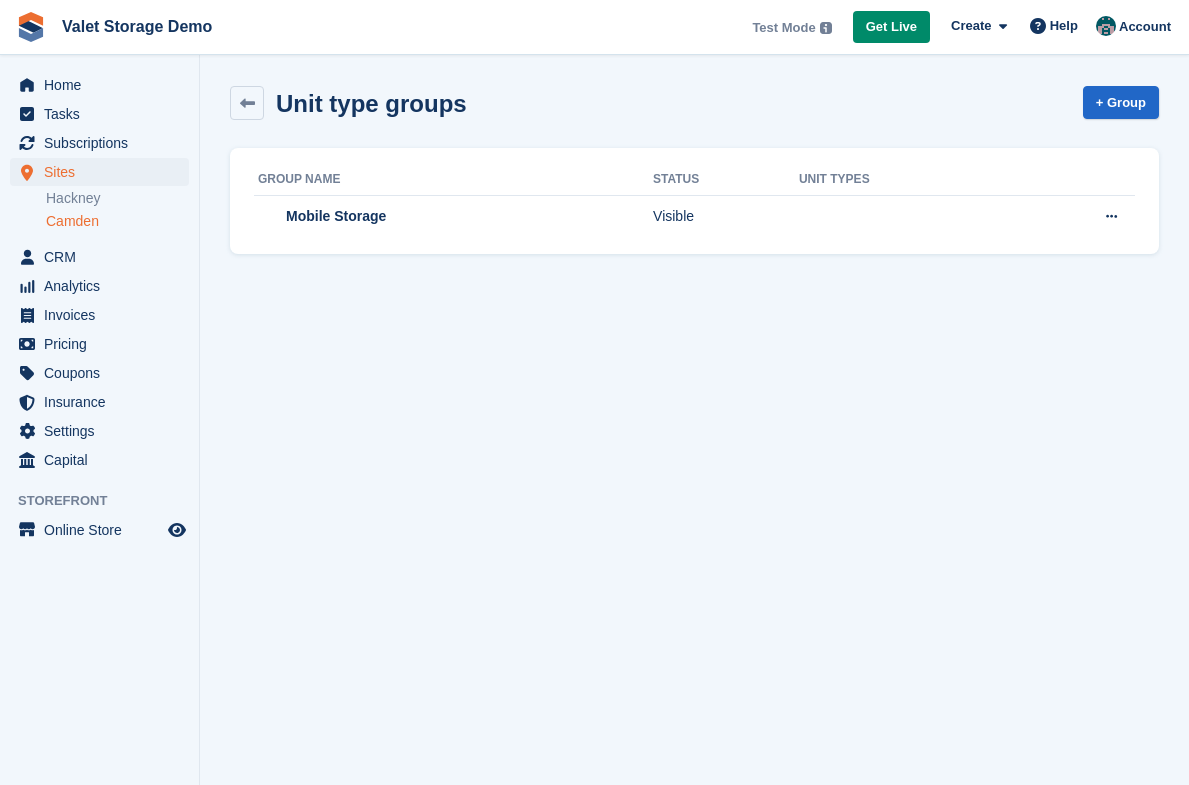 scroll, scrollTop: 0, scrollLeft: 0, axis: both 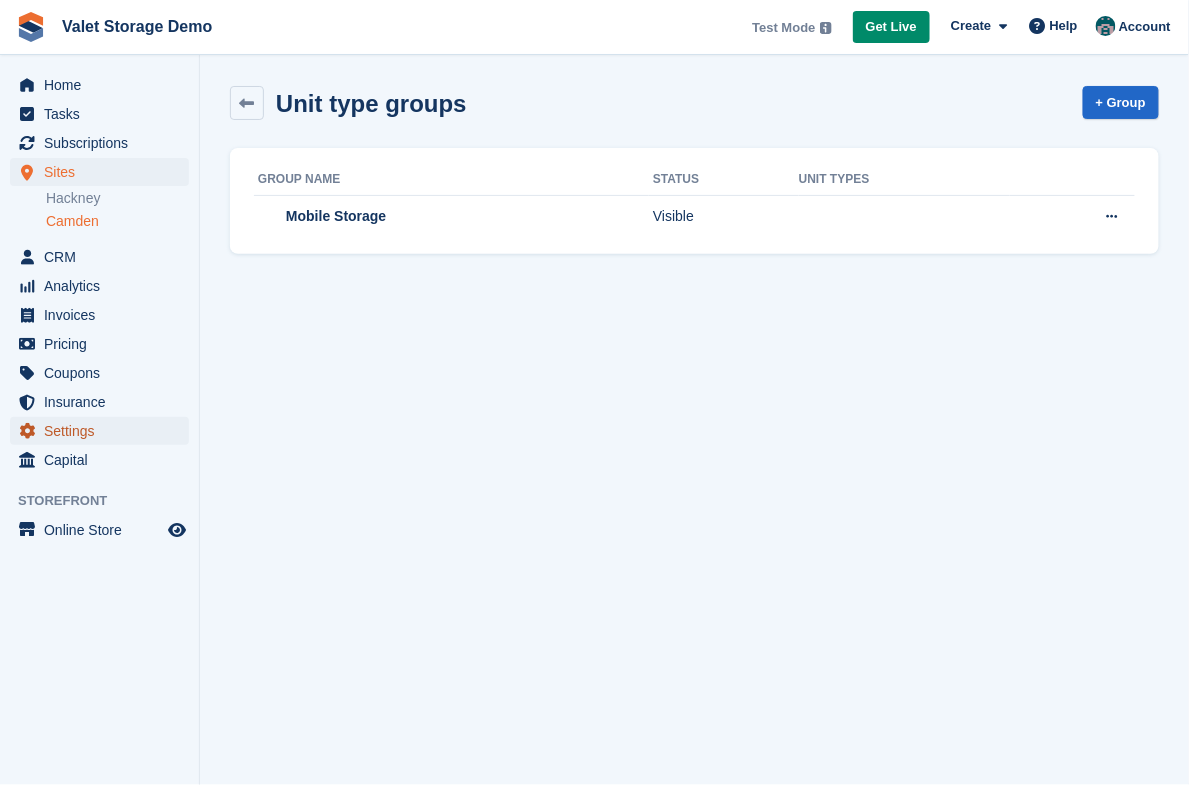 click on "Settings" at bounding box center [104, 431] 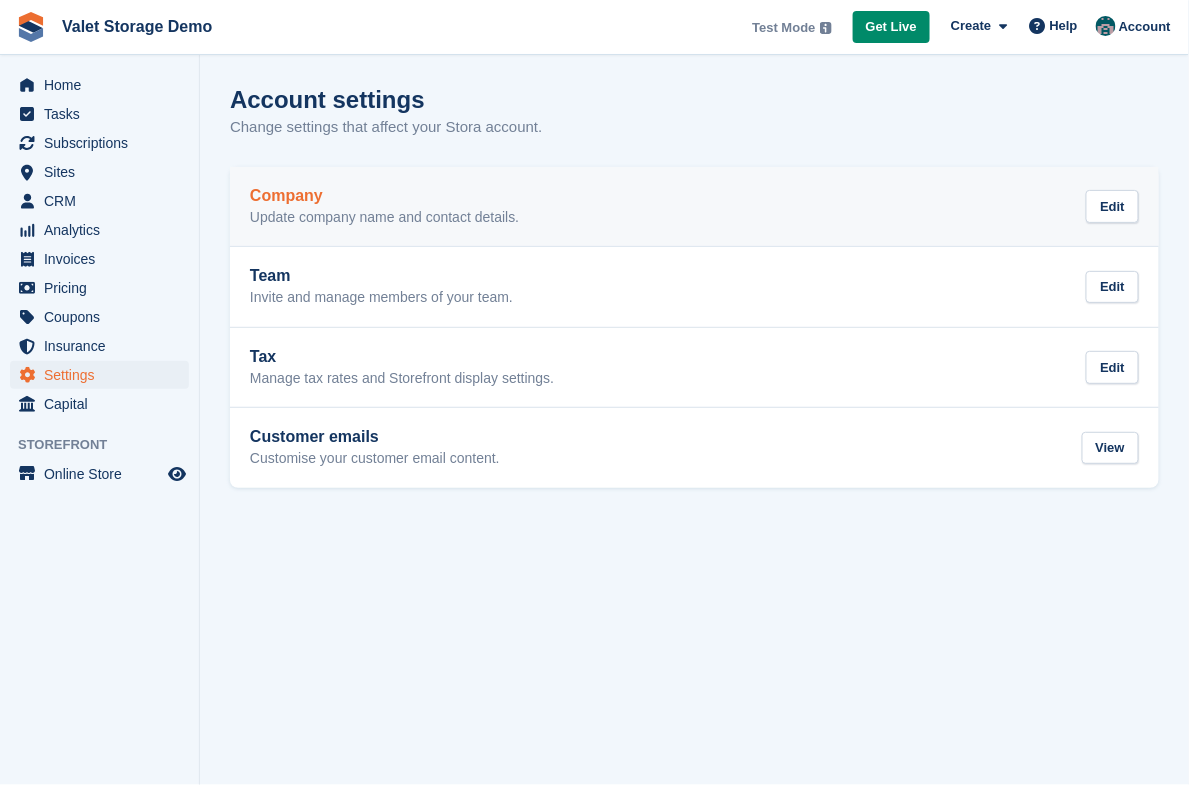 click on "Company" at bounding box center (384, 196) 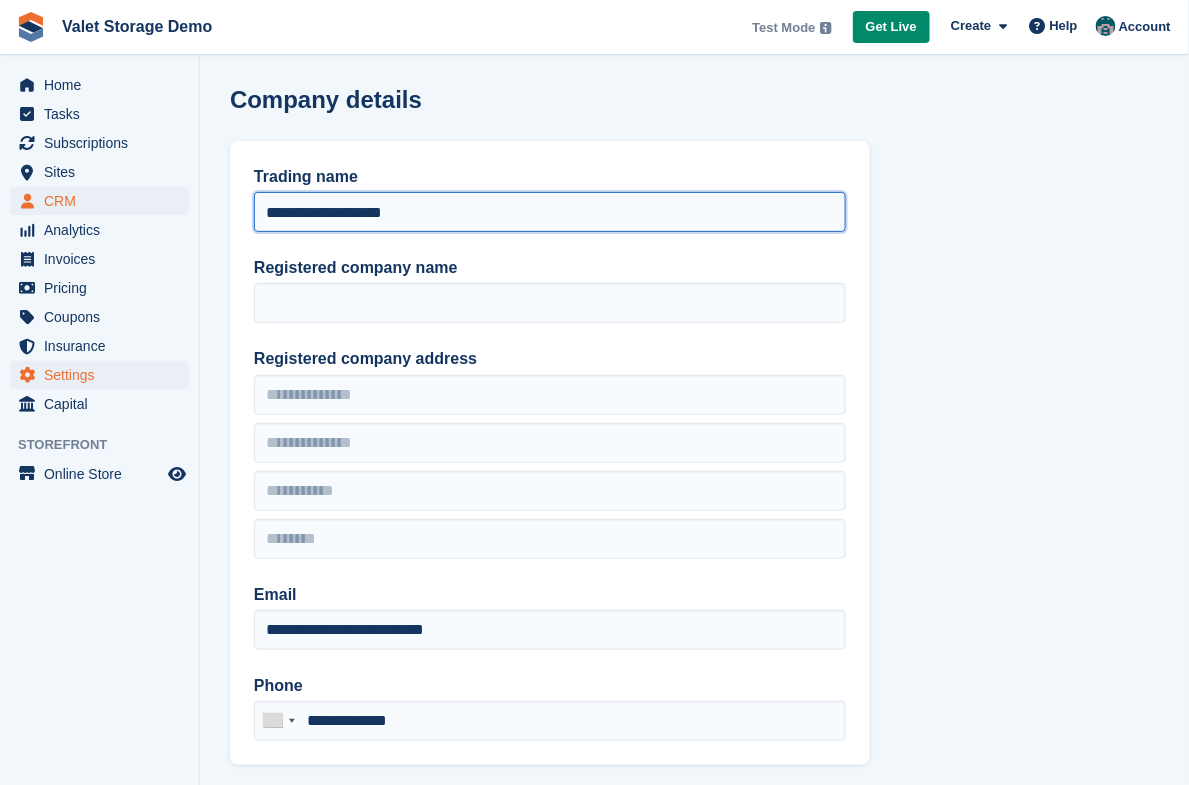 drag, startPoint x: 475, startPoint y: 226, endPoint x: 142, endPoint y: 205, distance: 333.6615 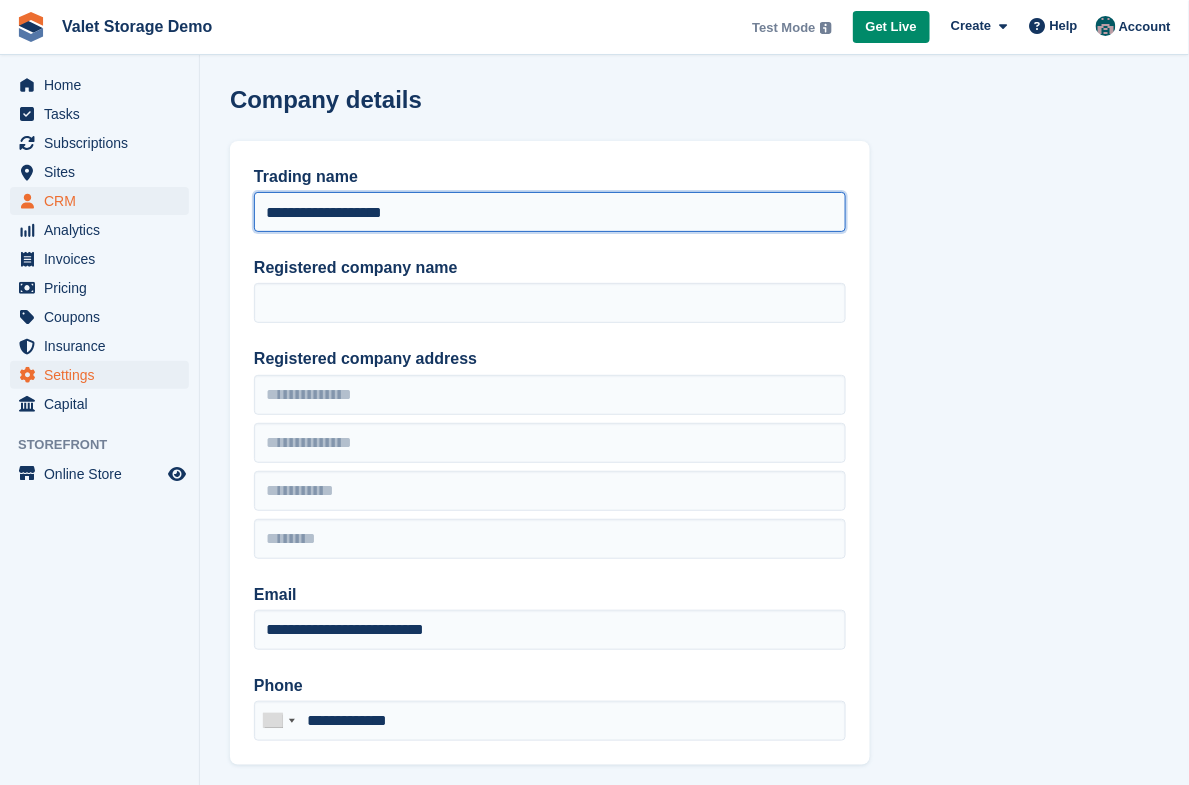 click on "Home
Tasks
Subscriptions
Subscriptions
Subscriptions
Price increases
NEW
Price increases
NEW
Sites
Sites
Sites
Hackney
Camden
Hackney
Camden" at bounding box center [594, 441] 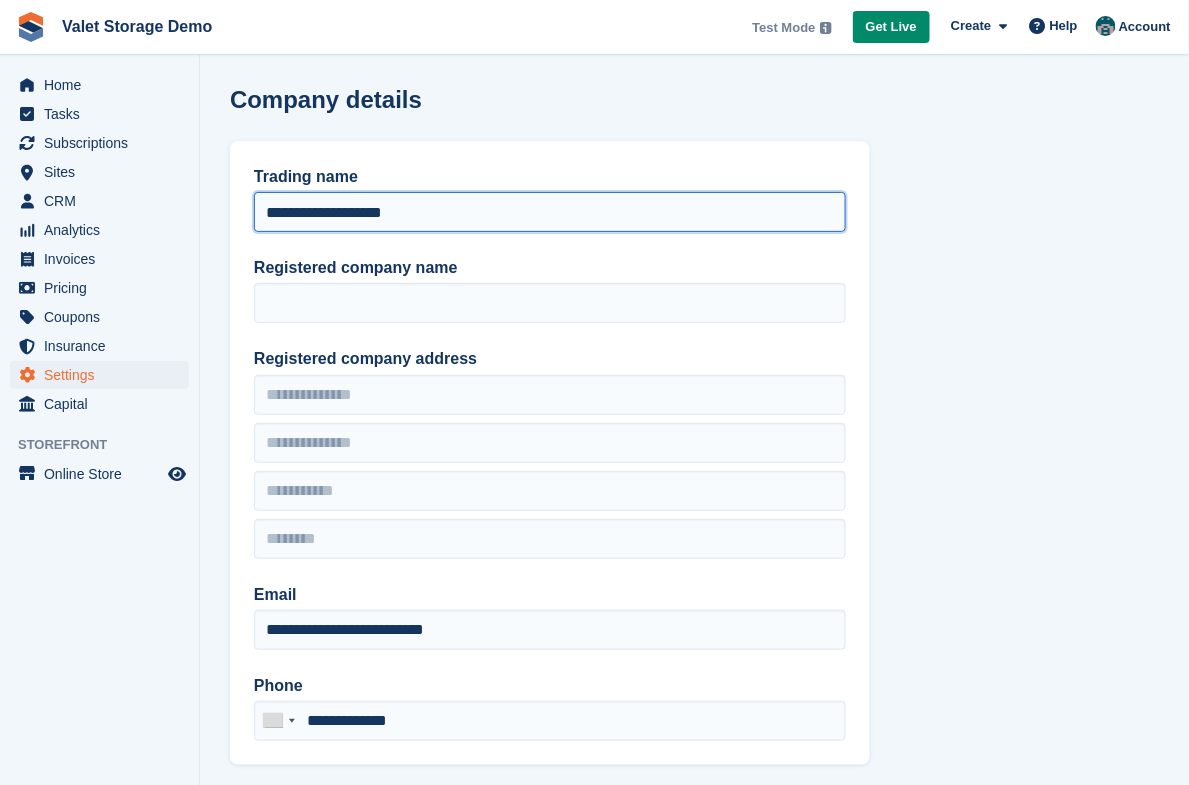 paste 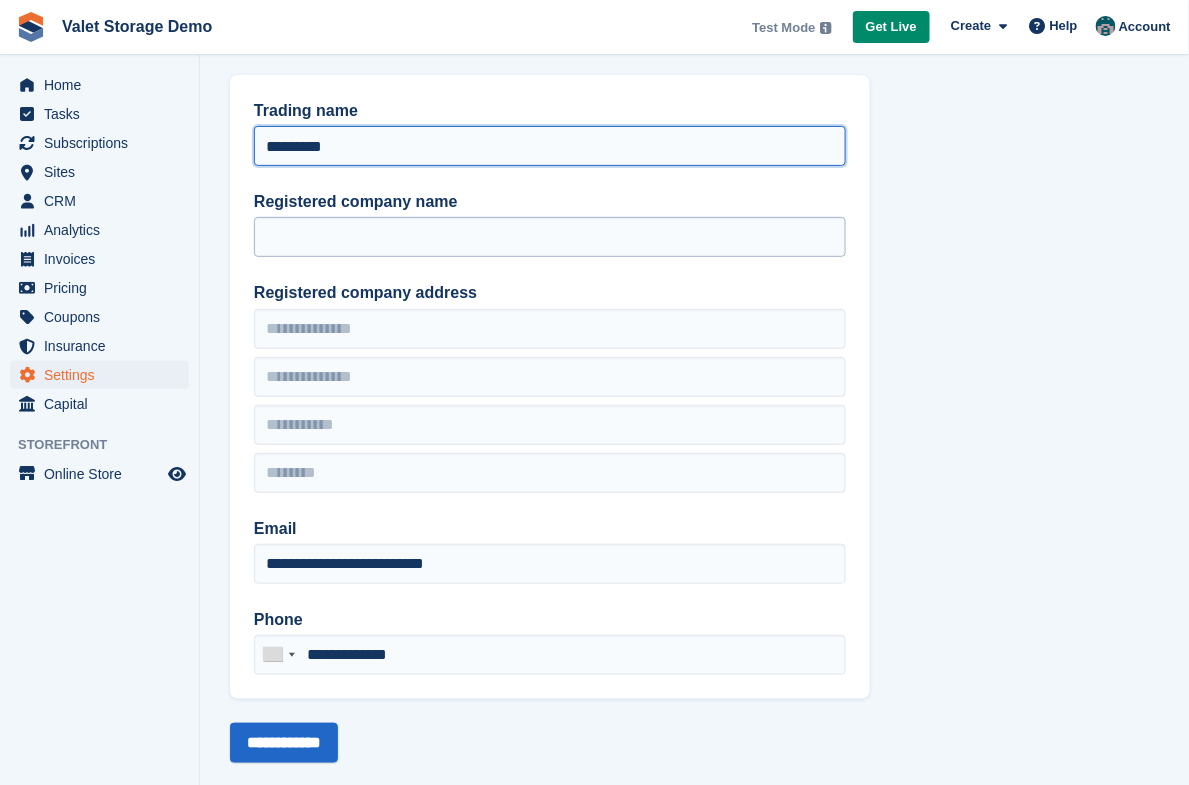 scroll, scrollTop: 68, scrollLeft: 0, axis: vertical 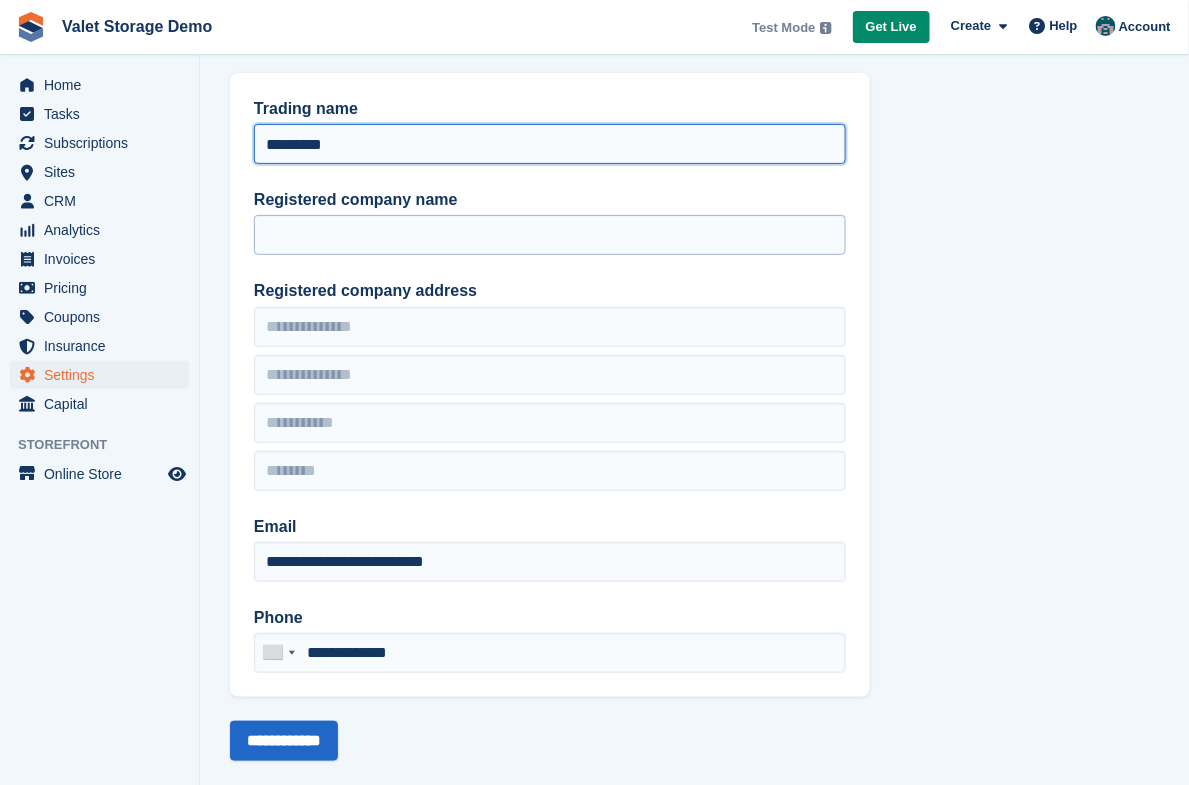 type on "********" 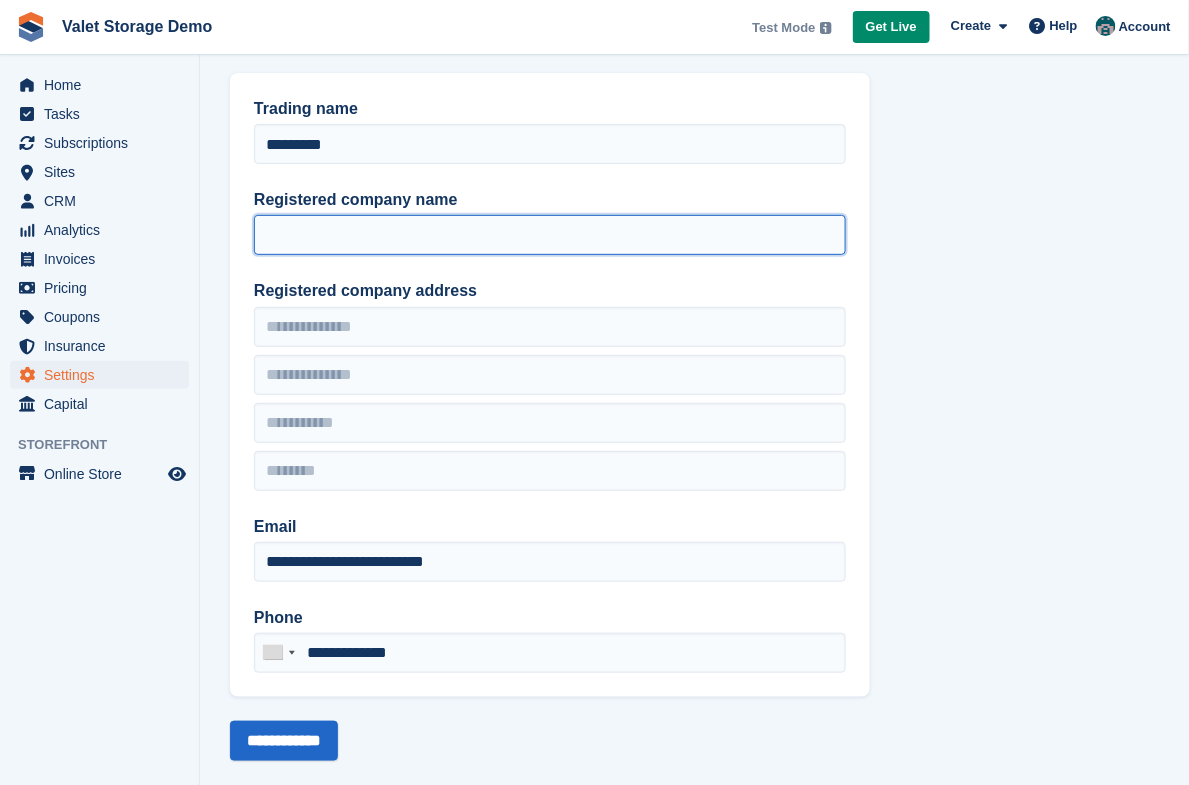 click on "Registered company name" at bounding box center [550, 235] 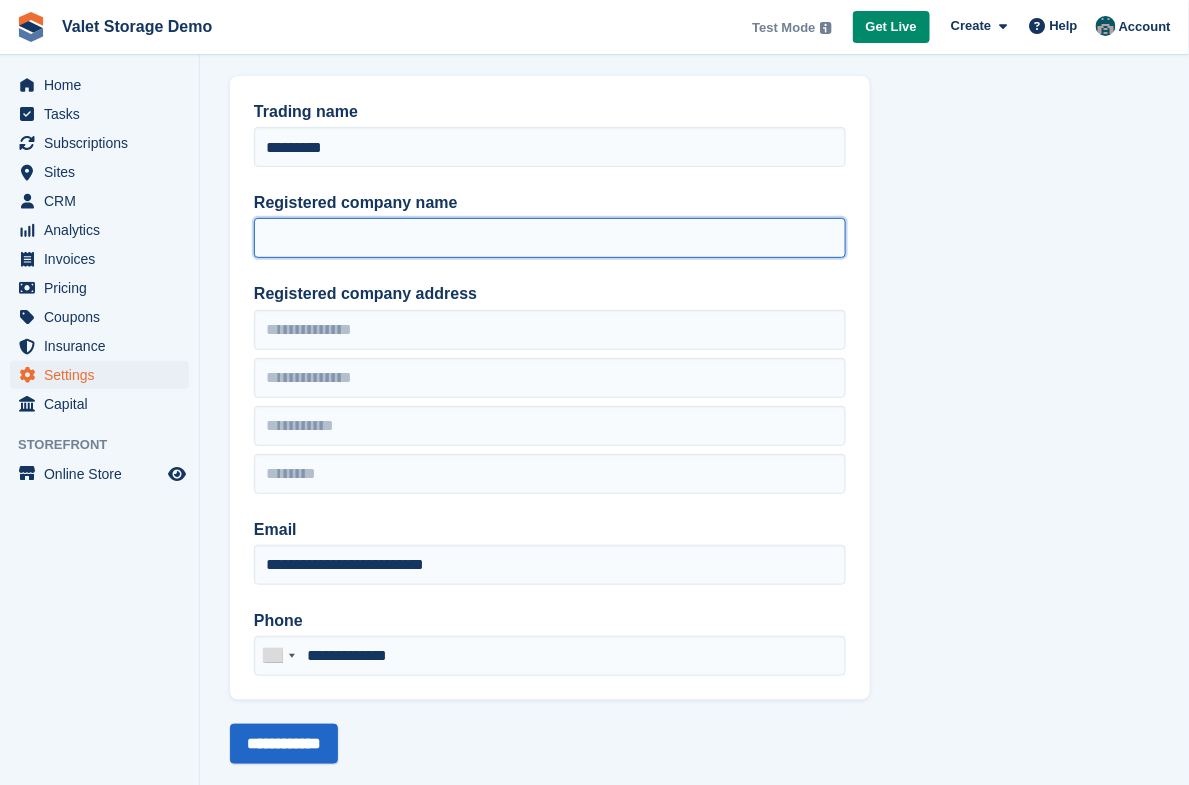 scroll, scrollTop: 98, scrollLeft: 0, axis: vertical 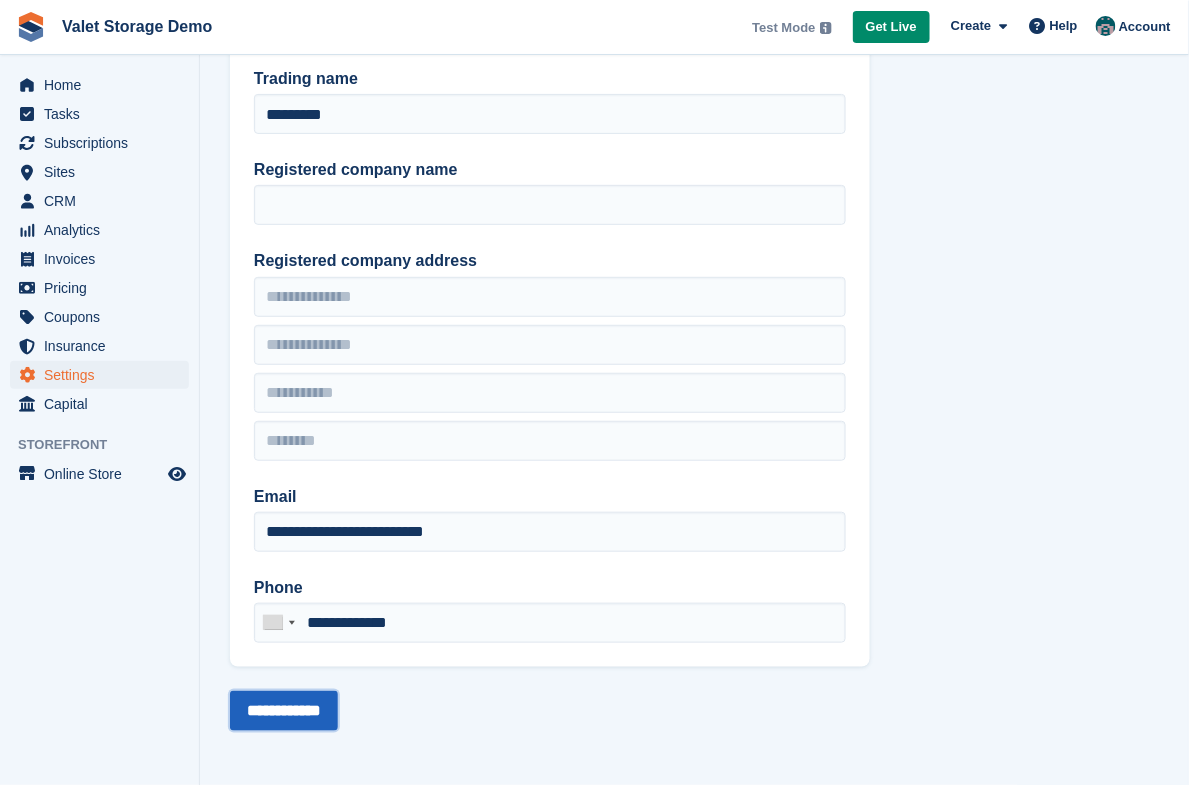 click on "**********" at bounding box center [284, 711] 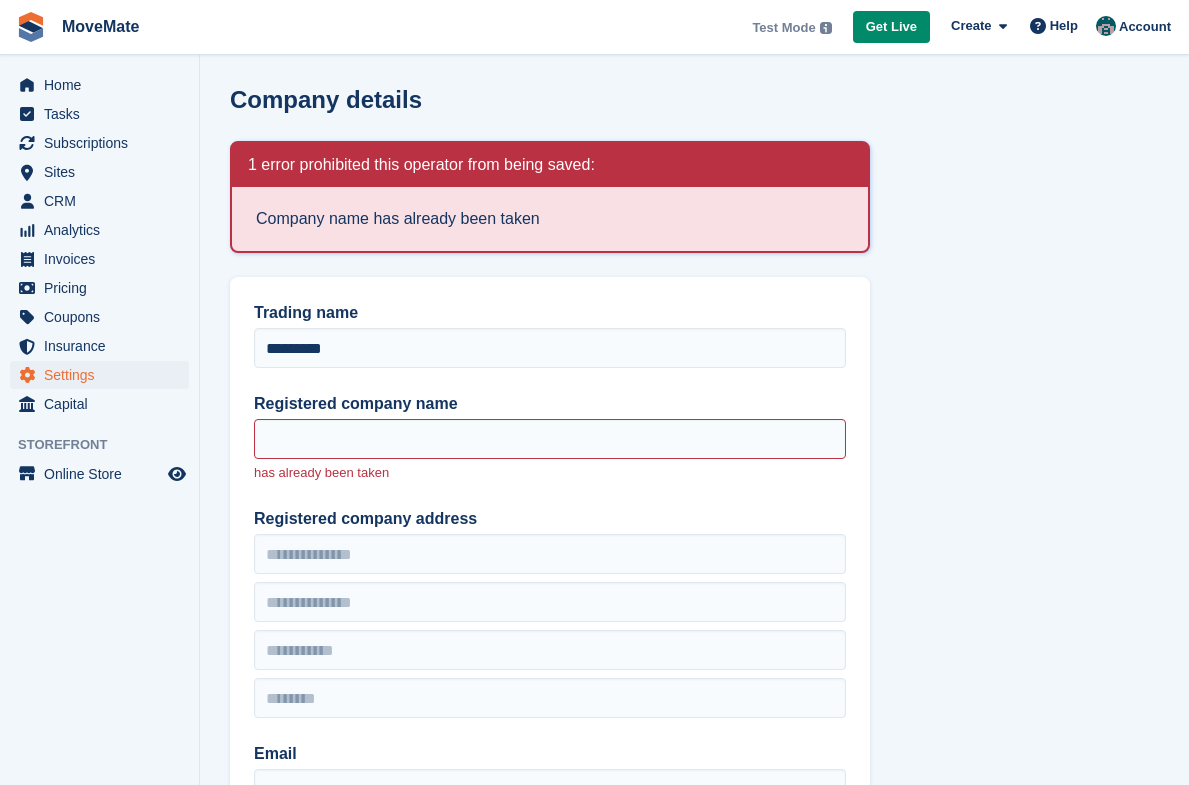 scroll, scrollTop: 0, scrollLeft: 0, axis: both 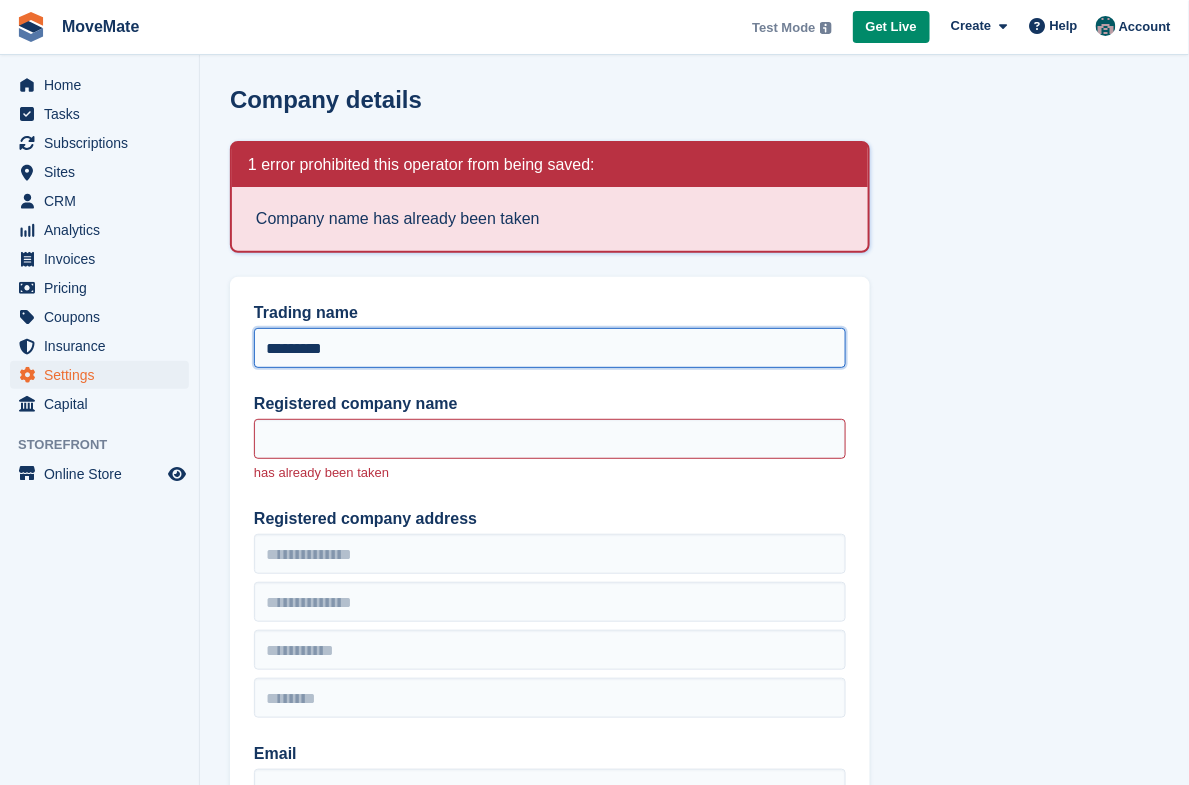 drag, startPoint x: 231, startPoint y: 344, endPoint x: 215, endPoint y: 344, distance: 16 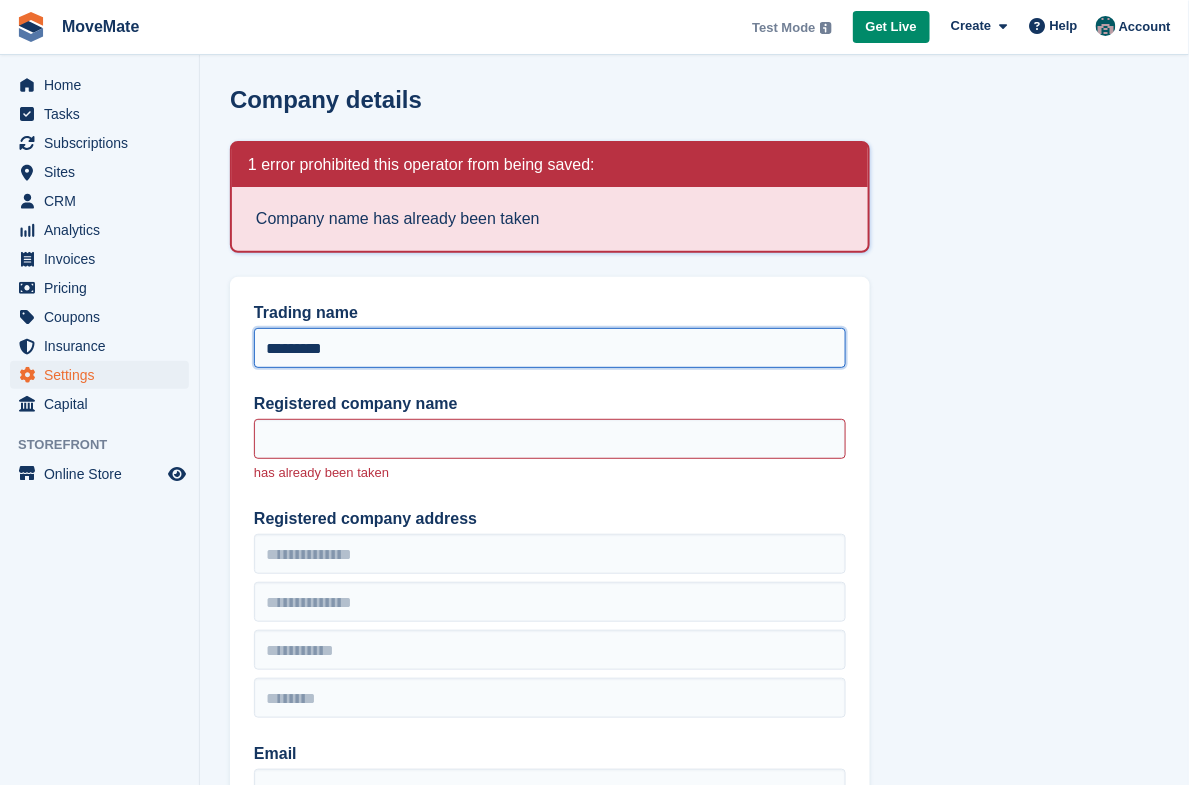 click on "**********" at bounding box center (694, 521) 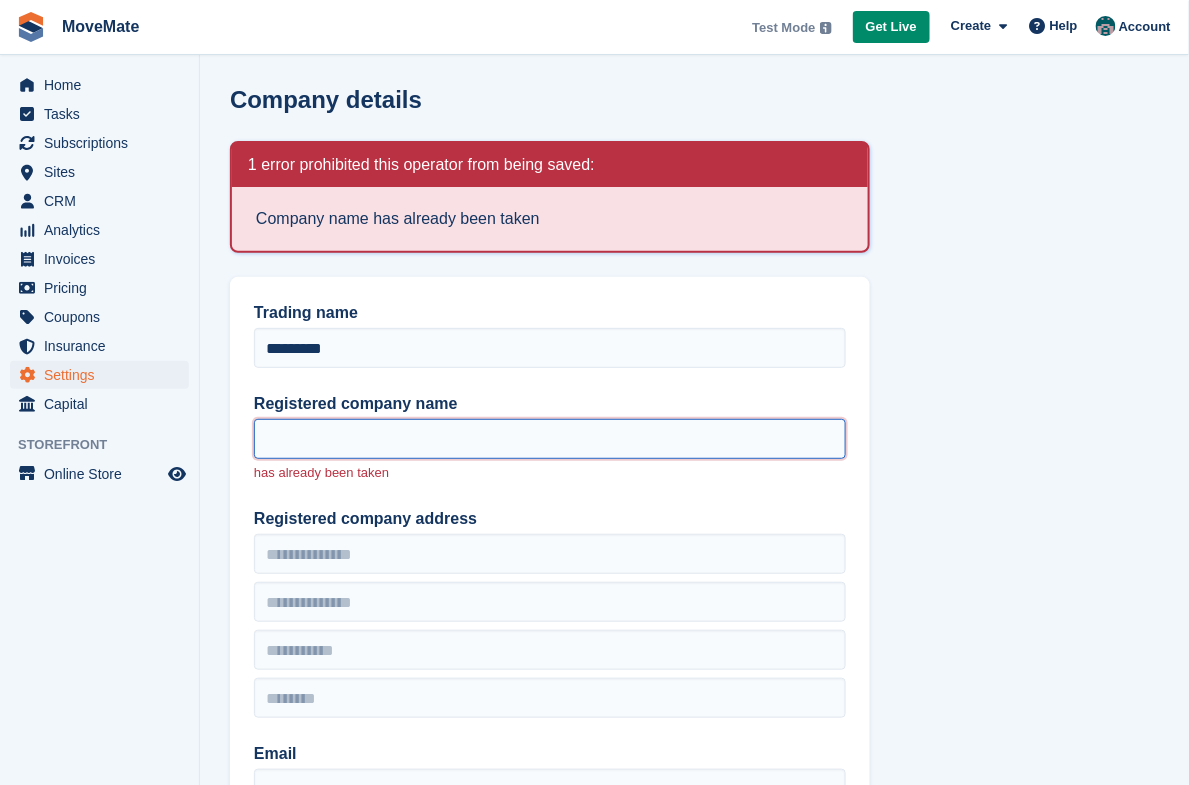 click on "Registered company name" at bounding box center [550, 439] 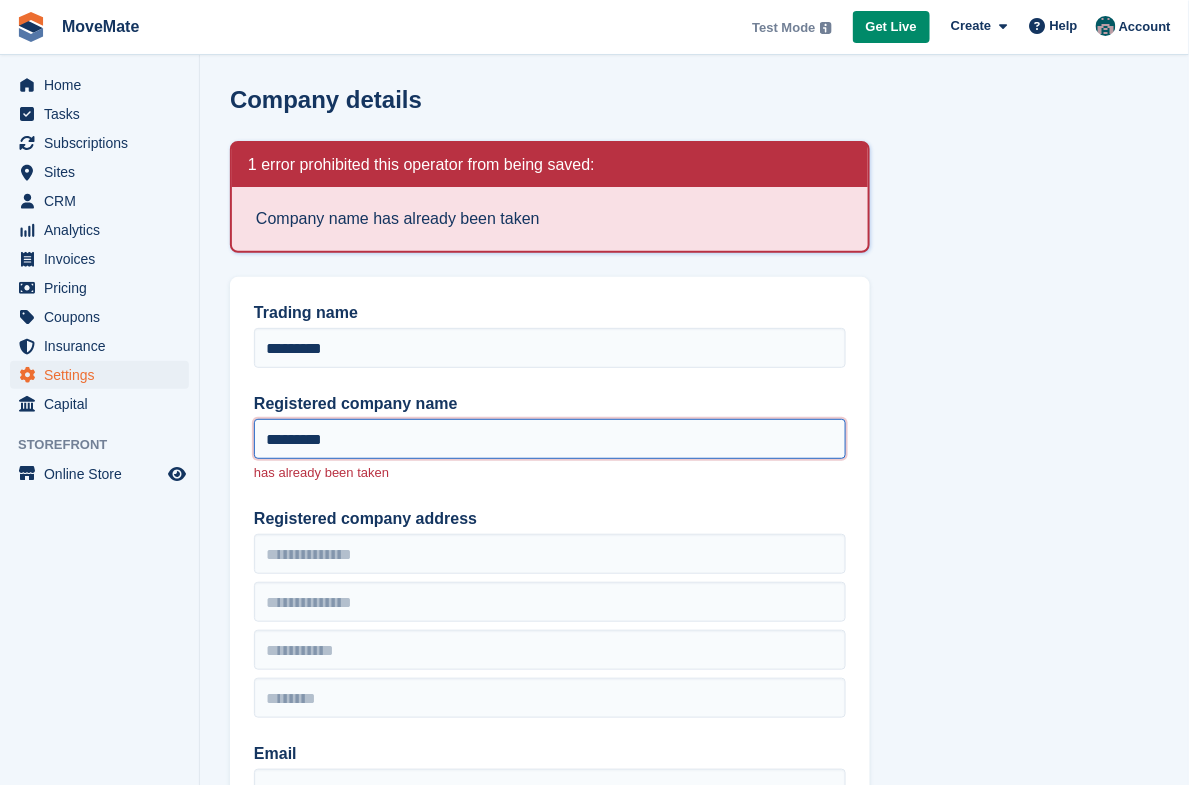 scroll, scrollTop: 257, scrollLeft: 0, axis: vertical 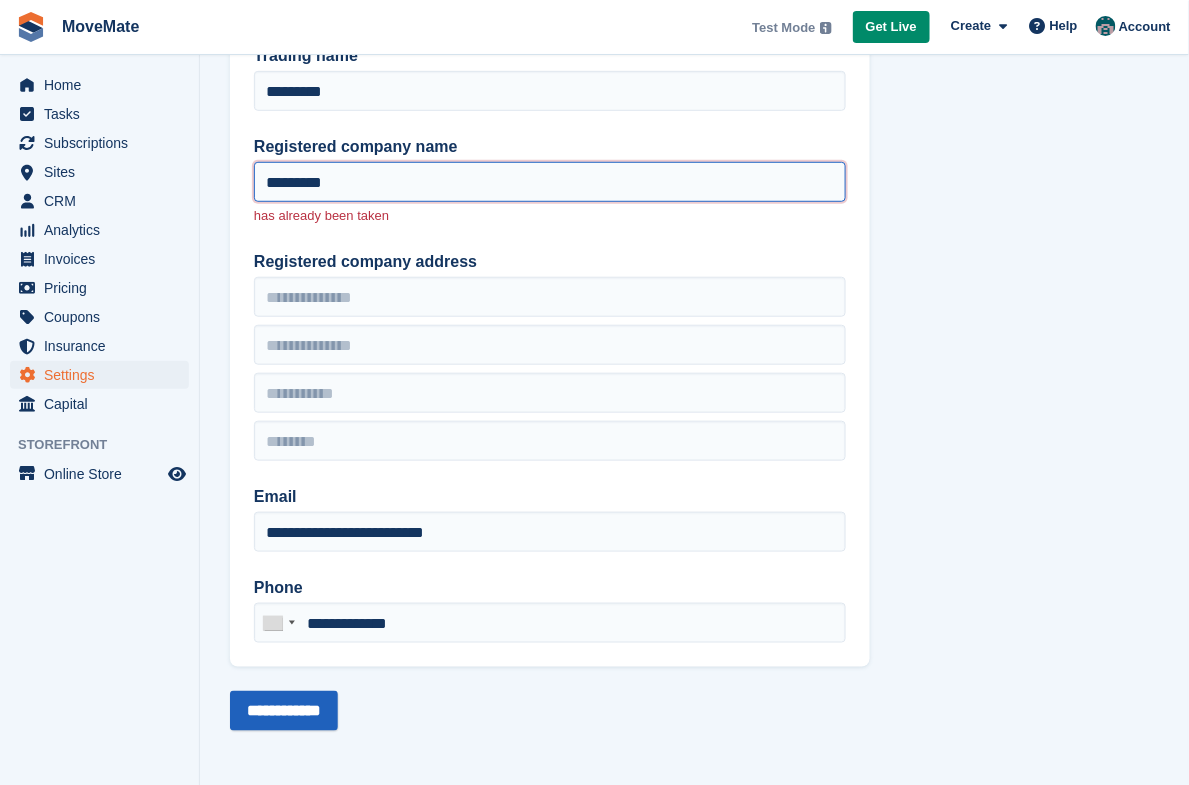 type on "********" 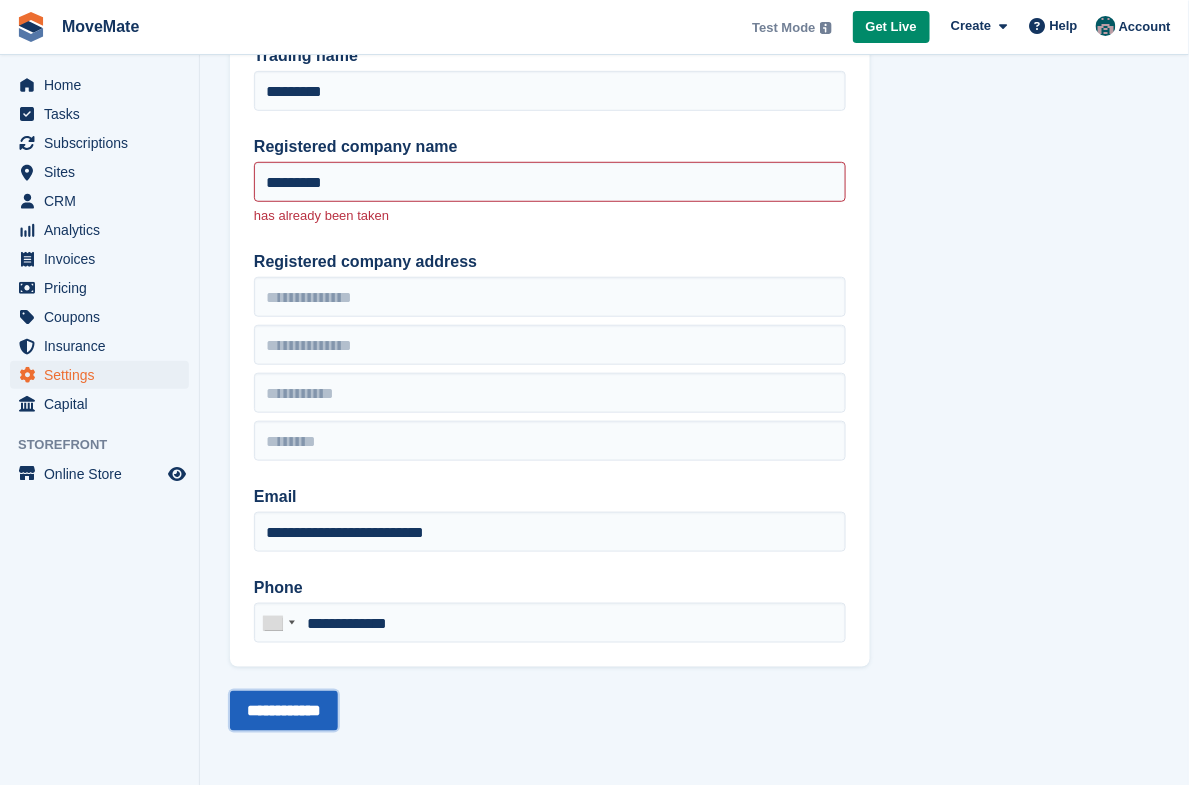 click on "**********" at bounding box center (284, 711) 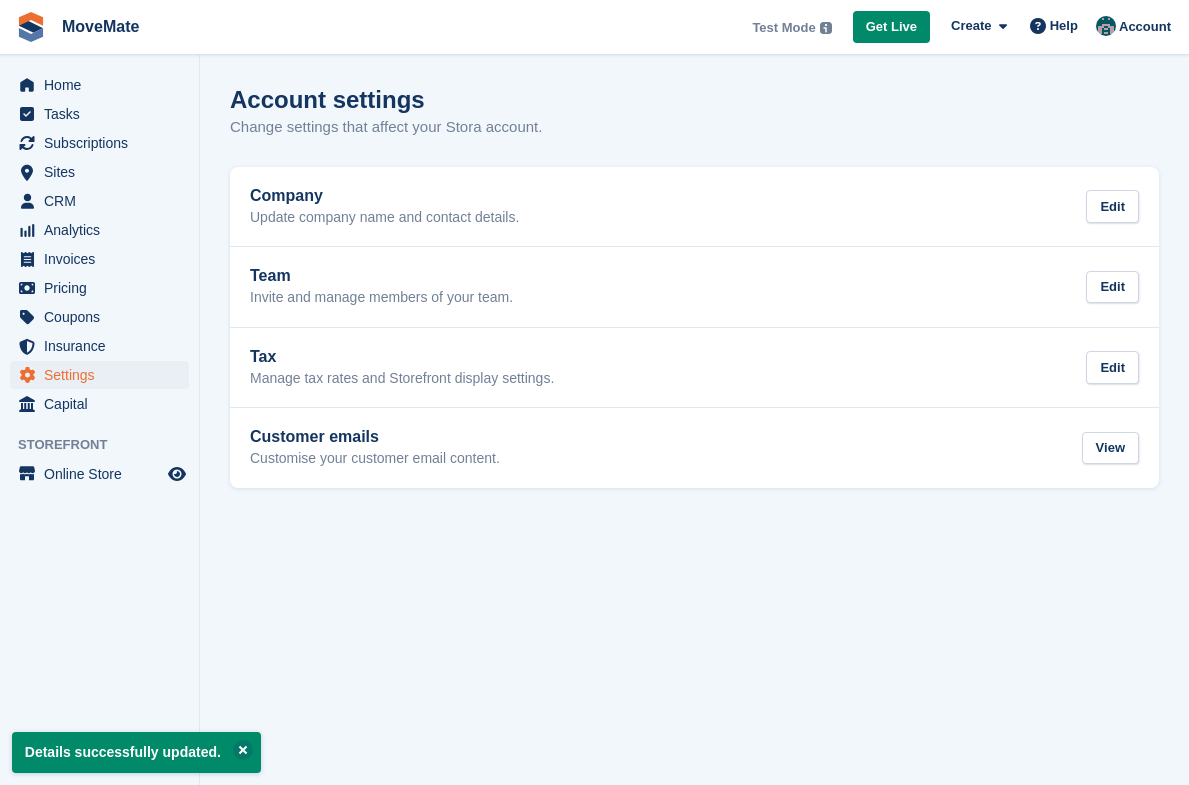 scroll, scrollTop: 0, scrollLeft: 0, axis: both 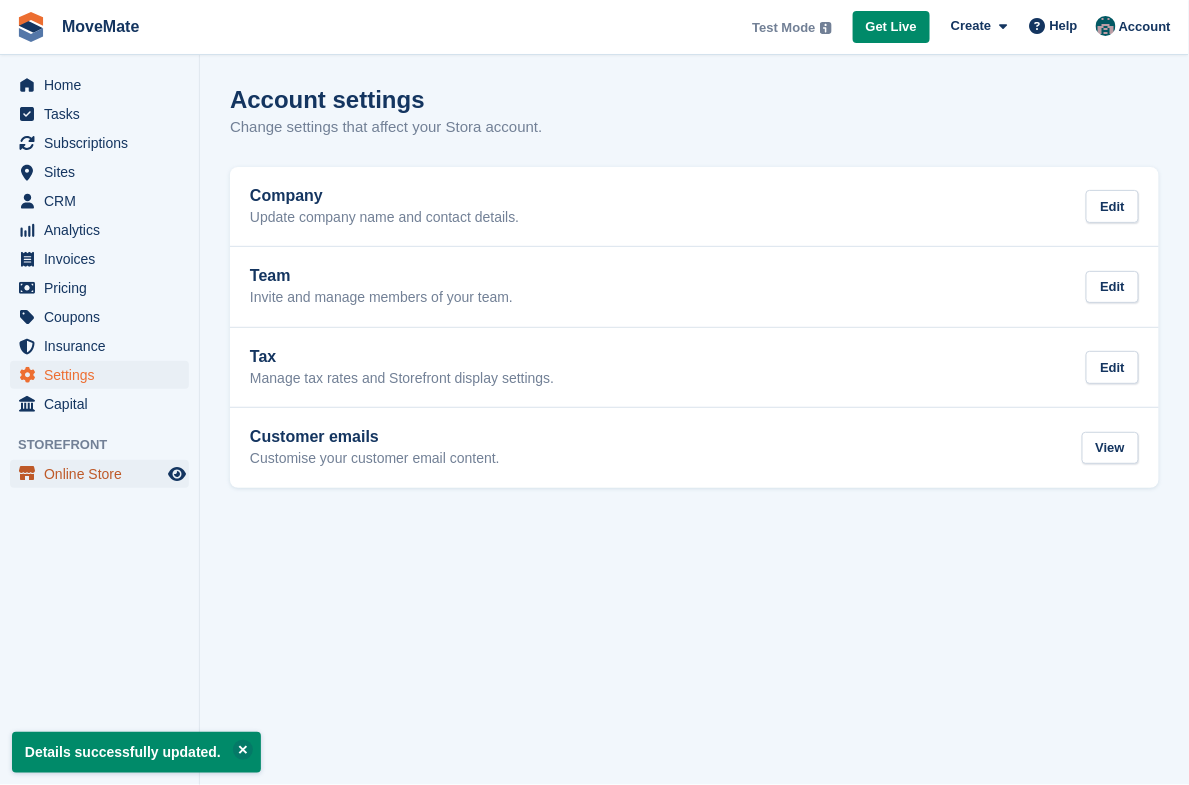 click on "Online Store" at bounding box center [104, 474] 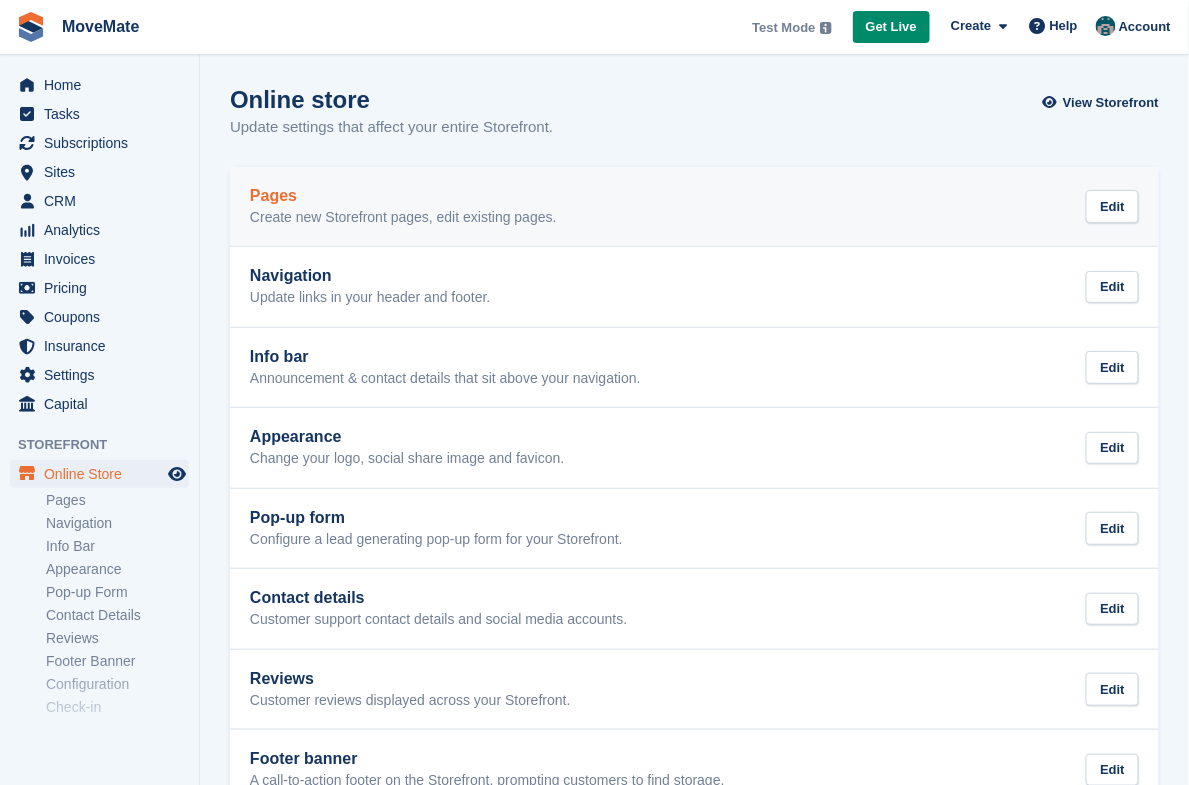 click on "Create new Storefront pages, edit existing pages." at bounding box center (403, 218) 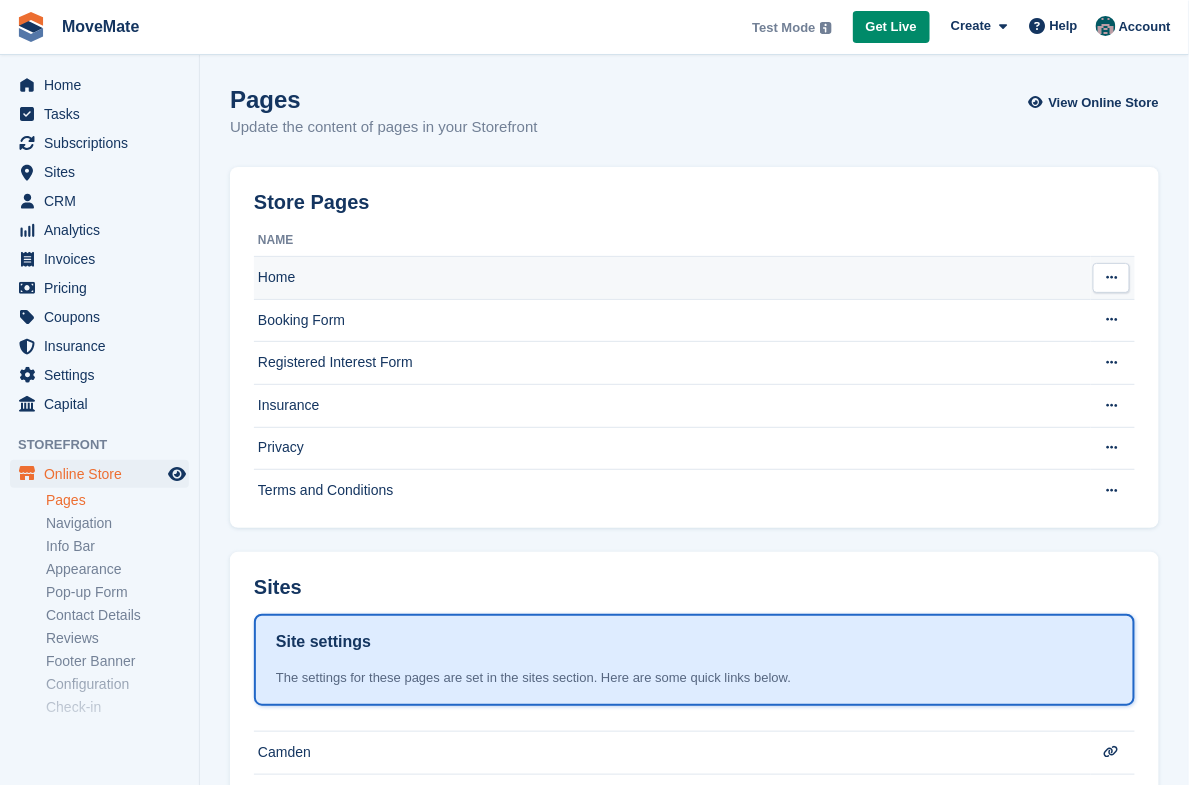 click on "Home" at bounding box center [672, 278] 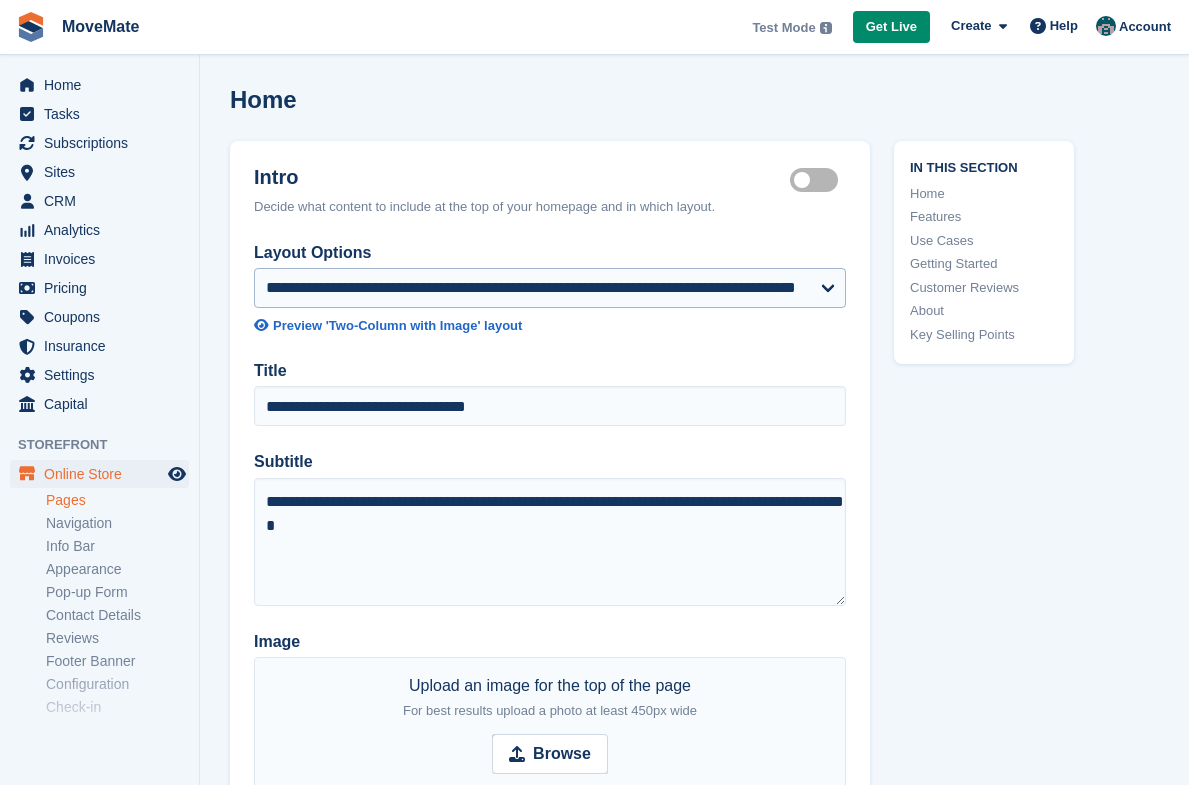 scroll, scrollTop: 0, scrollLeft: 0, axis: both 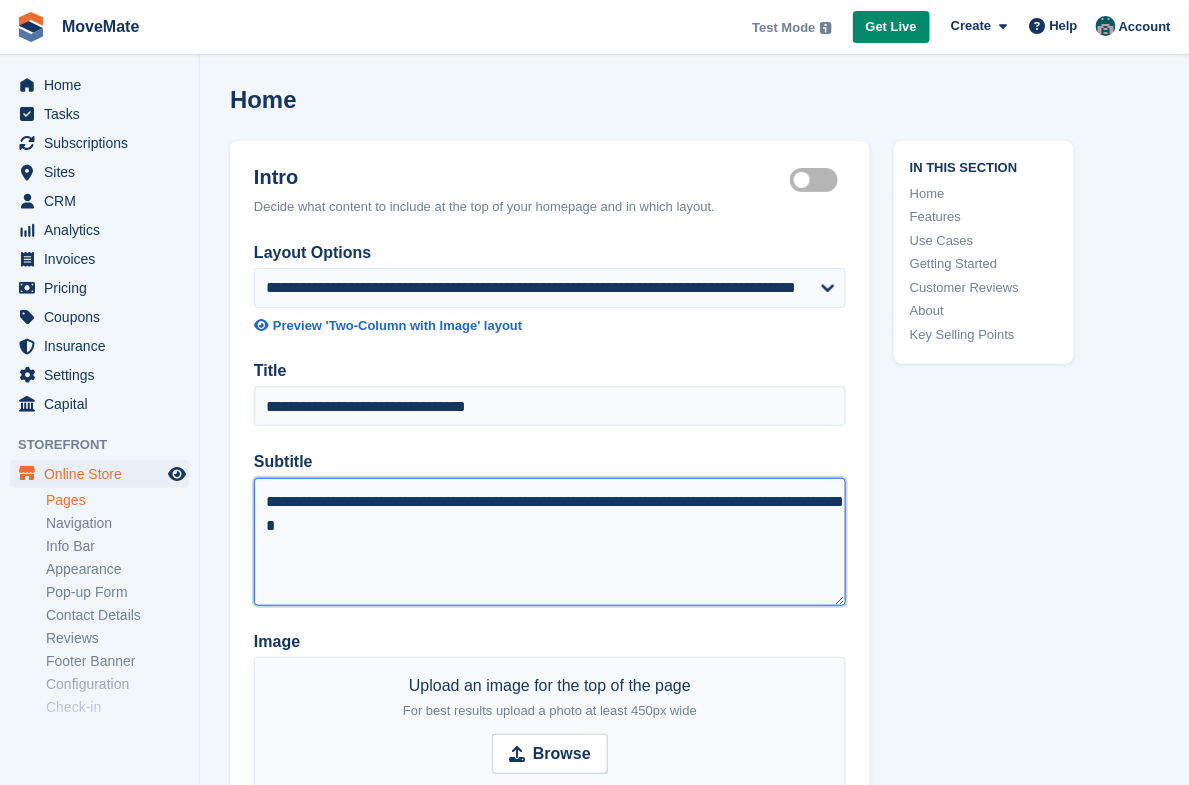 drag, startPoint x: 421, startPoint y: 540, endPoint x: 182, endPoint y: 460, distance: 252.03372 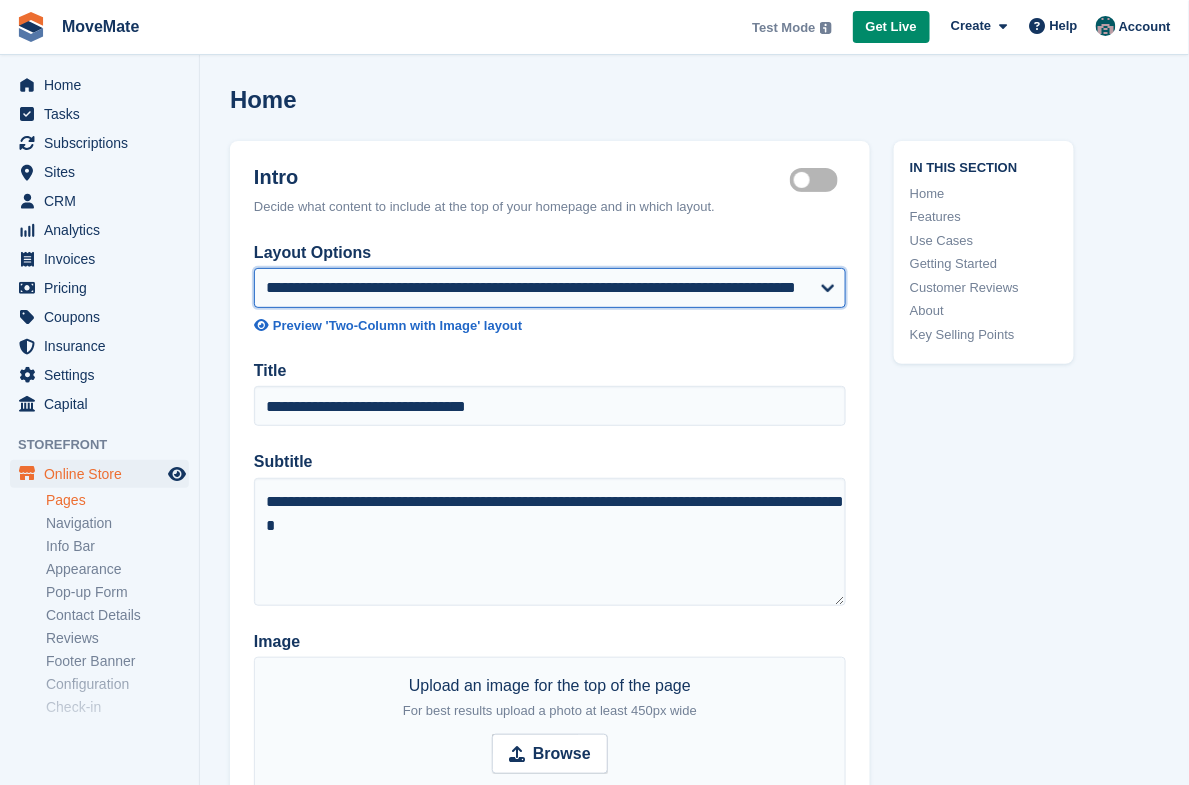 click on "**********" at bounding box center [550, 288] 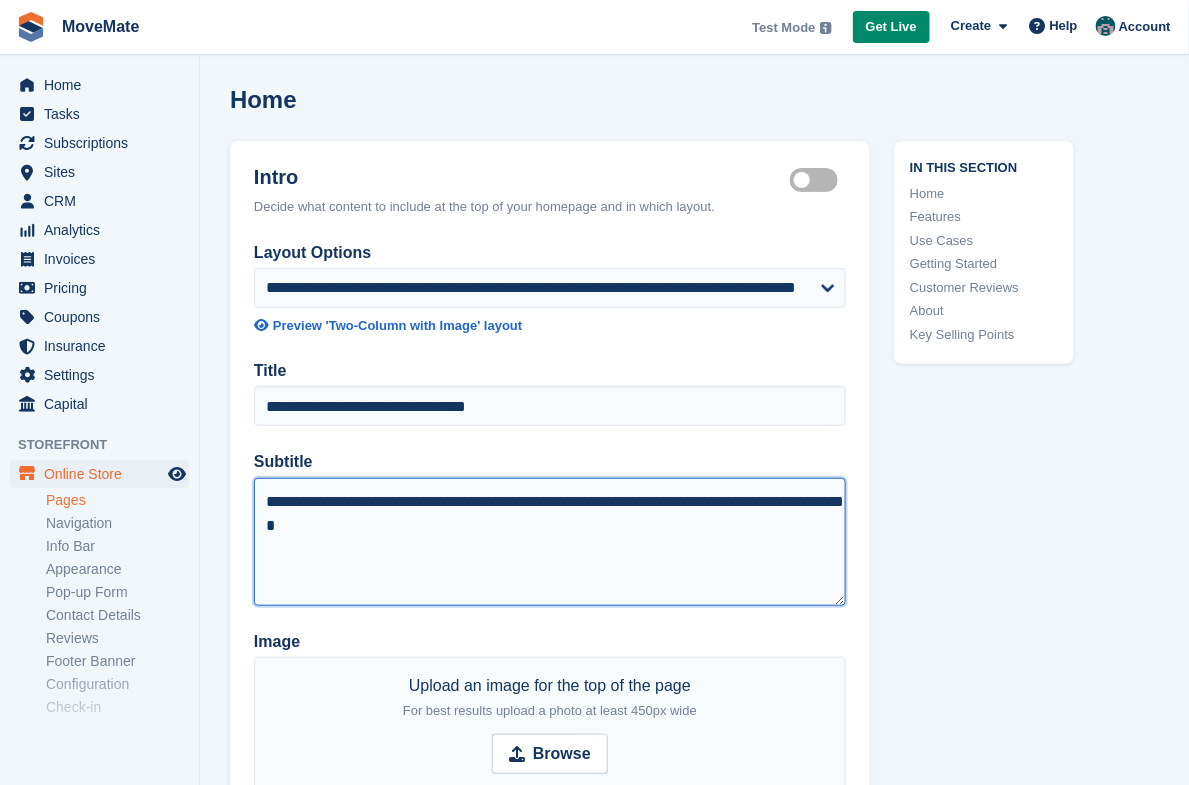 drag, startPoint x: 556, startPoint y: 530, endPoint x: 104, endPoint y: 452, distance: 458.68073 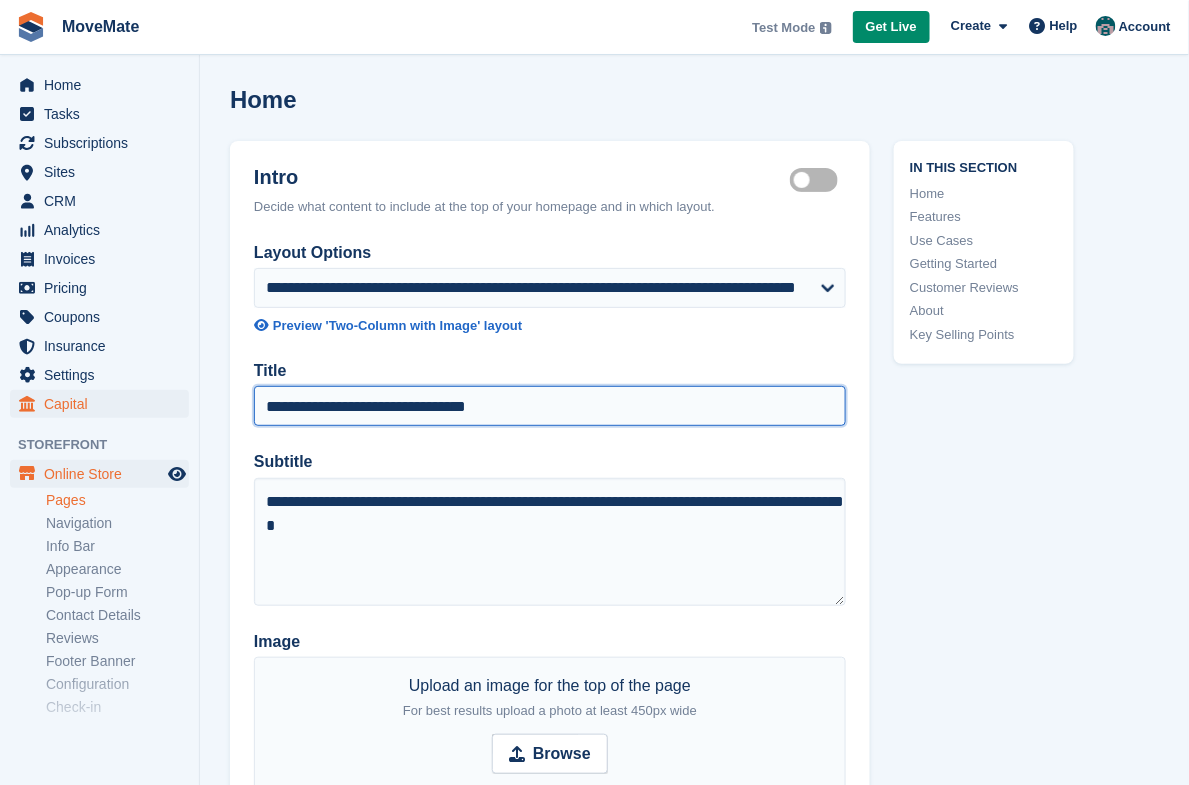 drag, startPoint x: 545, startPoint y: 407, endPoint x: 175, endPoint y: 390, distance: 370.39032 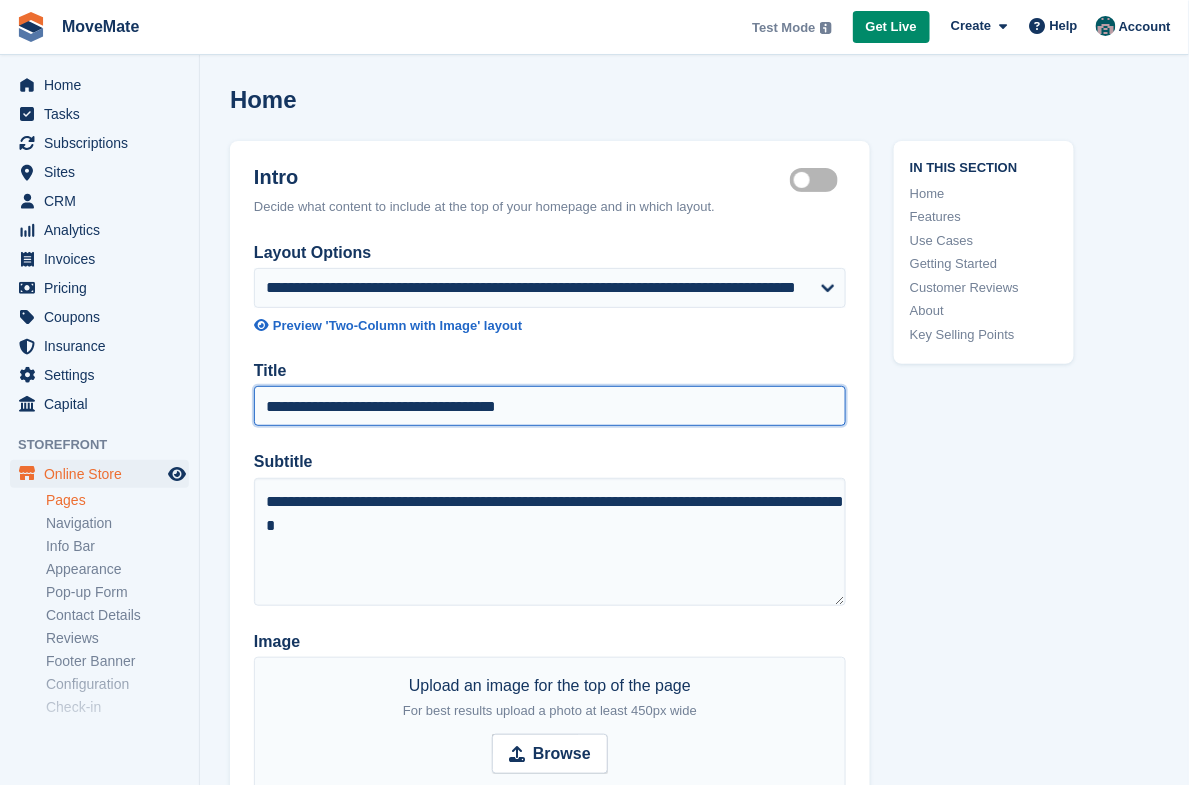 type on "**********" 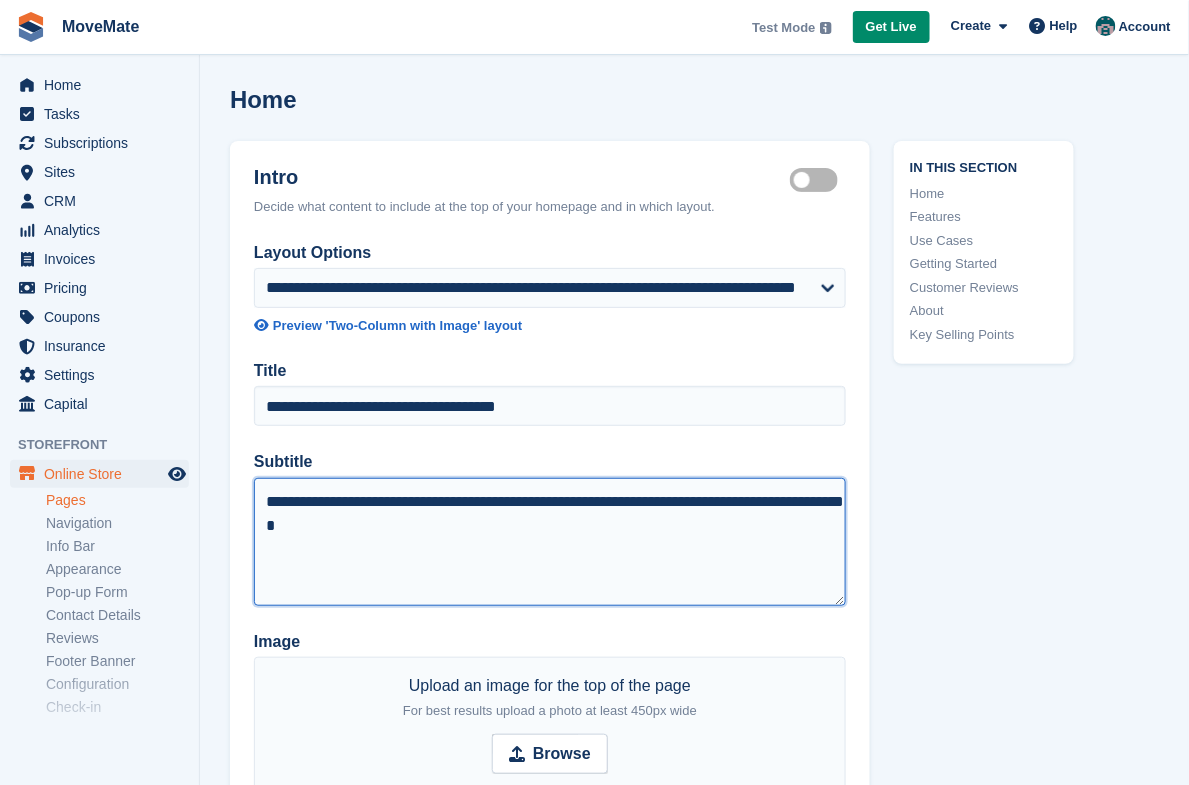 paste 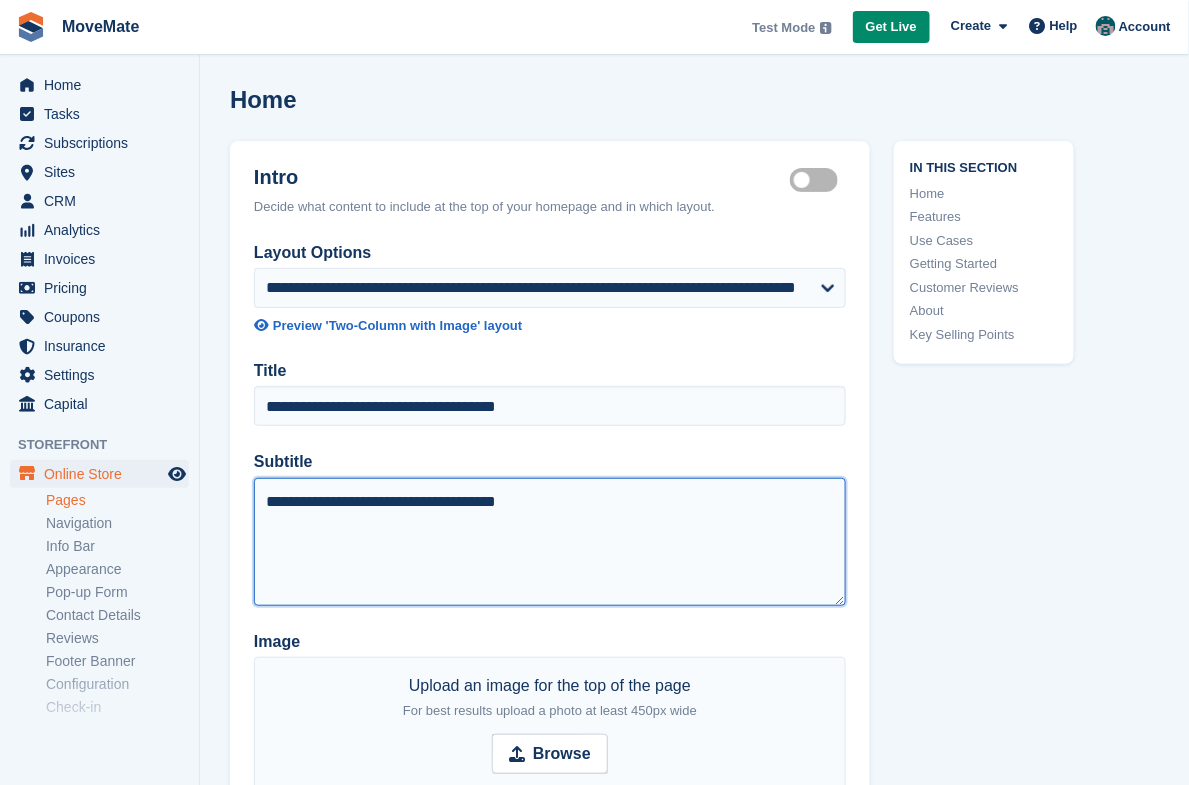 drag, startPoint x: 434, startPoint y: 533, endPoint x: 145, endPoint y: 457, distance: 298.82605 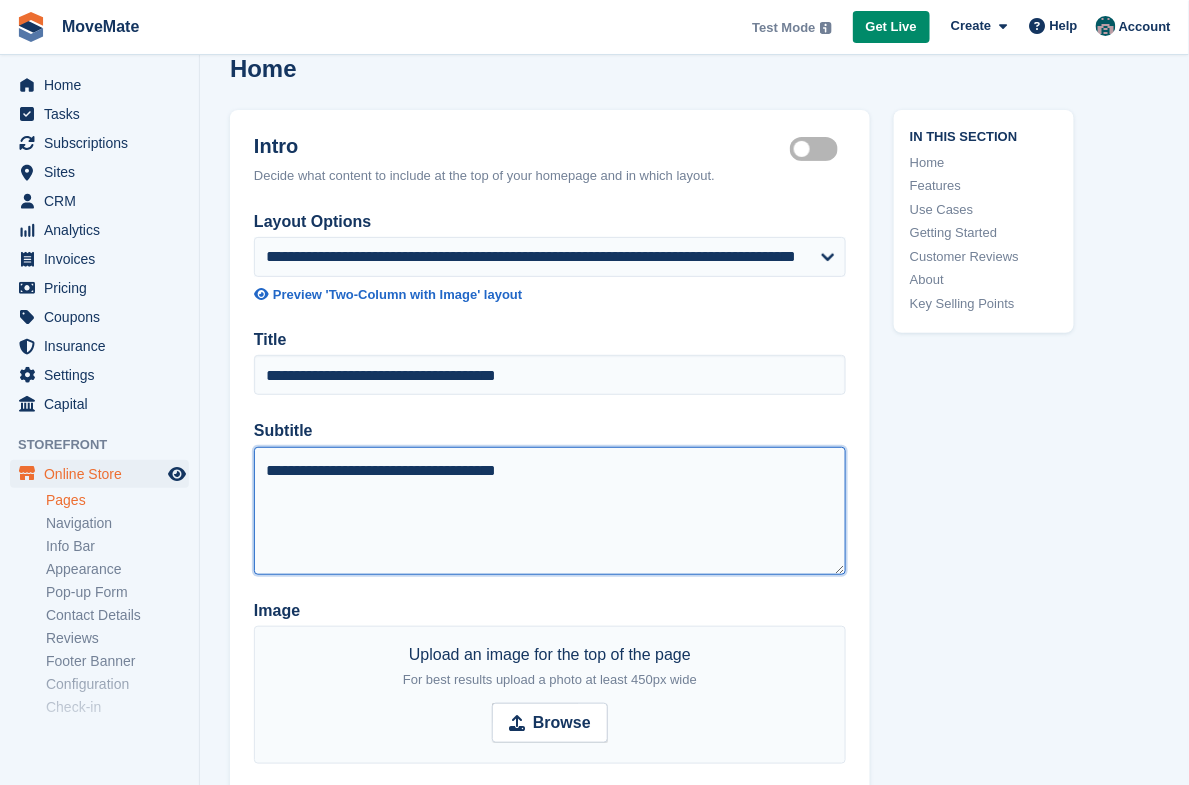 scroll, scrollTop: 29, scrollLeft: 0, axis: vertical 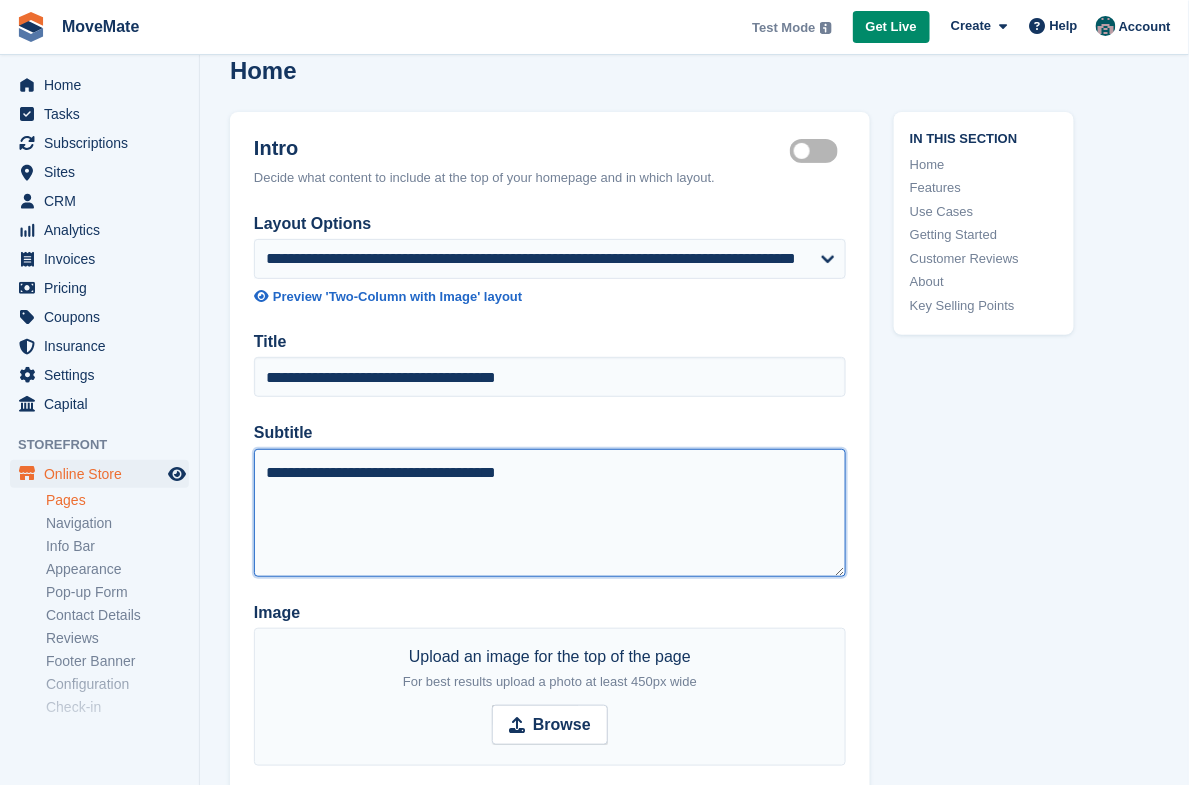 paste on "**********" 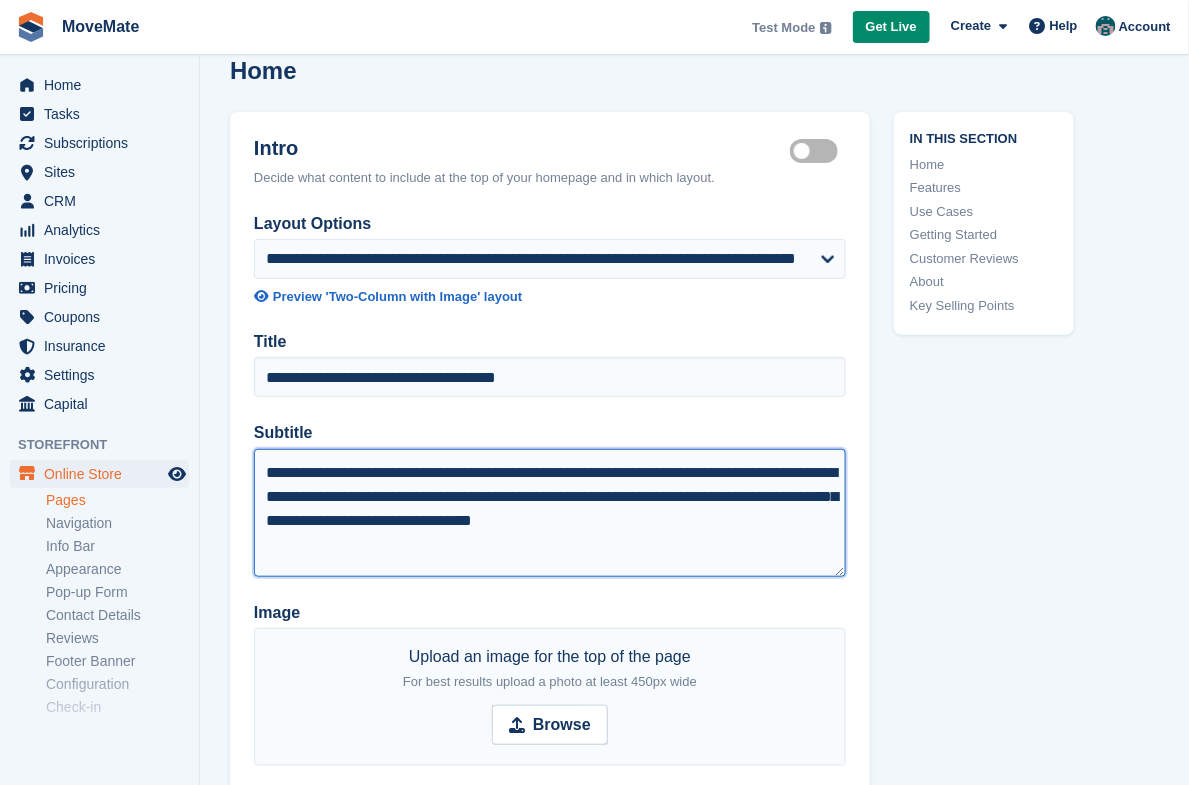 paste 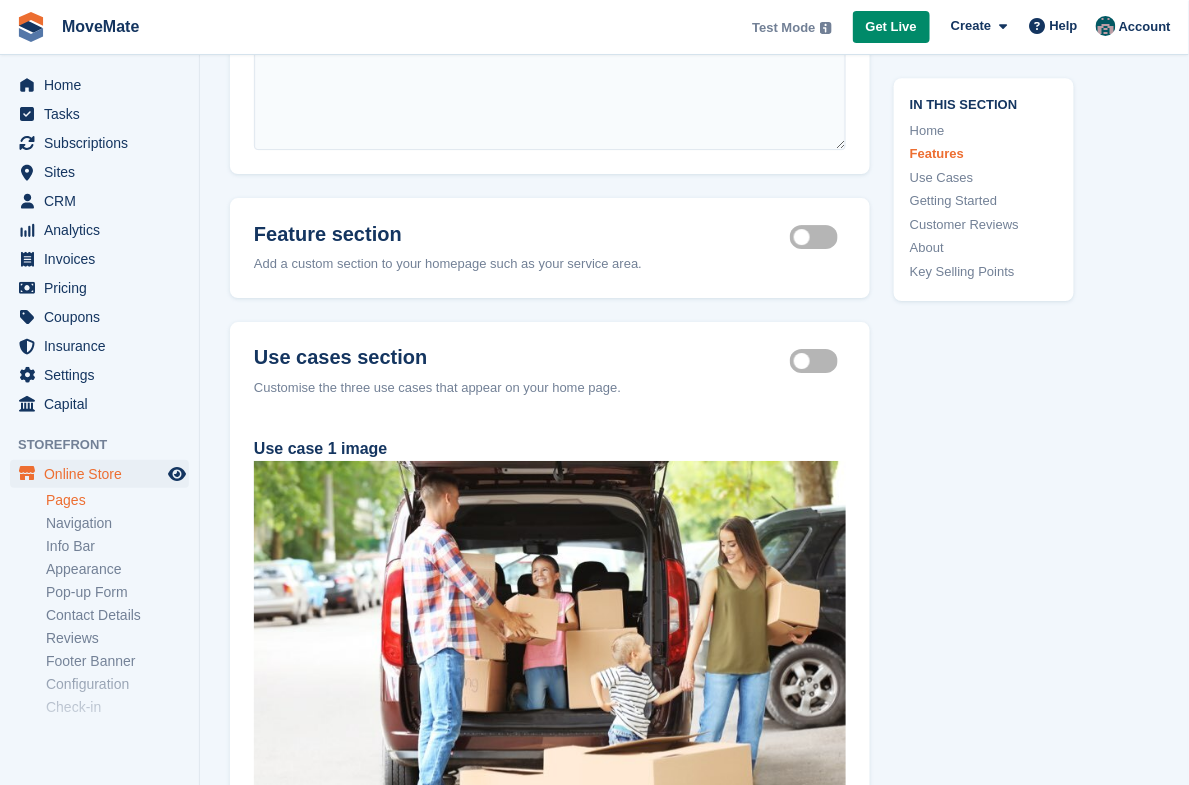scroll, scrollTop: 1348, scrollLeft: 0, axis: vertical 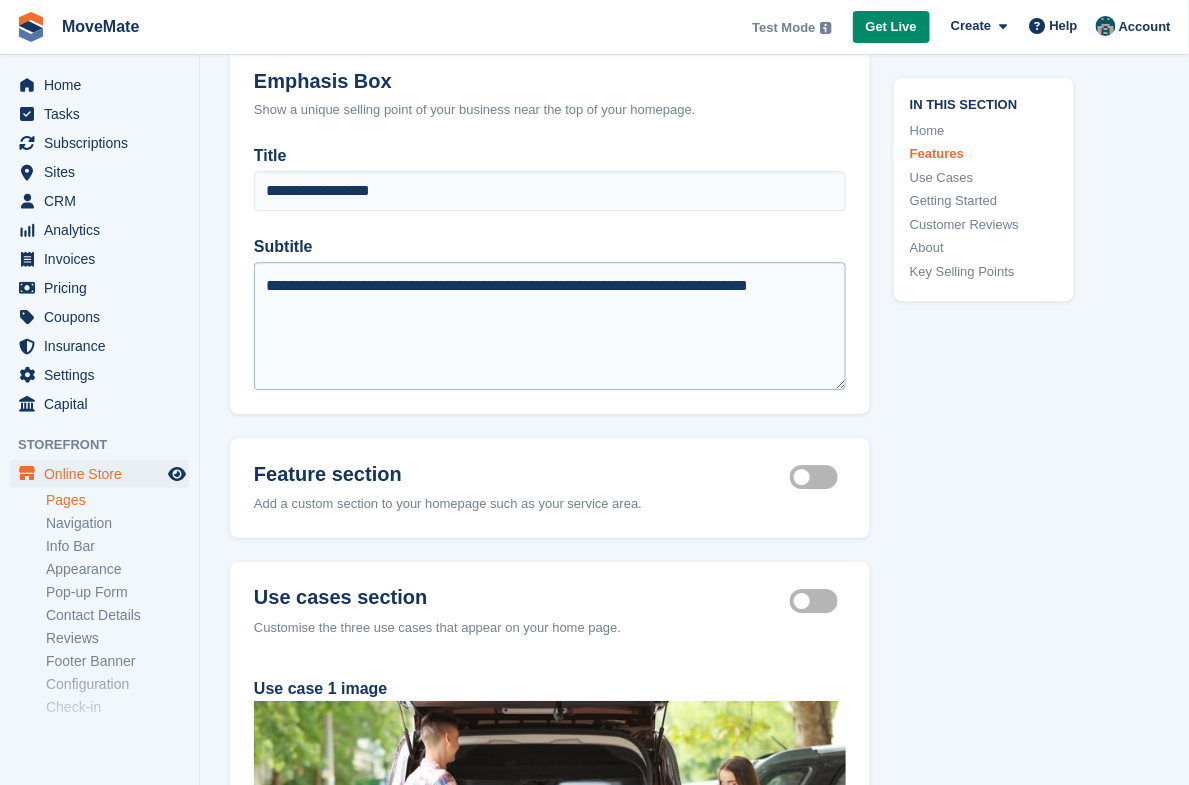 type on "**********" 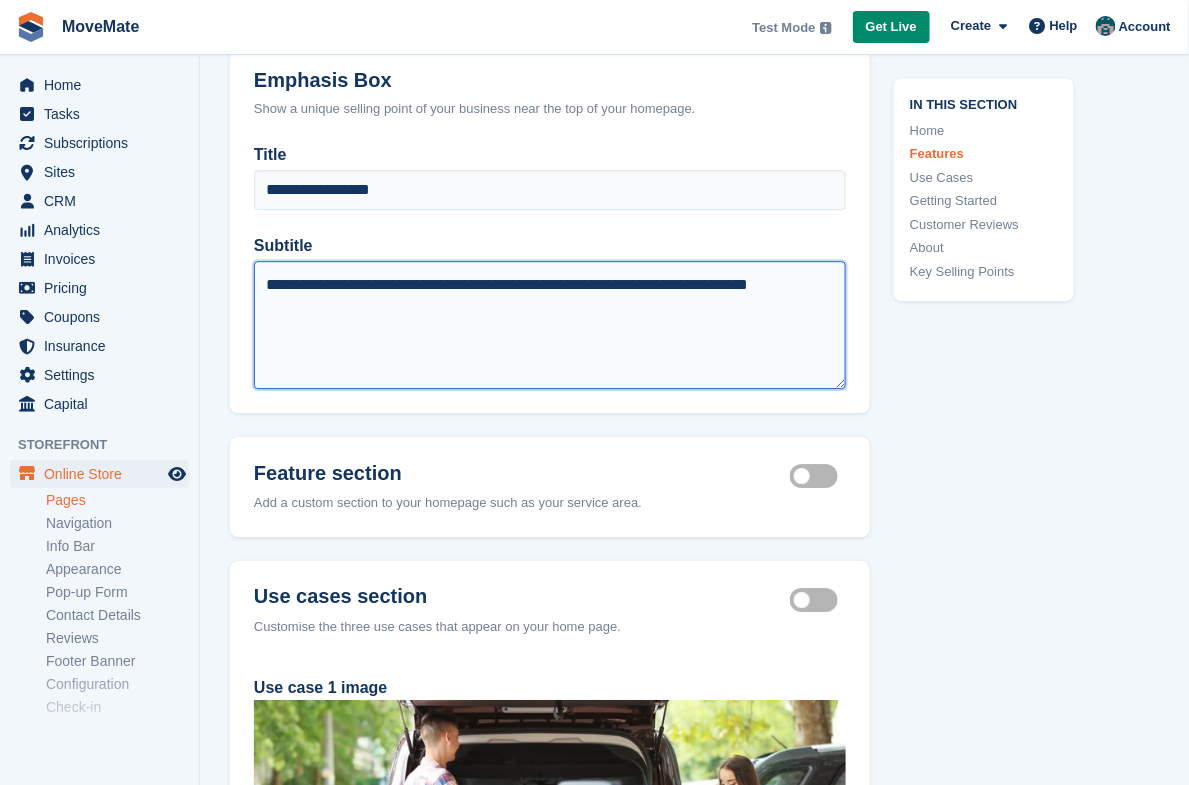 drag, startPoint x: 356, startPoint y: 324, endPoint x: 190, endPoint y: 272, distance: 173.95401 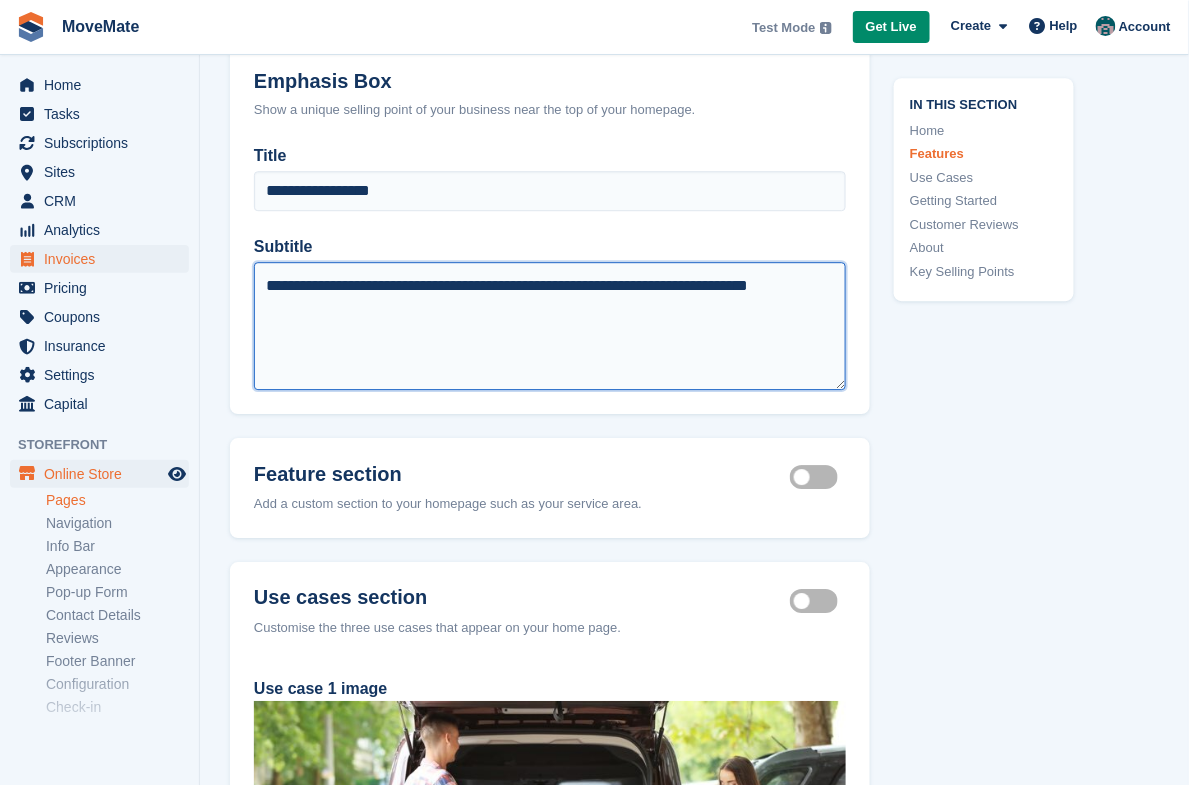 paste on "**********" 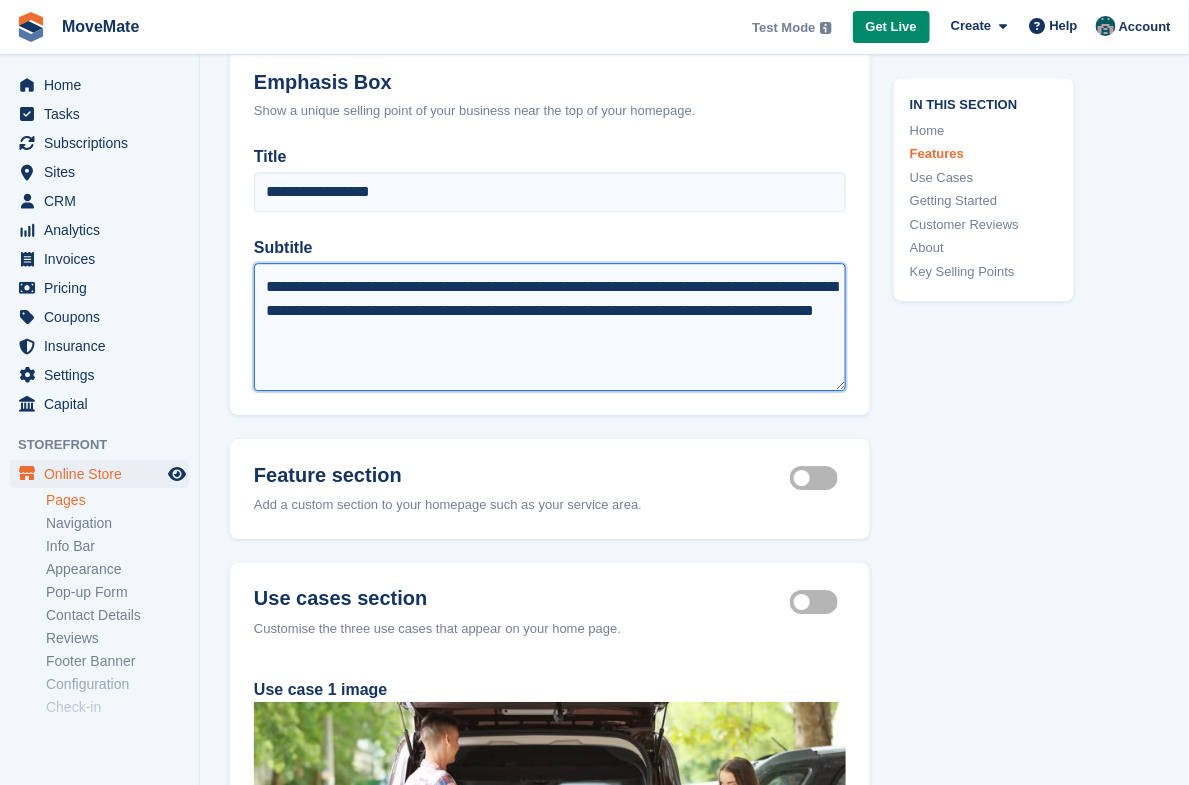 scroll, scrollTop: 1349, scrollLeft: 0, axis: vertical 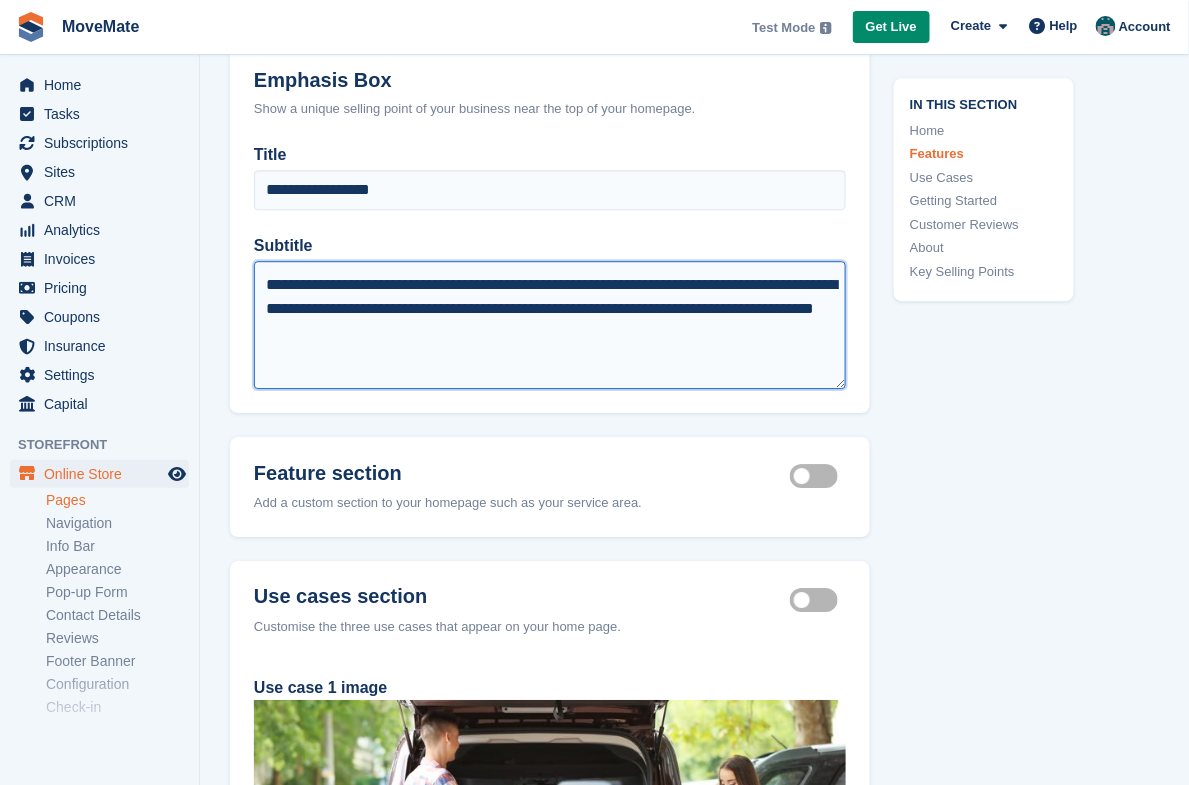 drag, startPoint x: 343, startPoint y: 316, endPoint x: 331, endPoint y: 314, distance: 12.165525 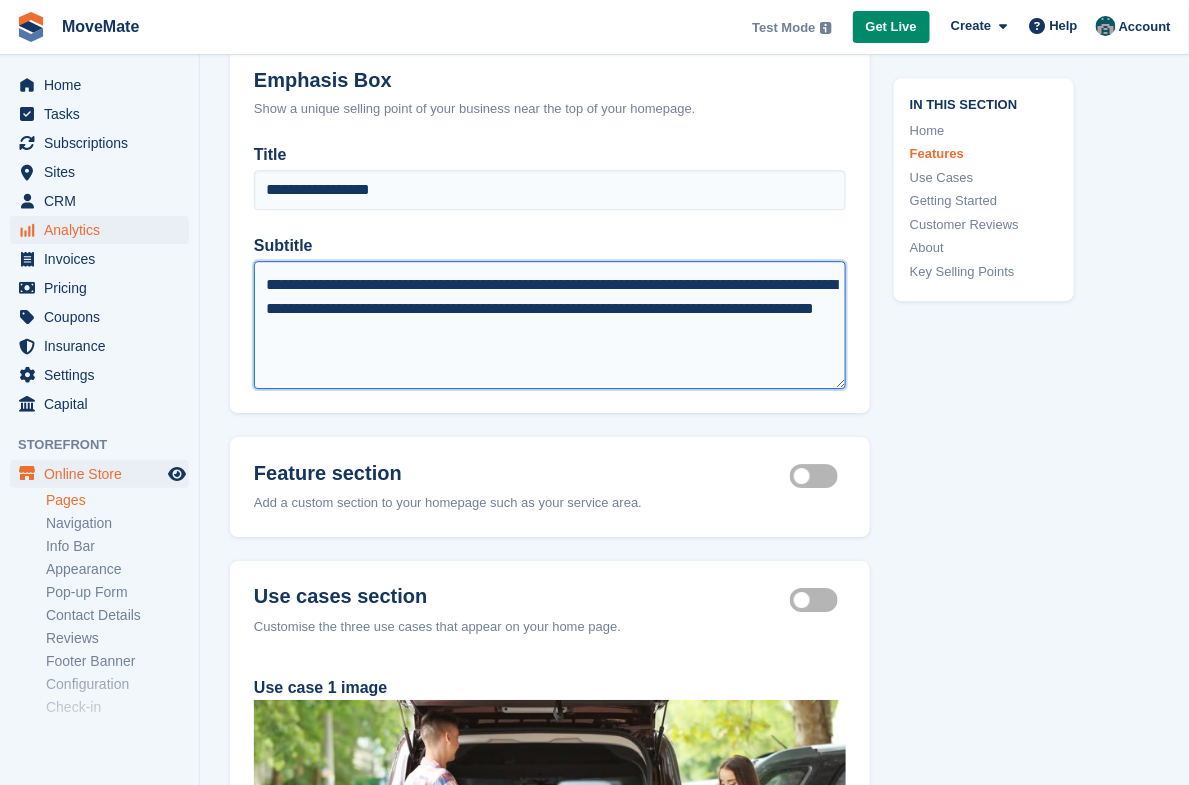 drag, startPoint x: 333, startPoint y: 311, endPoint x: 143, endPoint y: 225, distance: 208.55695 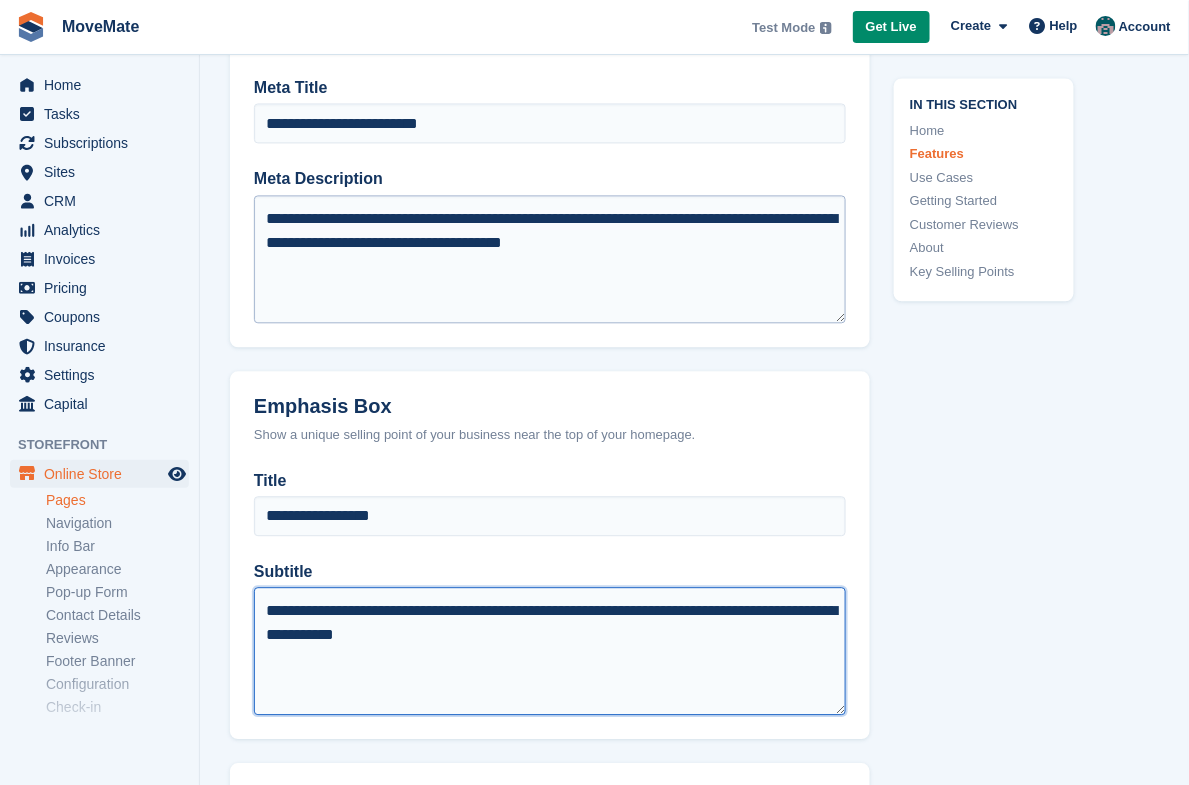 scroll, scrollTop: 980, scrollLeft: 0, axis: vertical 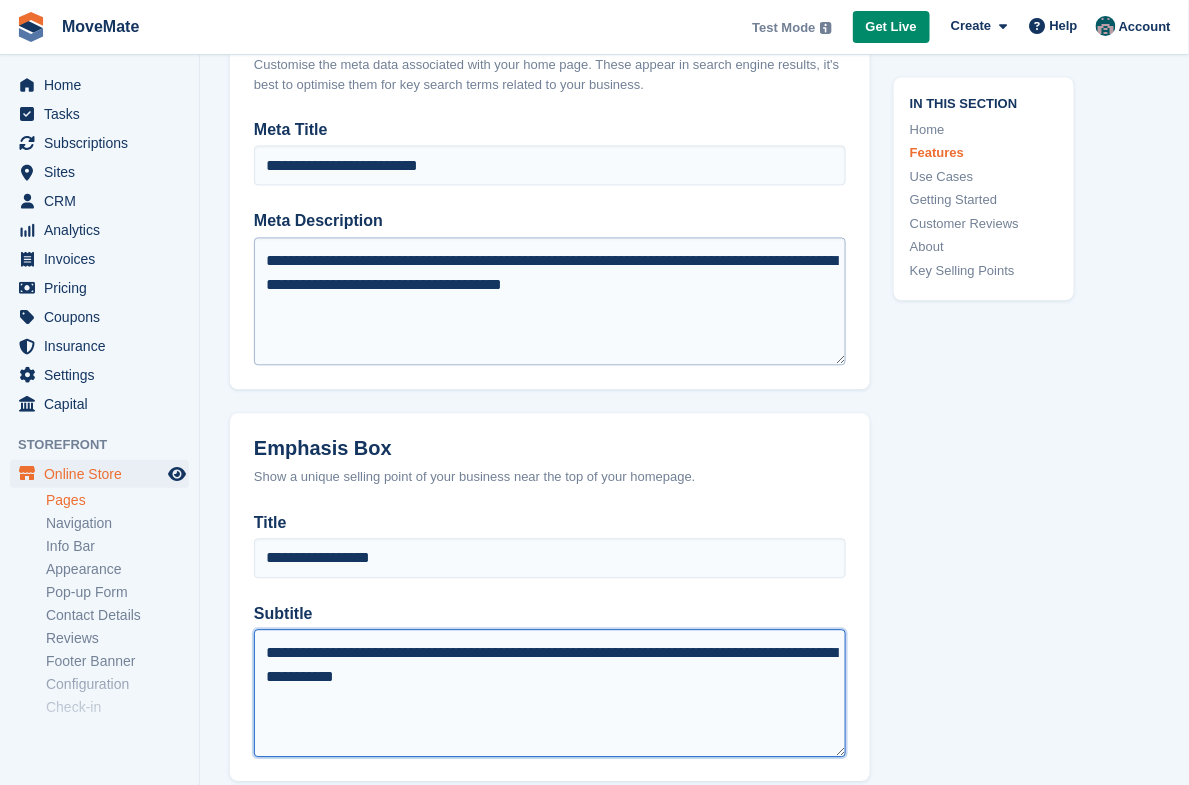 type on "**********" 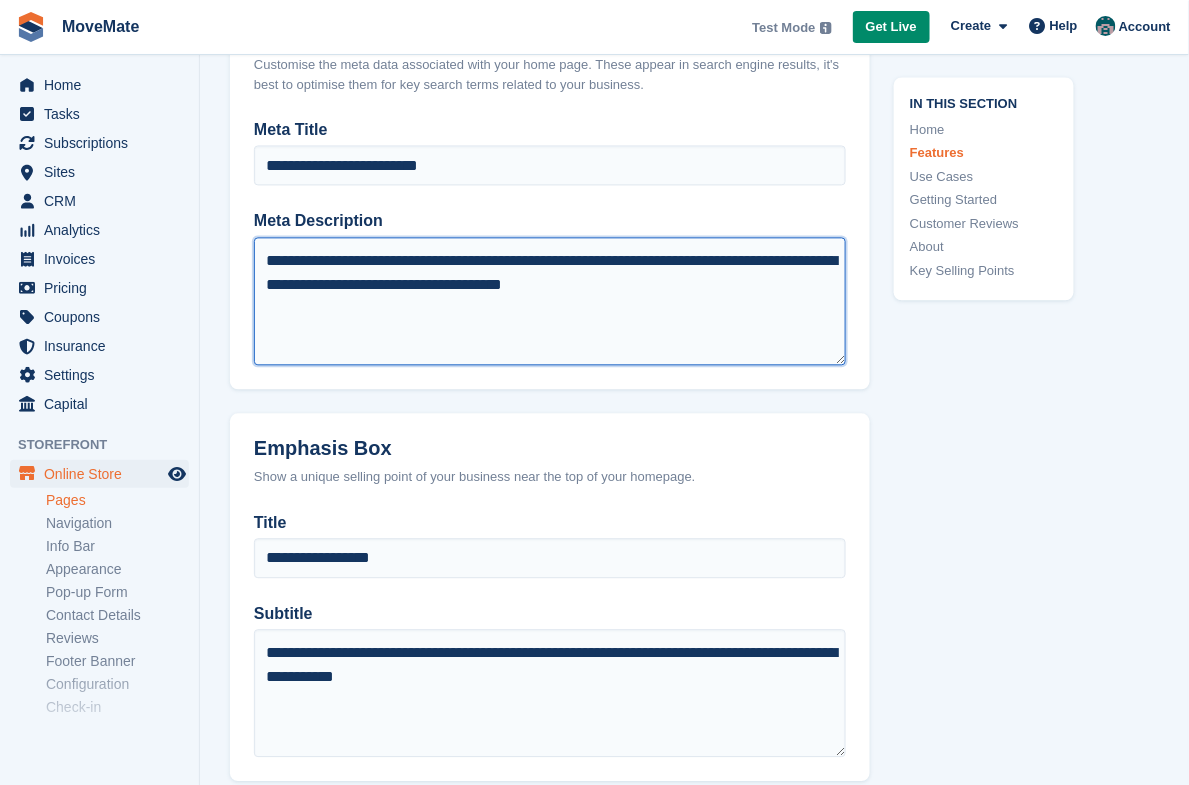 drag, startPoint x: 741, startPoint y: 294, endPoint x: 407, endPoint y: 248, distance: 337.15277 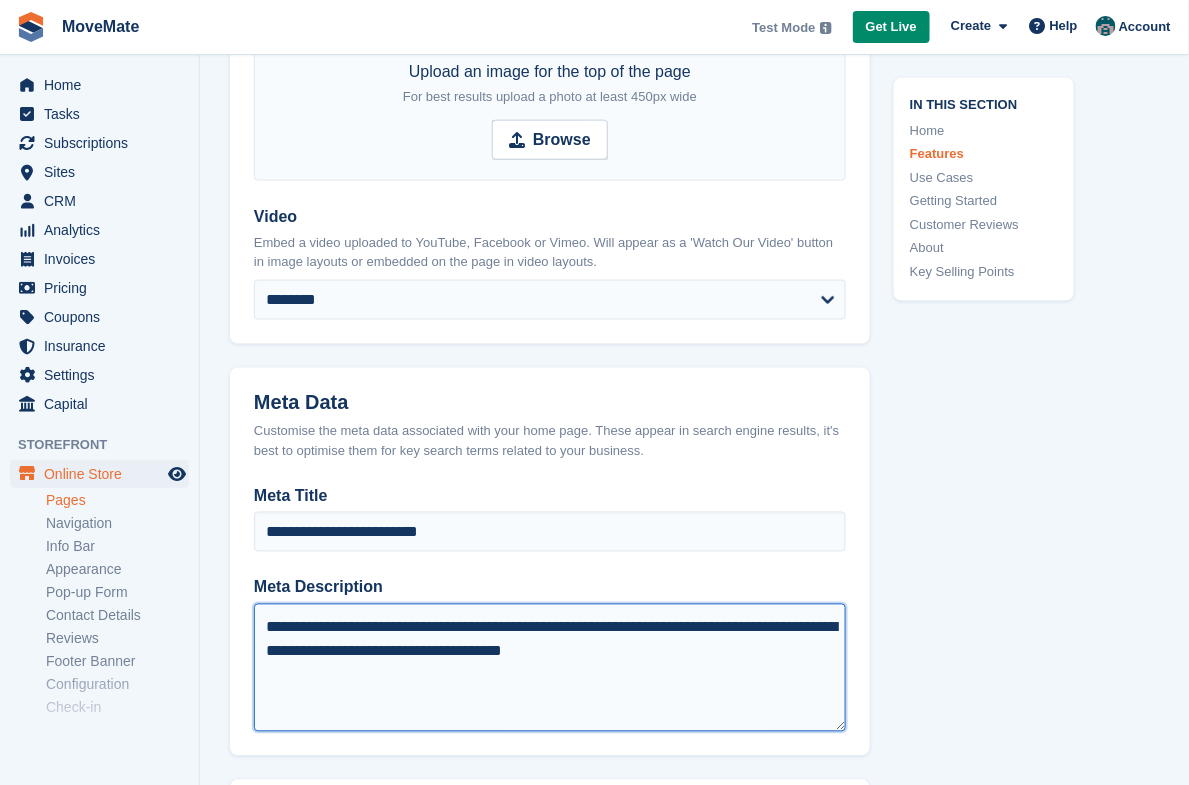 scroll, scrollTop: 311, scrollLeft: 0, axis: vertical 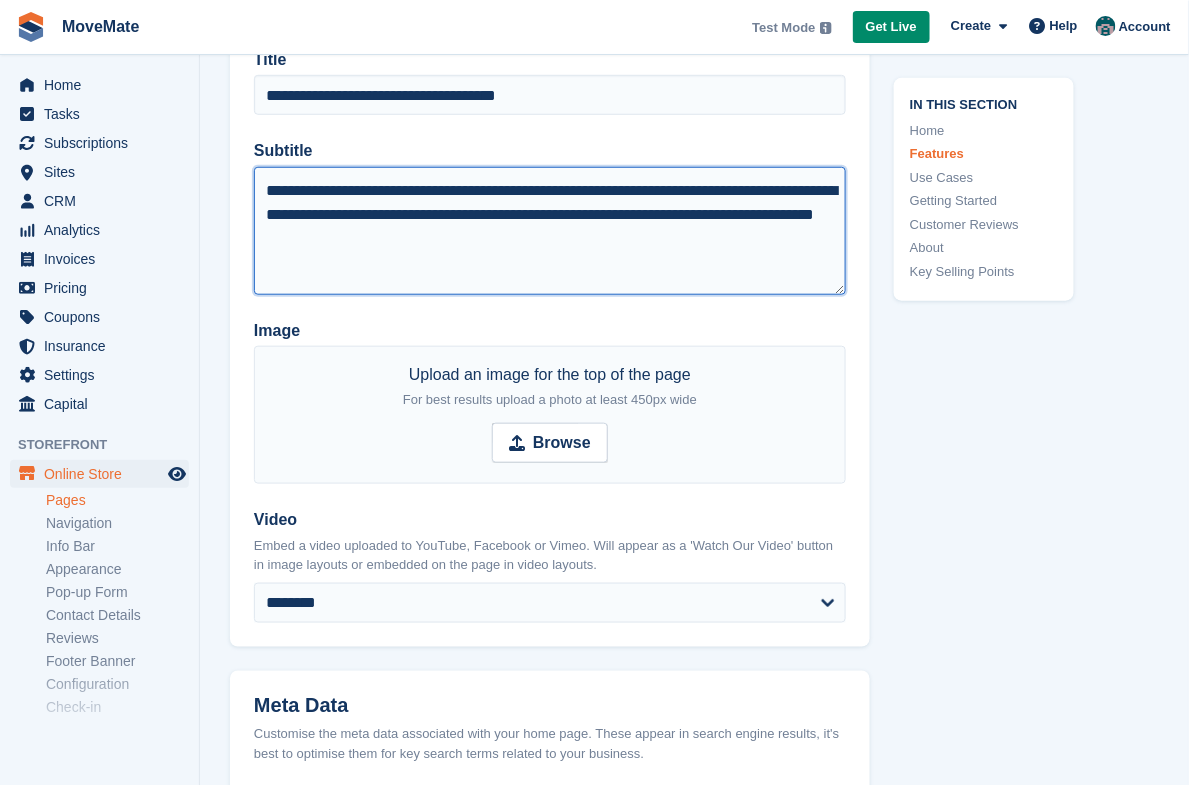 drag, startPoint x: 356, startPoint y: 213, endPoint x: 674, endPoint y: 248, distance: 319.9203 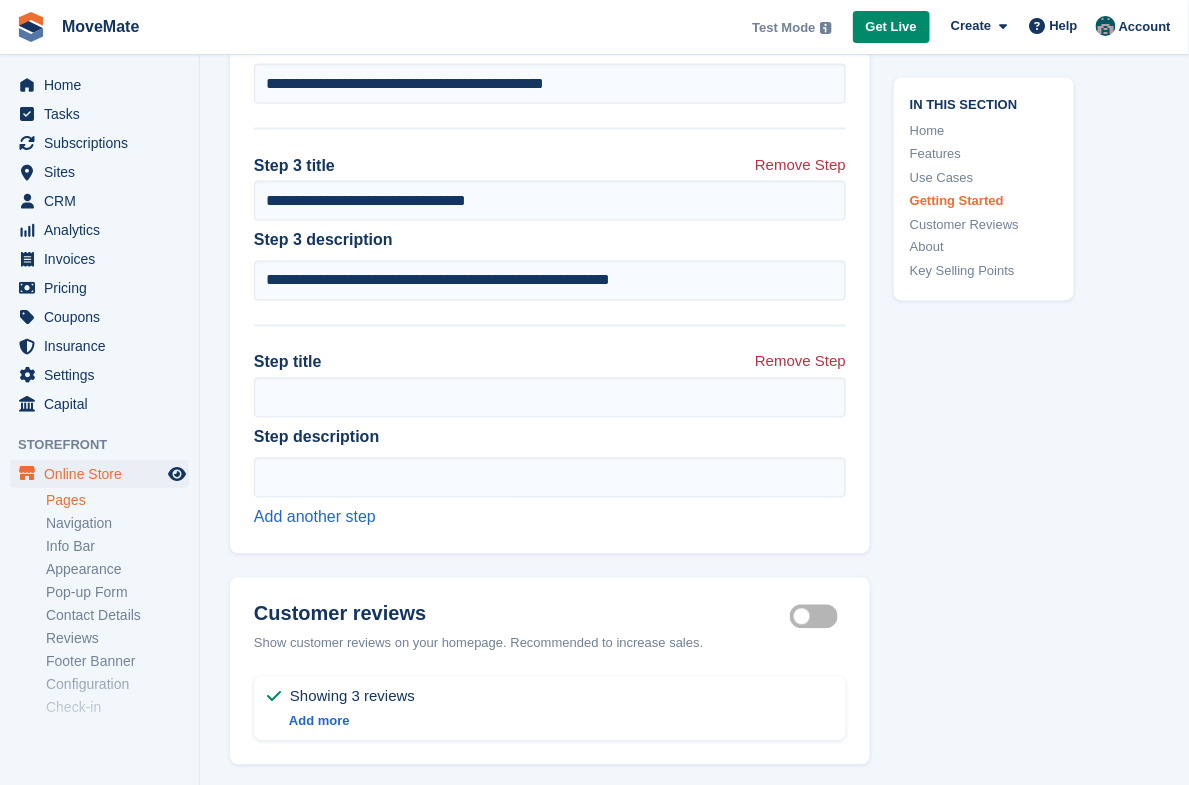 scroll, scrollTop: 5660, scrollLeft: 0, axis: vertical 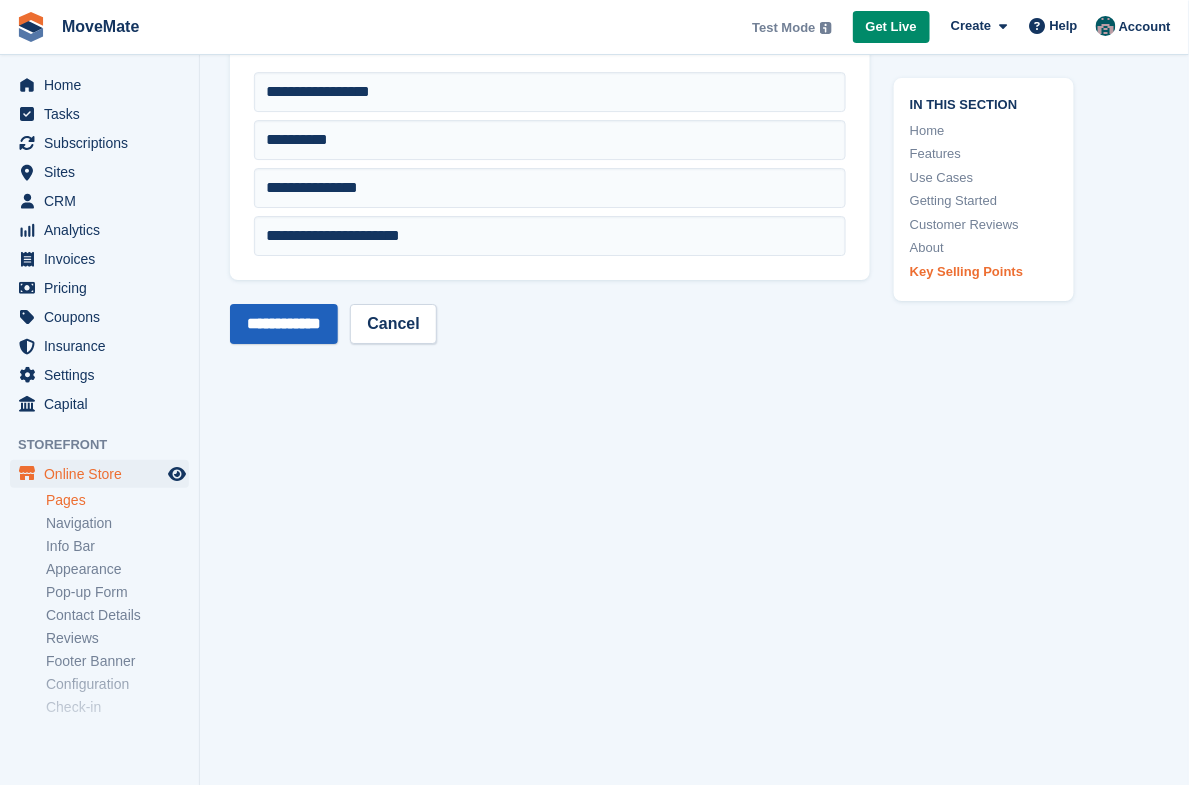 type on "**********" 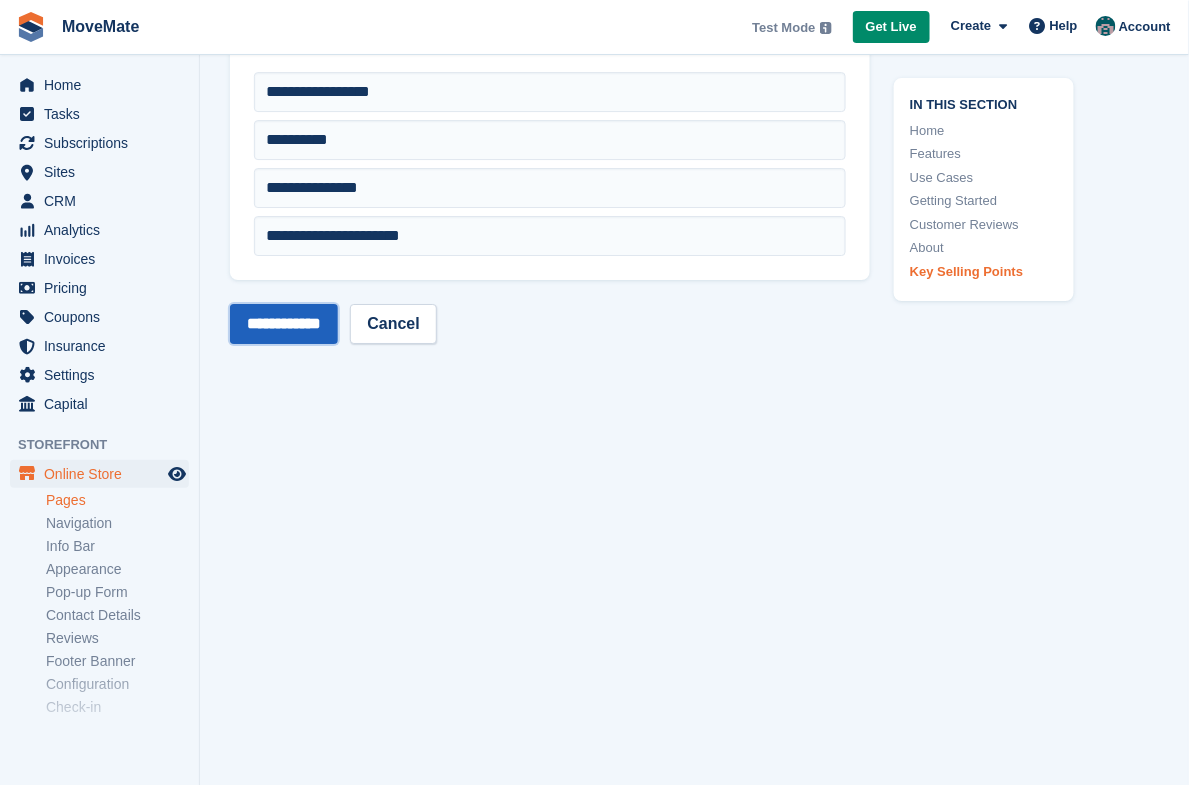 click on "**********" at bounding box center (284, 324) 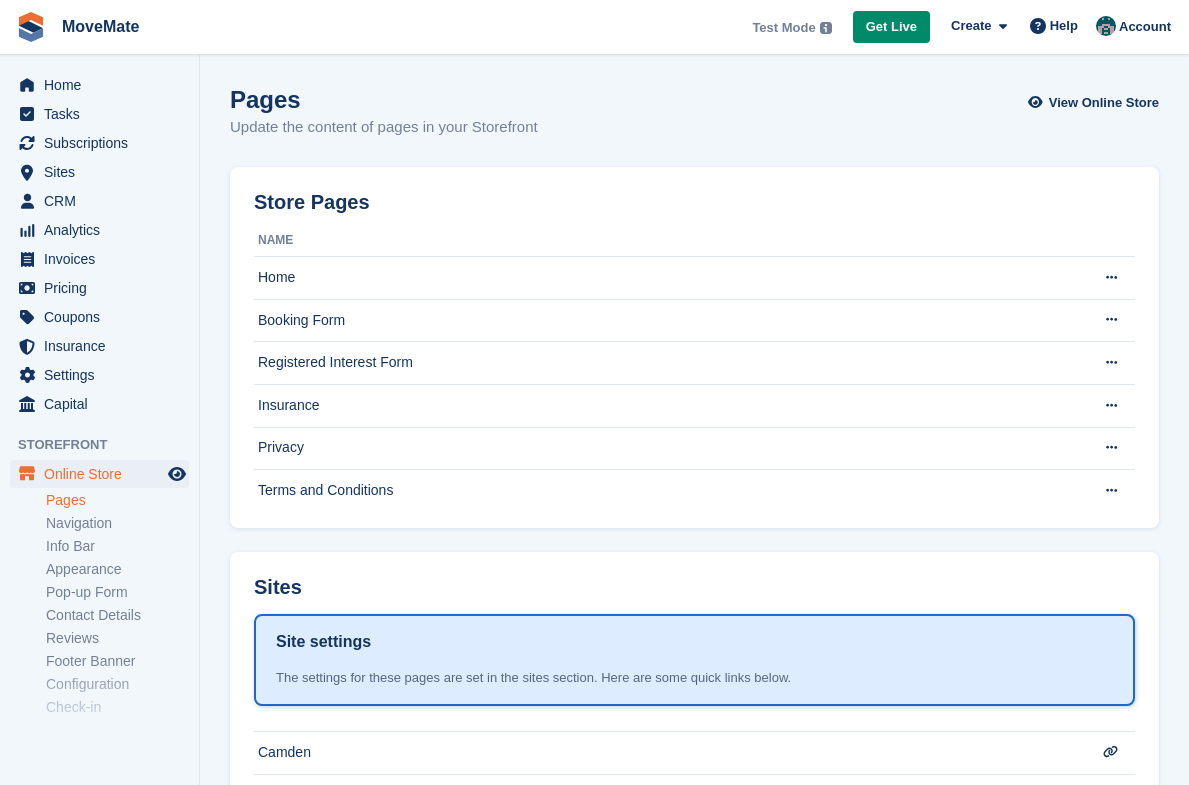 scroll, scrollTop: 0, scrollLeft: 0, axis: both 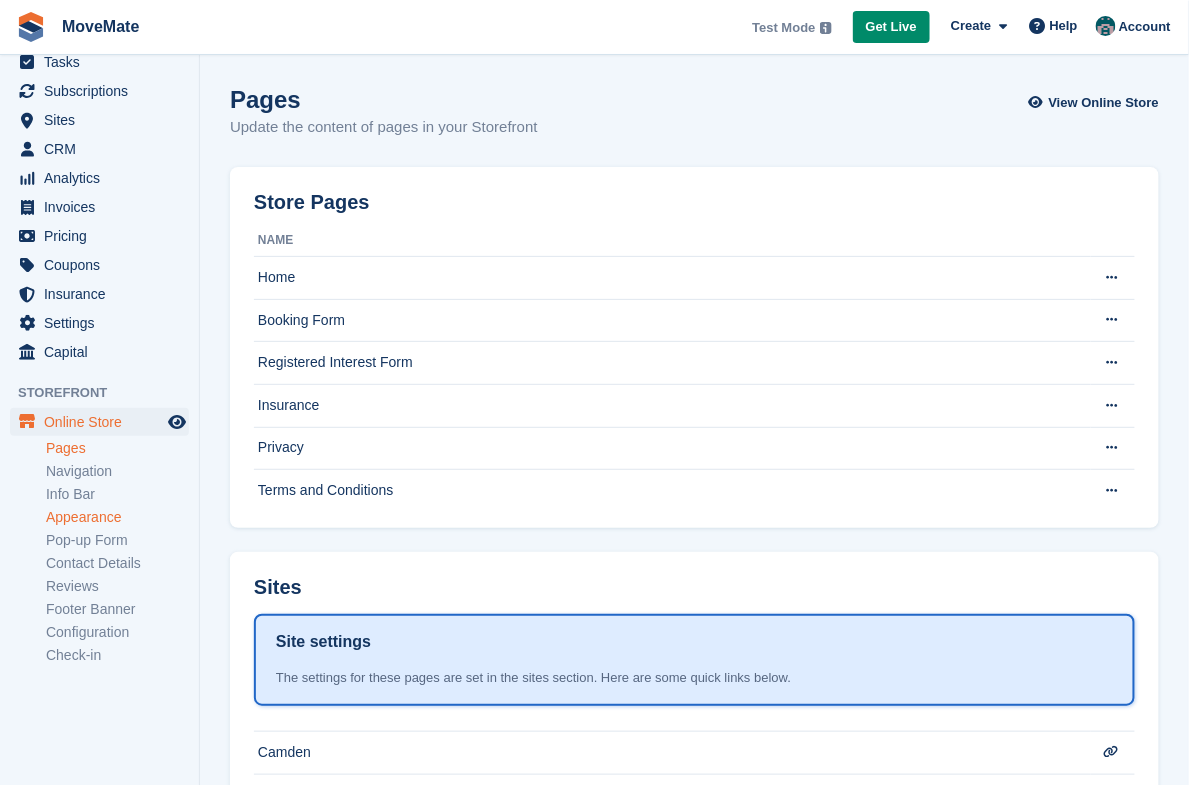 click on "Appearance" at bounding box center [117, 517] 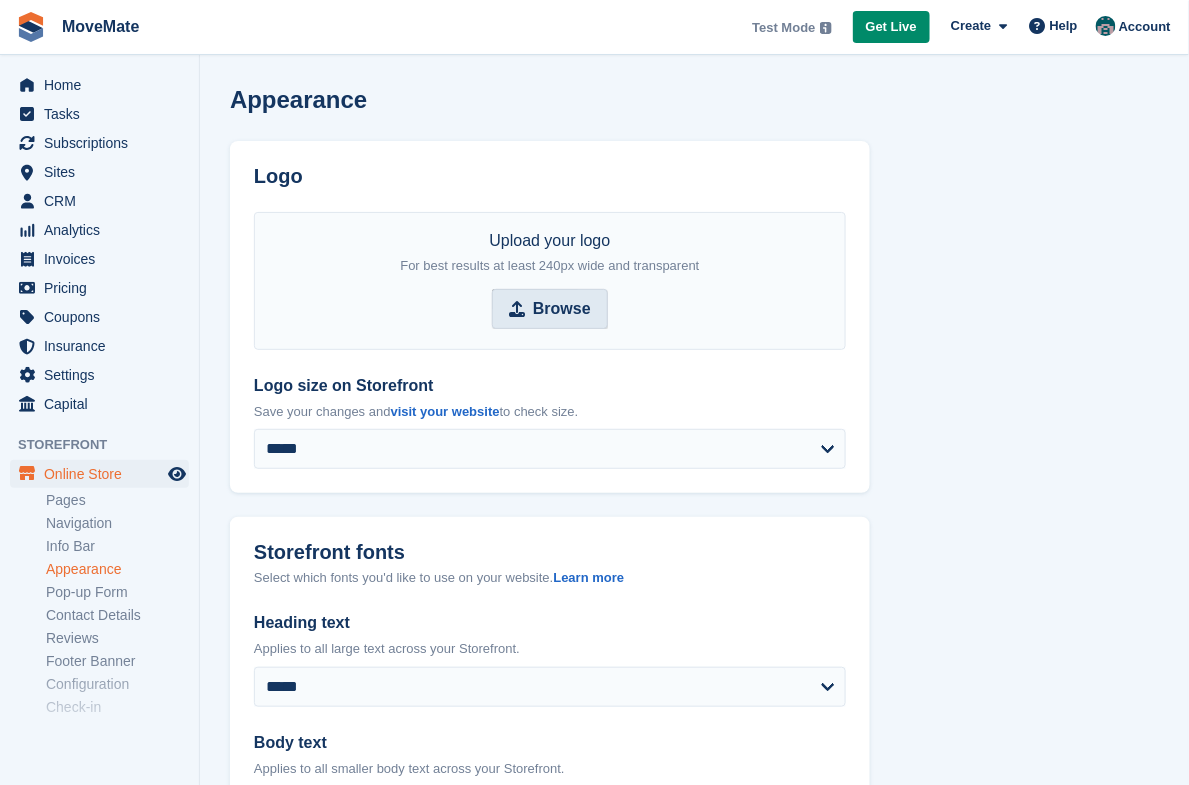 click on "Browse" at bounding box center (550, 309) 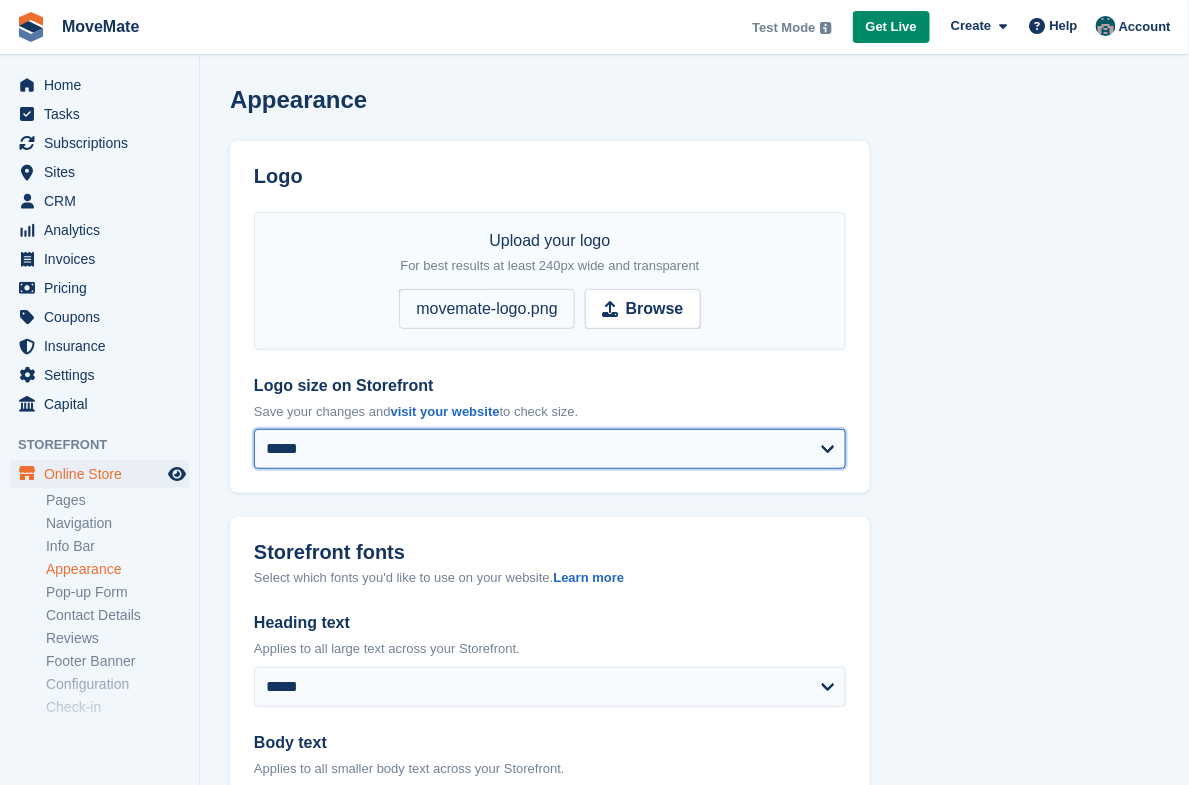 click on "**********" at bounding box center [550, 449] 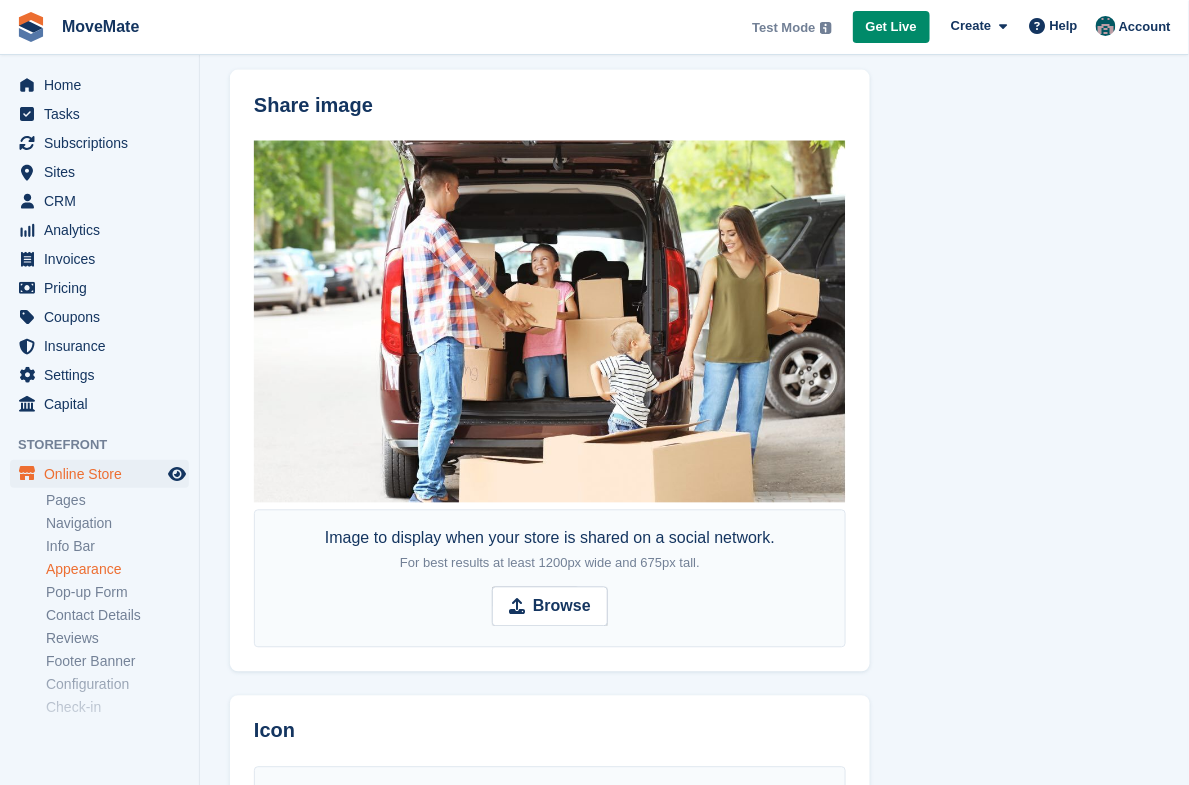 scroll, scrollTop: 1063, scrollLeft: 0, axis: vertical 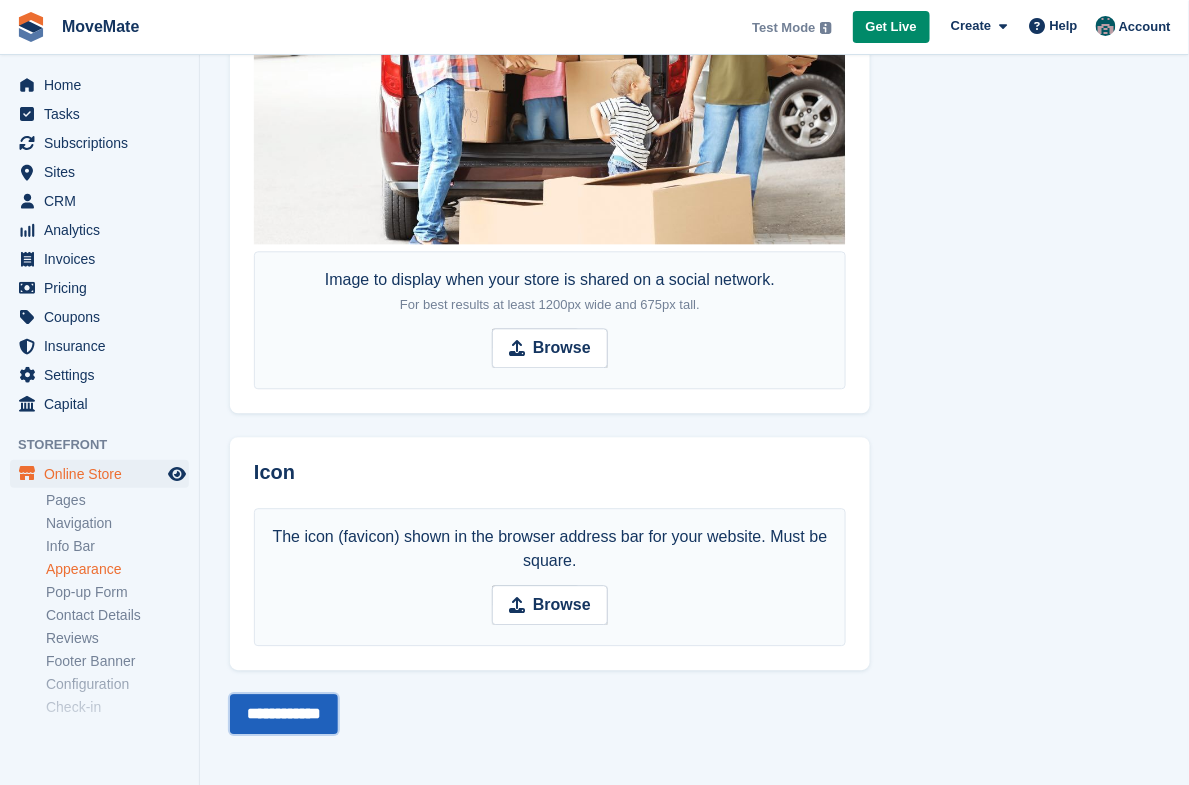 click on "**********" at bounding box center [284, 714] 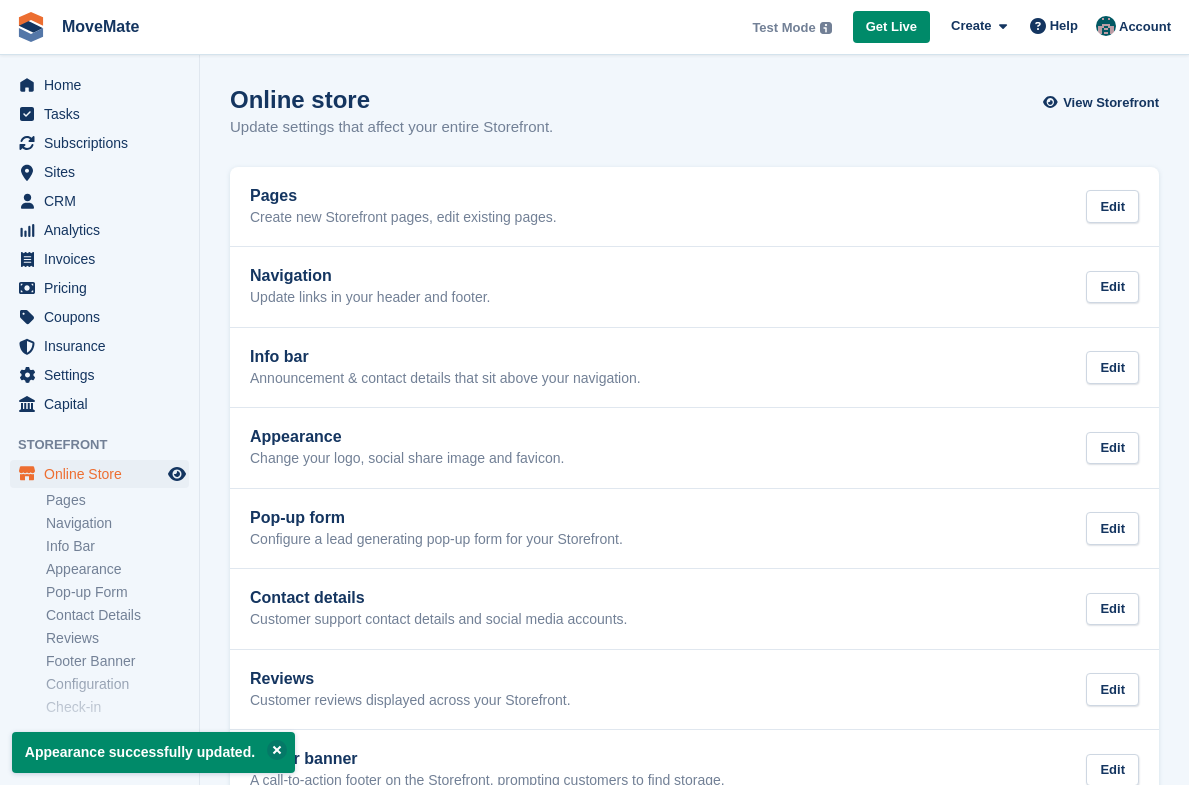 scroll, scrollTop: 0, scrollLeft: 0, axis: both 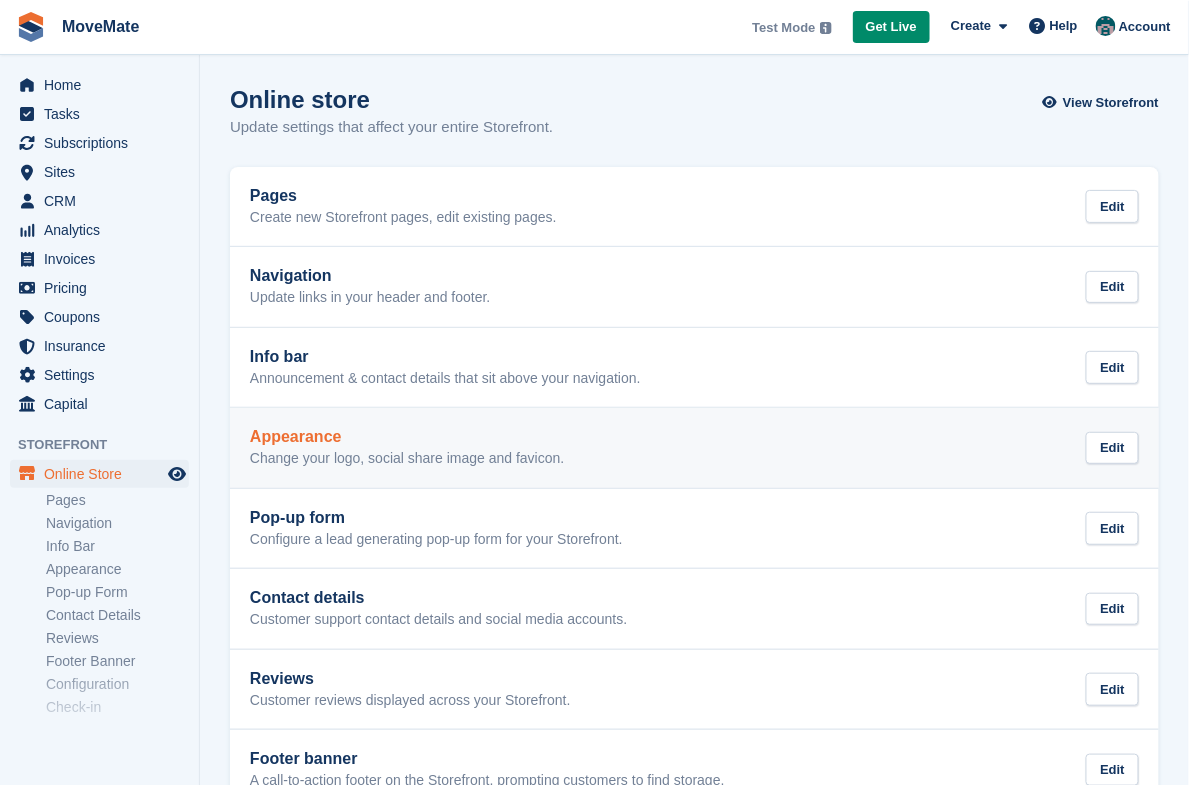 click on "Appearance
Change your logo, social share image and favicon.
Edit" at bounding box center [694, 448] 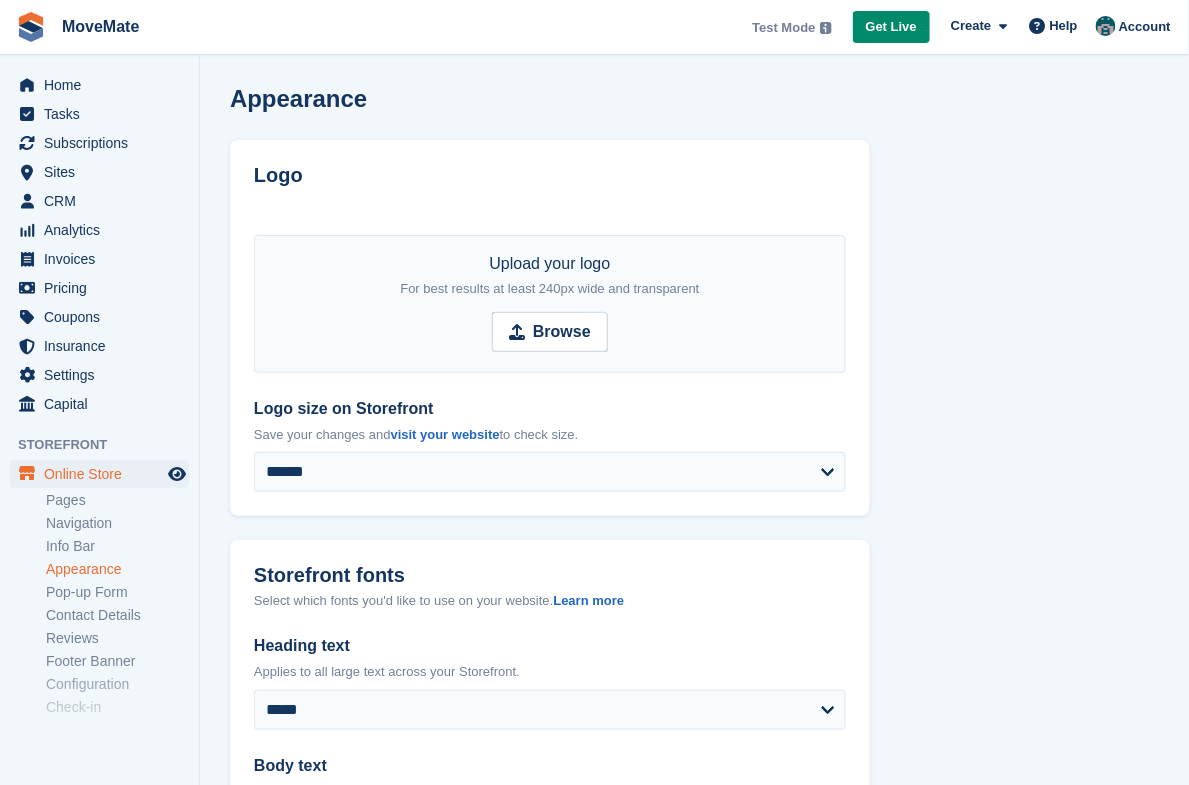 scroll, scrollTop: 0, scrollLeft: 0, axis: both 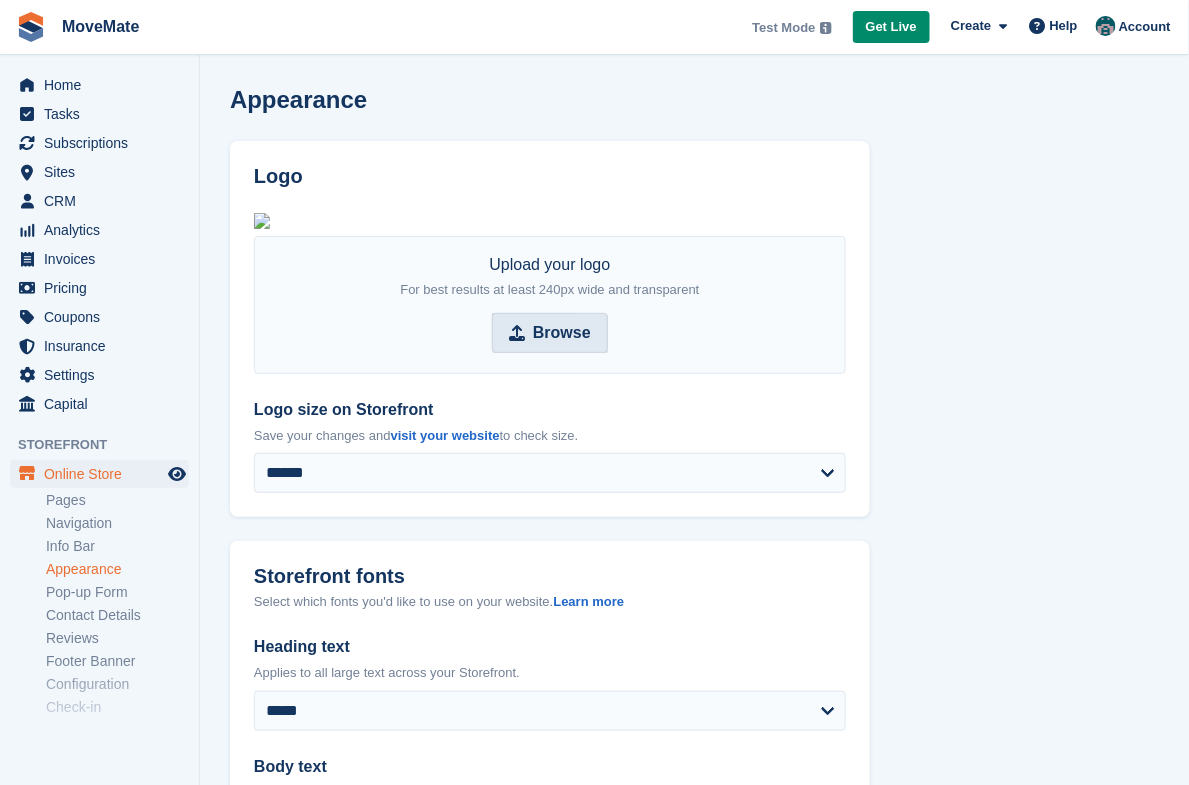 click on "Browse" at bounding box center [550, 333] 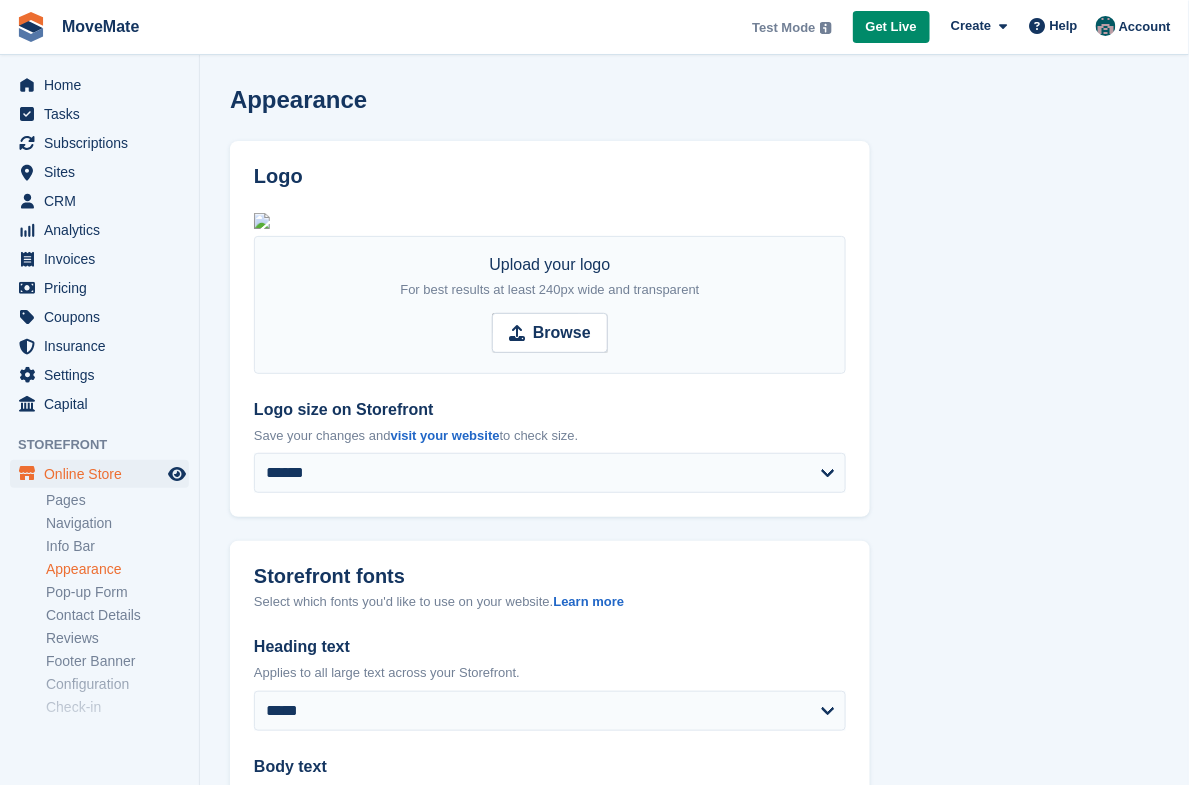 type on "**********" 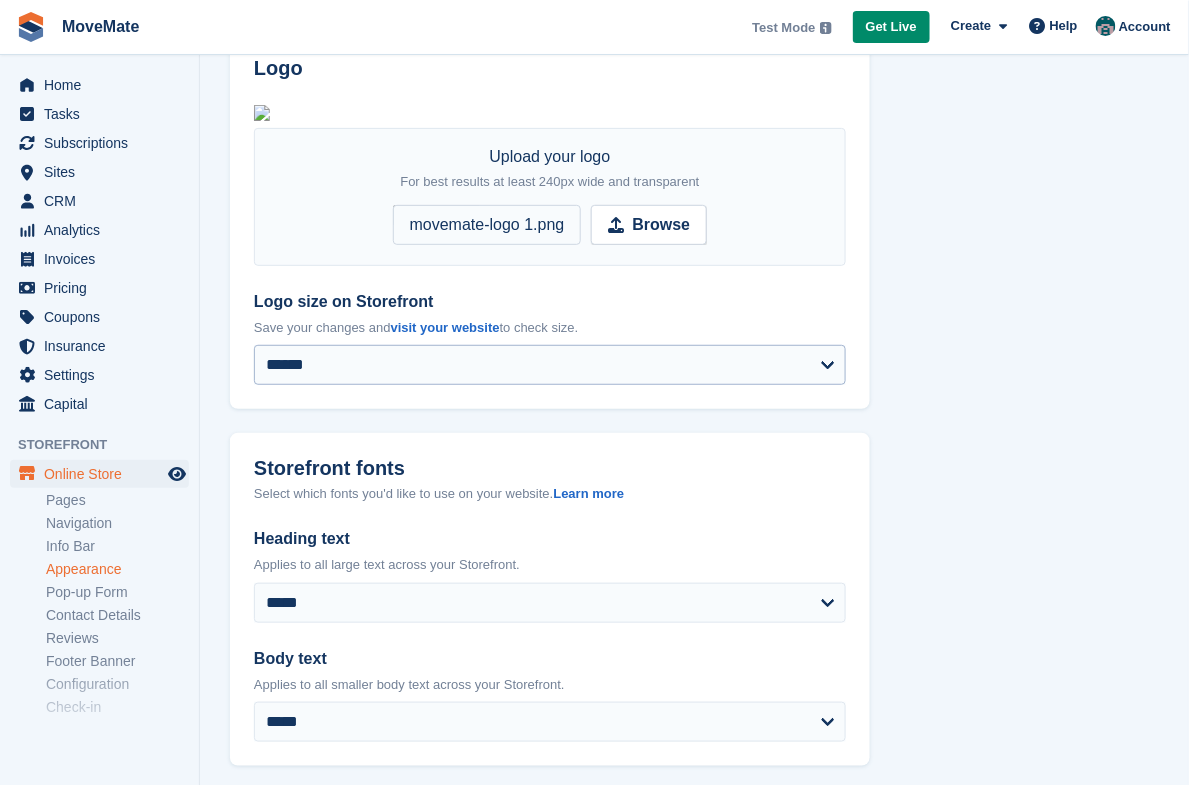 scroll, scrollTop: 0, scrollLeft: 0, axis: both 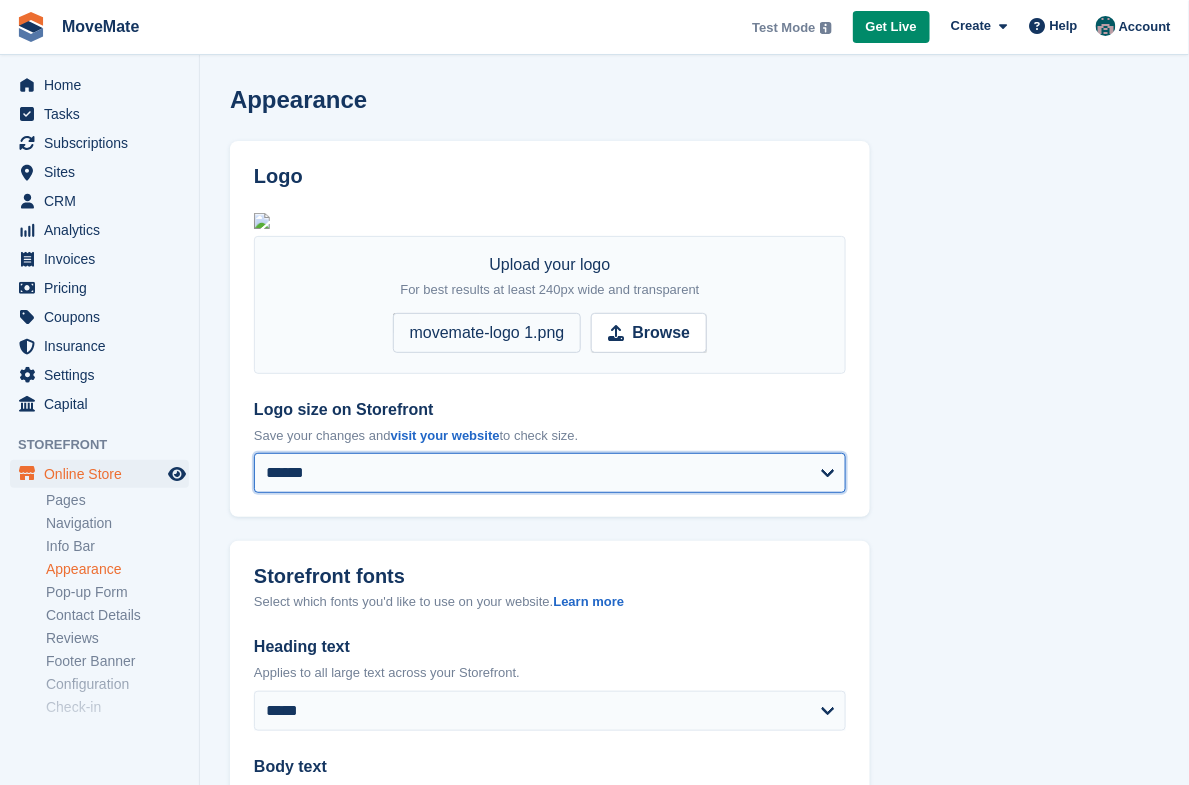 click on "**********" at bounding box center [550, 473] 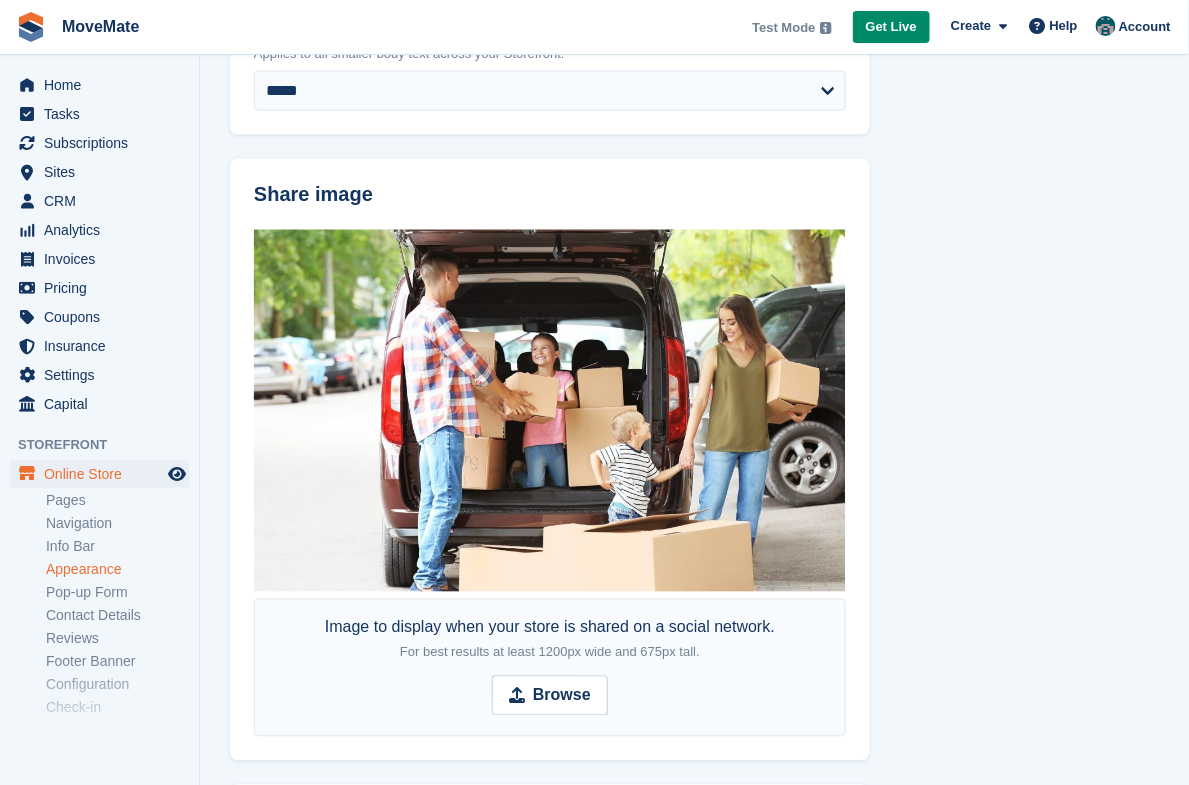 scroll, scrollTop: 1119, scrollLeft: 0, axis: vertical 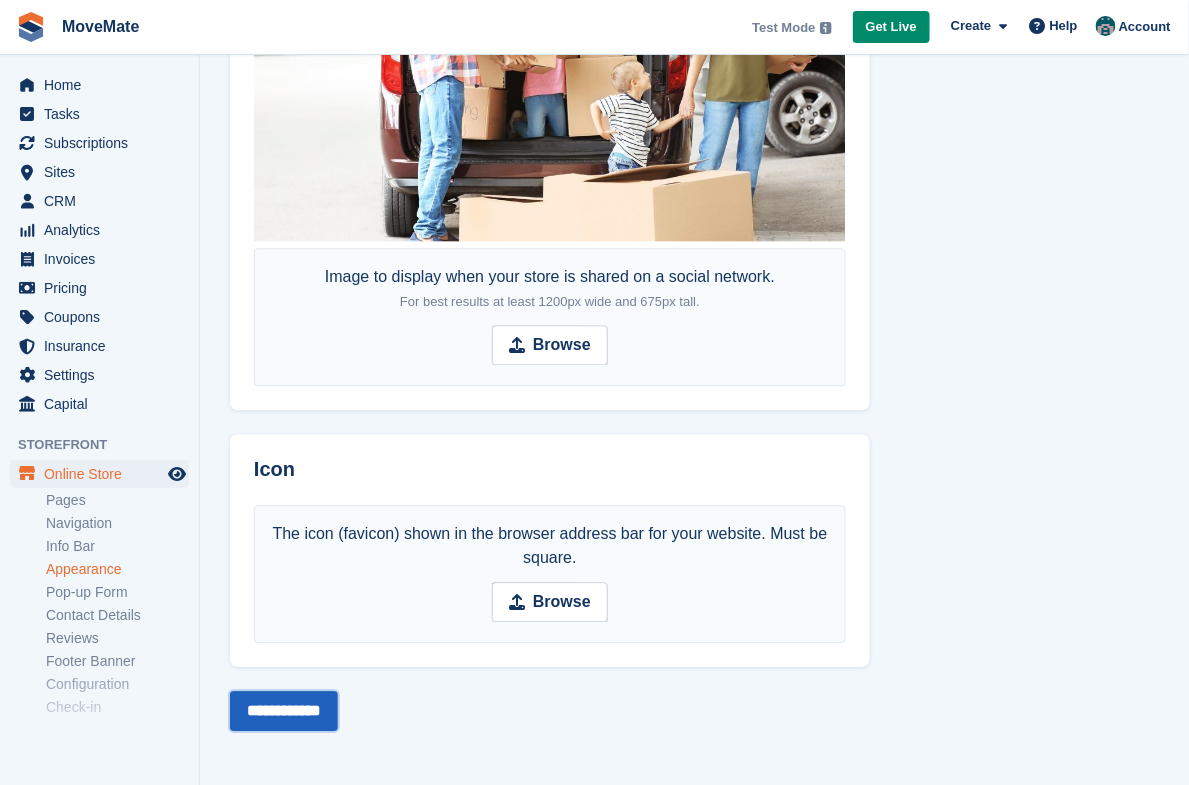 click on "**********" at bounding box center (284, 711) 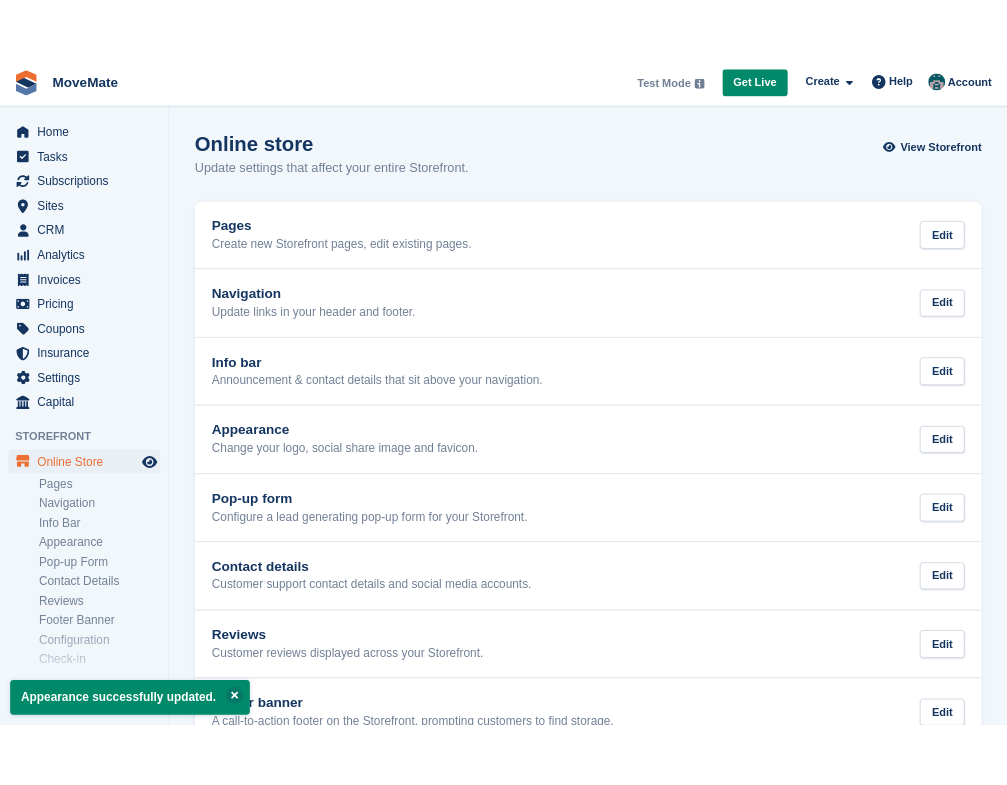 scroll, scrollTop: 0, scrollLeft: 0, axis: both 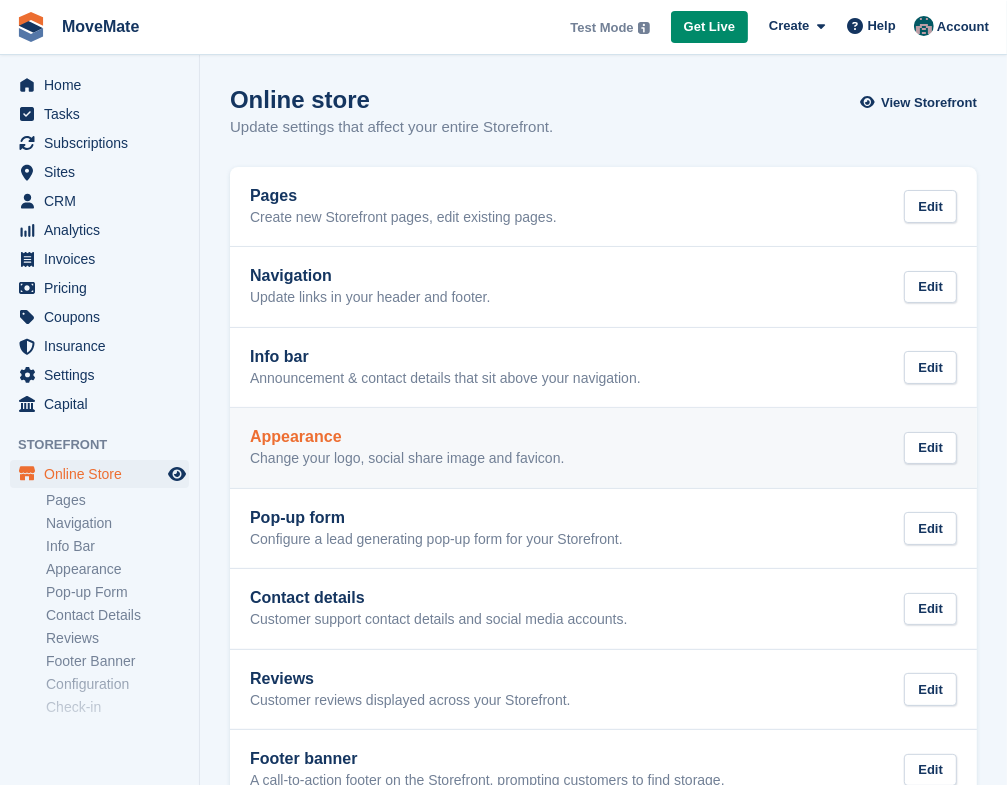 click on "Appearance" at bounding box center [407, 437] 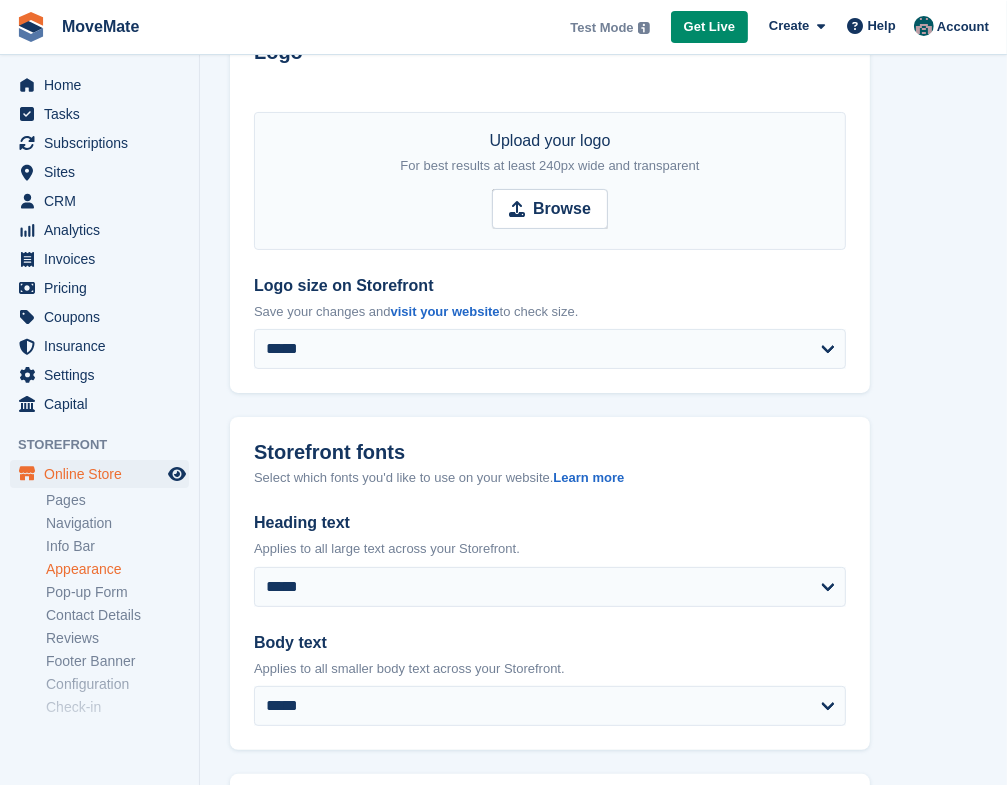 scroll, scrollTop: 128, scrollLeft: 0, axis: vertical 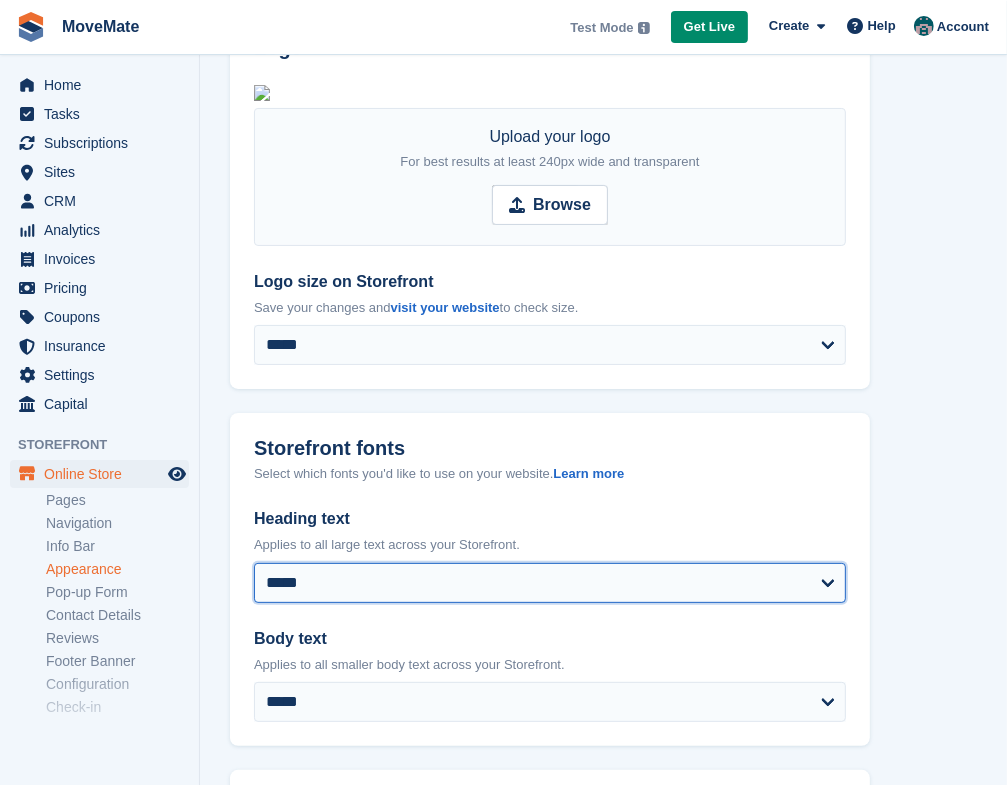 click on "**********" at bounding box center [550, 583] 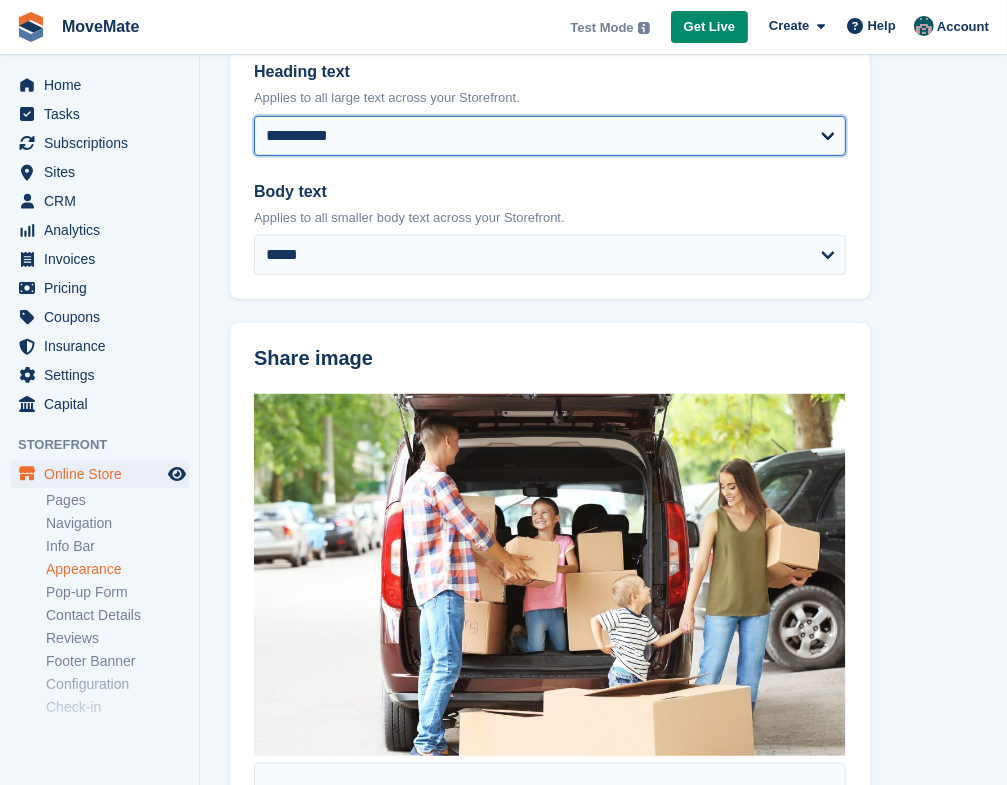scroll, scrollTop: 1119, scrollLeft: 0, axis: vertical 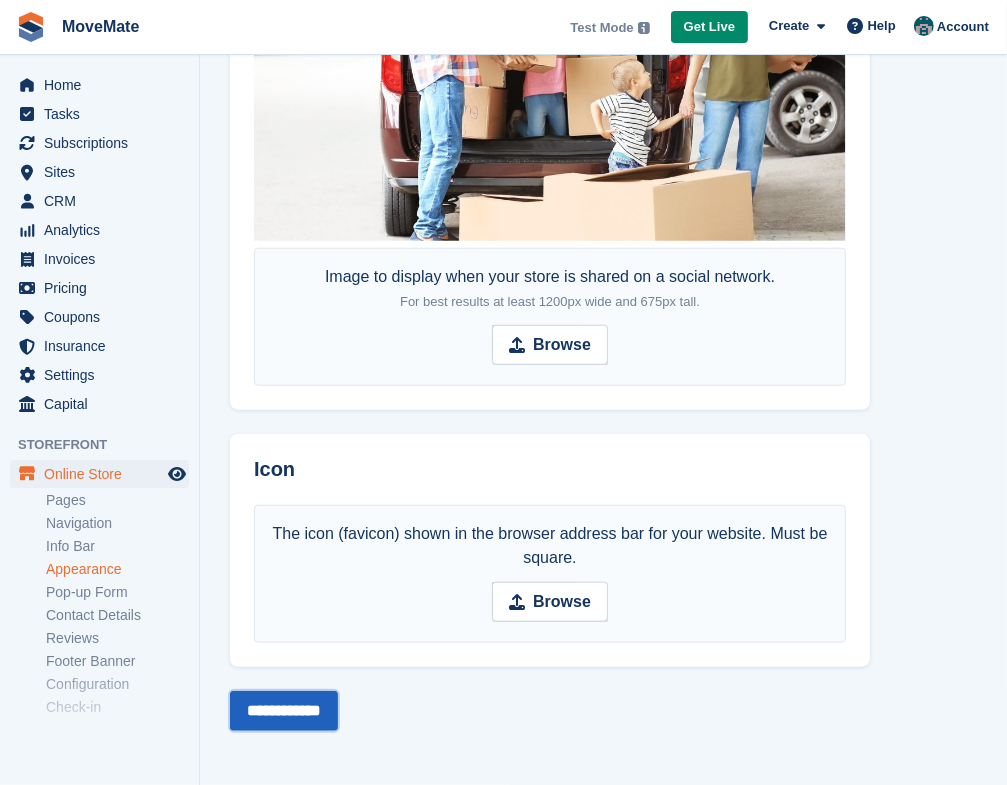 click on "**********" at bounding box center (284, 711) 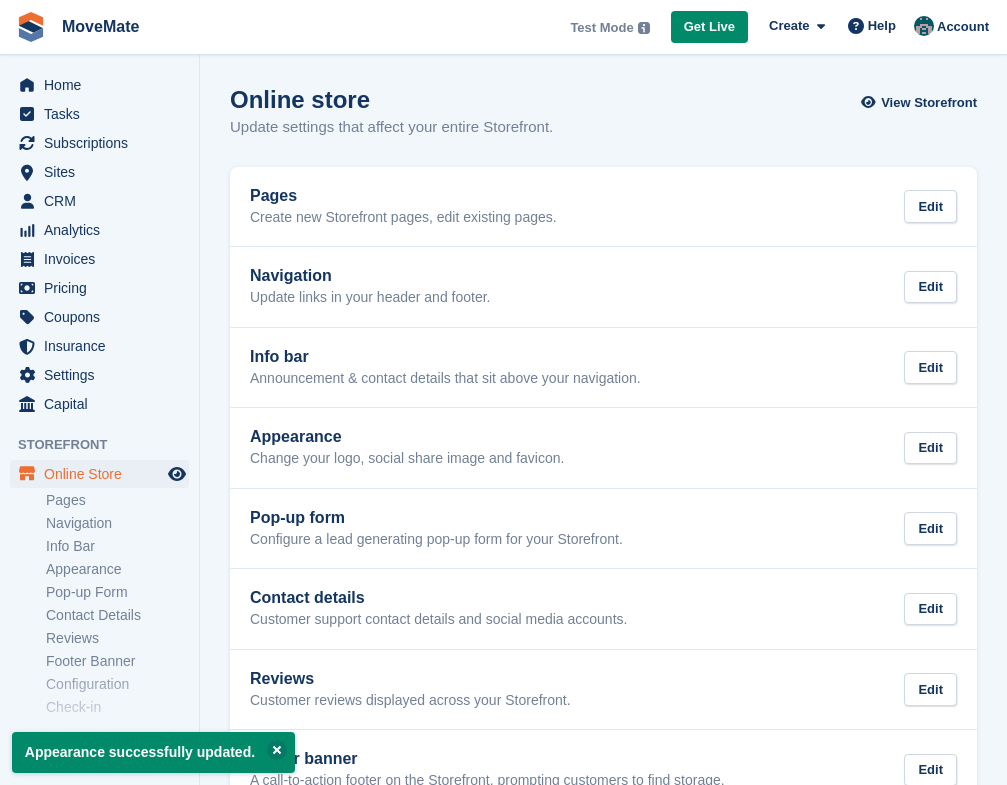 scroll, scrollTop: 0, scrollLeft: 0, axis: both 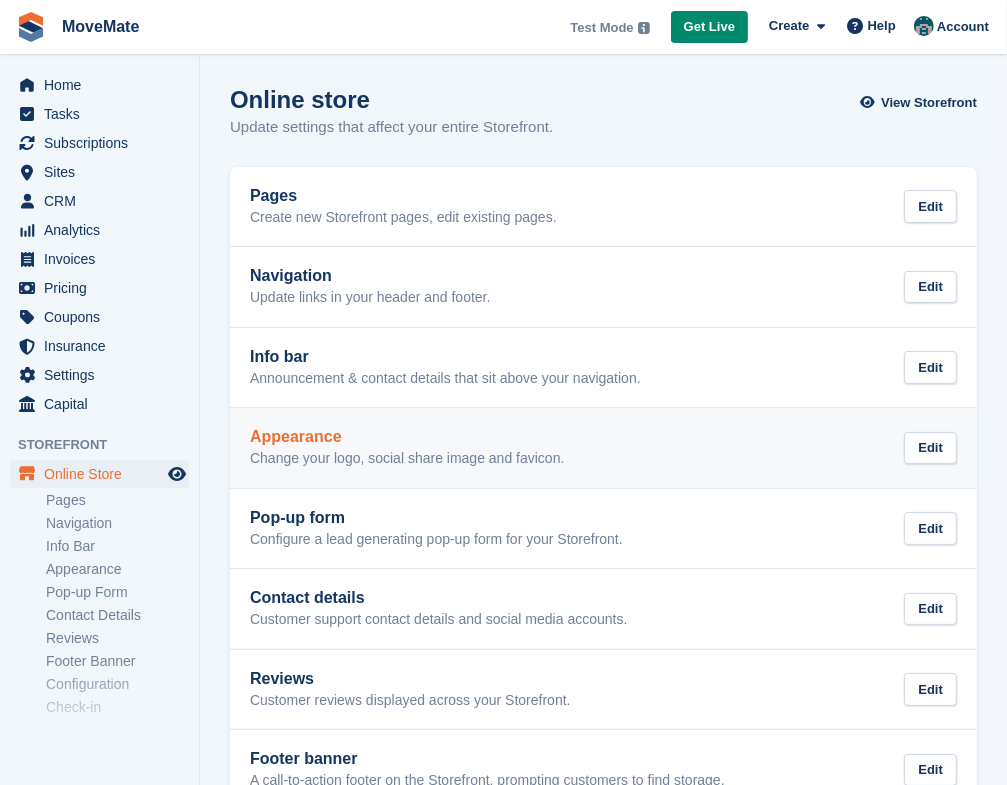 click on "Appearance
Change your logo, social share image and favicon.
Edit" at bounding box center (603, 448) 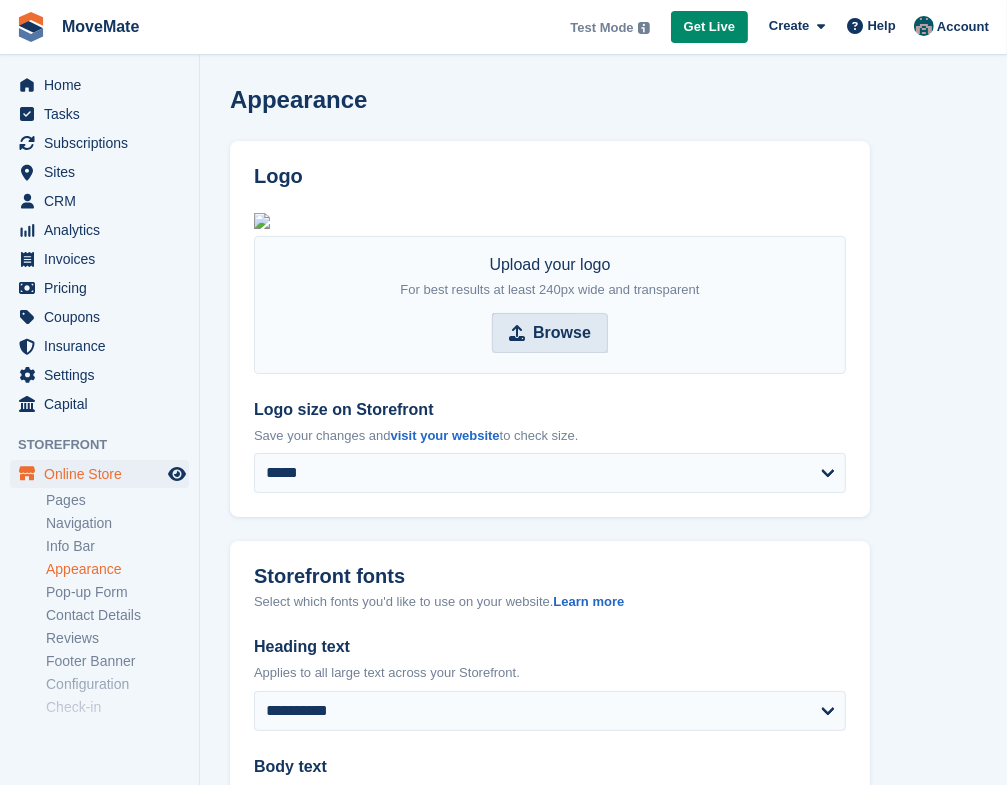 click on "Browse" at bounding box center [550, 333] 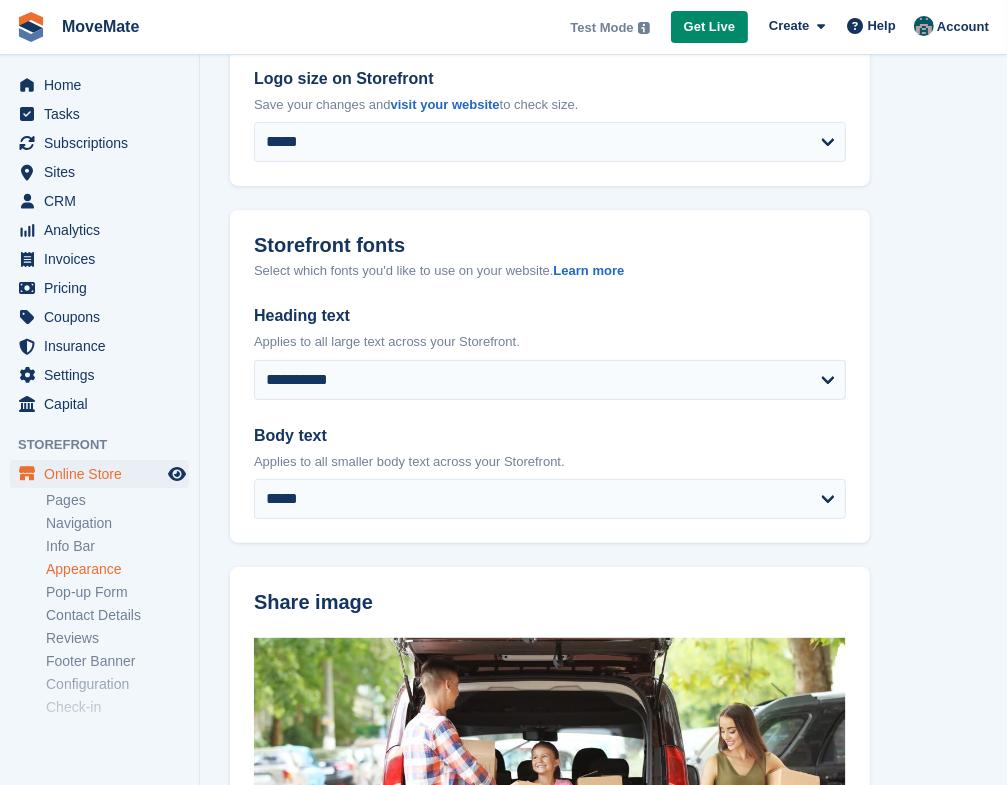 scroll, scrollTop: 1119, scrollLeft: 0, axis: vertical 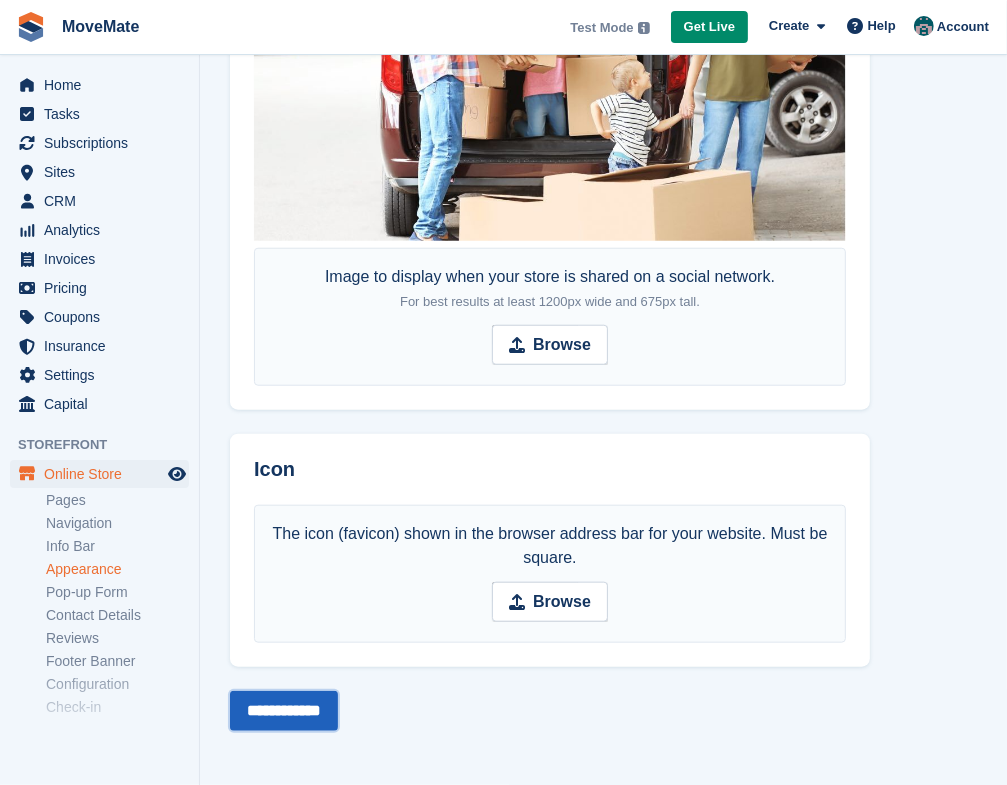 click on "**********" at bounding box center (284, 711) 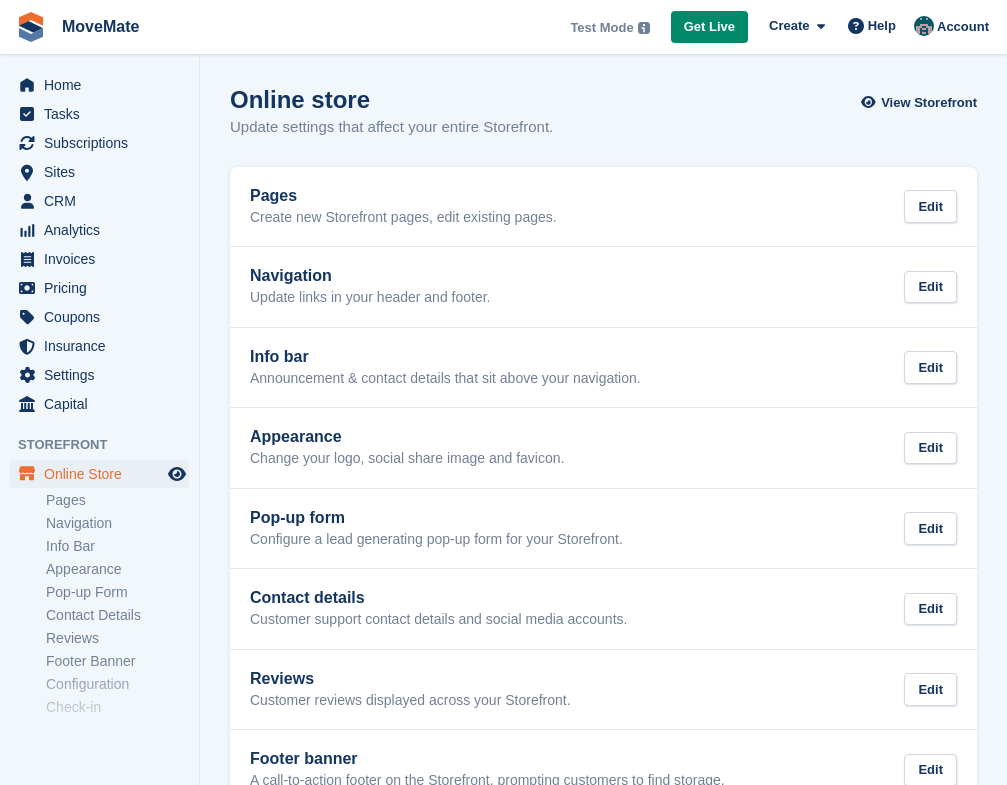 scroll, scrollTop: 0, scrollLeft: 0, axis: both 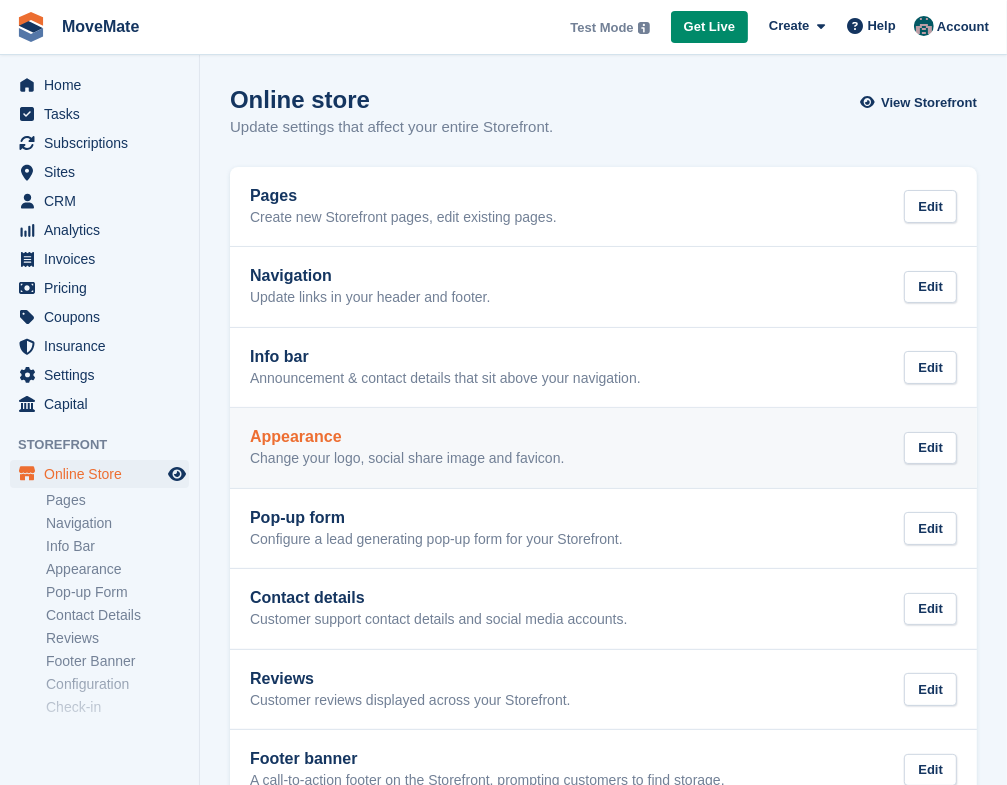 click on "Appearance" at bounding box center [407, 437] 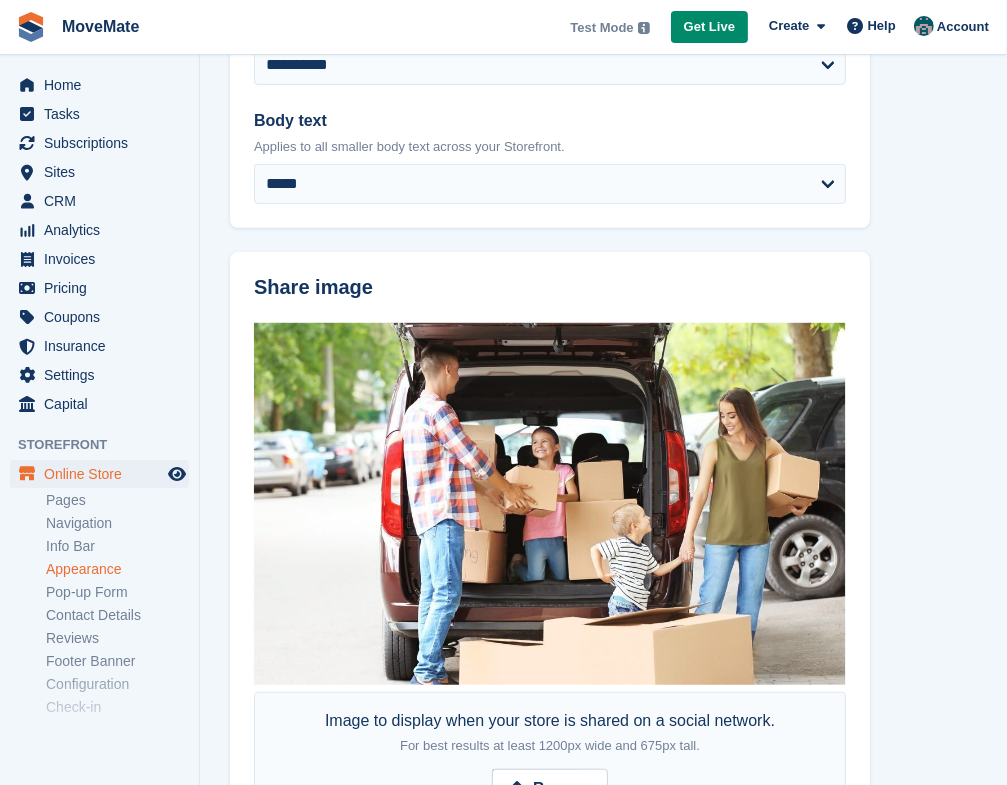 scroll, scrollTop: 682, scrollLeft: 0, axis: vertical 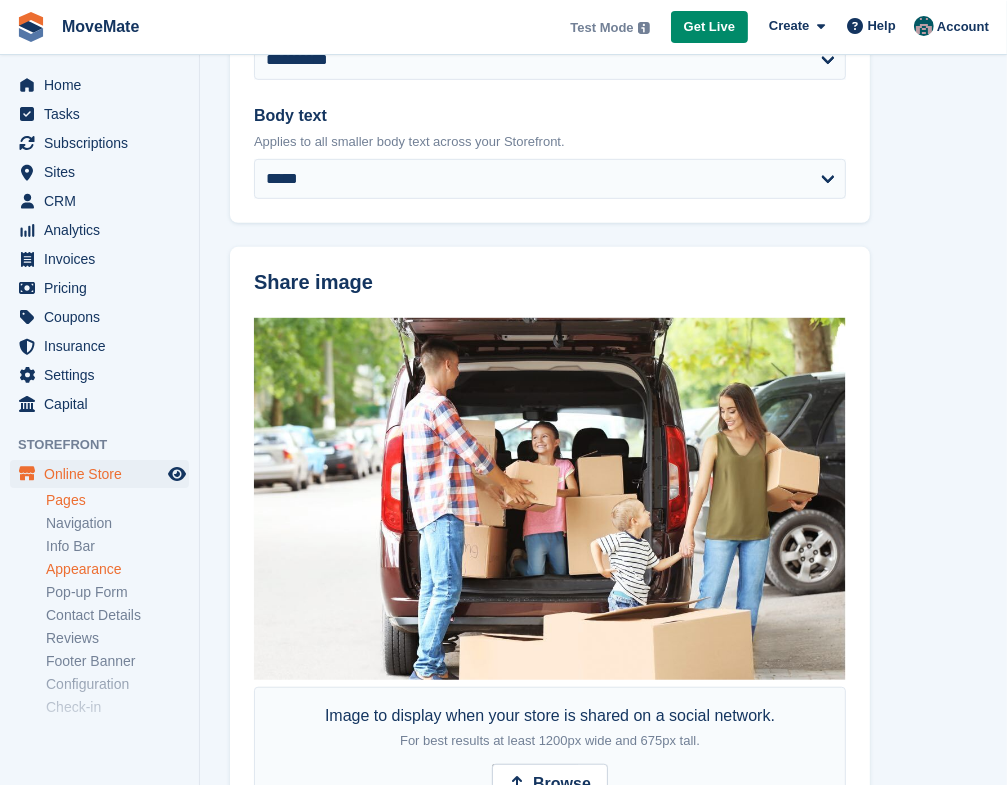 click on "Pages" at bounding box center [117, 500] 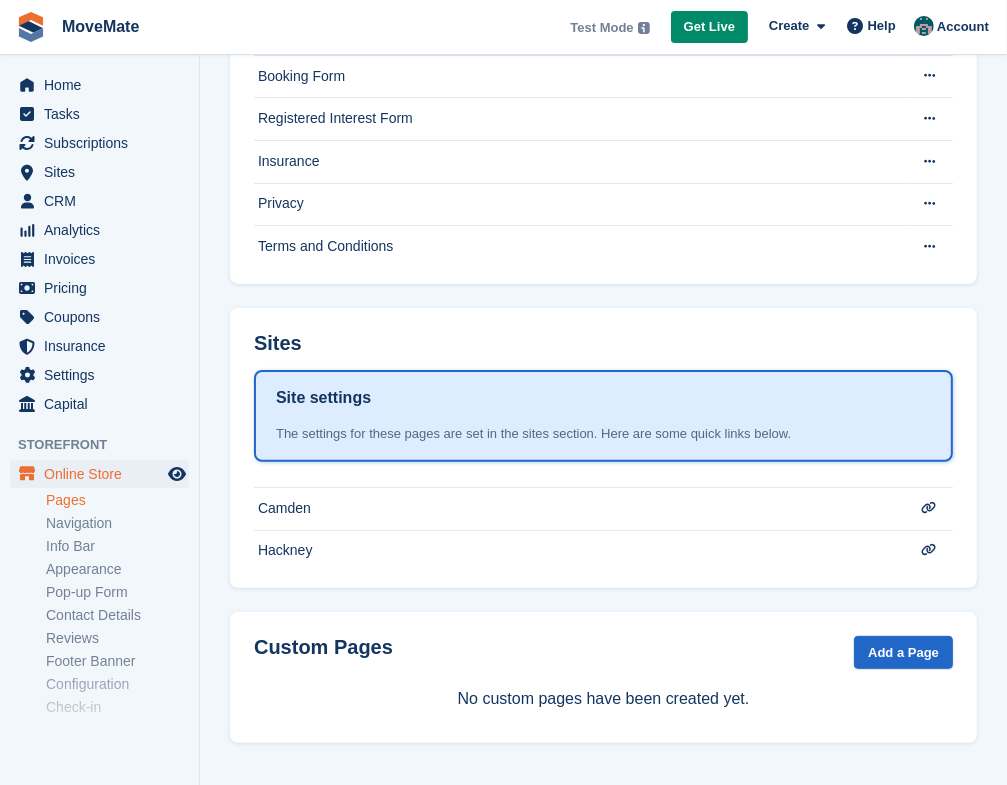 scroll, scrollTop: 0, scrollLeft: 0, axis: both 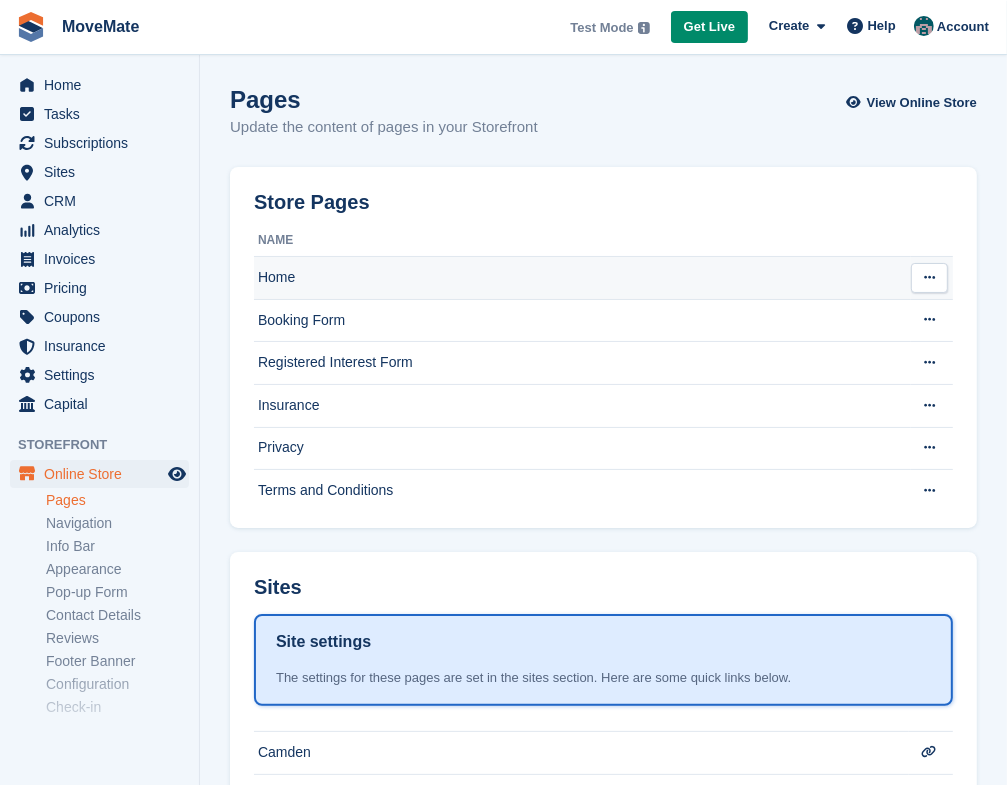click on "Home" at bounding box center (582, 278) 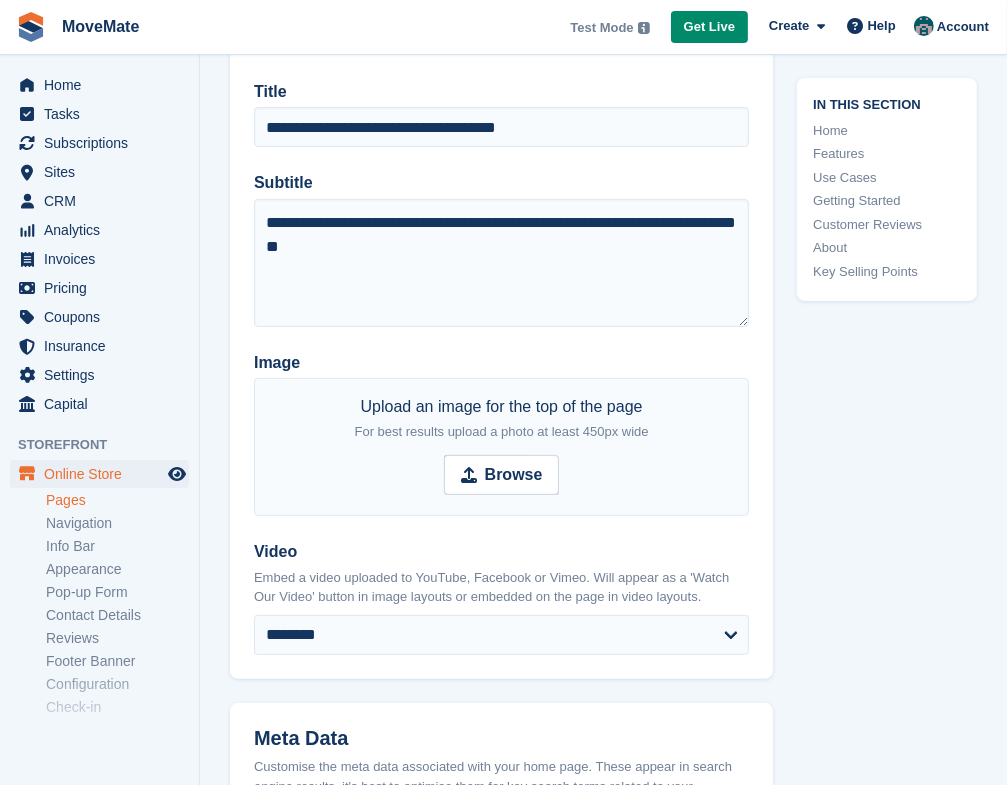 scroll, scrollTop: 303, scrollLeft: 0, axis: vertical 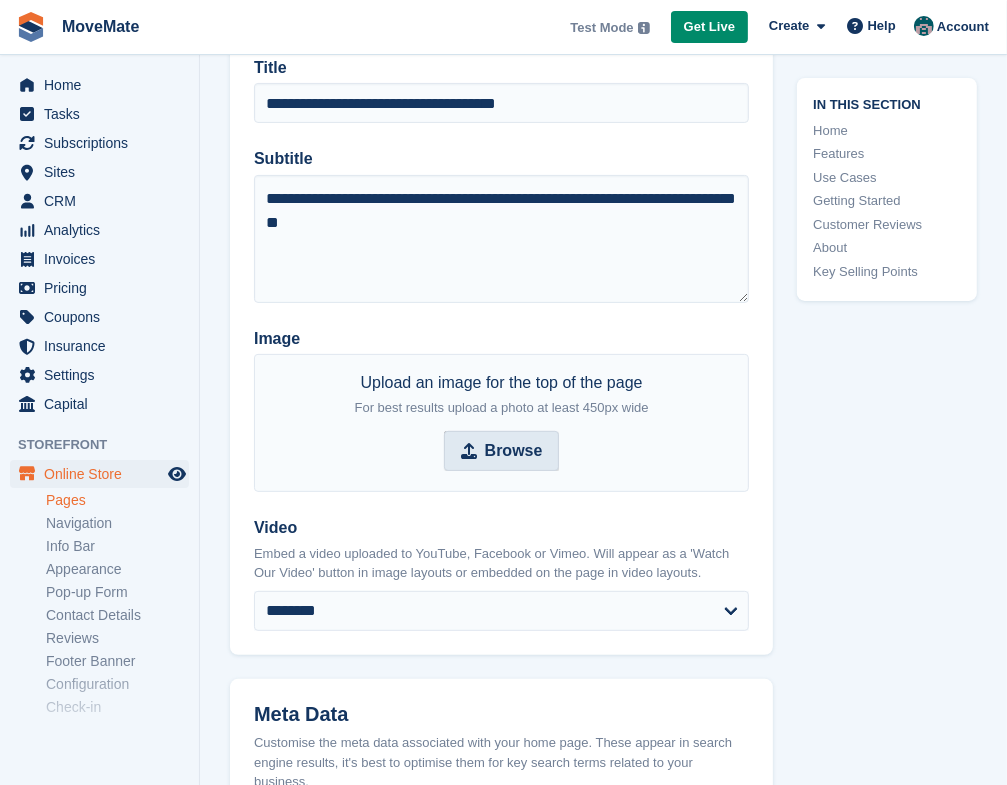 click on "Browse" at bounding box center [514, 451] 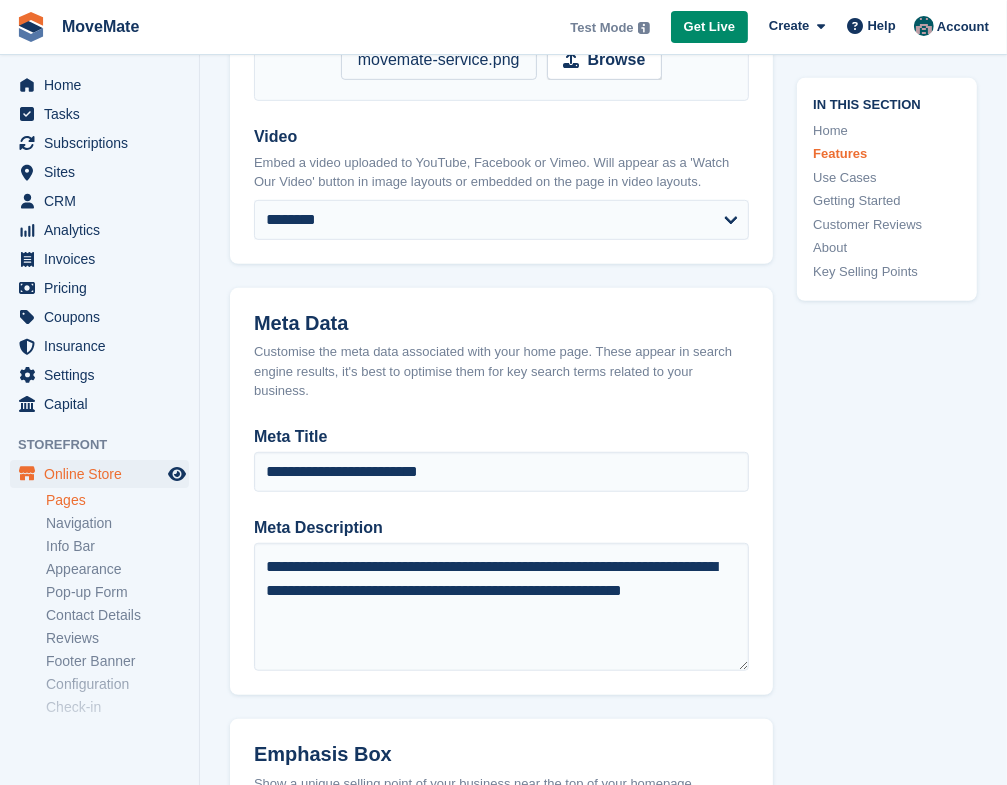 scroll, scrollTop: 376, scrollLeft: 0, axis: vertical 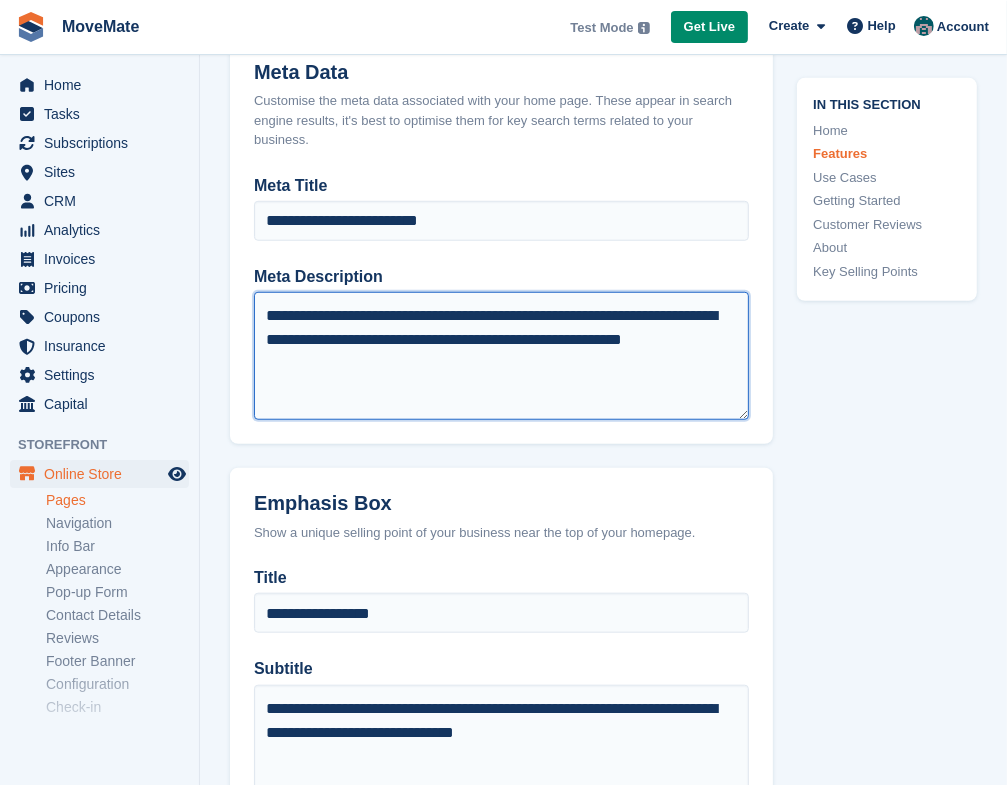 drag, startPoint x: 330, startPoint y: 367, endPoint x: 189, endPoint y: 277, distance: 167.27522 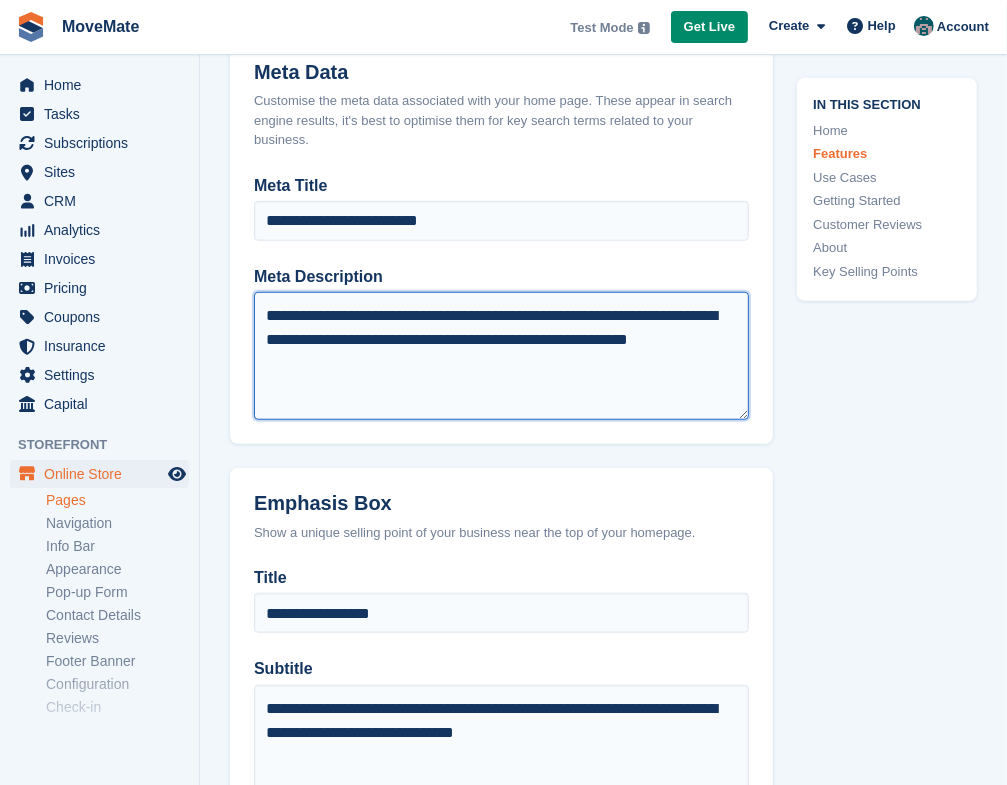 drag, startPoint x: 381, startPoint y: 366, endPoint x: 220, endPoint y: 270, distance: 187.44865 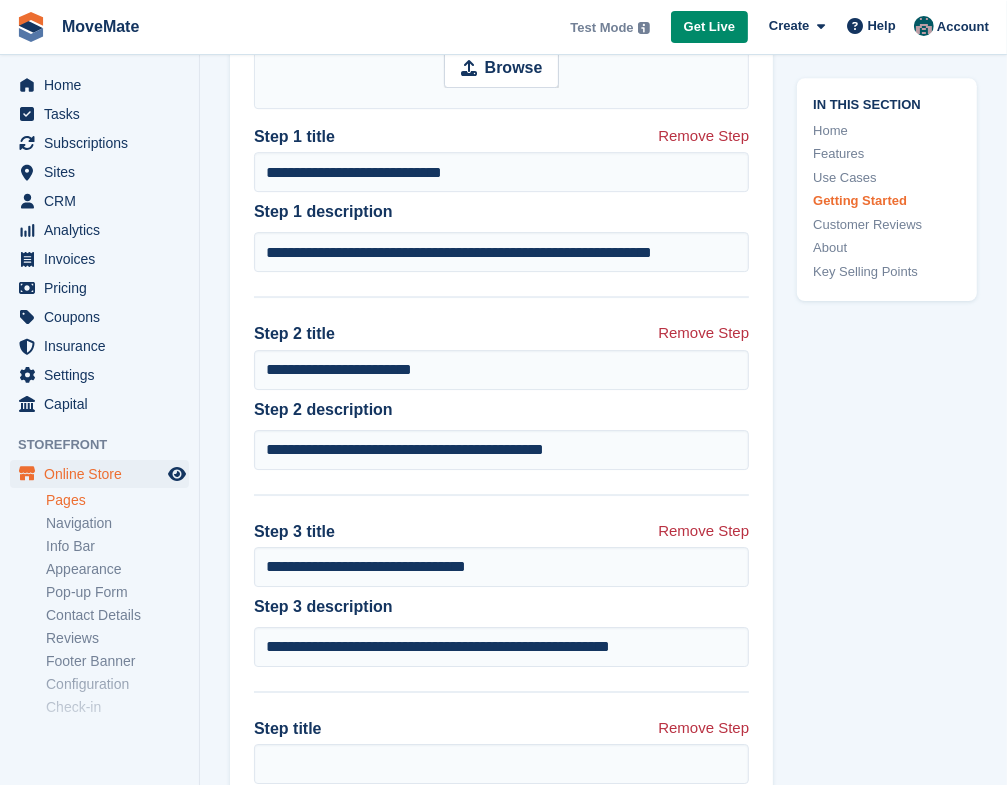 scroll, scrollTop: 4255, scrollLeft: 0, axis: vertical 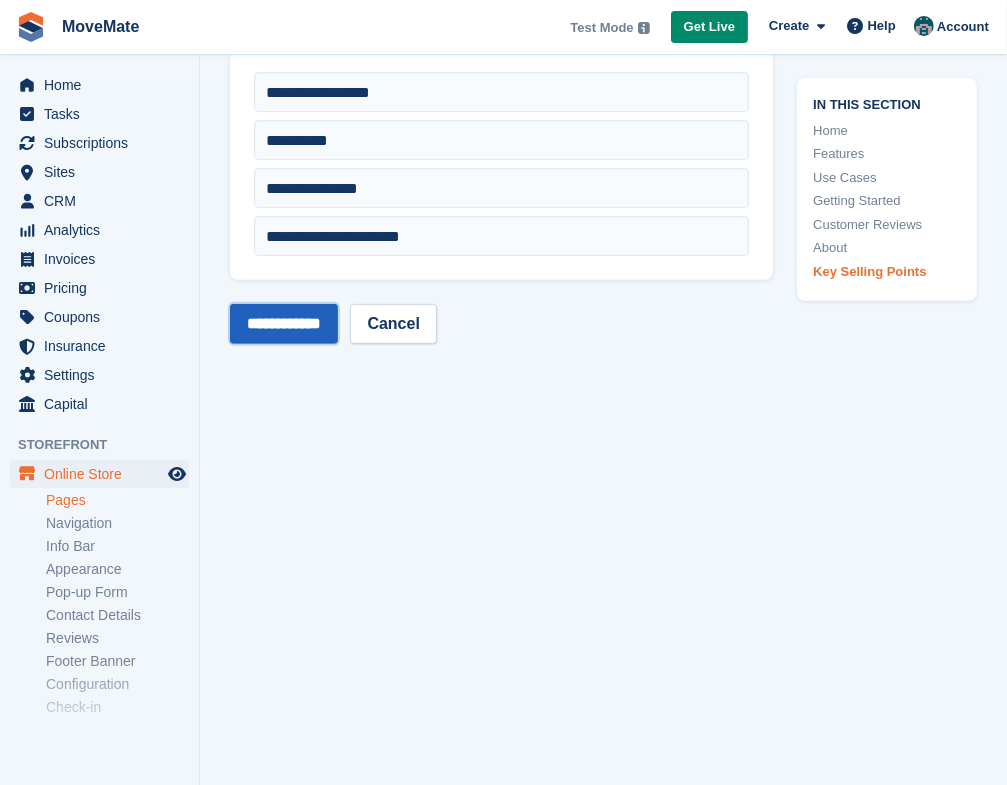 click on "**********" at bounding box center [284, 324] 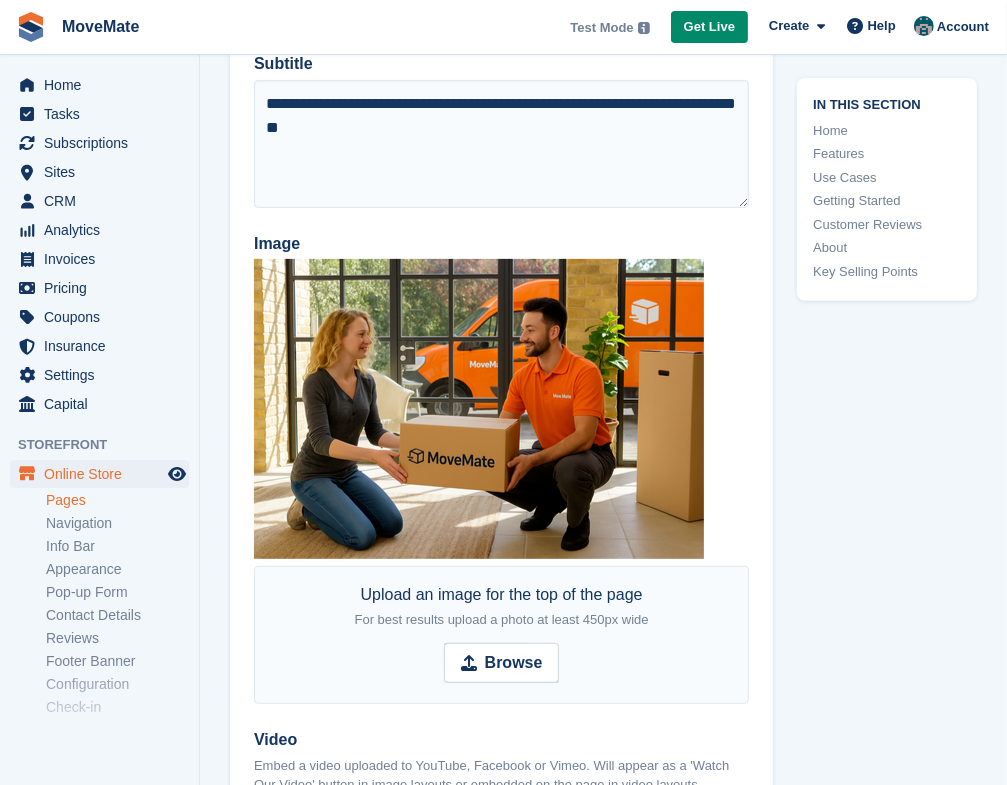 scroll, scrollTop: 112, scrollLeft: 0, axis: vertical 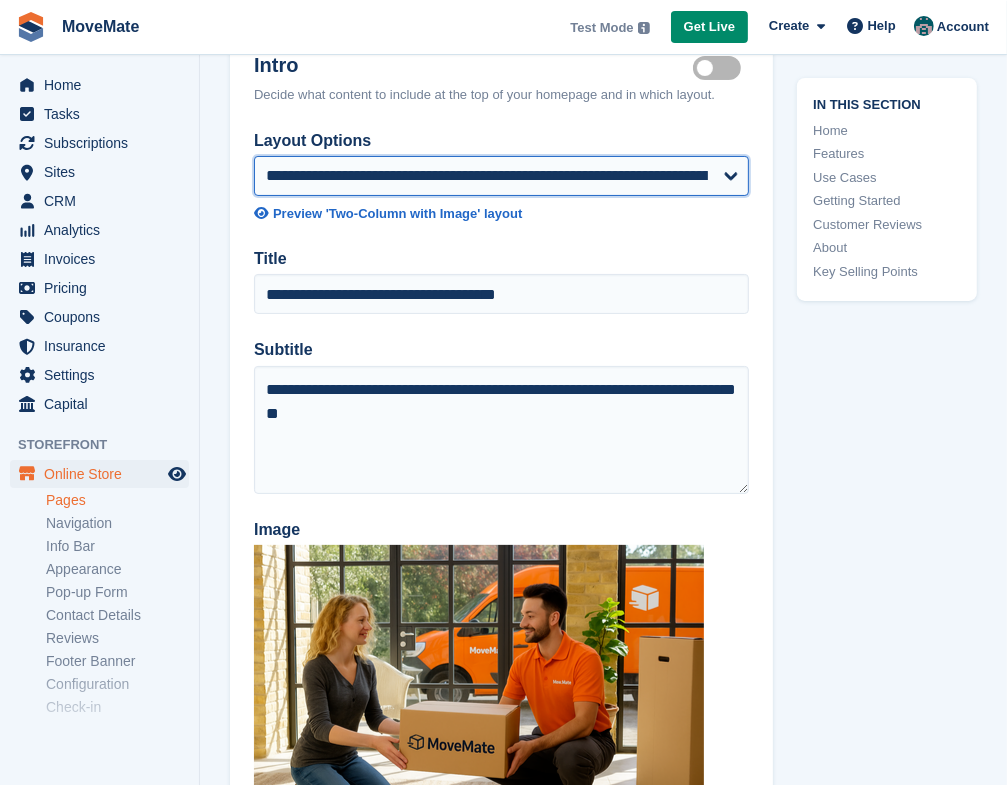 click on "**********" at bounding box center (501, 176) 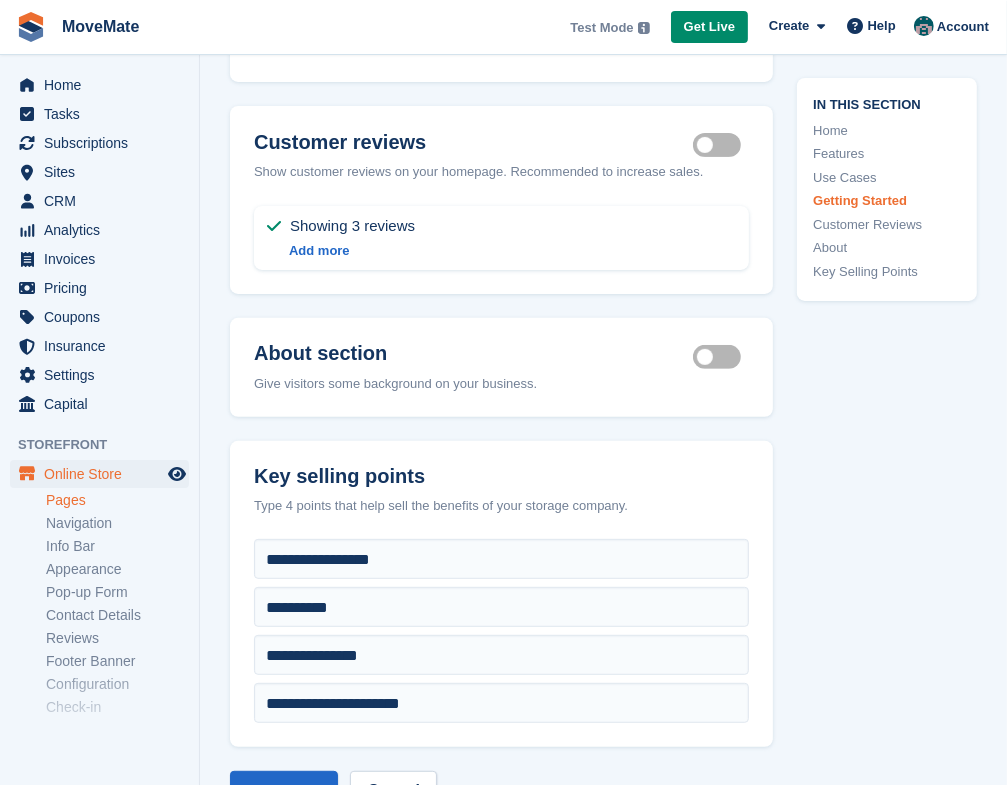 scroll, scrollTop: 5604, scrollLeft: 0, axis: vertical 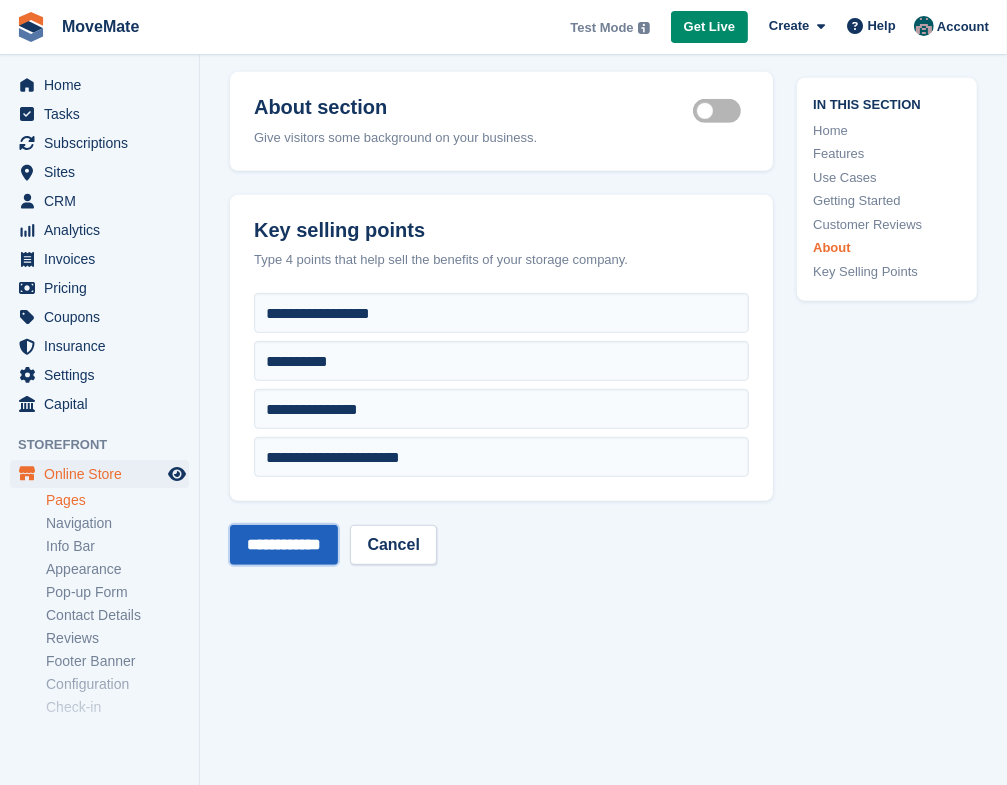 click on "**********" at bounding box center [284, 545] 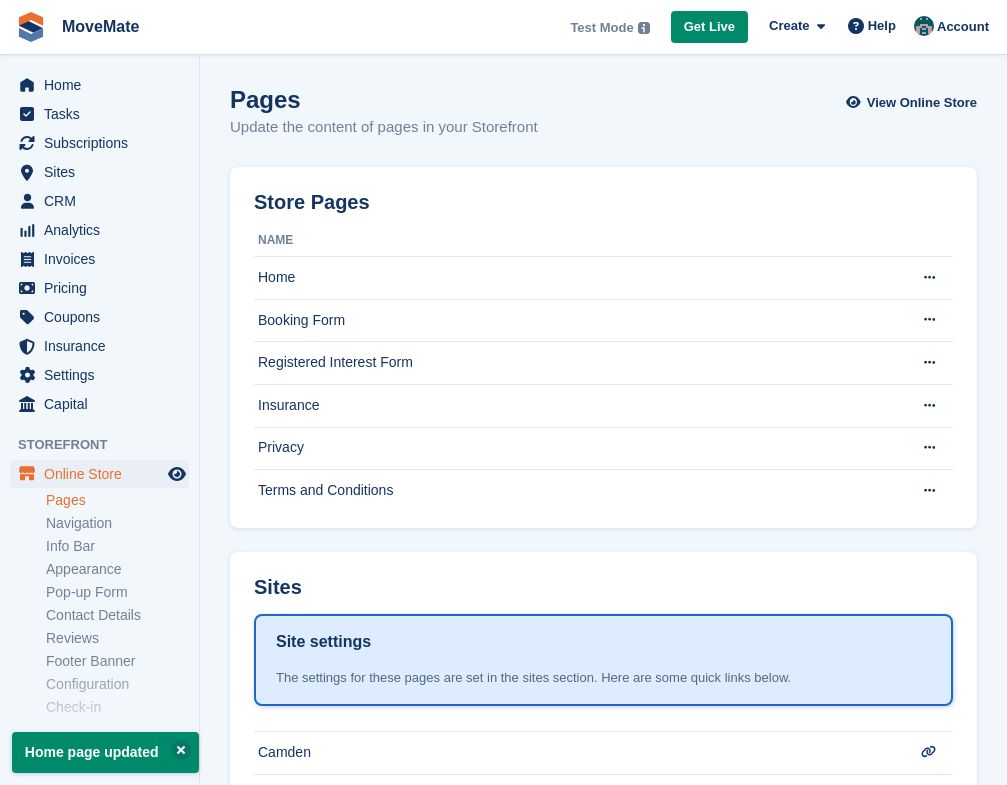 scroll, scrollTop: 0, scrollLeft: 0, axis: both 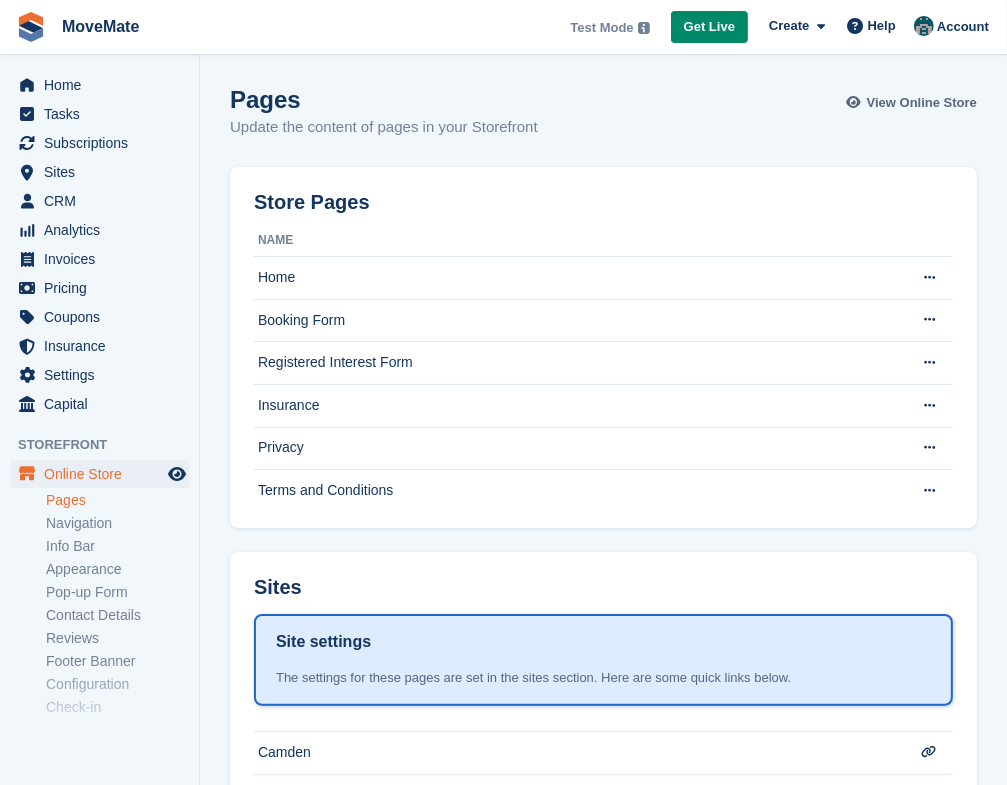 click on "View Online Store" at bounding box center [922, 103] 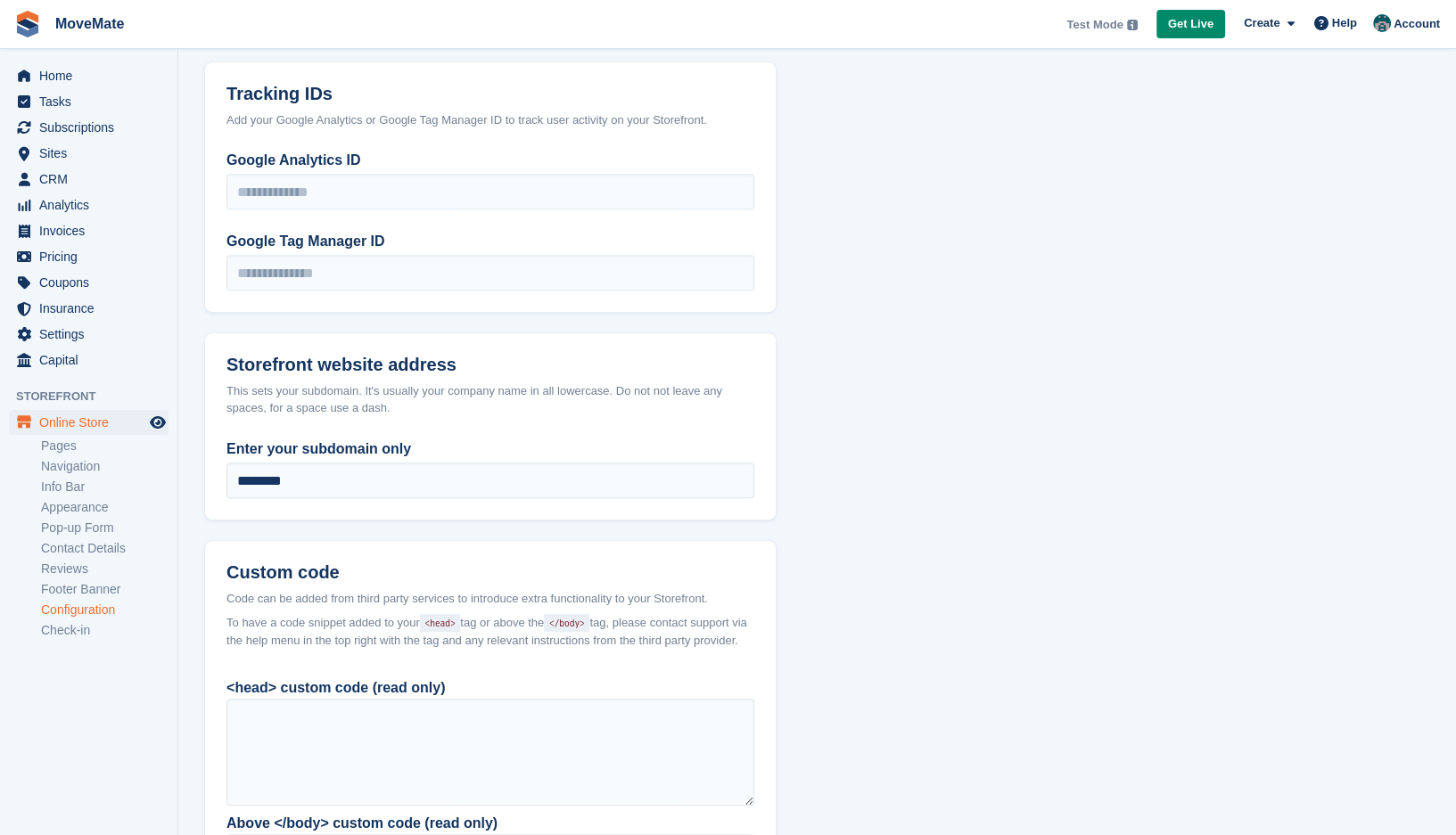 scroll, scrollTop: 949, scrollLeft: 0, axis: vertical 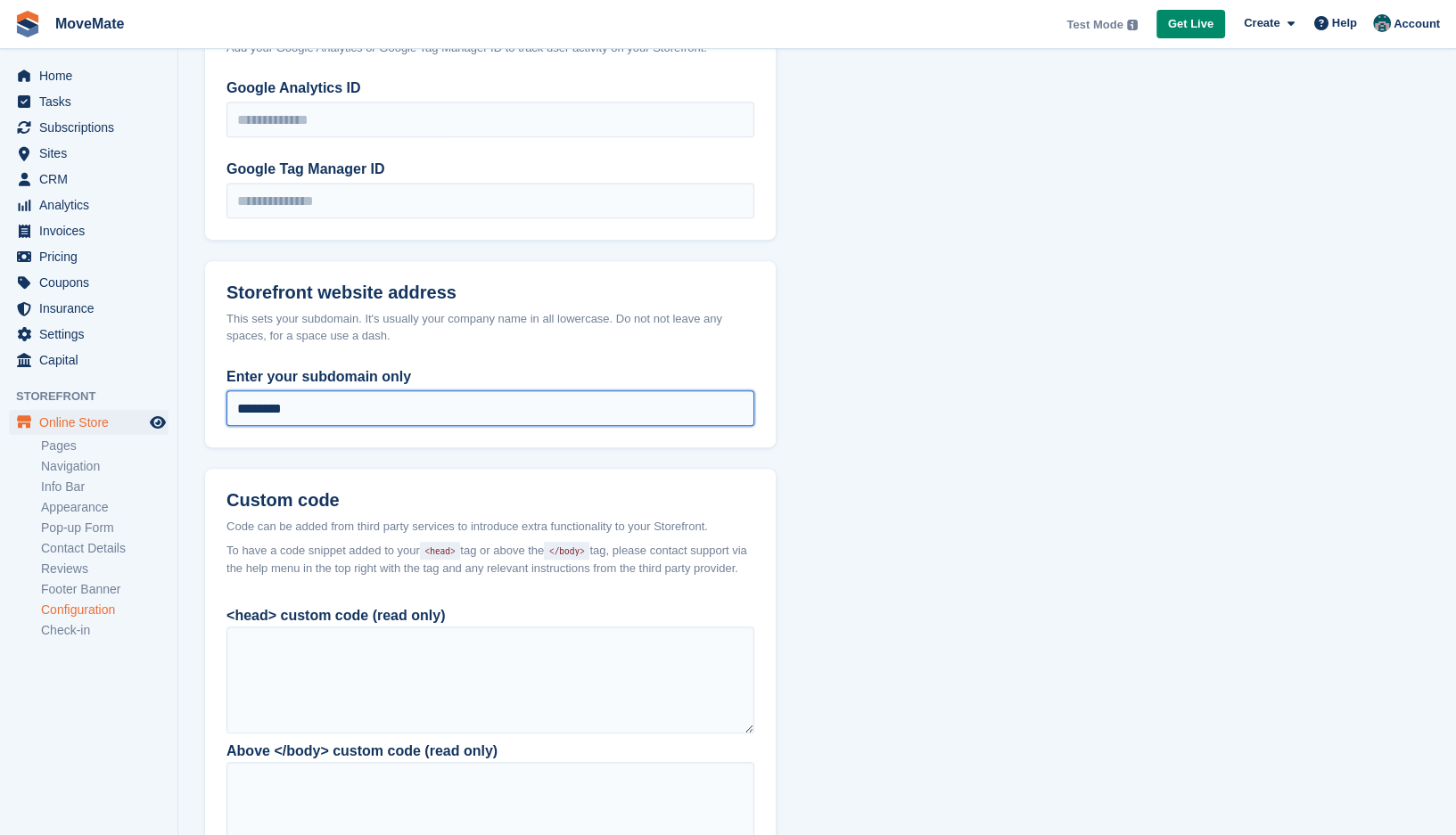 click on "********" at bounding box center (490, 408) 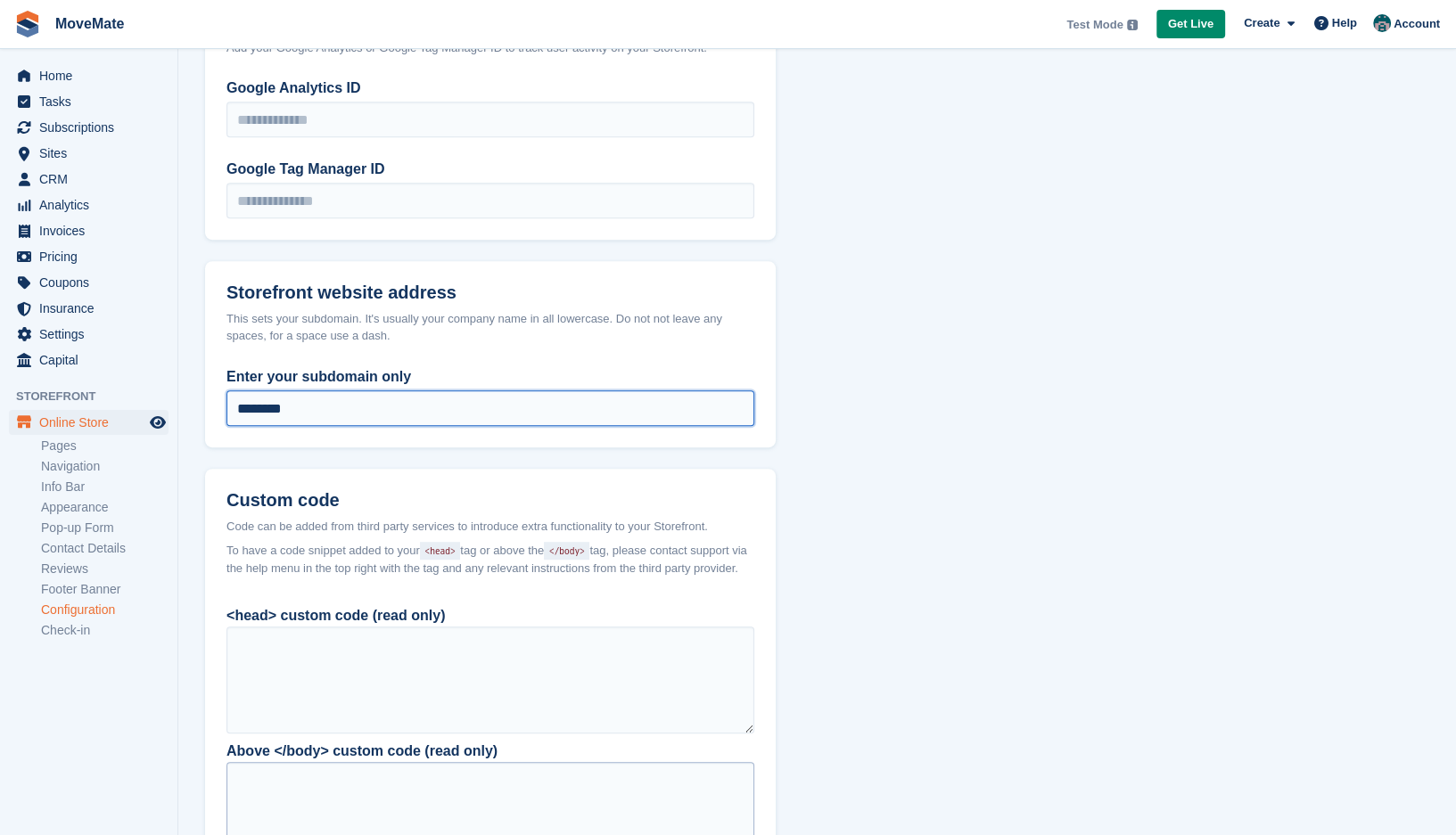 scroll, scrollTop: 1124, scrollLeft: 0, axis: vertical 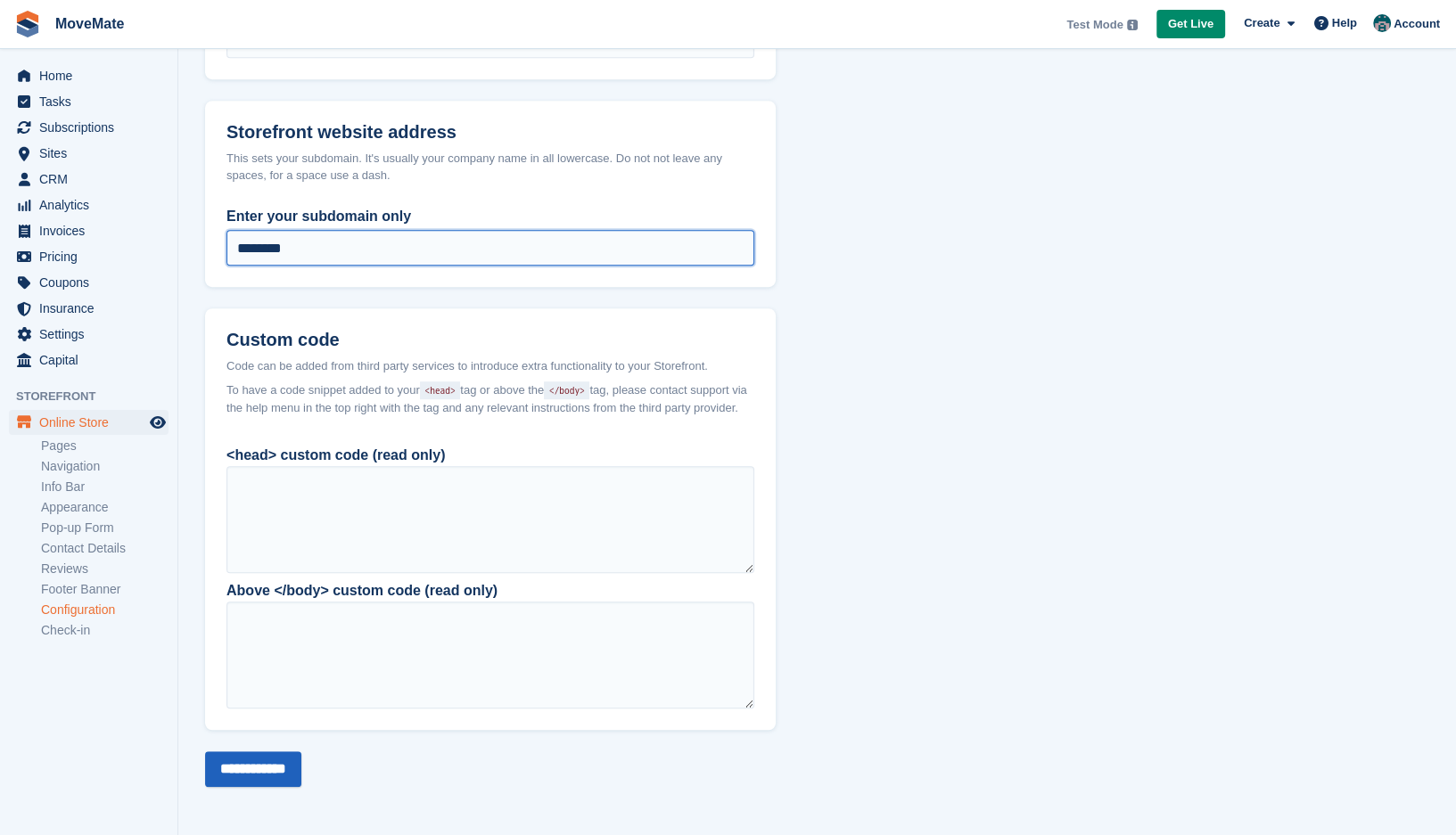 type on "********" 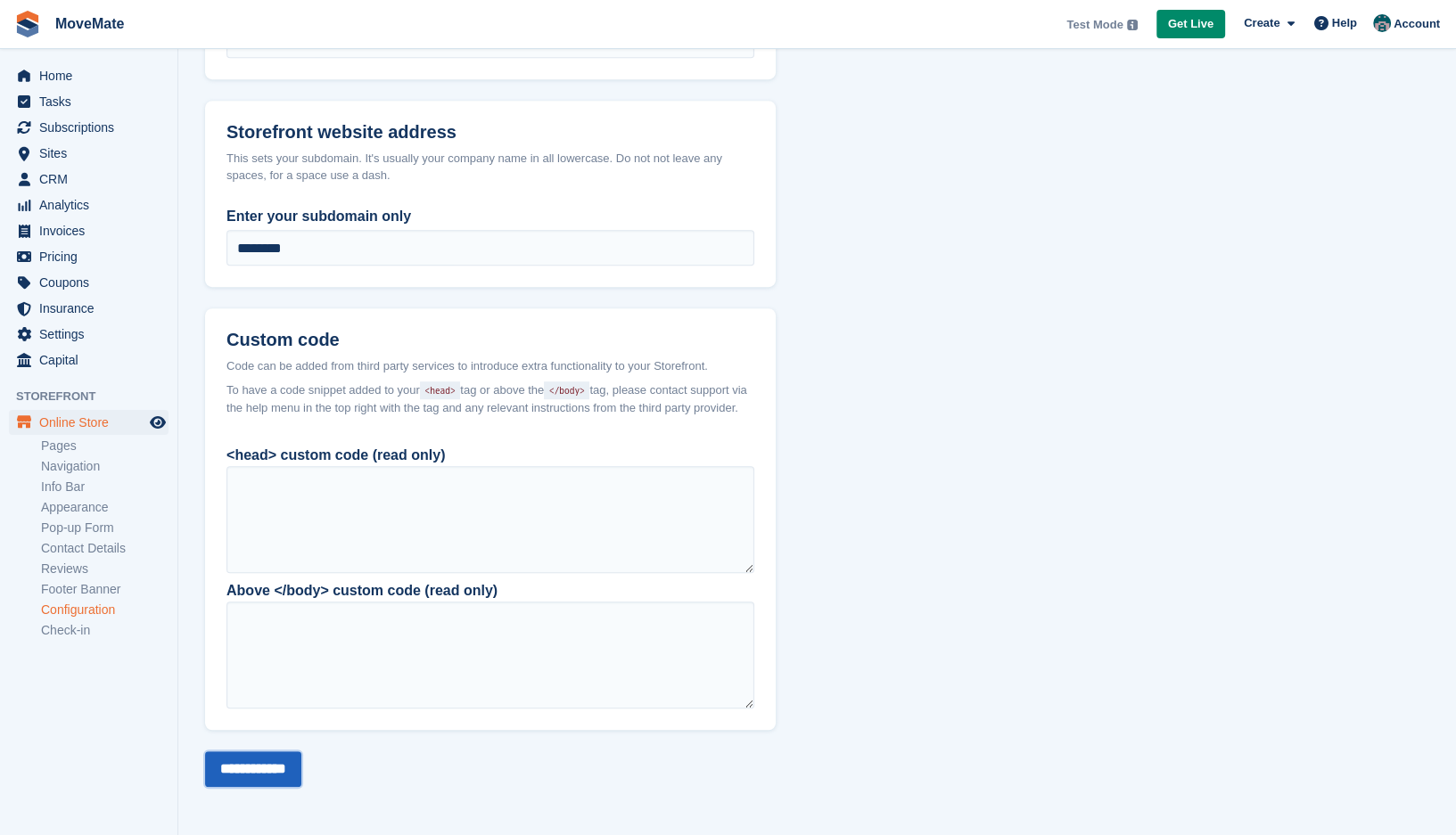 click on "**********" at bounding box center (253, 769) 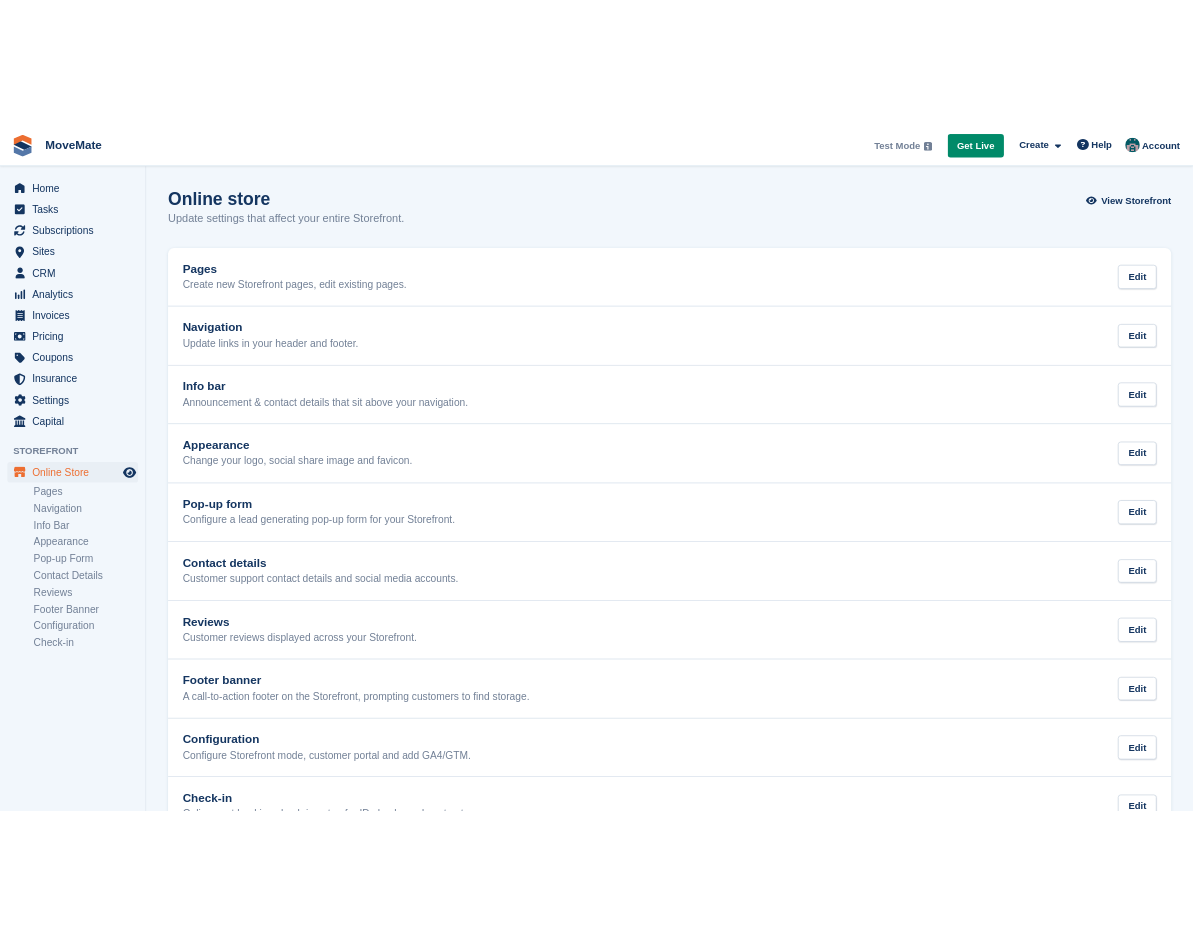scroll, scrollTop: 3, scrollLeft: 0, axis: vertical 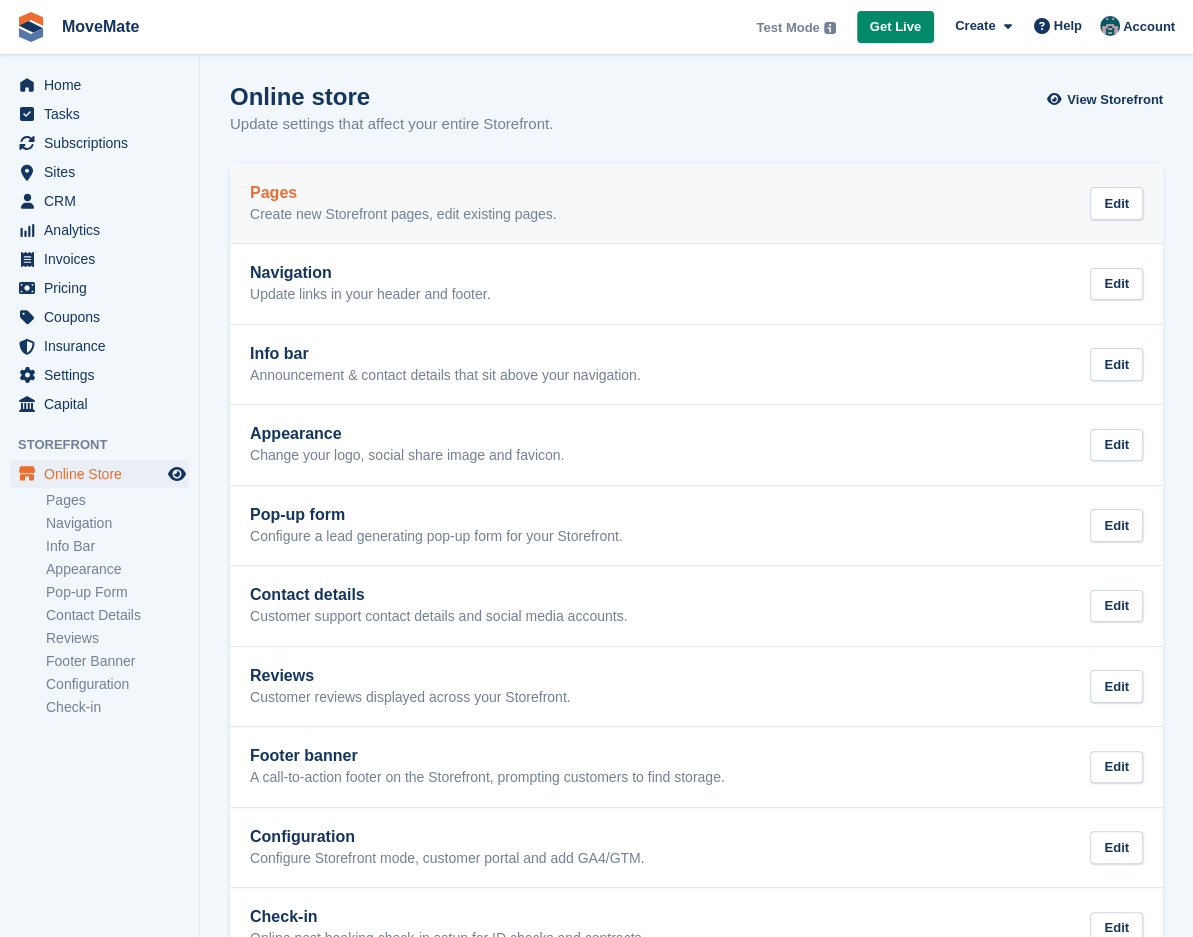 click on "Create new Storefront pages, edit existing pages." at bounding box center [403, 215] 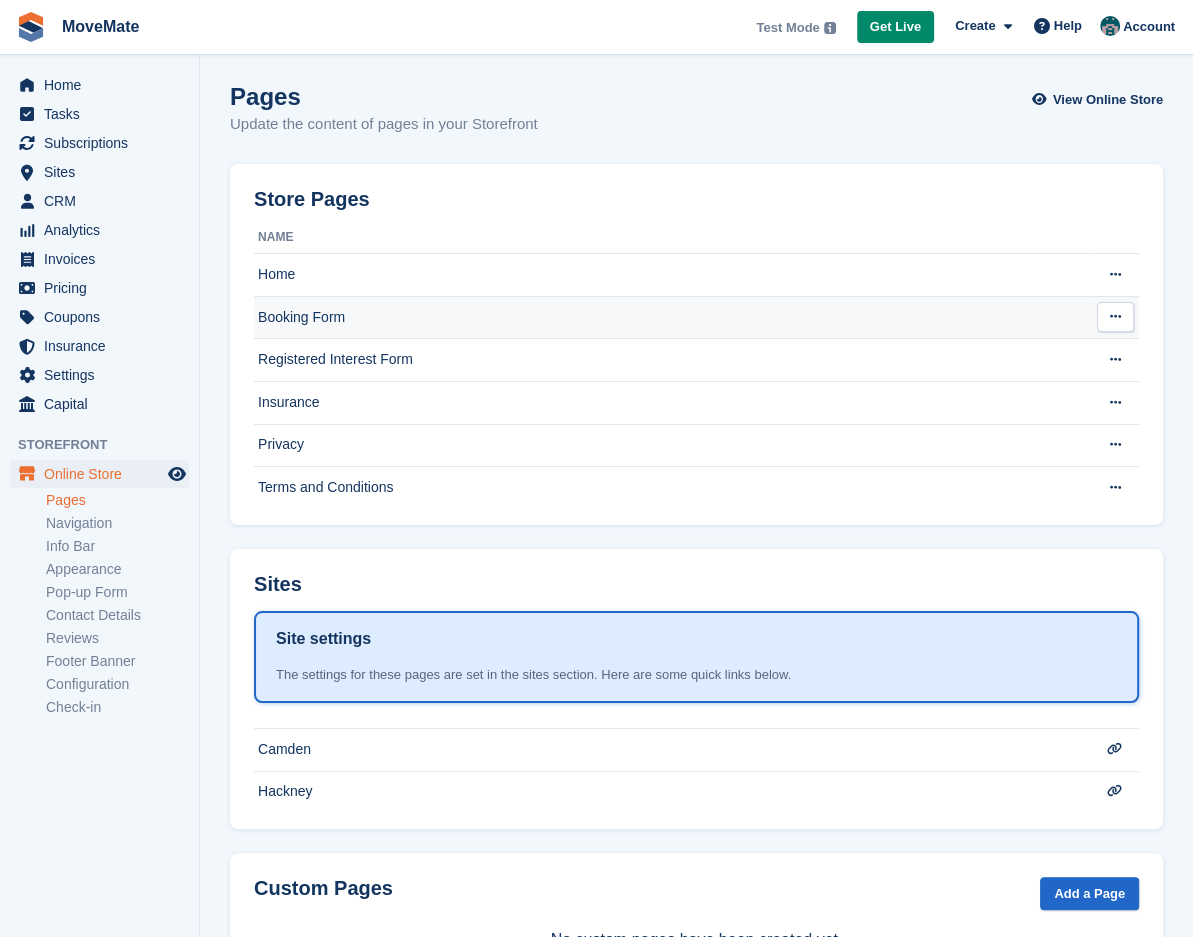 scroll, scrollTop: 0, scrollLeft: 0, axis: both 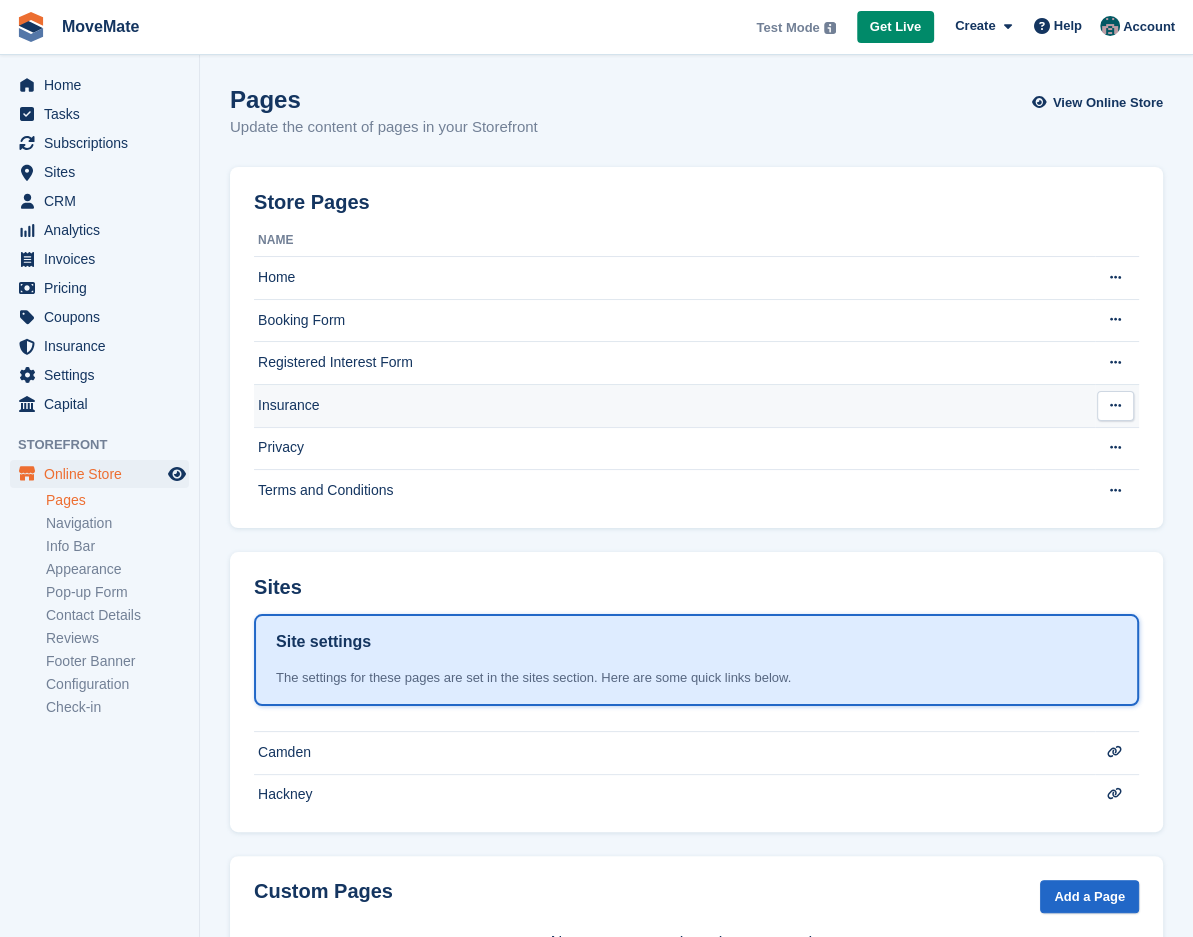 click on "Insurance" at bounding box center (674, 405) 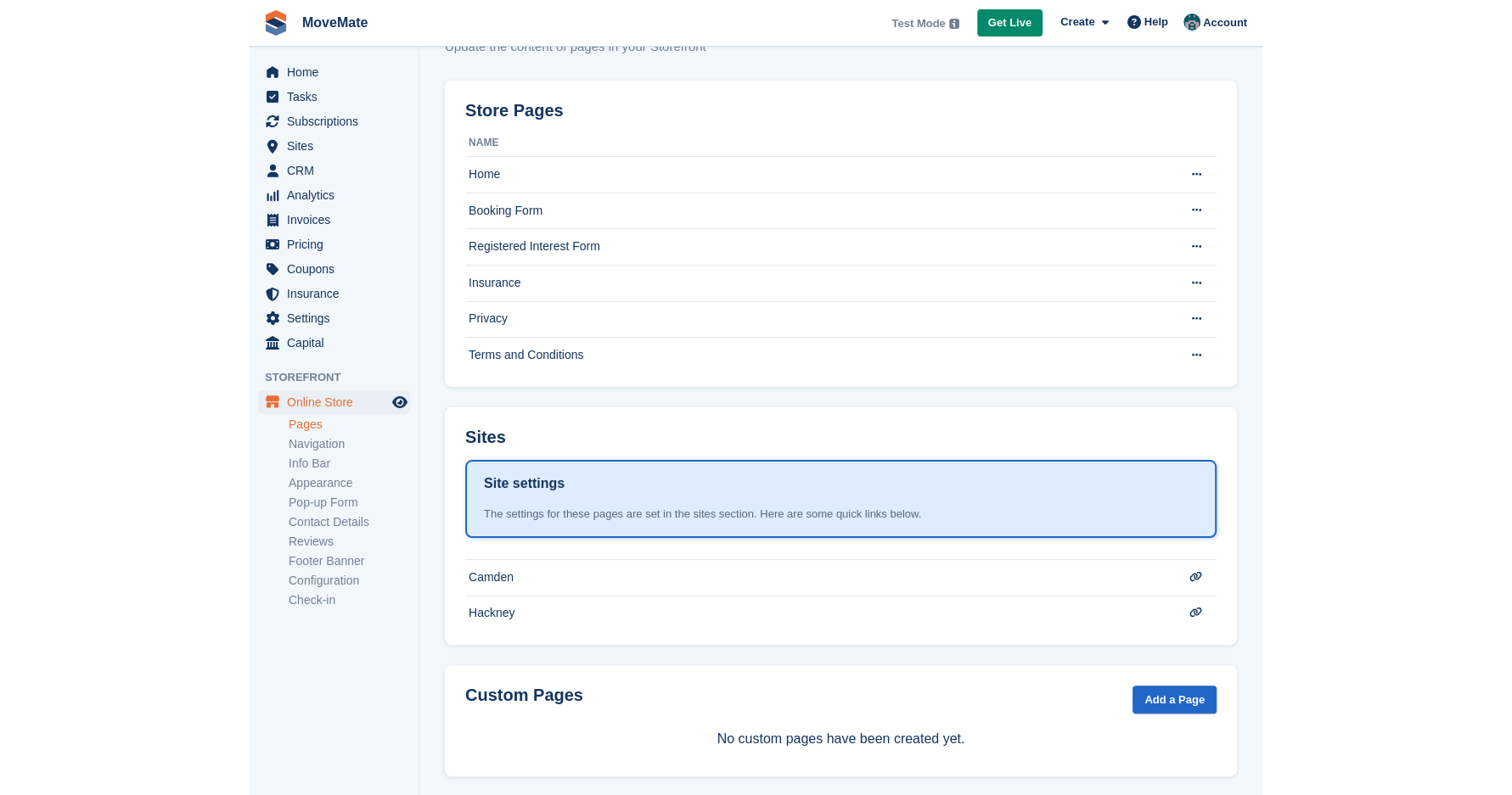 scroll, scrollTop: 76, scrollLeft: 0, axis: vertical 